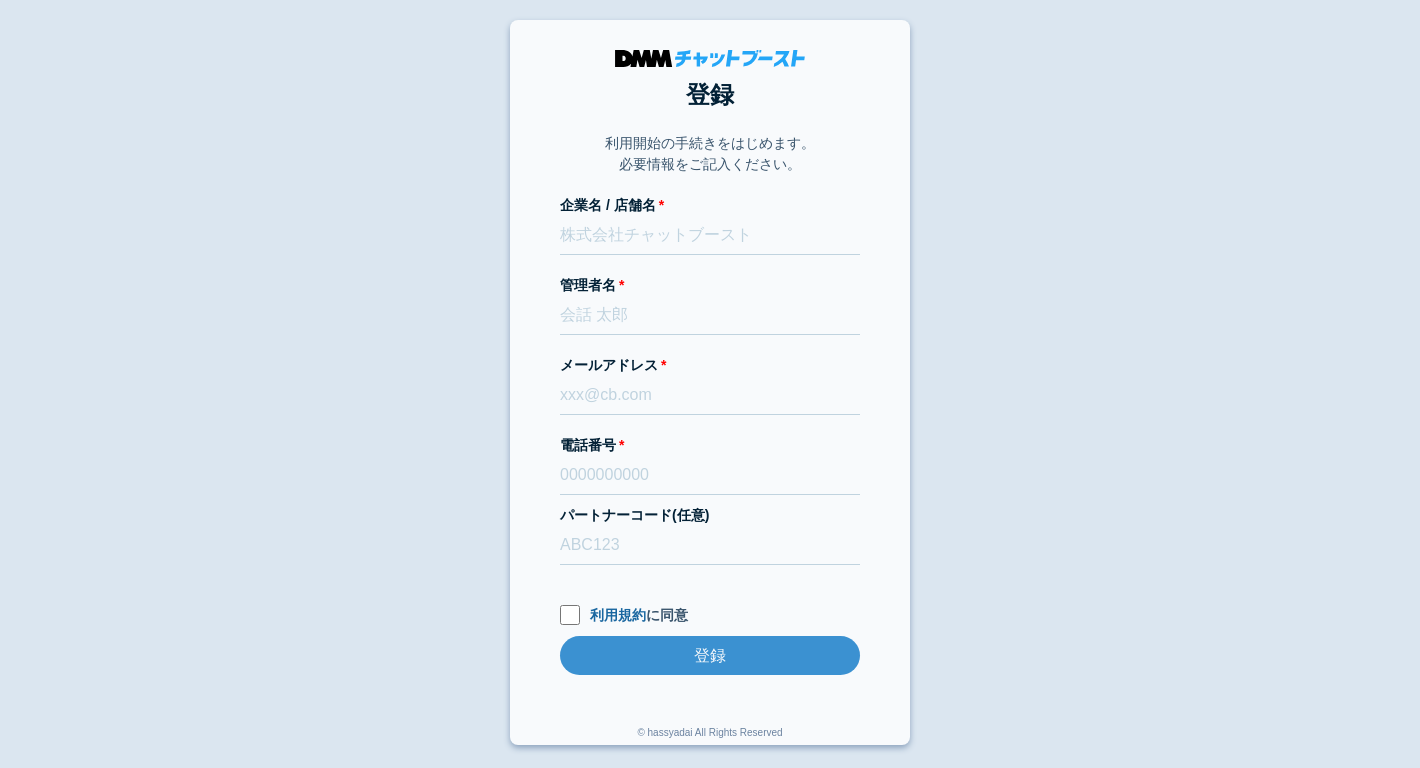 scroll, scrollTop: 0, scrollLeft: 0, axis: both 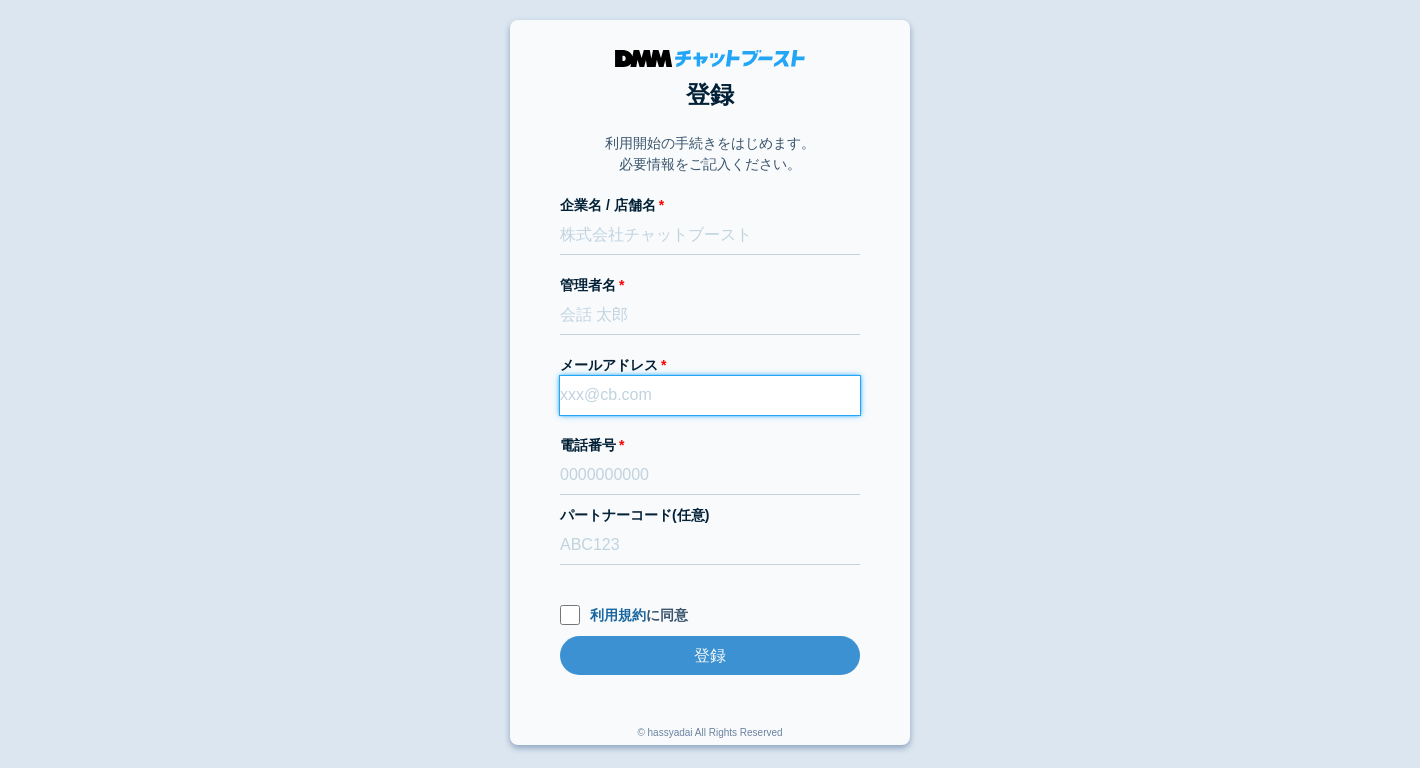 click on "メールアドレス" at bounding box center (710, 395) 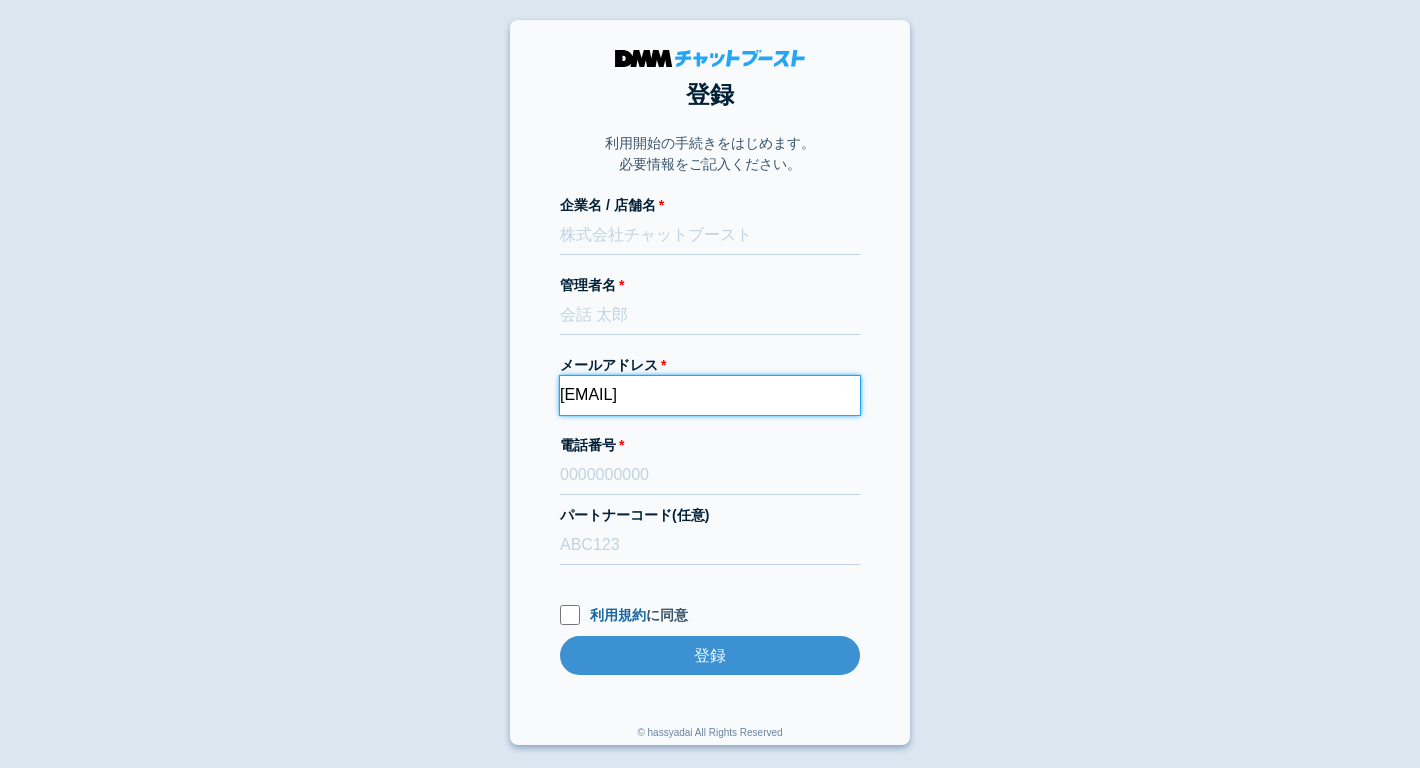 type on "[EMAIL]" 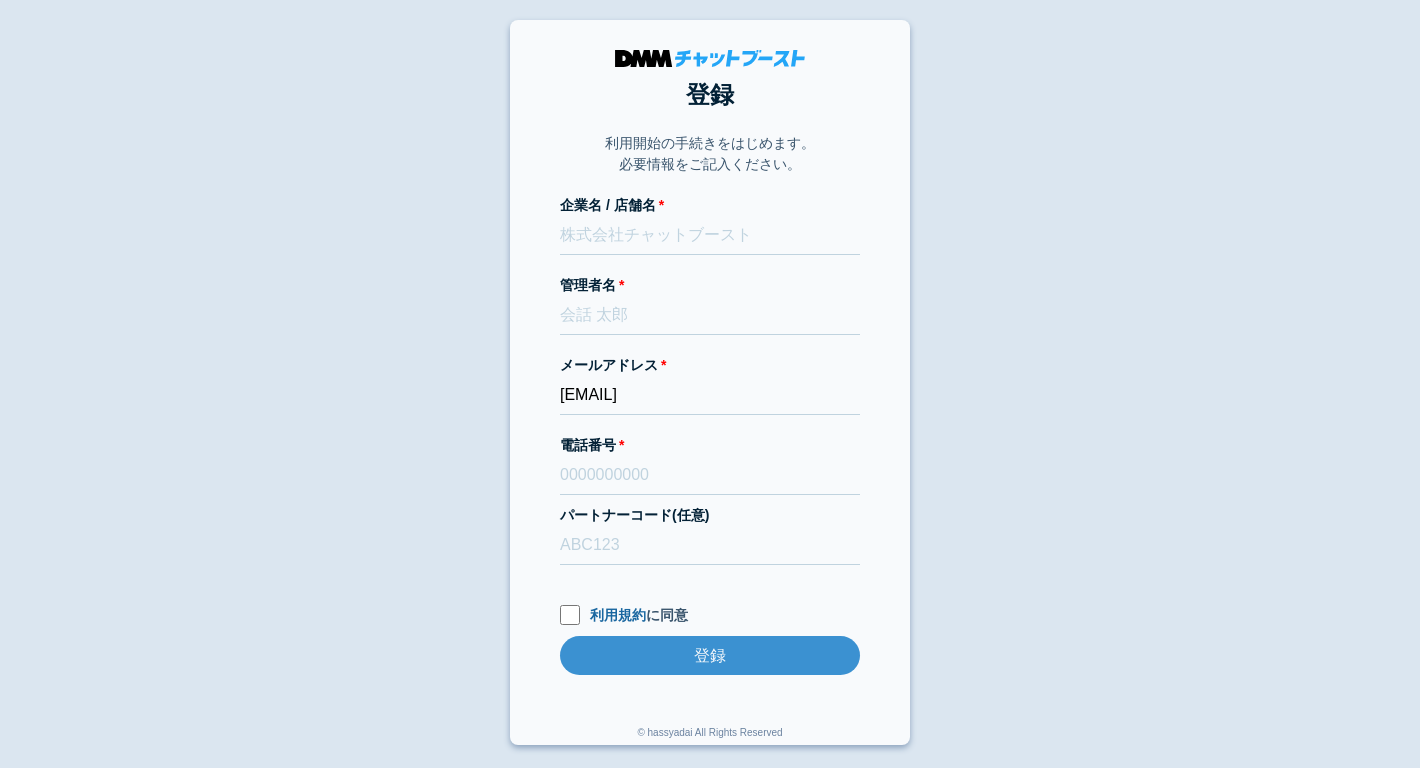click on "登録
利用開始の手続きをはじめます。 必要情報をご記入ください。
企業名 / 店舗名
管理者名
メールアドレス
[EMAIL]
電話番号
[PHONE]
パートナーコード(任意)
利用規約 に同意
登録
登録
© hassyadai All Rights Reserved" at bounding box center [710, 382] 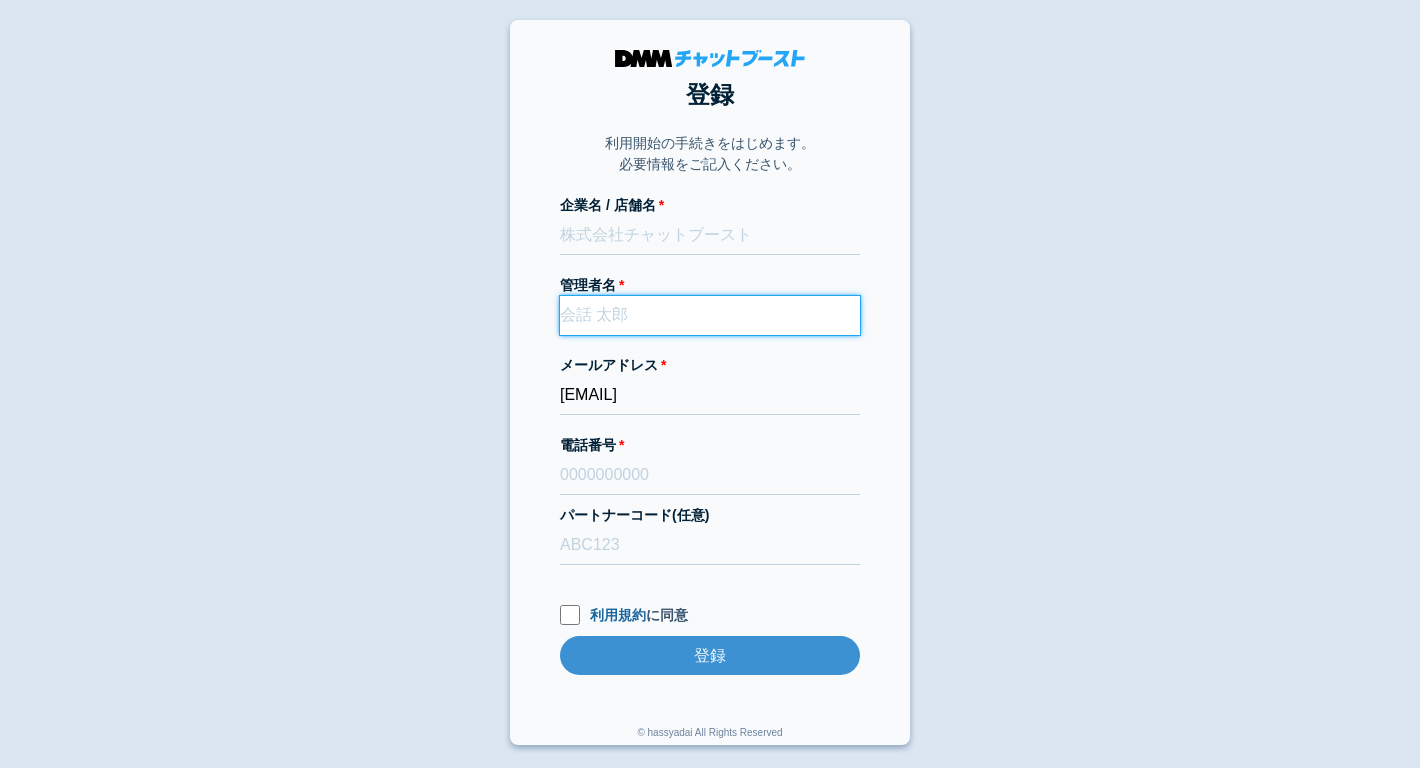 click on "管理者名" at bounding box center (710, 315) 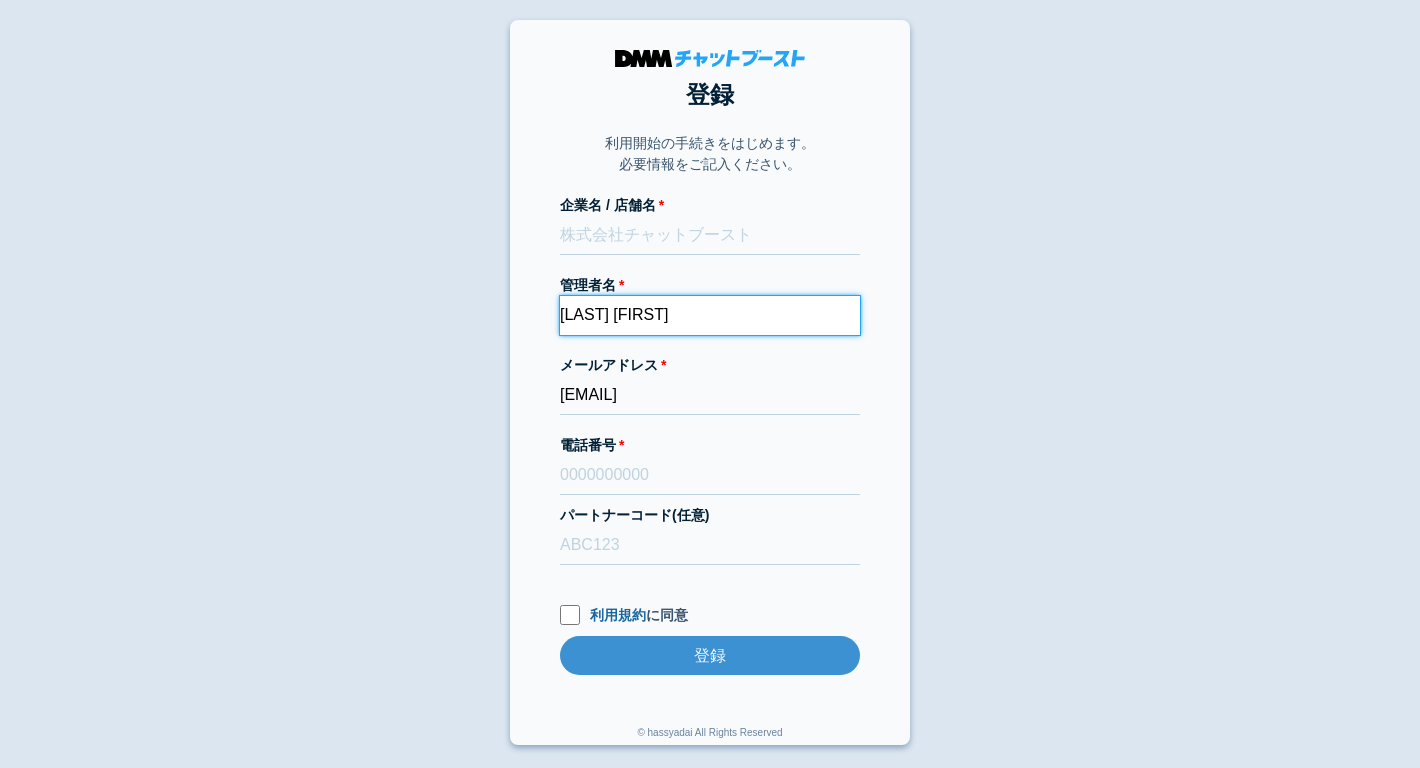 type on "荒井千春" 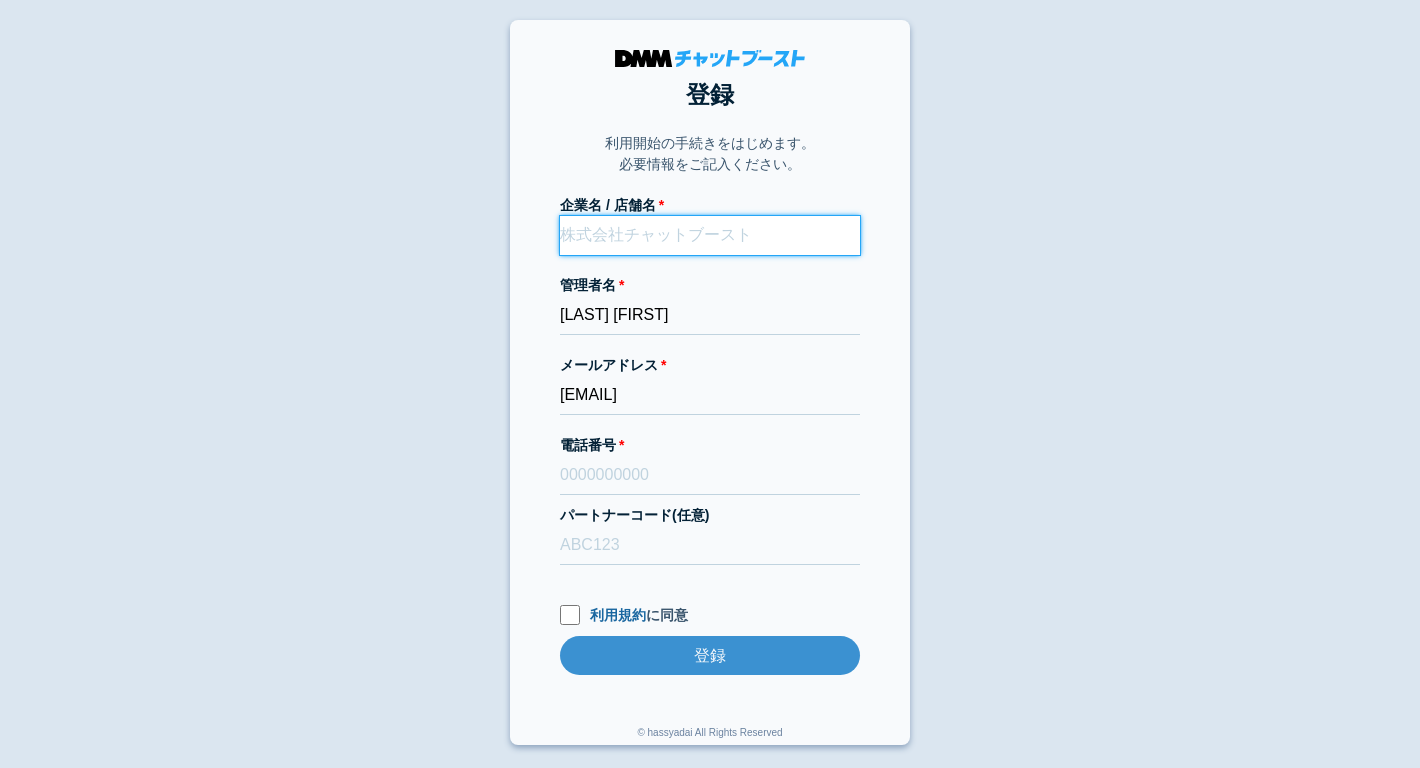 click on "企業名 / 店舗名" at bounding box center (710, 235) 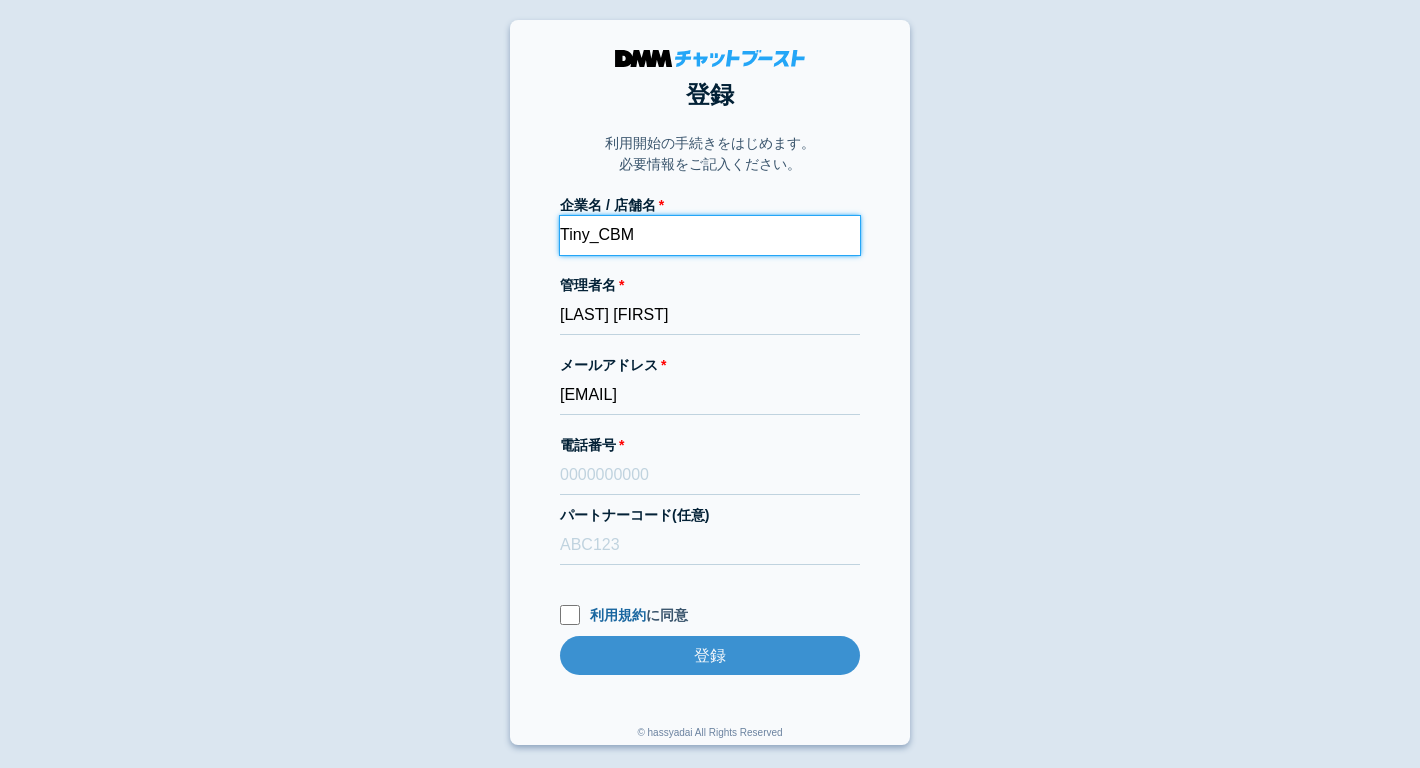 type on "Tiny_CBM" 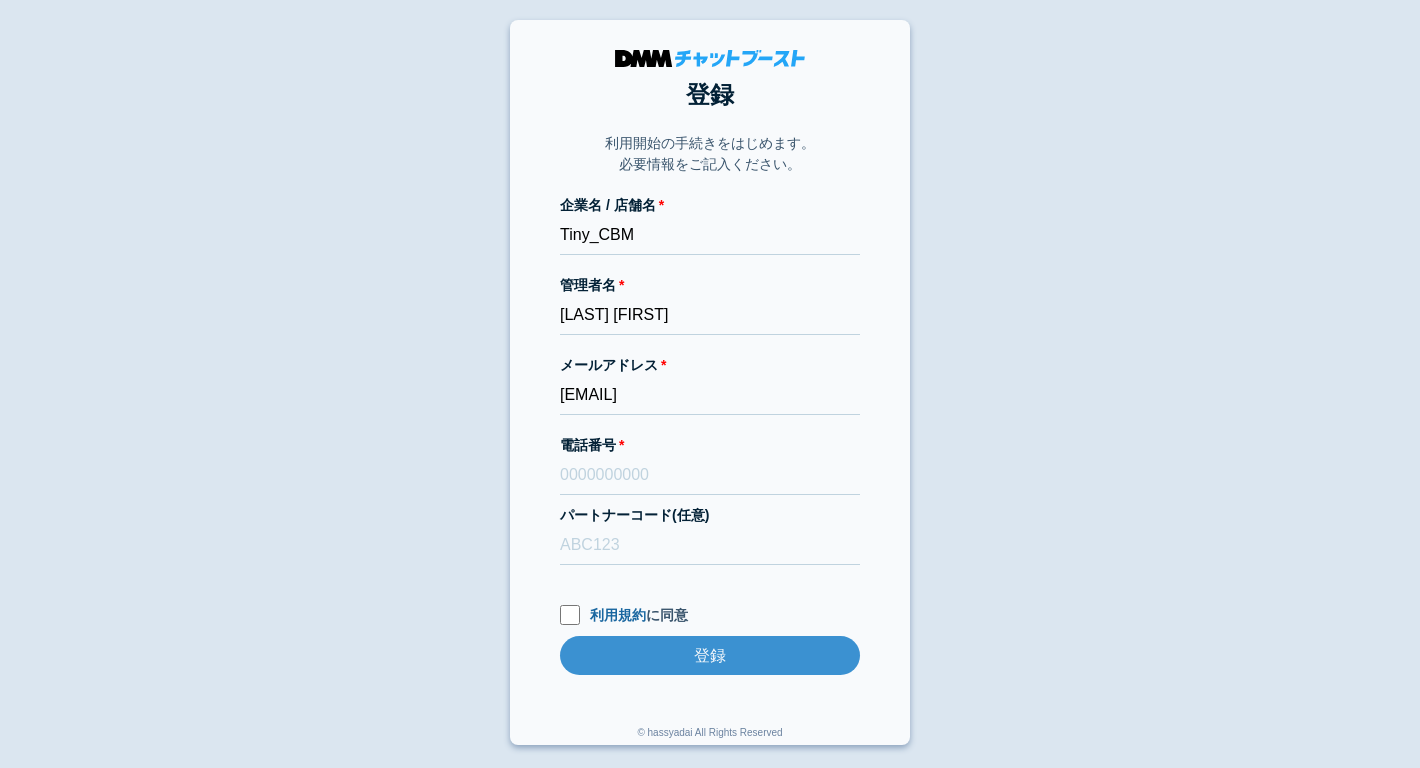 click on "登録
利用開始の手続きをはじめます。 必要情報をご記入ください。
企業名 / 店舗名
Tiny_CBM
管理者名
荒井千春
メールアドレス
dmmboost-line+208@dmm.com
電話番号
パートナーコード(任意)
利用規約 に同意
登録
登録
© hassyadai All Rights Reserved" at bounding box center (710, 382) 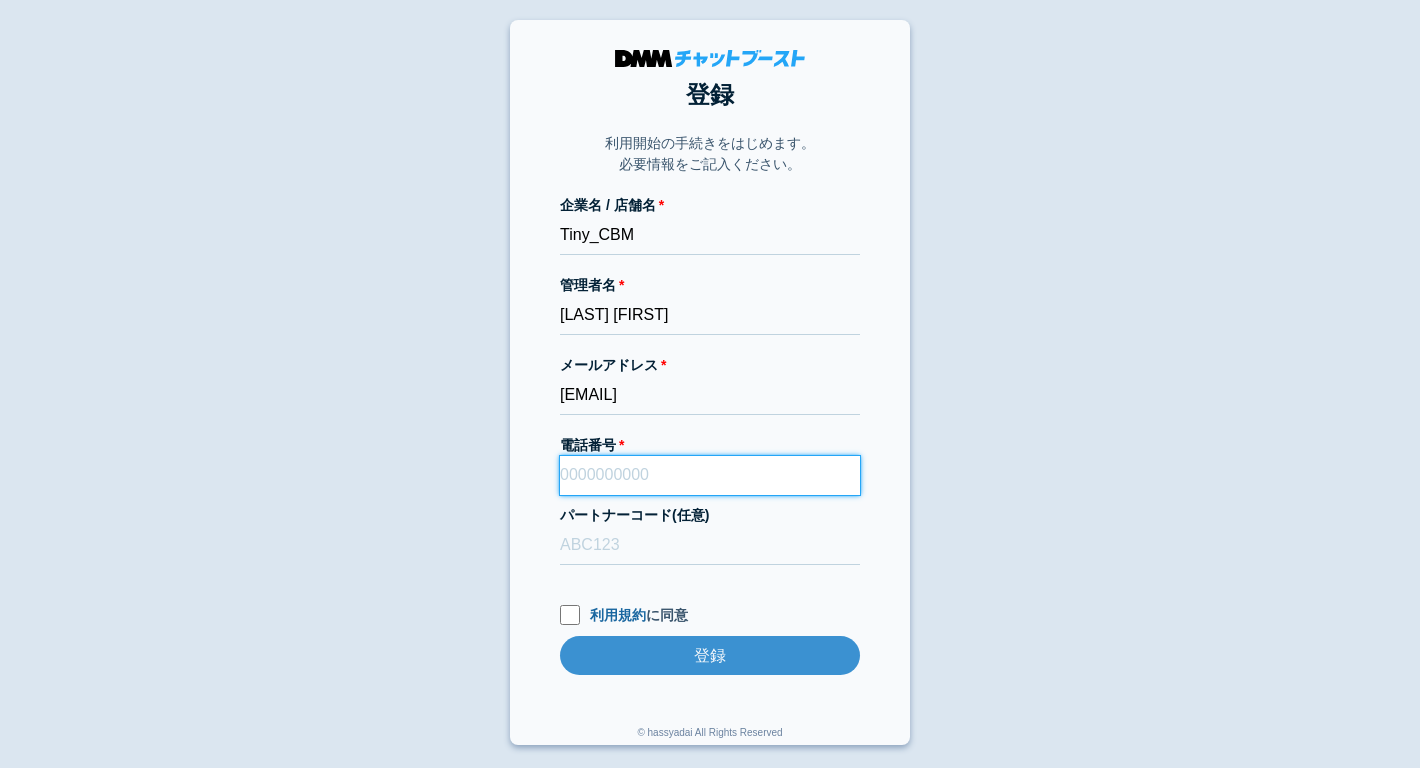 click on "電話番号" at bounding box center [710, 475] 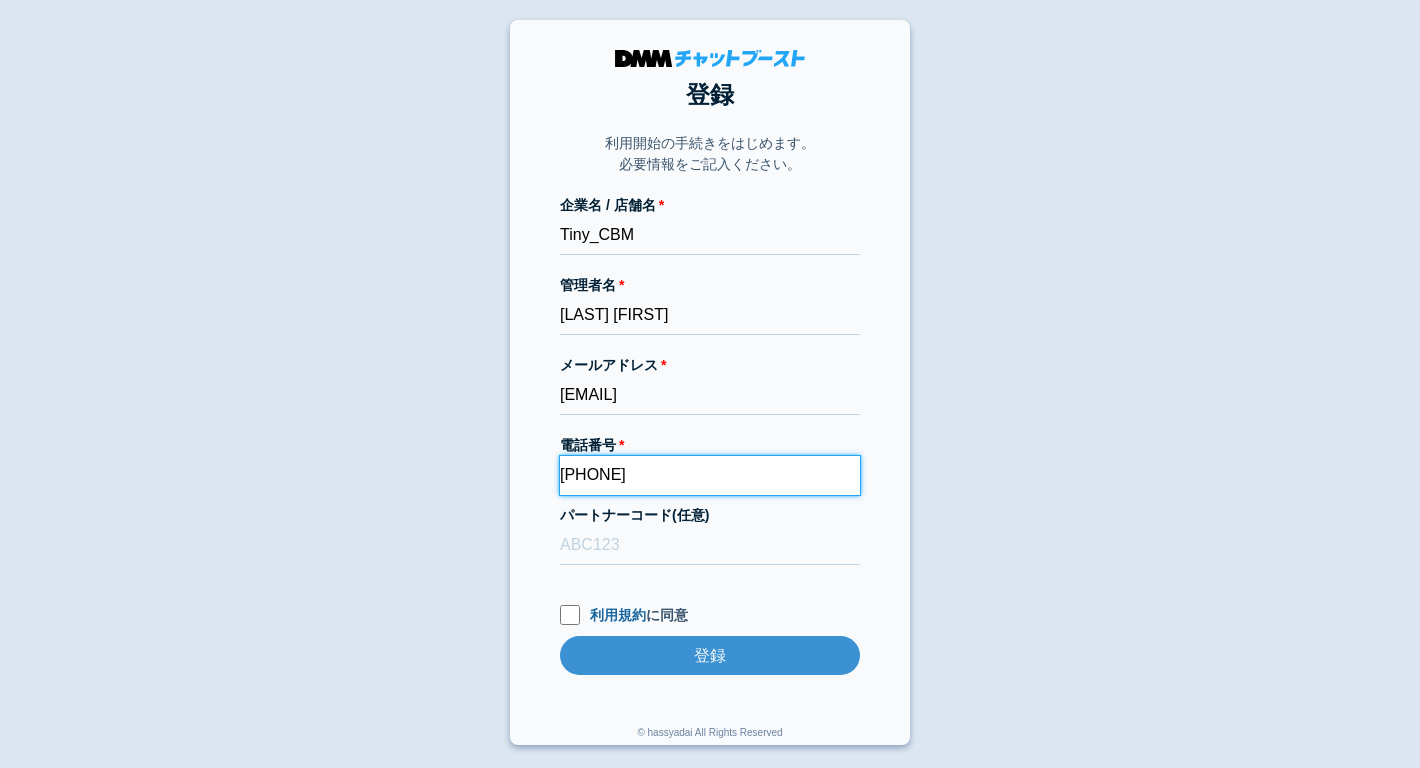 type on "070-1501-8132" 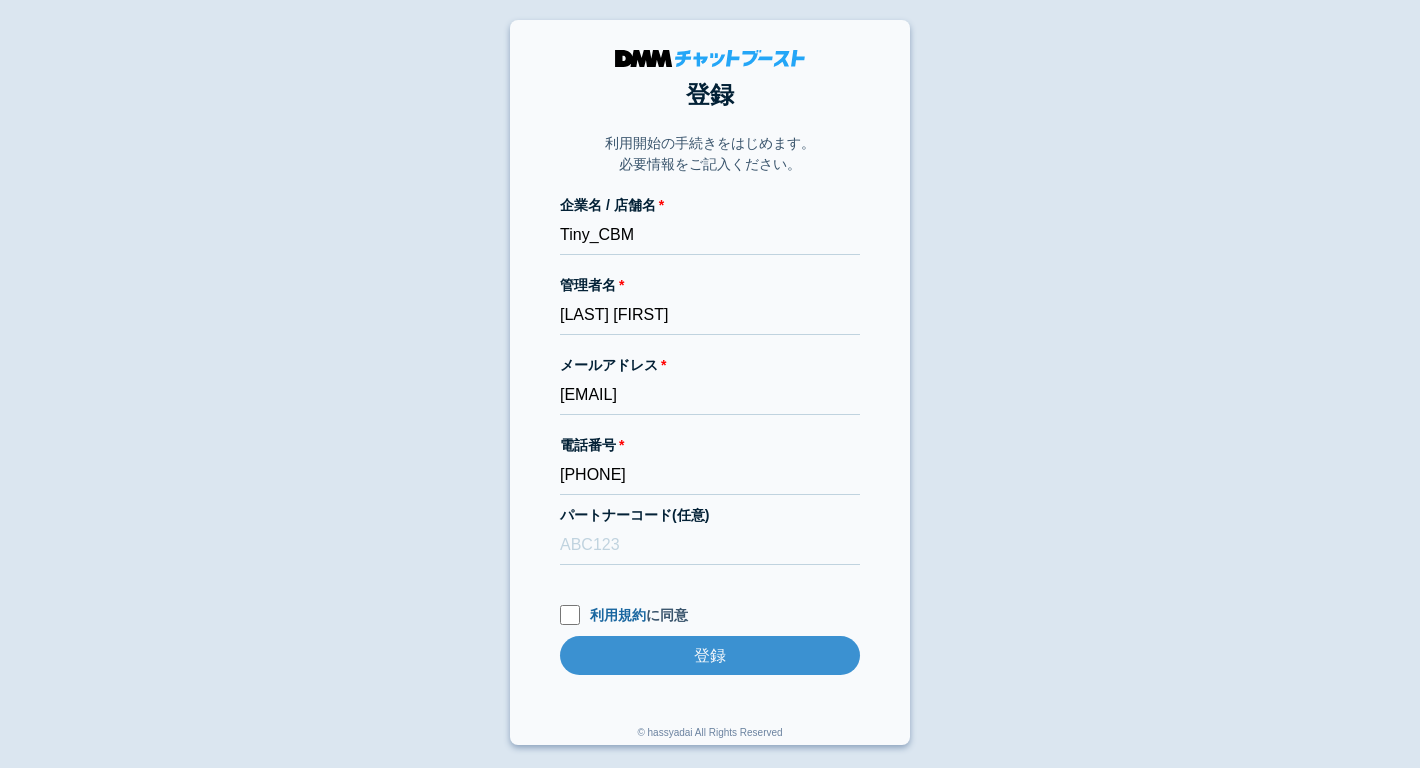 click on "登録
利用開始の手続きをはじめます。 必要情報をご記入ください。
企業名 / 店舗名
Tiny_CBM
管理者名
荒井千春
メールアドレス
dmmboost-line+208@dmm.com
電話番号
070-1501-8132
パートナーコード(任意)
利用規約 に同意
登録
登録
© hassyadai All Rights Reserved" at bounding box center [710, 382] 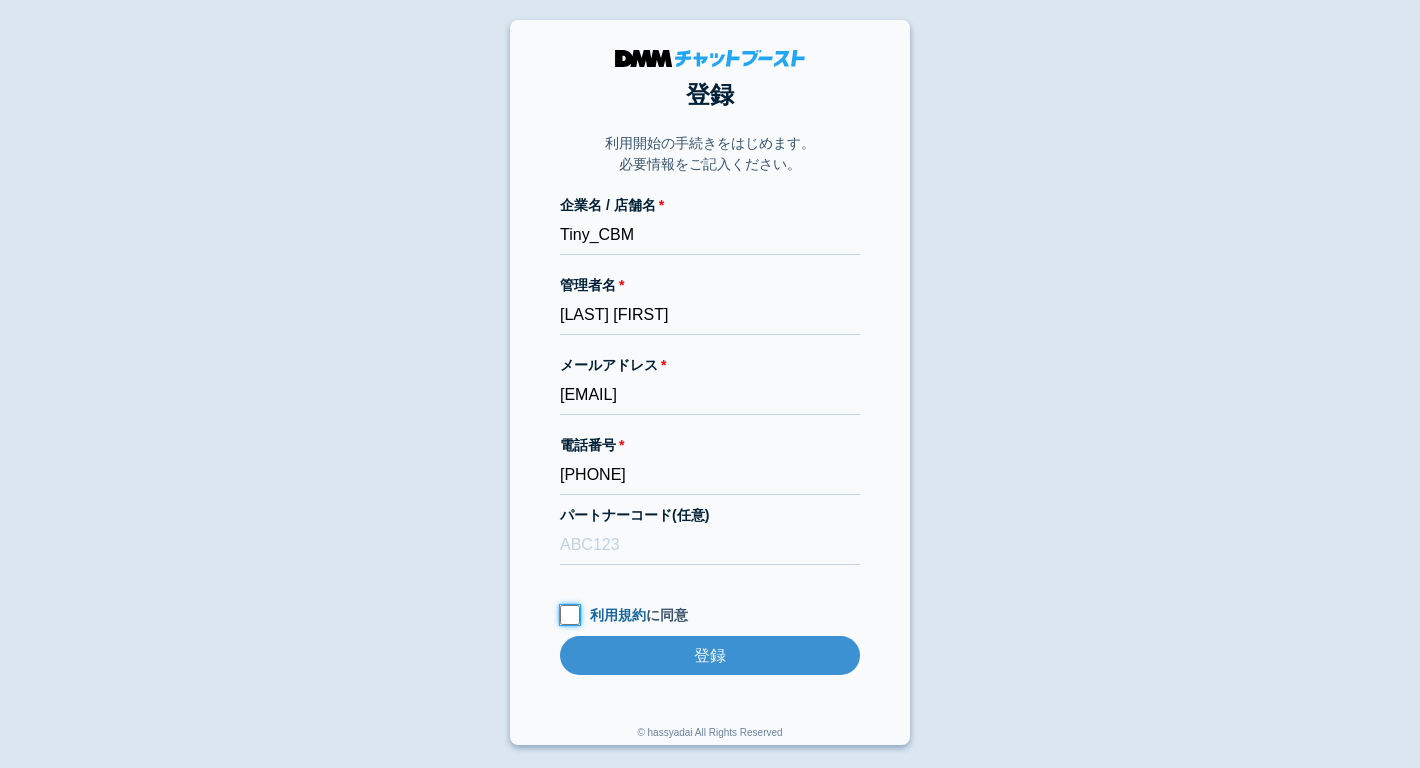 click on "利用規約 に同意" at bounding box center [570, 615] 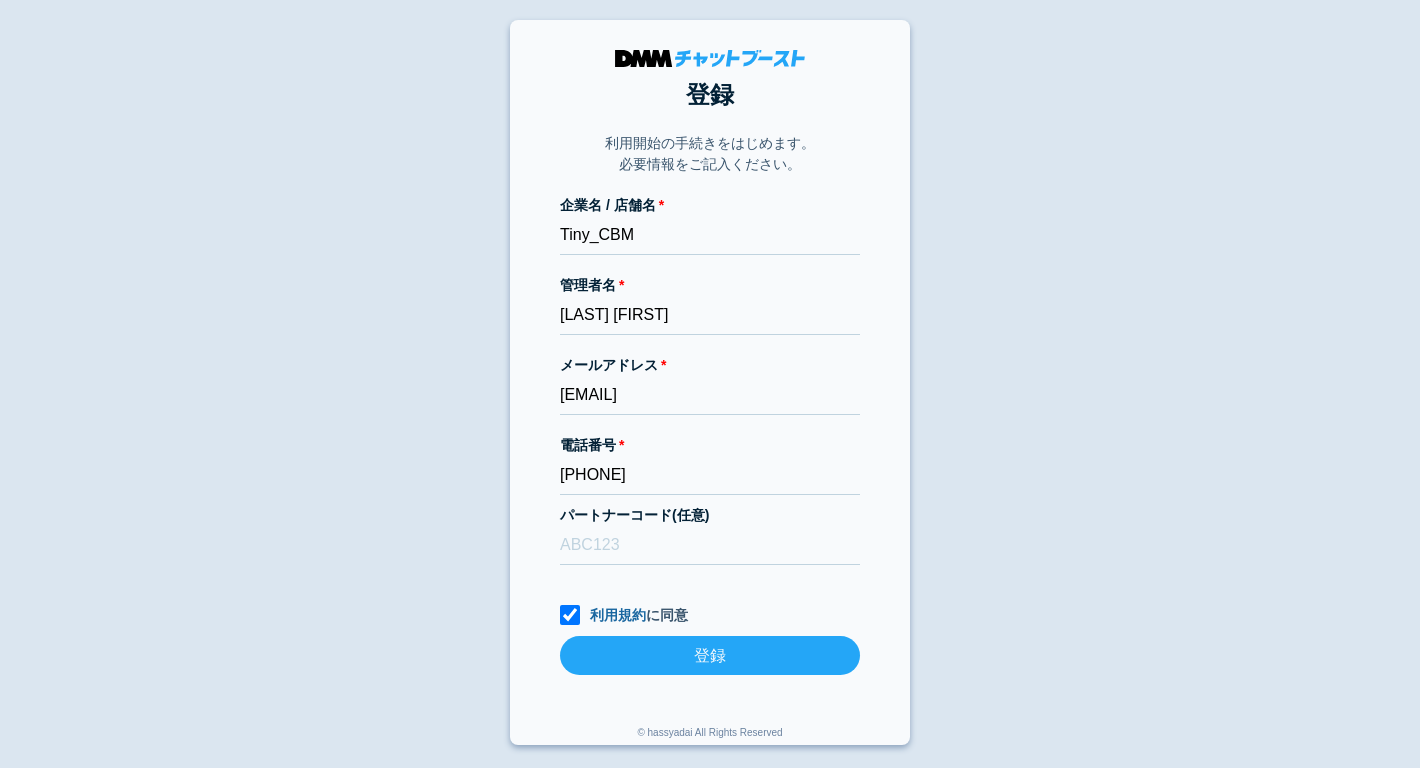 click on "登録" at bounding box center (710, 655) 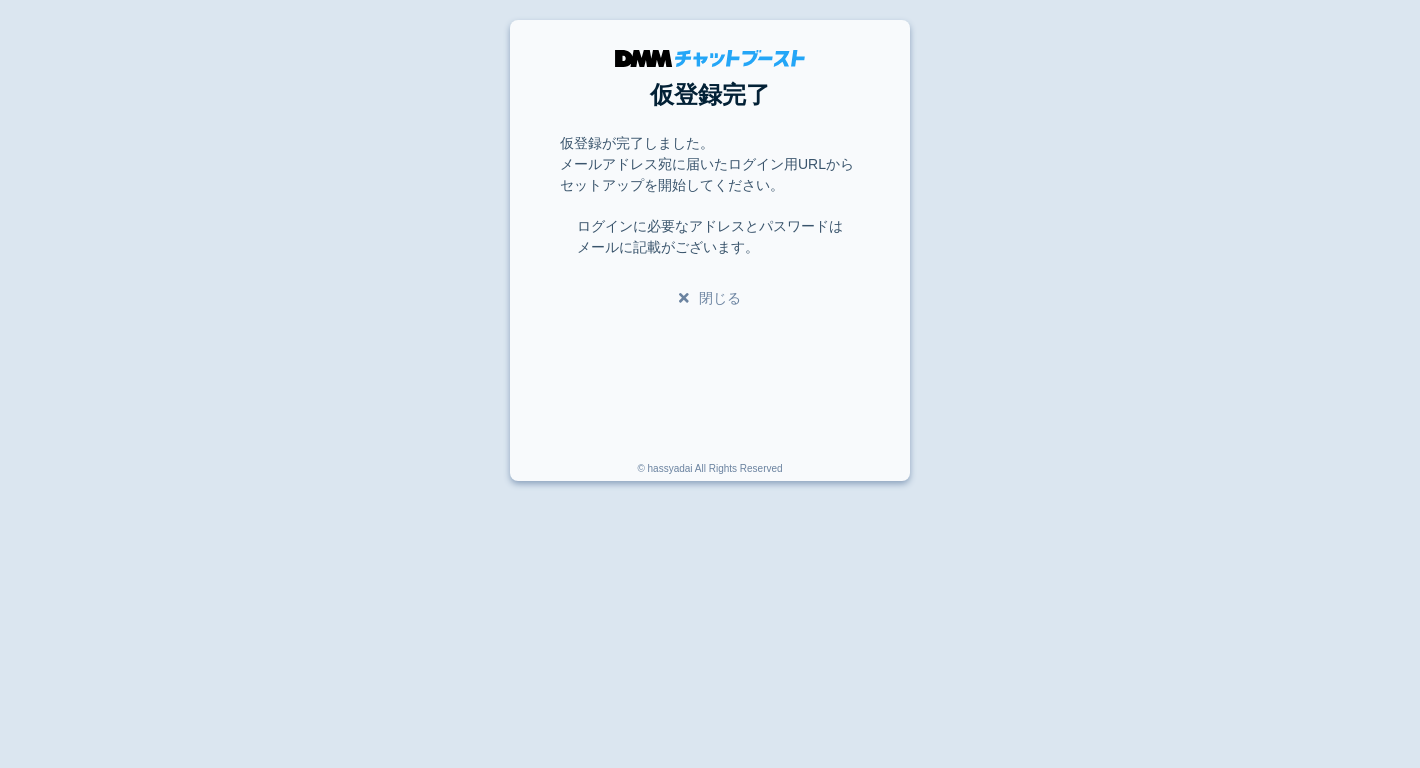 scroll, scrollTop: 0, scrollLeft: 0, axis: both 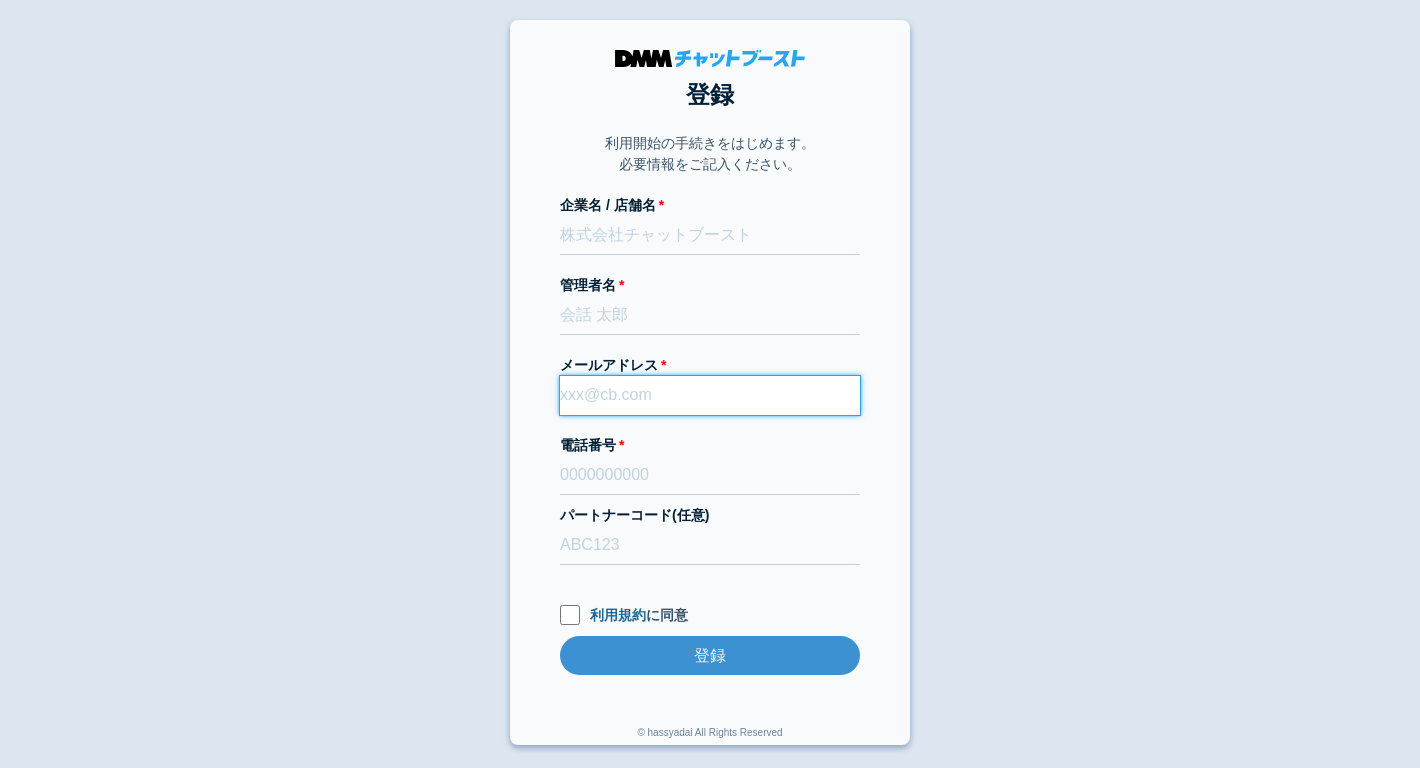 click on "メールアドレス" at bounding box center (710, 395) 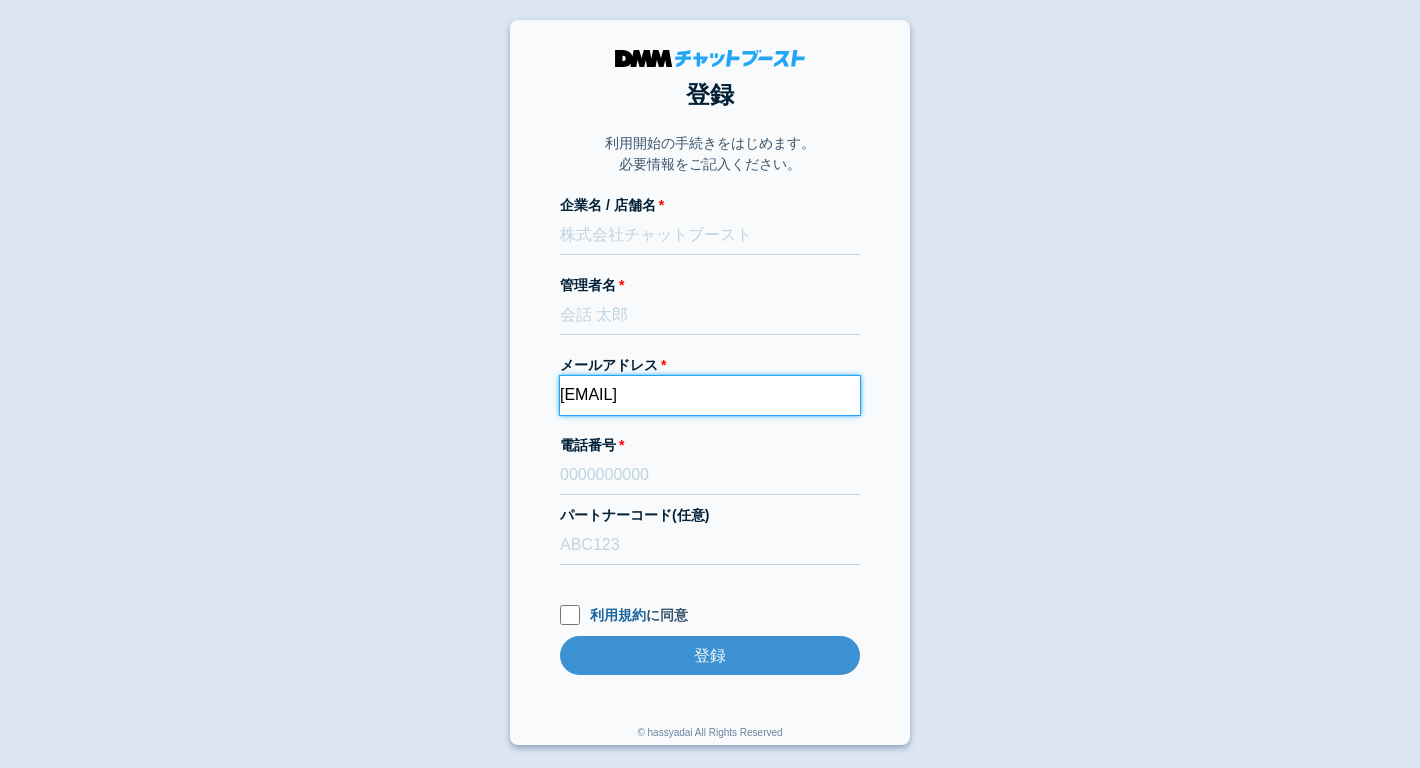 type on "dmmboost-line+207@dmm.com" 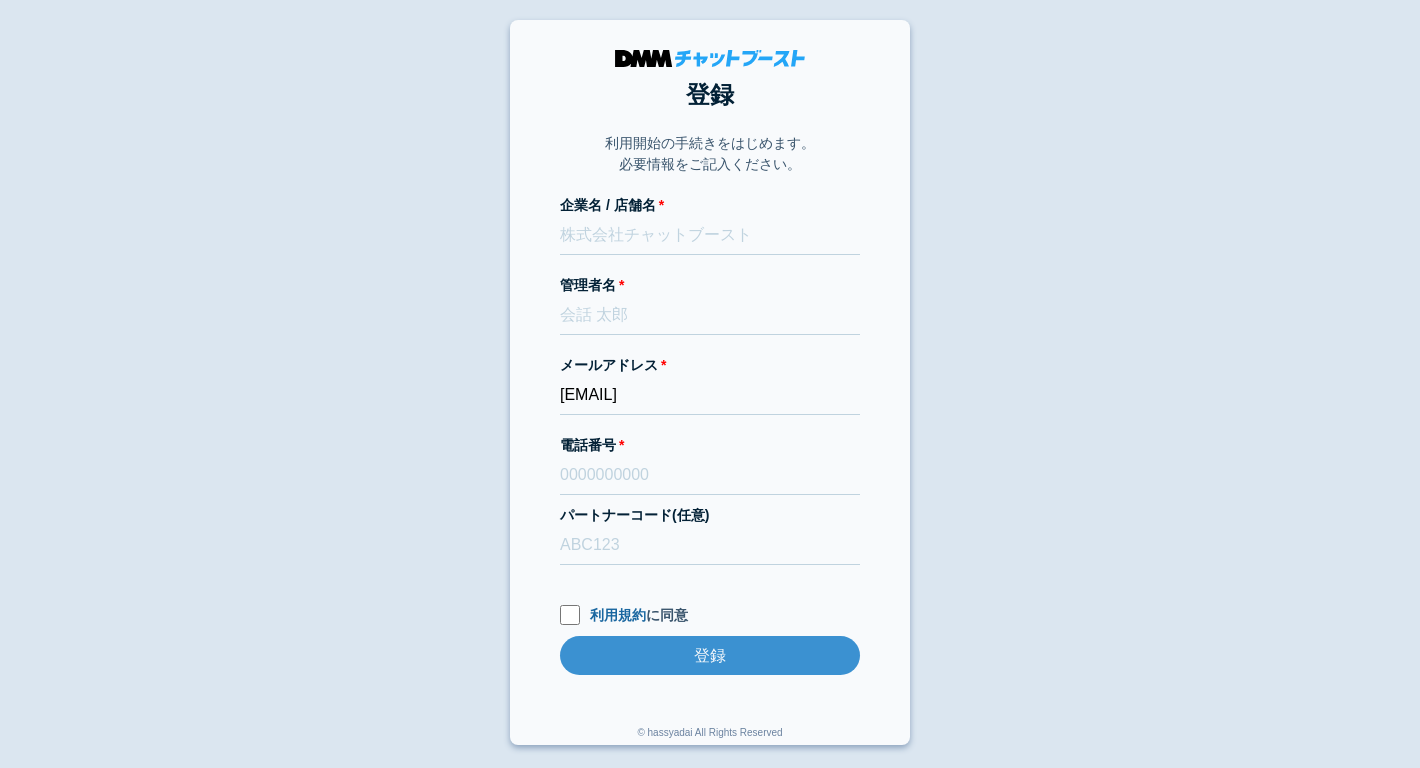 click on "登録
利用開始の手続きをはじめます。 必要情報をご記入ください。
企業名 / 店舗名
管理者名
メールアドレス
dmmboost-line+207@dmm.com
電話番号
パートナーコード(任意)
利用規約 に同意
登録
登録
© hassyadai All Rights Reserved" at bounding box center [710, 382] 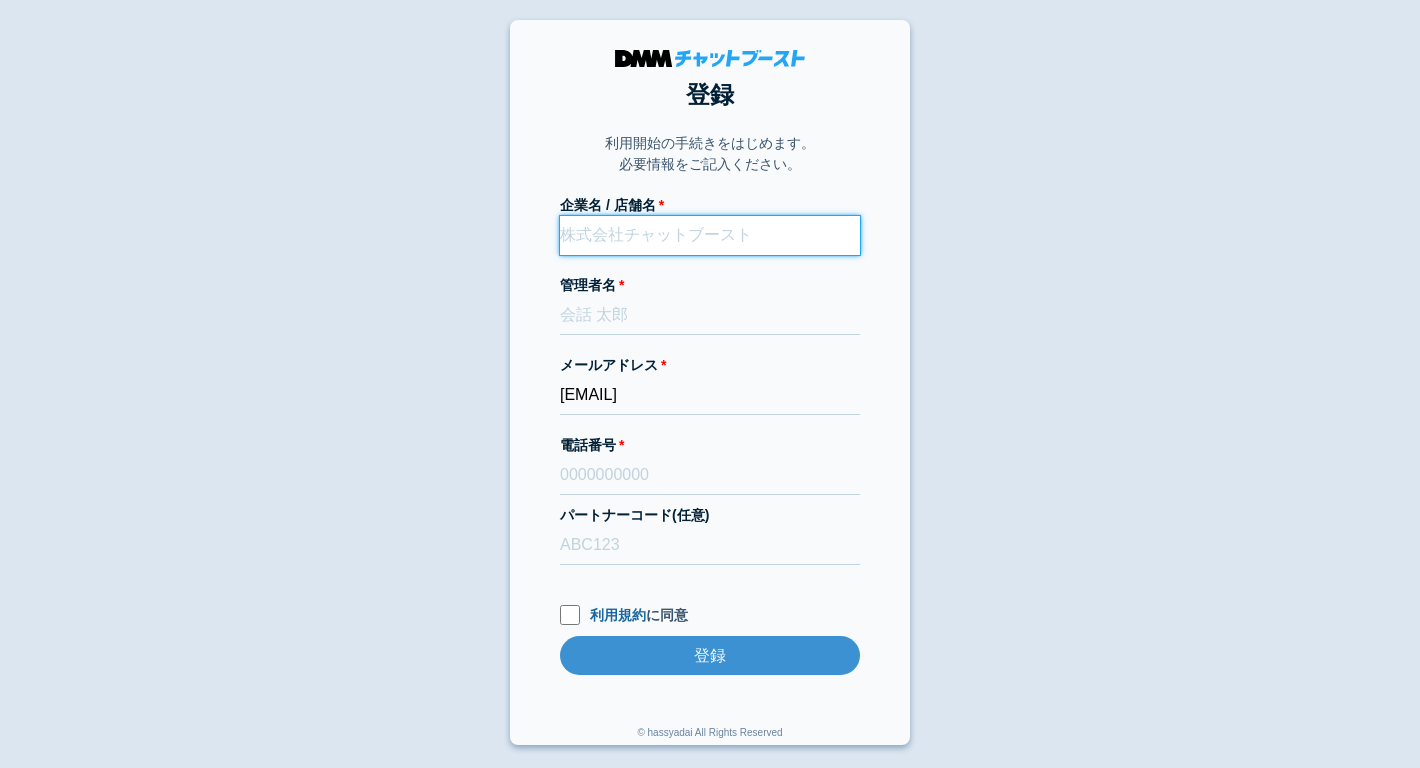 click on "企業名 / 店舗名" at bounding box center [710, 235] 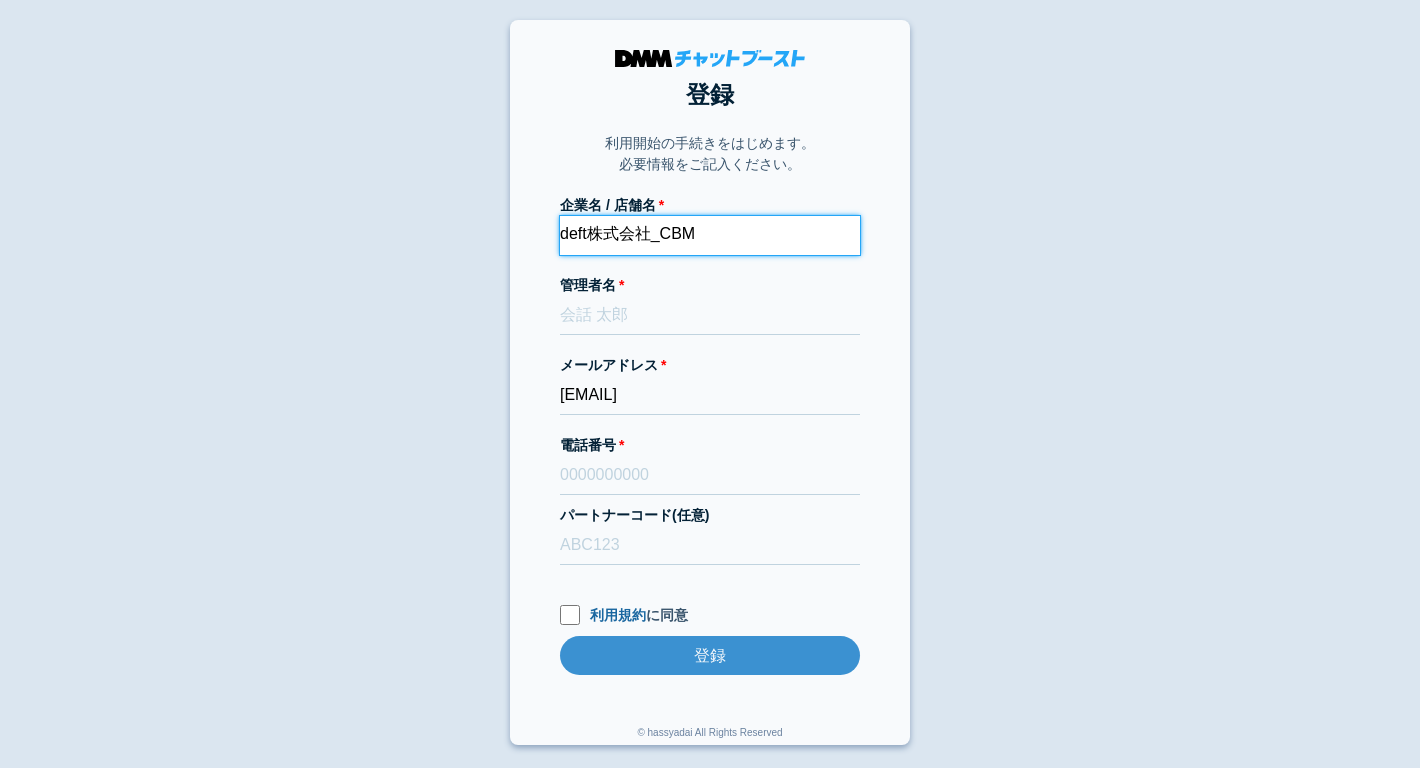 type on "deft株式会社_CBM" 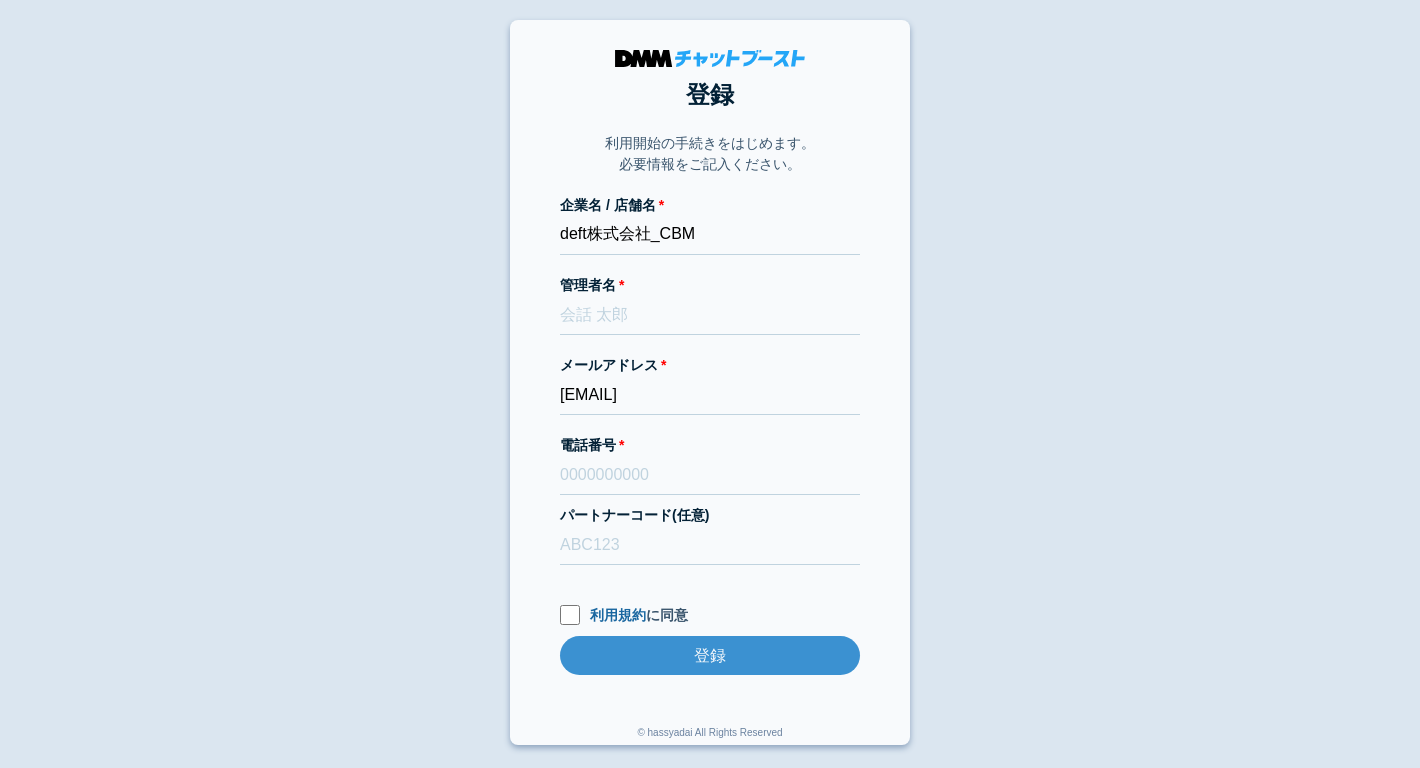 click on "登録
利用開始の手続きをはじめます。 必要情報をご記入ください。
企業名 / 店舗名
deft株式会社_CBM
管理者名
メールアドレス
dmmboost-line+207@dmm.com
電話番号
パートナーコード(任意)
利用規約 に同意
登録
登録
© hassyadai All Rights Reserved" at bounding box center (710, 382) 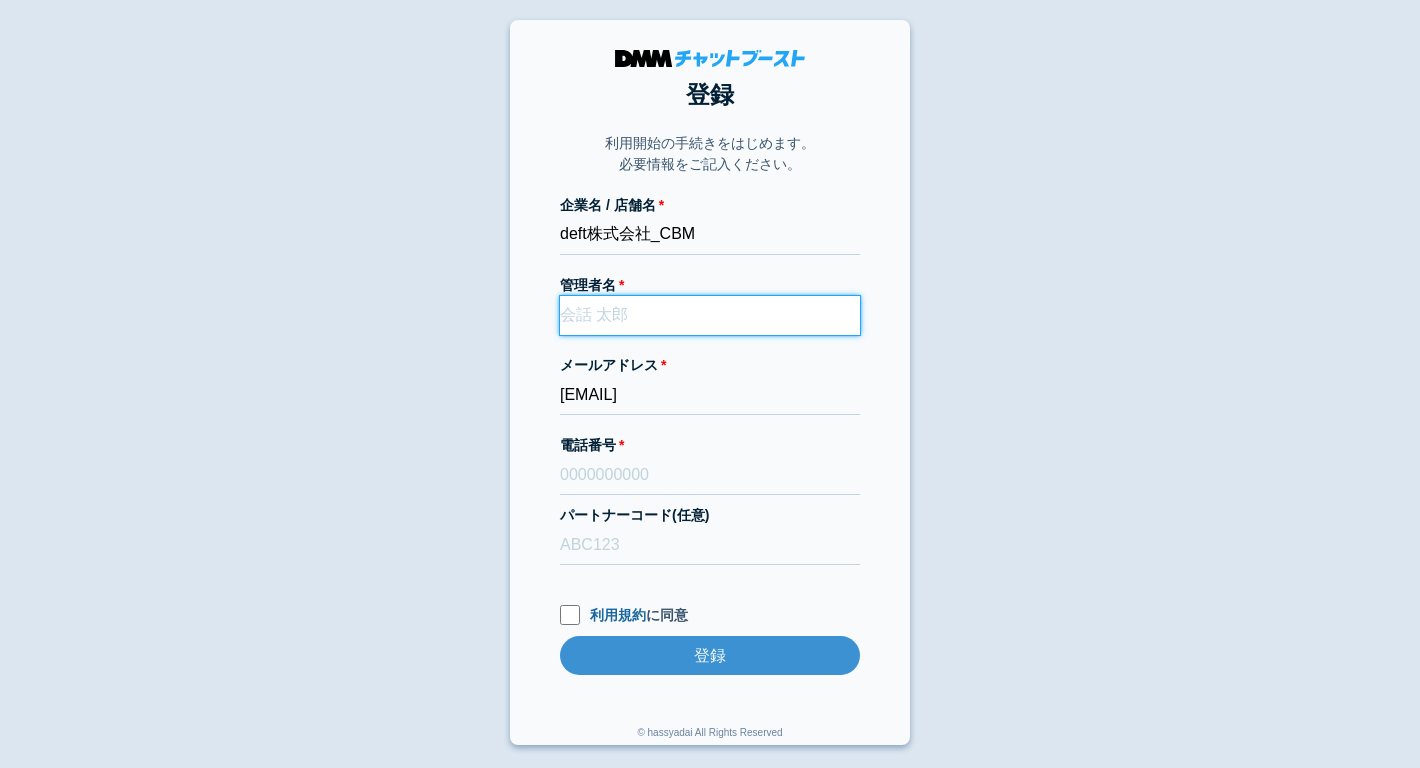 click on "管理者名" at bounding box center (710, 315) 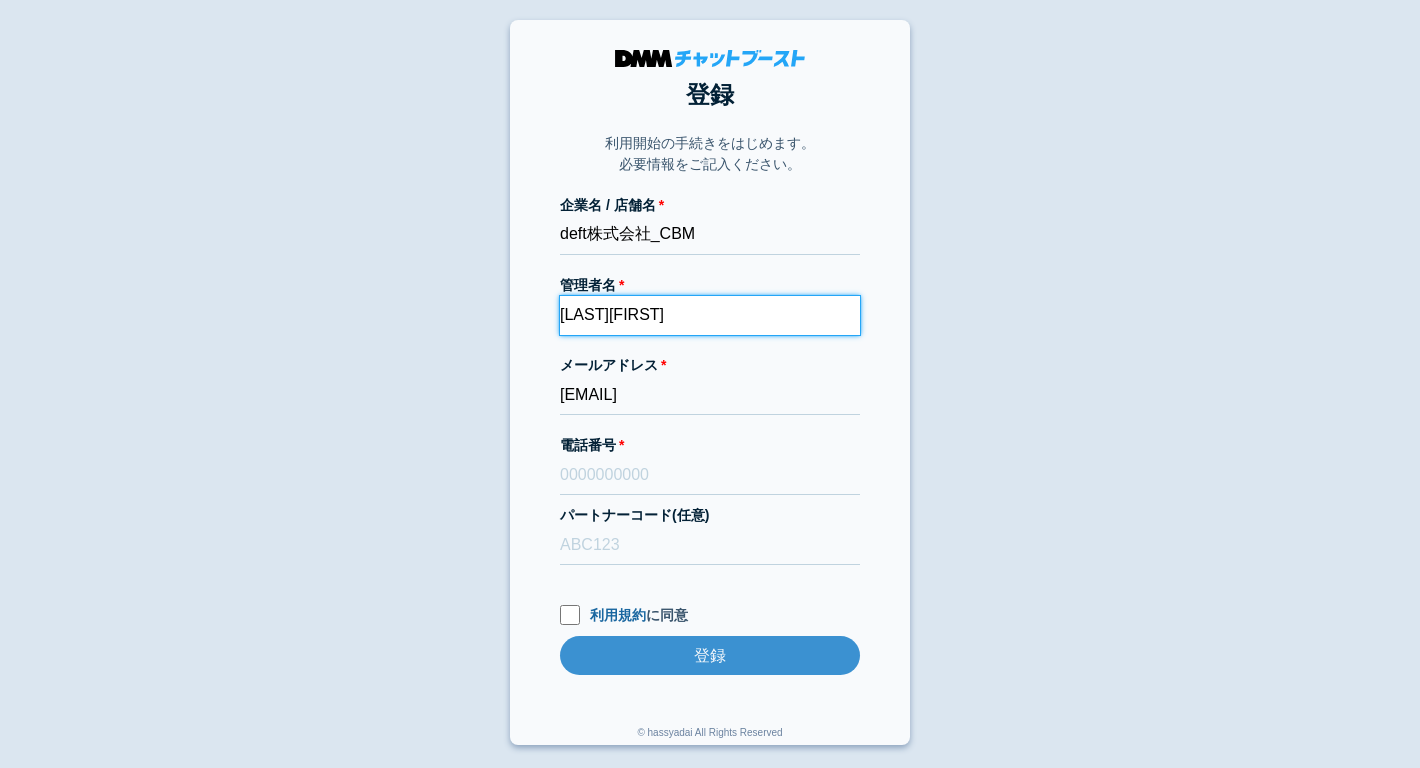 type on "渡辺信嗣" 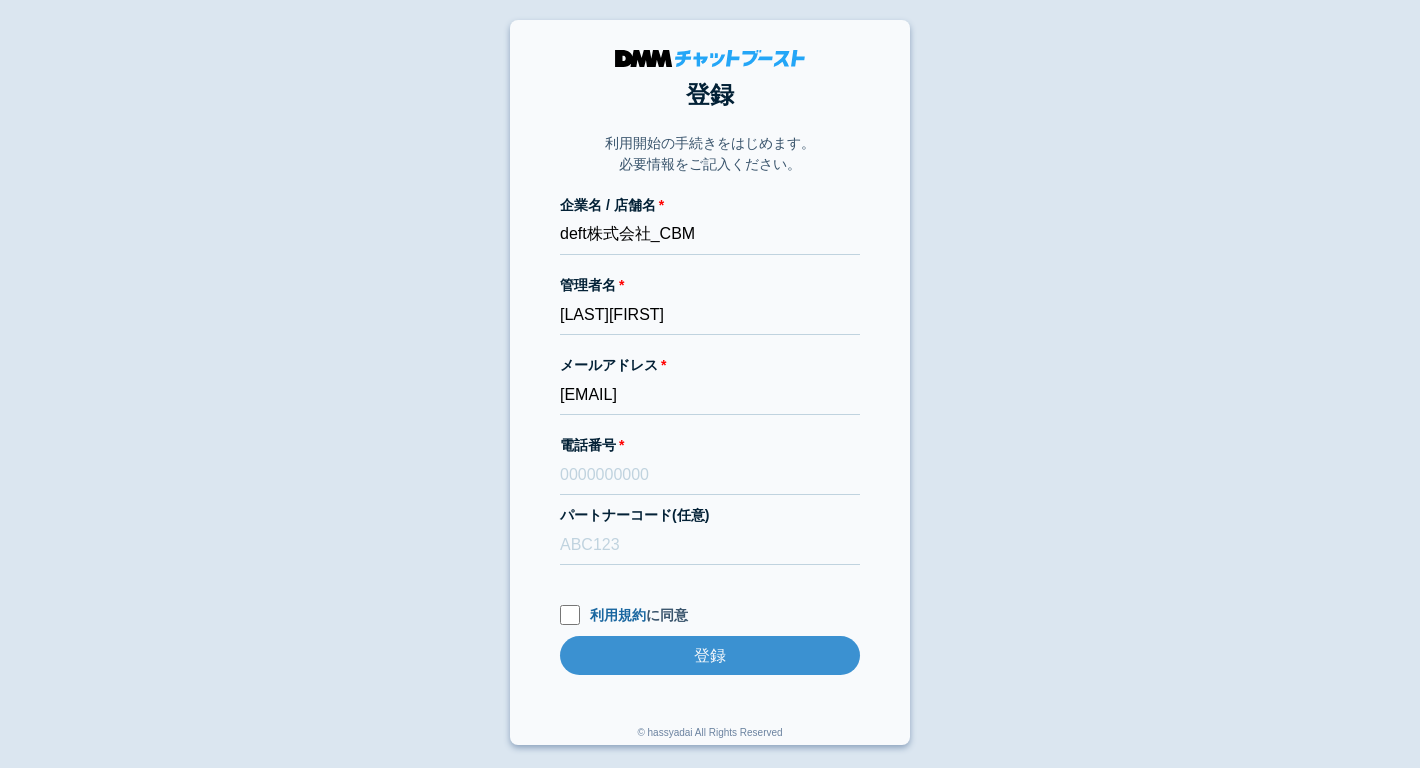 click on "登録
利用開始の手続きをはじめます。 必要情報をご記入ください。
企業名 / 店舗名
deft株式会社_CBM
管理者名
渡辺信嗣
メールアドレス
dmmboost-line+207@dmm.com
電話番号
パートナーコード(任意)
利用規約 に同意
登録
登録
© hassyadai All Rights Reserved" at bounding box center (710, 382) 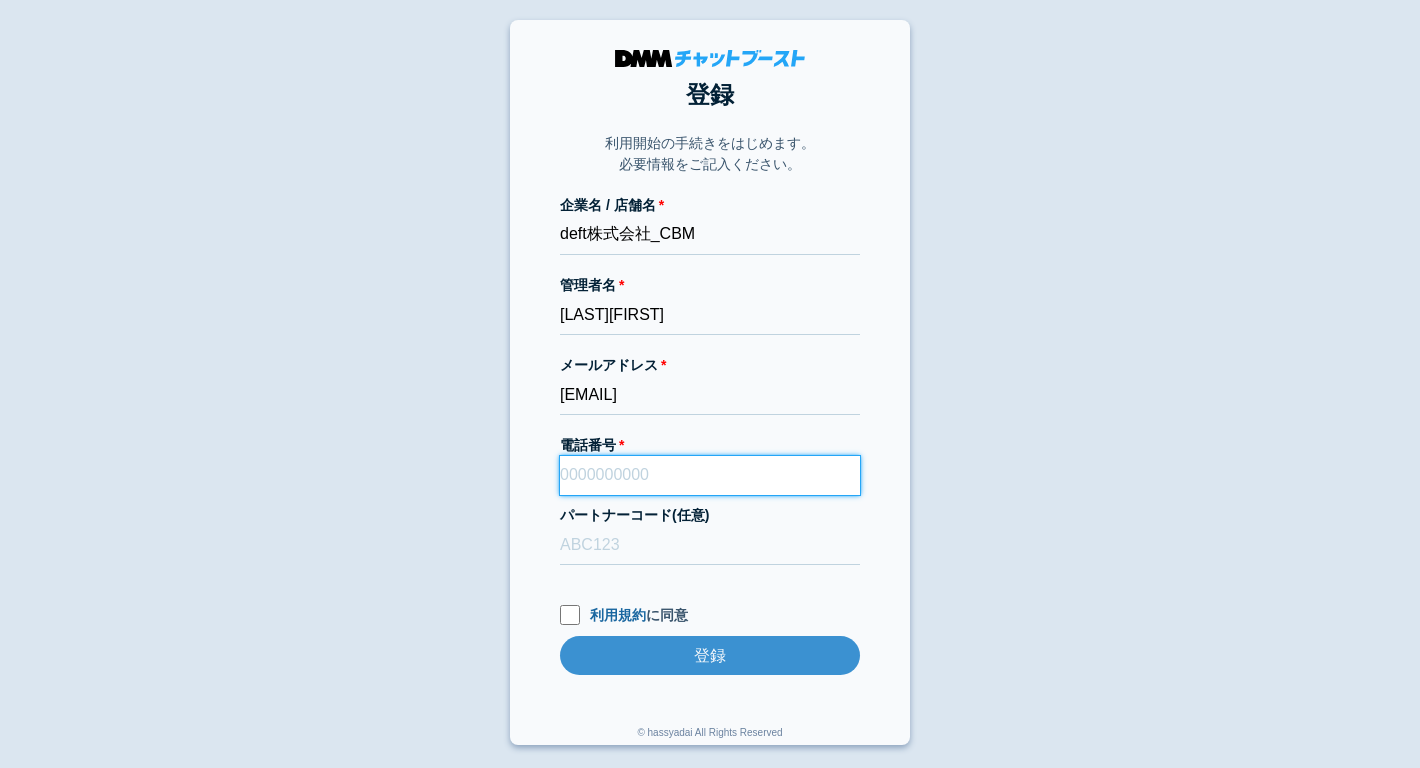 click on "電話番号" at bounding box center (710, 475) 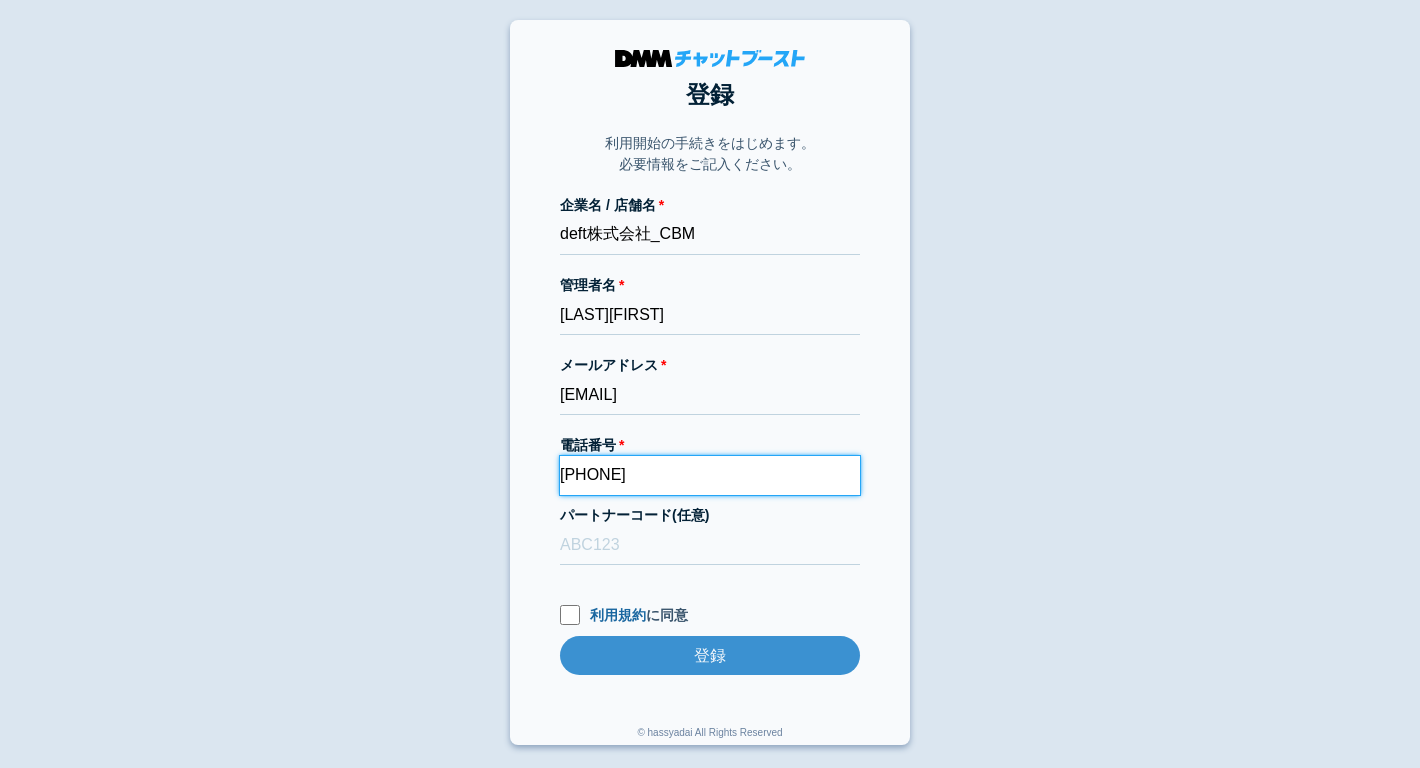 type on "090-3527-1567" 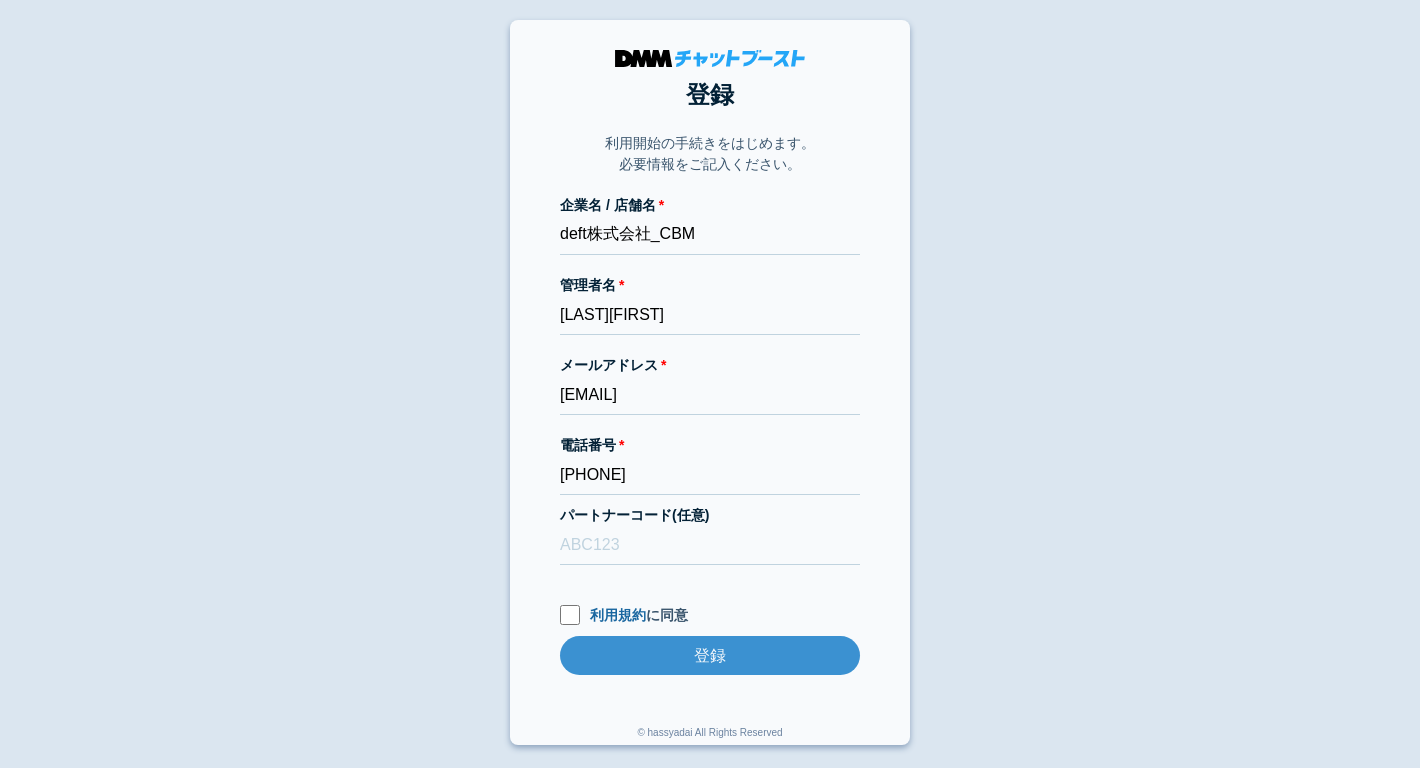 click on "登録
利用開始の手続きをはじめます。 必要情報をご記入ください。
企業名 / 店舗名
deft株式会社_CBM
管理者名
渡辺信嗣
メールアドレス
dmmboost-line+207@dmm.com
電話番号
090-3527-1567
パートナーコード(任意)
利用規約 に同意
登録
登録
© hassyadai All Rights Reserved" at bounding box center (710, 382) 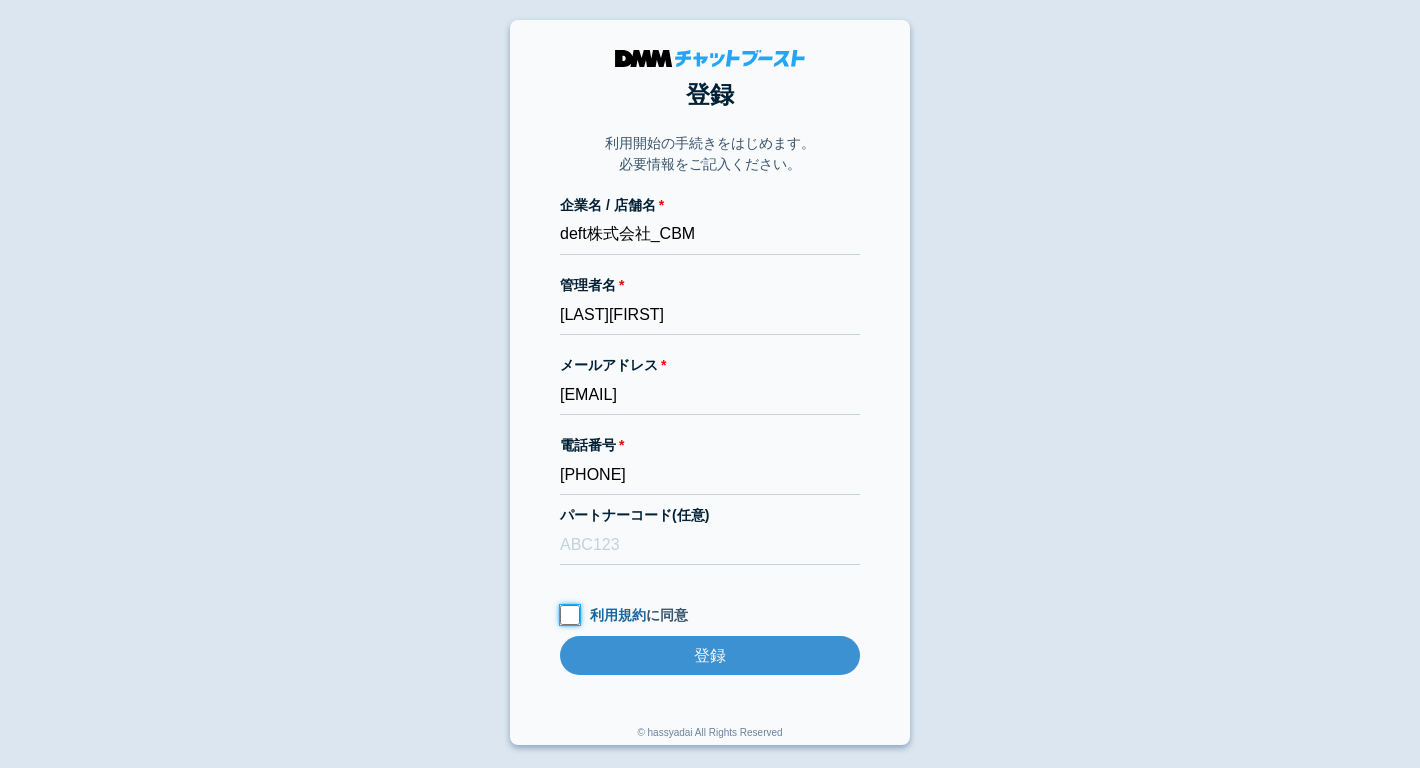 click on "利用規約 に同意" at bounding box center (570, 615) 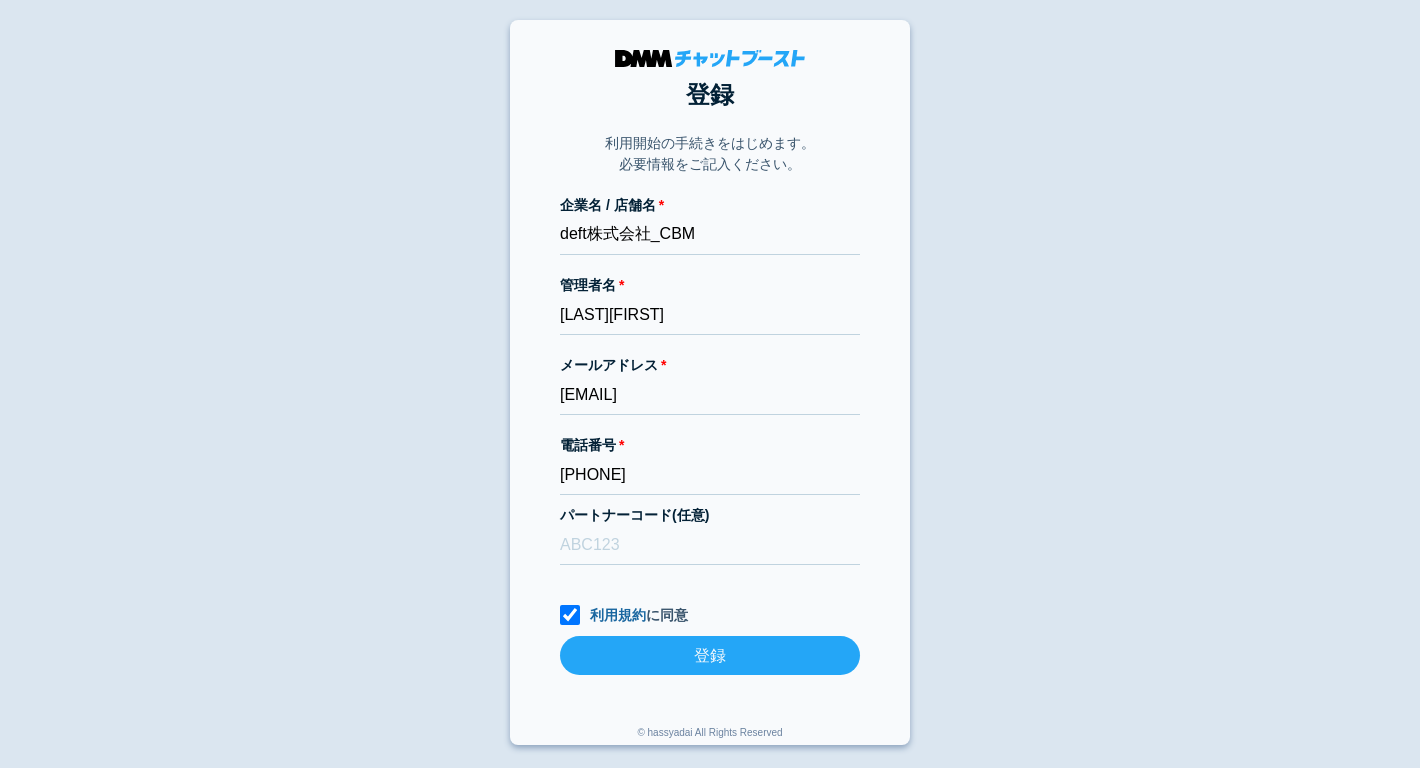 click on "登録" at bounding box center (710, 655) 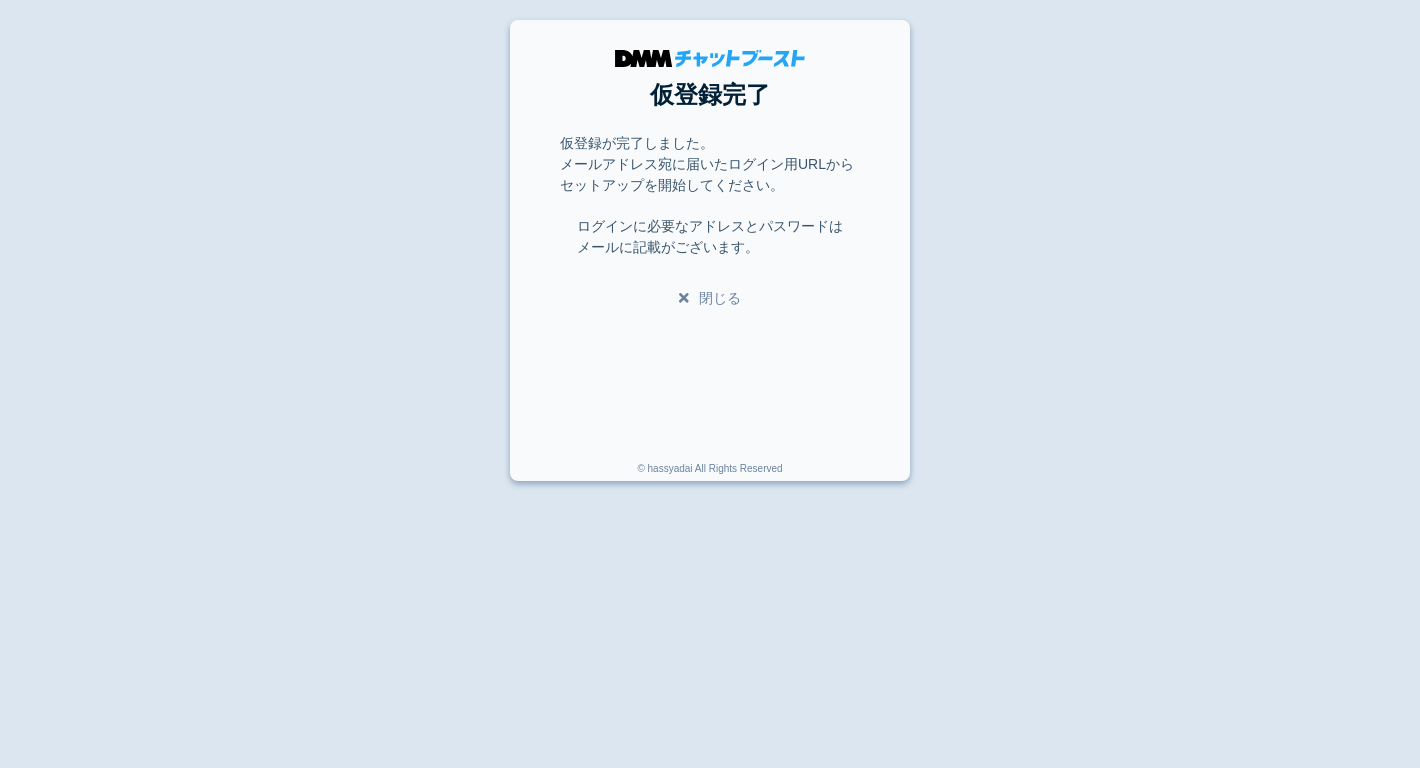 scroll, scrollTop: 0, scrollLeft: 0, axis: both 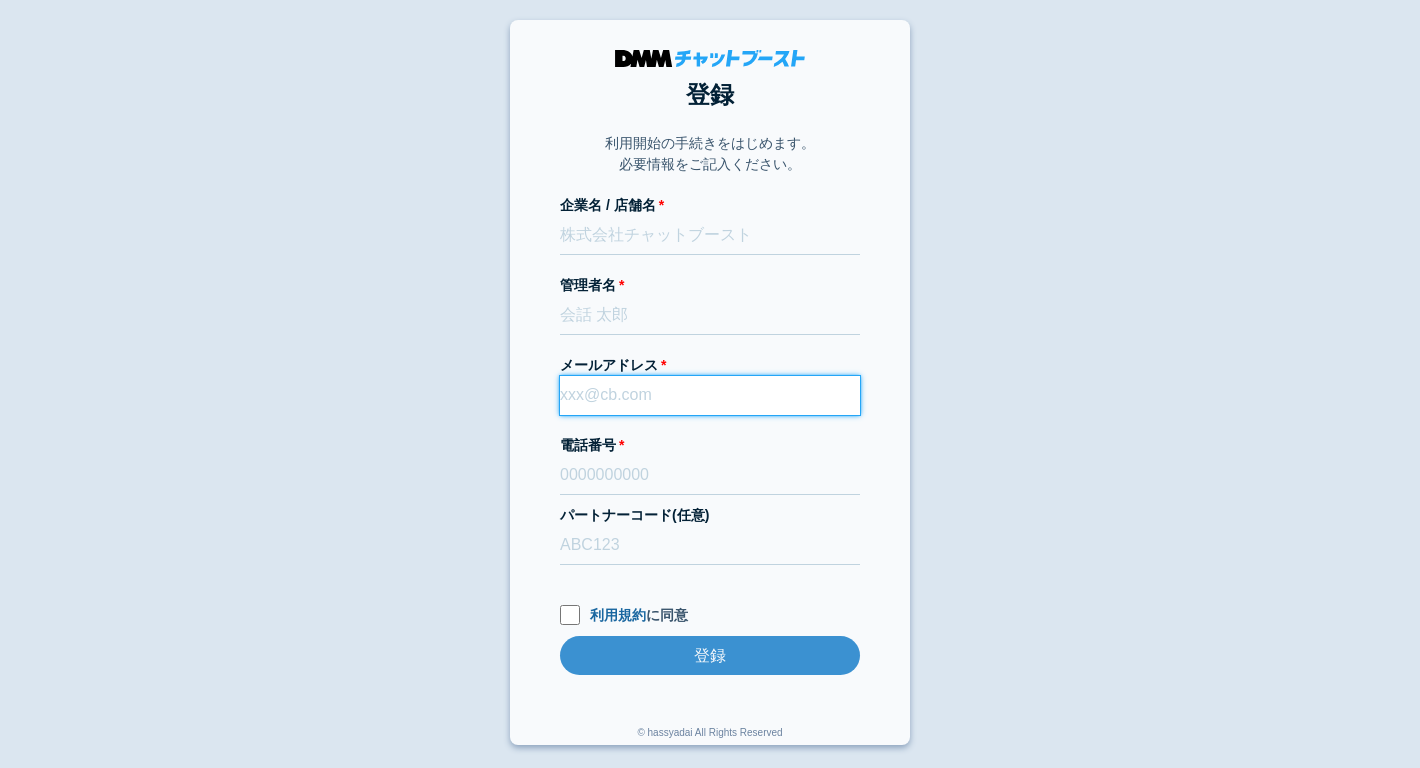 click on "メールアドレス" at bounding box center [710, 395] 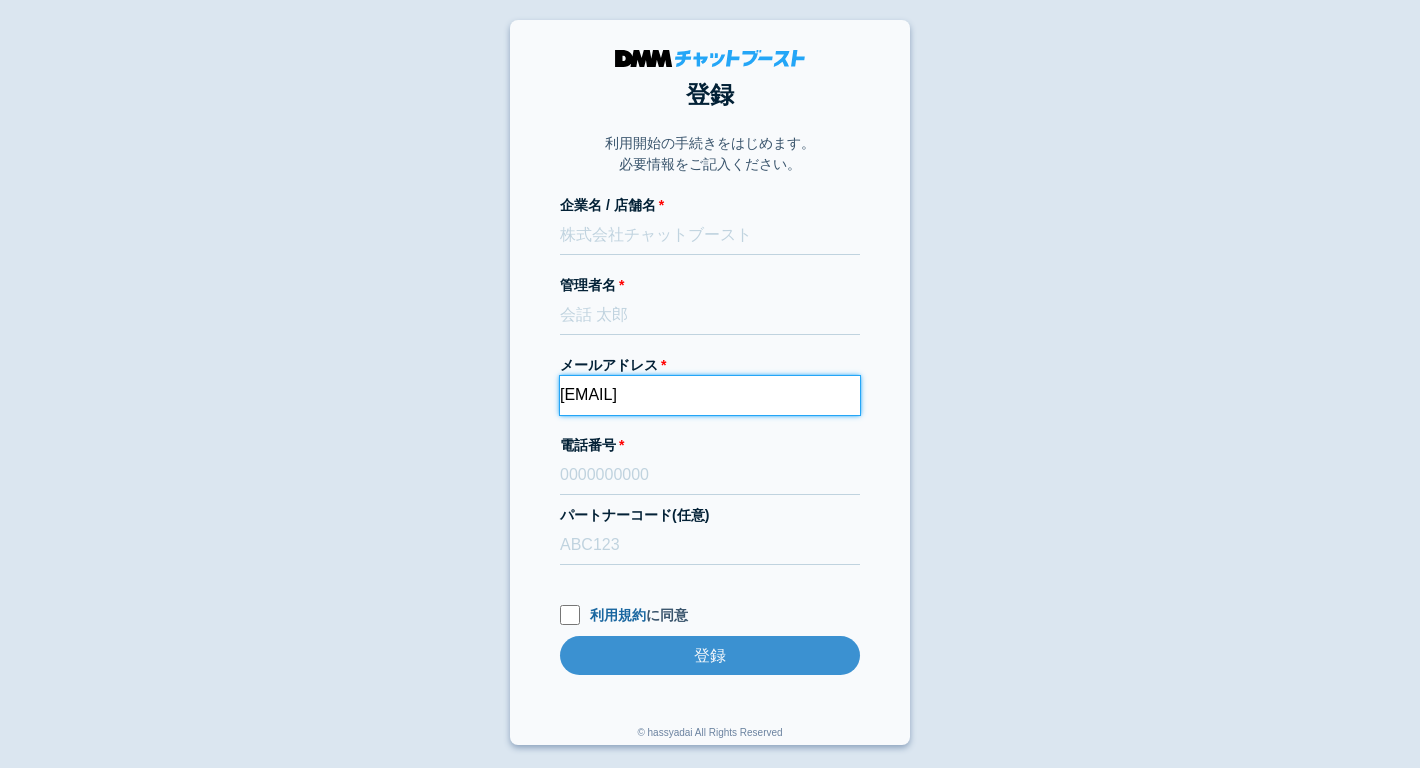 type on "dmmboost-line+209@dmm.com" 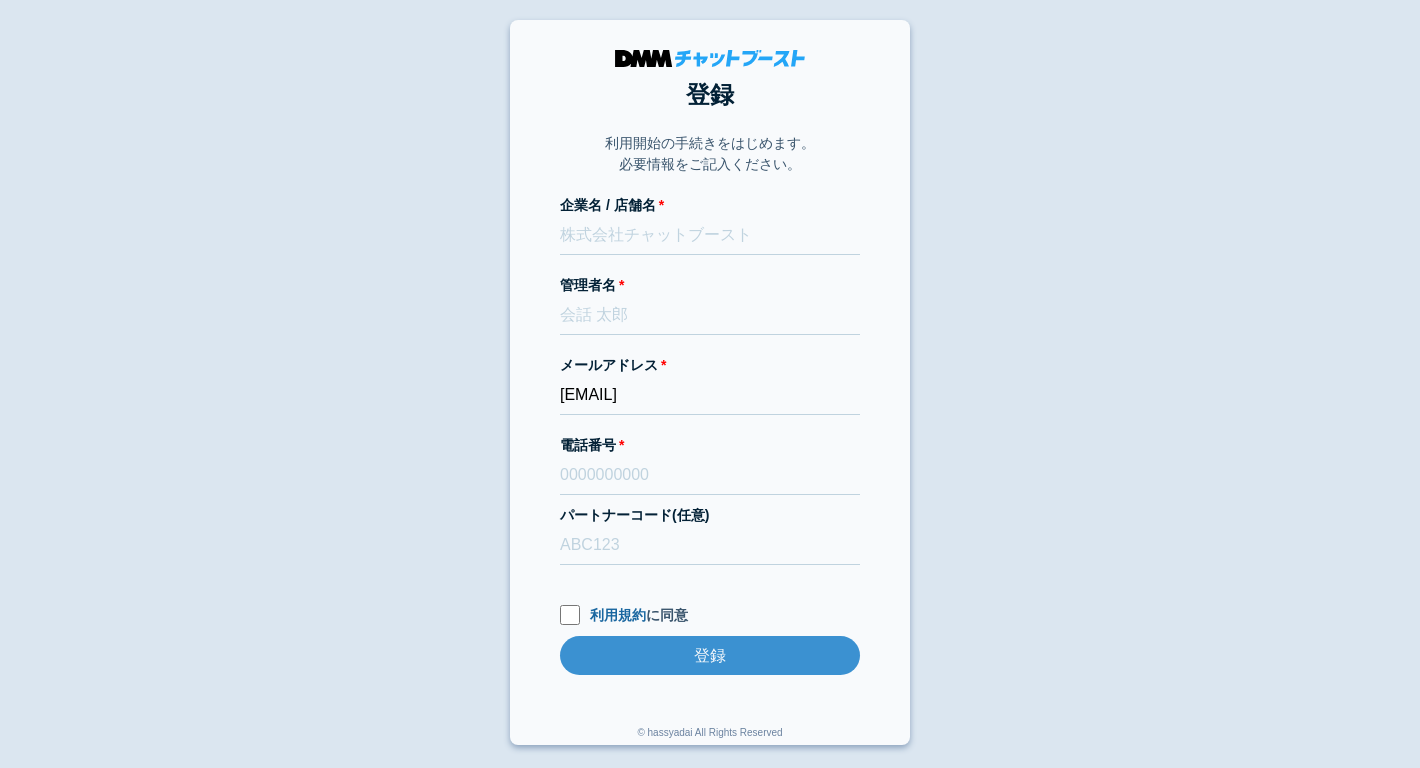 click on "登録
利用開始の手続きをはじめます。 必要情報をご記入ください。
企業名 / 店舗名
管理者名
メールアドレス
dmmboost-line+209@dmm.com
電話番号
パートナーコード(任意)
利用規約 に同意
登録
登録
© hassyadai All Rights Reserved" at bounding box center [710, 382] 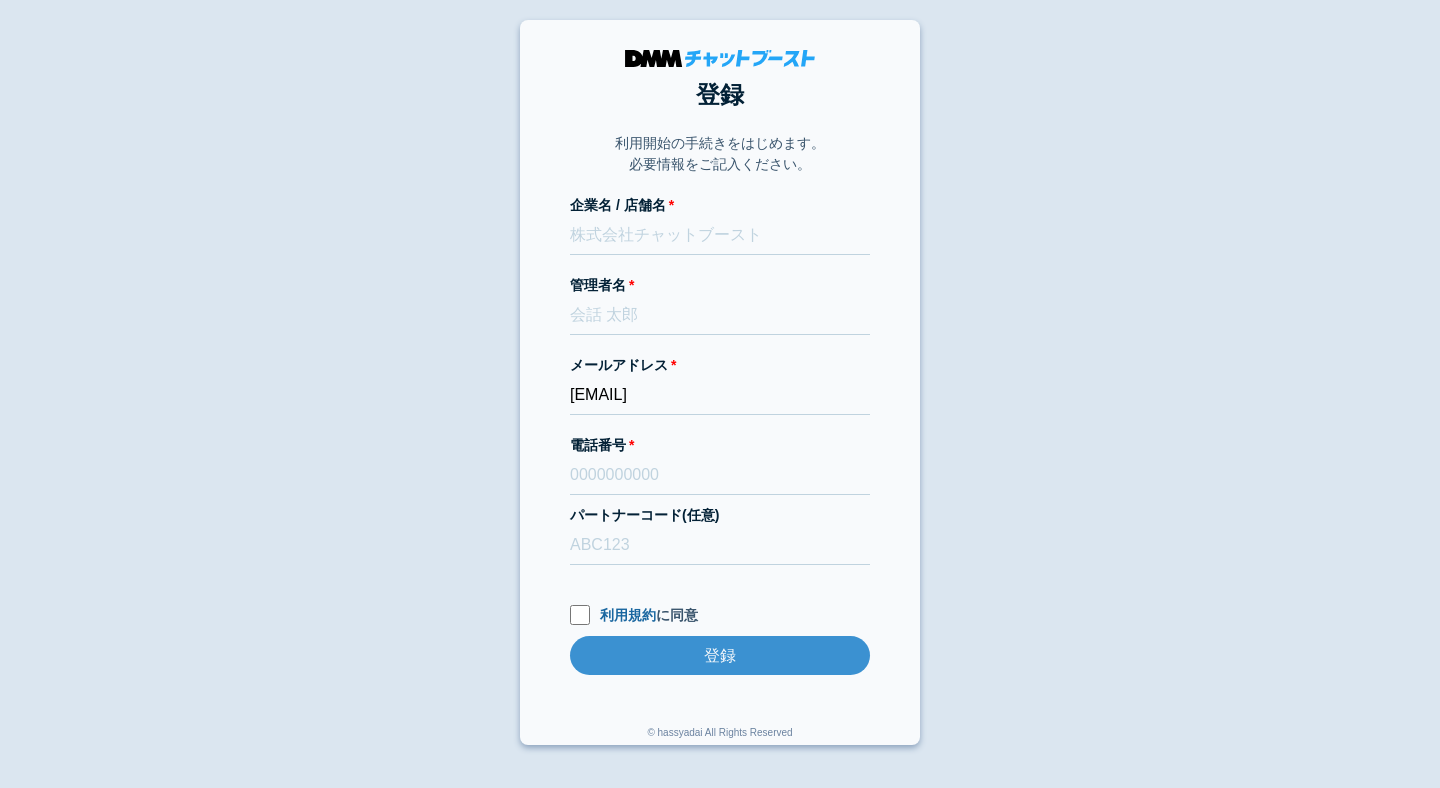 click on "企業名 / 店舗名" at bounding box center [720, 205] 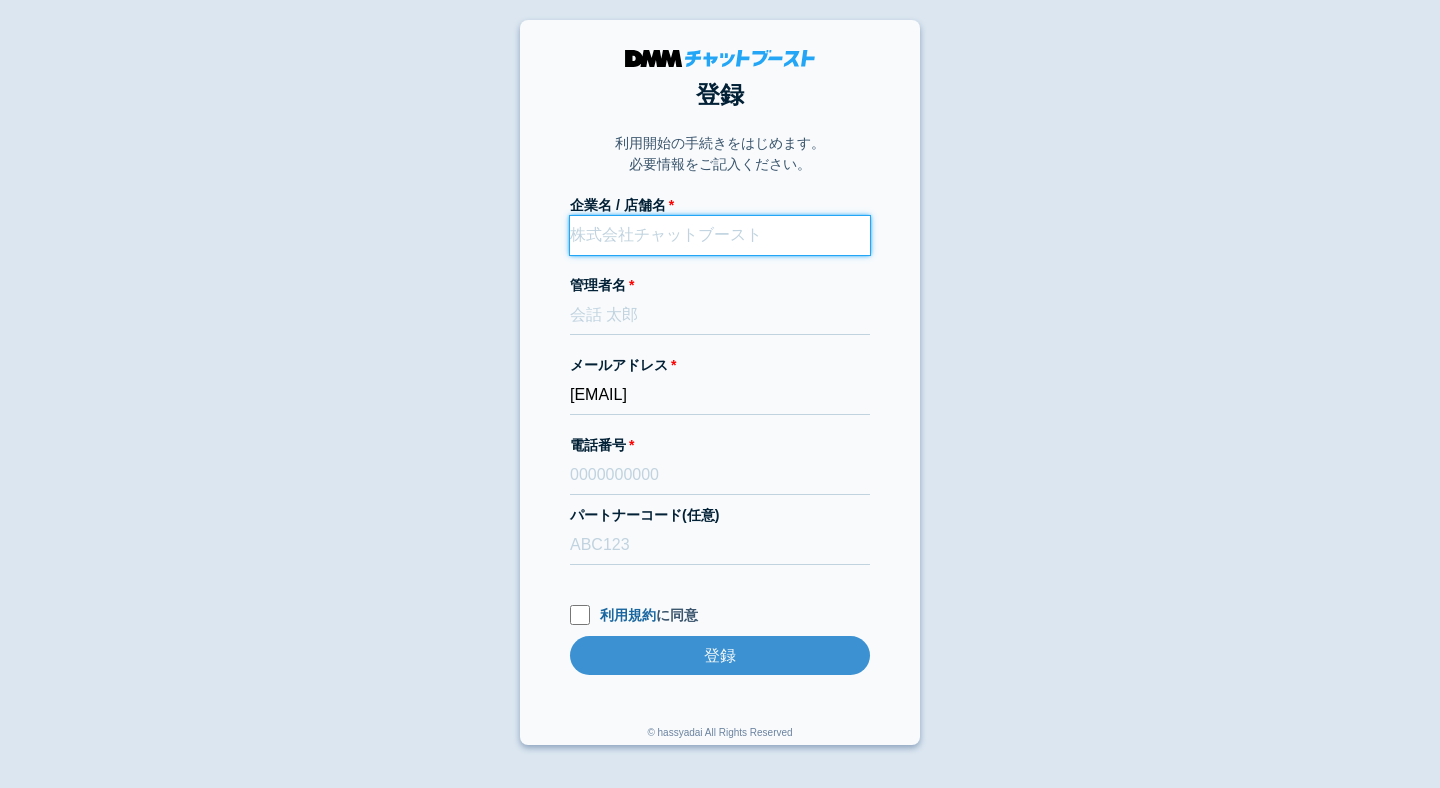 click on "企業名 / 店舗名" at bounding box center [720, 235] 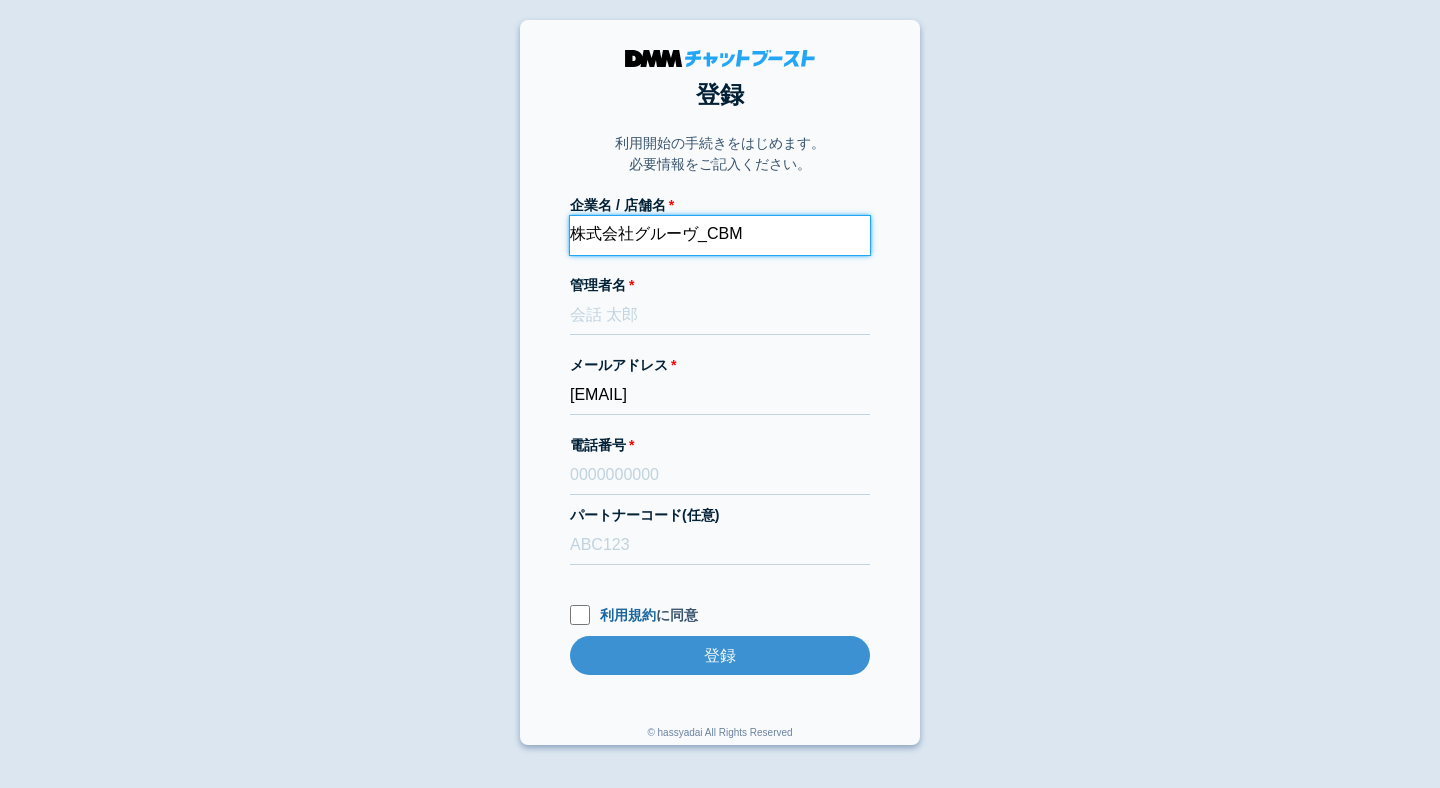 type on "株式会社グルーヴ_CBM" 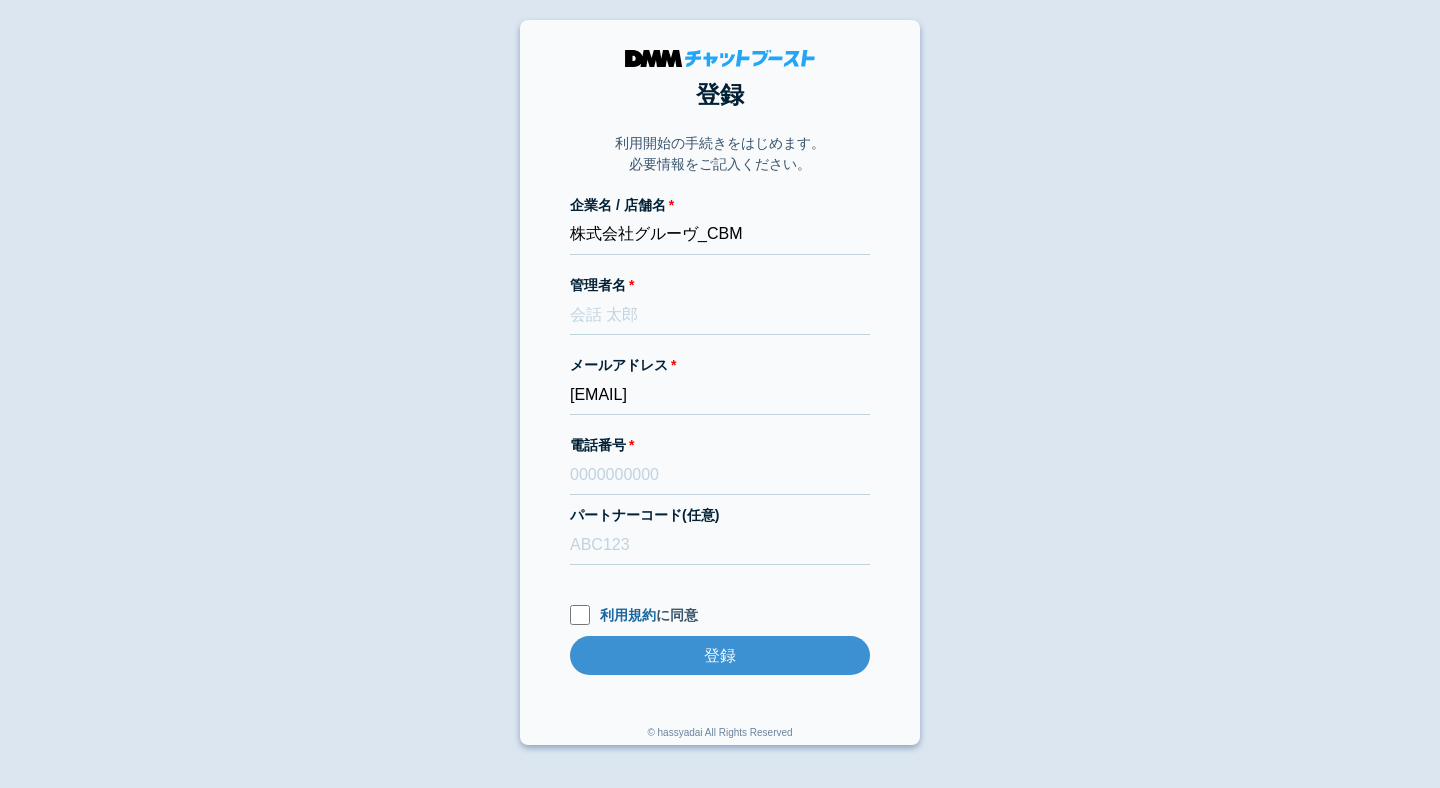 click on "登録
利用開始の手続きをはじめます。 必要情報をご記入ください。
企業名 / 店舗名
株式会社グルーヴ_CBM
管理者名
メールアドレス
dmmboost-line+209@dmm.com
電話番号
パートナーコード(任意)
利用規約 に同意
登録
登録
© hassyadai All Rights Reserved" at bounding box center (720, 382) 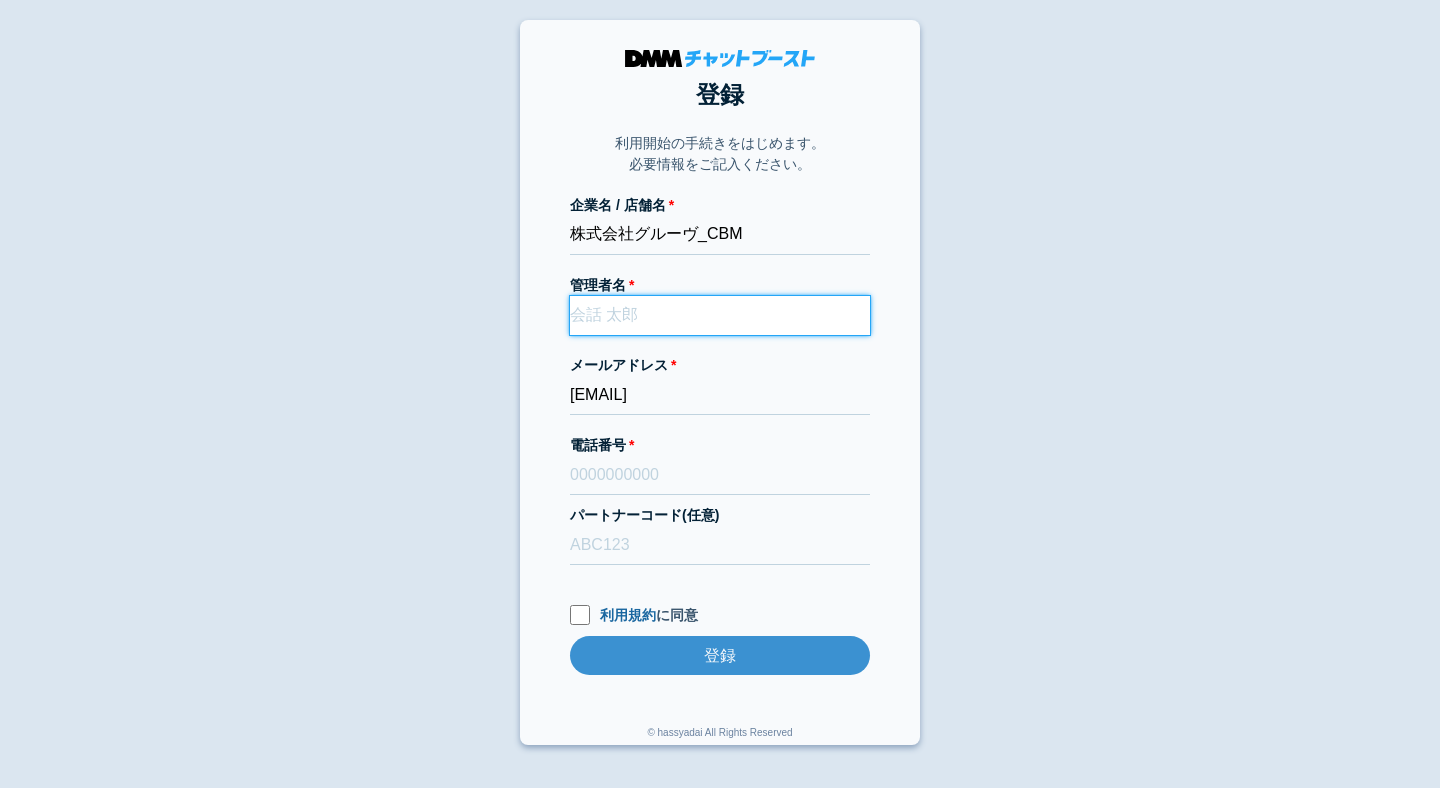 click on "管理者名" at bounding box center [720, 315] 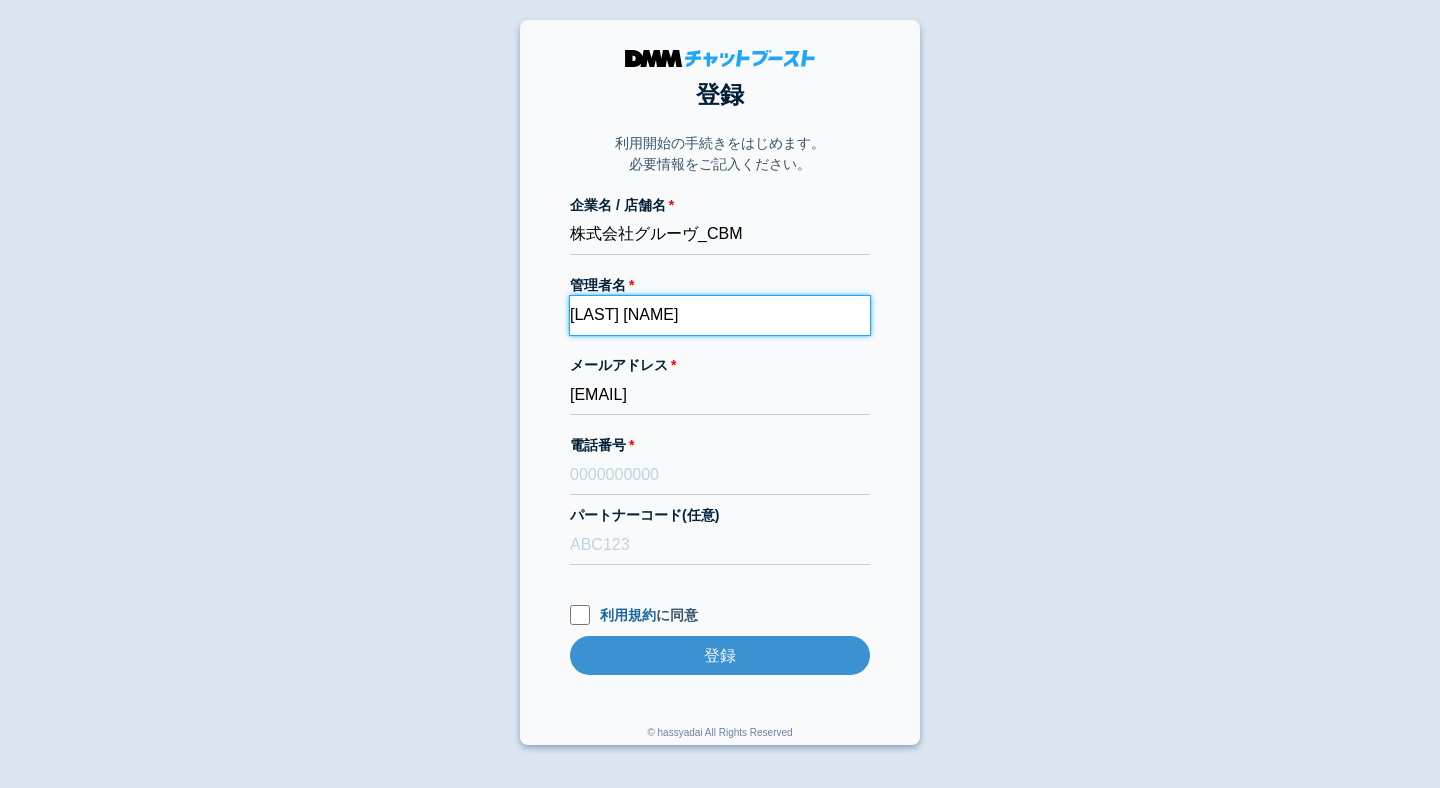 type on "竹園知矢" 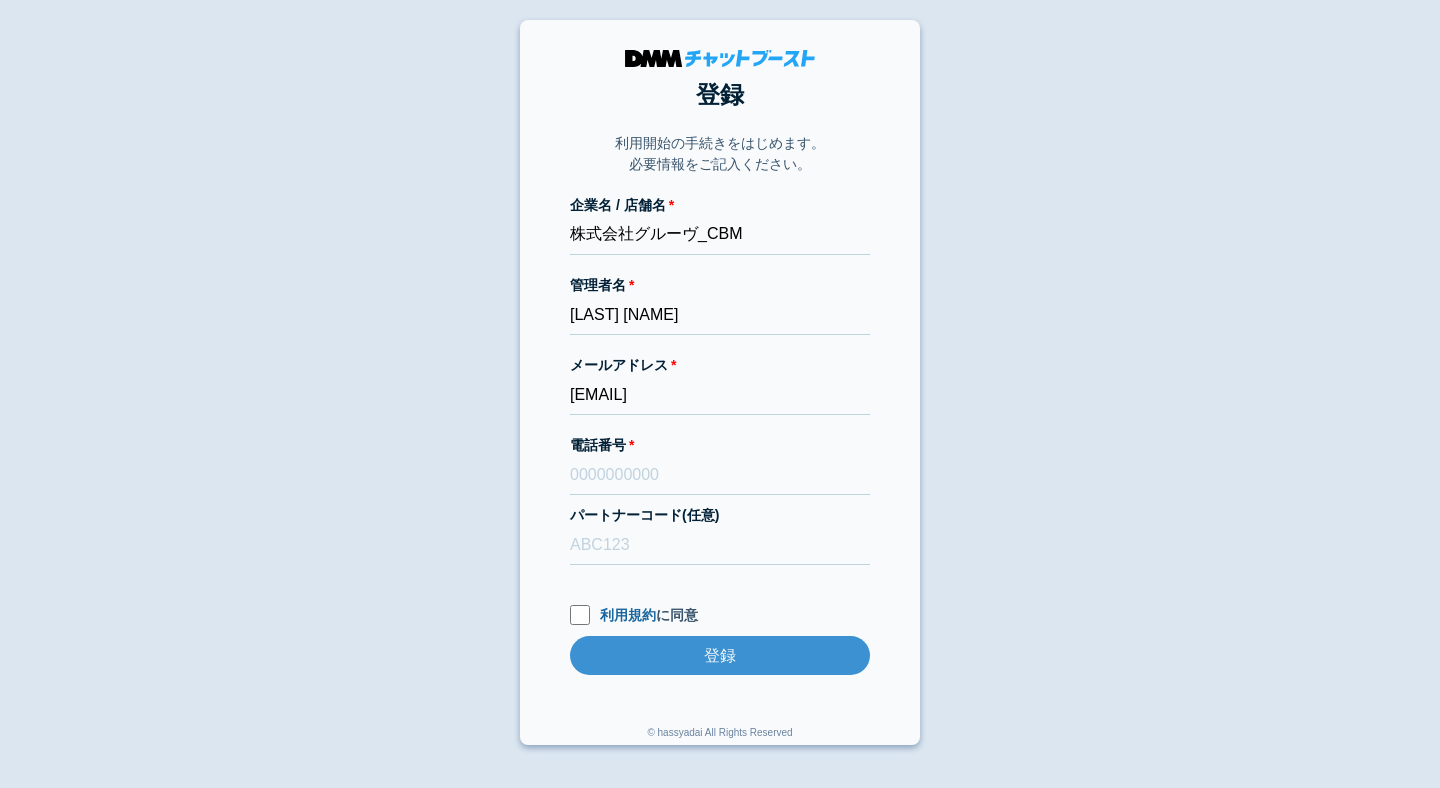 click on "登録
利用開始の手続きをはじめます。 必要情報をご記入ください。
企業名 / 店舗名
株式会社グルーヴ_CBM
管理者名
竹園知矢
メールアドレス
dmmboost-line+209@dmm.com
電話番号
パートナーコード(任意)
利用規約 に同意
登録
登録
© hassyadai All Rights Reserved" at bounding box center [720, 382] 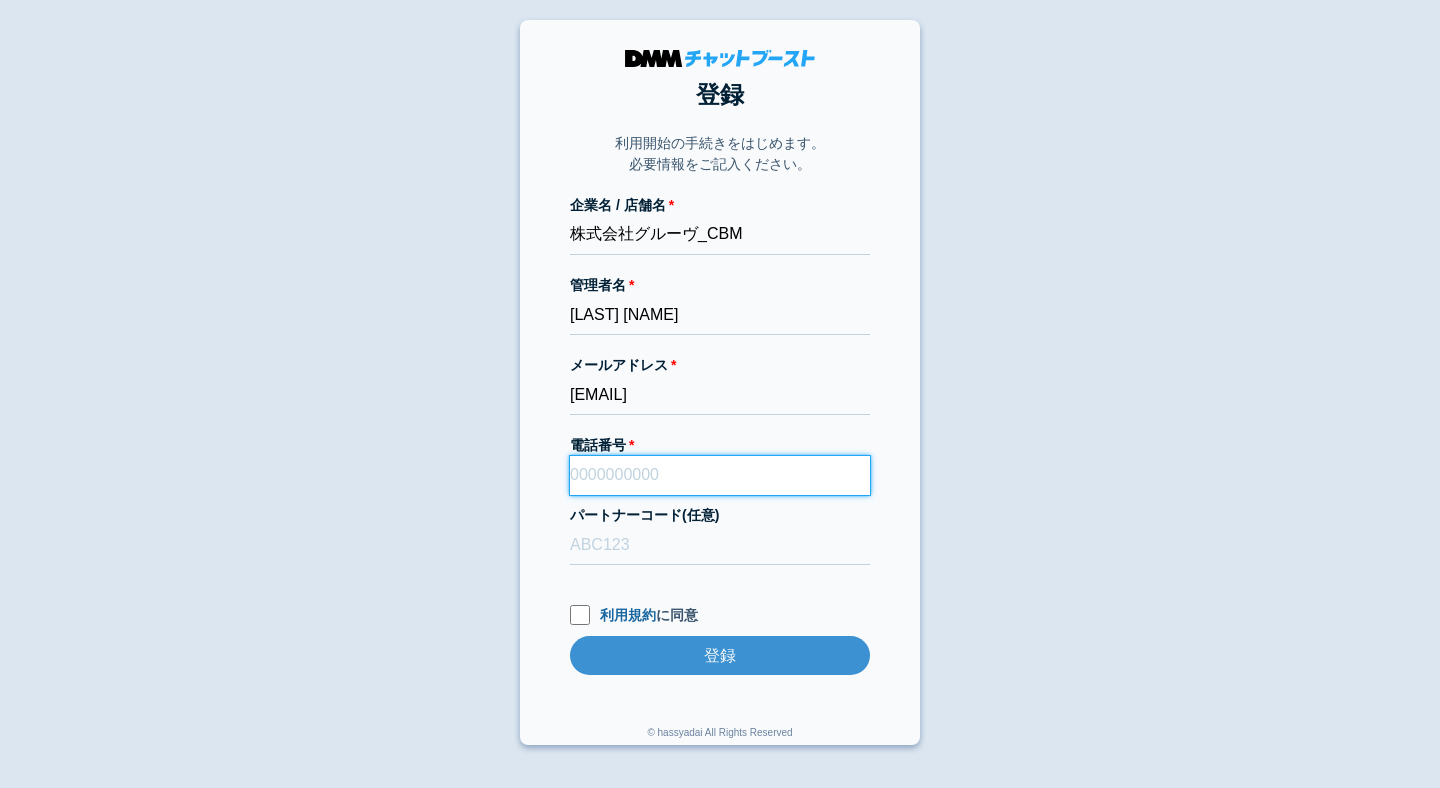 click on "電話番号" at bounding box center [720, 475] 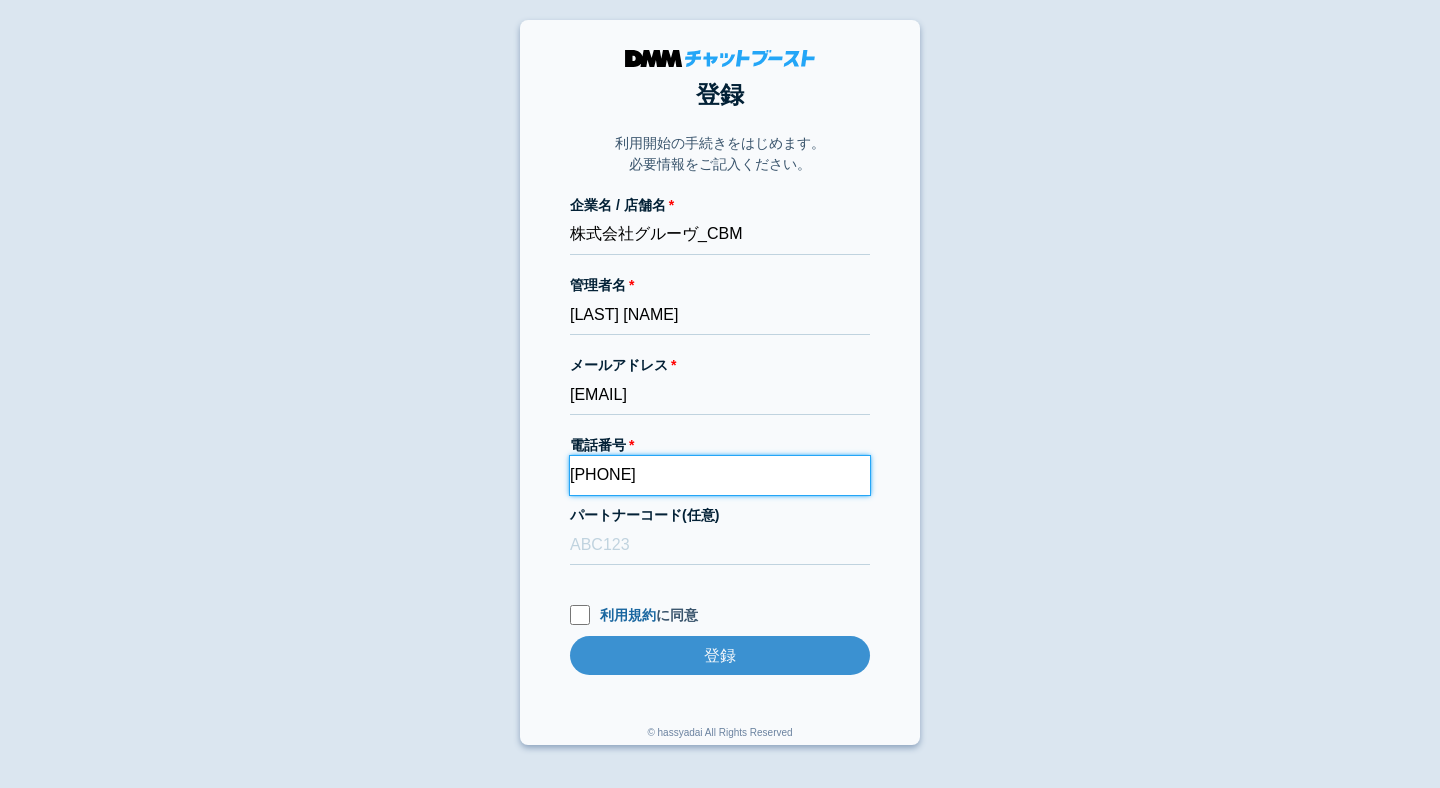 type on "080-7026-4762" 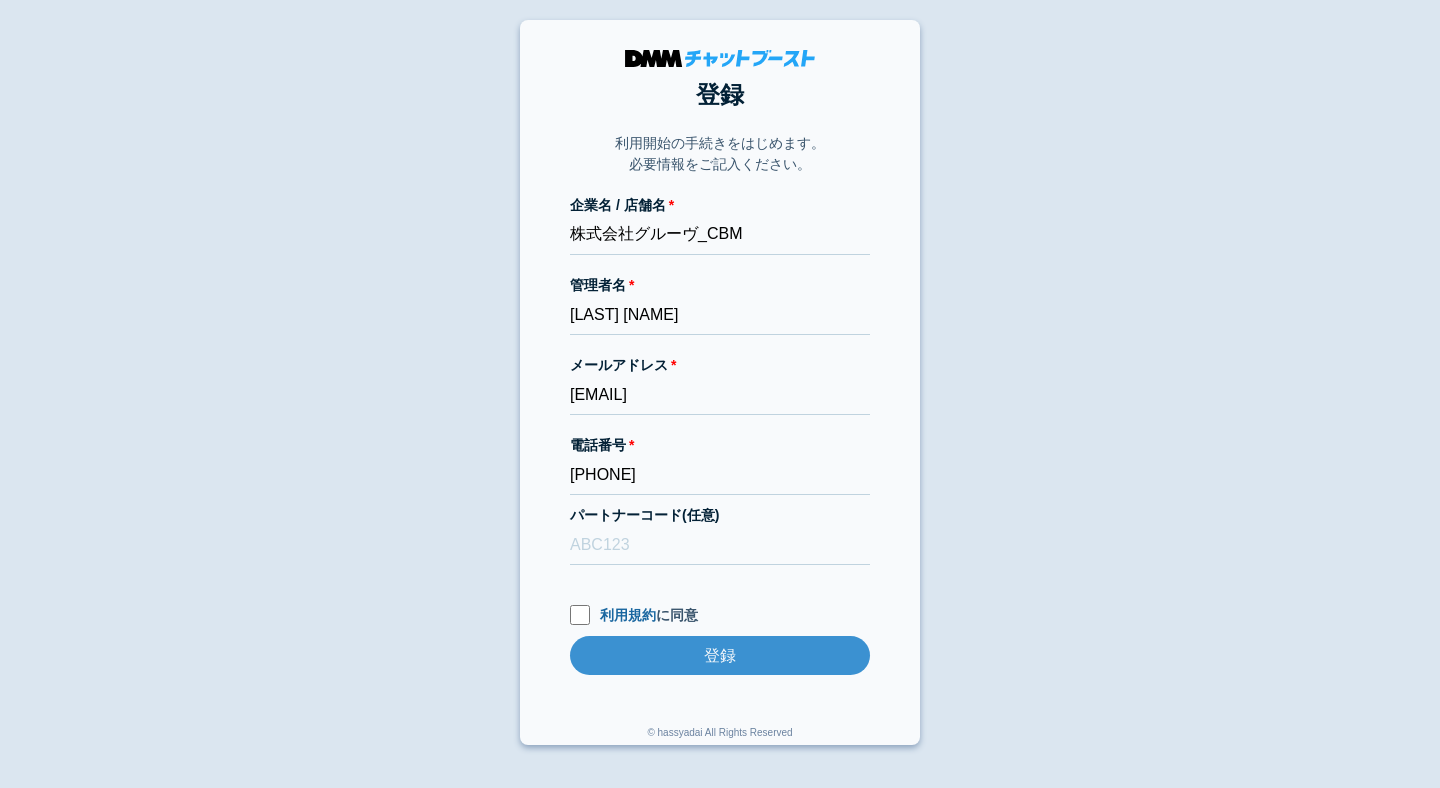 click on "登録
利用開始の手続きをはじめます。 必要情報をご記入ください。
企業名 / 店舗名
株式会社グルーヴ_CBM
管理者名
竹園知矢
メールアドレス
dmmboost-line+209@dmm.com
電話番号
080-7026-4762
パートナーコード(任意)
利用規約 に同意
登録
登録
© hassyadai All Rights Reserved" at bounding box center (720, 382) 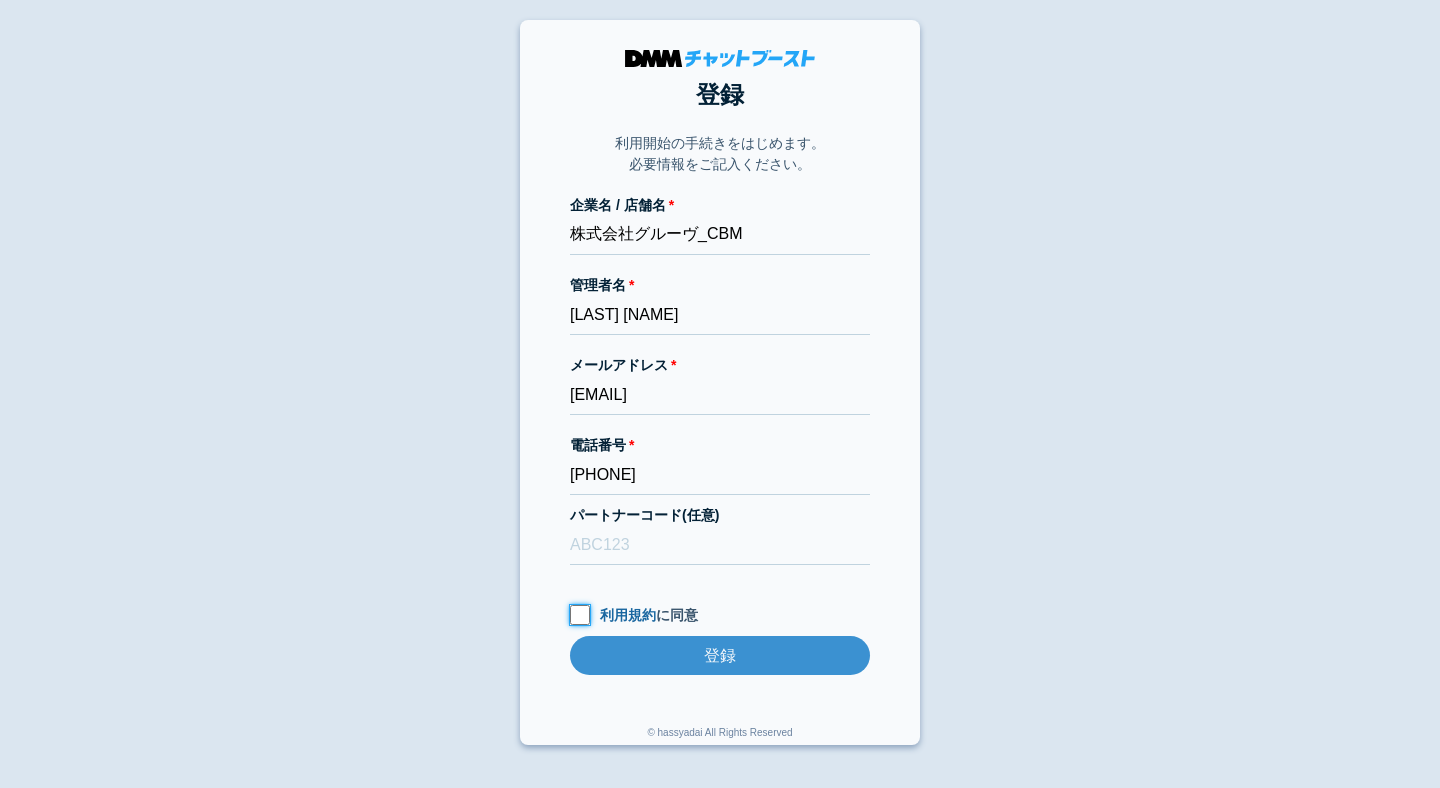 click on "利用規約 に同意" at bounding box center (580, 615) 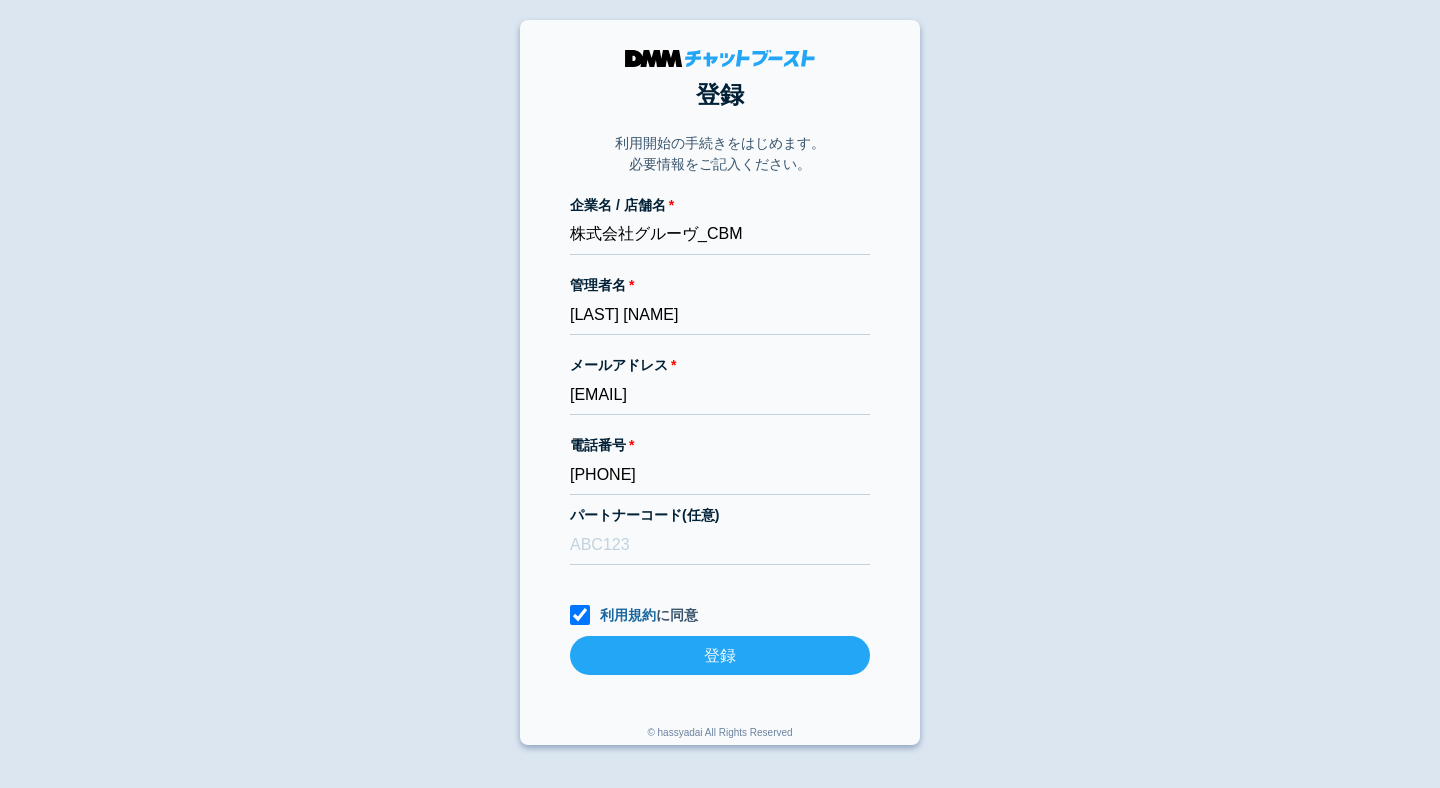 click on "登録" at bounding box center (720, 655) 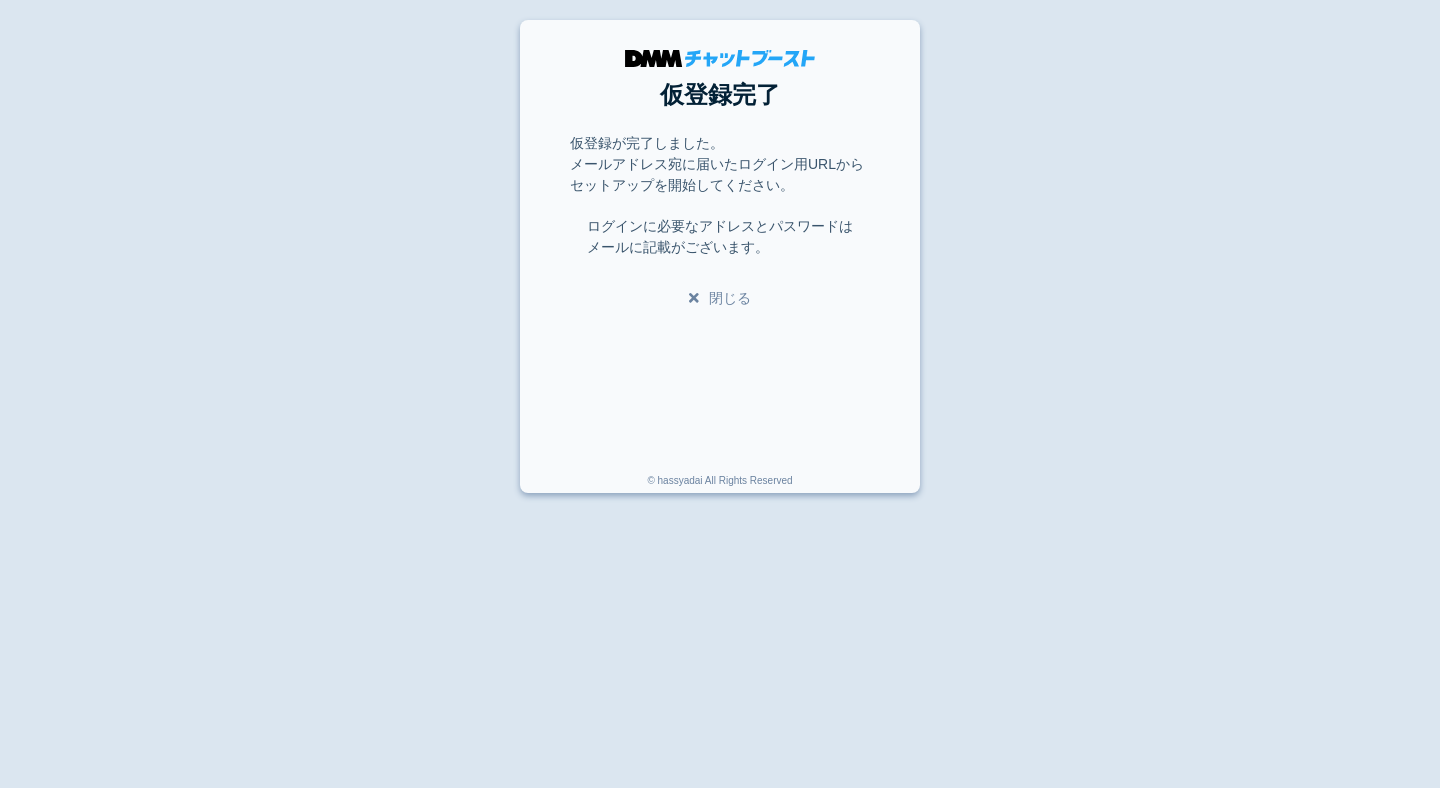 scroll, scrollTop: 0, scrollLeft: 0, axis: both 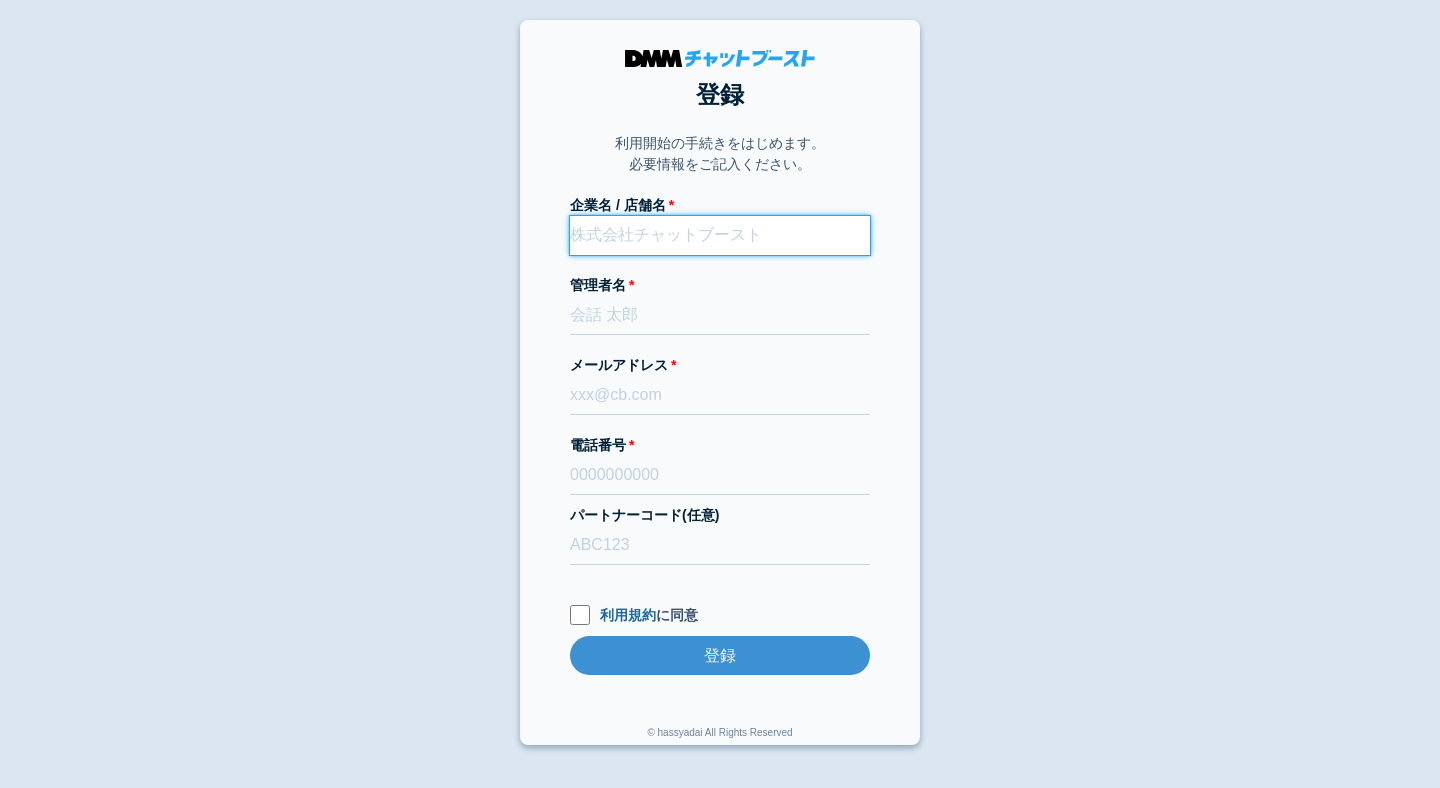 click on "企業名 / 店舗名" at bounding box center [720, 235] 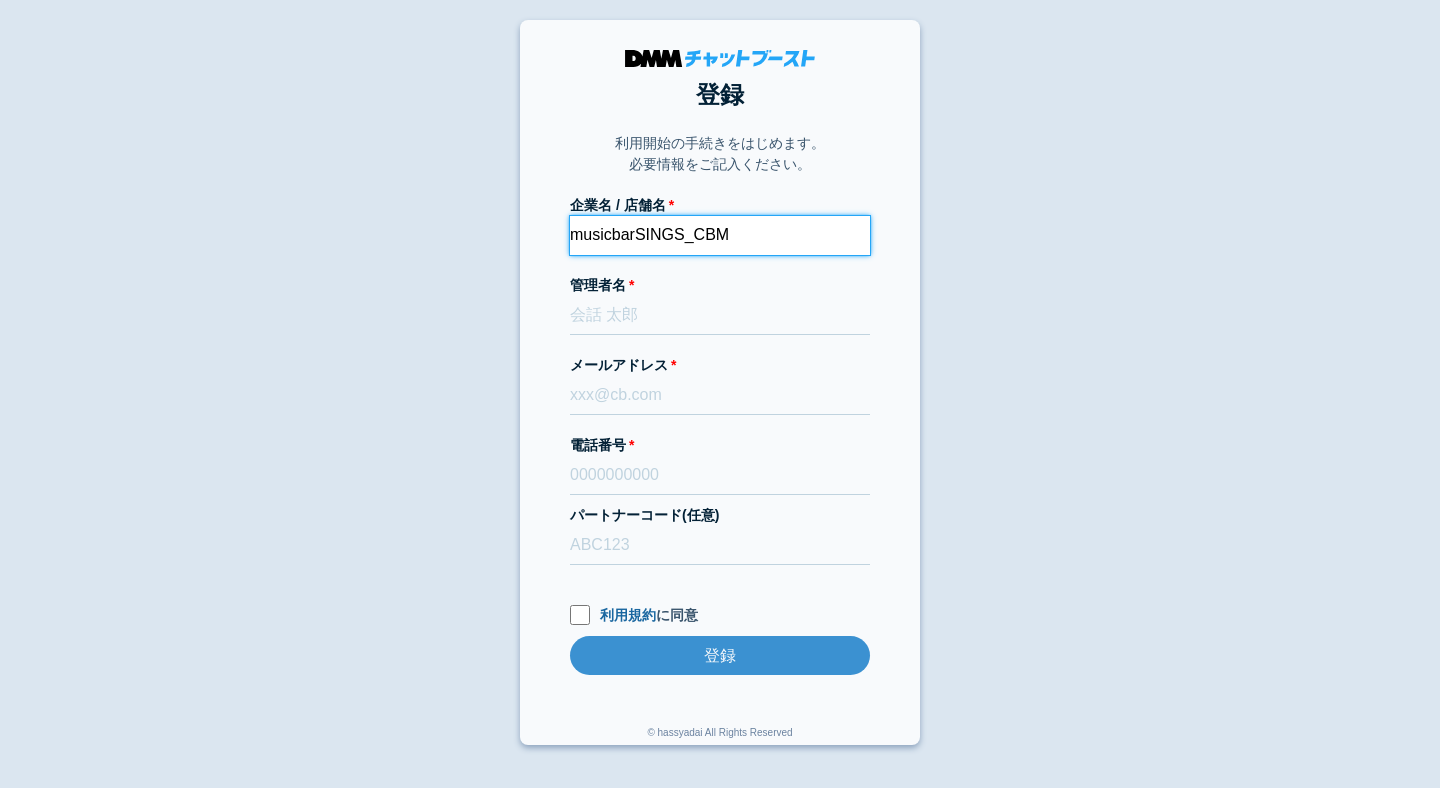 type on "musicbarSINGS_CBM" 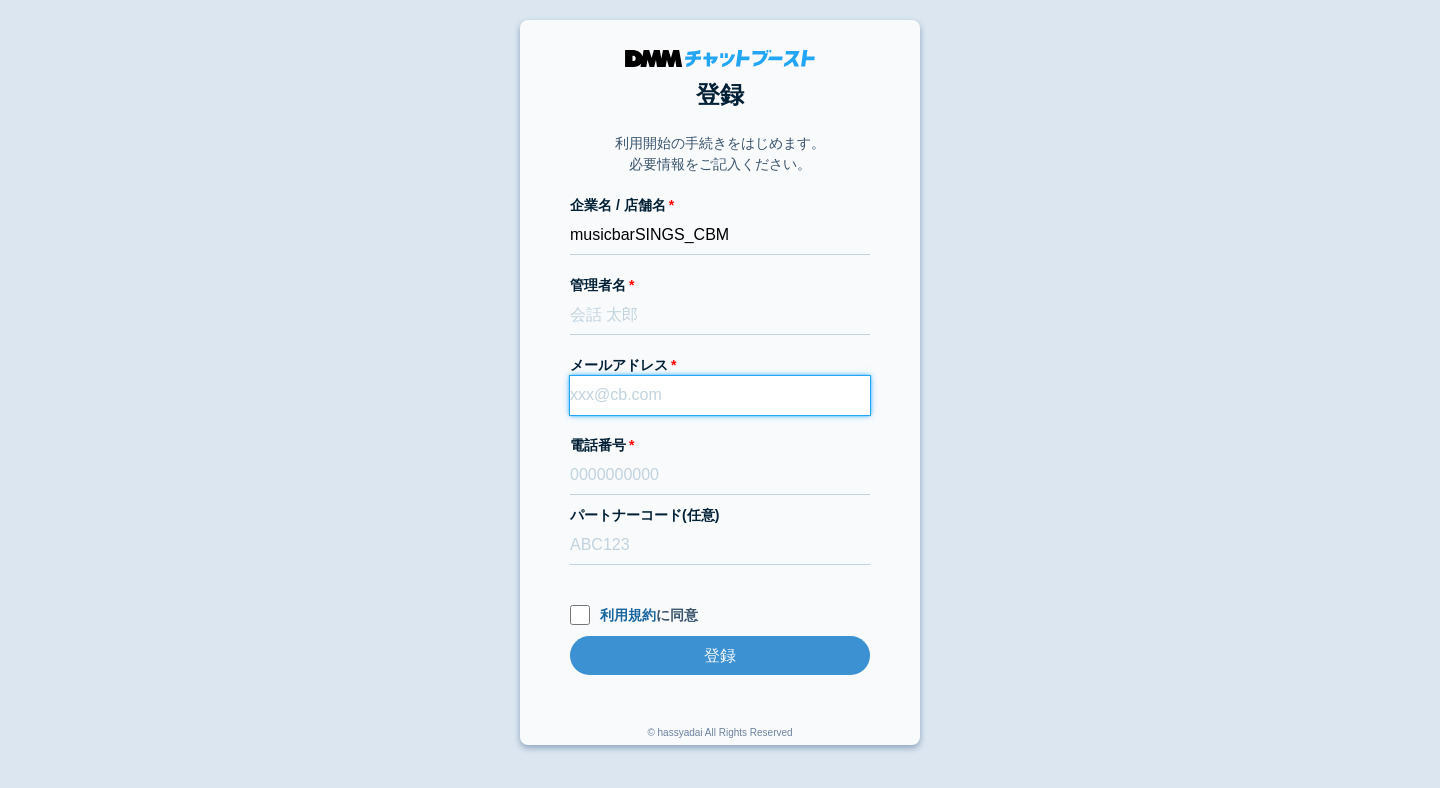 click on "メールアドレス" at bounding box center (720, 395) 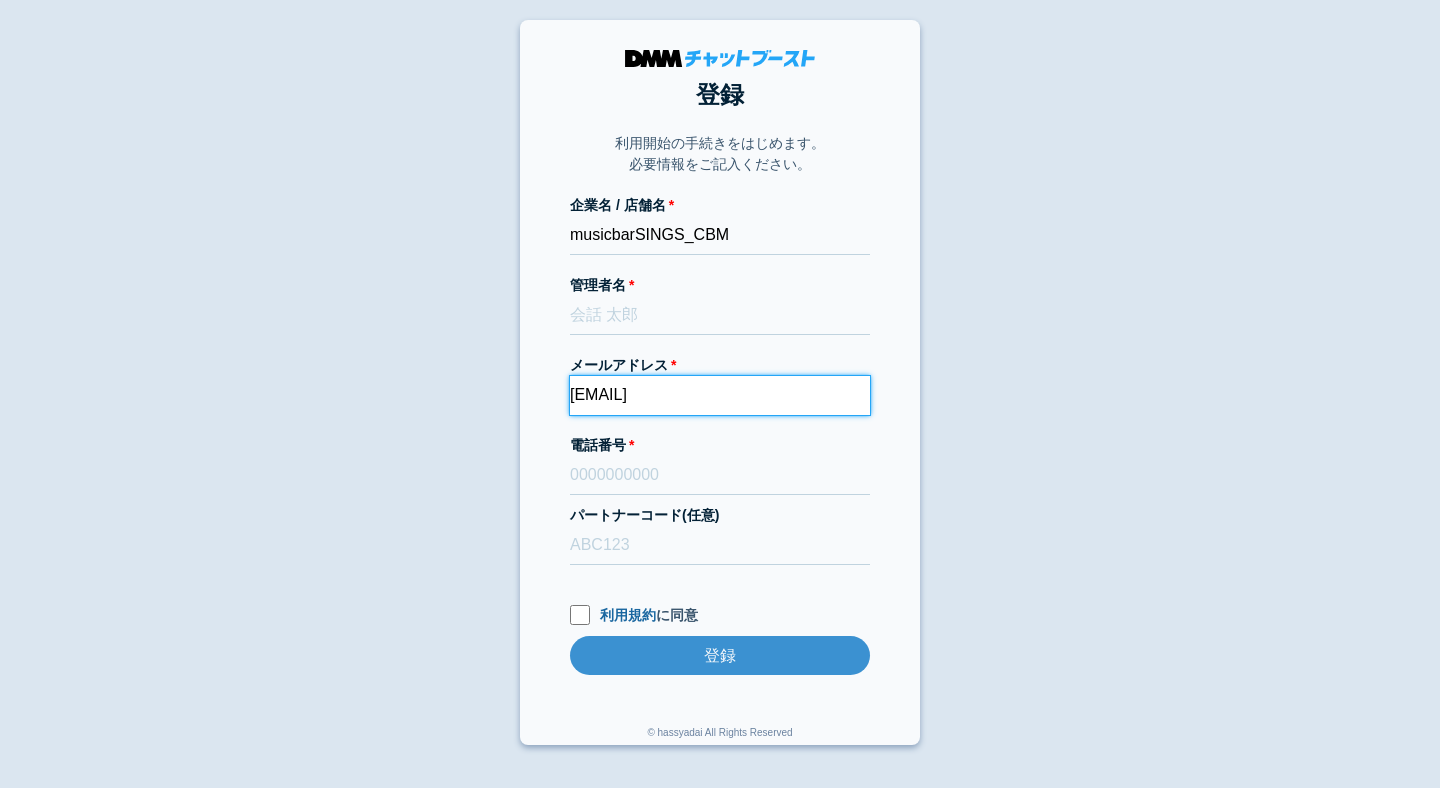 type on "dmmboost-line+211@dmm.com" 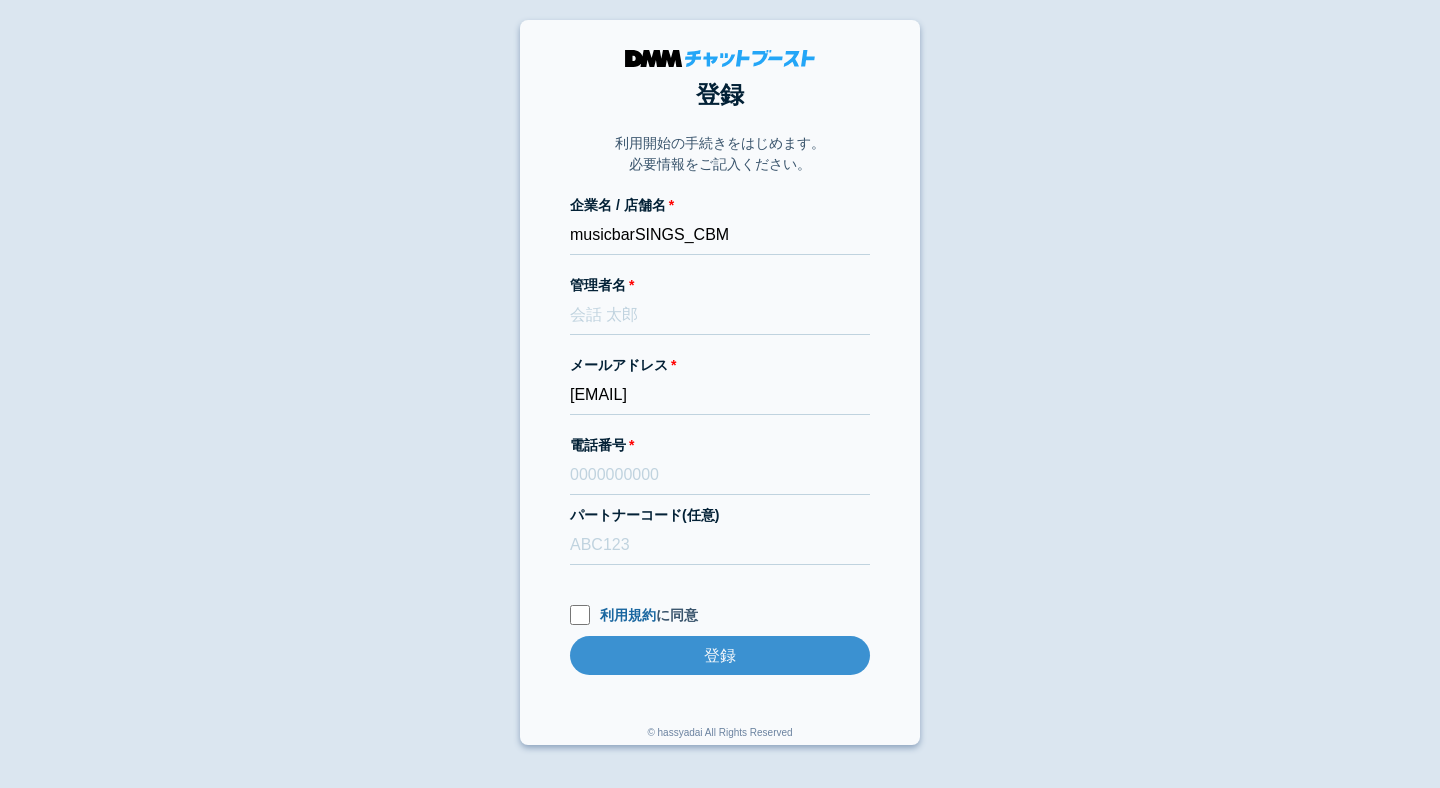 click on "登録
利用開始の手続きをはじめます。 必要情報をご記入ください。
企業名 / 店舗名
musicbarSINGS_CBM
管理者名
メールアドレス
dmmboost-line+211@dmm.com
電話番号
パートナーコード(任意)
利用規約 に同意
登録
登録
© hassyadai All Rights Reserved" at bounding box center [720, 382] 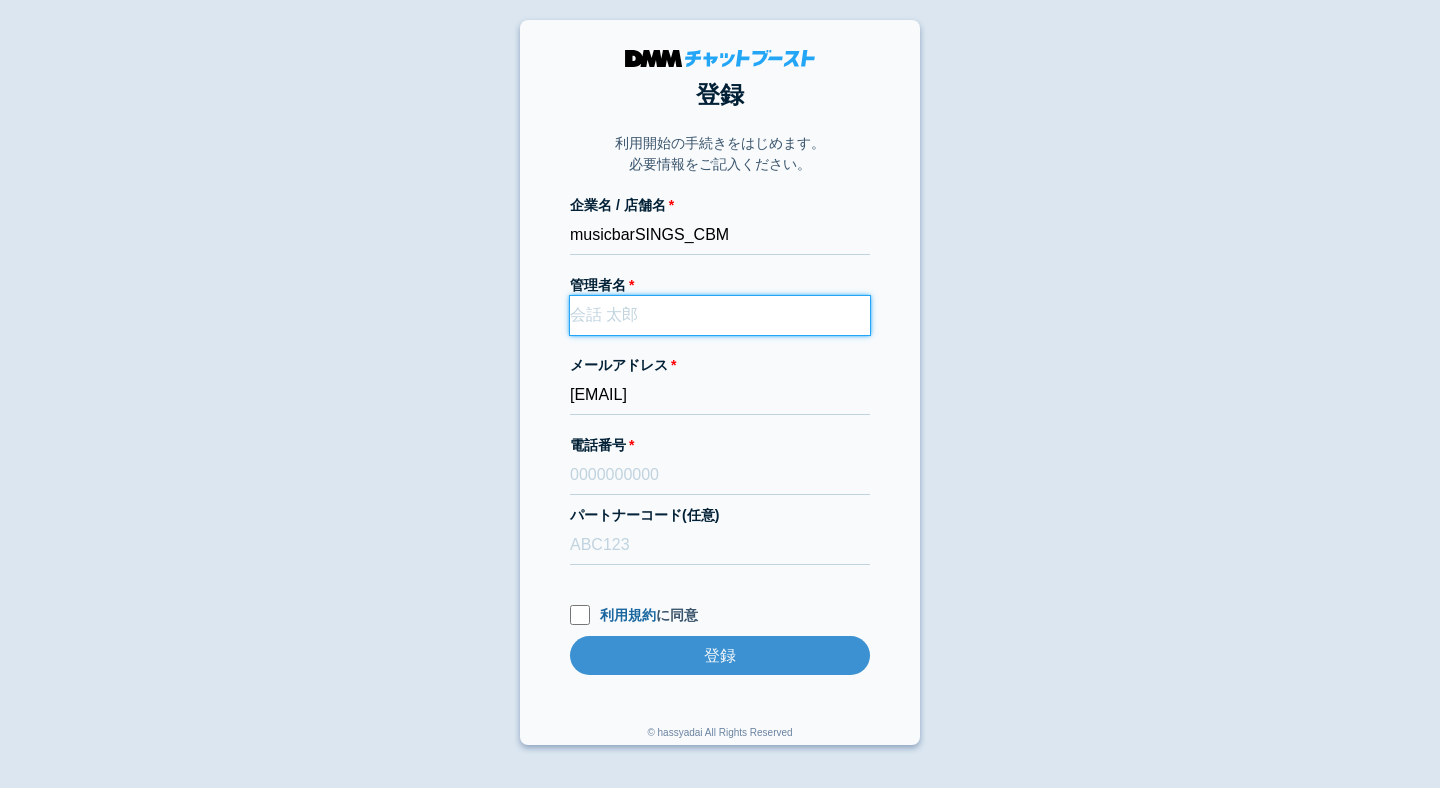 click on "管理者名" at bounding box center (720, 315) 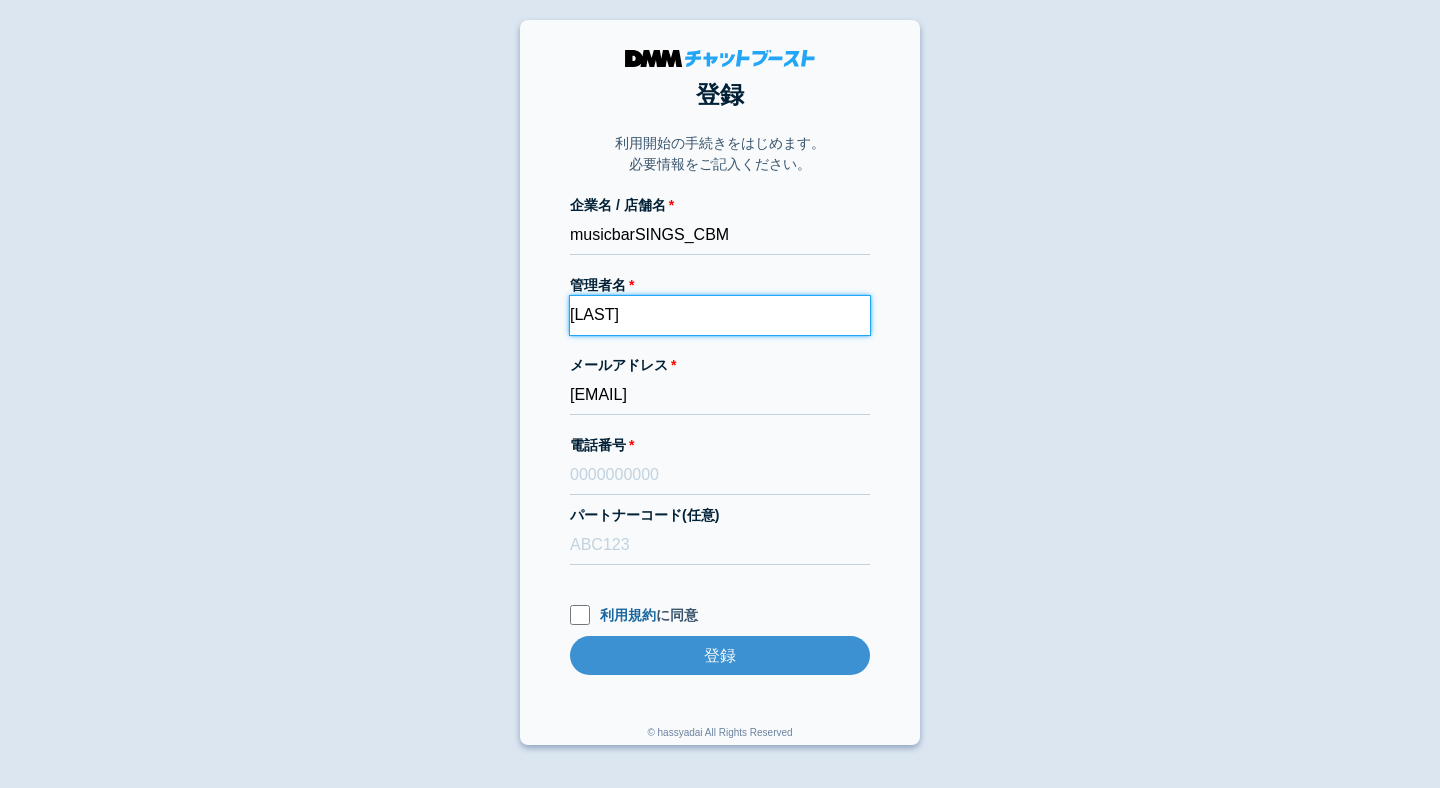 type on "越中愛" 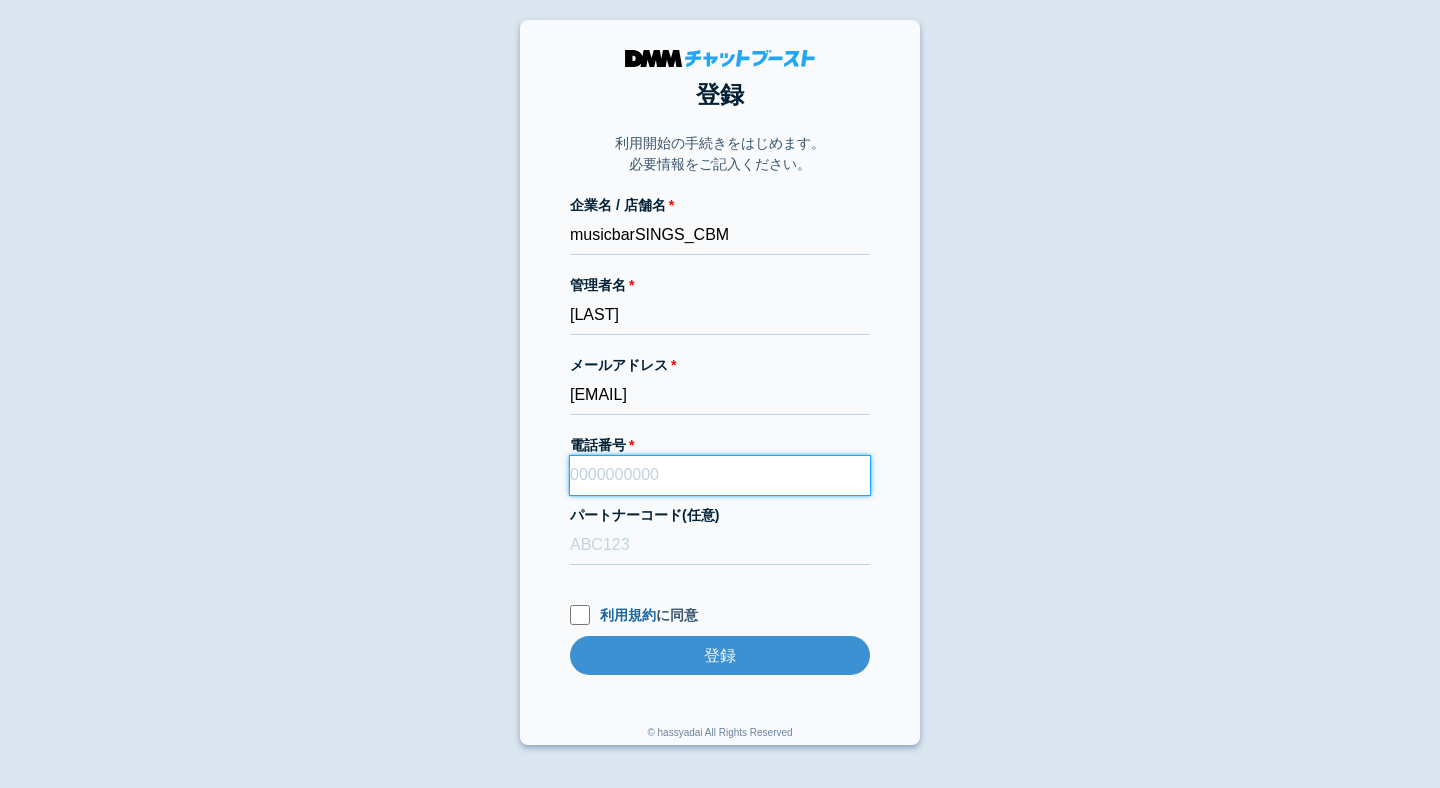 click on "電話番号" at bounding box center [720, 475] 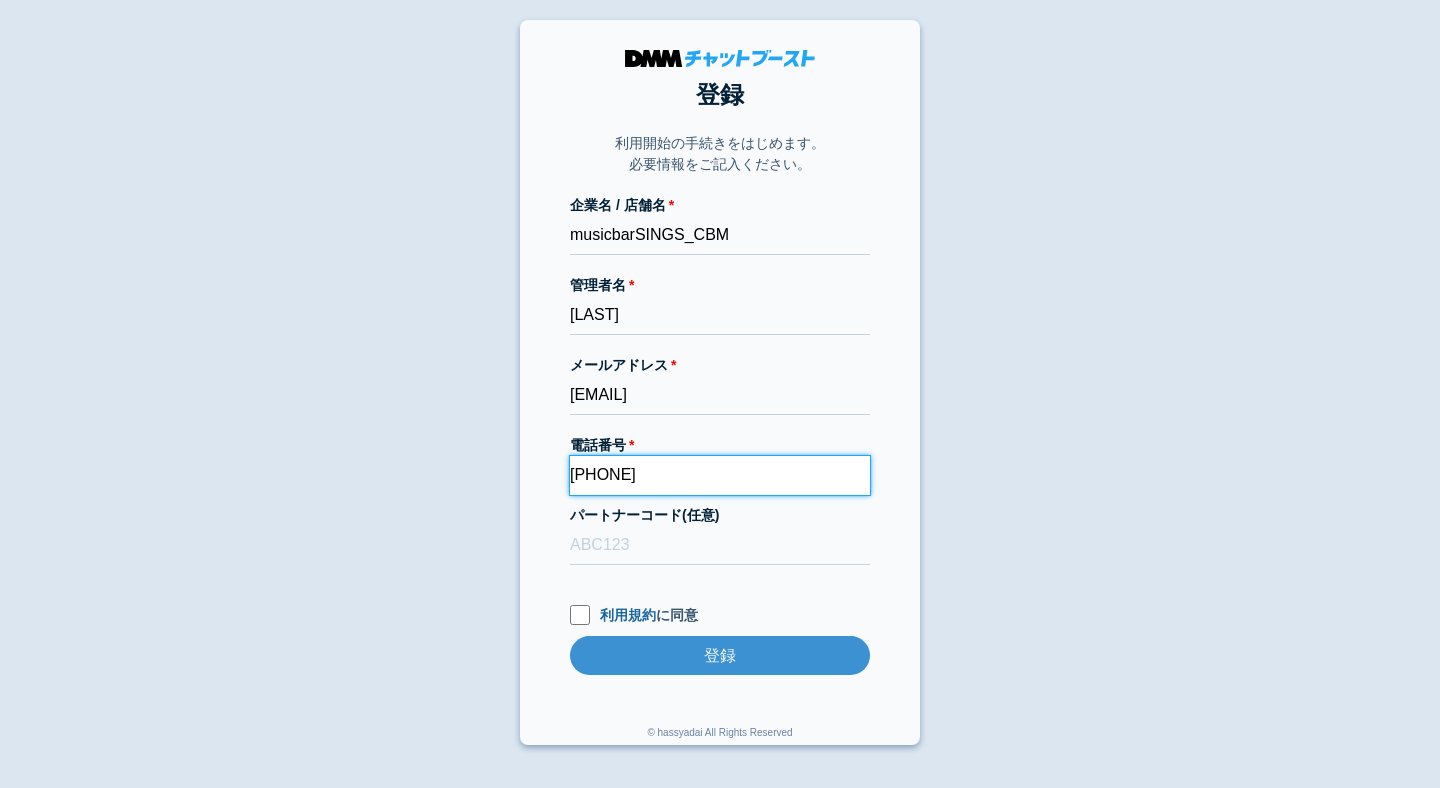 type on "080-4499-0939" 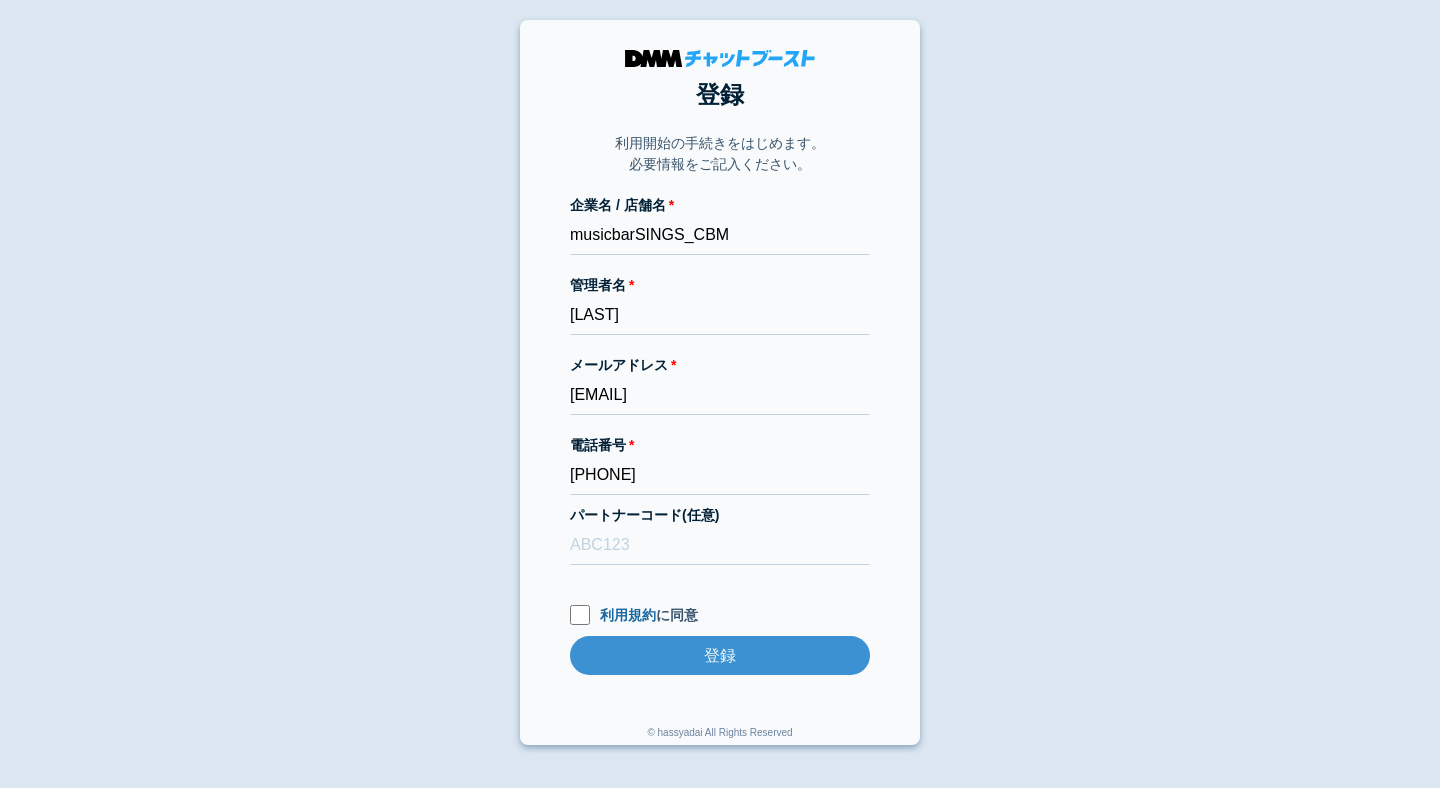 click on "登録
利用開始の手続きをはじめます。 必要情報をご記入ください。
企業名 / 店舗名
musicbarSINGS_CBM
管理者名
越中愛
メールアドレス
dmmboost-line+211@dmm.com
電話番号
080-4499-0939
パートナーコード(任意)
利用規約 に同意
登録
登録
© hassyadai All Rights Reserved" at bounding box center [720, 382] 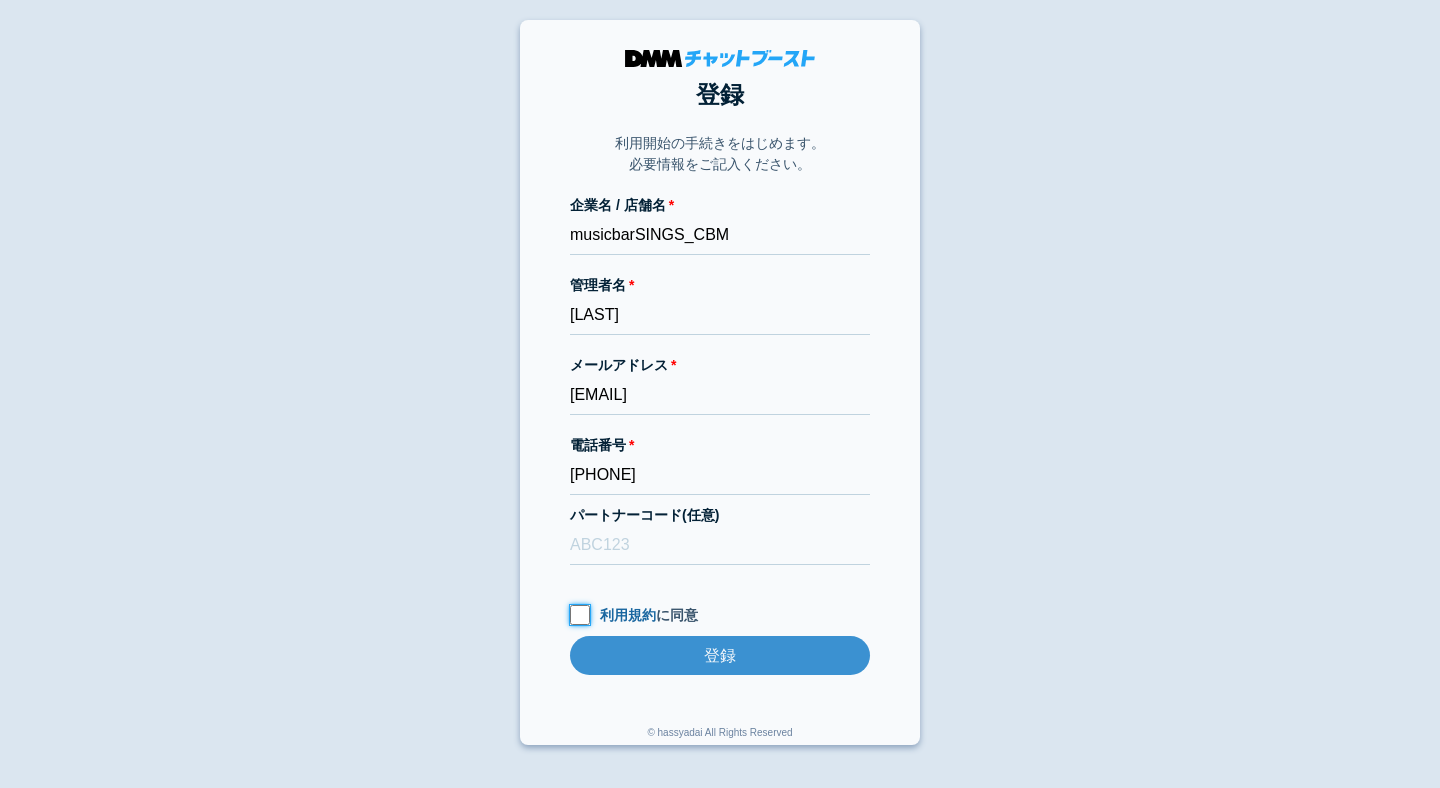click on "利用規約 に同意" at bounding box center (580, 615) 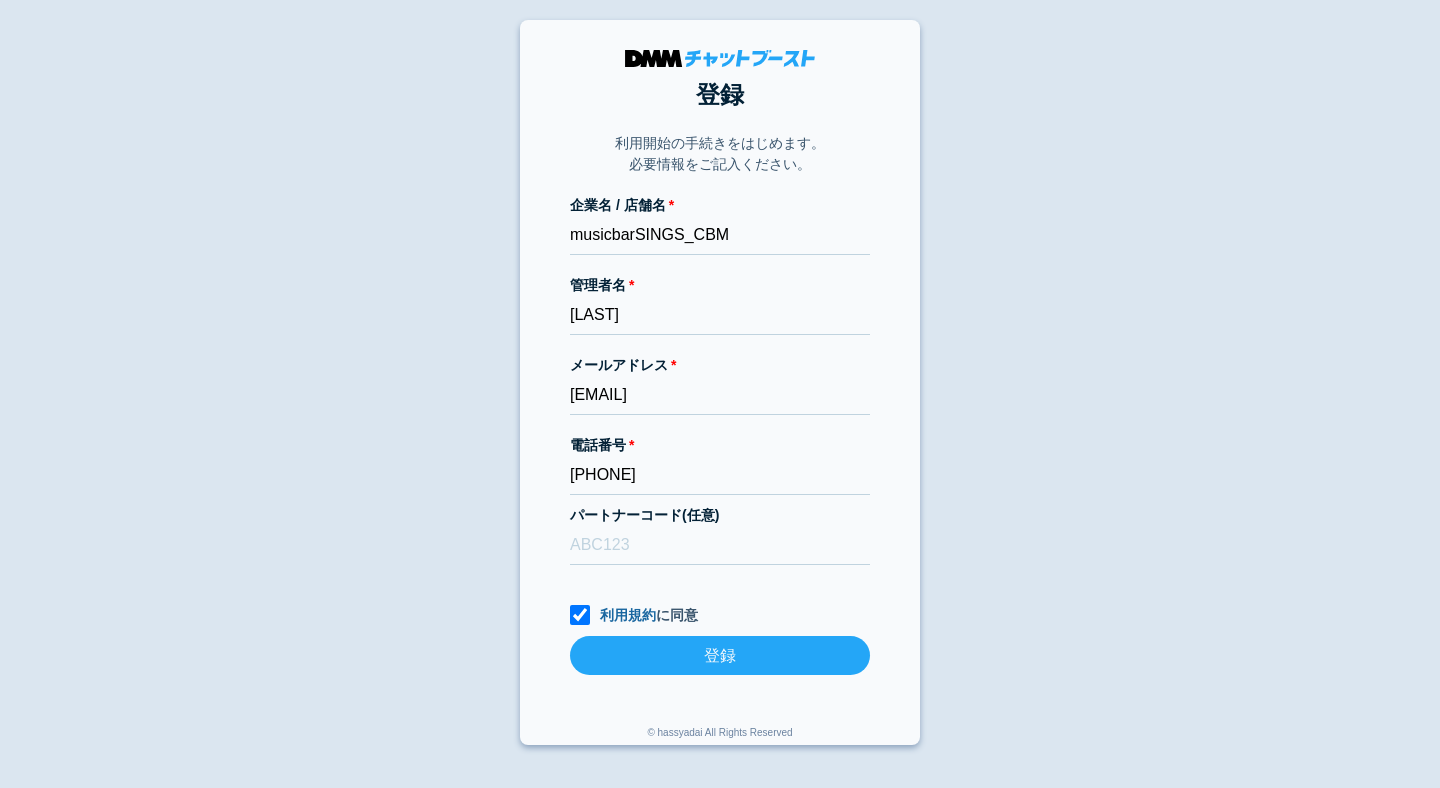 click on "登録" at bounding box center [720, 655] 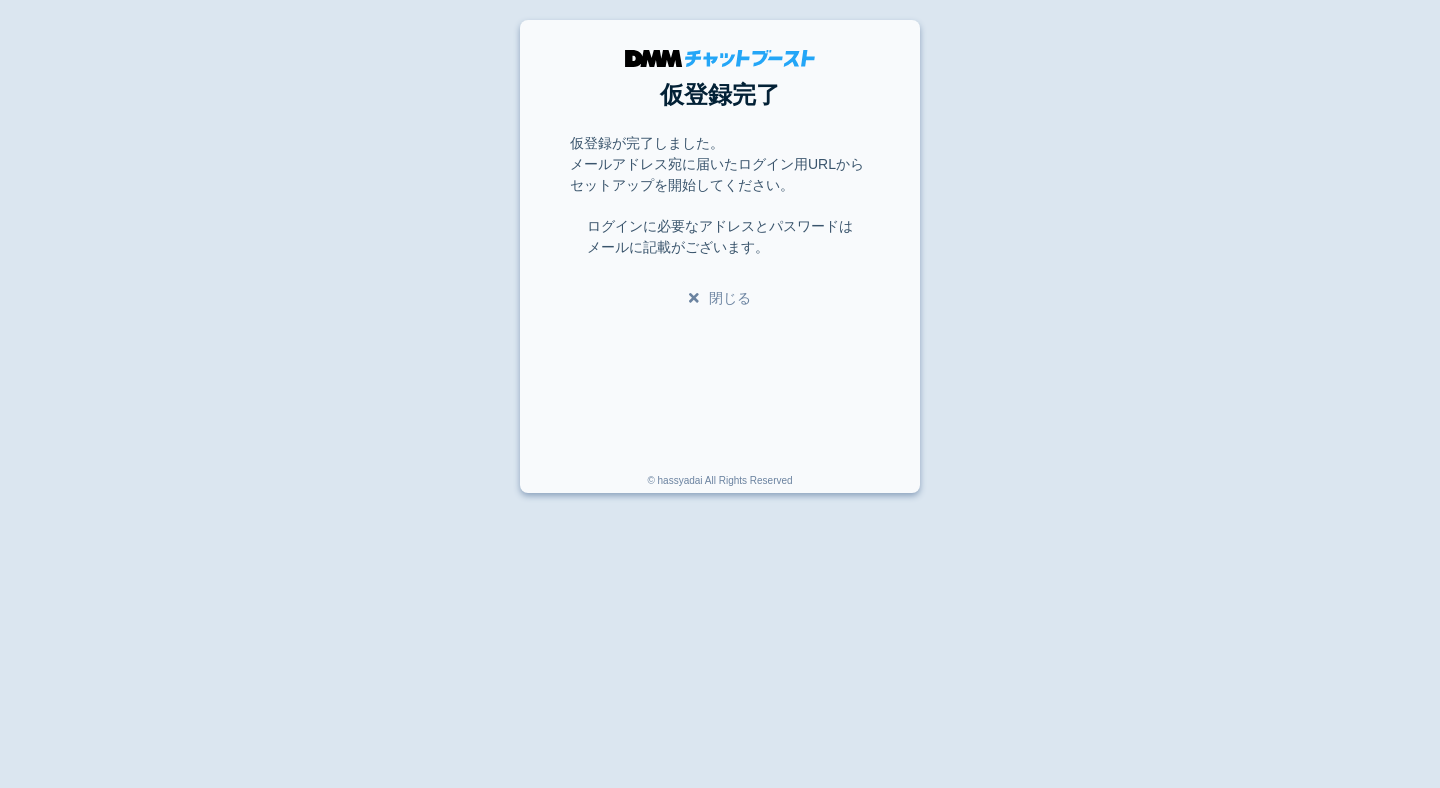 scroll, scrollTop: 0, scrollLeft: 0, axis: both 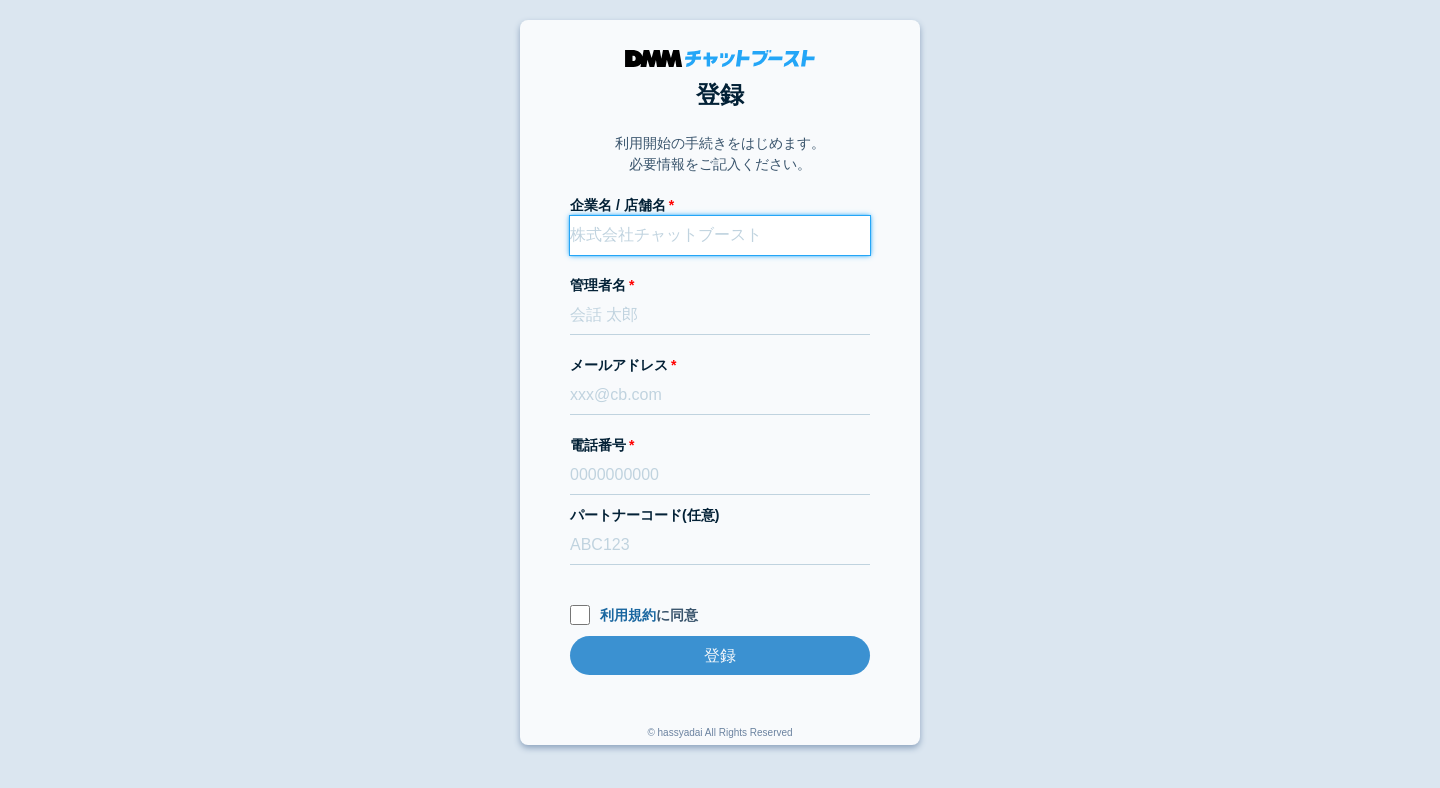 click on "企業名 / 店舗名" at bounding box center (720, 235) 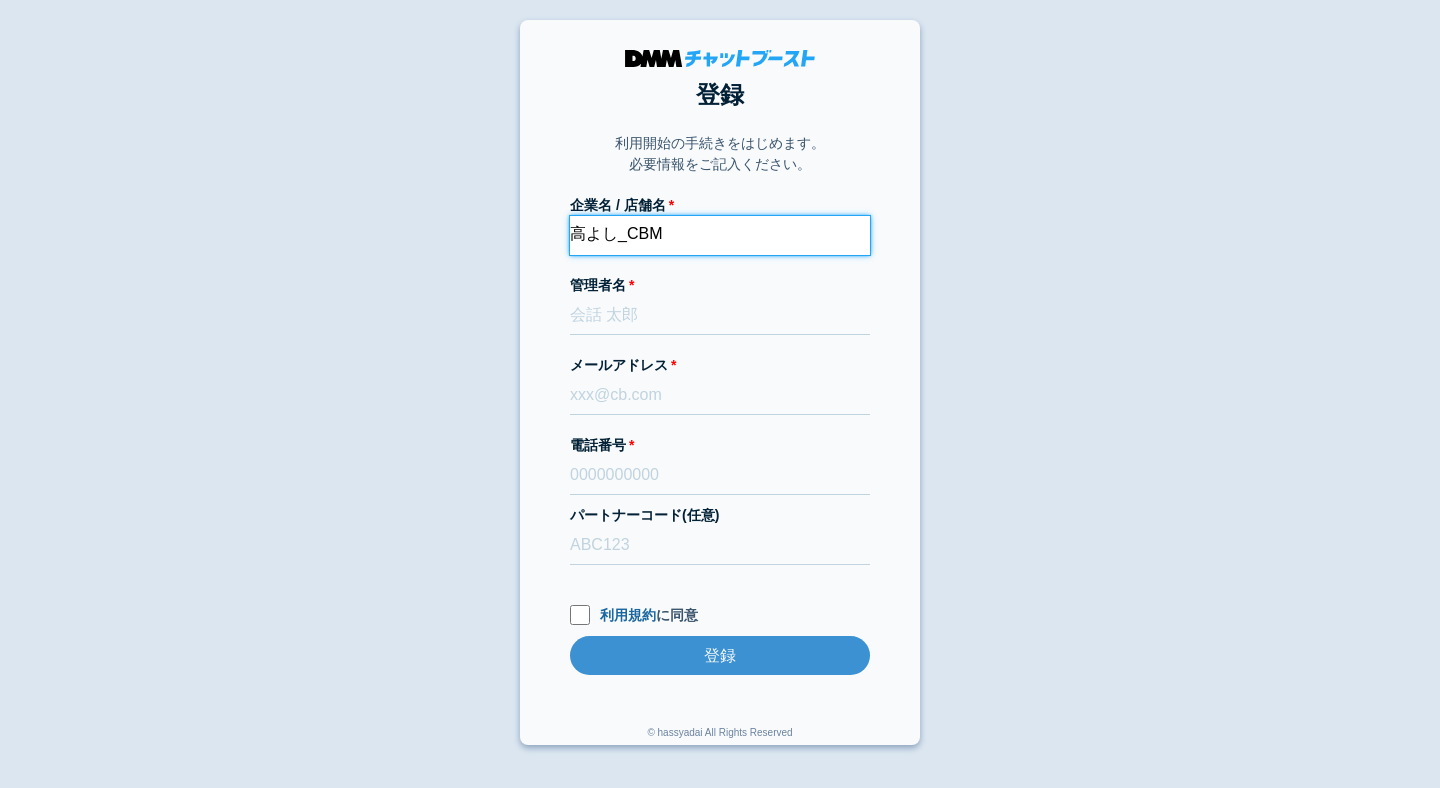 type on "高よし_CBM" 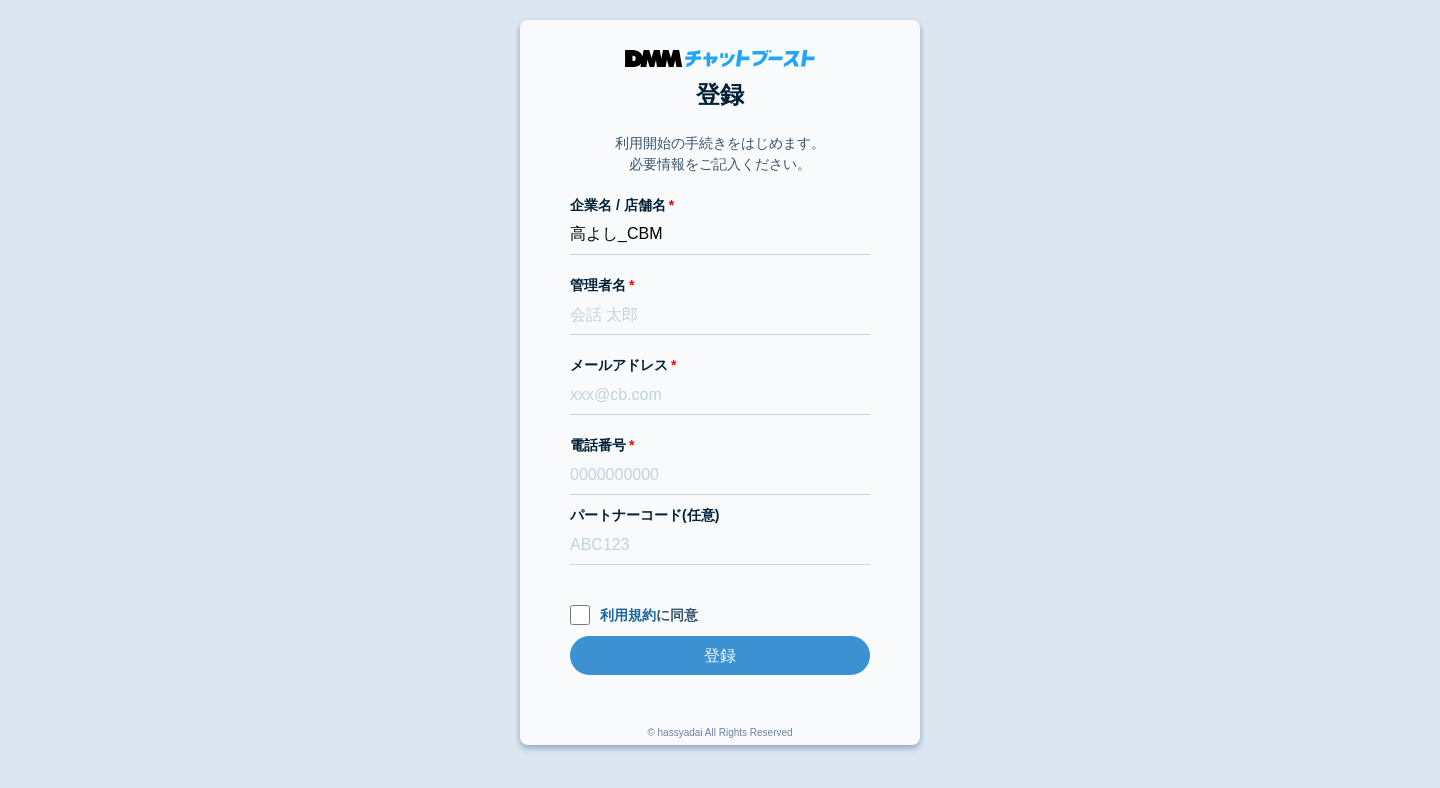click on "登録
利用開始の手続きをはじめます。 必要情報をご記入ください。
企業名 / 店舗名
高よし_CBM
管理者名
メールアドレス
電話番号
パートナーコード(任意)
利用規約 に同意
登録
登録
© hassyadai All Rights Reserved" at bounding box center (720, 382) 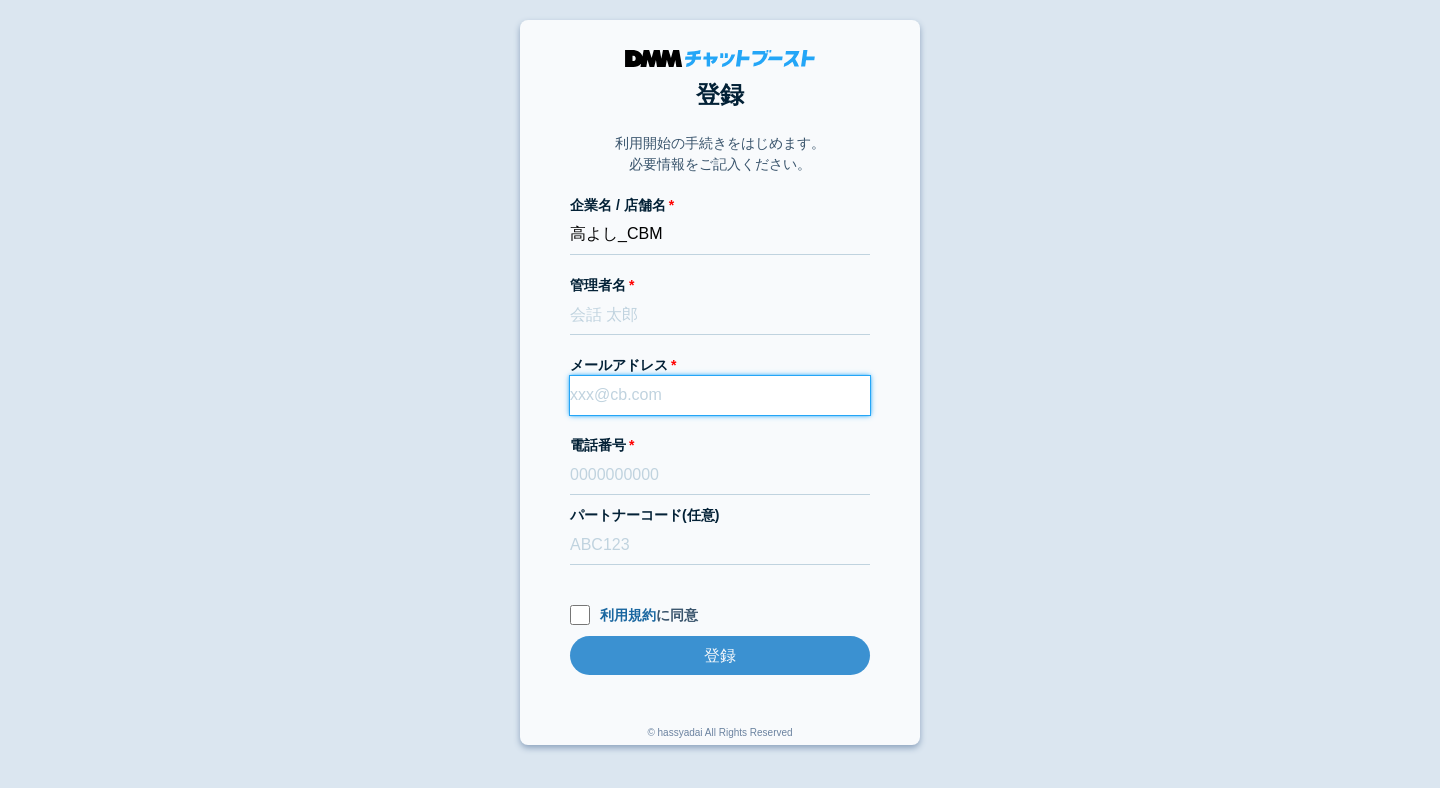 click on "メールアドレス" at bounding box center [720, 395] 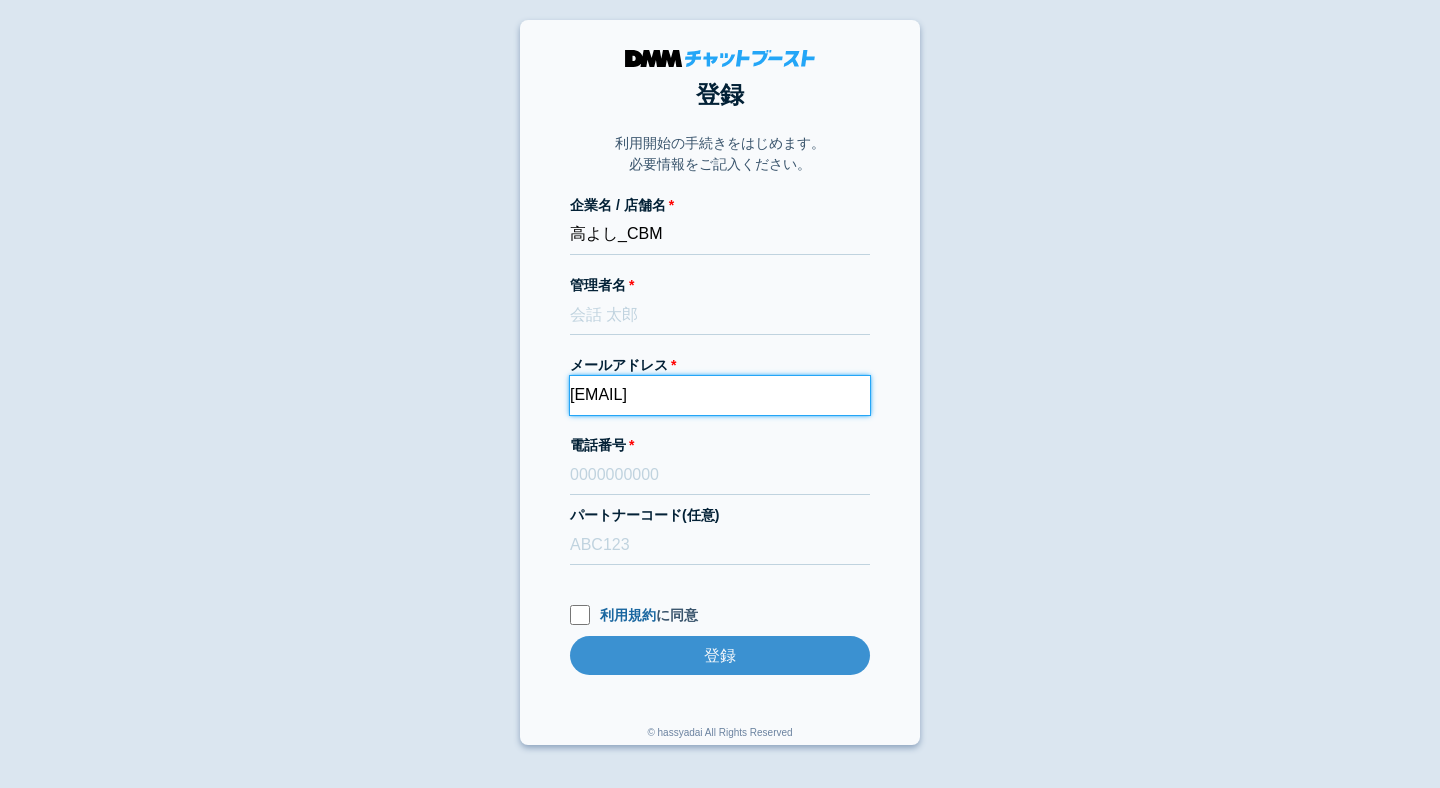 type on "dmmboost-line+212@dmm.com" 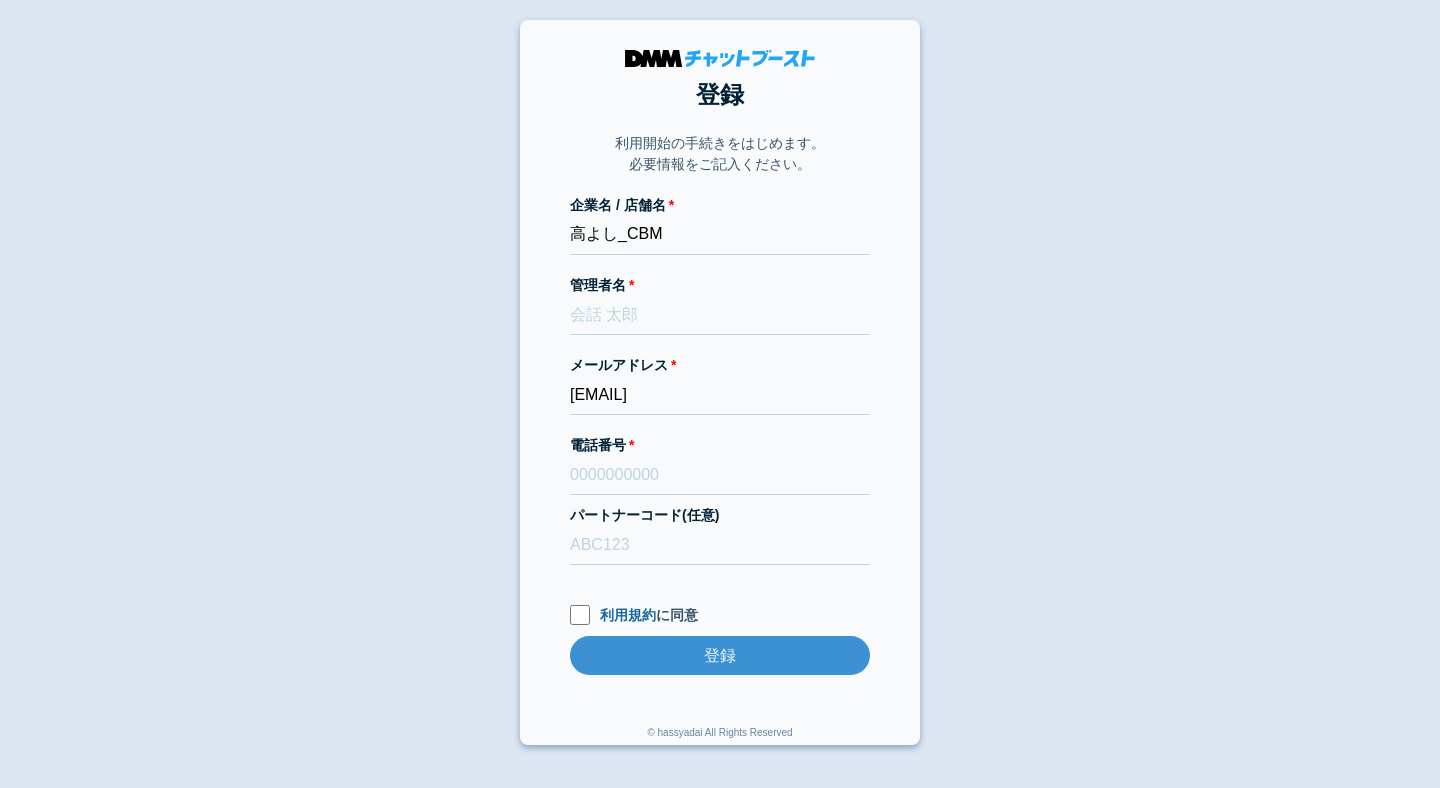 click on "登録
利用開始の手続きをはじめます。 必要情報をご記入ください。
企業名 / 店舗名
高よし_CBM
管理者名
メールアドレス
dmmboost-line+212@dmm.com
電話番号
パートナーコード(任意)
利用規約 に同意
登録
登録
© hassyadai All Rights Reserved" at bounding box center (720, 382) 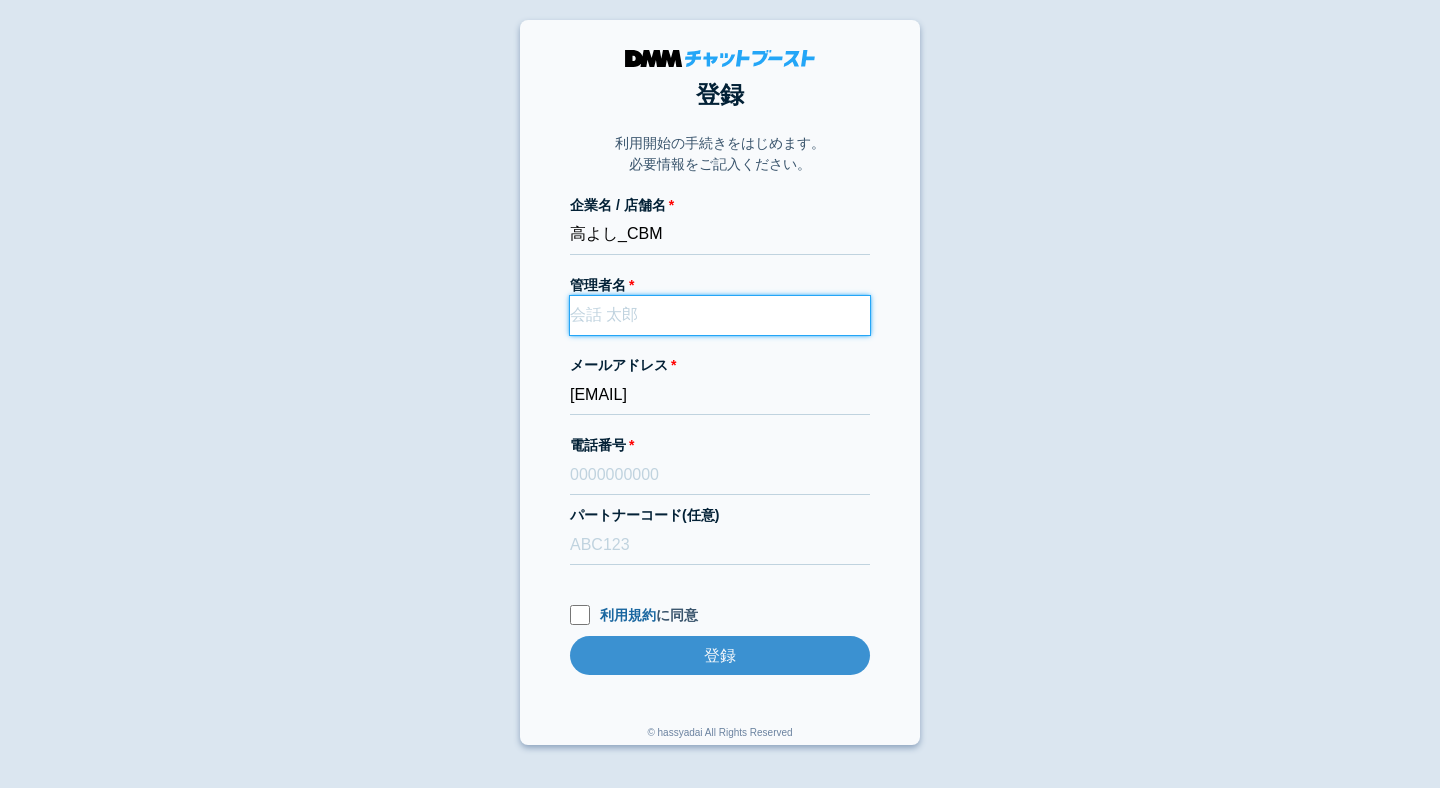click on "管理者名" at bounding box center (720, 315) 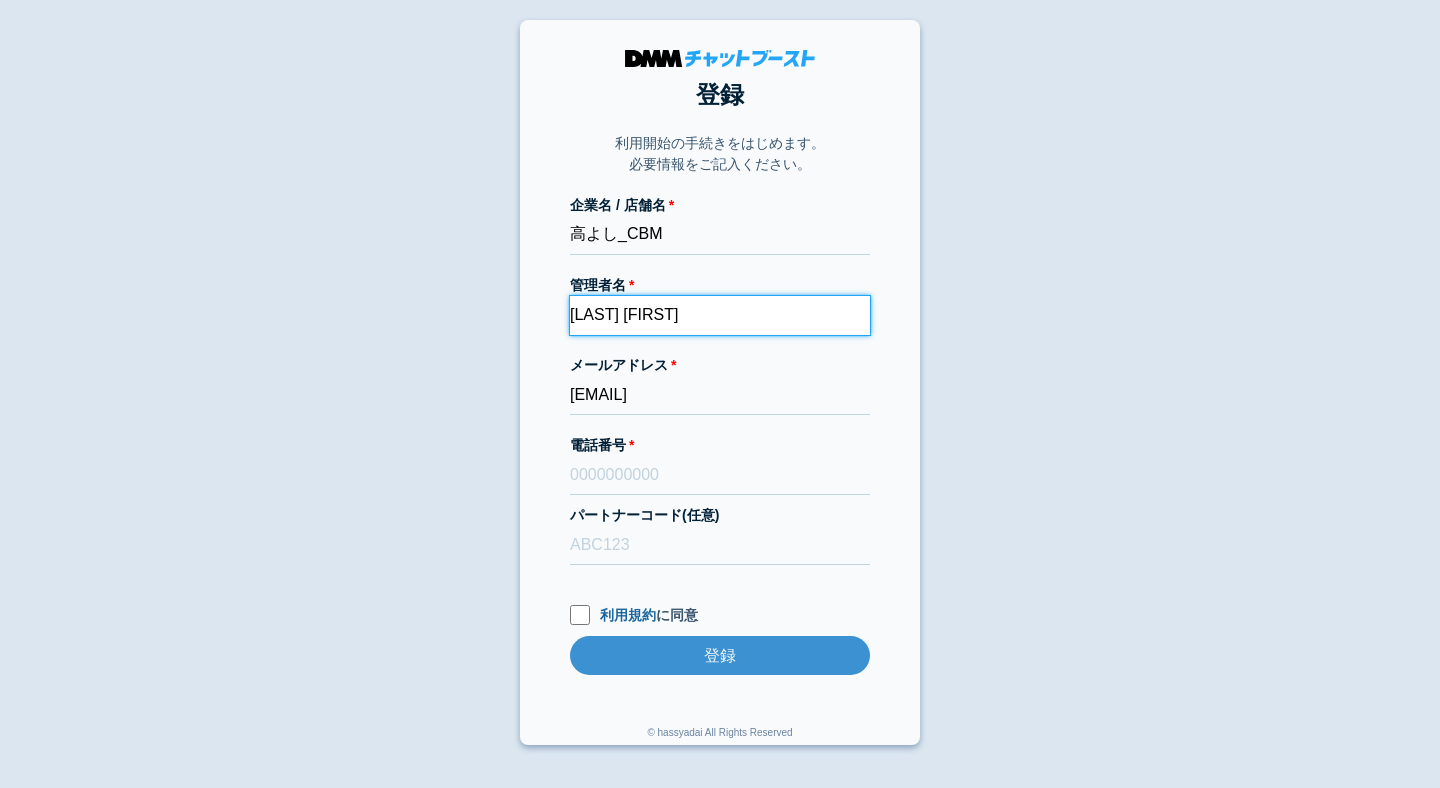 type on "齋藤　健" 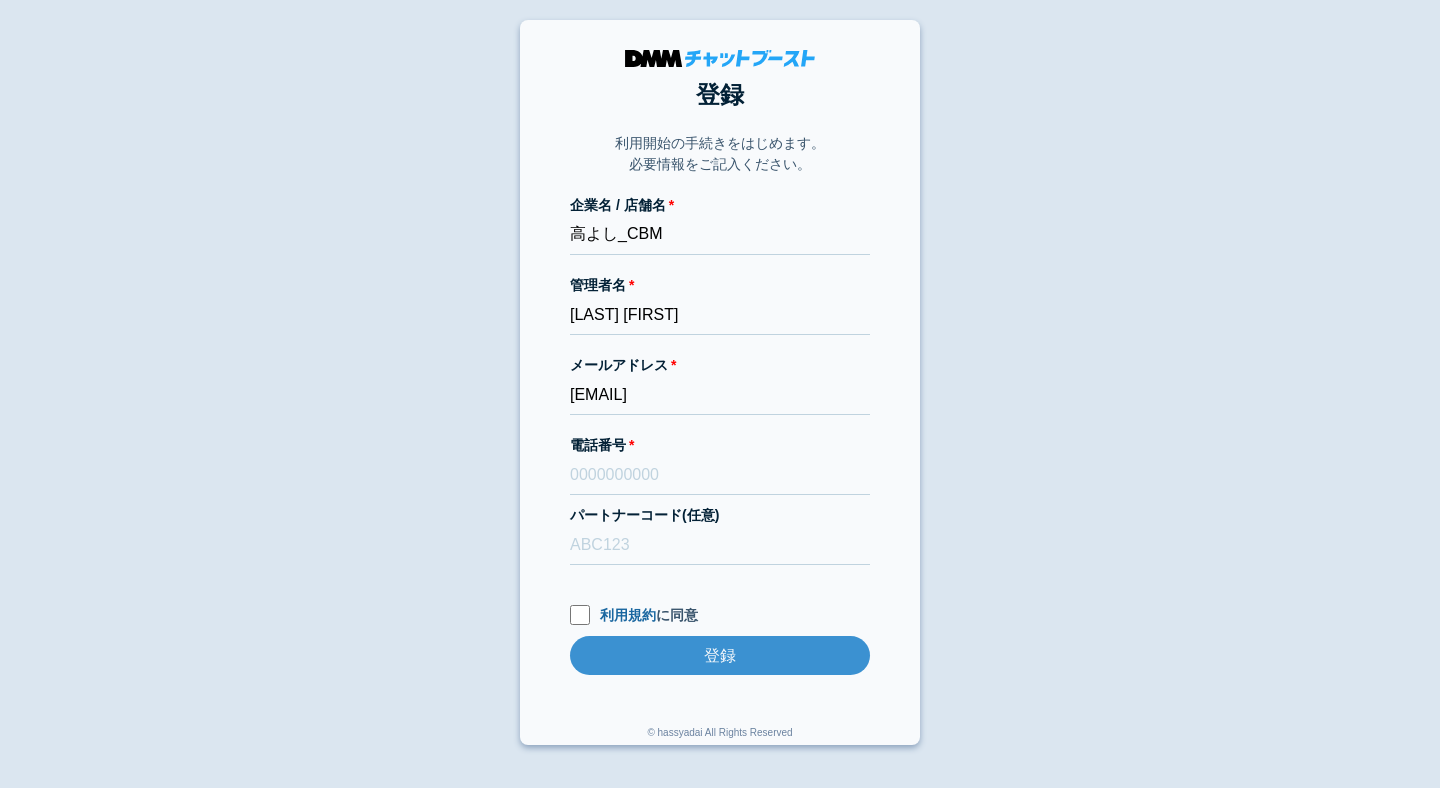 click on "登録
利用開始の手続きをはじめます。 必要情報をご記入ください。
企業名 / 店舗名
高よし_CBM
管理者名
齋藤　健
メールアドレス
dmmboost-line+212@dmm.com
電話番号
パートナーコード(任意)
利用規約 に同意
登録
登録
© hassyadai All Rights Reserved" at bounding box center (720, 382) 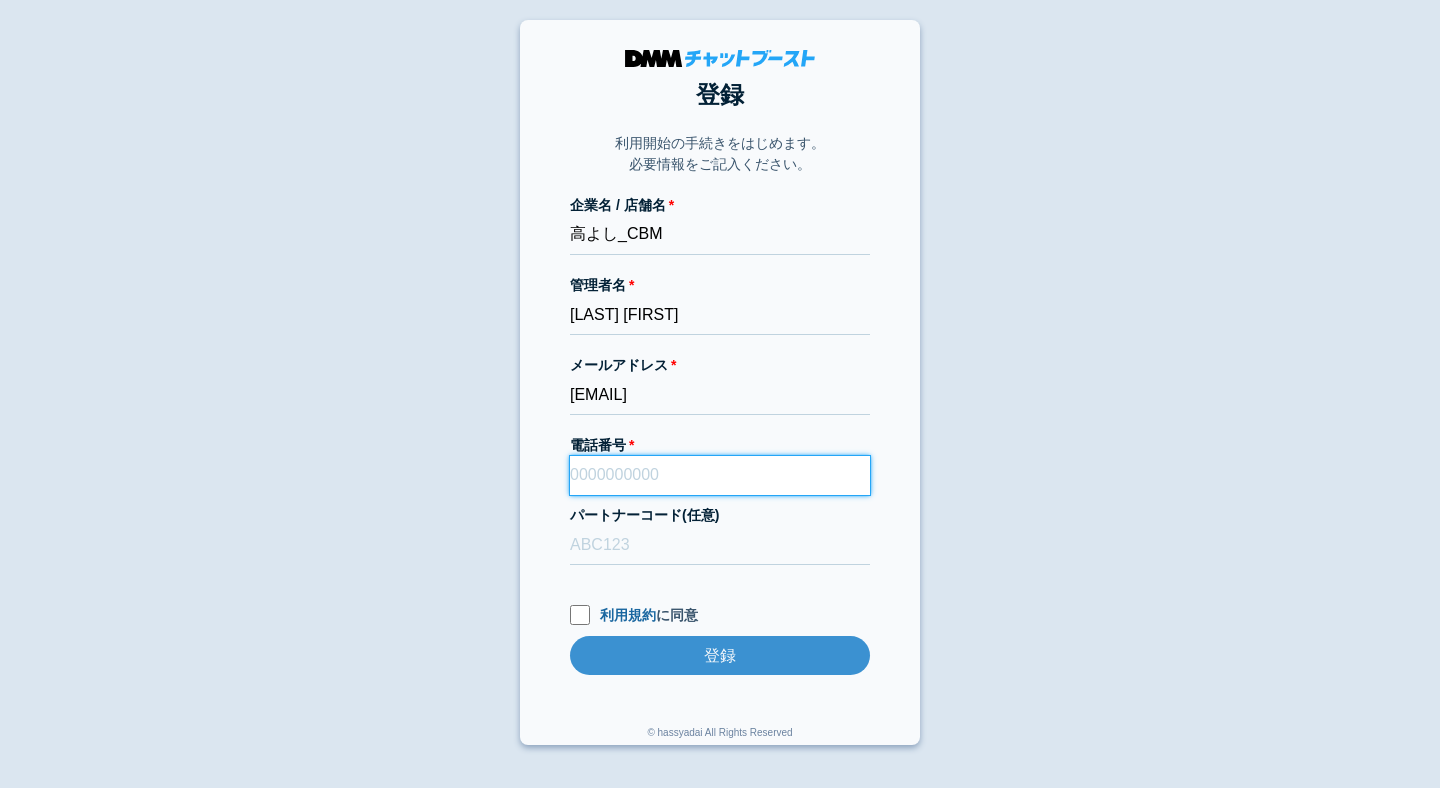 click on "電話番号" at bounding box center (720, 475) 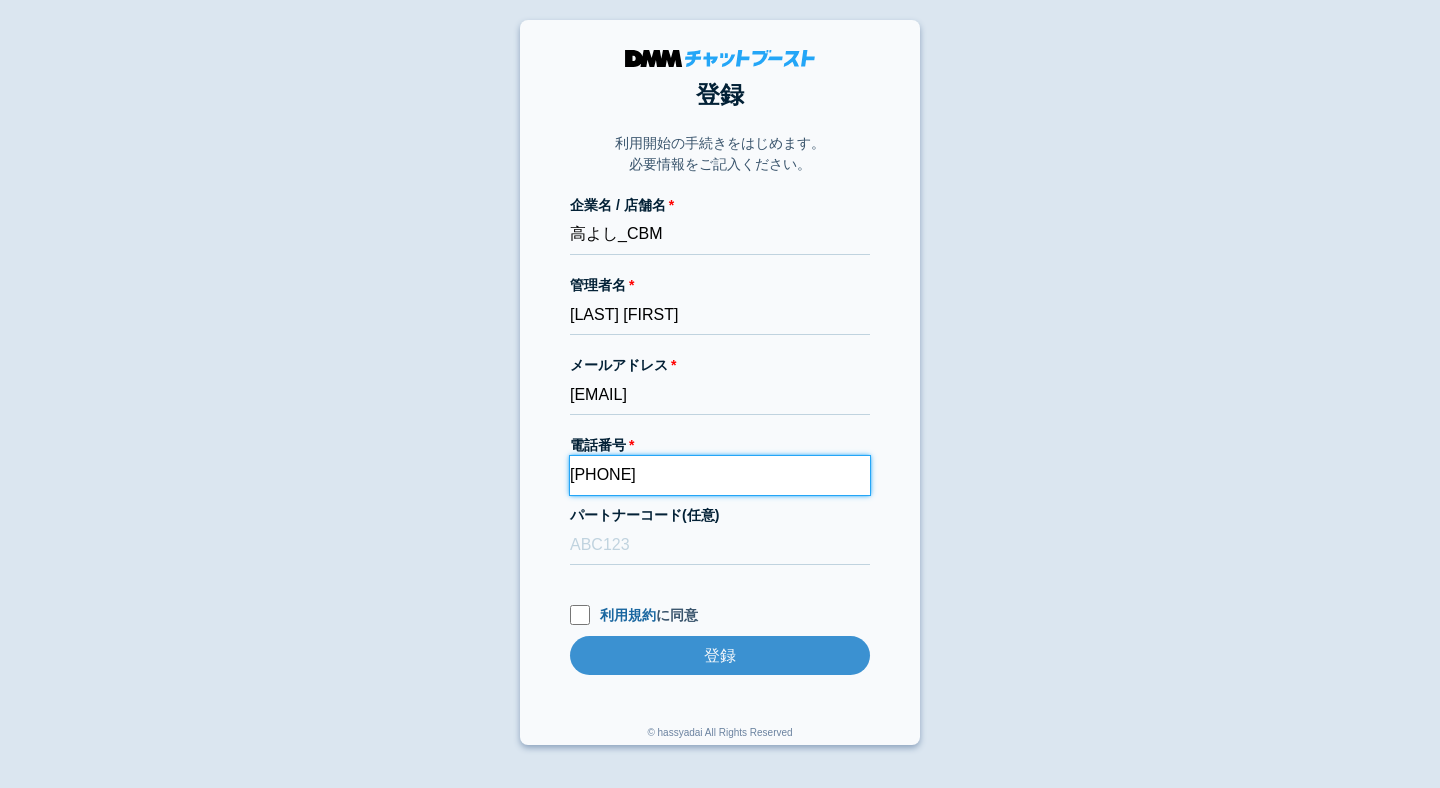 type on "09016032986" 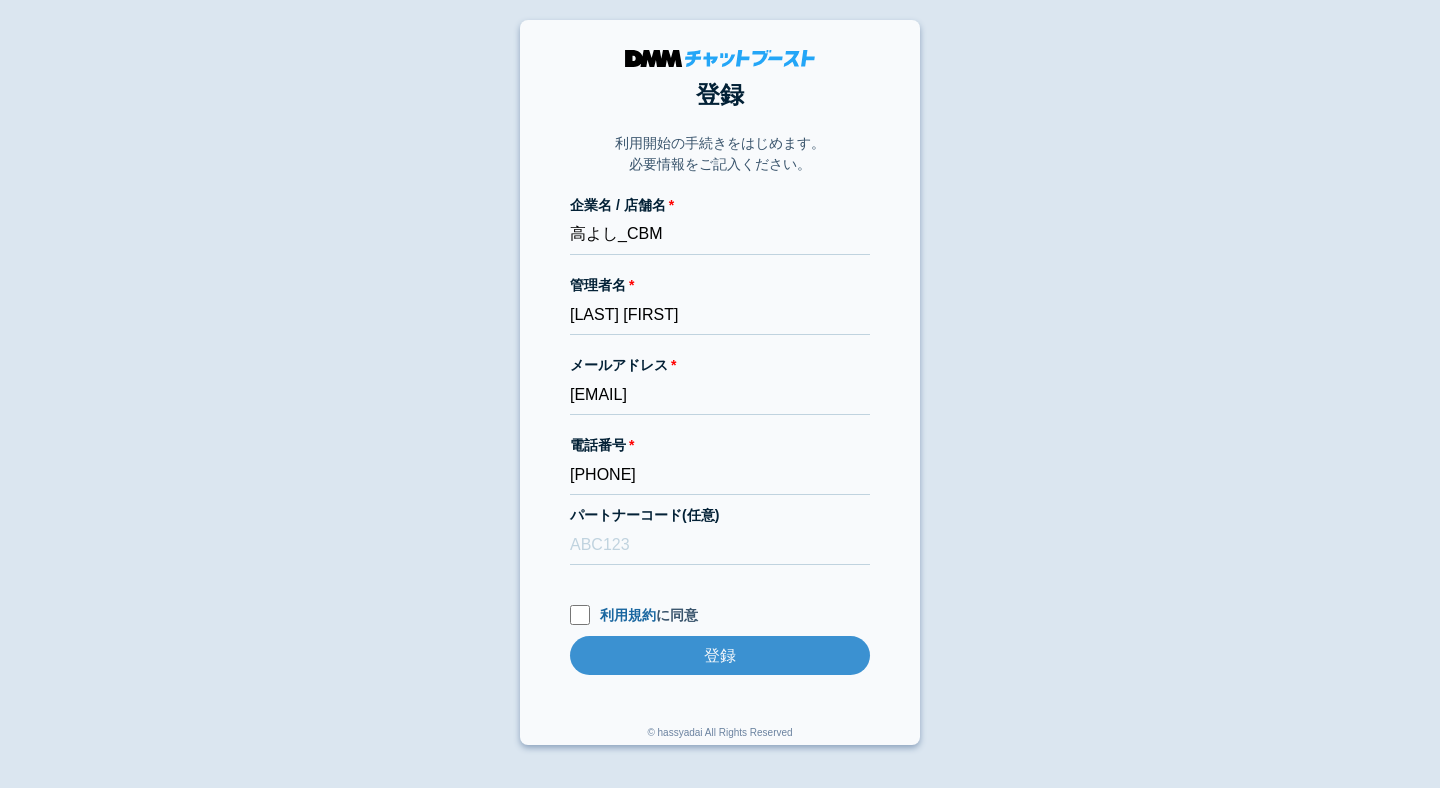 click on "登録
利用開始の手続きをはじめます。 必要情報をご記入ください。
企業名 / 店舗名
高よし_CBM
管理者名
齋藤　健
メールアドレス
dmmboost-line+212@dmm.com
電話番号
09016032986
パートナーコード(任意)
利用規約 に同意
登録
登録
© hassyadai All Rights Reserved" at bounding box center (720, 382) 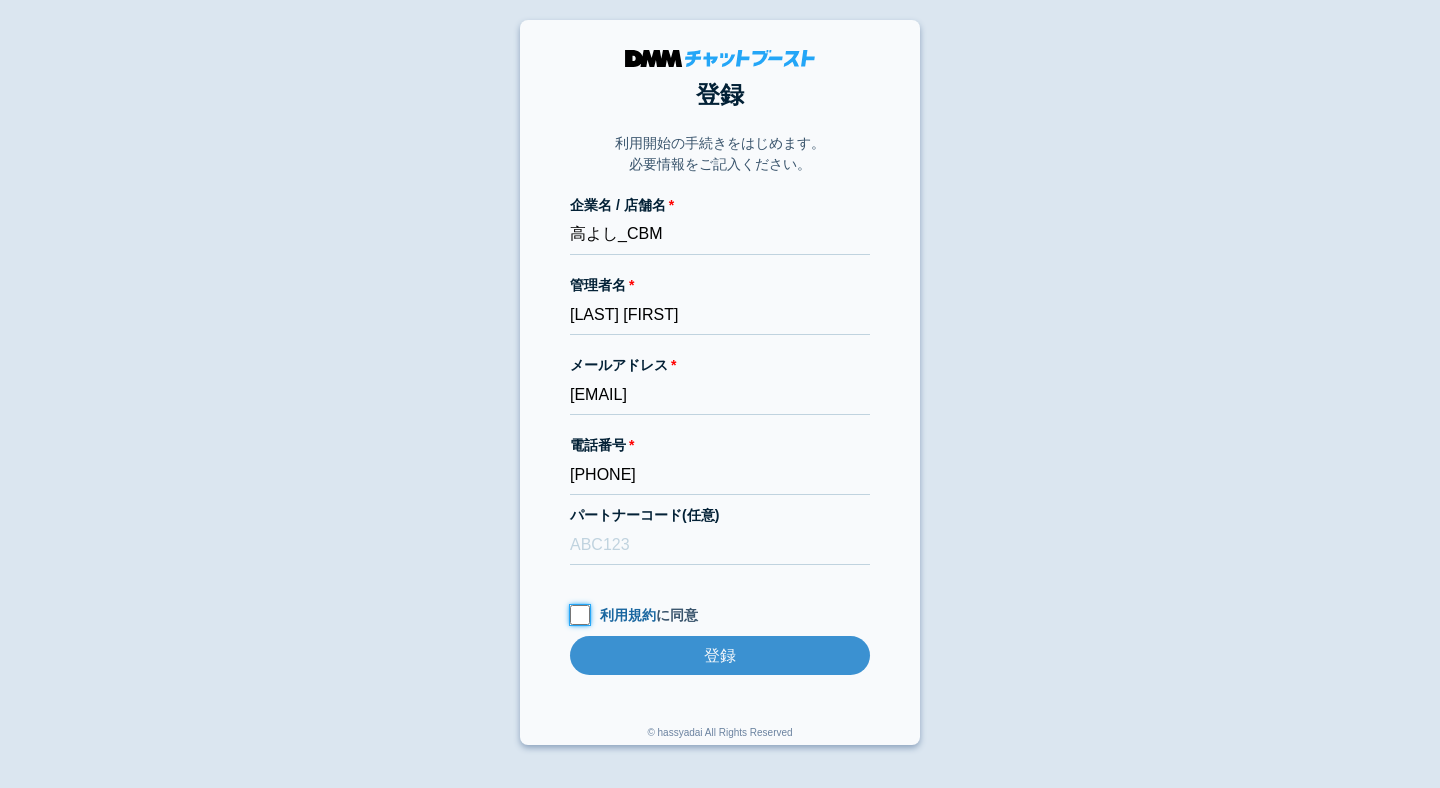 click on "利用規約 に同意" at bounding box center (580, 615) 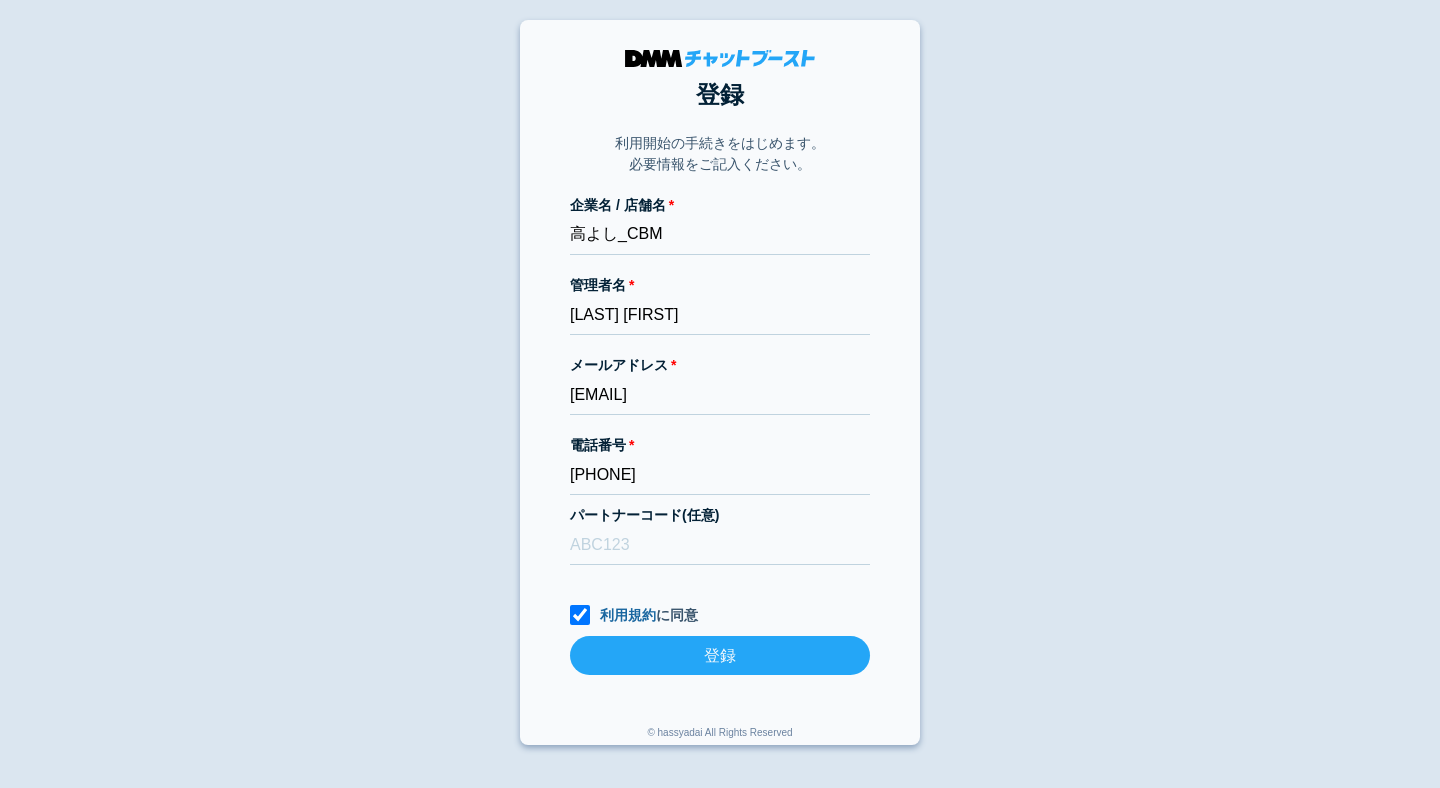 click on "登録" at bounding box center [720, 655] 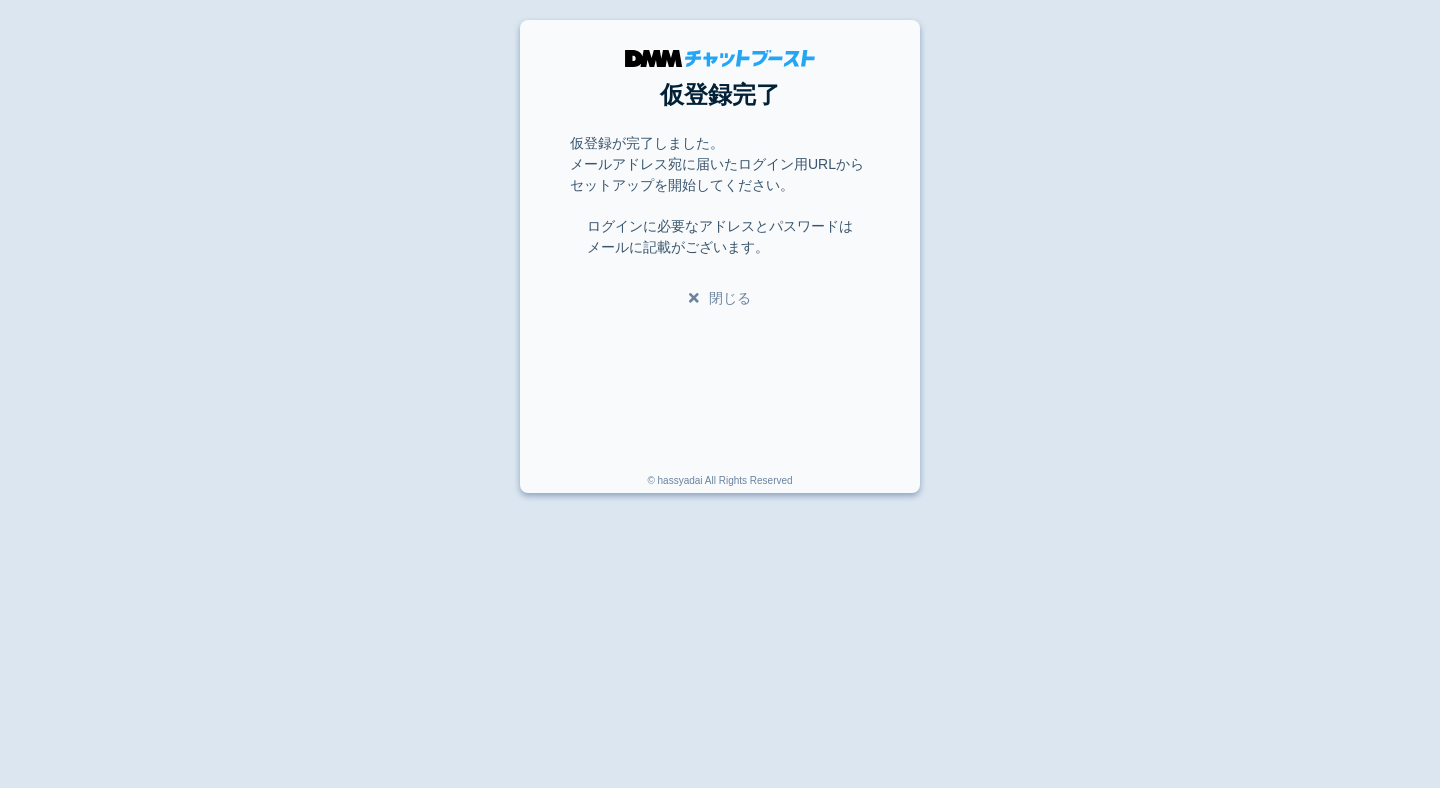 scroll, scrollTop: 0, scrollLeft: 0, axis: both 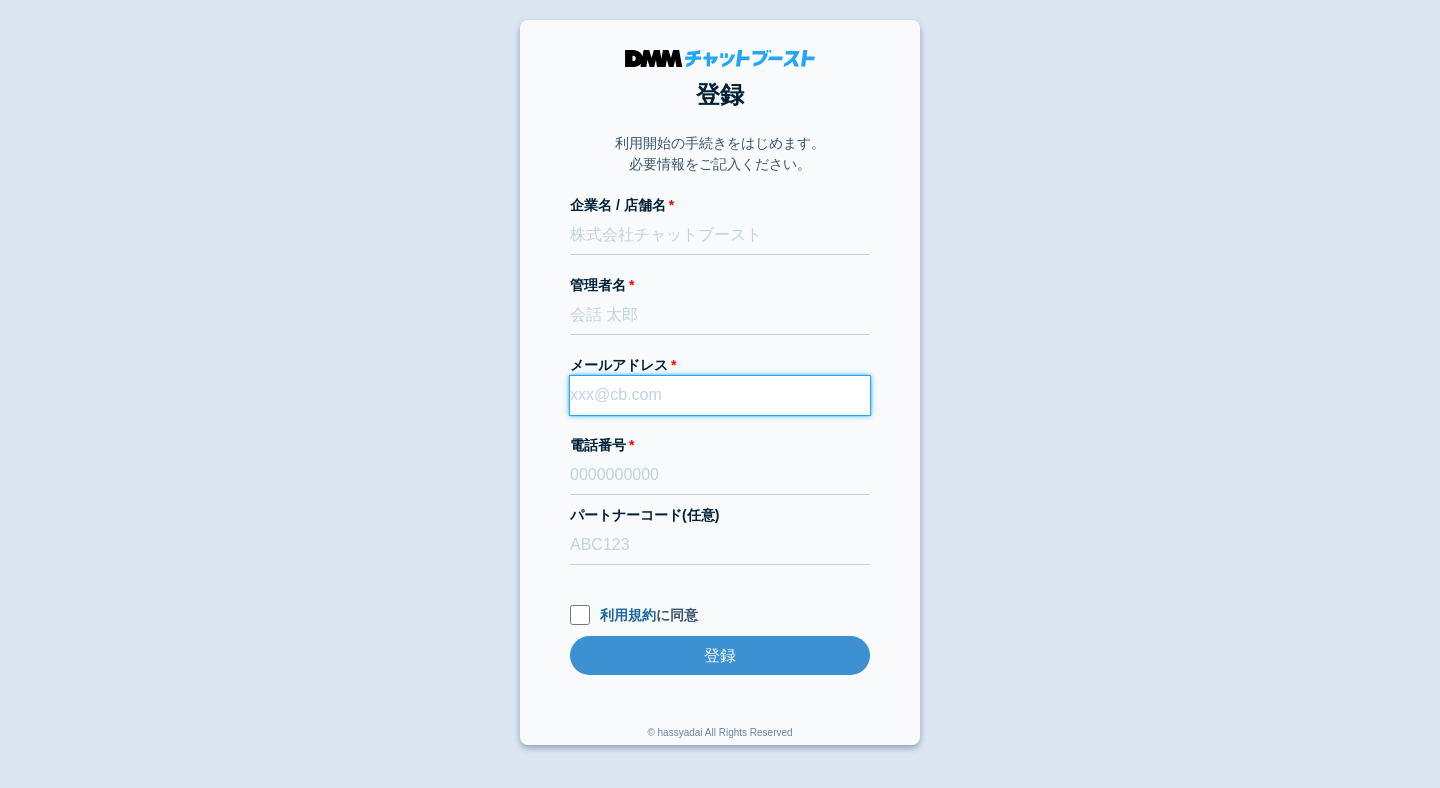 click on "メールアドレス" at bounding box center (720, 395) 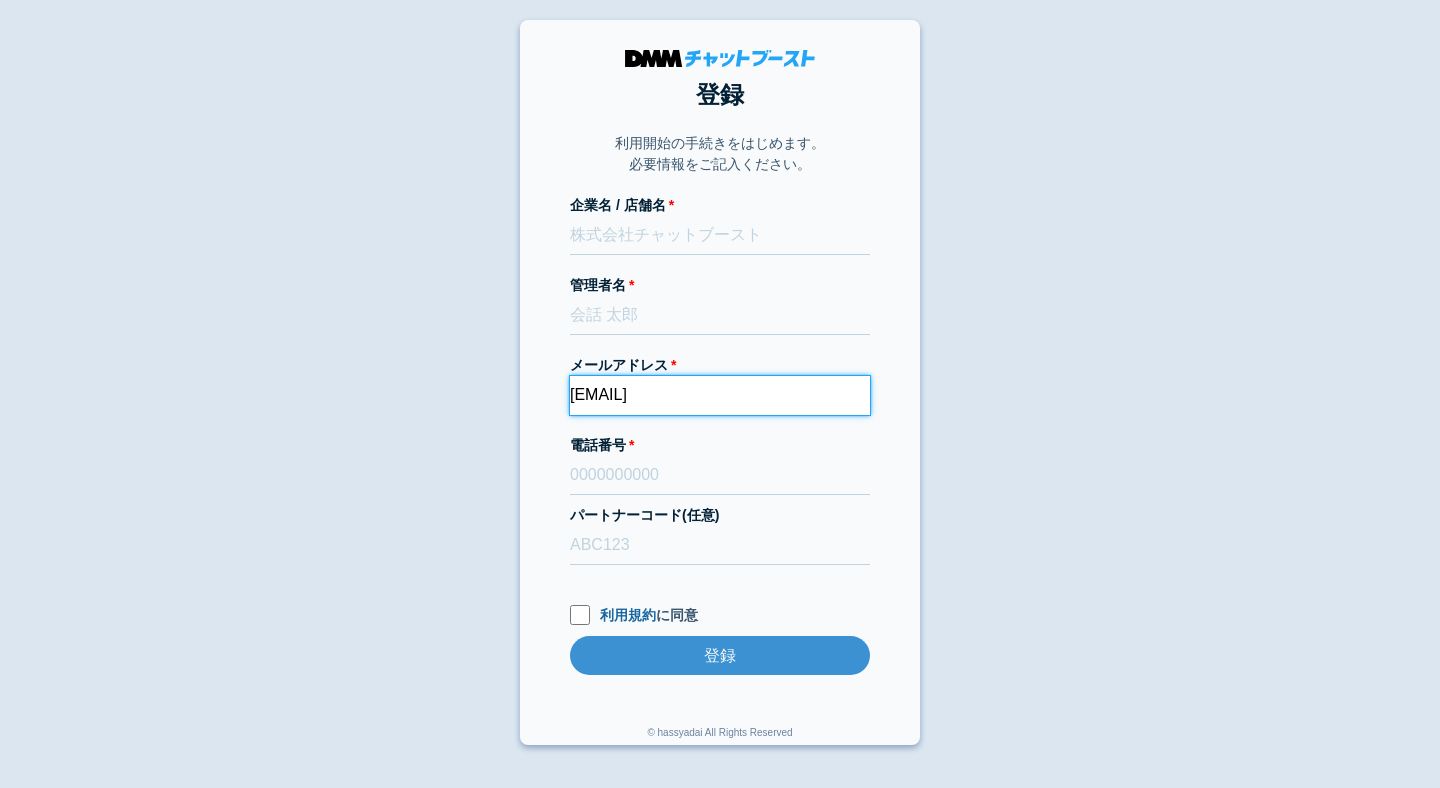 type on "[EMAIL]" 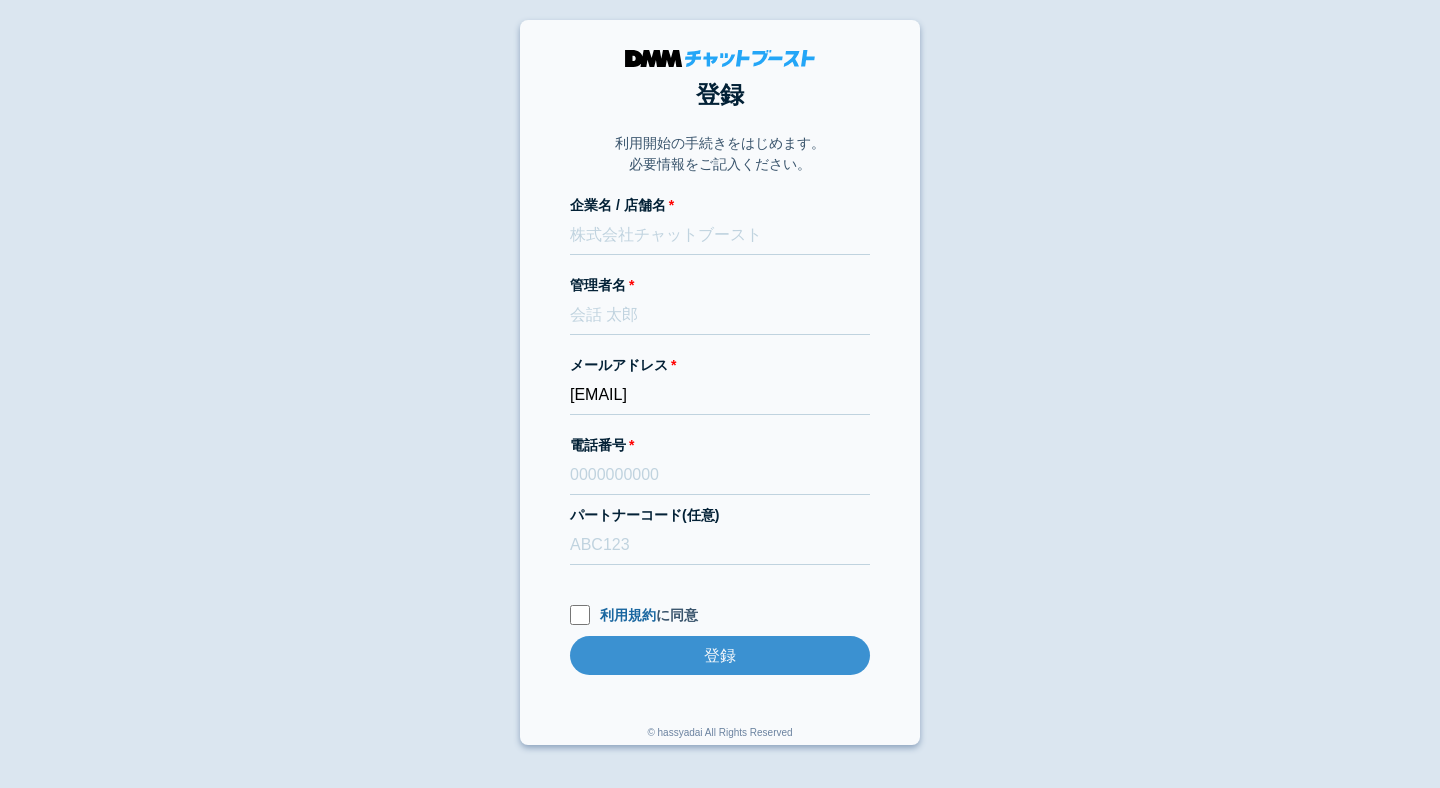 click on "登録
利用開始の手続きをはじめます。 必要情報をご記入ください。
企業名 / 店舗名
[COMPANY_NAME]
管理者名
[NAME]
メールアドレス
[EMAIL]
電話番号
[PHONE]
パートナーコード(任意)
利用規約 に同意
登録
登録
© hassyadai All Rights Reserved" at bounding box center [720, 382] 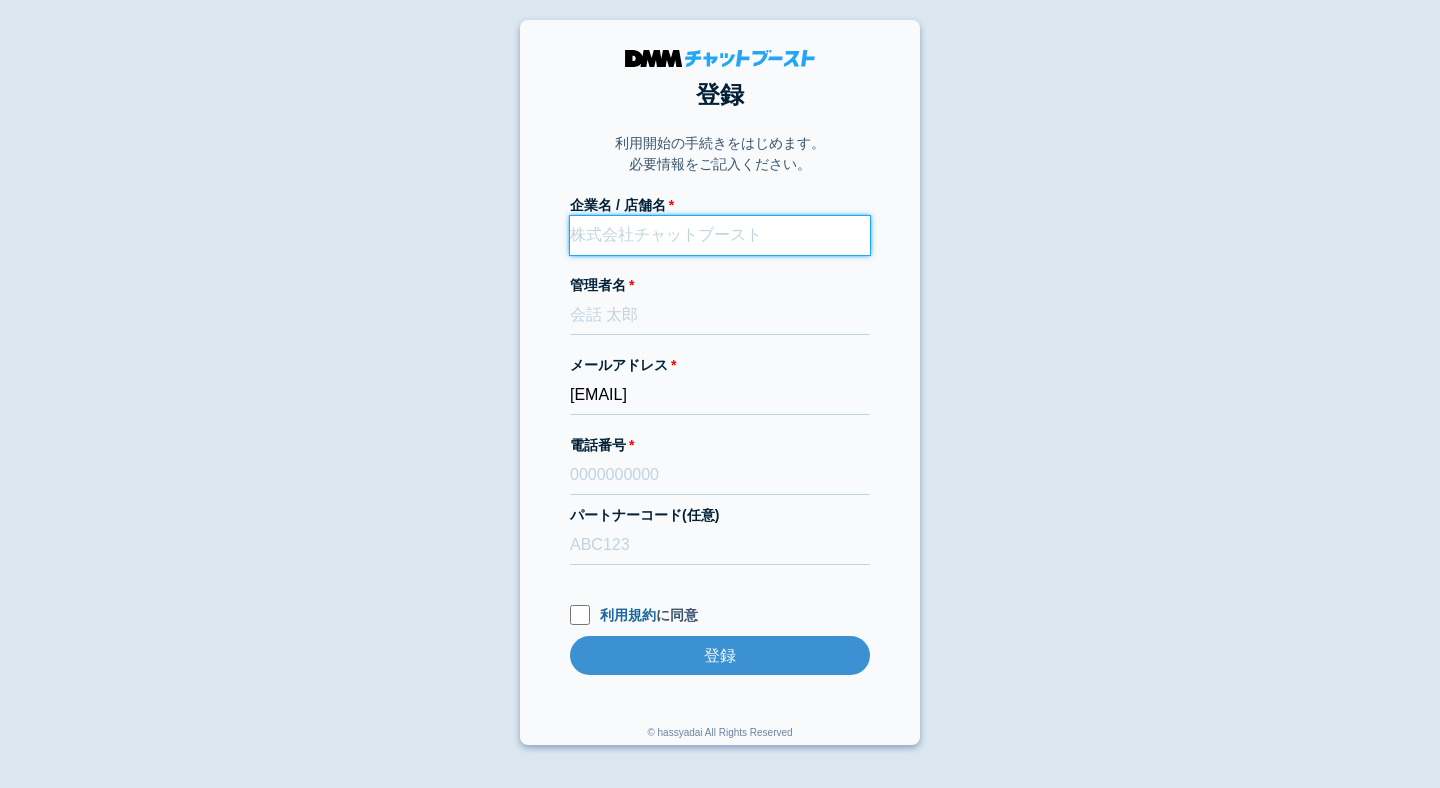 click on "企業名 / 店舗名" at bounding box center (720, 235) 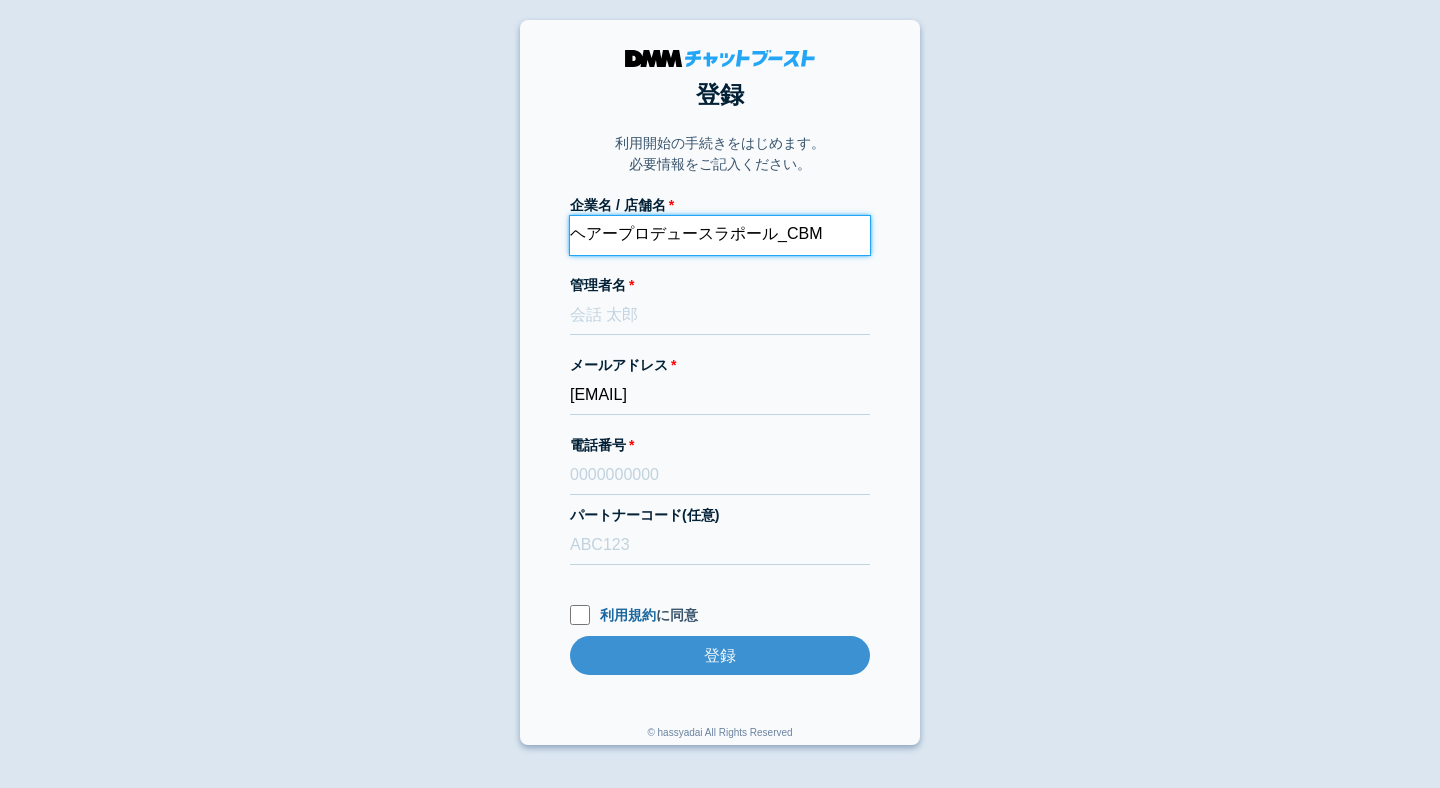 type on "ヘアープロデュースラポール_CBM" 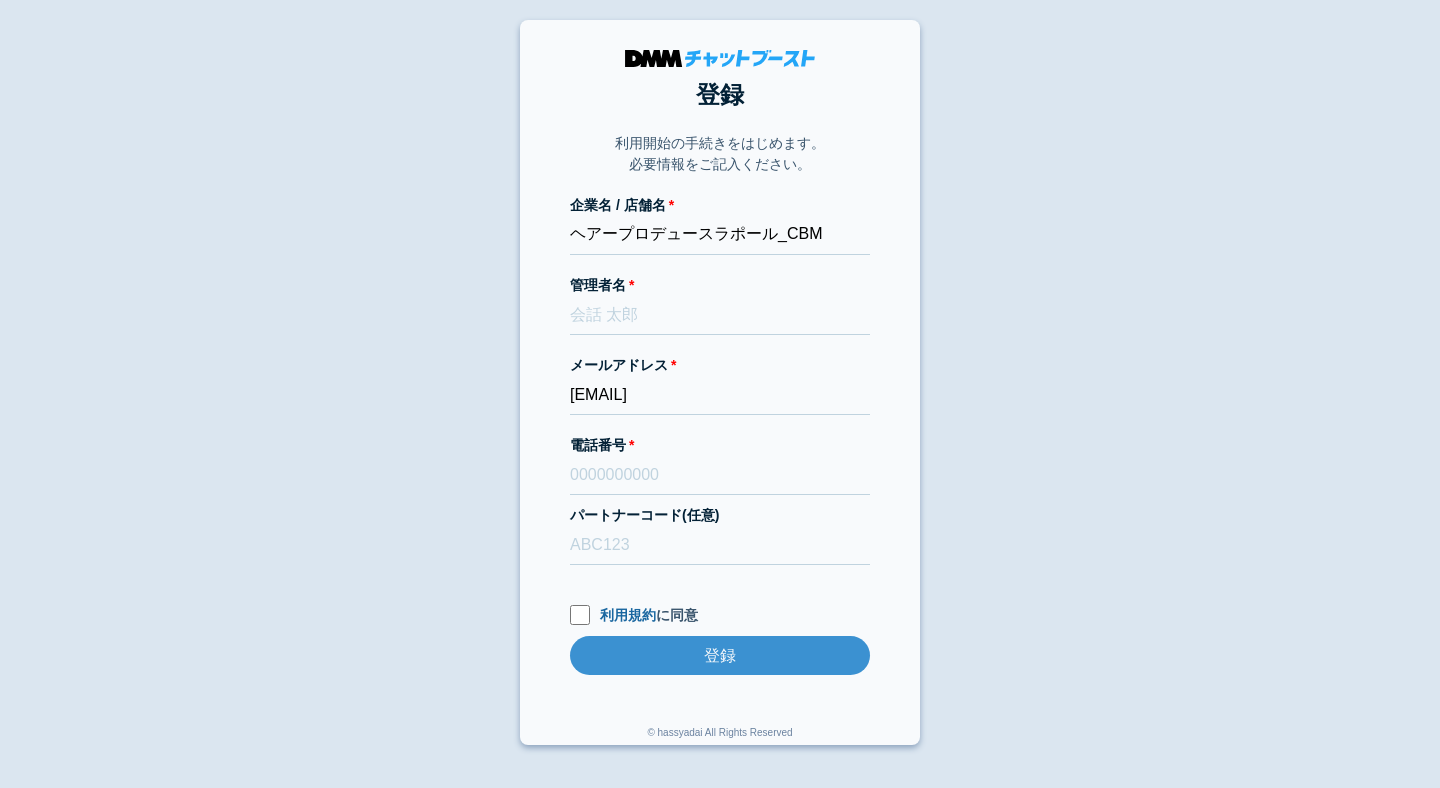 click on "登録
利用開始の手続きをはじめます。 必要情報をご記入ください。
企業名 / 店舗名
ヘアープロデュースラポール_CBM
管理者名
[NAME]
メールアドレス
[EMAIL]
電話番号
[PHONE]
パートナーコード(任意)
利用規約 に同意
登録
登録
© hassyadai All Rights Reserved" at bounding box center [720, 382] 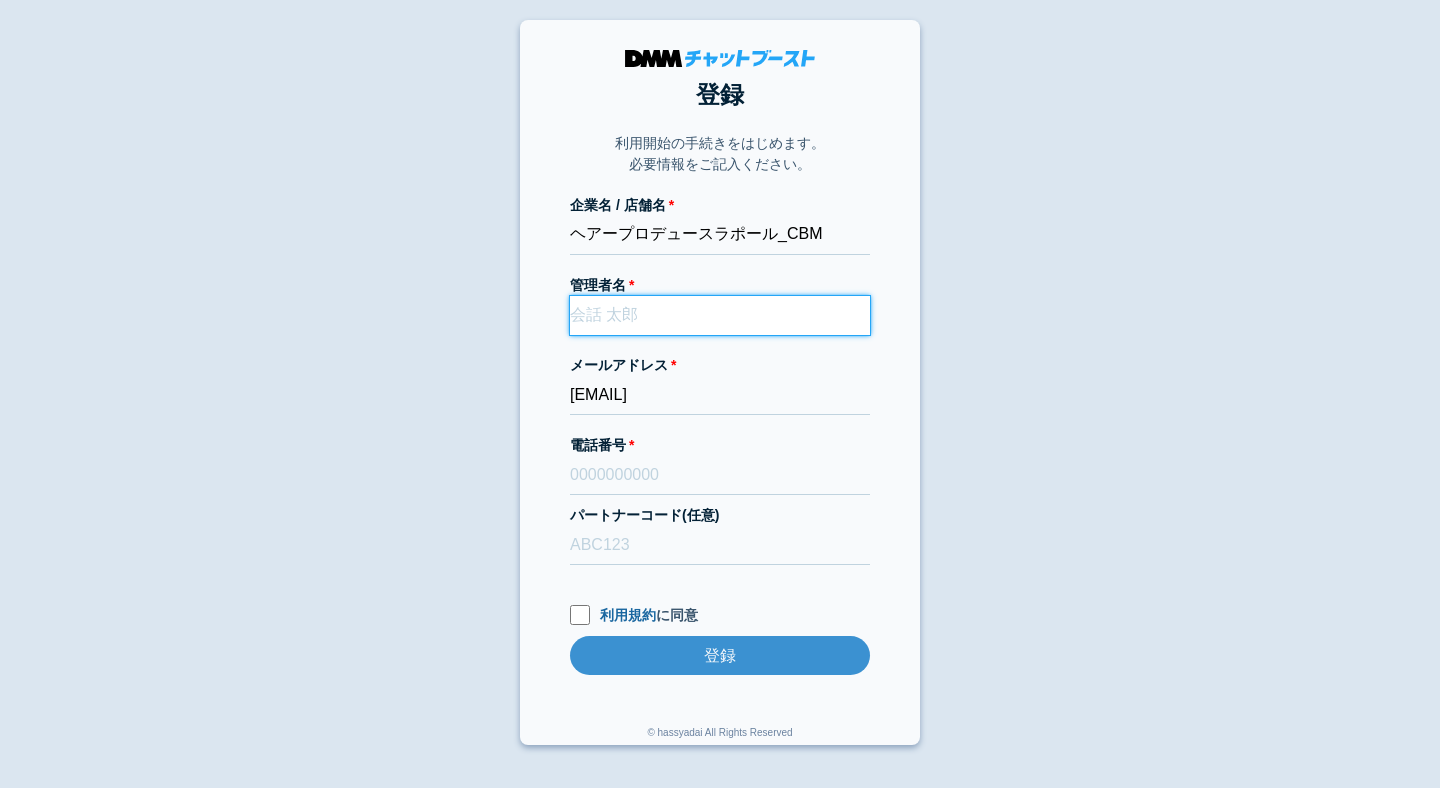 click on "管理者名" at bounding box center (720, 315) 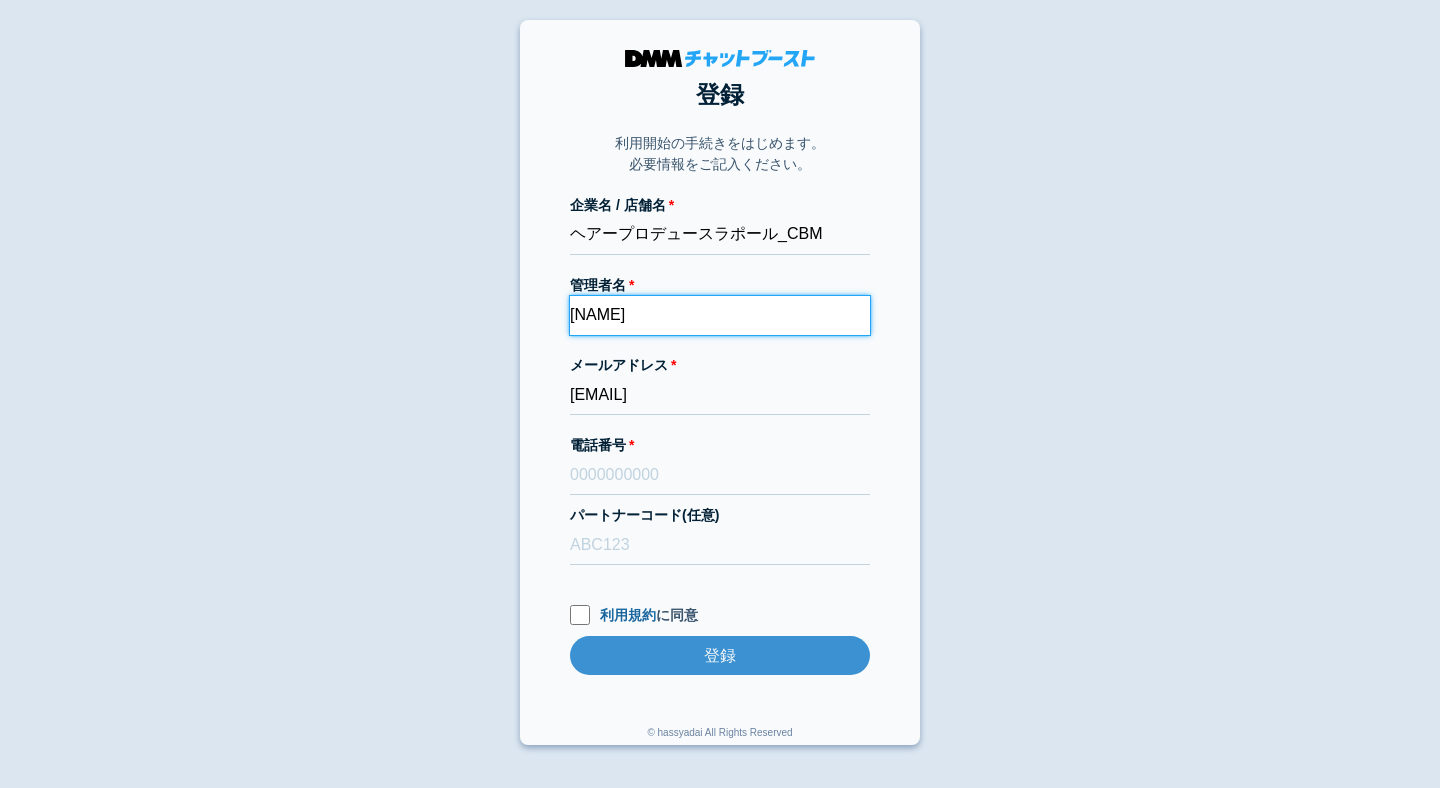 type on "林良孝" 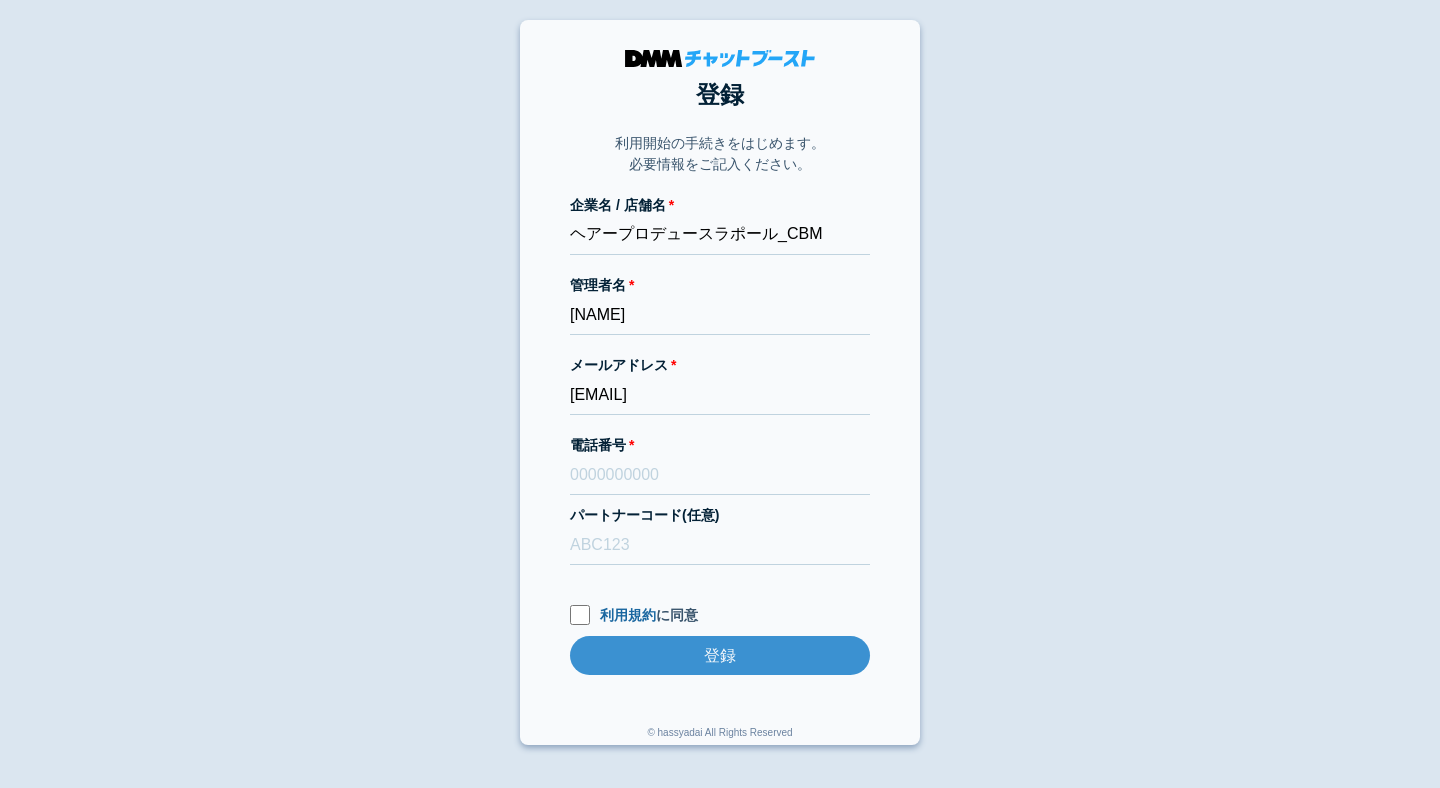 click on "登録
利用開始の手続きをはじめます。 必要情報をご記入ください。
企業名 / 店舗名
ヘアープロデュースラポール_CBM
管理者名
林良孝
メールアドレス
dmmboost-line+213@dmm.com
電話番号
パートナーコード(任意)
利用規約 に同意
登録
登録
© hassyadai All Rights Reserved" at bounding box center (720, 382) 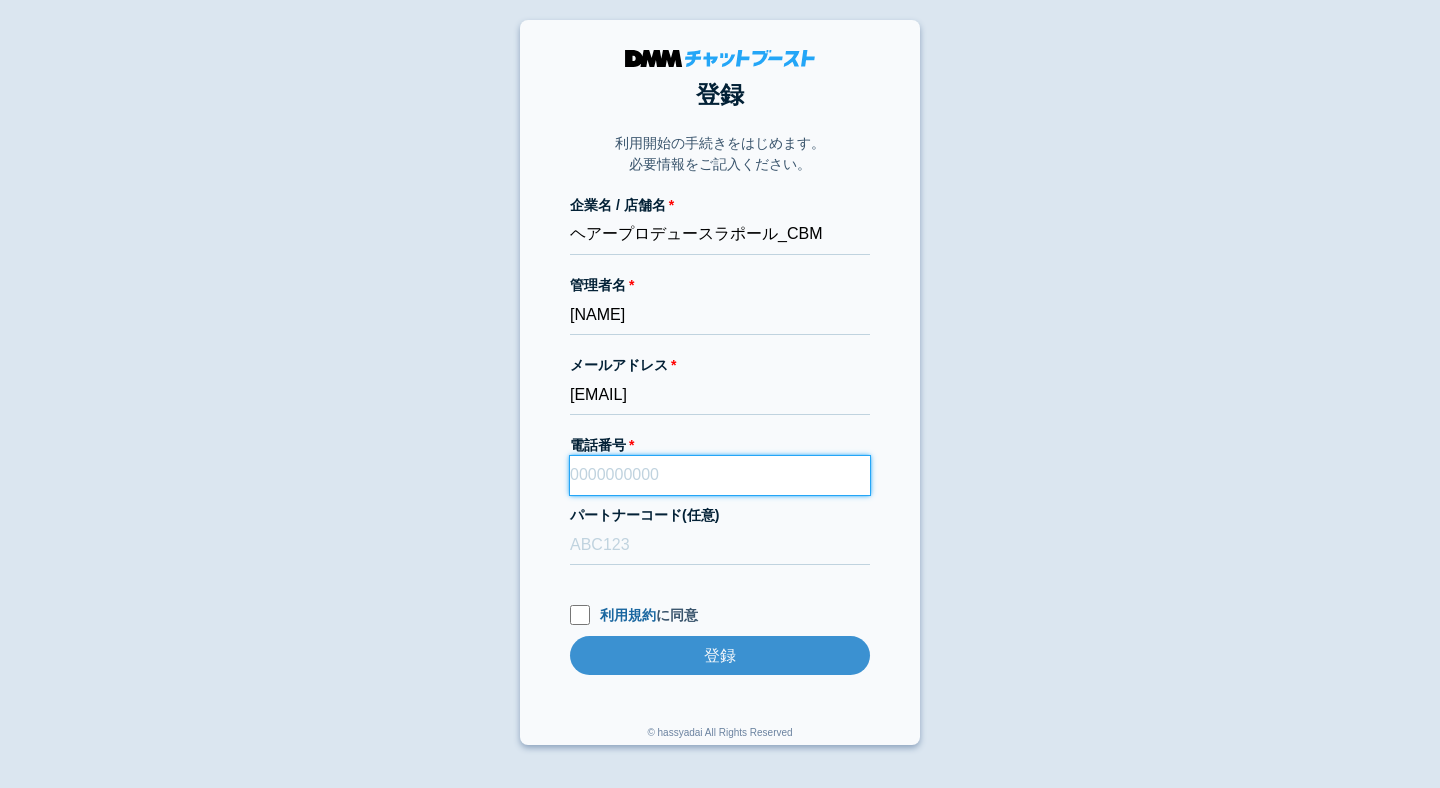 click on "電話番号" at bounding box center [720, 475] 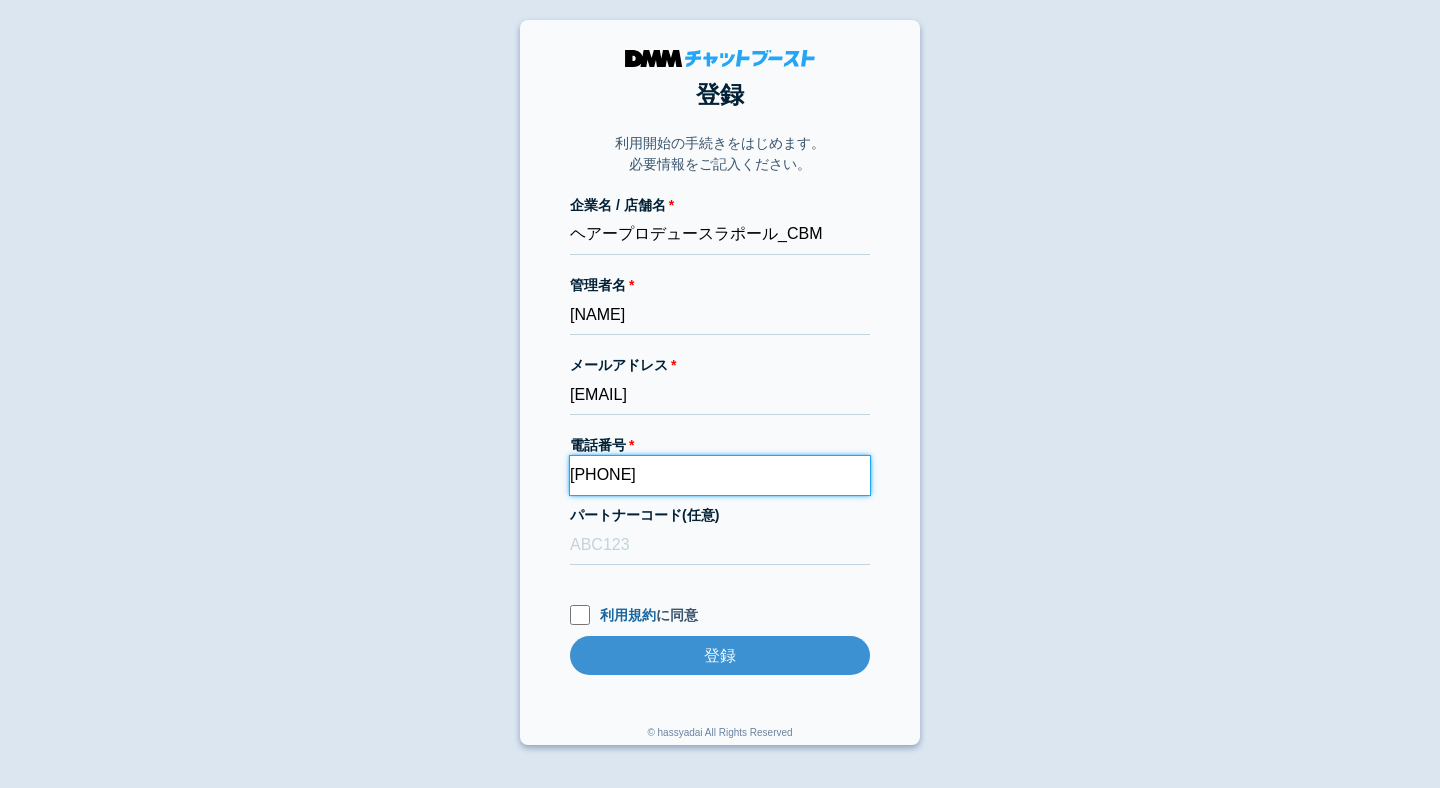 type on "09020135880" 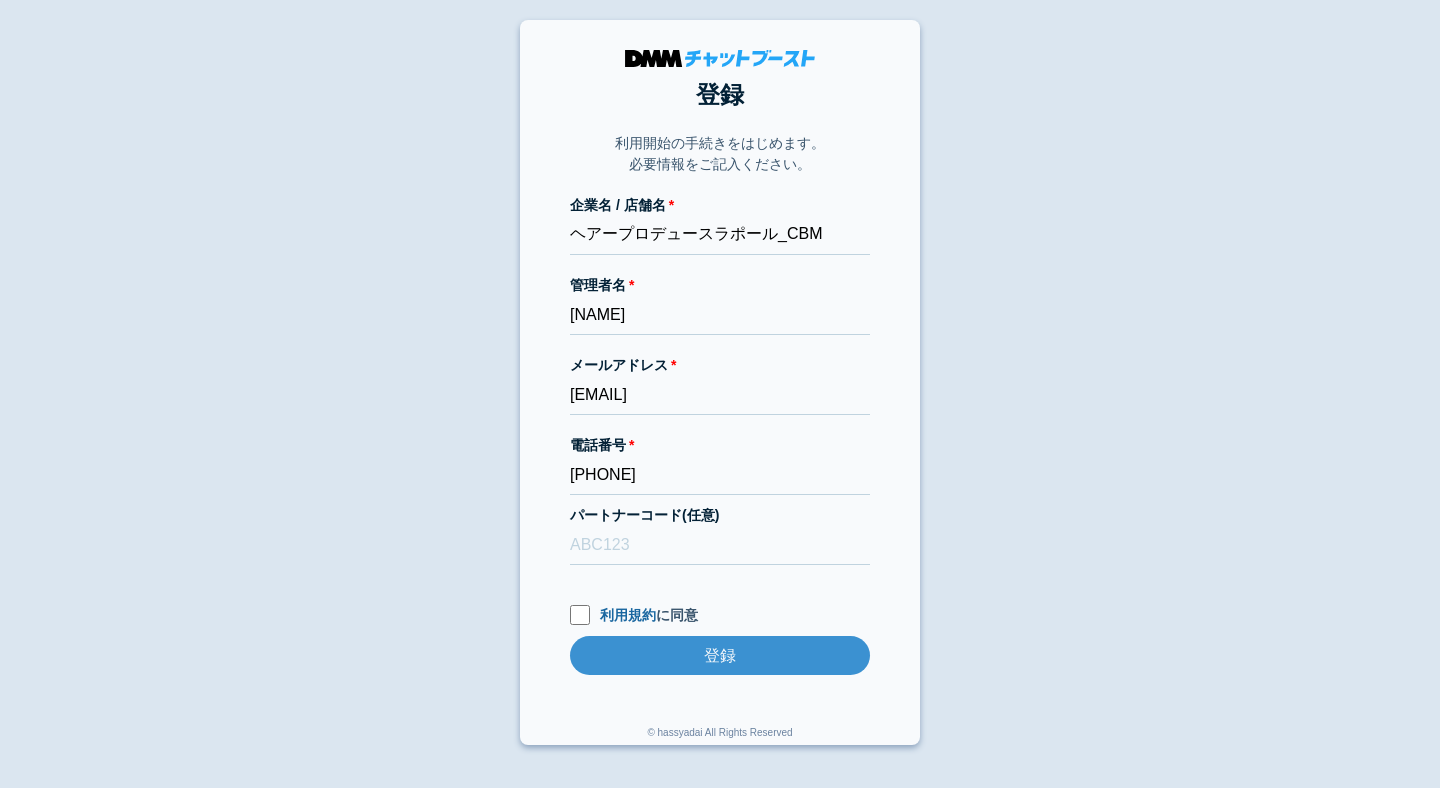 click on "登録
利用開始の手続きをはじめます。 必要情報をご記入ください。
企業名 / 店舗名
ヘアープロデュースラポール_CBM
管理者名
林良孝
メールアドレス
dmmboost-line+213@dmm.com
電話番号
09020135880
パートナーコード(任意)
利用規約 に同意
登録
登録
© hassyadai All Rights Reserved" at bounding box center [720, 382] 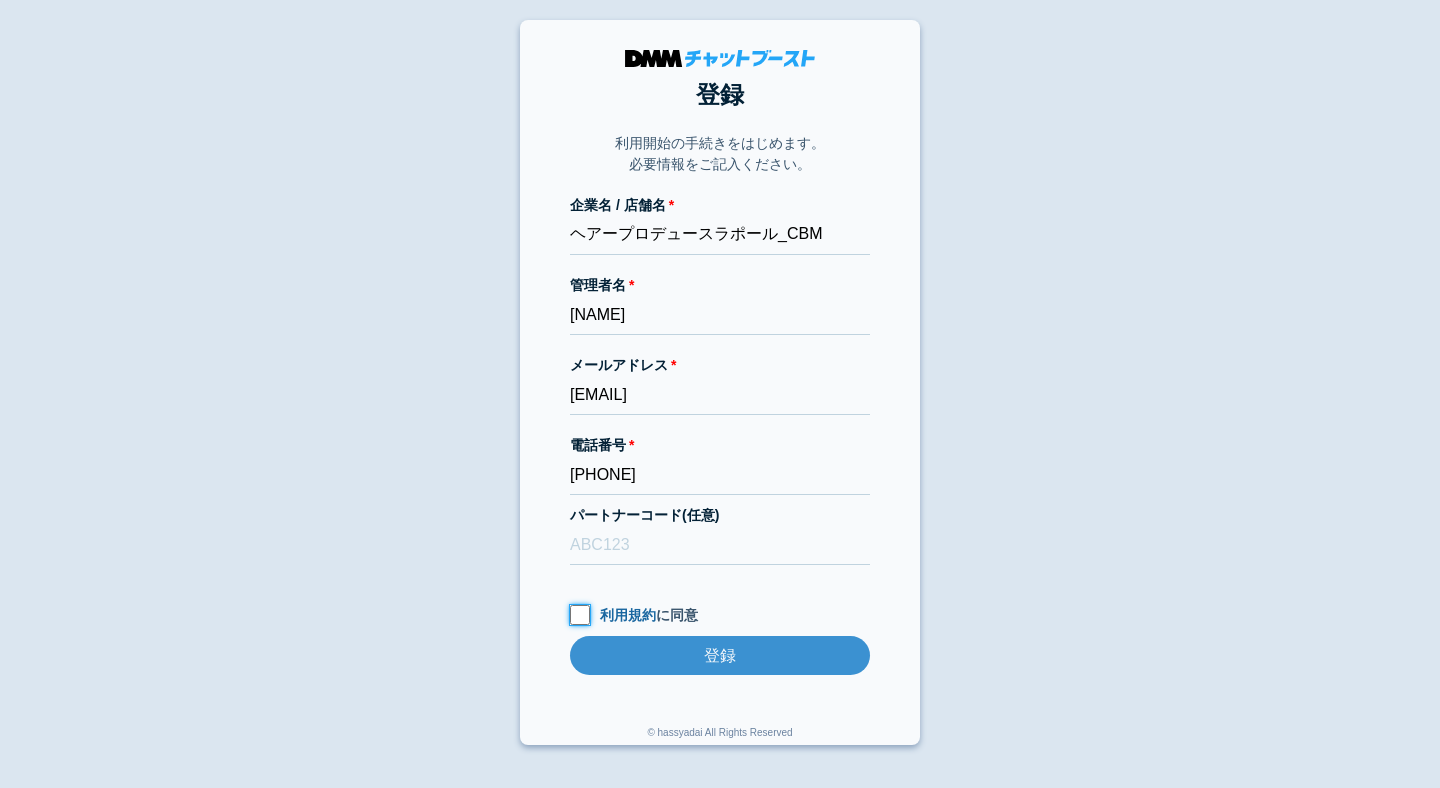 click on "利用規約 に同意" at bounding box center (580, 615) 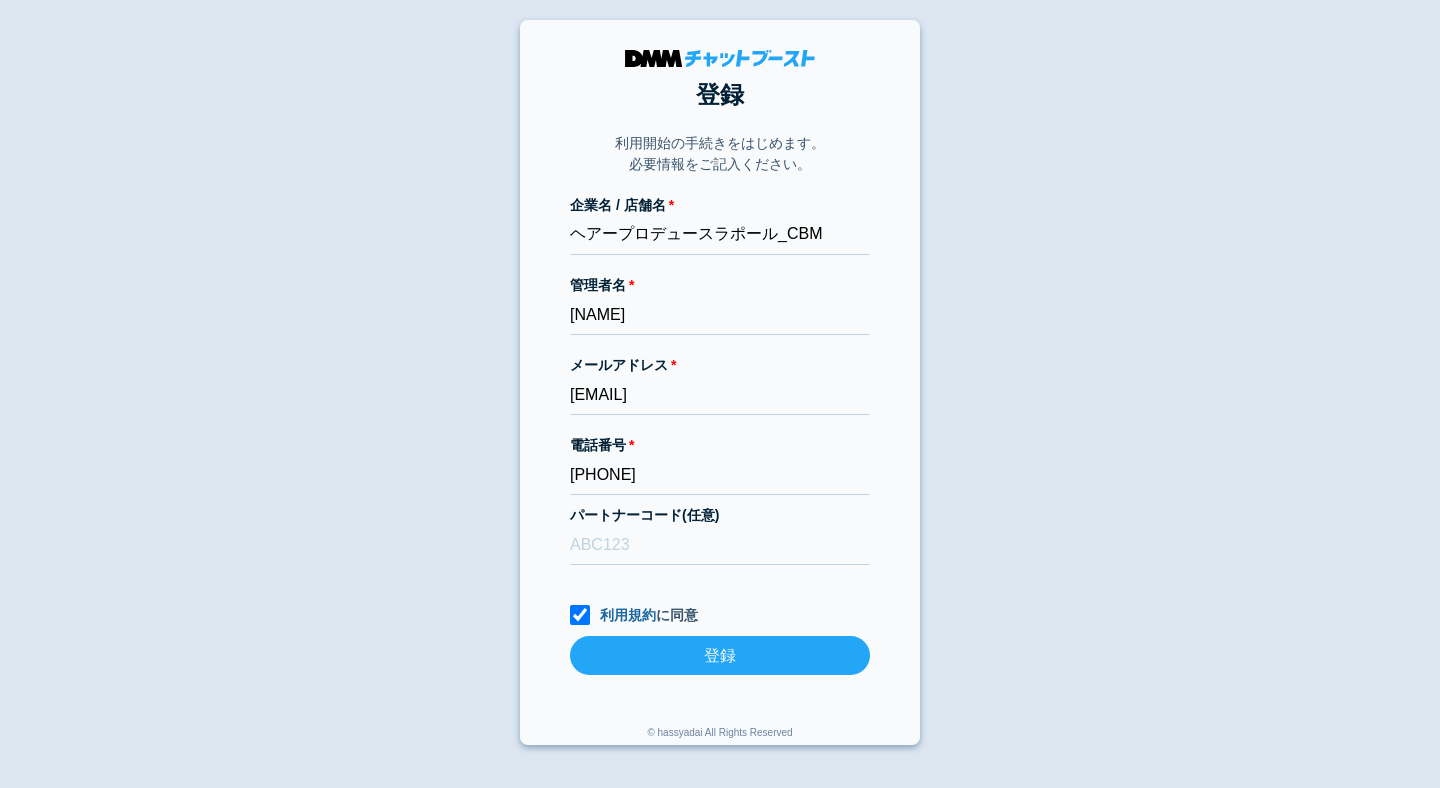 click on "登録" at bounding box center (720, 655) 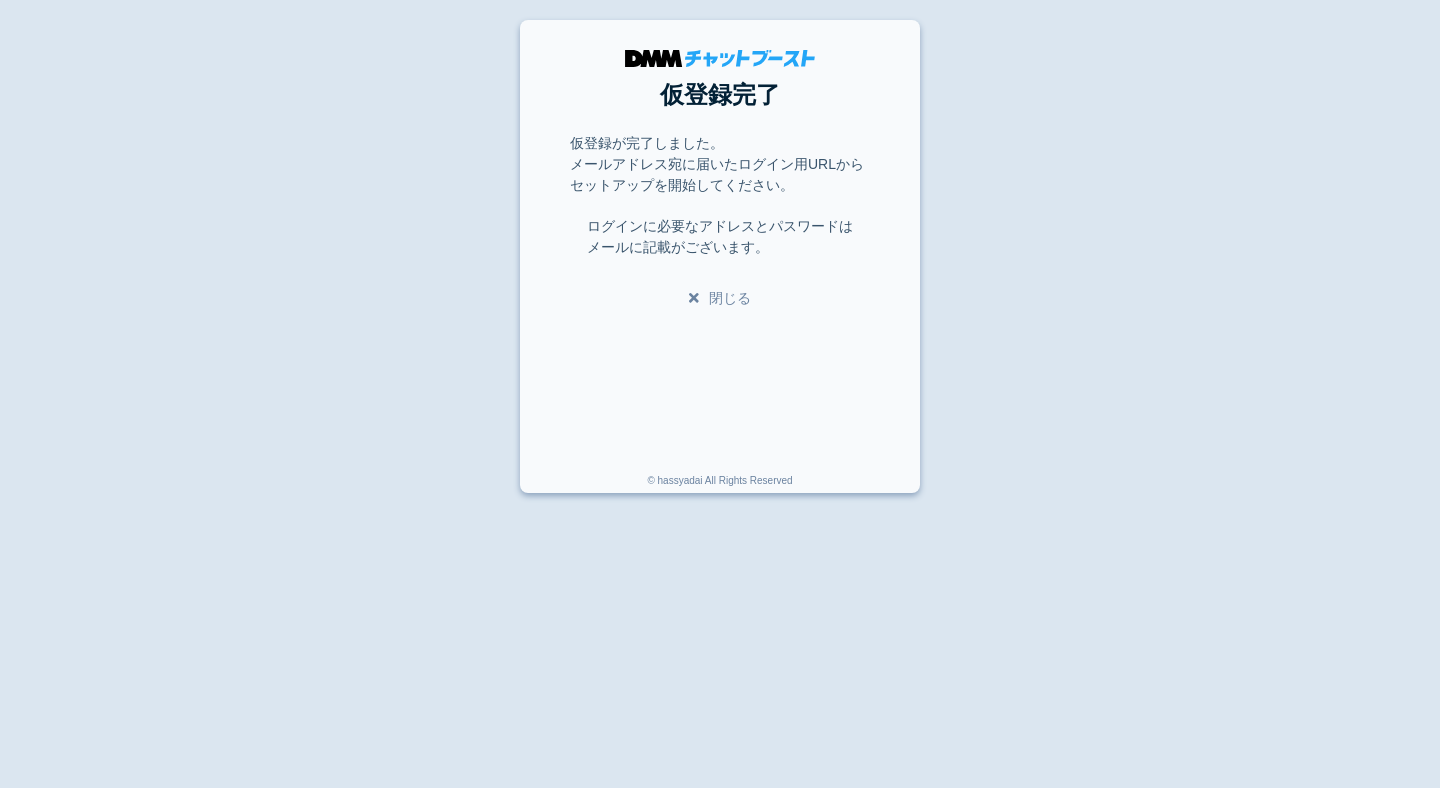 scroll, scrollTop: 0, scrollLeft: 0, axis: both 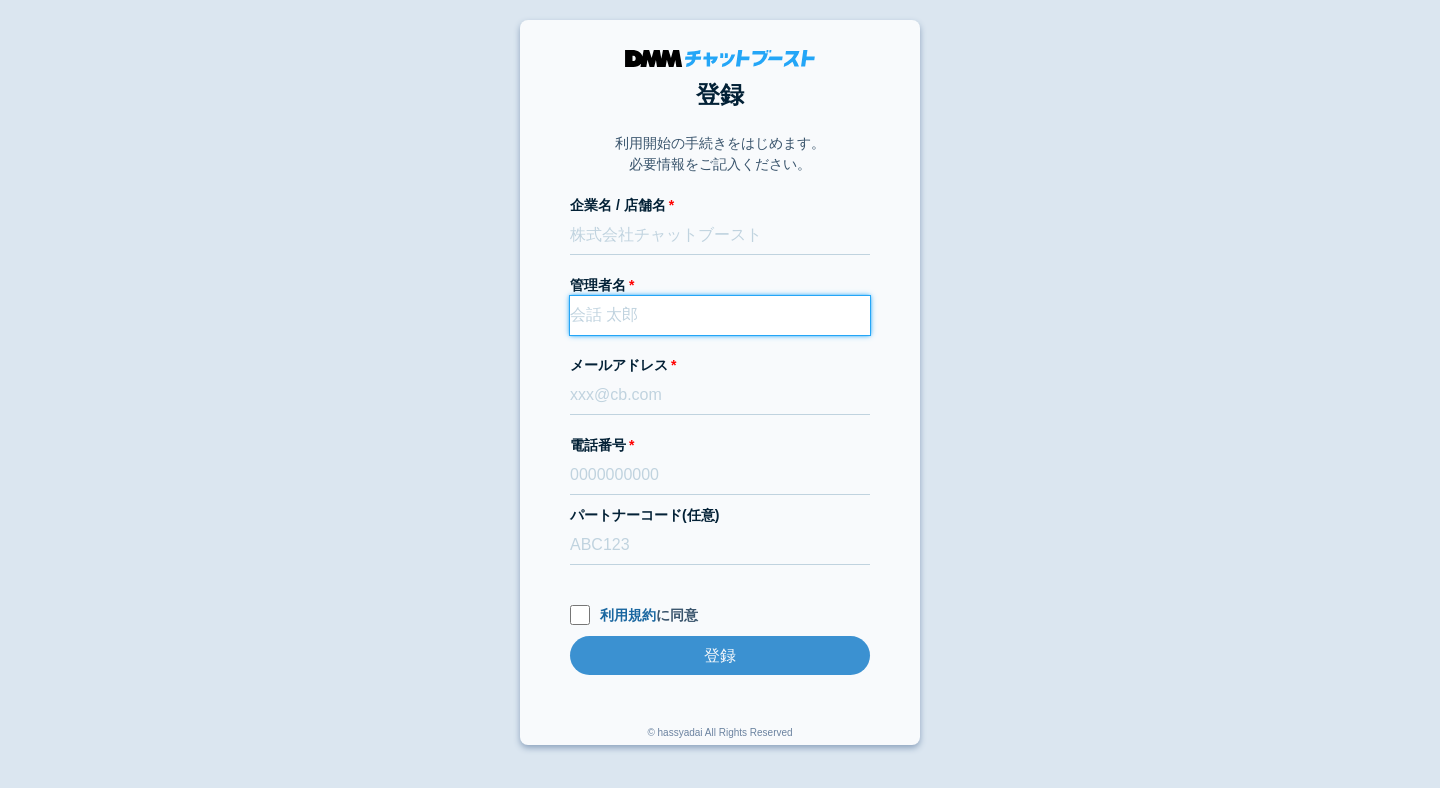 click on "管理者名" at bounding box center (720, 315) 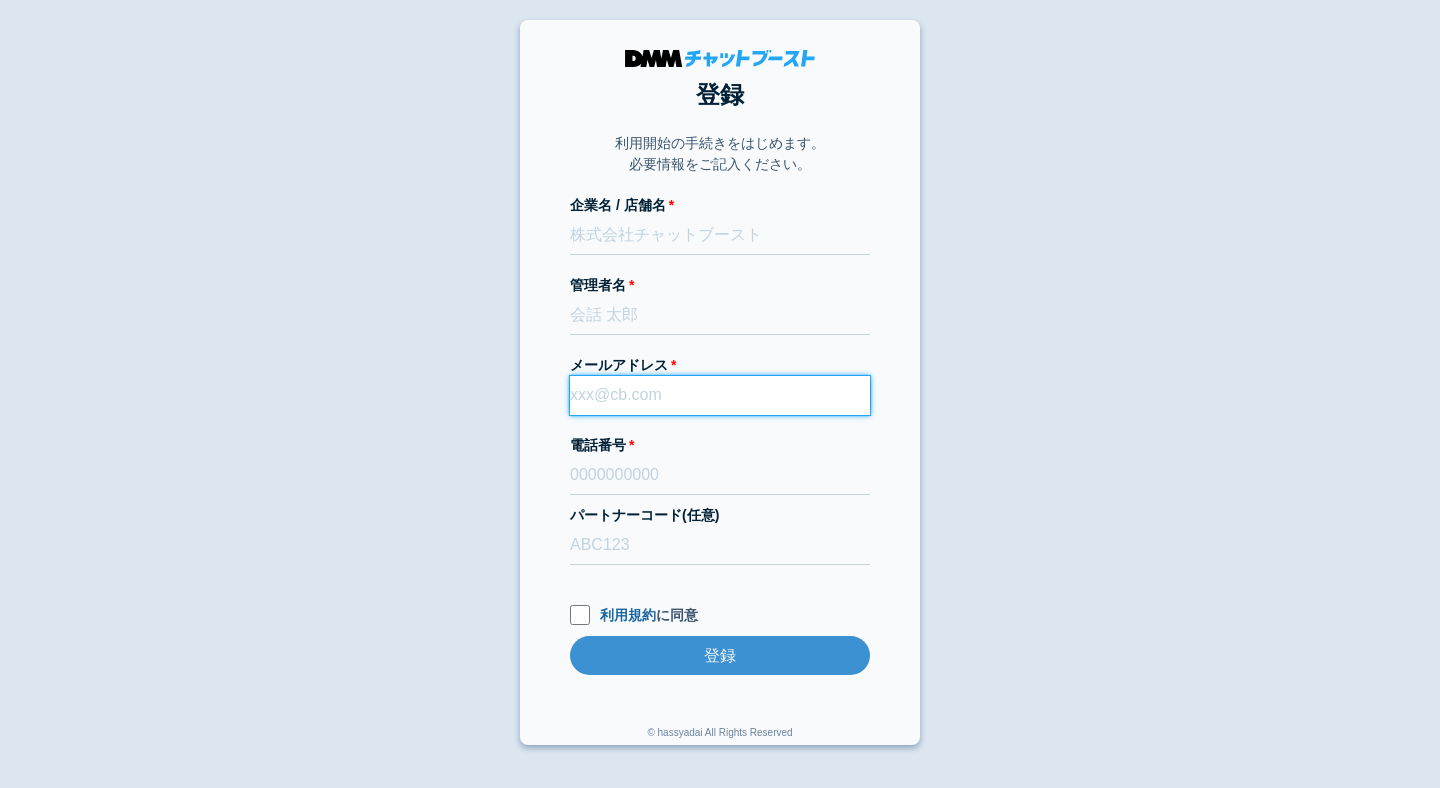 click on "メールアドレス" at bounding box center (720, 395) 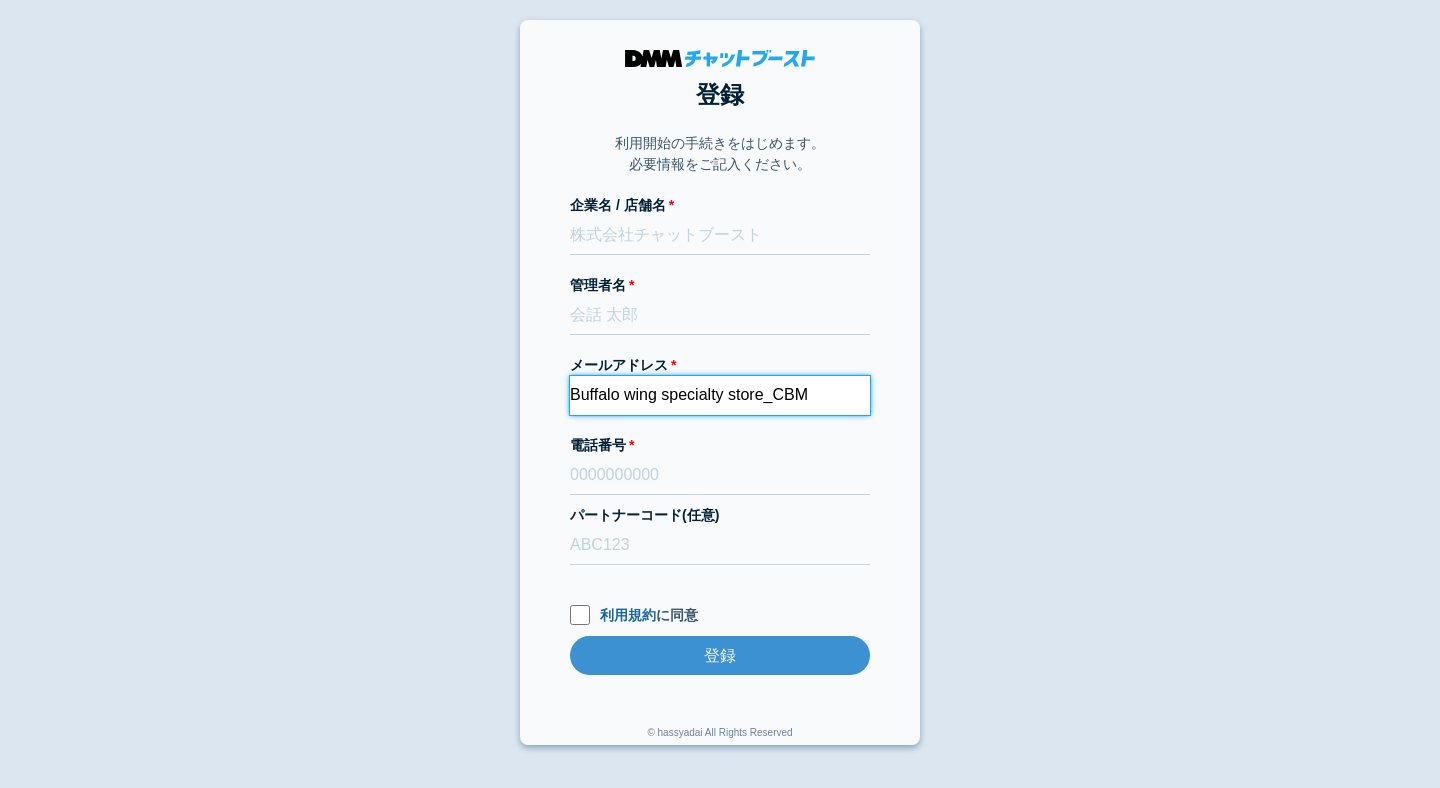 type on "Buffalo wing specialty store_CBM" 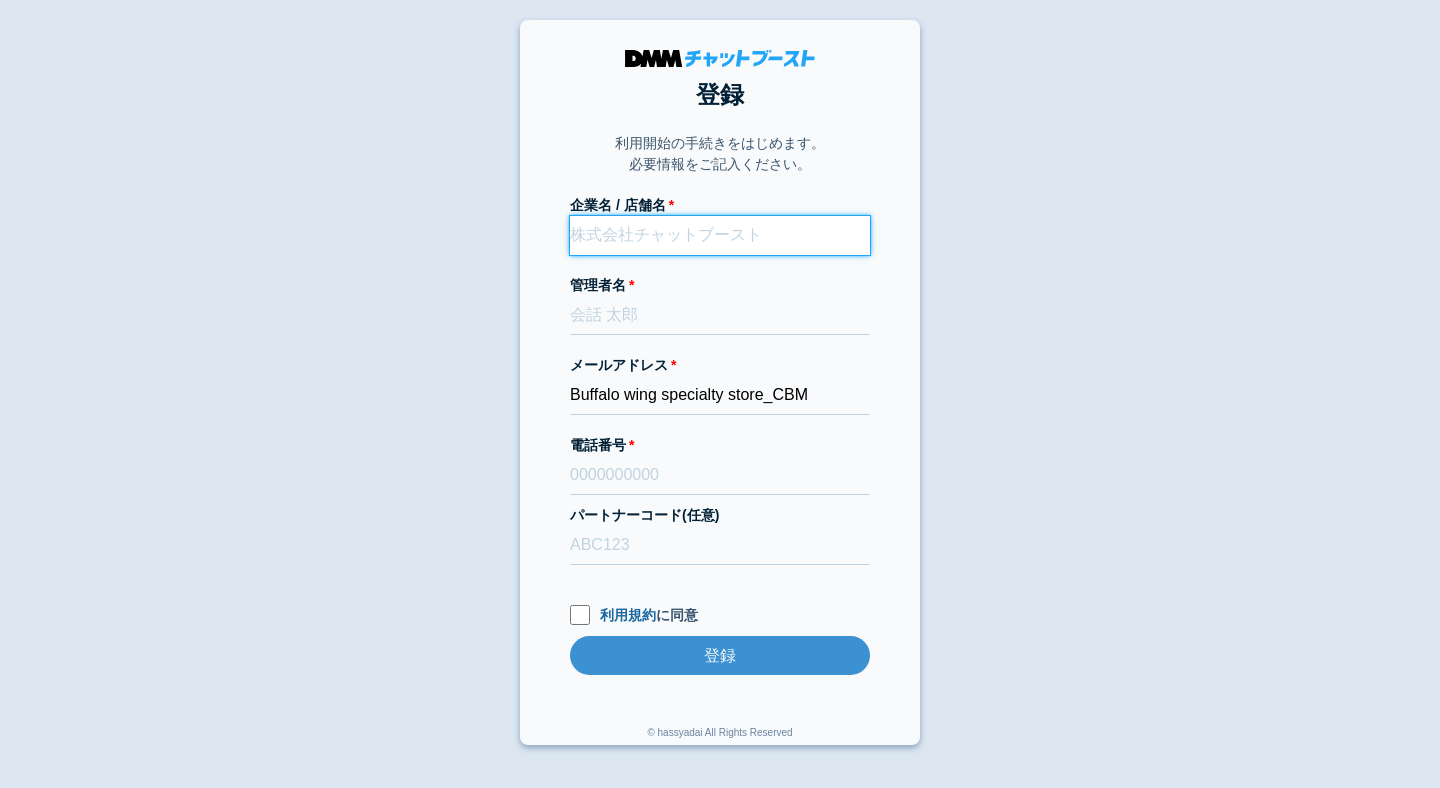 click on "企業名 / 店舗名" at bounding box center (720, 235) 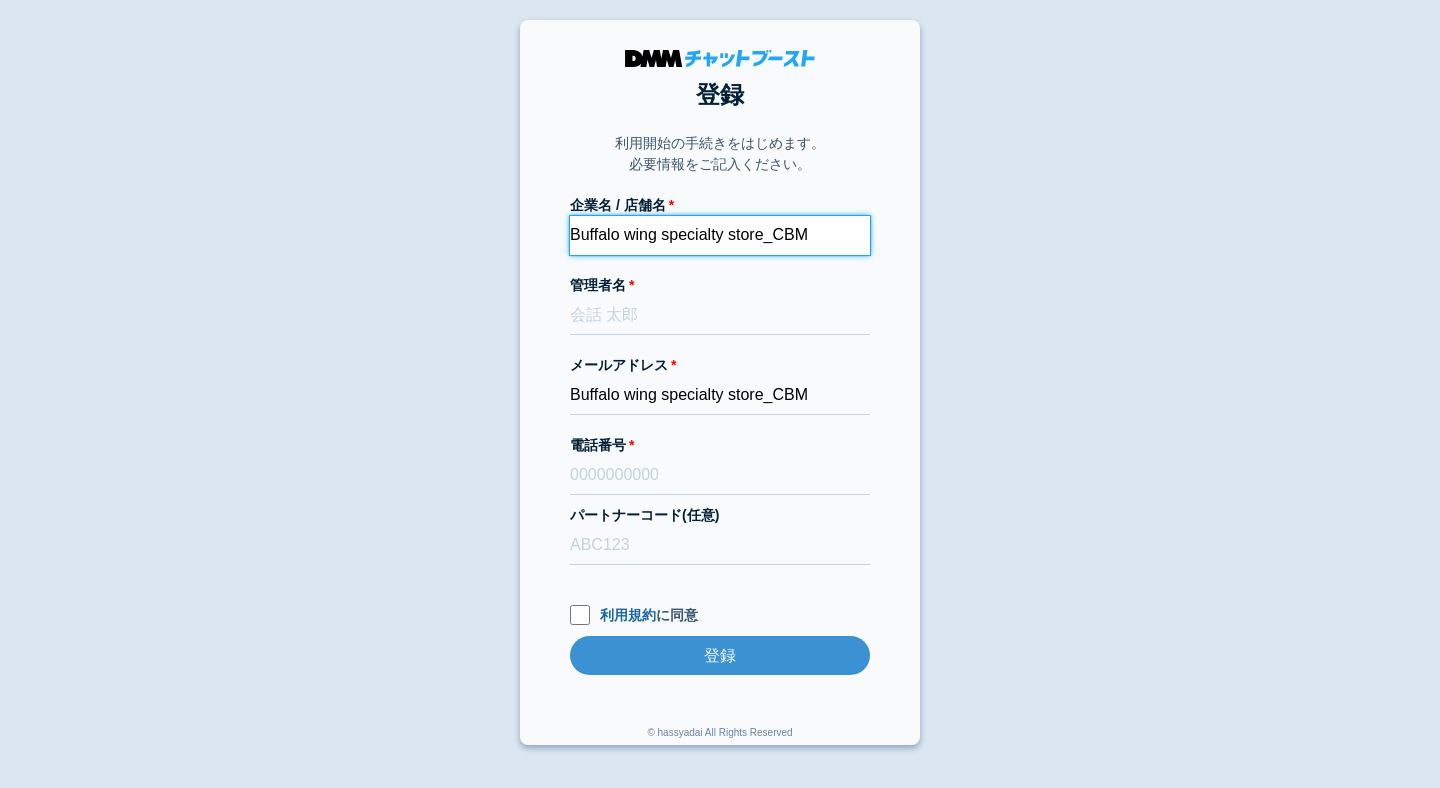 type on "Buffalo wing specialty store_CBM" 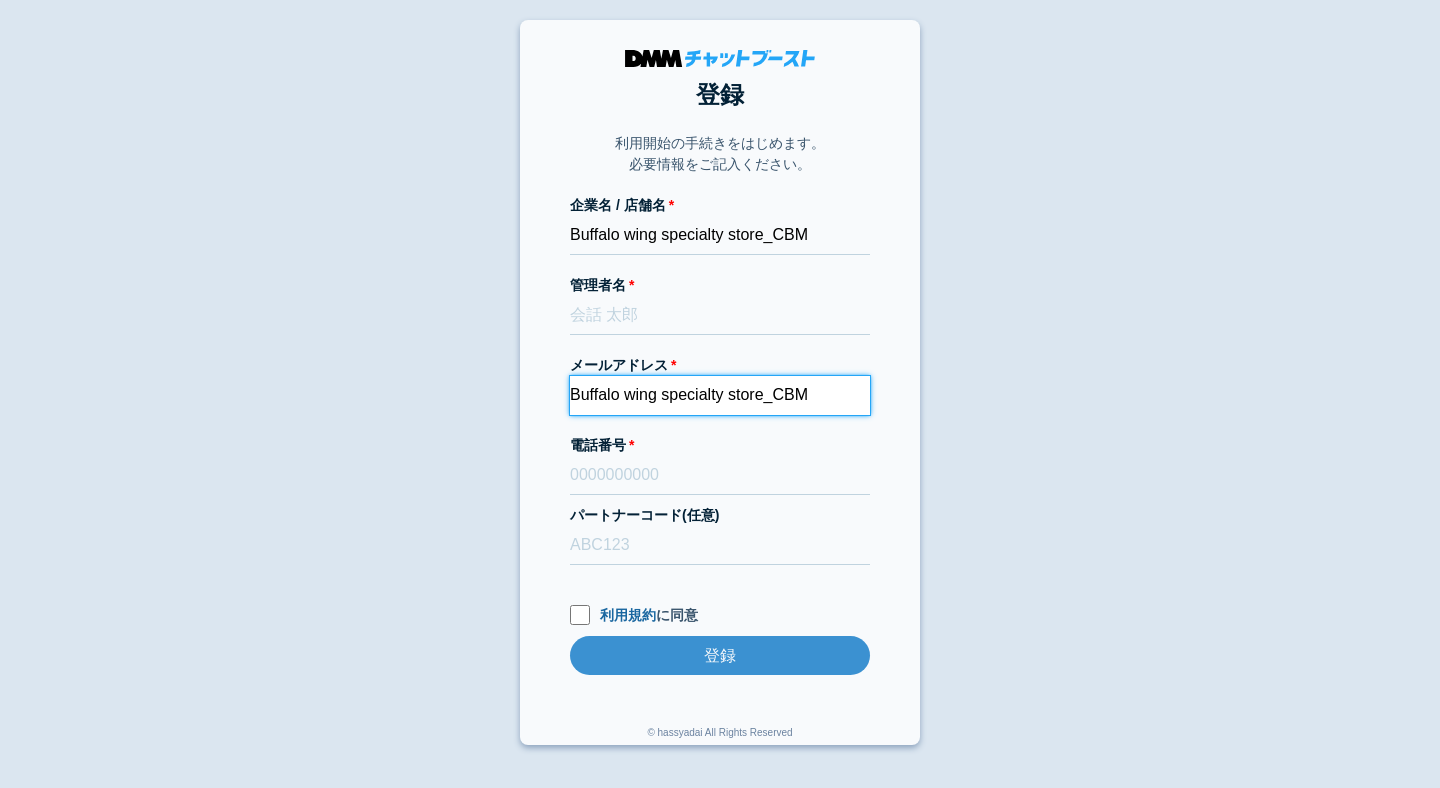 click on "Buffalo wing specialty store_CBM" at bounding box center (720, 395) 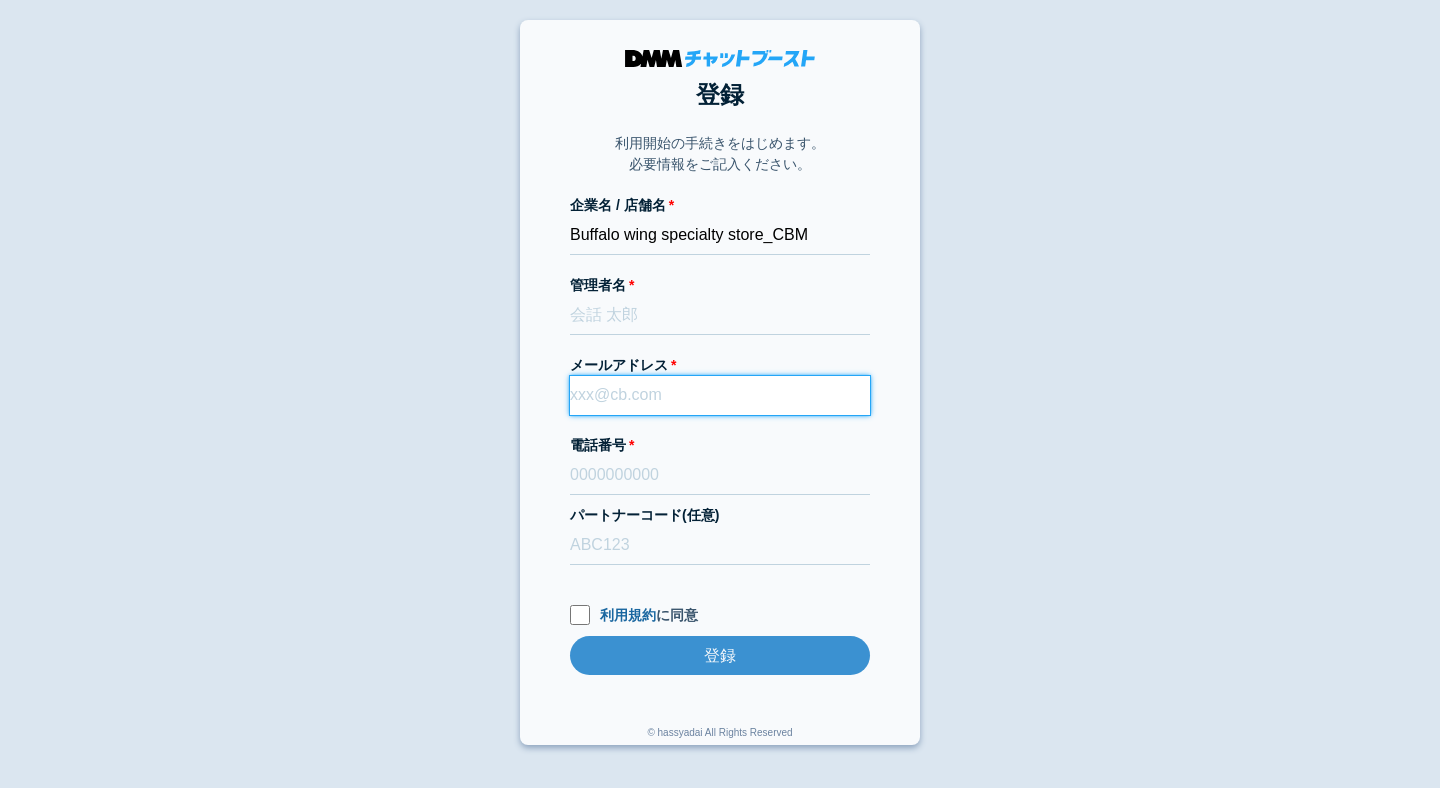 paste on "dmmboost-line+214@dmm.com" 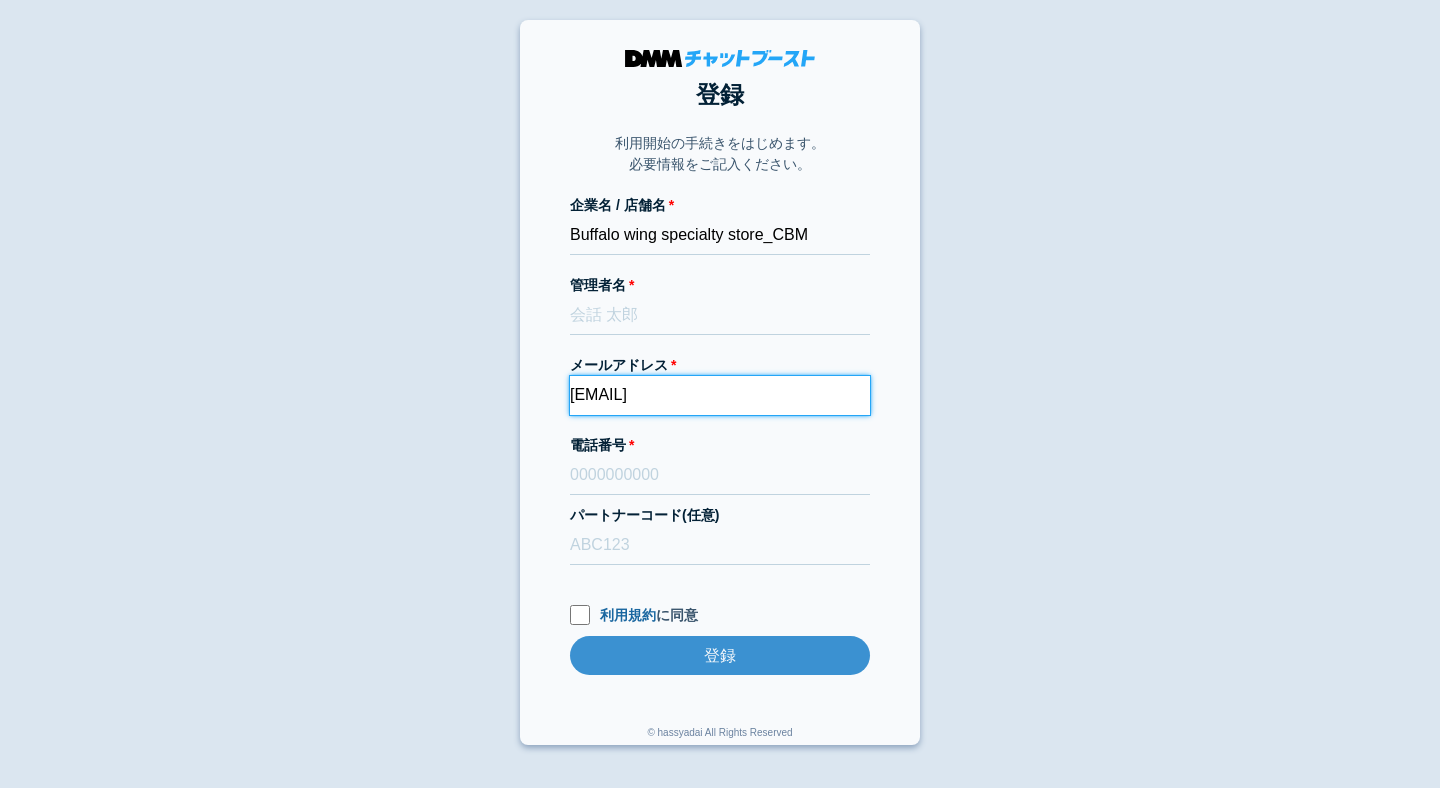 type on "dmmboost-line+214@dmm.com" 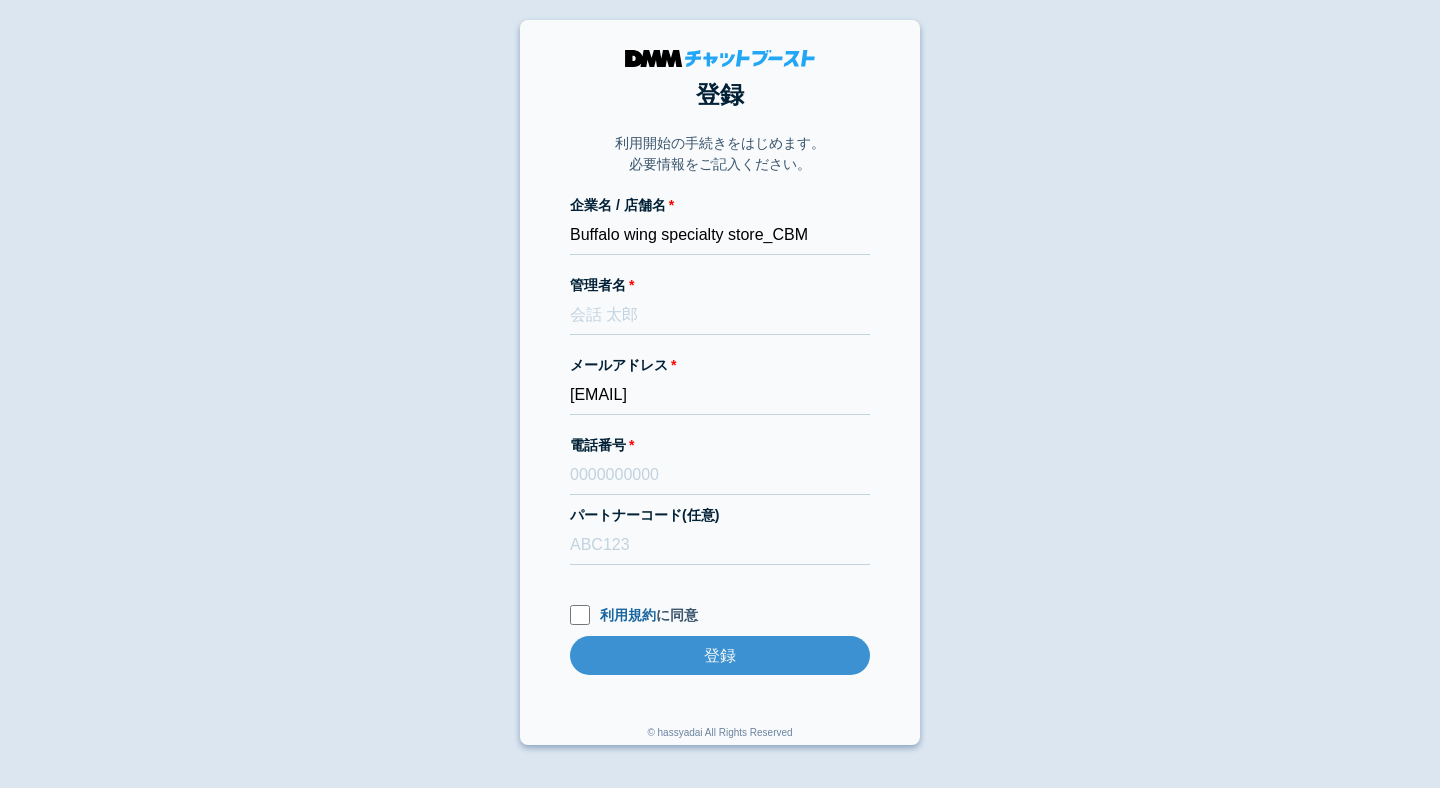 click on "登録
利用開始の手続きをはじめます。 必要情報をご記入ください。
企業名 / 店舗名
Buffalo wing specialty store_CBM
管理者名
メールアドレス
dmmboost-line+214@dmm.com
電話番号
パートナーコード(任意)
利用規約 に同意
登録
登録
© hassyadai All Rights Reserved" at bounding box center (720, 382) 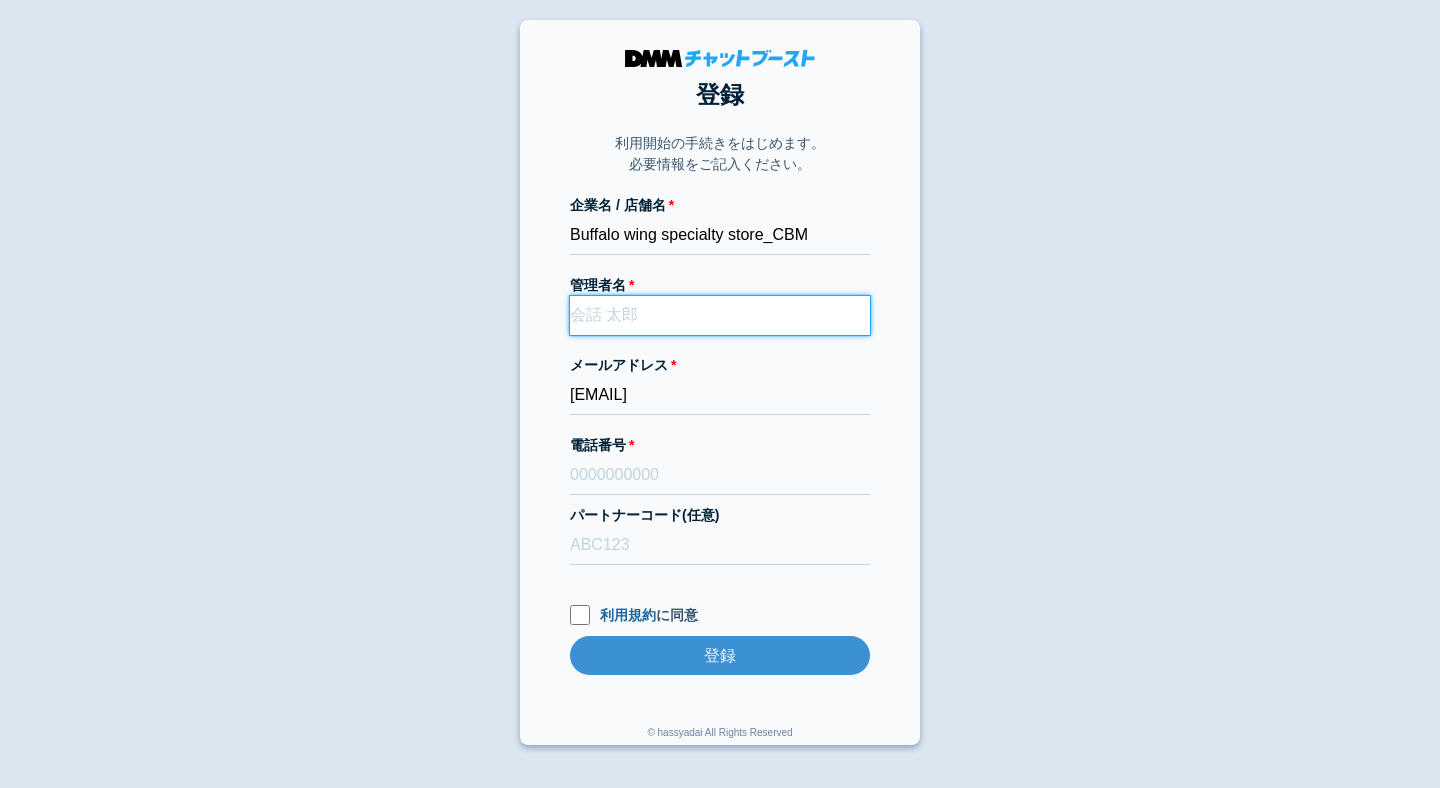 click on "管理者名" at bounding box center [720, 315] 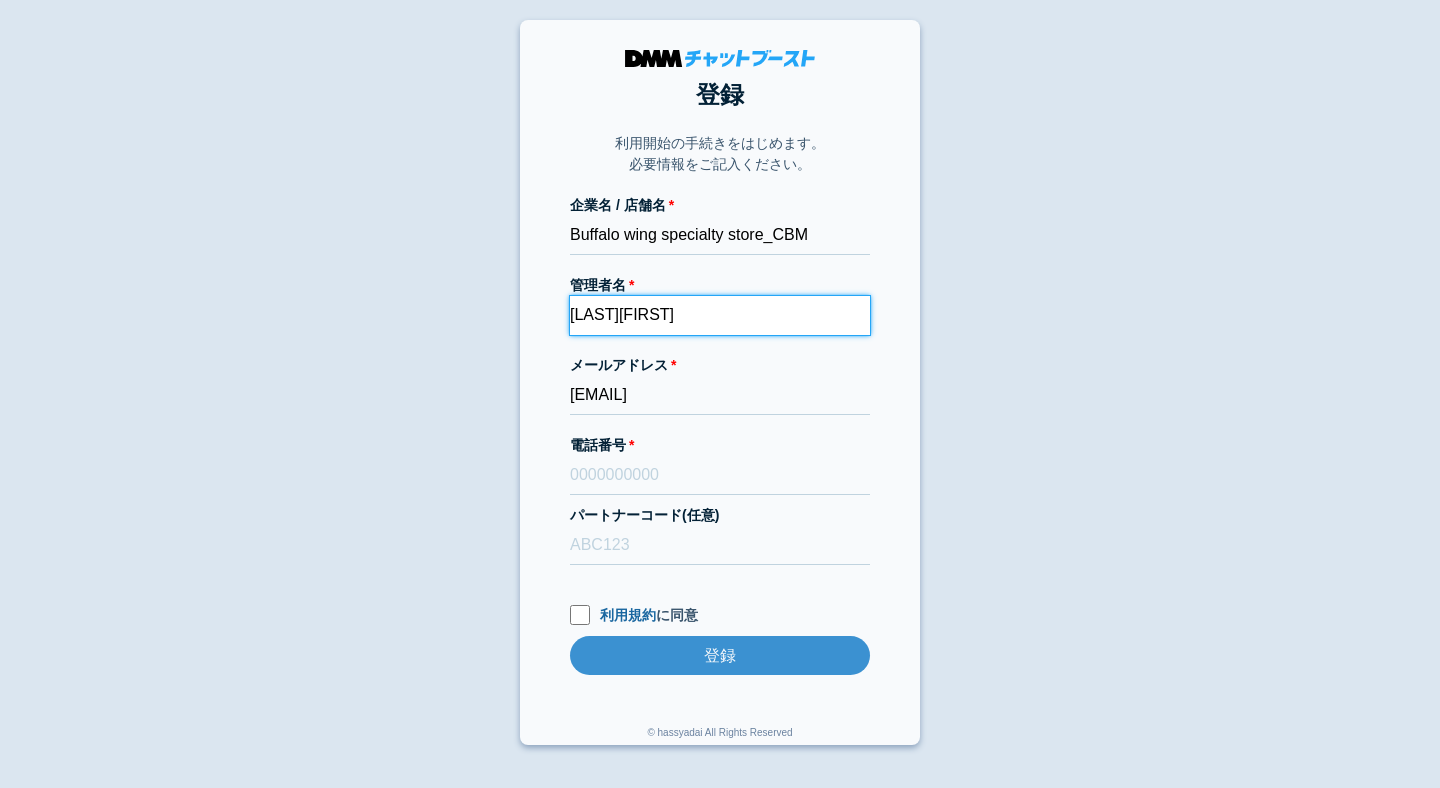 type on "濱島嘉城" 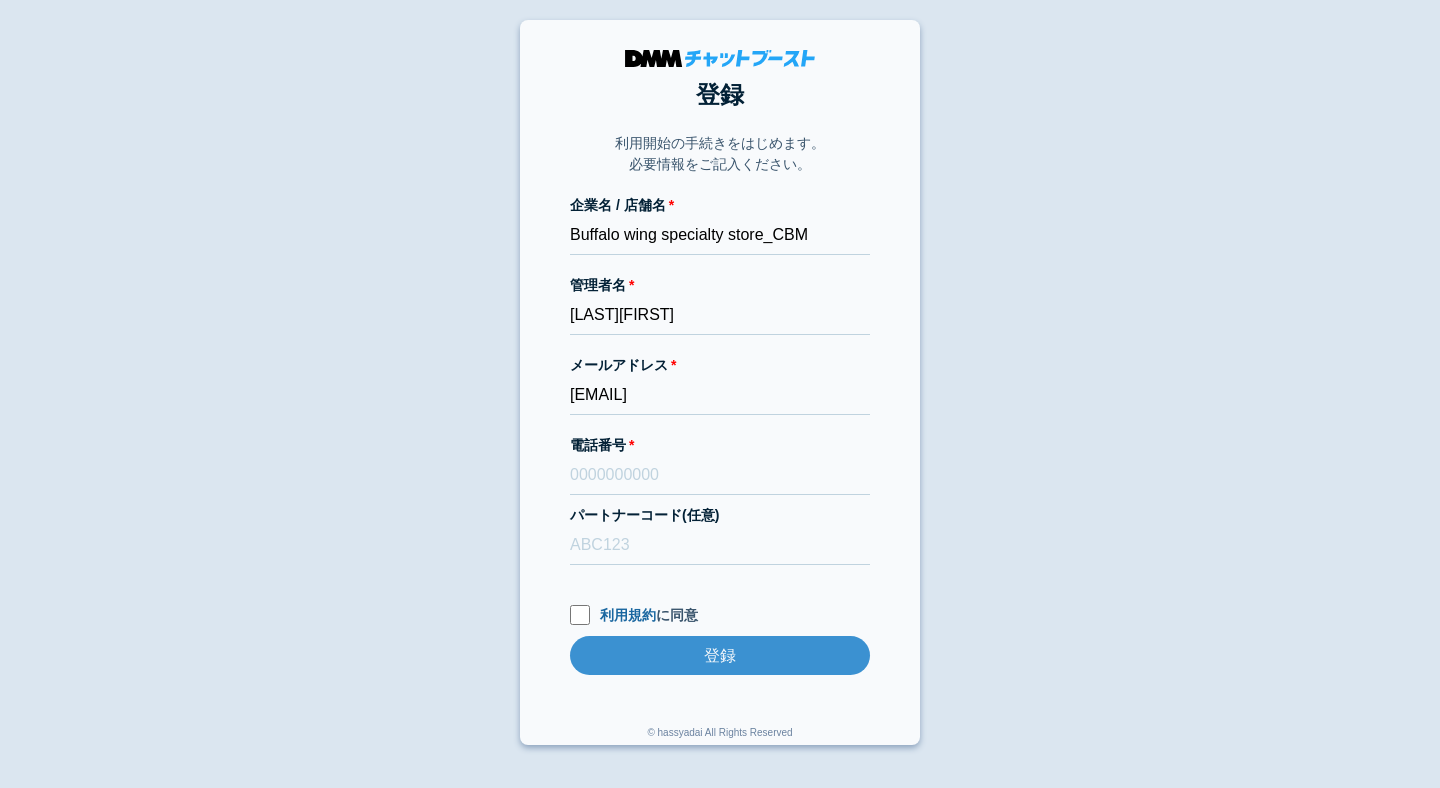 click on "登録
利用開始の手続きをはじめます。 必要情報をご記入ください。
企業名 / 店舗名
Buffalo wing specialty store_CBM
管理者名
濱島嘉城
メールアドレス
dmmboost-line+214@dmm.com
電話番号
パートナーコード(任意)
利用規約 に同意
登録
登録
© hassyadai All Rights Reserved" at bounding box center [720, 382] 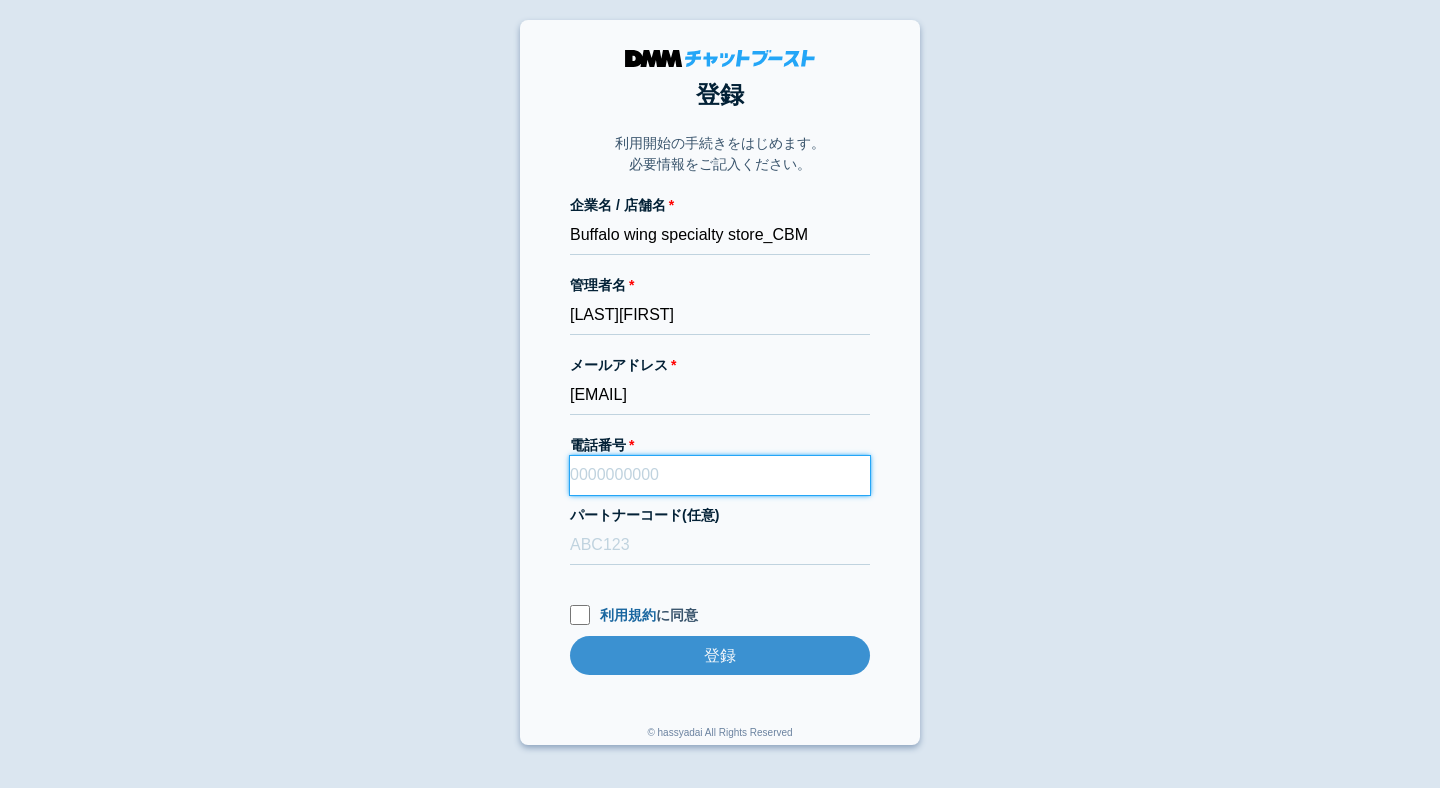 click on "電話番号" at bounding box center (720, 475) 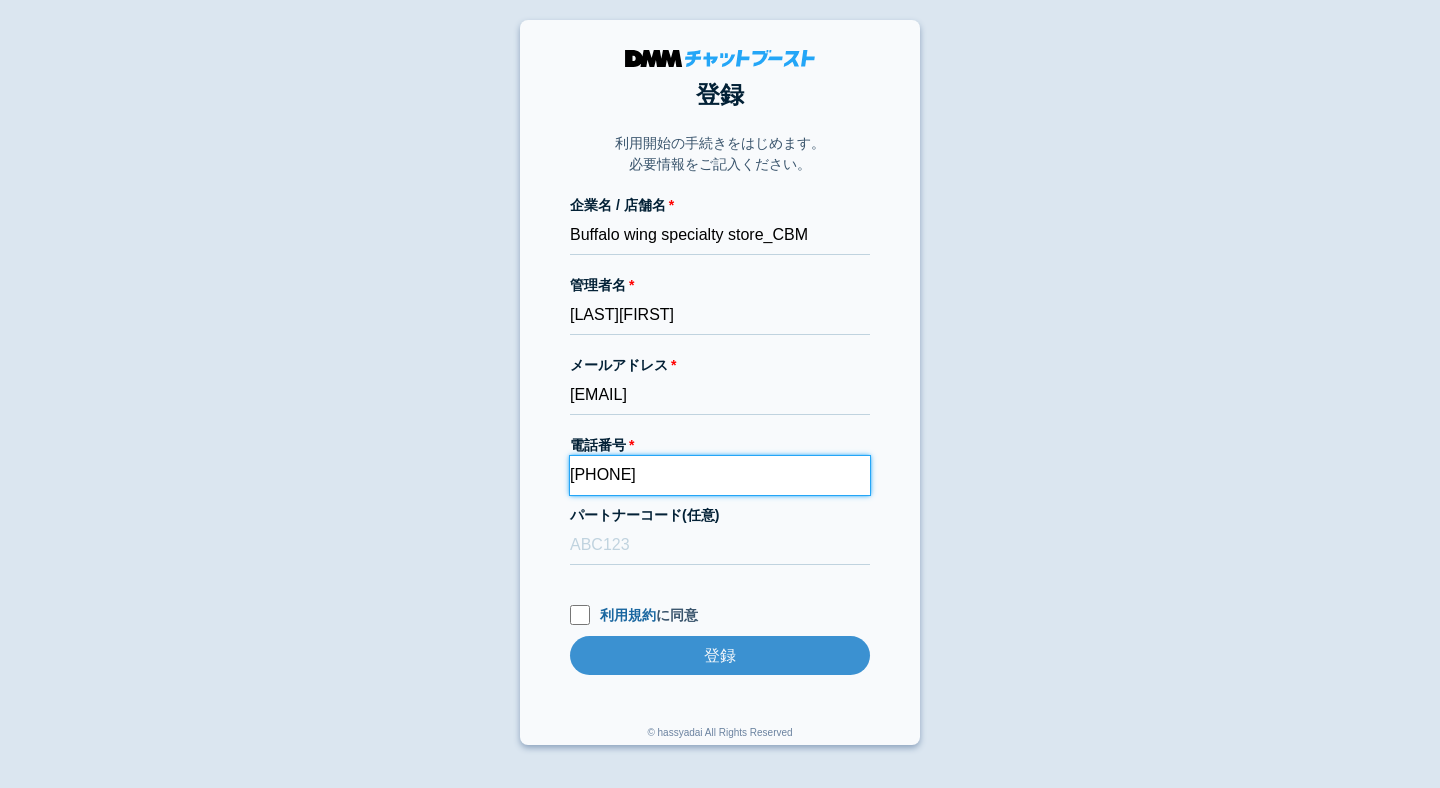 type on "09019998686" 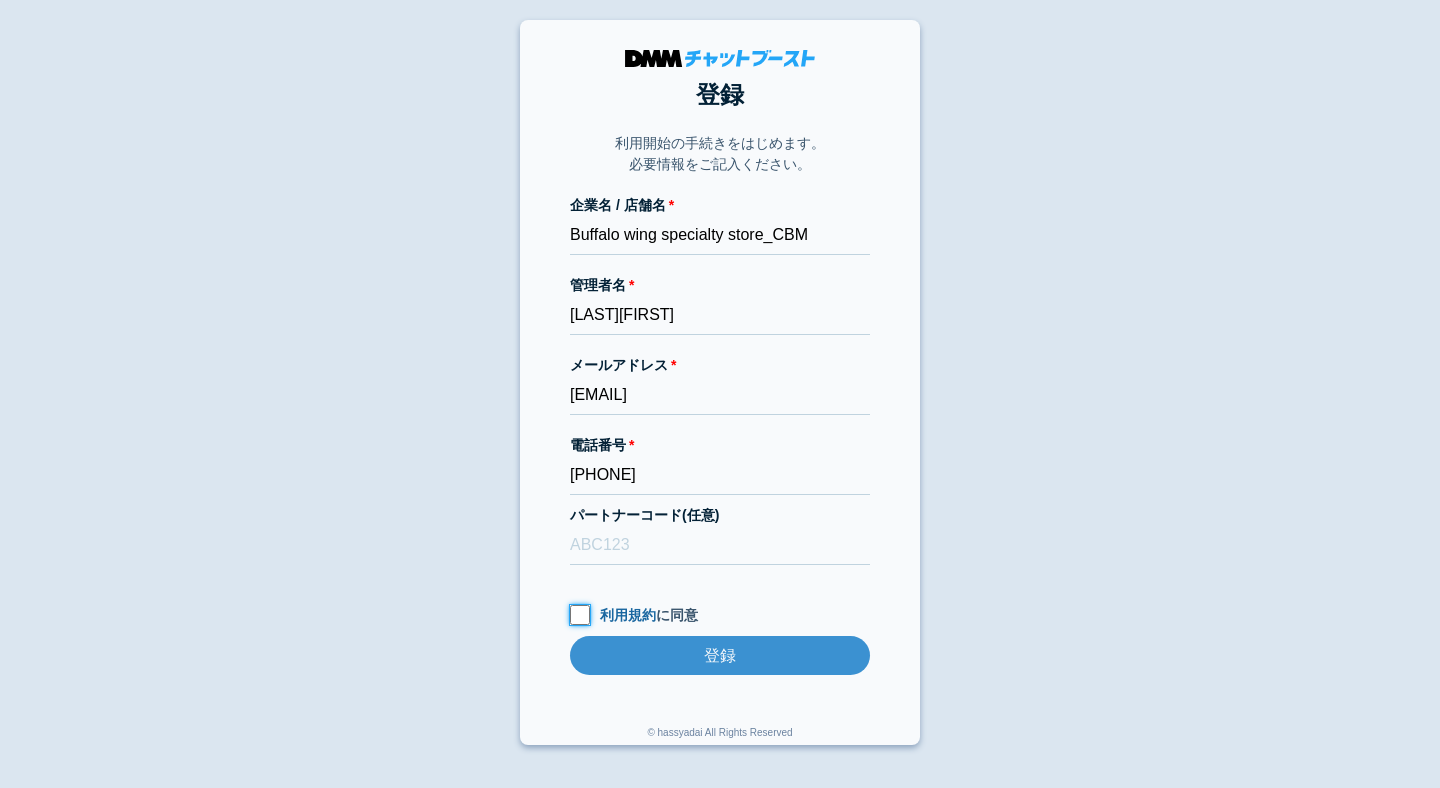 click on "利用規約 に同意" at bounding box center (580, 615) 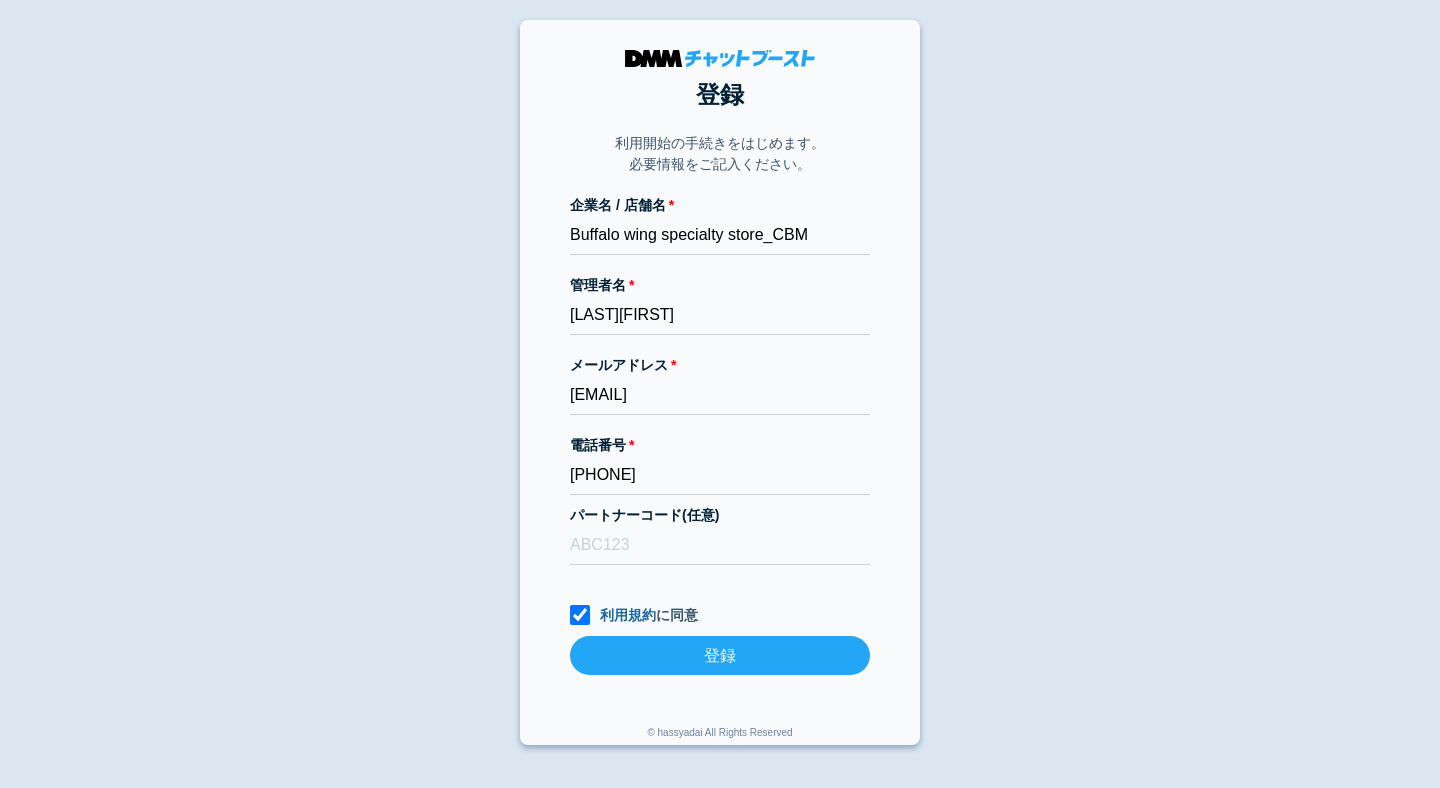 click on "登録" at bounding box center [720, 655] 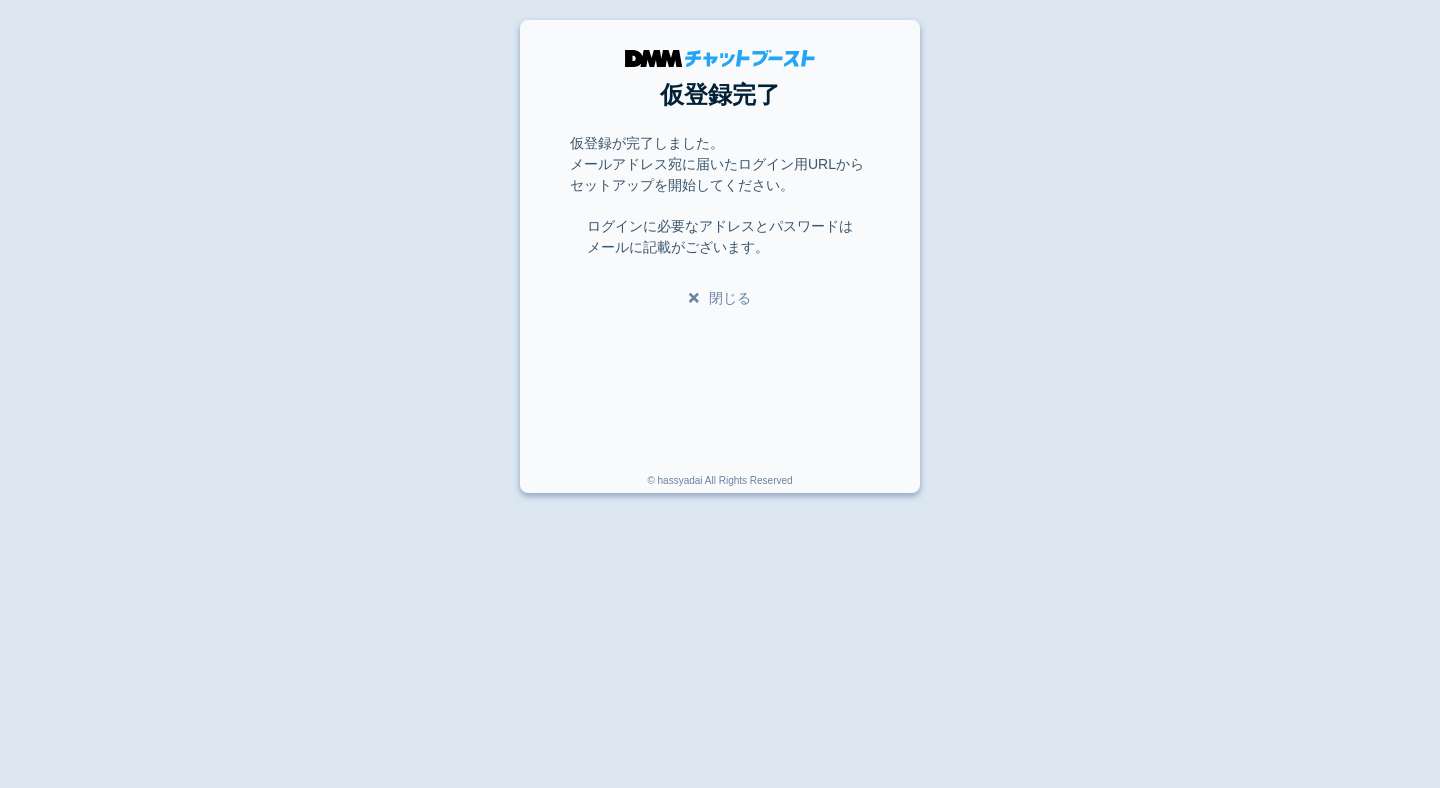 scroll, scrollTop: 0, scrollLeft: 0, axis: both 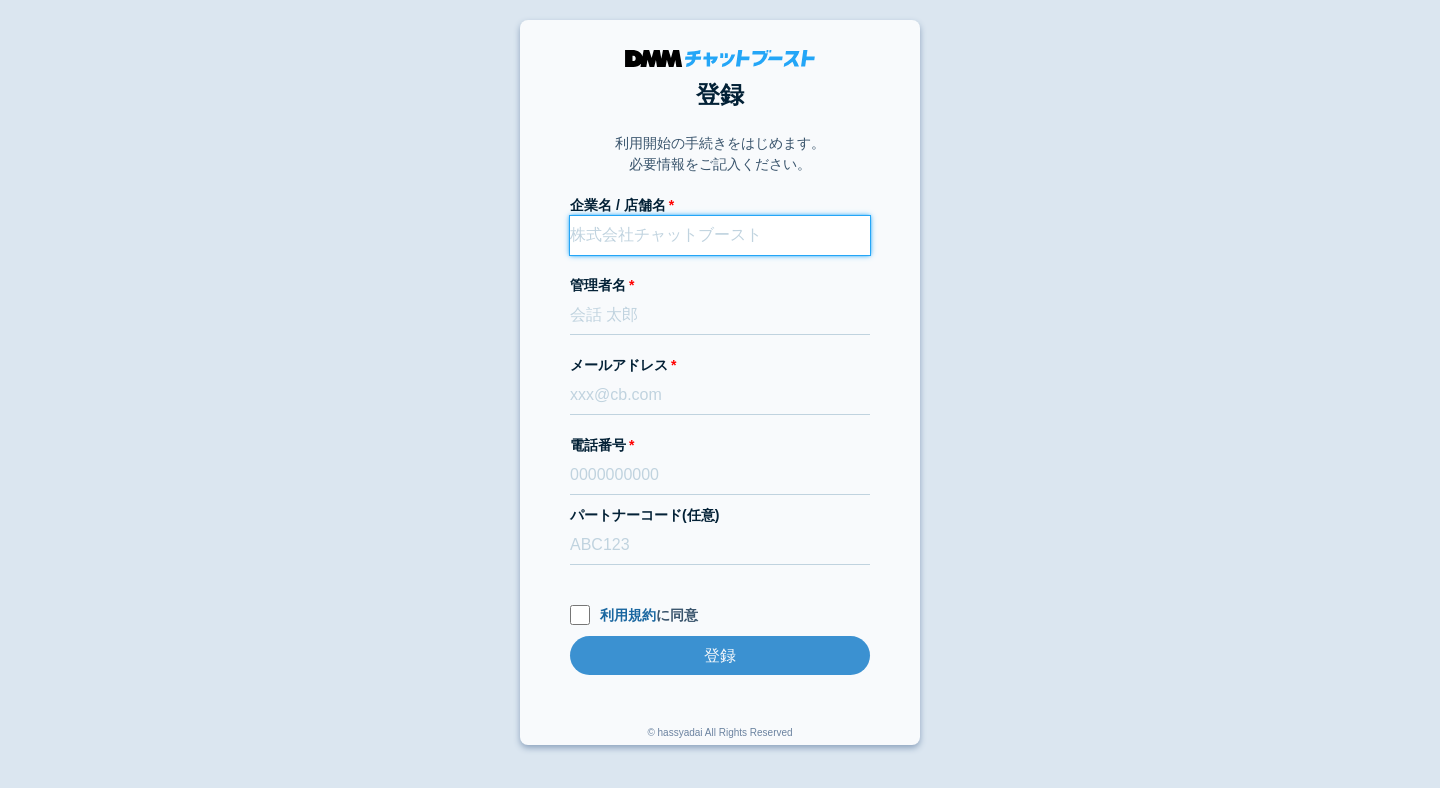 click on "企業名 / 店舗名" at bounding box center (720, 235) 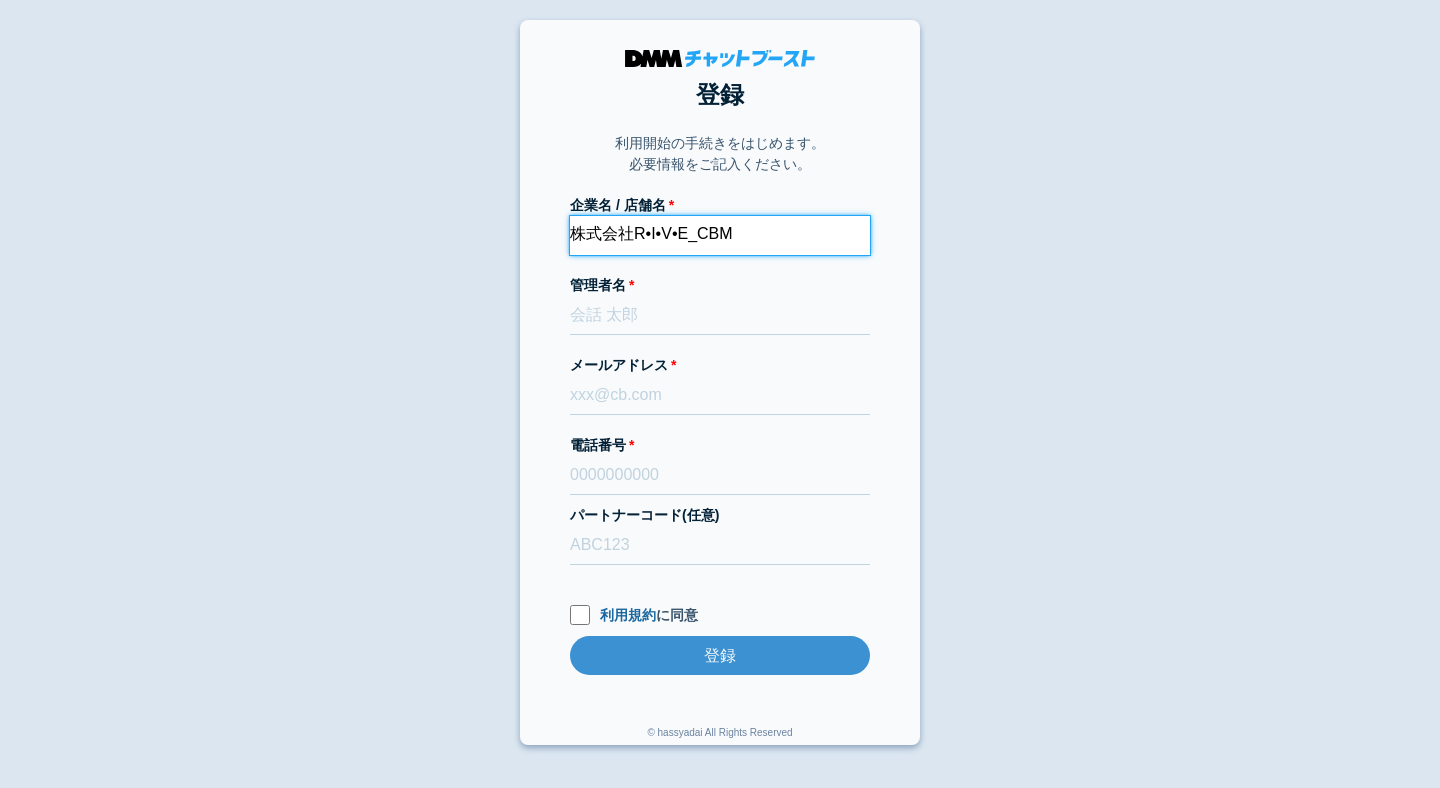 type on "株式会社R•I•V•E_CBM" 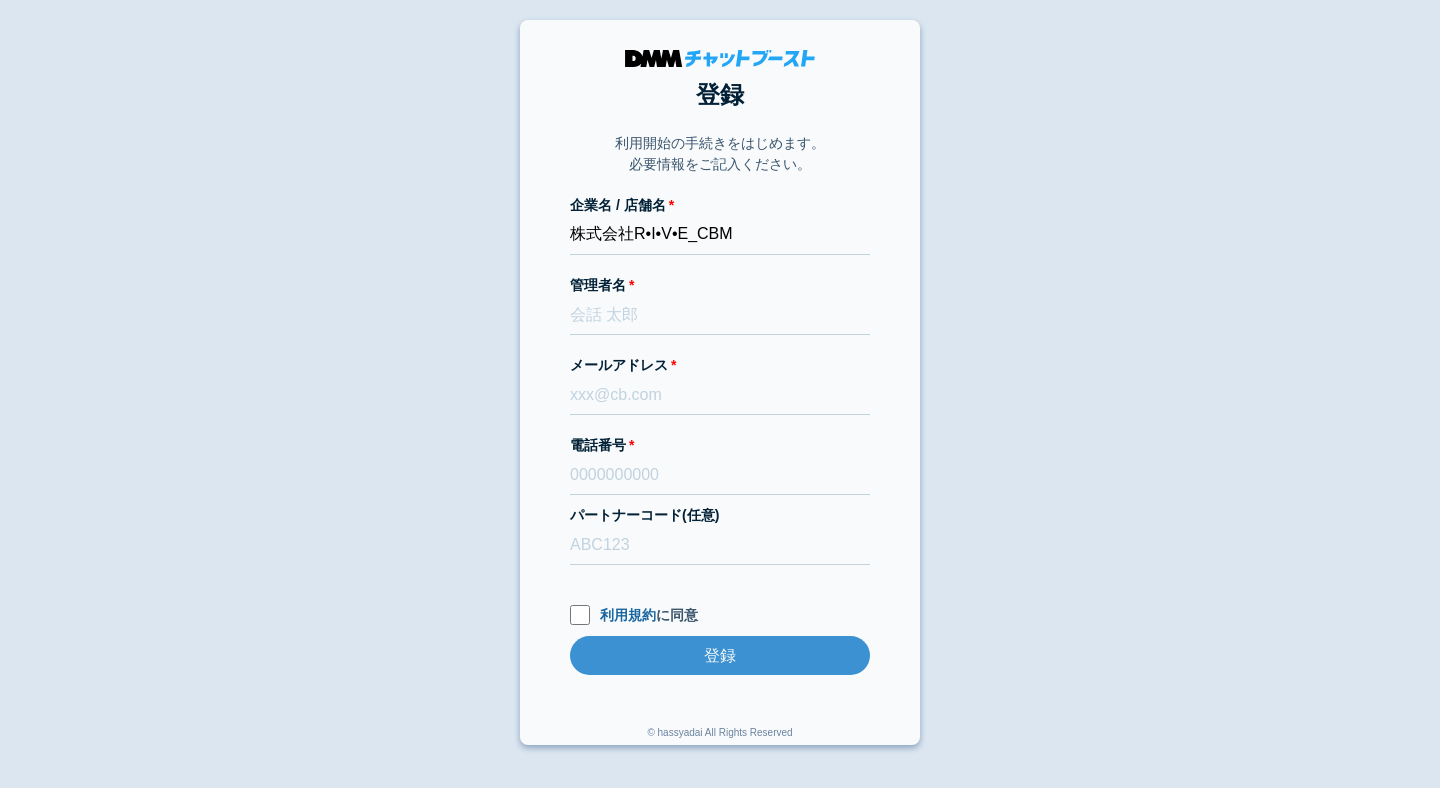 click on "登録
利用開始の手続きをはじめます。 必要情報をご記入ください。
企業名 / 店舗名
株式会社R•I•V•E_CBM
管理者名
メールアドレス
電話番号
パートナーコード(任意)
利用規約 に同意
登録
登録
© hassyadai All Rights Reserved" at bounding box center (720, 382) 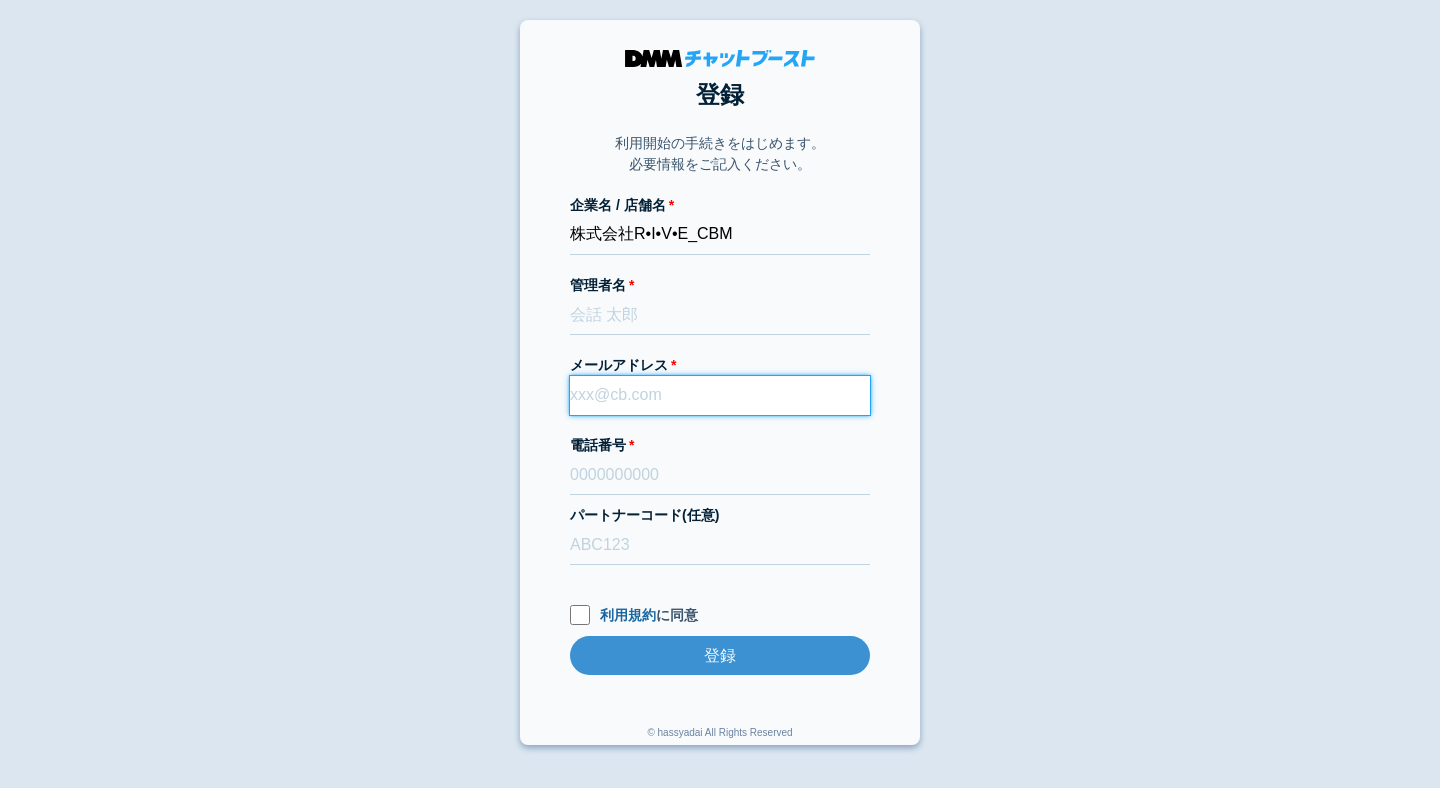 paste on "dmmboost-line+215@dmm.com" 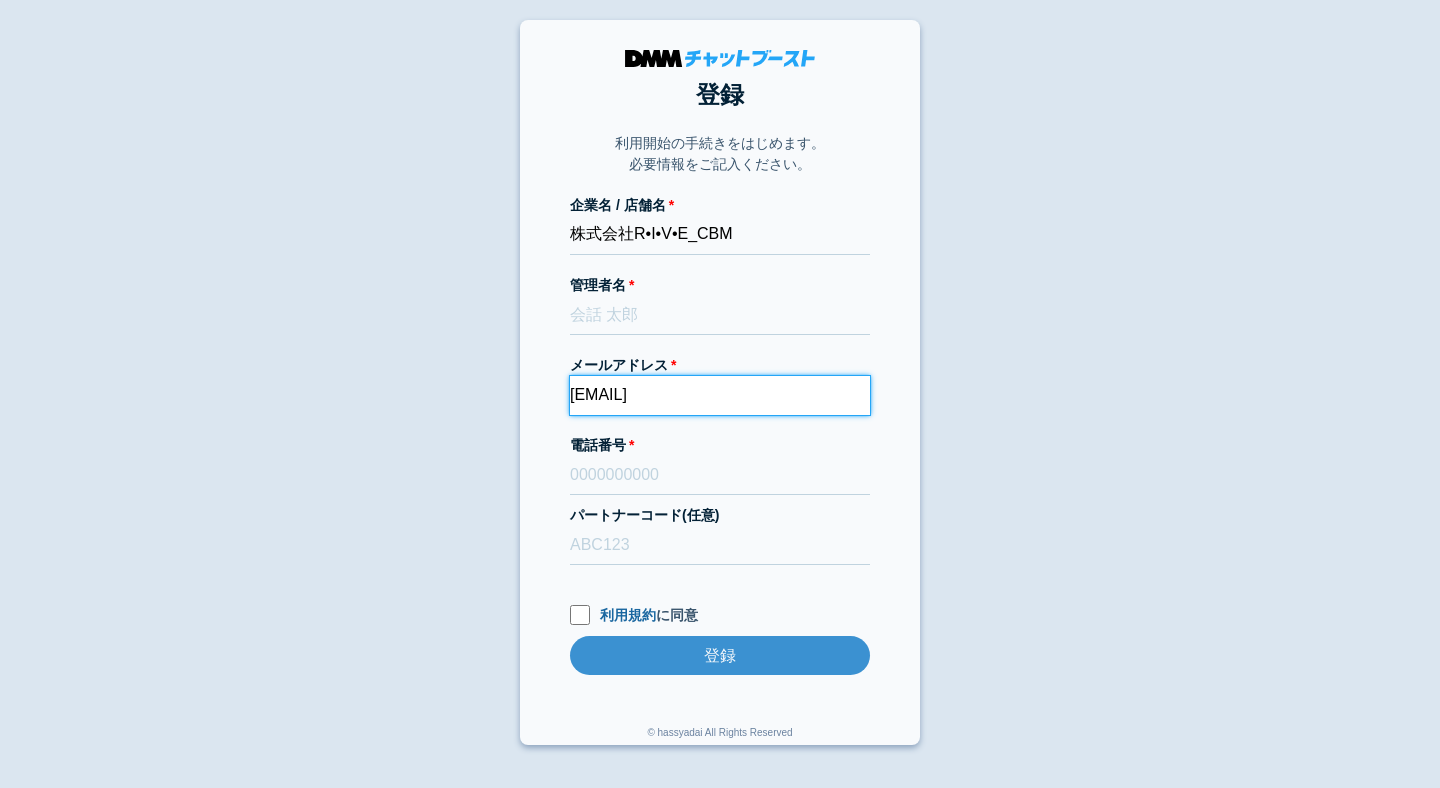 type on "dmmboost-line+215@dmm.com" 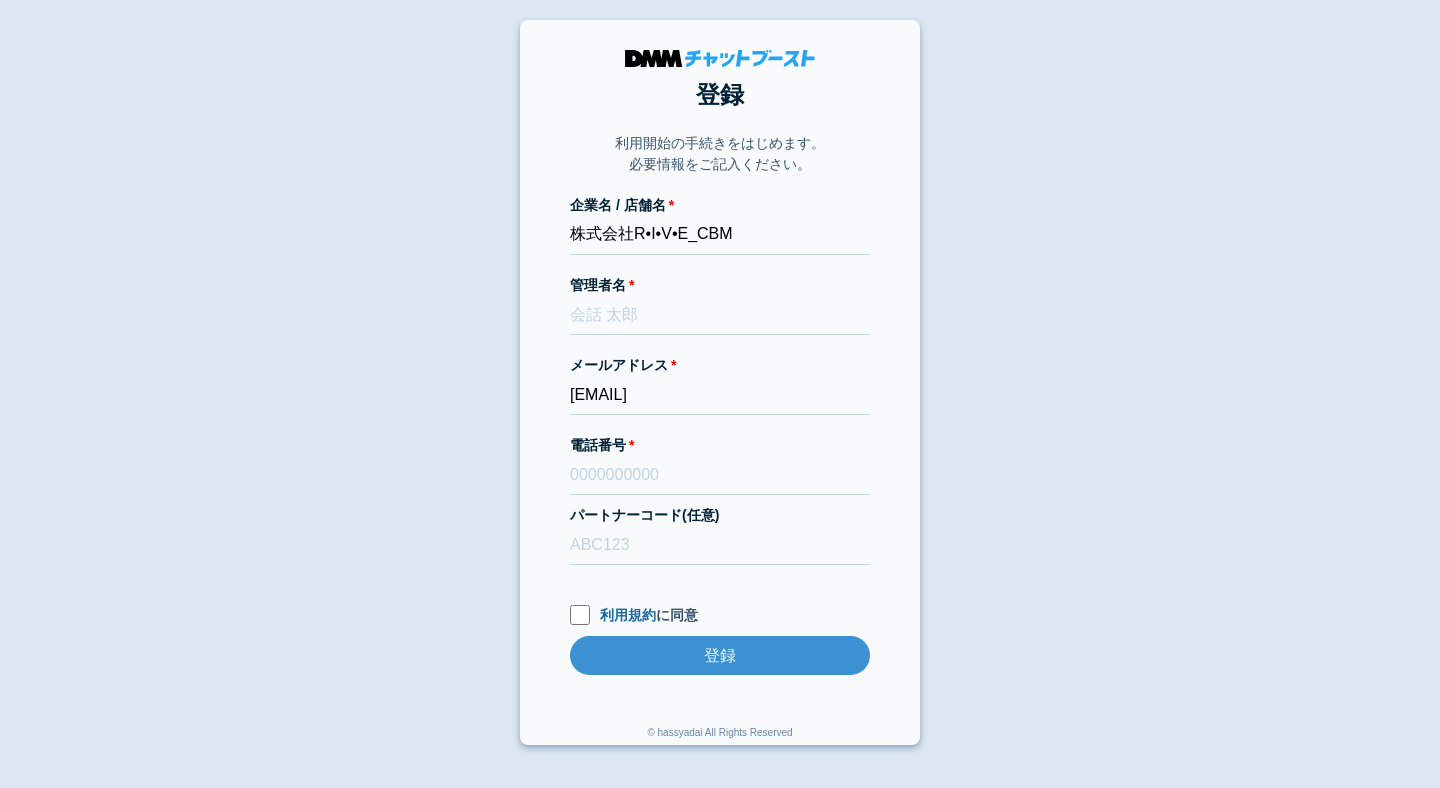 click on "登録
利用開始の手続きをはじめます。 必要情報をご記入ください。
企業名 / 店舗名
株式会社R•I•V•E_CBM
管理者名
メールアドレス
dmmboost-line+215@dmm.com
電話番号
パートナーコード(任意)
利用規約 に同意
登録
登録
© hassyadai All Rights Reserved" at bounding box center [720, 382] 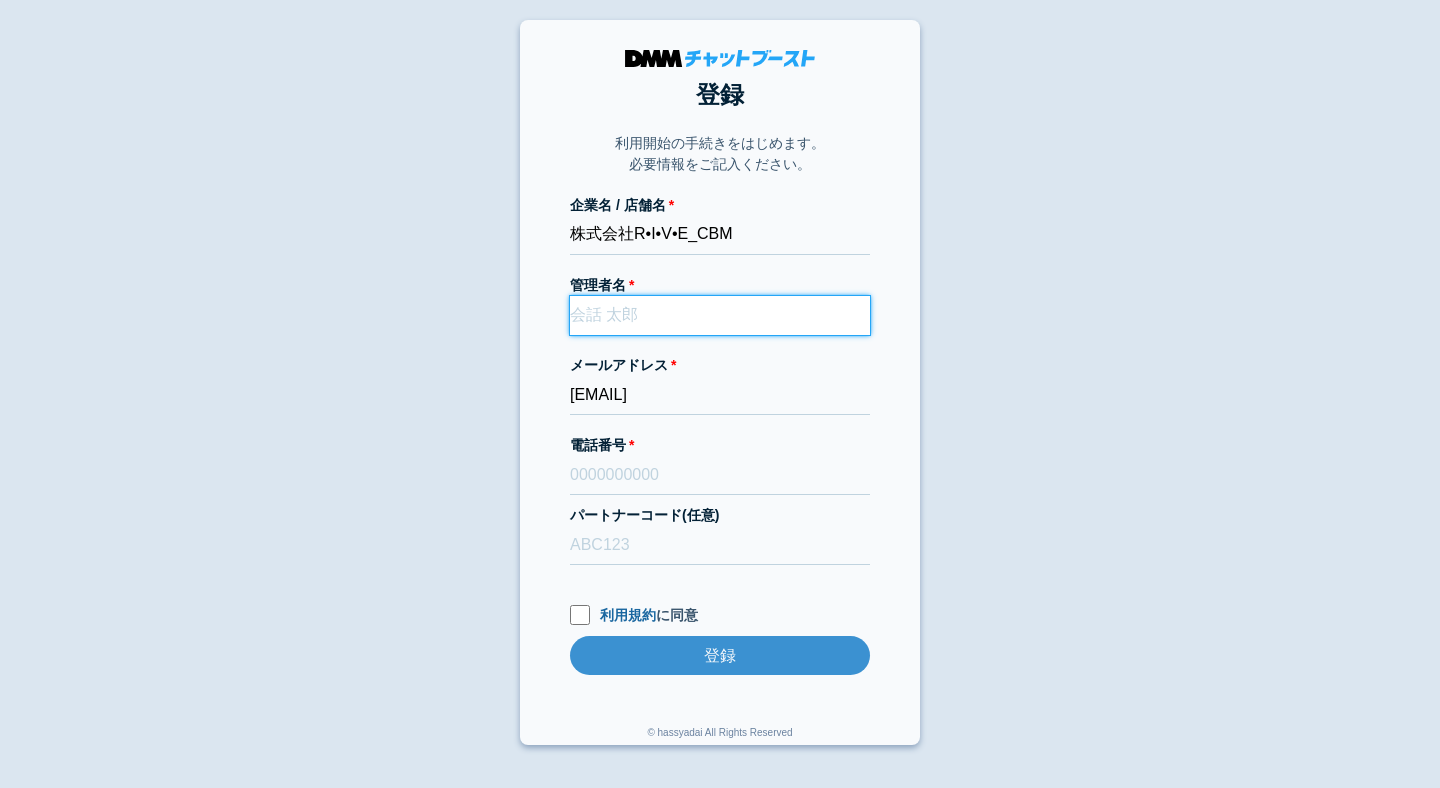 click on "管理者名" at bounding box center (720, 315) 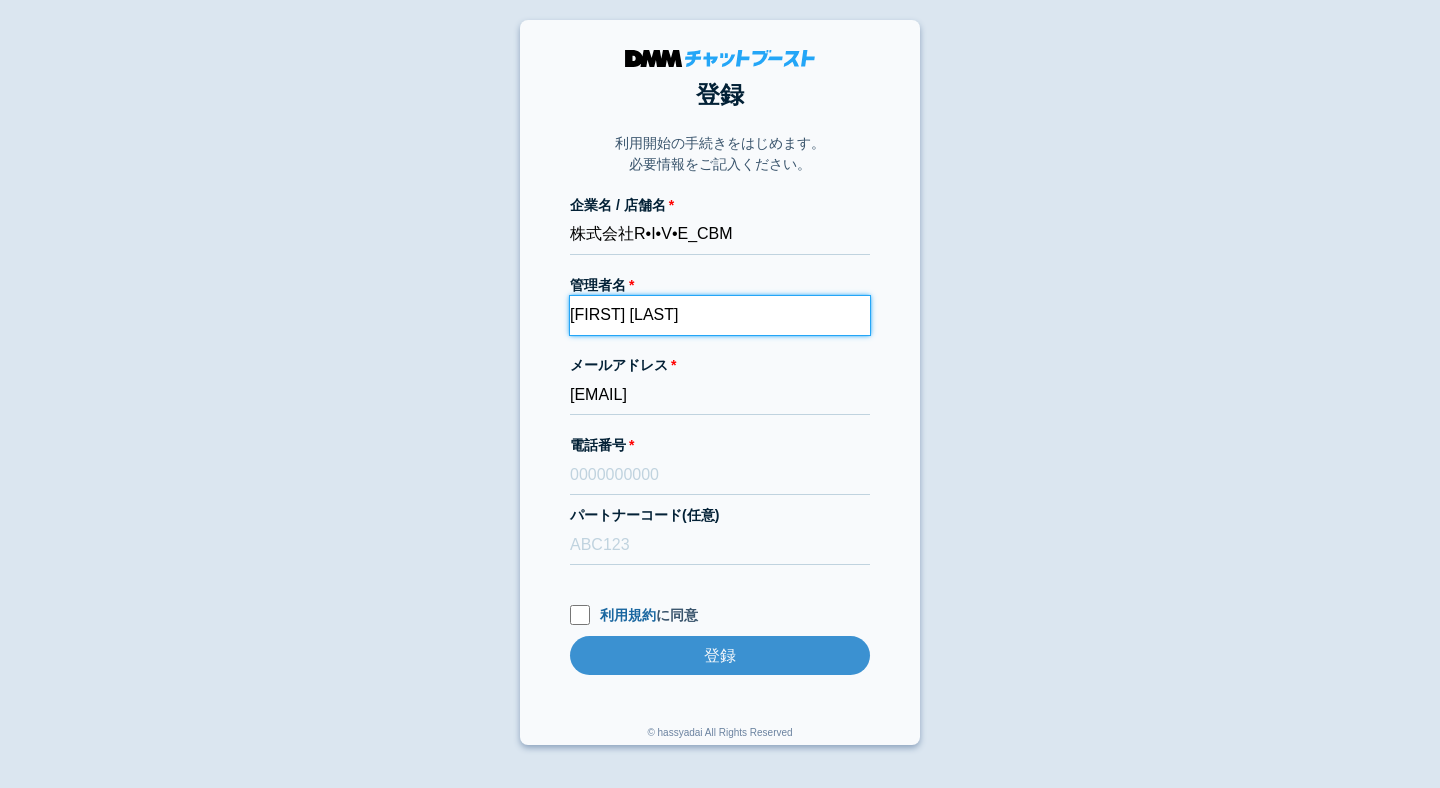 type on "岡本裕也" 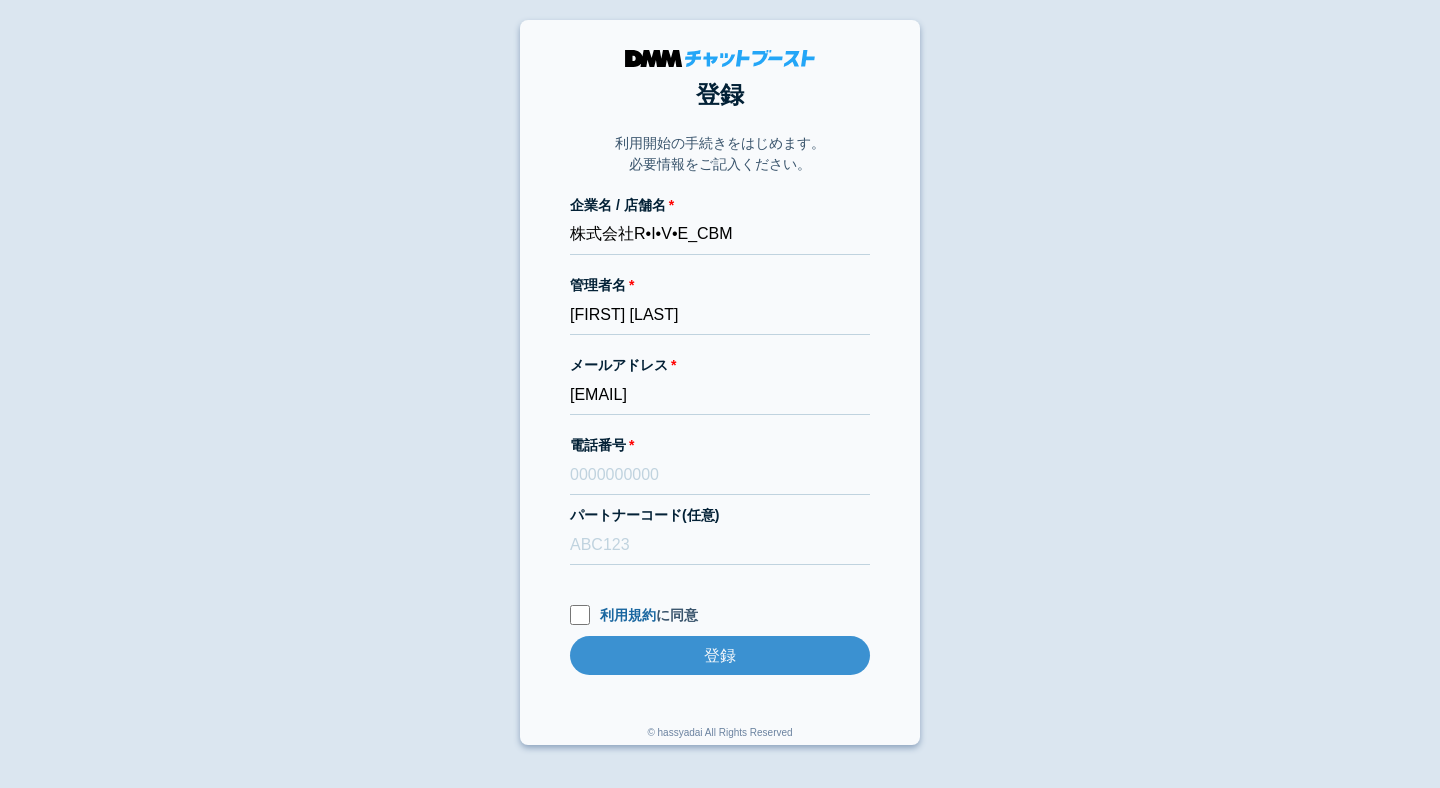 click on "登録
利用開始の手続きをはじめます。 必要情報をご記入ください。
企業名 / 店舗名
株式会社R•I•V•E_CBM
管理者名
岡本裕也
メールアドレス
dmmboost-line+215@dmm.com
電話番号
パートナーコード(任意)
利用規約 に同意
登録
登録
© hassyadai All Rights Reserved" at bounding box center [720, 382] 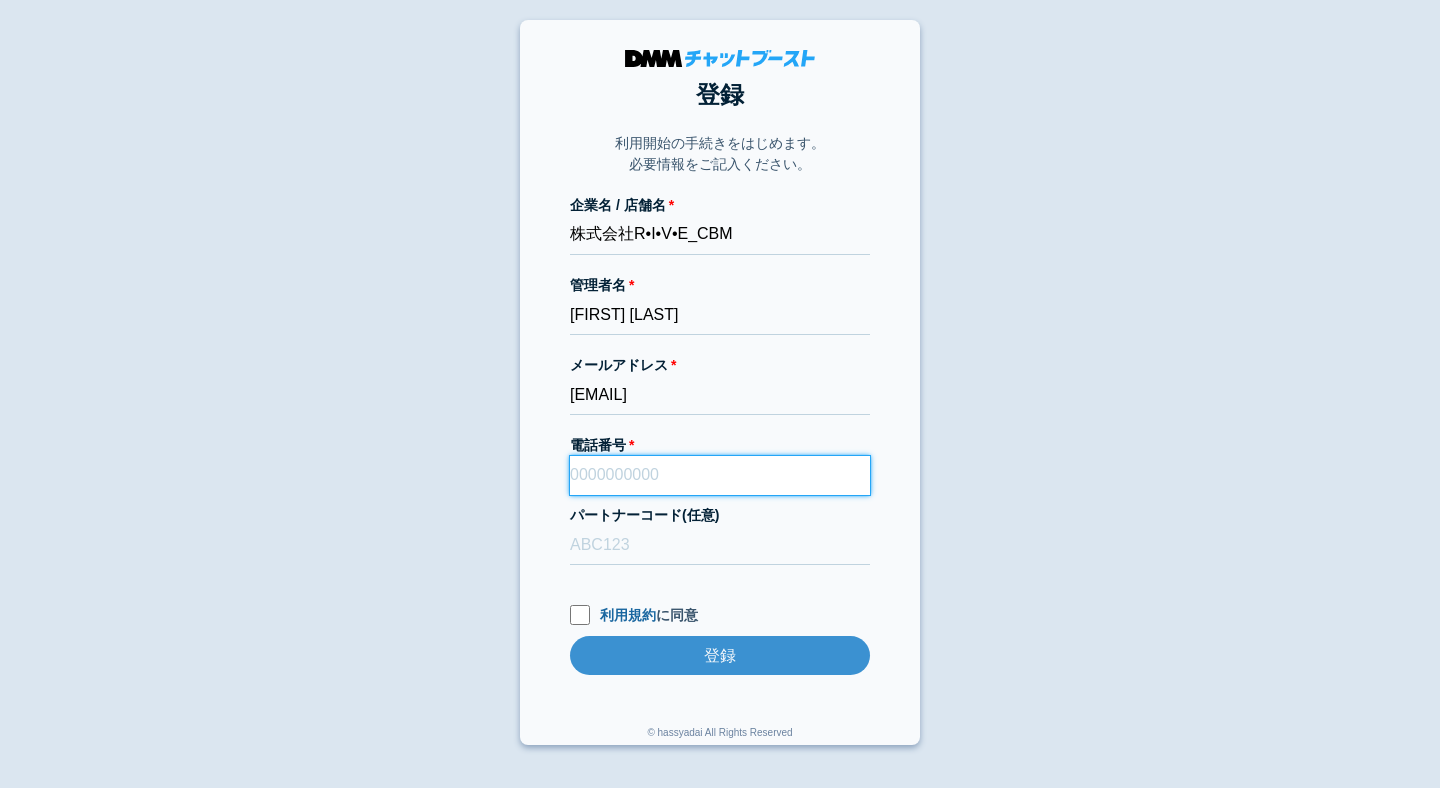 click on "電話番号" at bounding box center (720, 475) 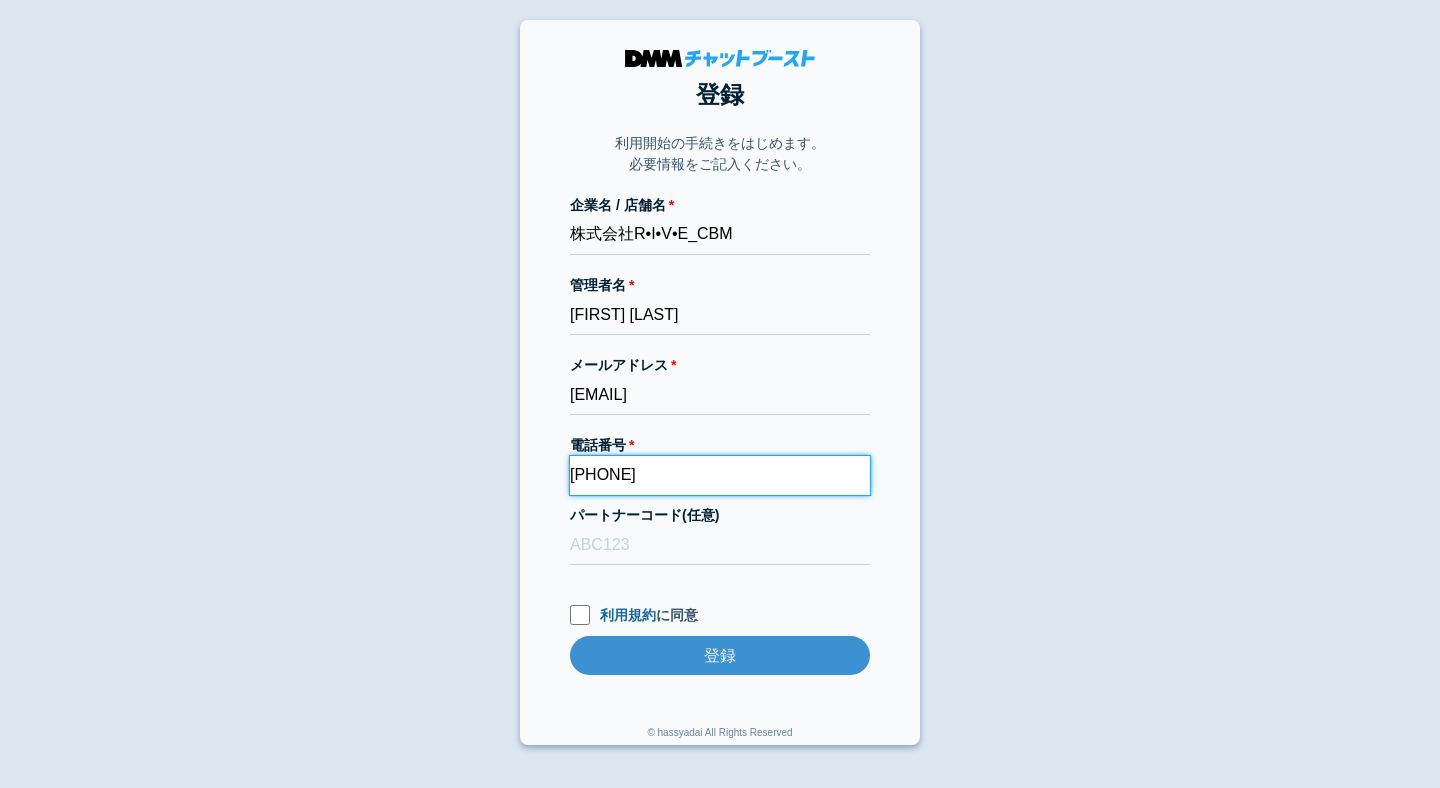 type on "08030303835" 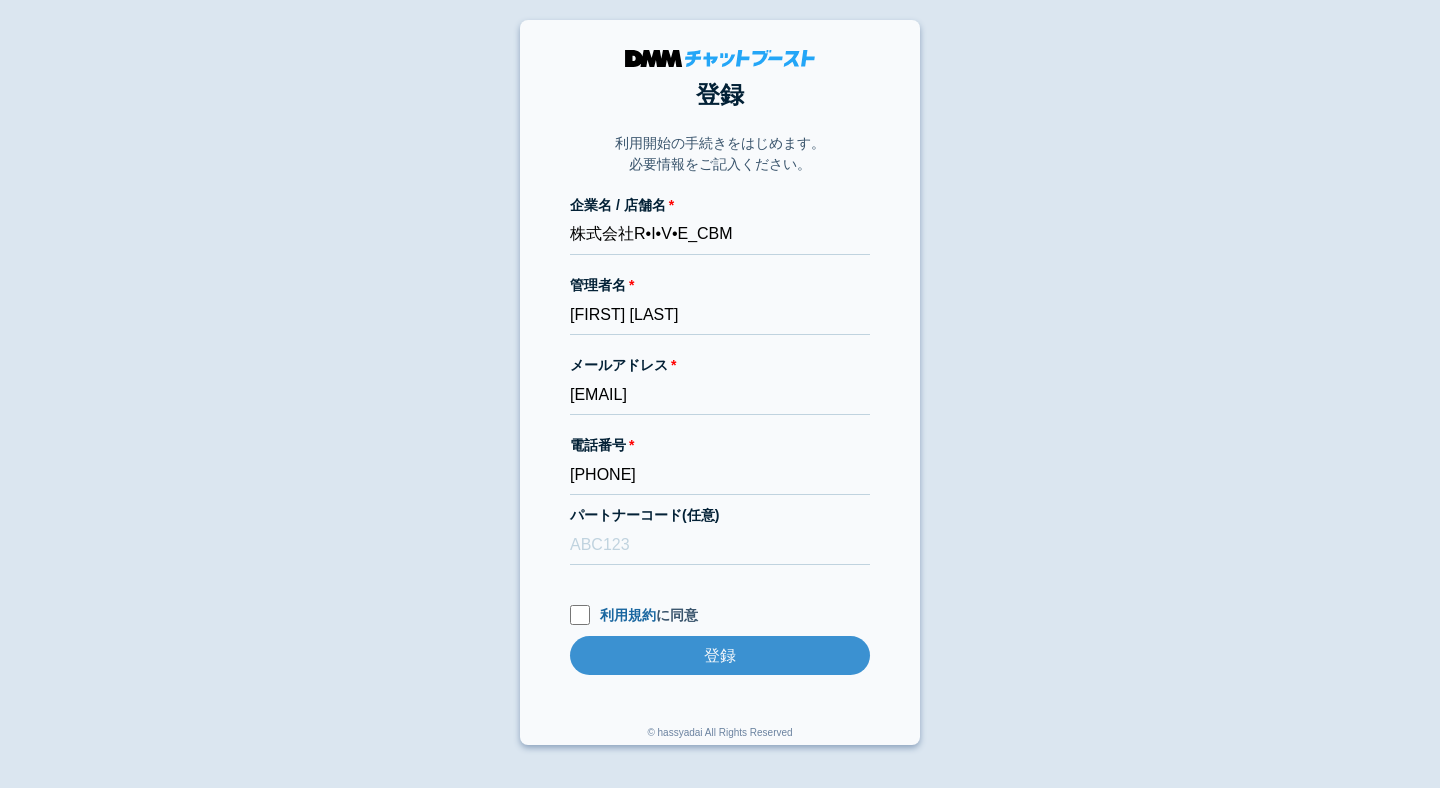 click on "登録
利用開始の手続きをはじめます。 必要情報をご記入ください。
企業名 / 店舗名
株式会社R•I•V•E_CBM
管理者名
岡本裕也
メールアドレス
dmmboost-line+215@dmm.com
電話番号
08030303835
パートナーコード(任意)
利用規約 に同意
登録
登録
© hassyadai All Rights Reserved" at bounding box center [720, 382] 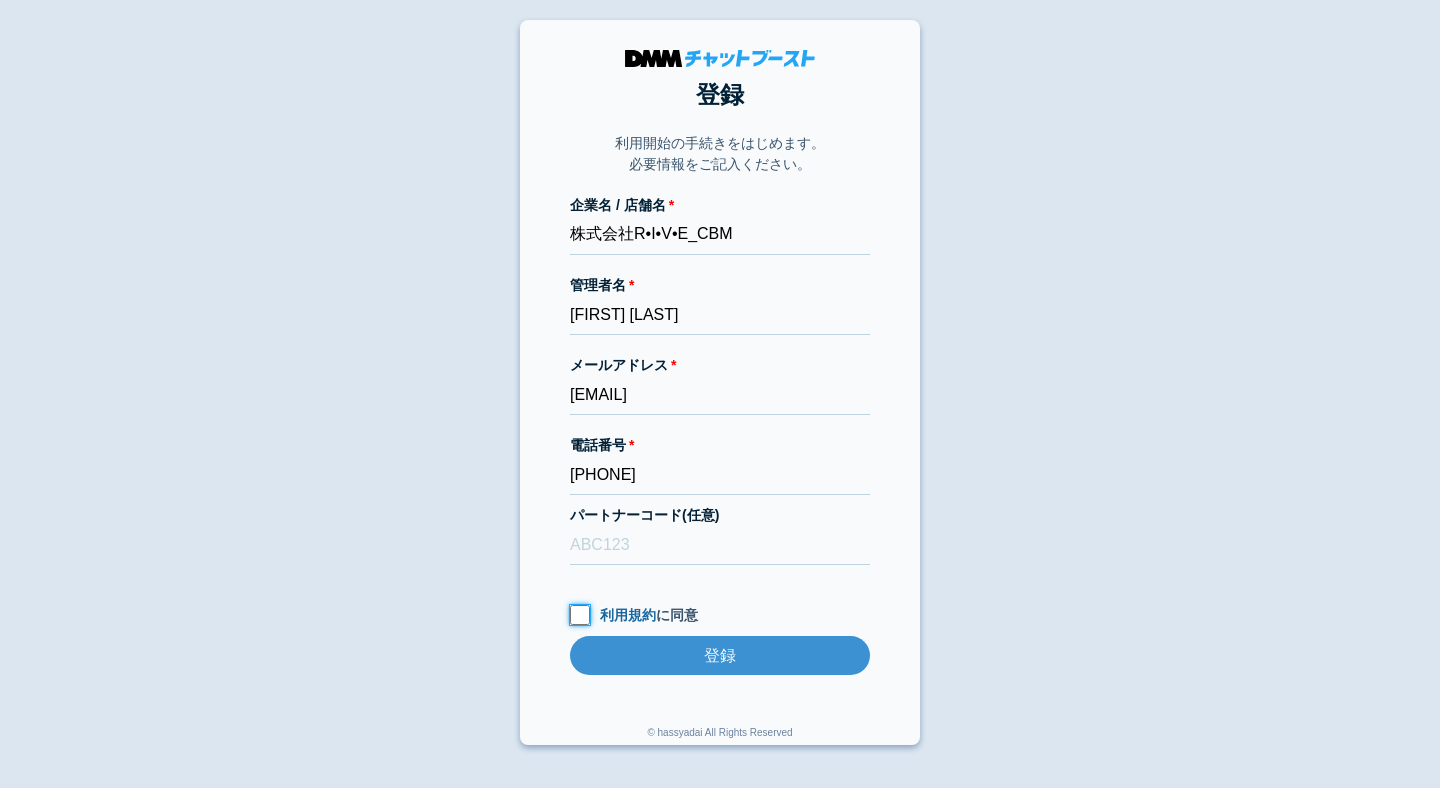 click on "利用規約 に同意" at bounding box center [580, 615] 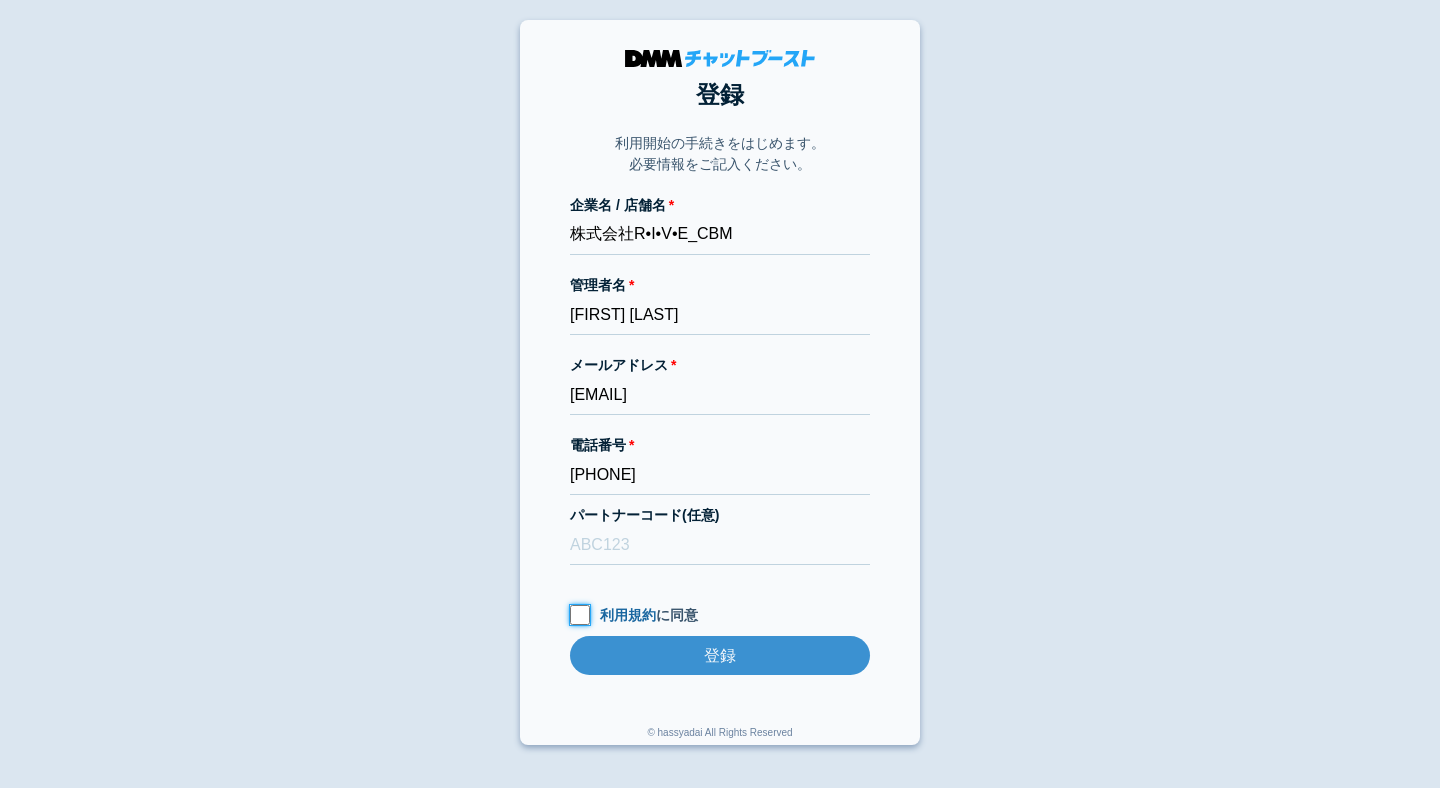 checkbox on "true" 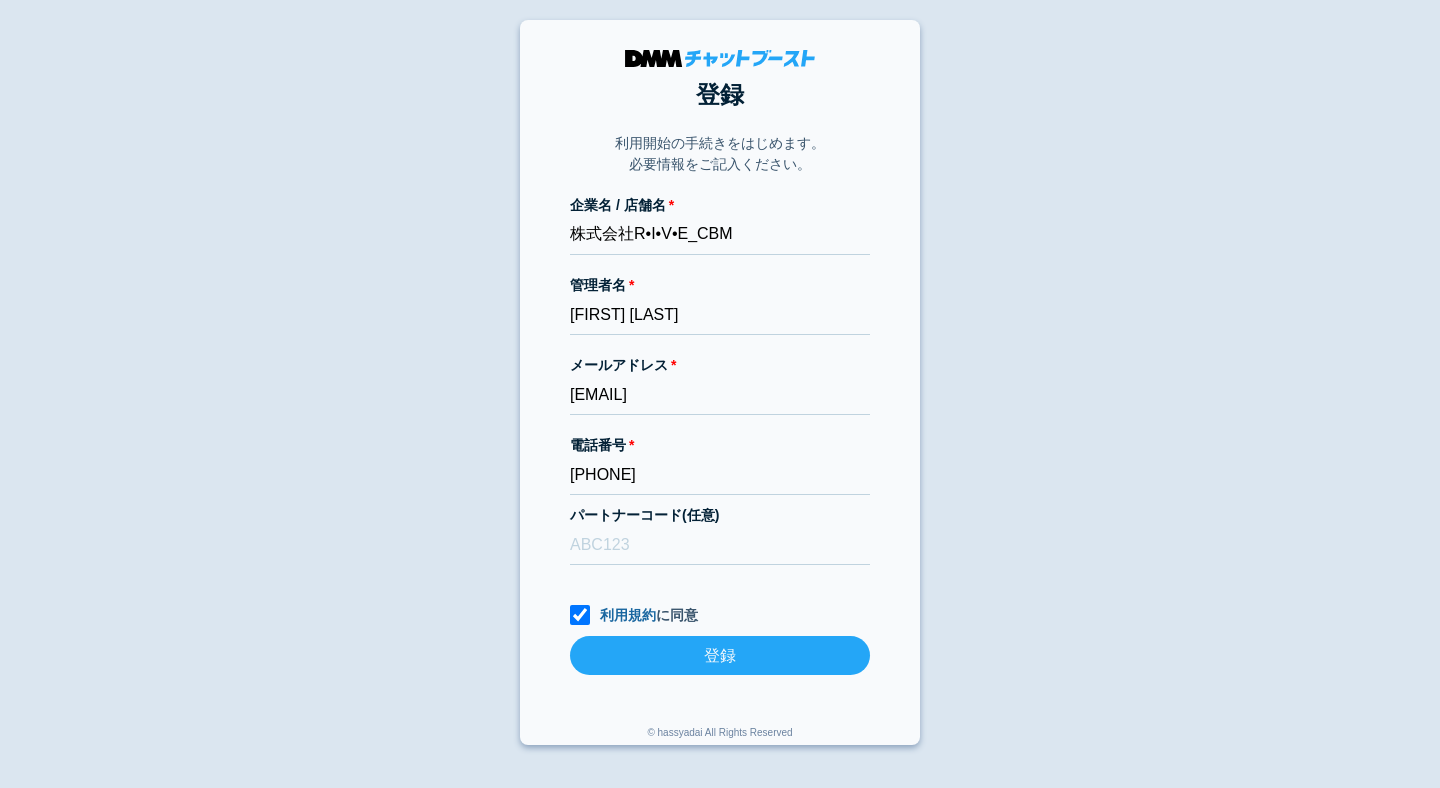 click on "登録" at bounding box center (720, 655) 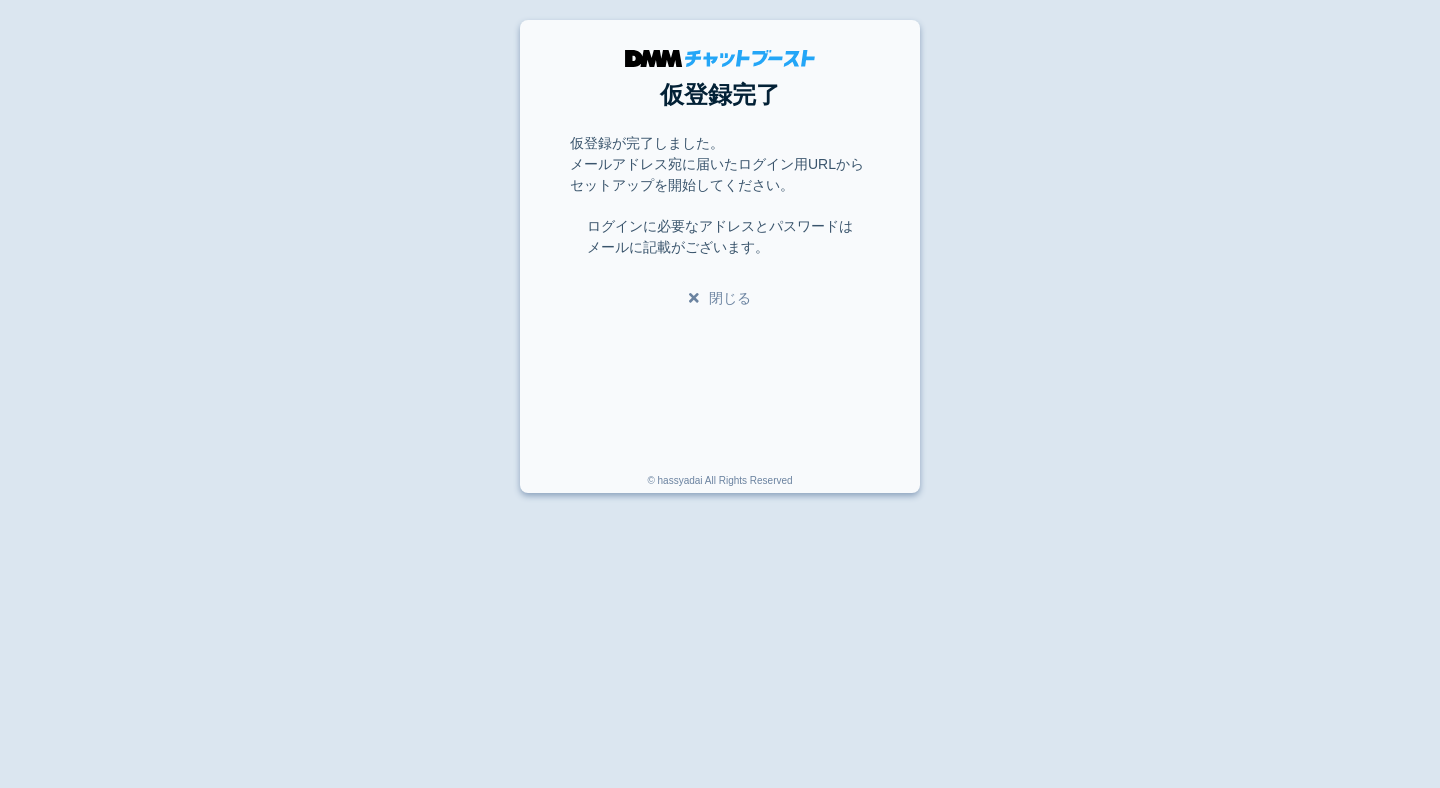 scroll, scrollTop: 0, scrollLeft: 0, axis: both 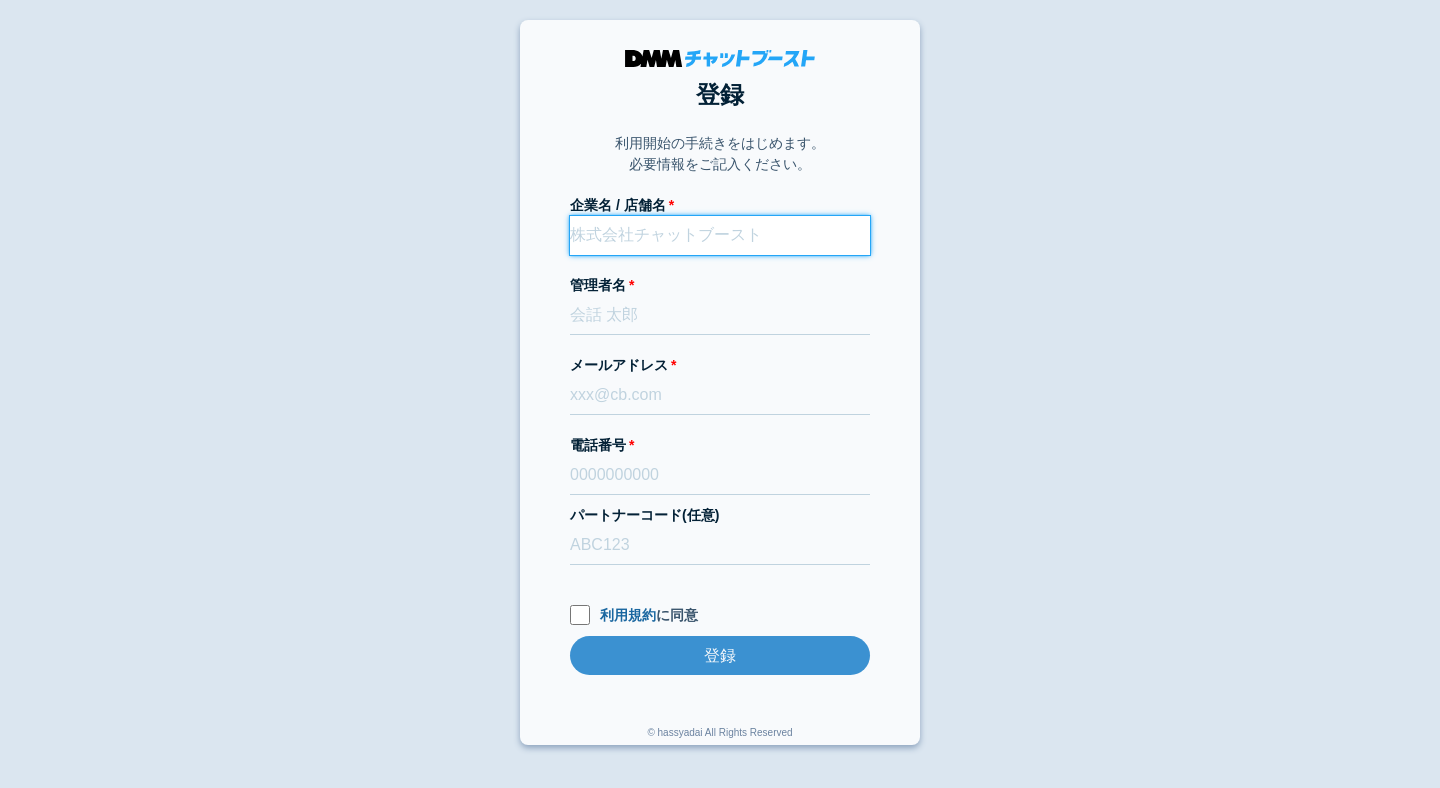 click on "企業名 / 店舗名" at bounding box center (720, 235) 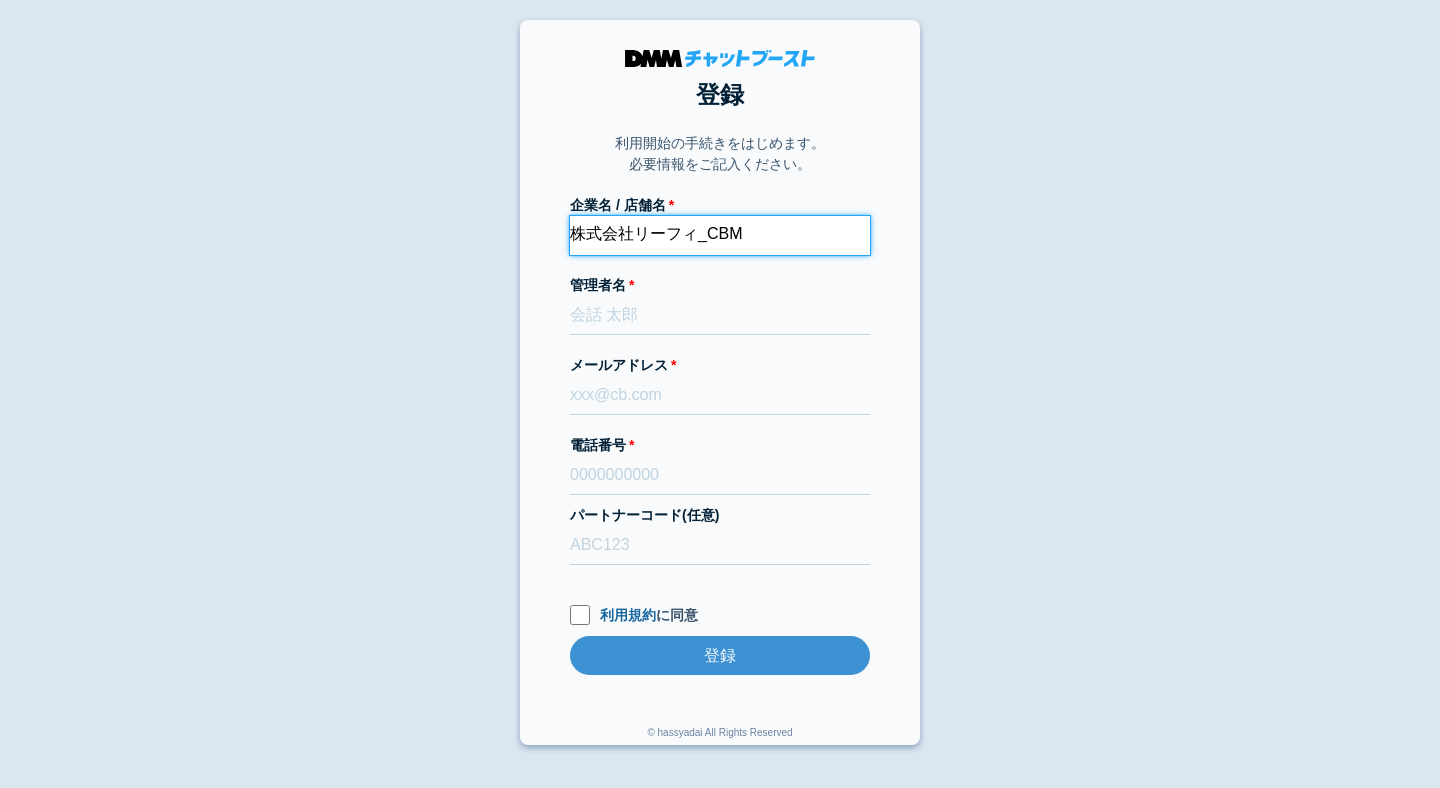type on "株式会社リーフィ_CBM" 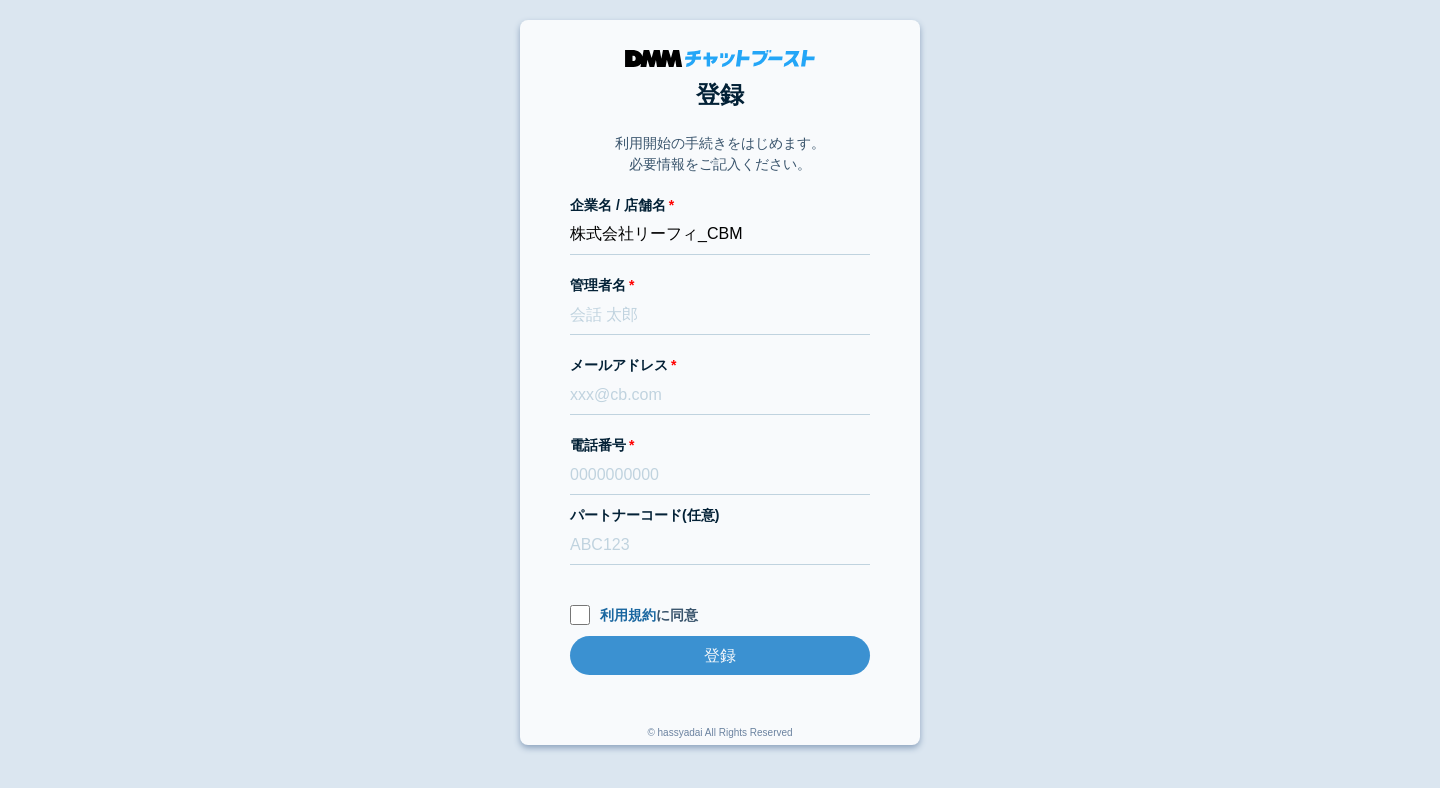click on "登録
利用開始の手続きをはじめます。 必要情報をご記入ください。
企業名 / 店舗名
株式会社リーフィ_CBM
管理者名
メールアドレス
電話番号
パートナーコード(任意)
利用規約 に同意
登録
登録
© hassyadai All Rights Reserved" at bounding box center (720, 382) 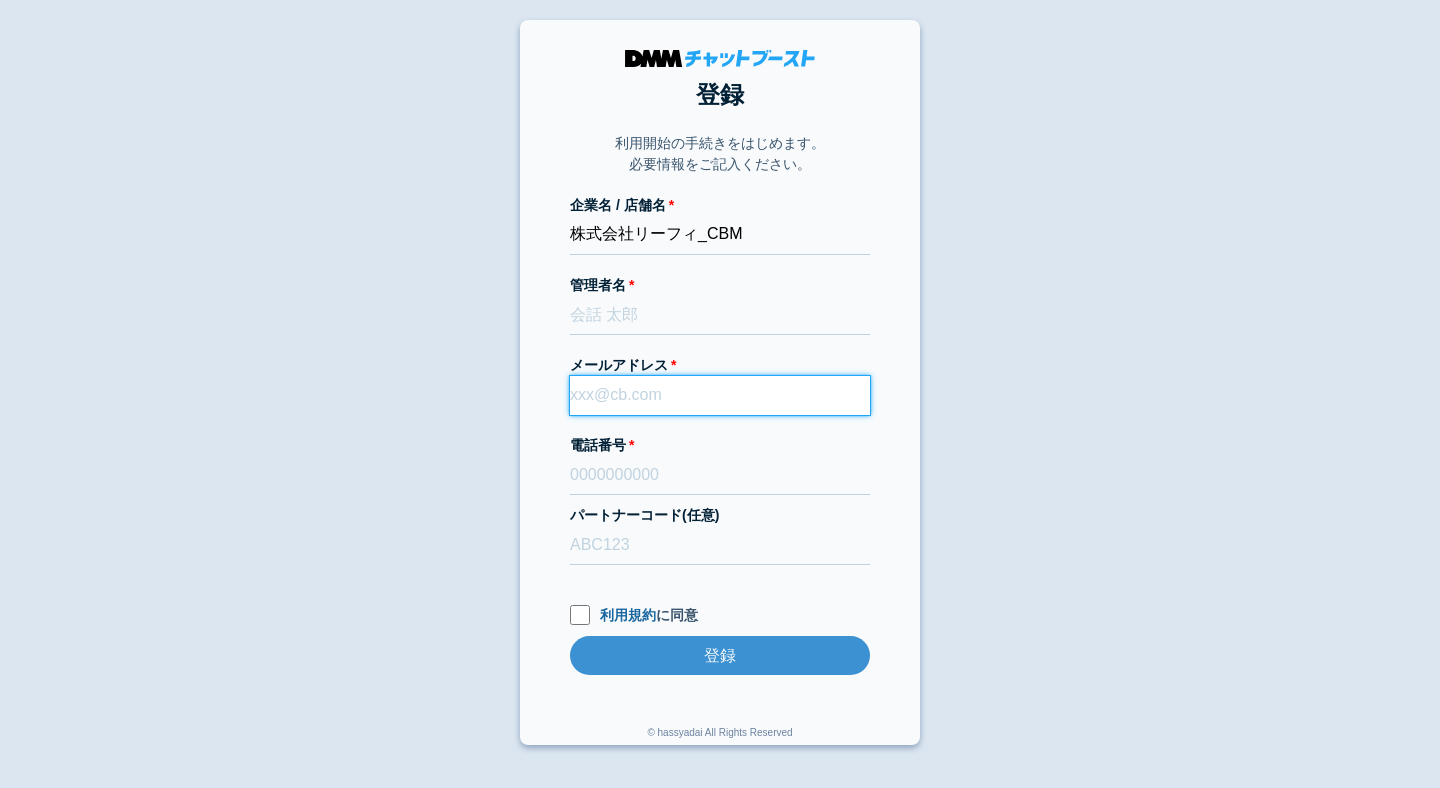 click on "メールアドレス" at bounding box center (720, 395) 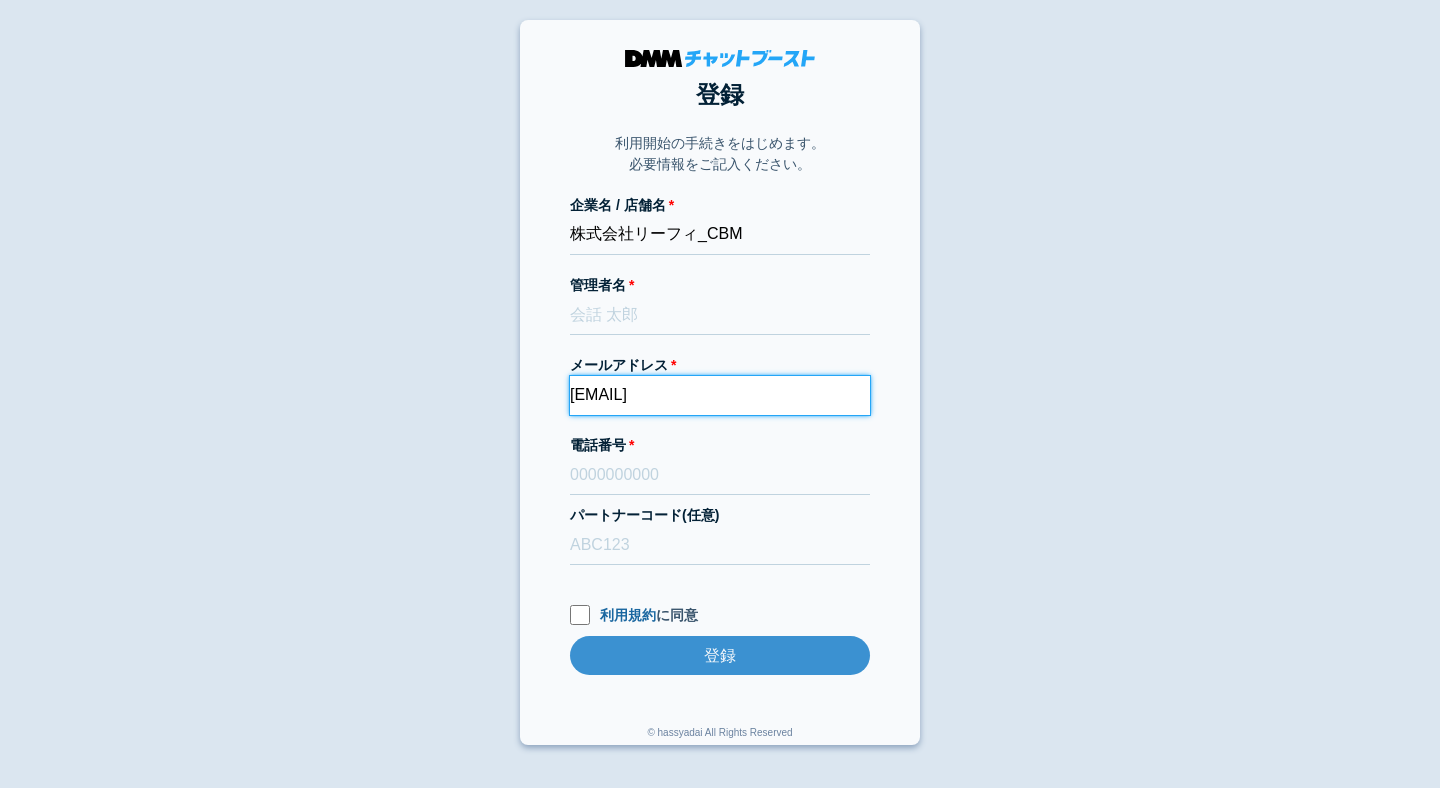 type on "[EMAIL]" 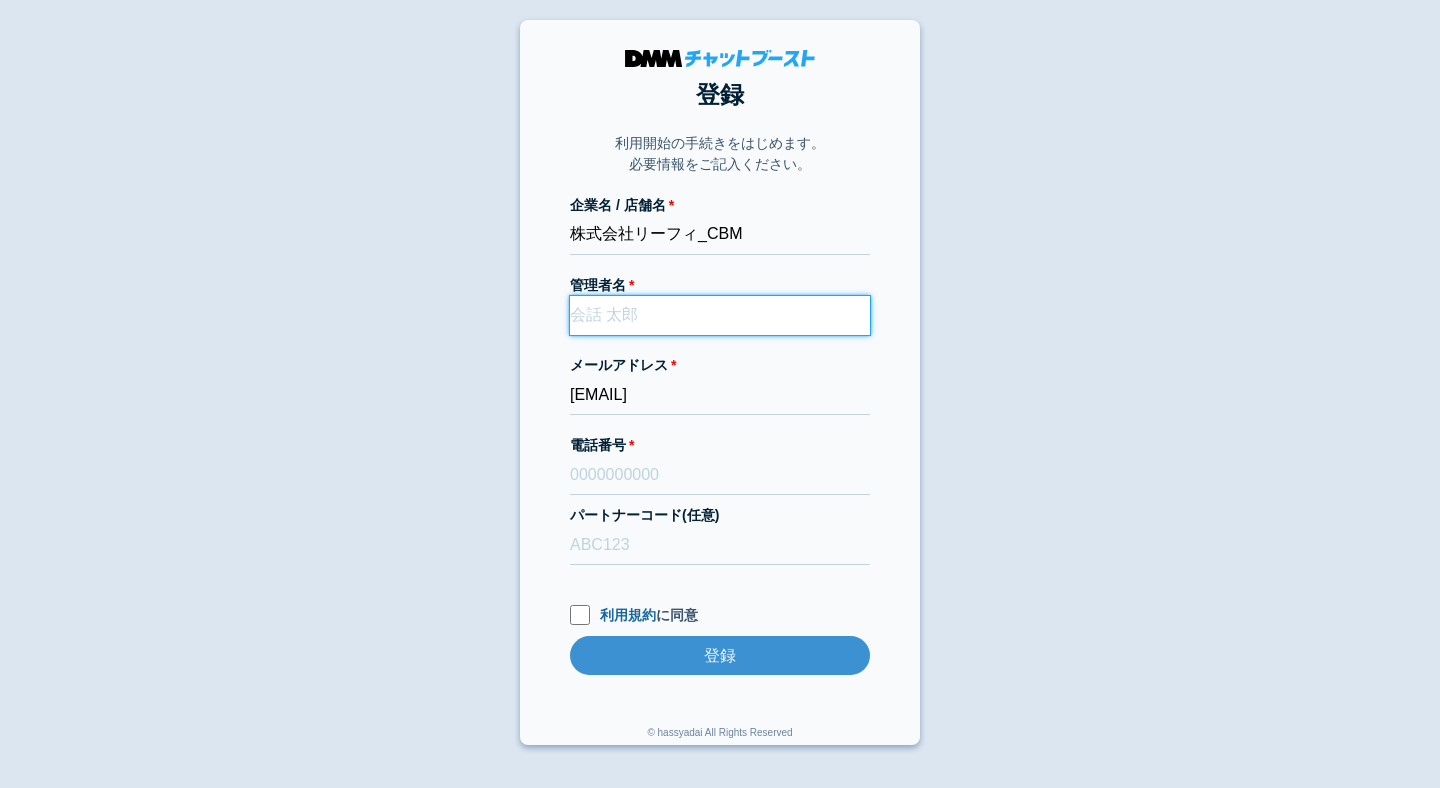click on "管理者名" at bounding box center (720, 315) 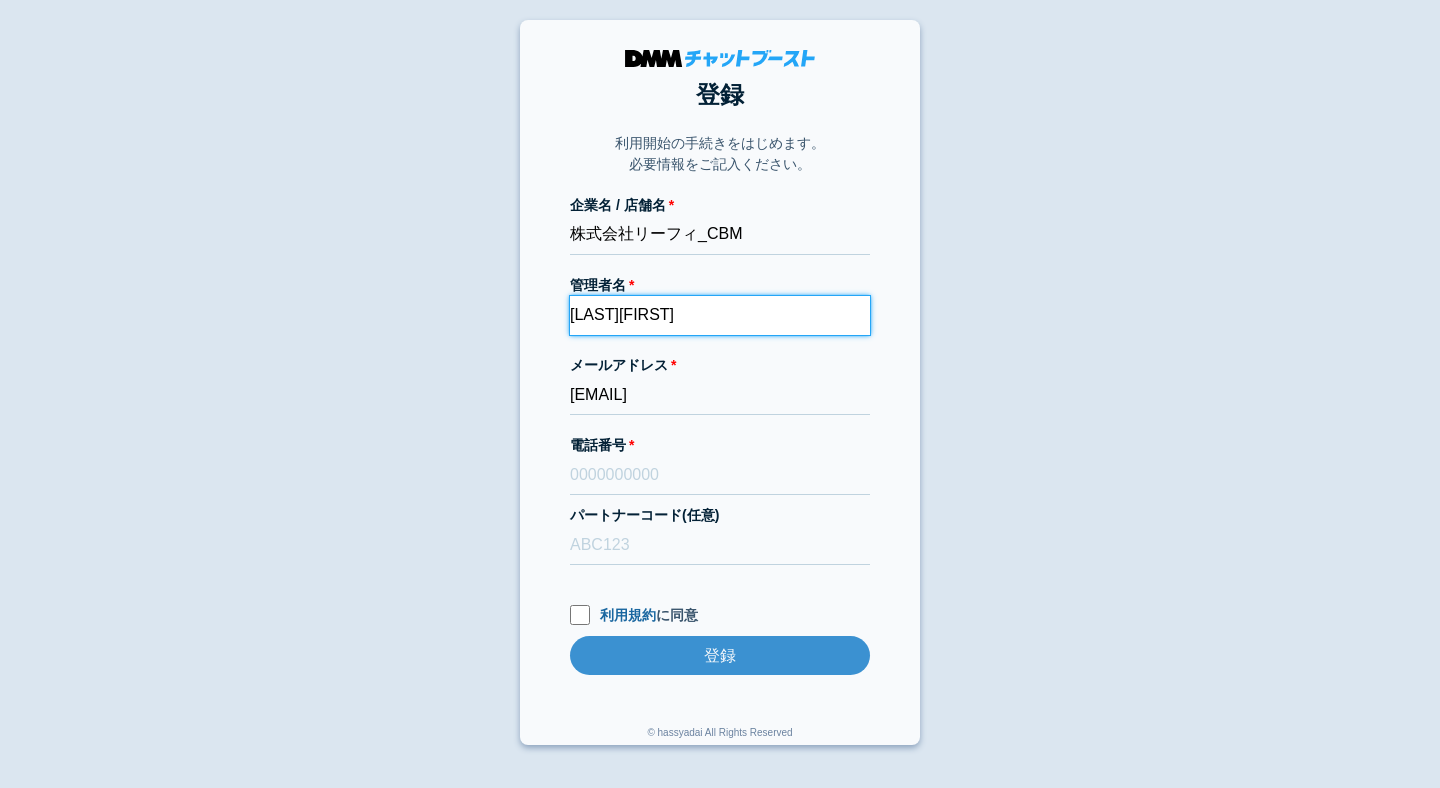 type on "[LAST][FIRST]" 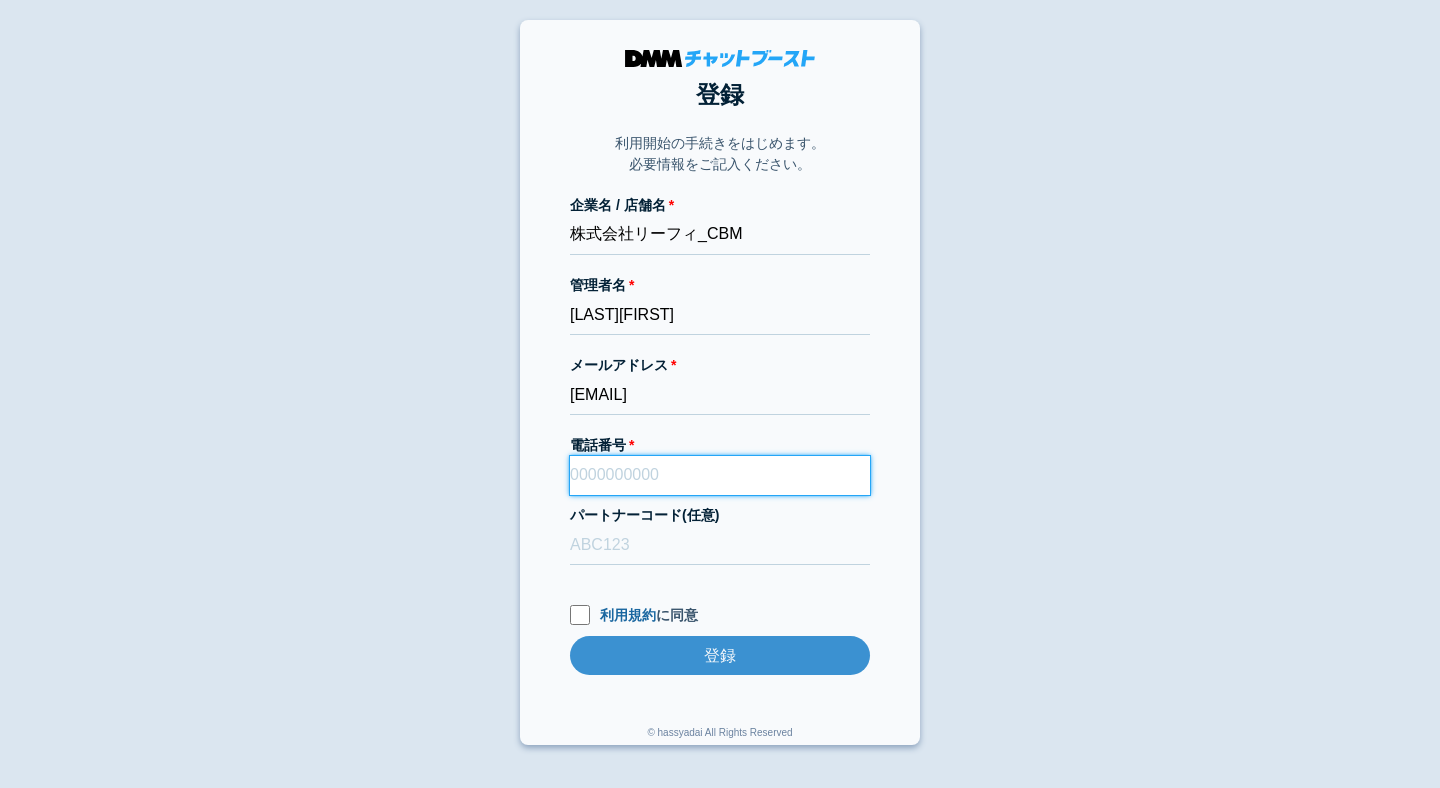 click on "電話番号" at bounding box center [720, 475] 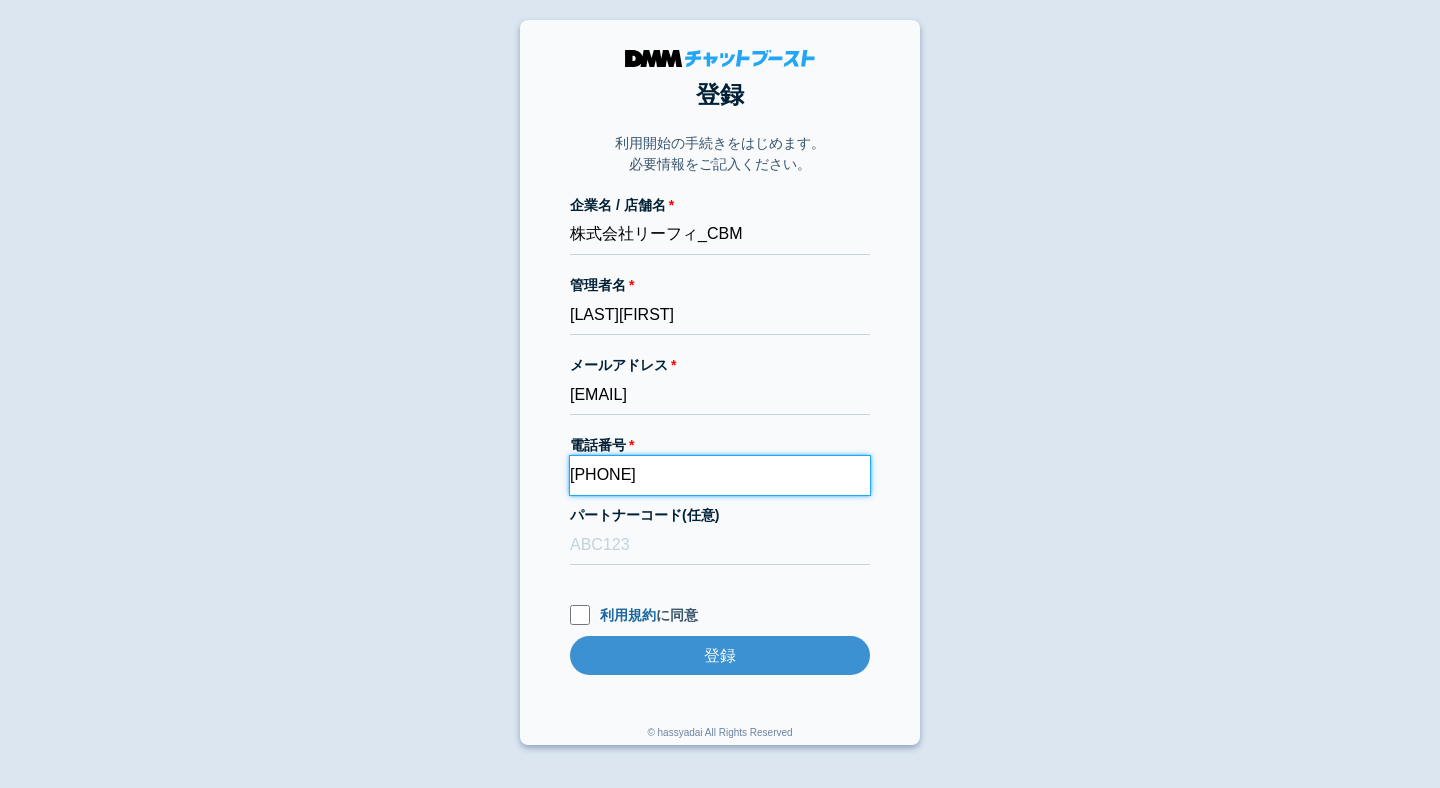 type on "[PHONE]" 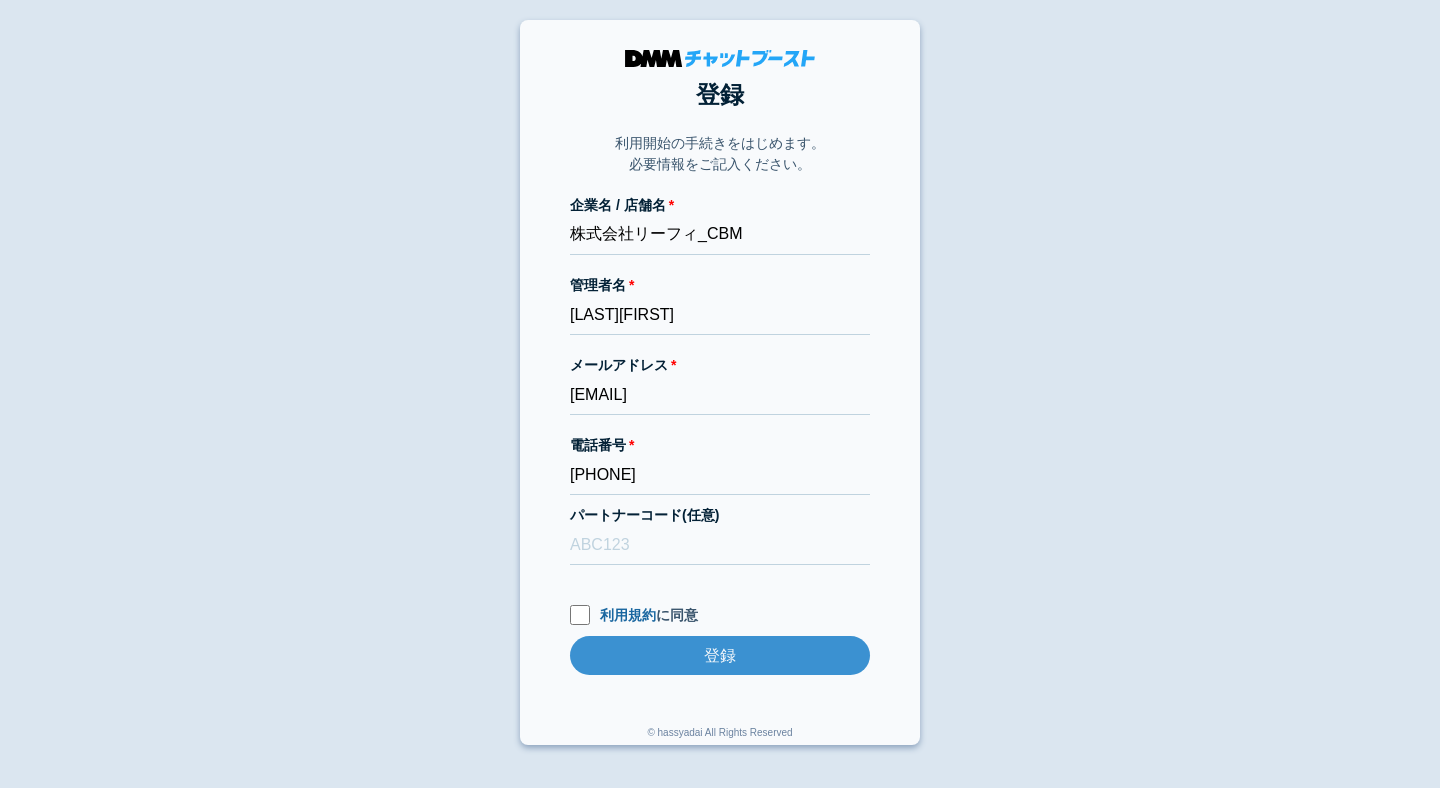 click on "登録
利用開始の手続きをはじめます。 必要情報をご記入ください。
企業名 / 店舗名
株式会社リーフィ_CBM
管理者名
[LAST][FIRST]
メールアドレス
[EMAIL]
電話番号
[PHONE]
パートナーコード(任意)
利用規約 に同意
登録
登録
© hassyadai All Rights Reserved" at bounding box center (720, 382) 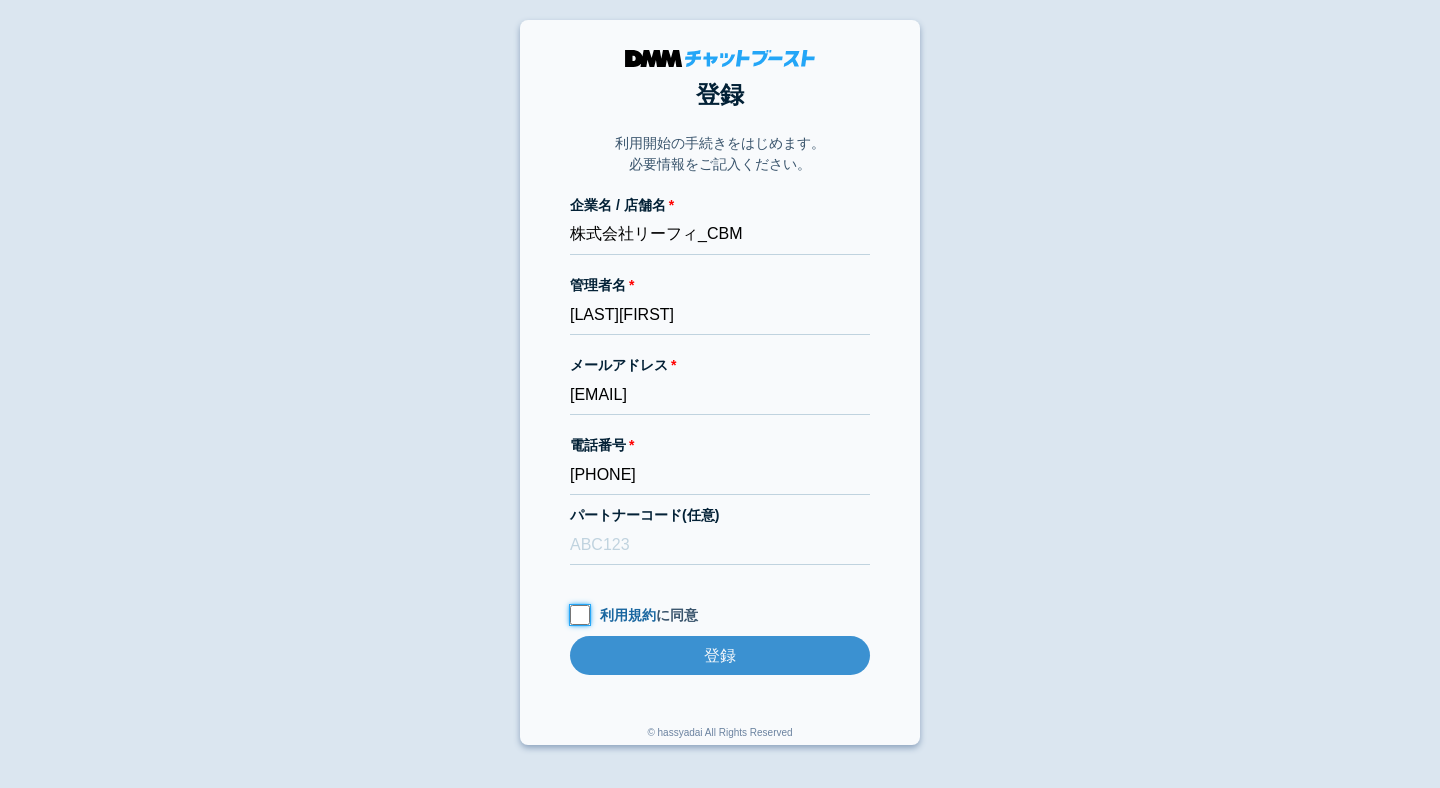 click on "利用規約 に同意" at bounding box center (580, 615) 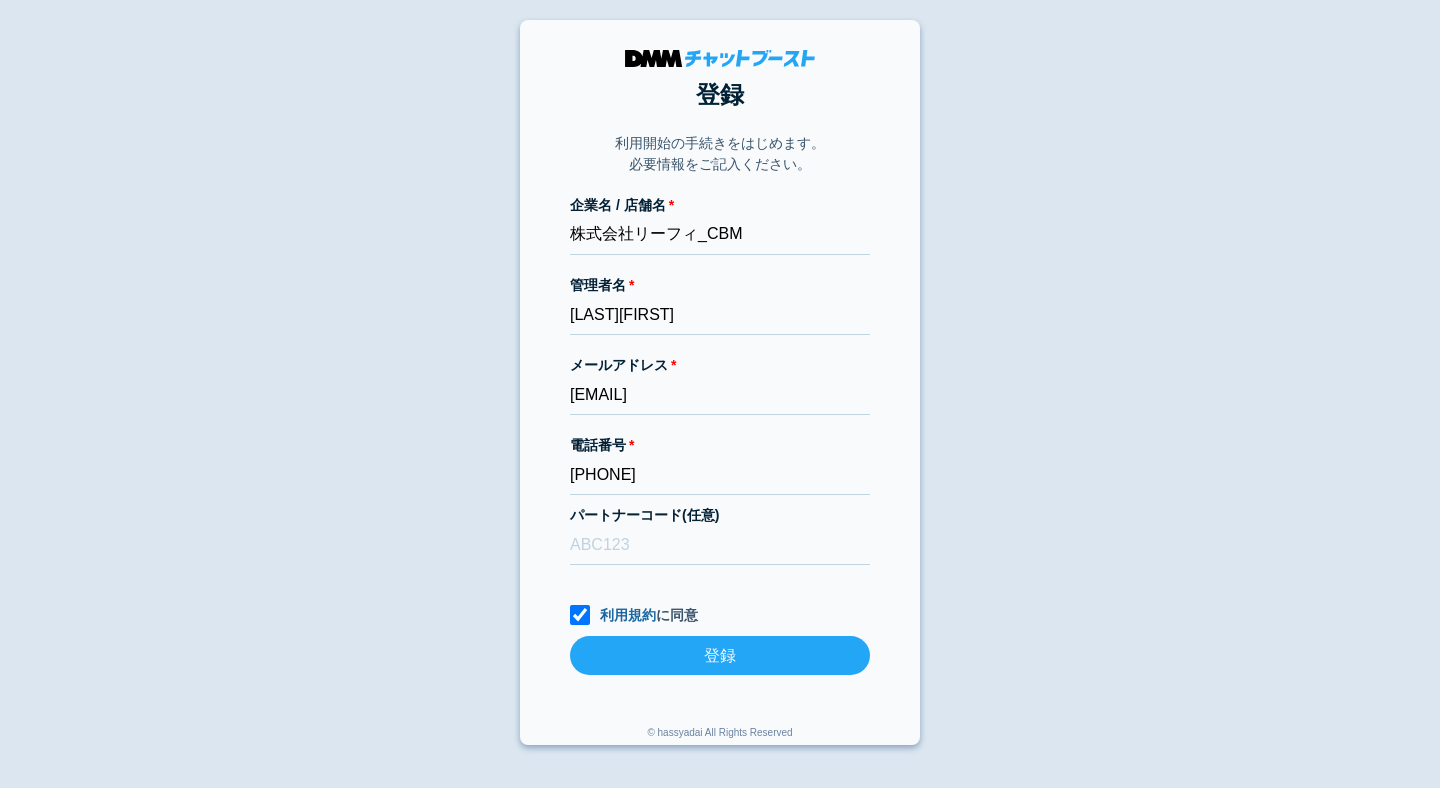 click on "登録" at bounding box center [720, 655] 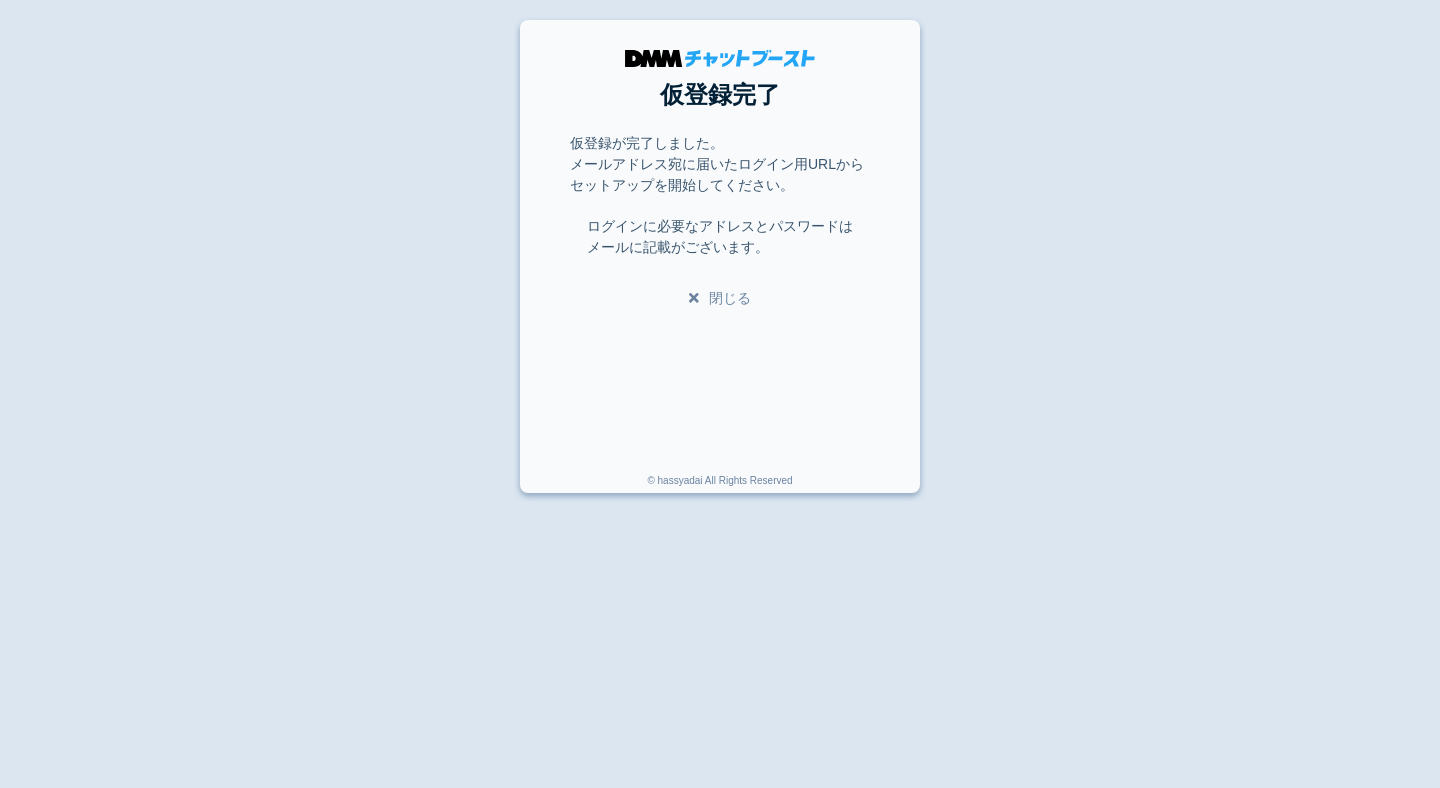 scroll, scrollTop: 0, scrollLeft: 0, axis: both 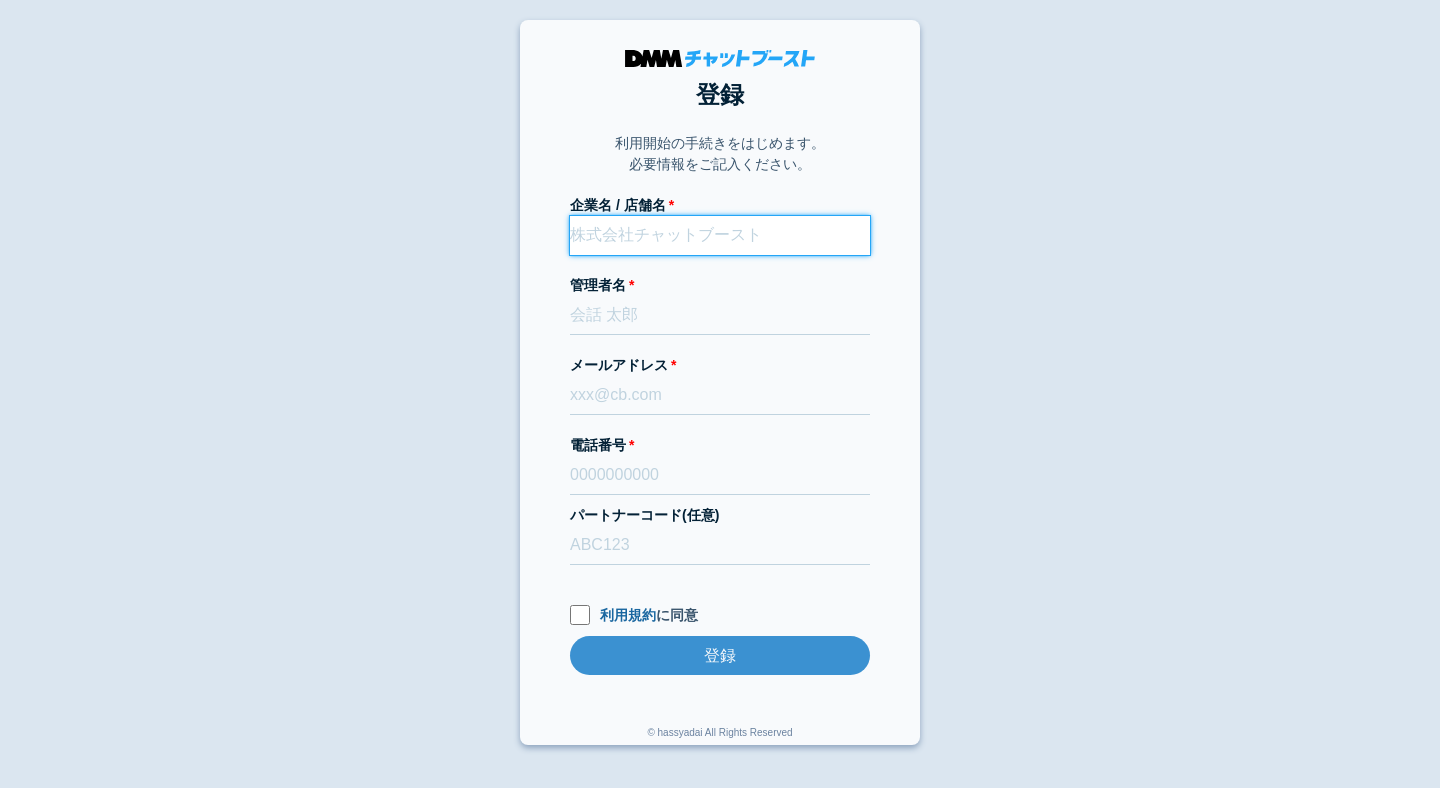 click on "企業名 / 店舗名" at bounding box center [720, 235] 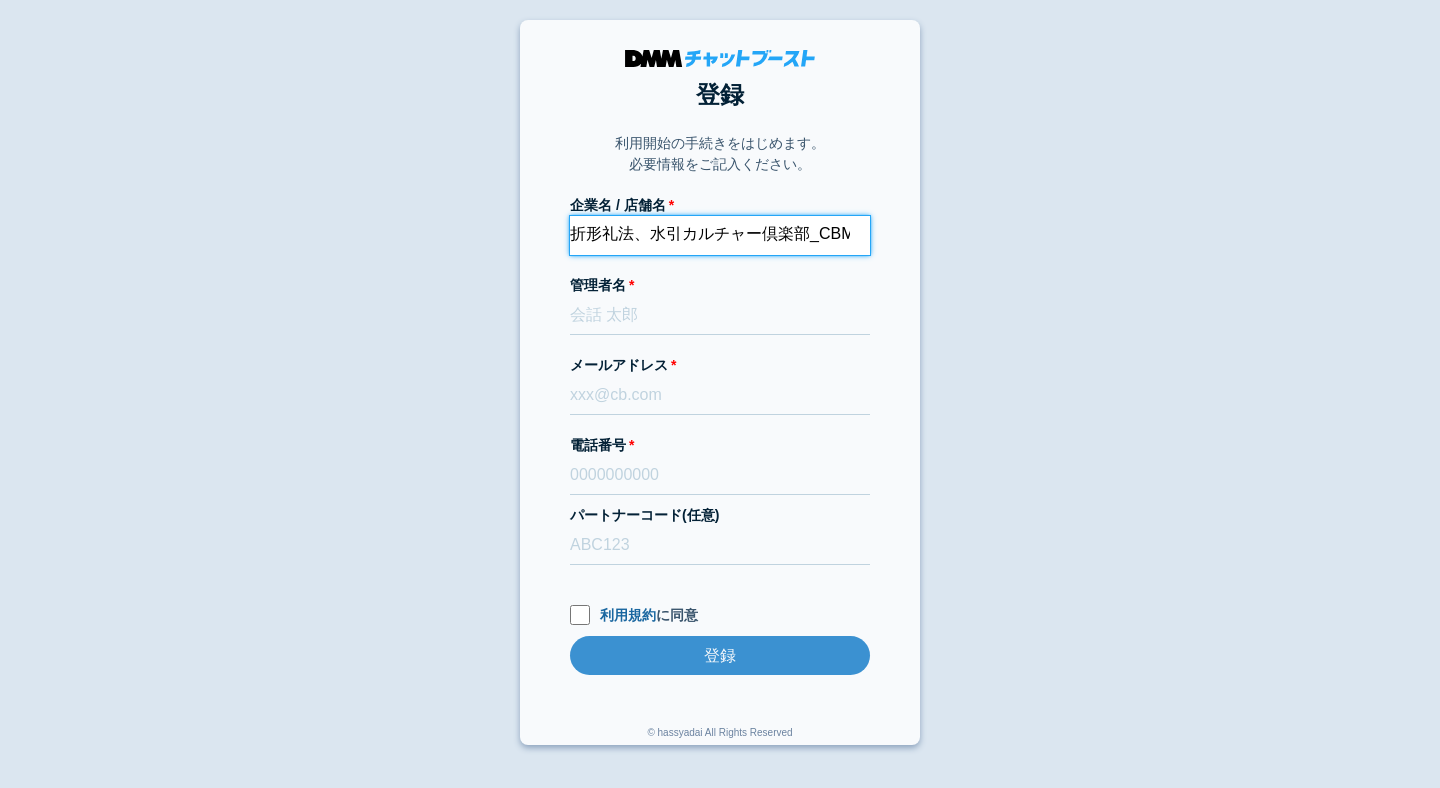 scroll, scrollTop: 0, scrollLeft: 4, axis: horizontal 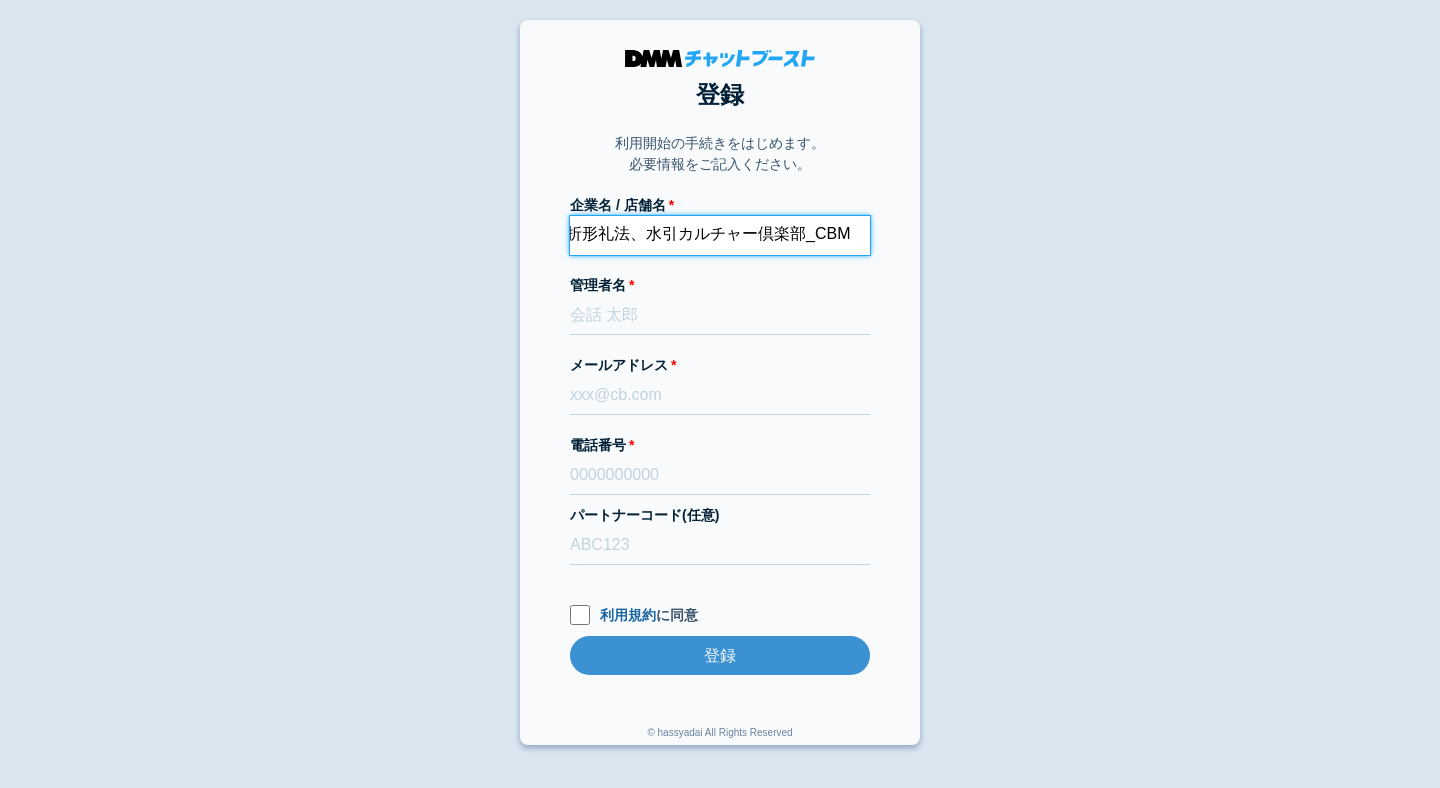 type on "折形礼法、水引カルチャー倶楽部_CBM" 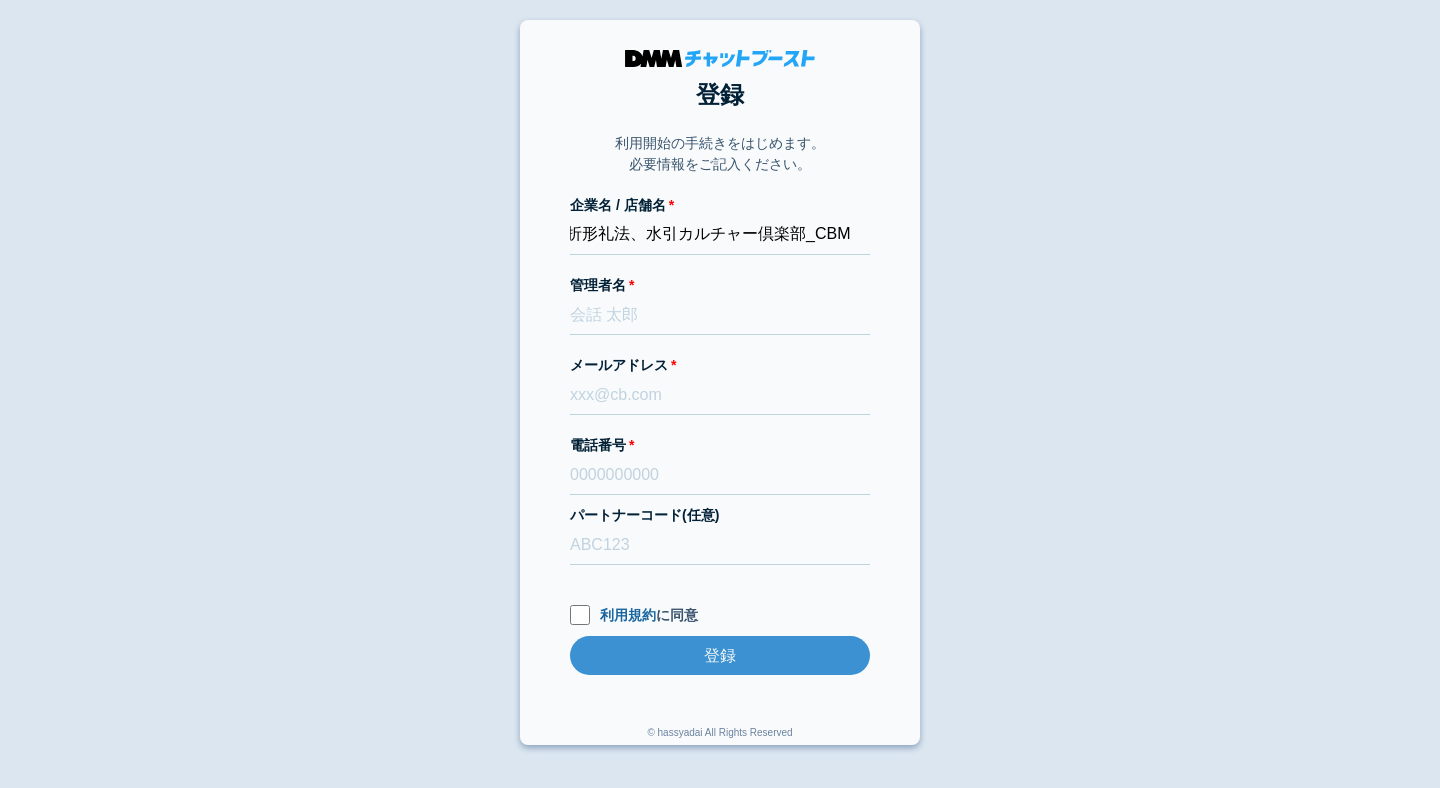 click on "登録
利用開始の手続きをはじめます。 必要情報をご記入ください。
企業名 / 店舗名
折形礼法、水引カルチャー倶楽部_CBM
管理者名
メールアドレス
電話番号
パートナーコード(任意)
利用規約 に同意
登録
登録
© hassyadai All Rights Reserved" at bounding box center [720, 382] 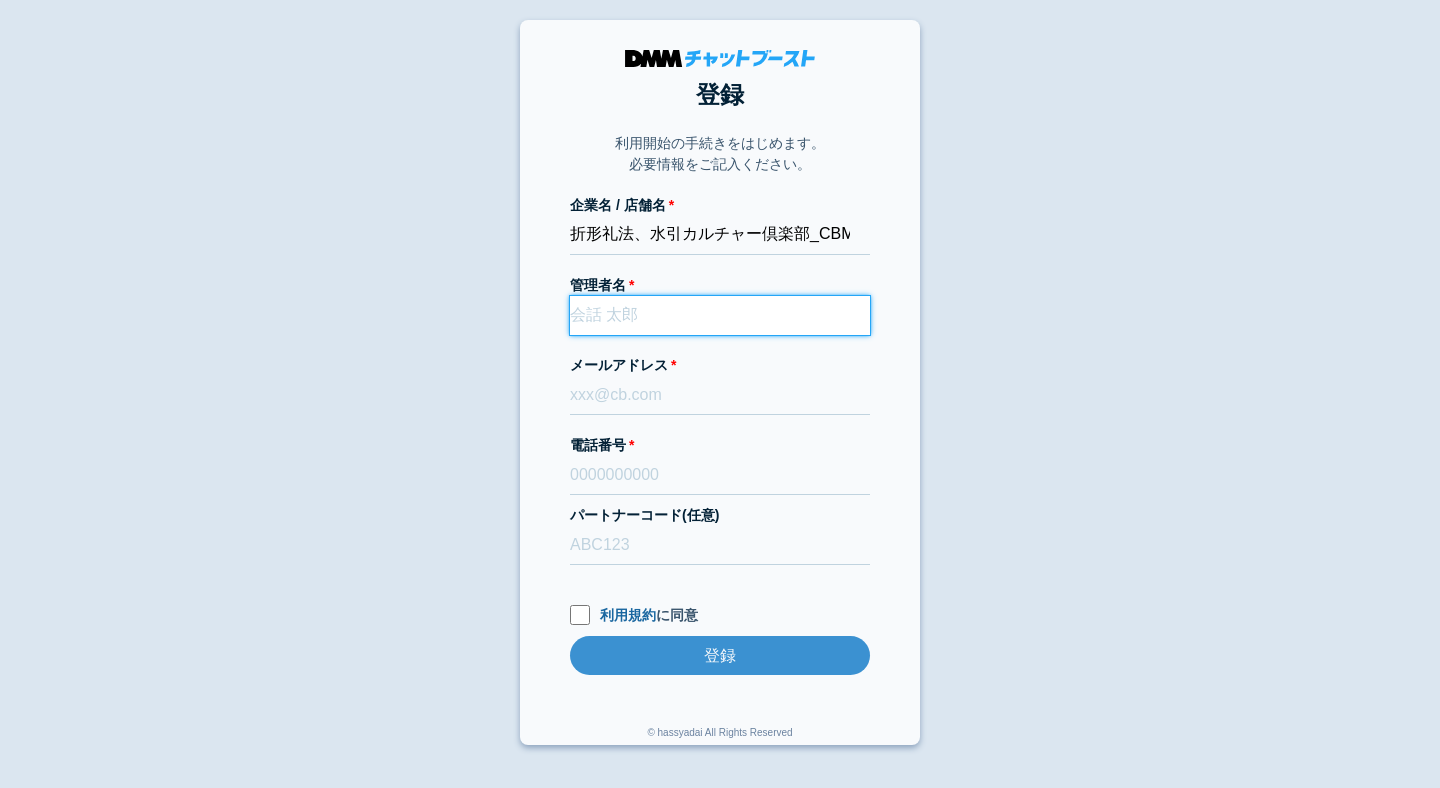 click on "管理者名" at bounding box center [720, 315] 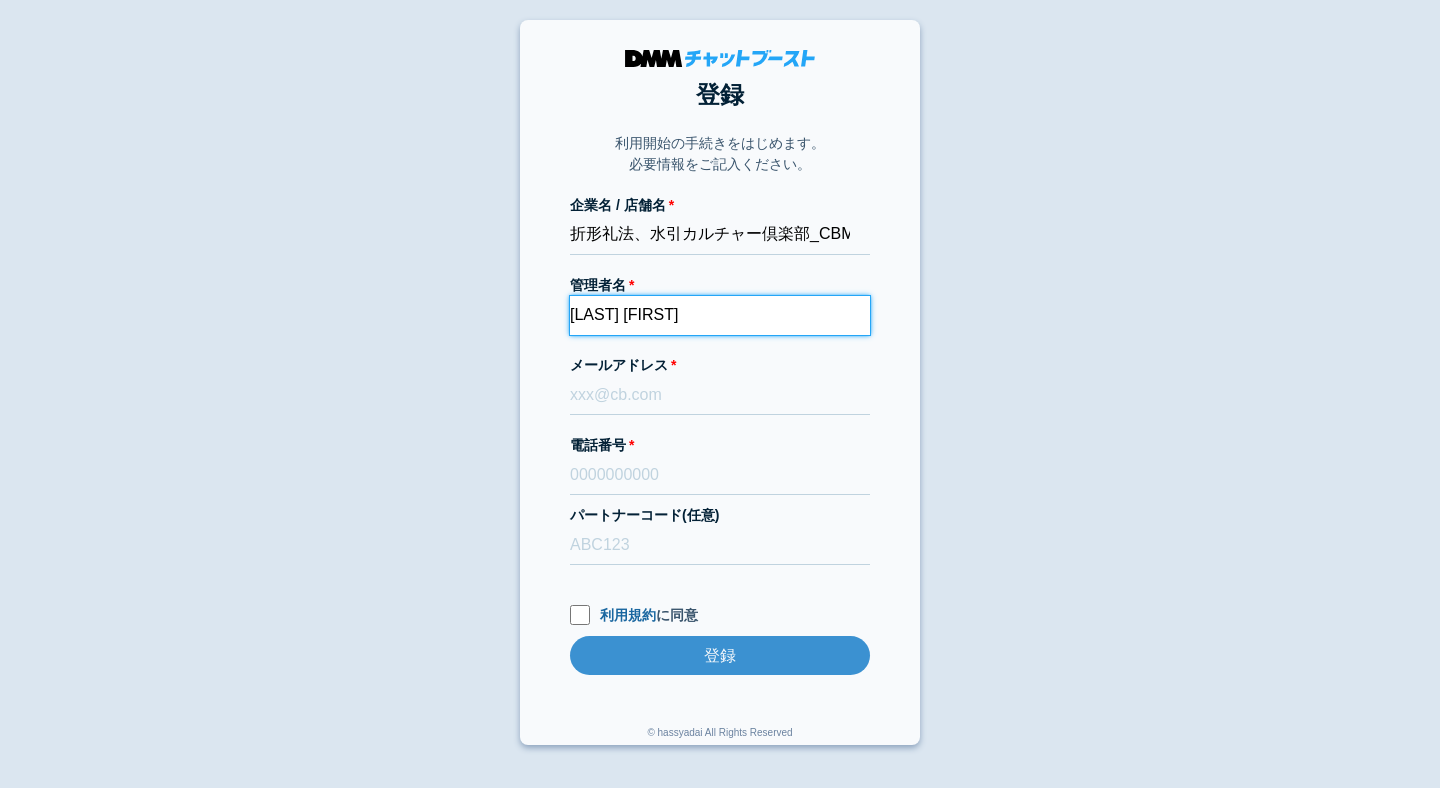 type on "類家三枝子" 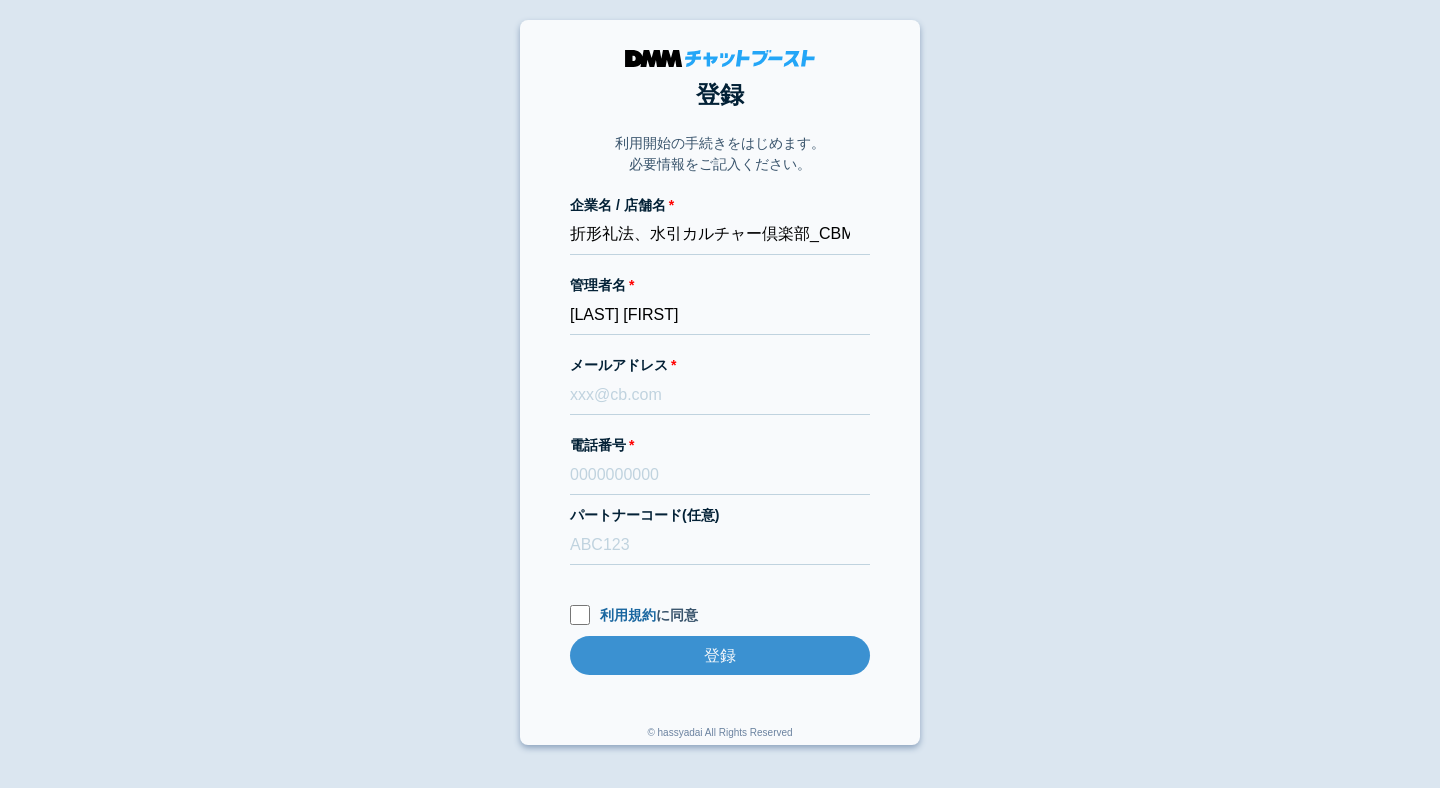 click on "登録
利用開始の手続きをはじめます。 必要情報をご記入ください。
企業名 / 店舗名
折形礼法、水引カルチャー倶楽部_CBM
管理者名
類家三枝子
メールアドレス
電話番号
パートナーコード(任意)
利用規約 に同意
登録
登録
© hassyadai All Rights Reserved" at bounding box center [720, 382] 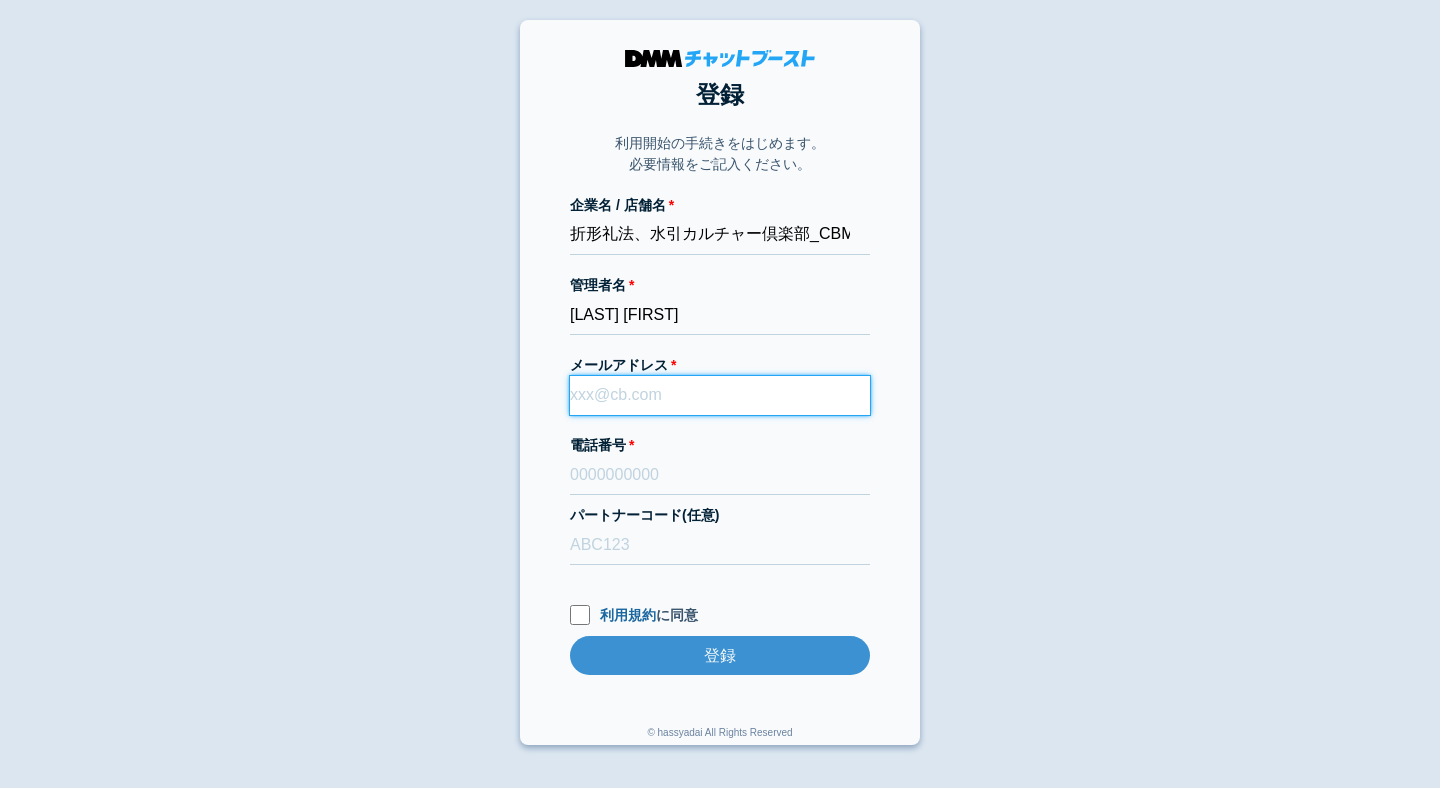 click on "メールアドレス" at bounding box center (720, 395) 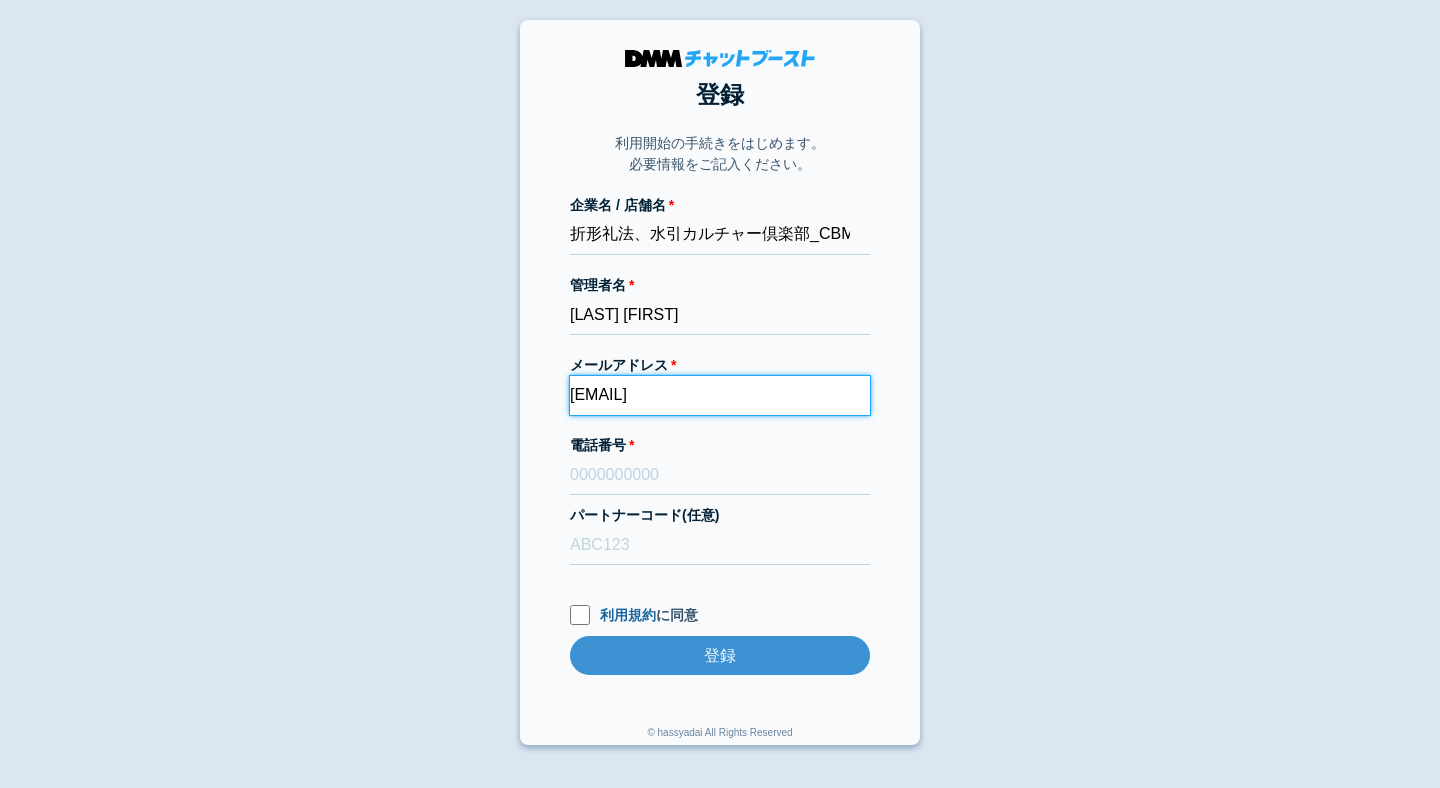 type on "dmmboost-line+217@dmm.com" 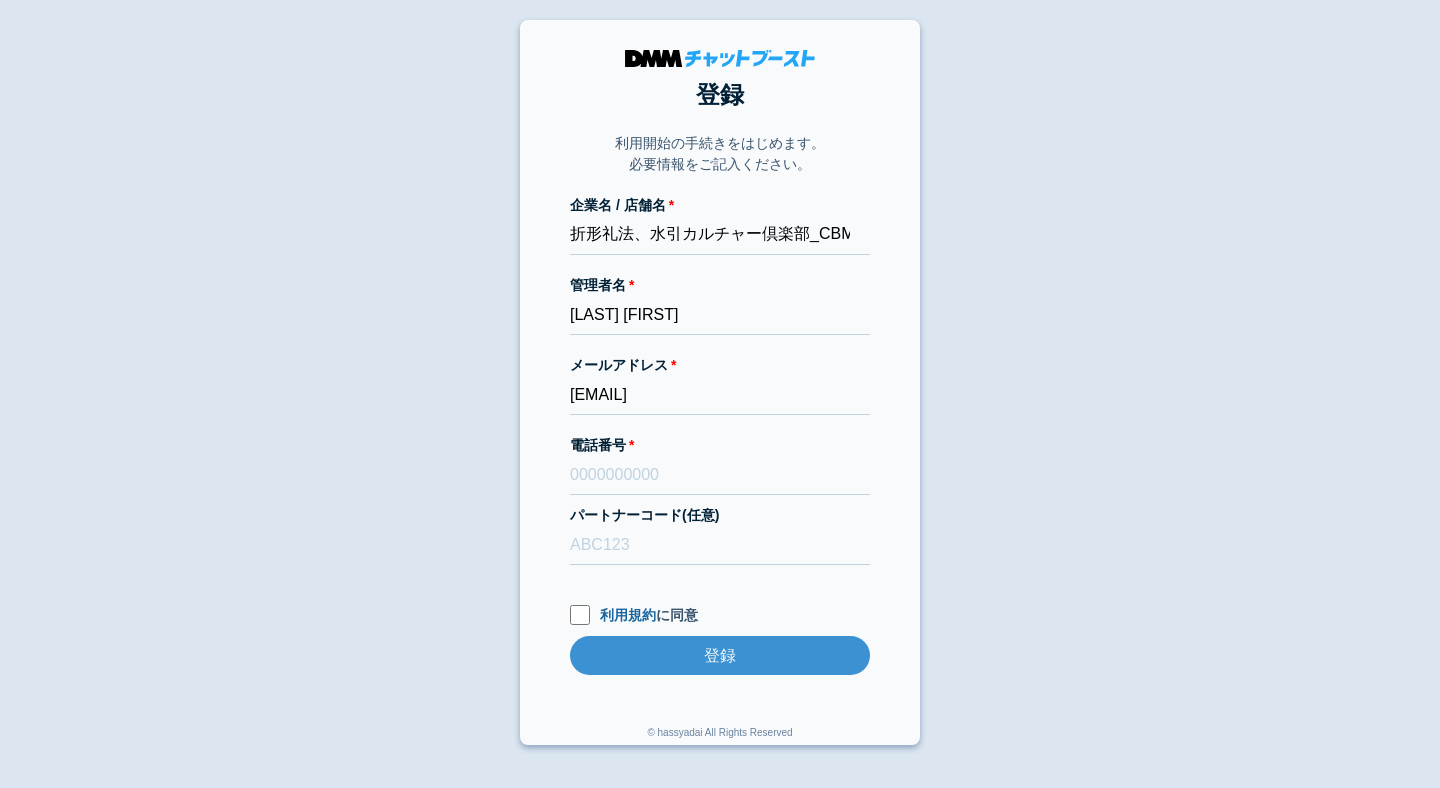 click on "登録
利用開始の手続きをはじめます。 必要情報をご記入ください。
企業名 / 店舗名
折形礼法、水引カルチャー倶楽部_CBM
管理者名
類家三枝子
メールアドレス
dmmboost-line+217@dmm.com
電話番号
パートナーコード(任意)
利用規約 に同意
登録
登録
© hassyadai All Rights Reserved" at bounding box center [720, 382] 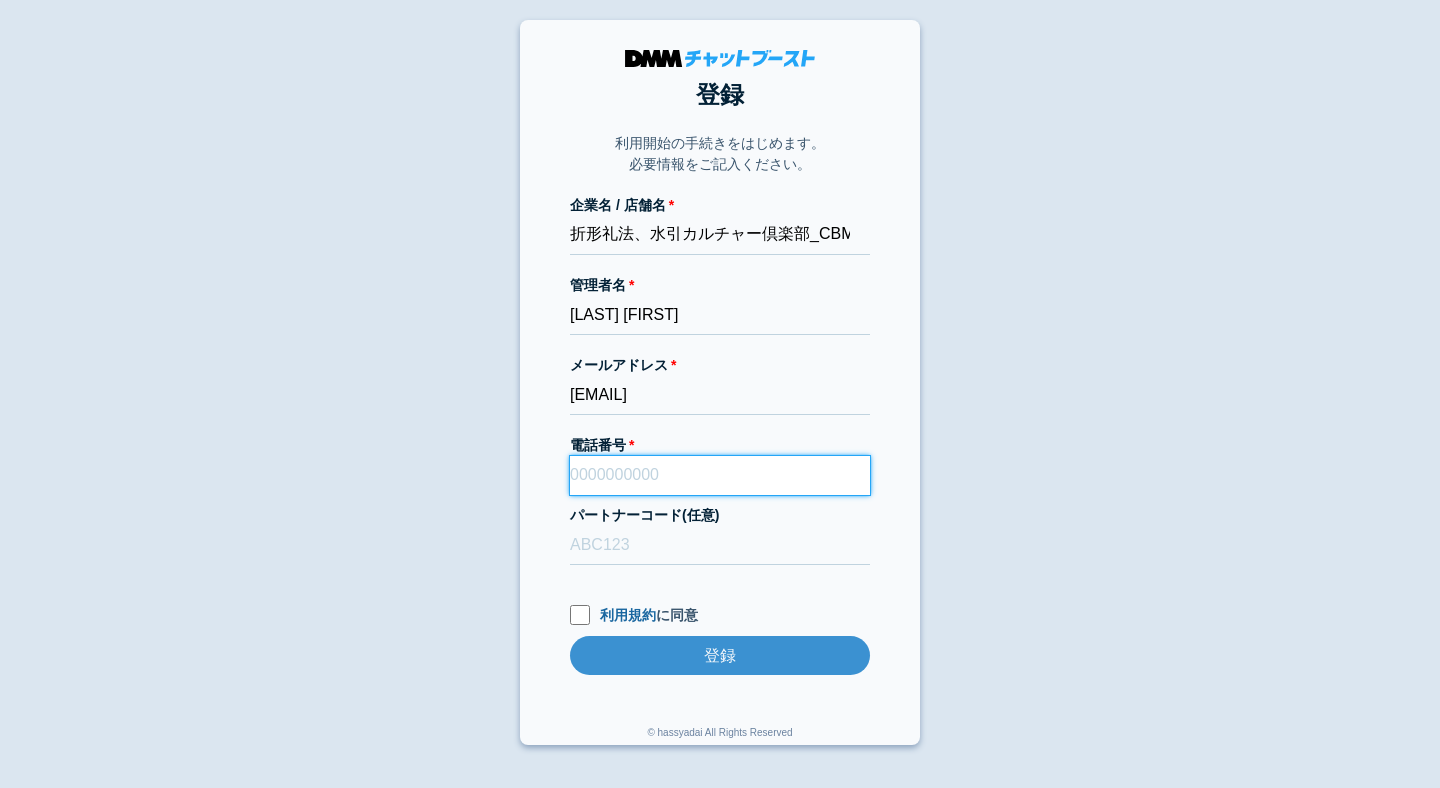 click on "電話番号" at bounding box center [720, 475] 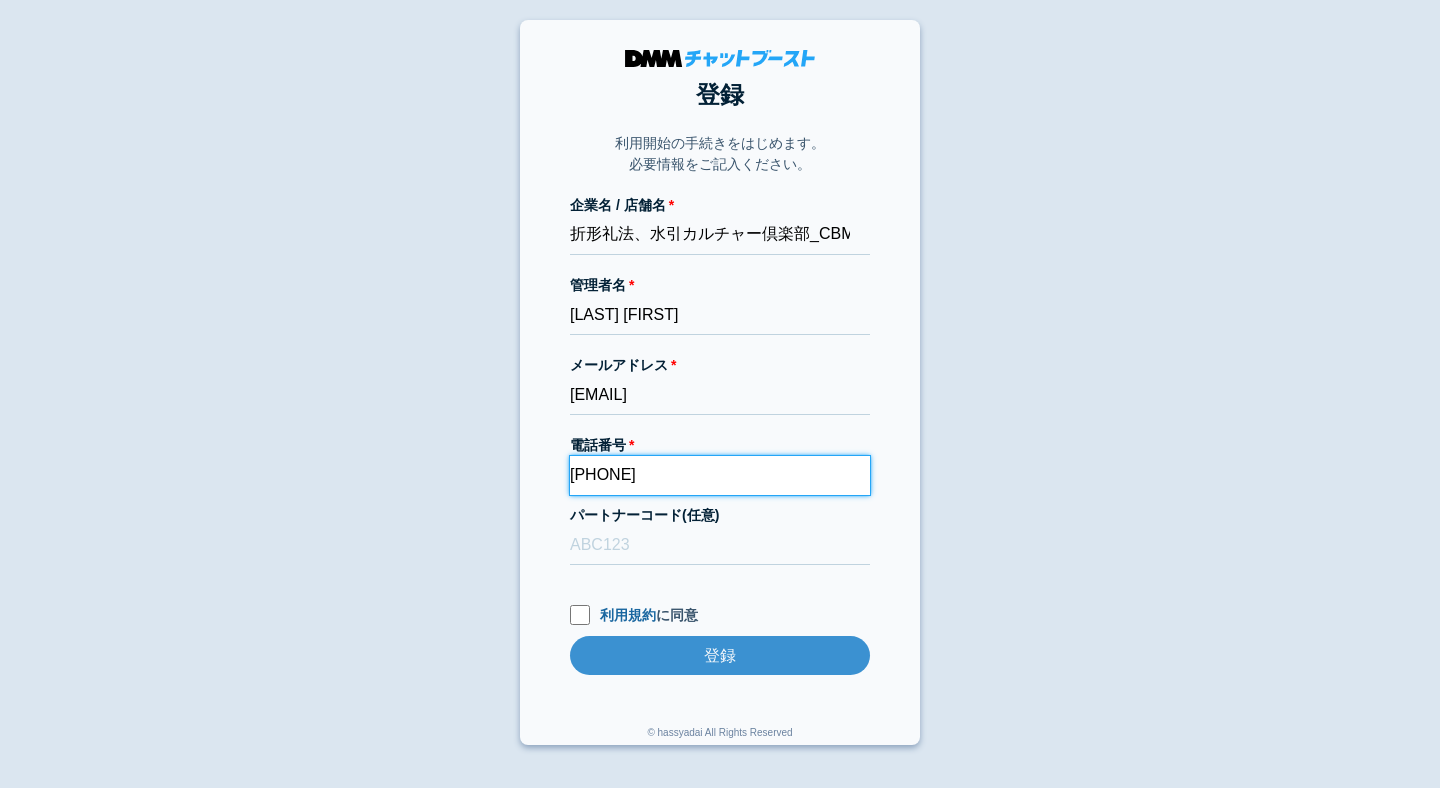 type on "0333272976" 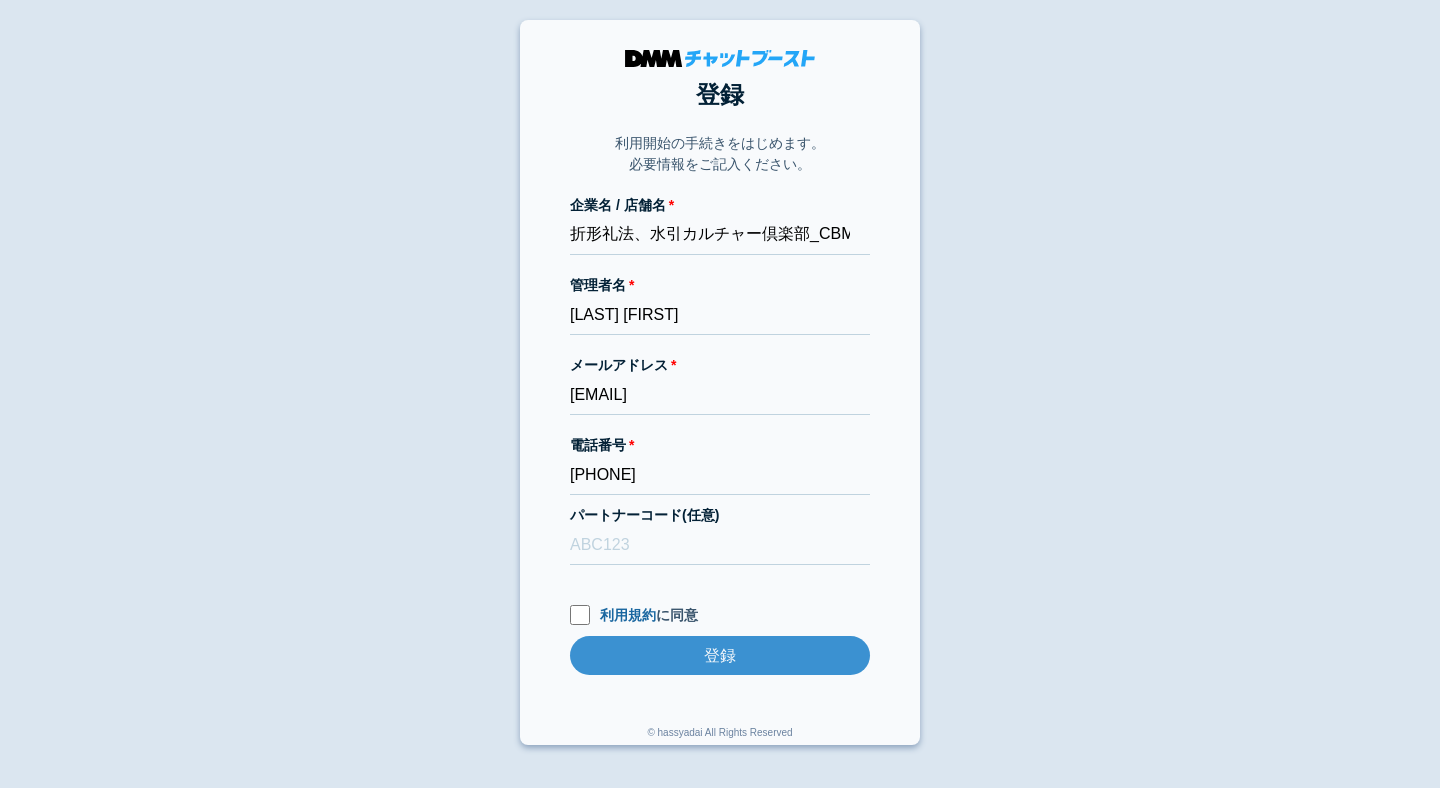 click on "登録
利用開始の手続きをはじめます。 必要情報をご記入ください。
企業名 / 店舗名
折形礼法、水引カルチャー倶楽部_CBM
管理者名
類家三枝子
メールアドレス
dmmboost-line+217@dmm.com
電話番号
0333272976
パートナーコード(任意)
利用規約 に同意
登録
登録
© hassyadai All Rights Reserved" at bounding box center [720, 382] 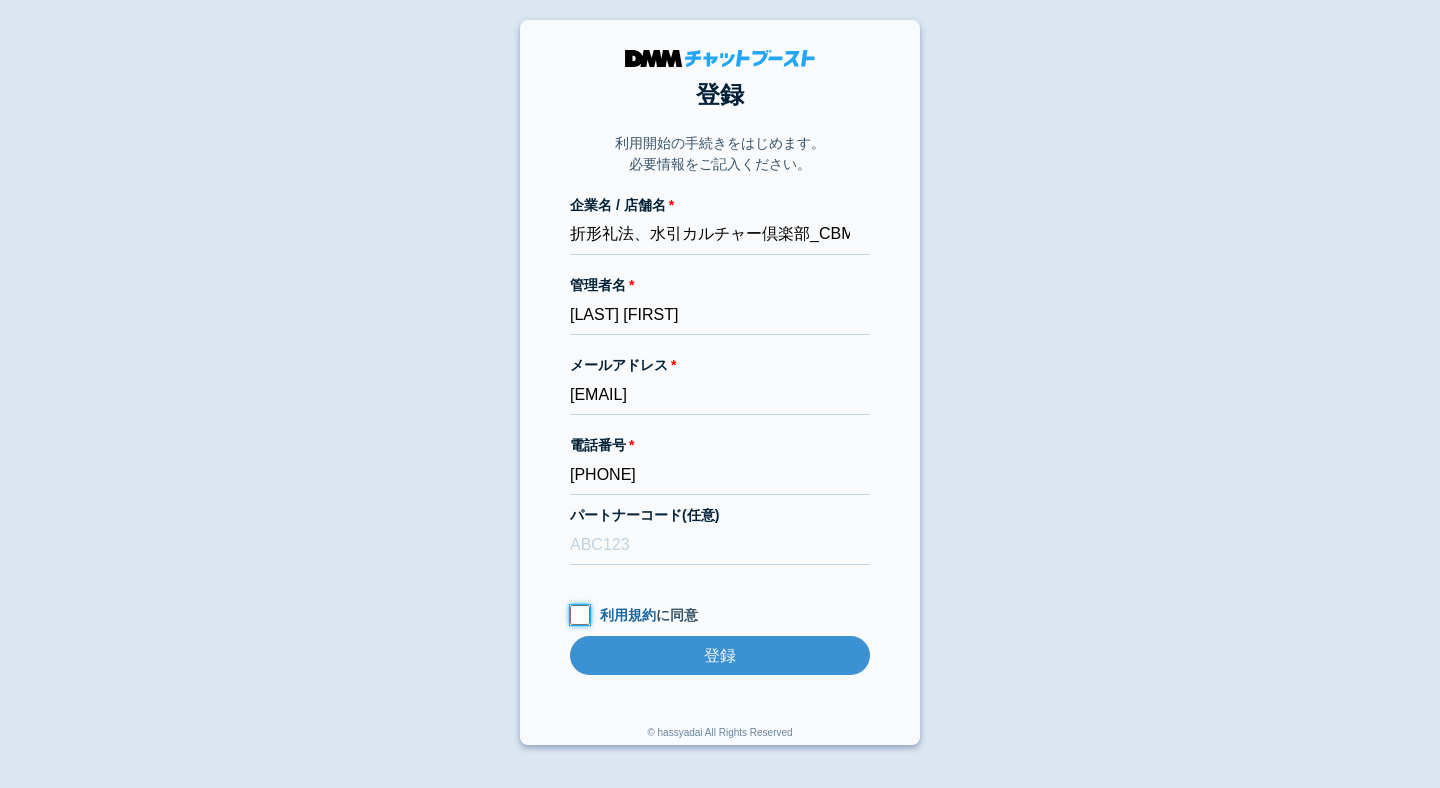 click on "利用規約 に同意" at bounding box center [580, 615] 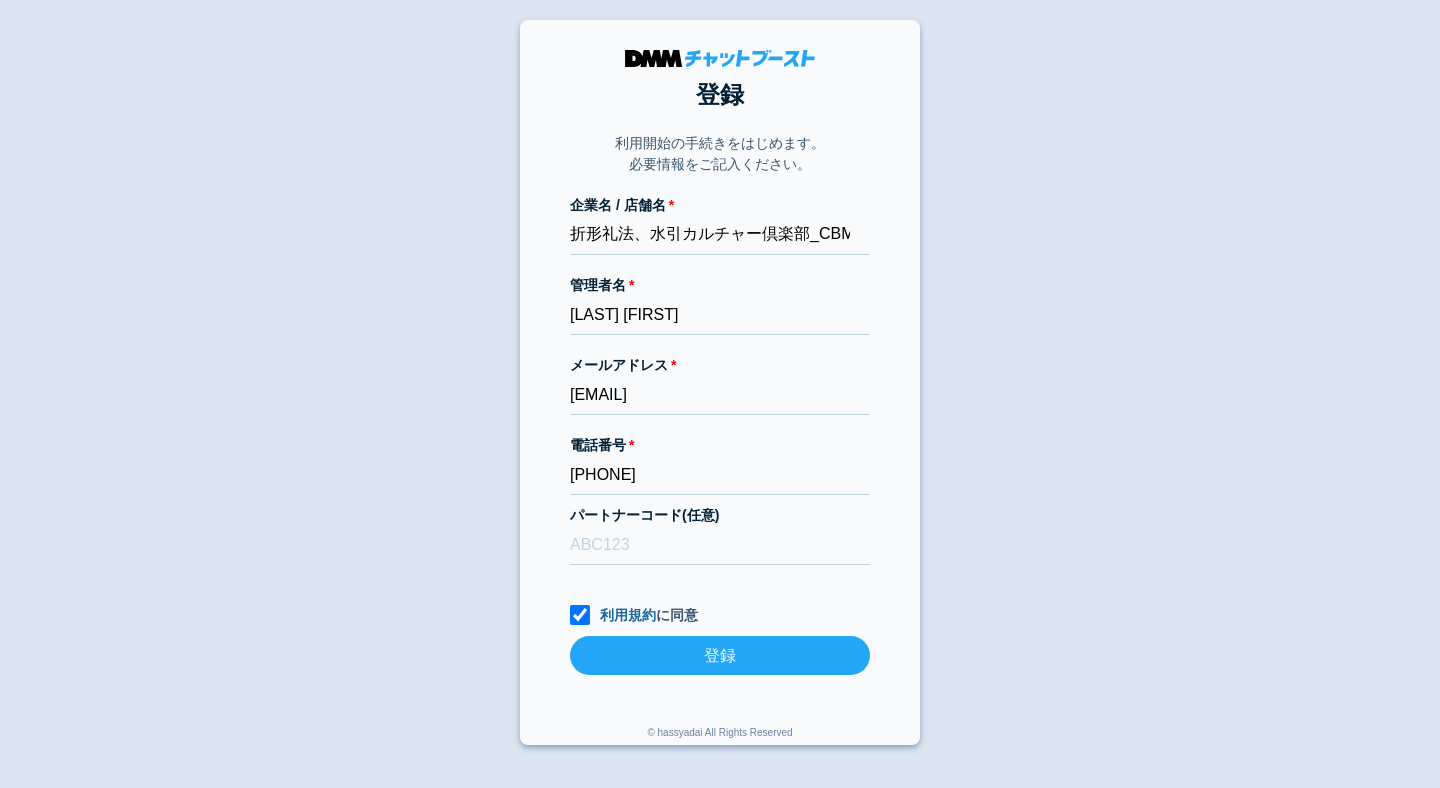 click on "登録" at bounding box center (720, 655) 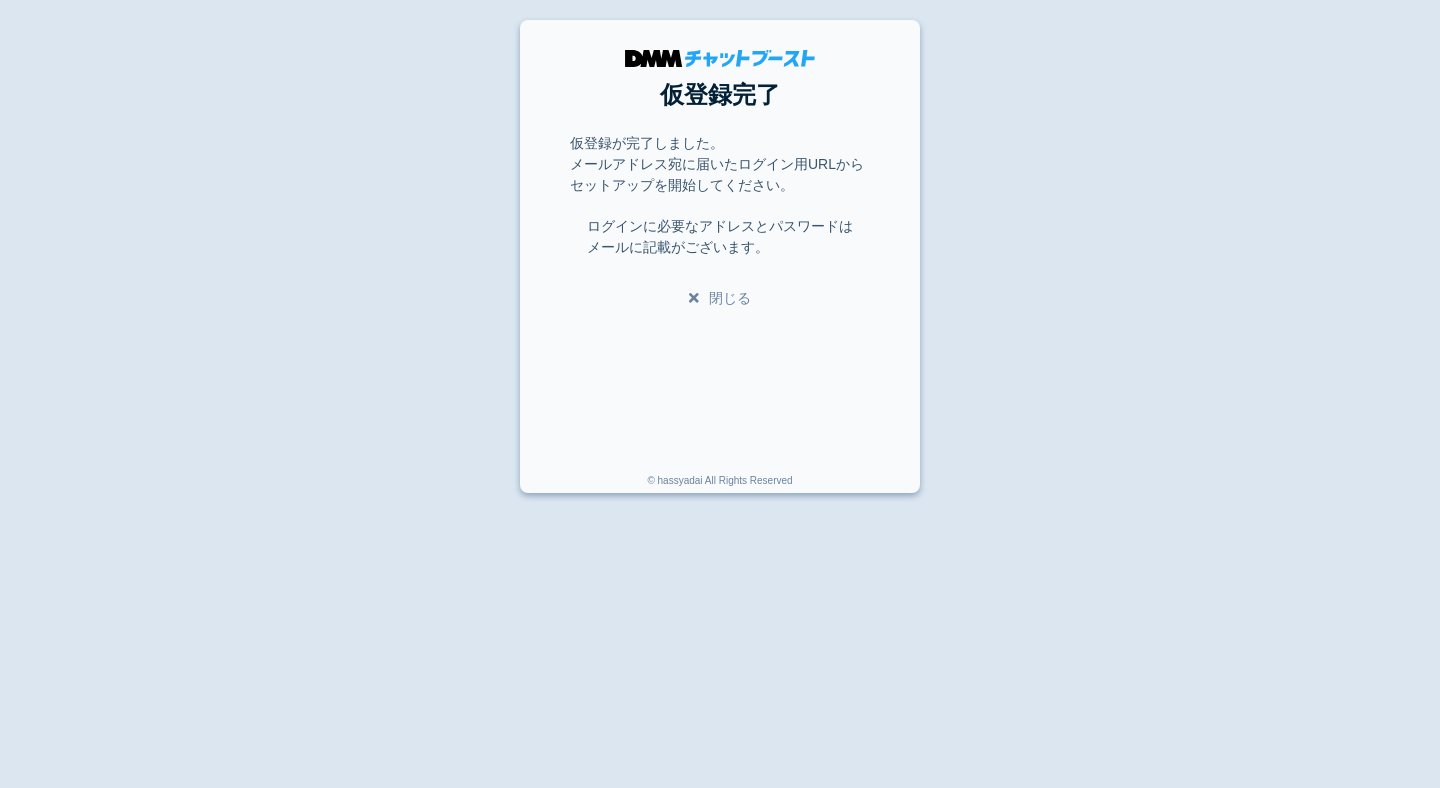 scroll, scrollTop: 0, scrollLeft: 0, axis: both 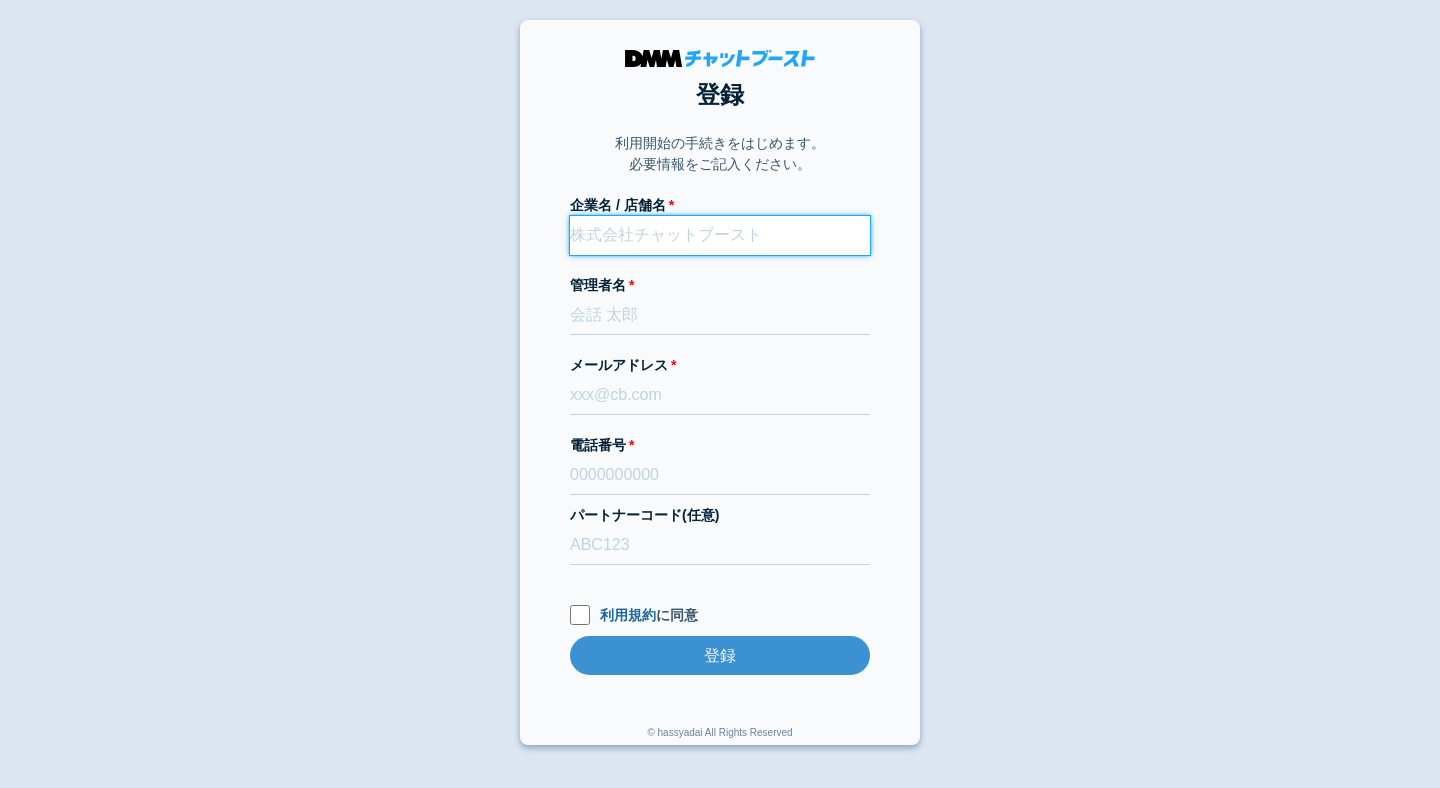 click on "企業名 / 店舗名" at bounding box center [720, 235] 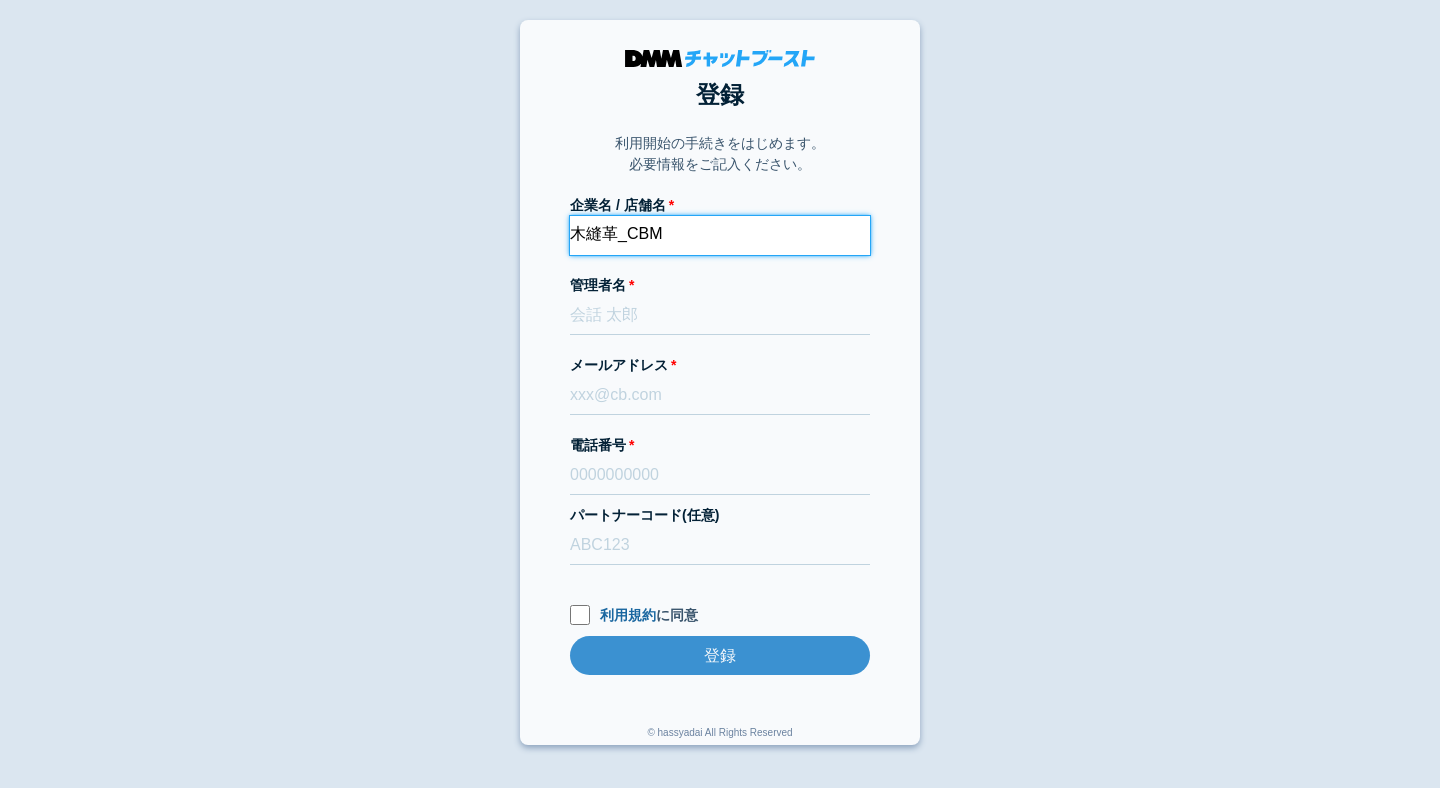 type on "木縫革_CBM" 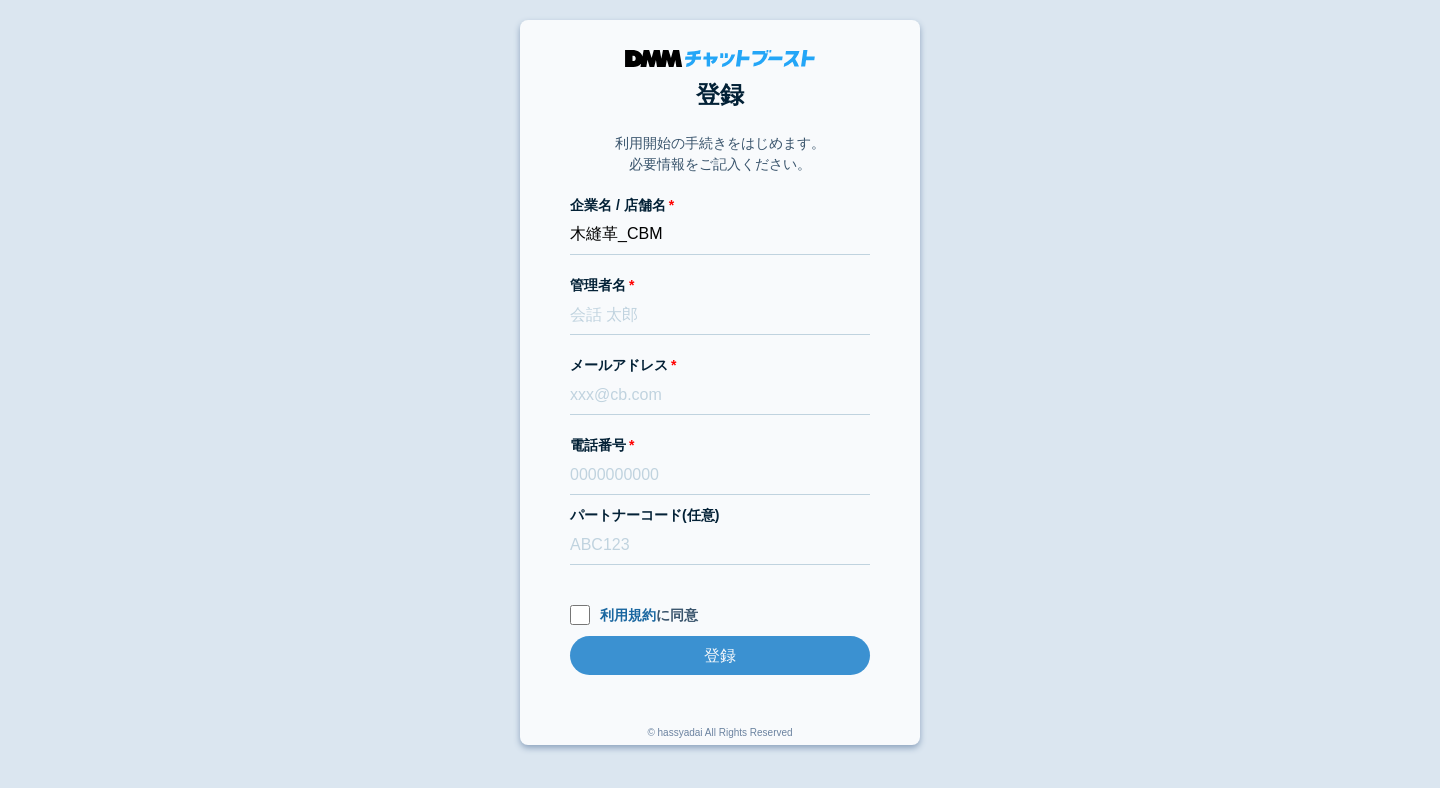 click on "登録
利用開始の手続きをはじめます。 必要情報をご記入ください。
企業名 / 店舗名
木縫革_CBM
管理者名
メールアドレス
電話番号
パートナーコード(任意)
利用規約 に同意
登録
登録
© hassyadai All Rights Reserved" at bounding box center (720, 382) 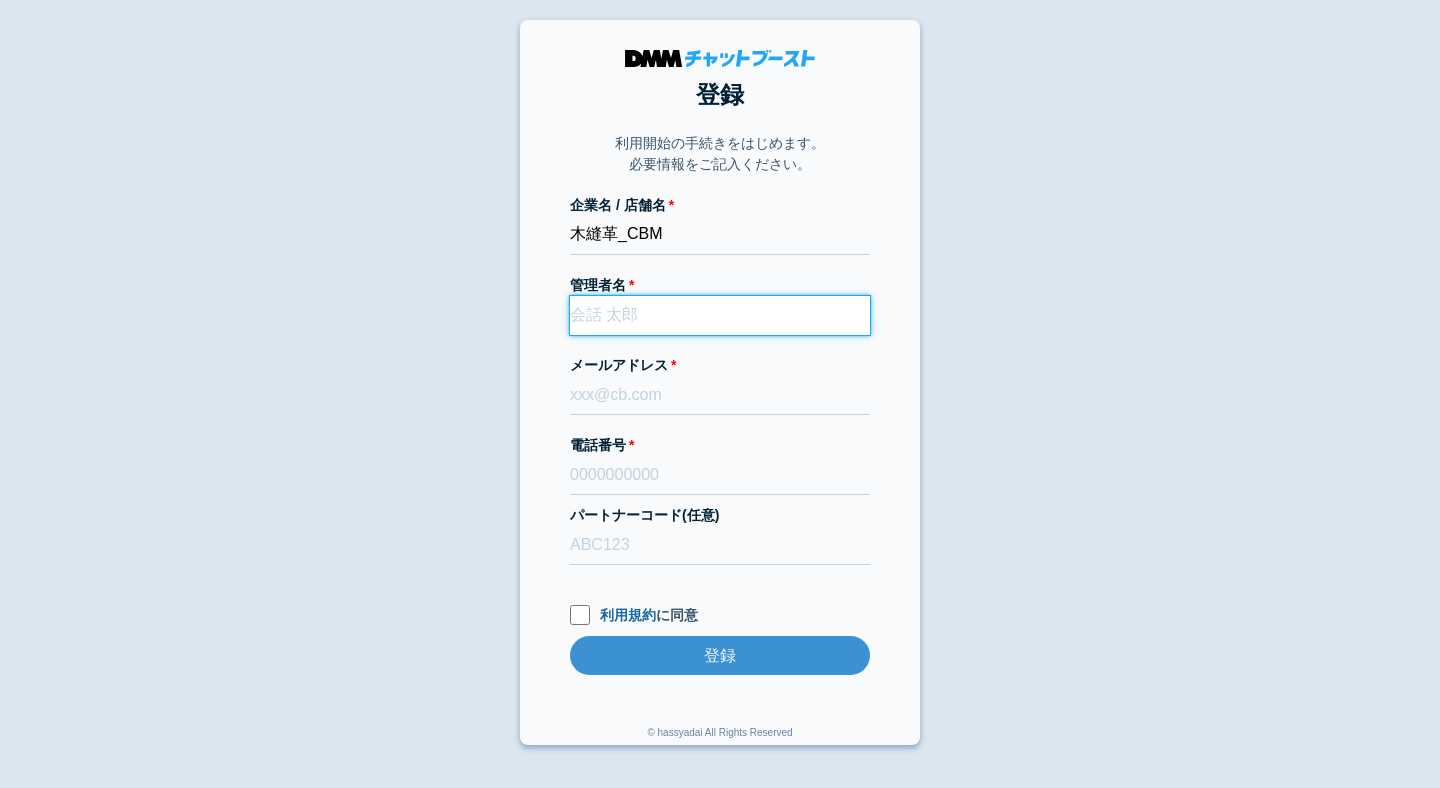 click on "管理者名" at bounding box center (720, 315) 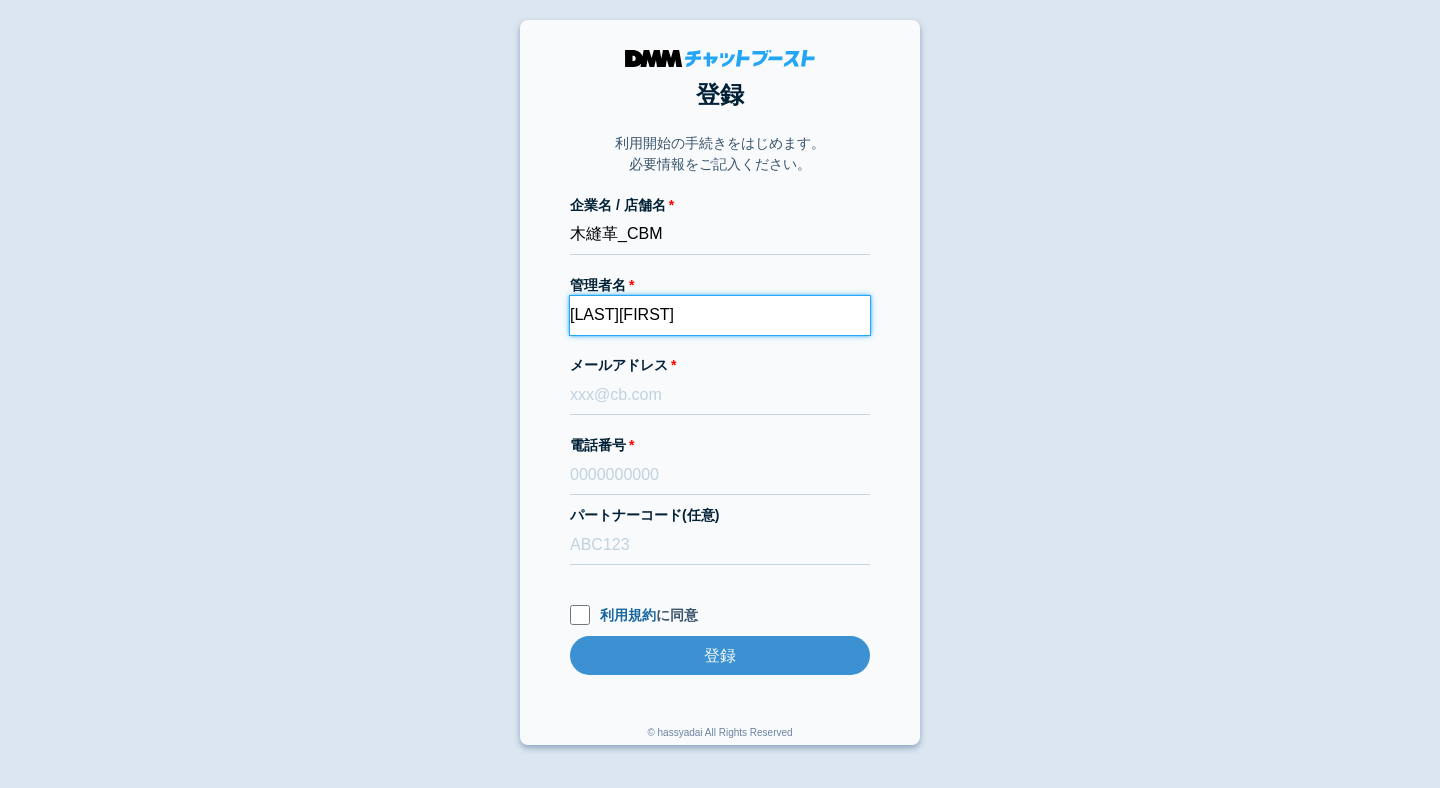 type on "高橋直人" 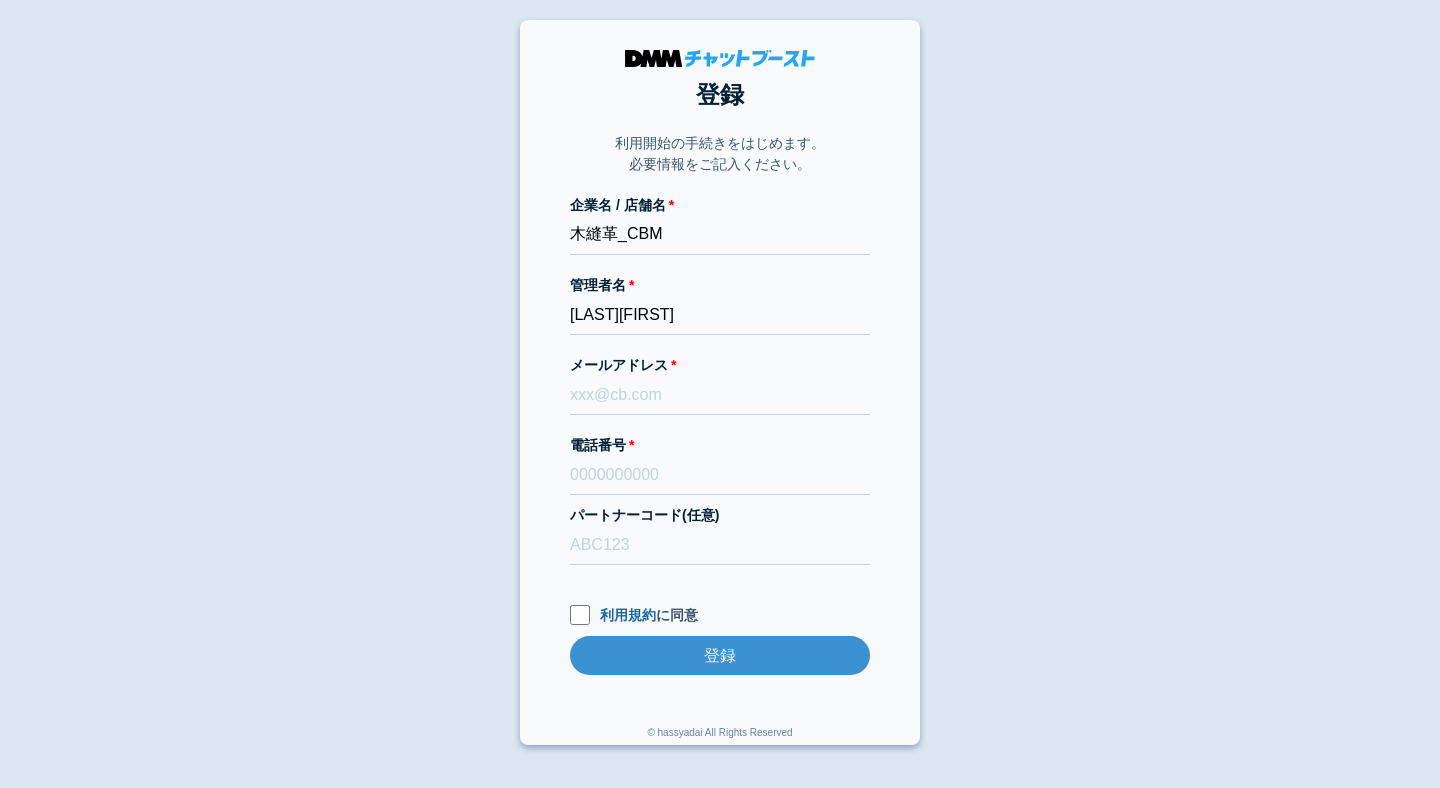 click on "登録
利用開始の手続きをはじめます。 必要情報をご記入ください。
企業名 / 店舗名
木縫革_CBM
管理者名
高橋直人
メールアドレス
電話番号
パートナーコード(任意)
利用規約 に同意
登録
登録
© hassyadai All Rights Reserved" at bounding box center [720, 382] 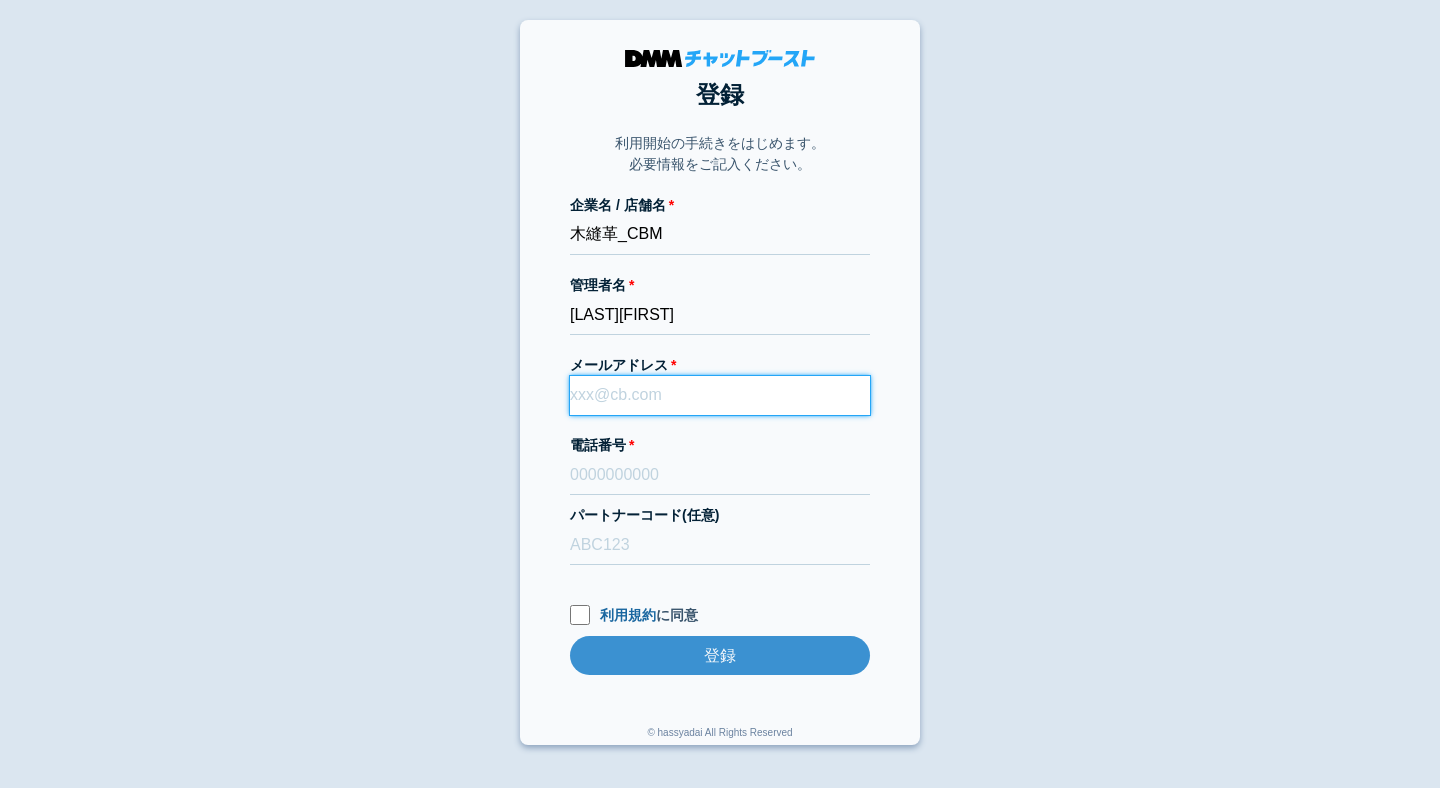 click on "メールアドレス" at bounding box center [720, 395] 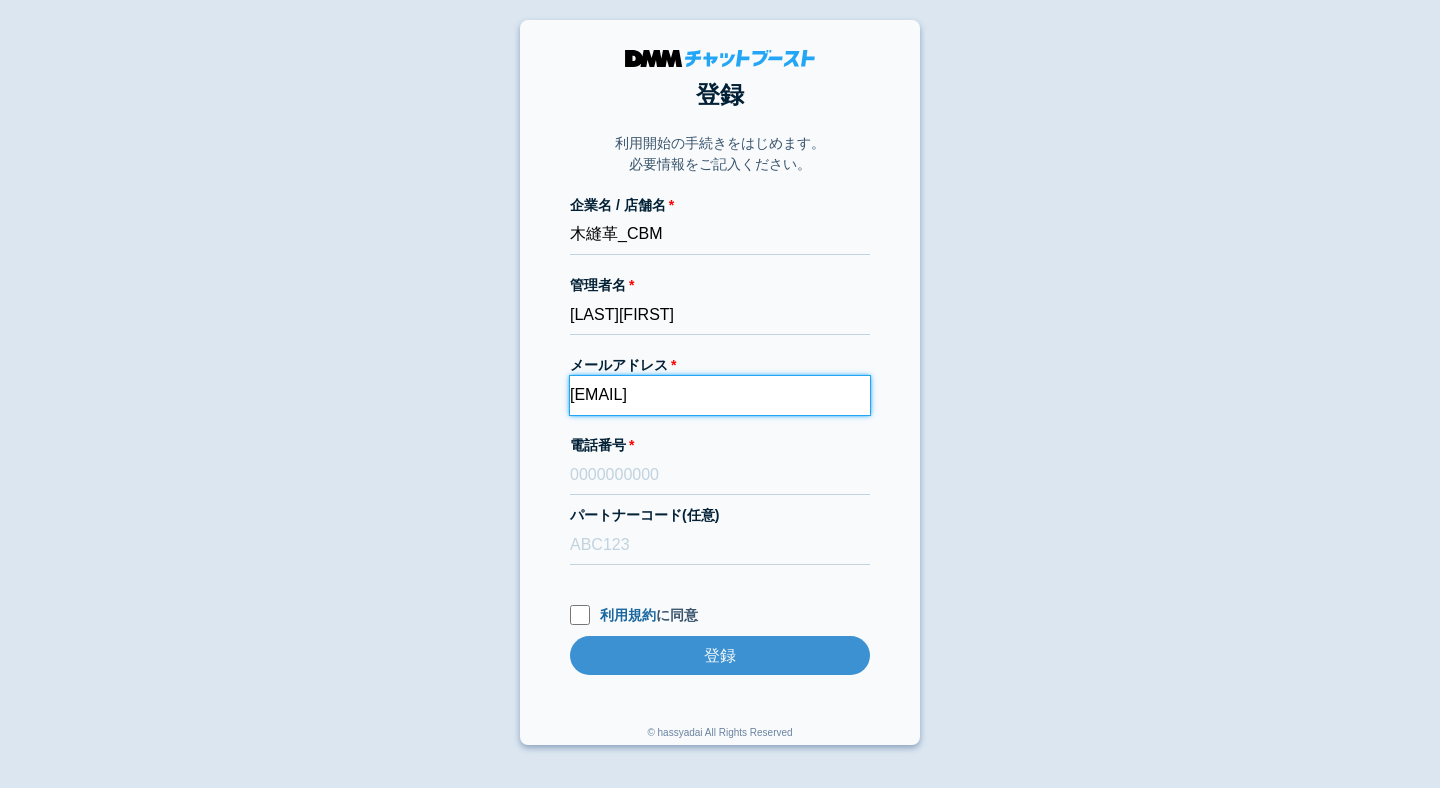 type on "dmmboost-line+219@dmm.com" 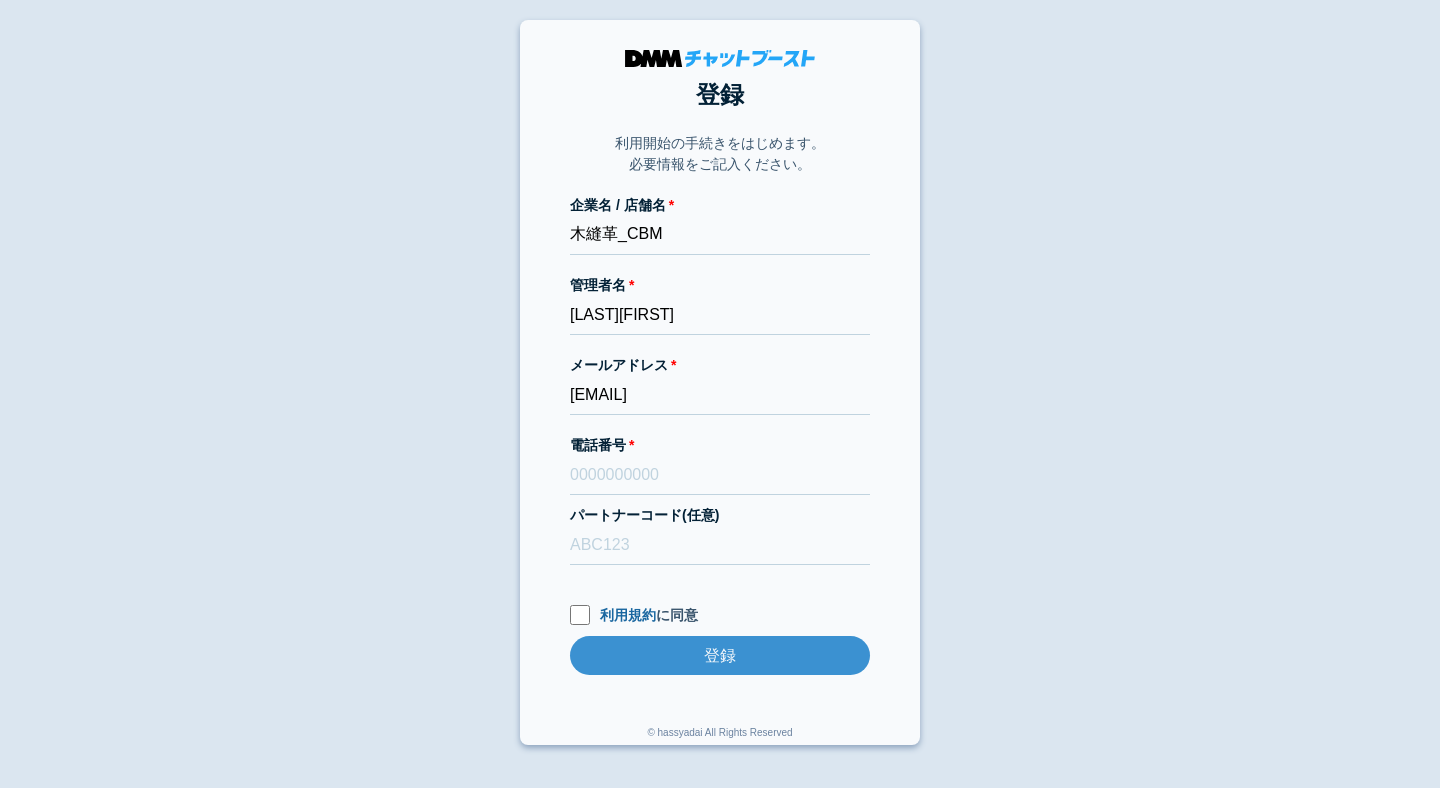 click on "登録
利用開始の手続きをはじめます。 必要情報をご記入ください。
企業名 / 店舗名
木縫革_CBM
管理者名
高橋直人
メールアドレス
dmmboost-line+219@dmm.com
電話番号
パートナーコード(任意)
利用規約 に同意
登録
登録
© hassyadai All Rights Reserved" at bounding box center [720, 382] 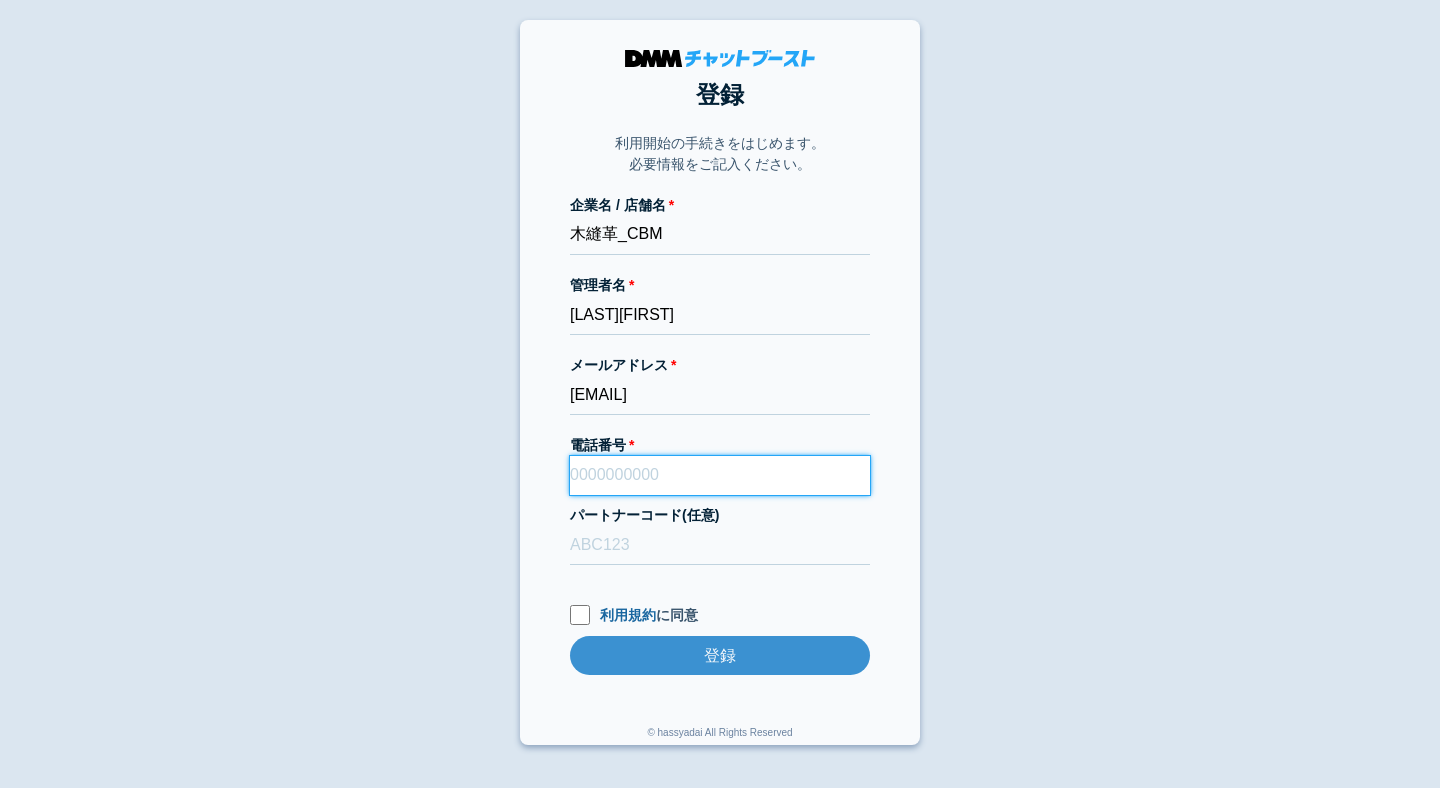 click on "電話番号" at bounding box center [720, 475] 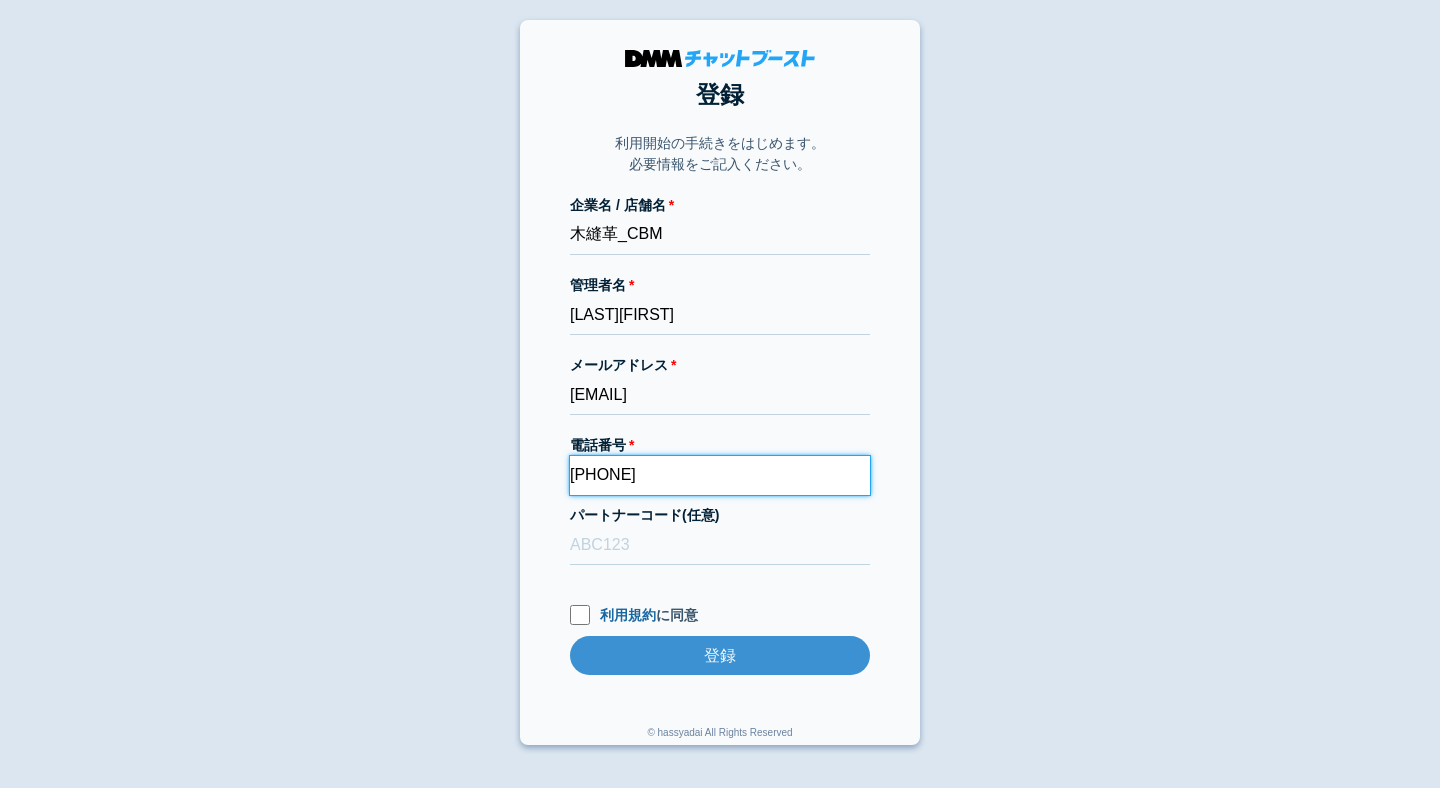 type on "09091329997" 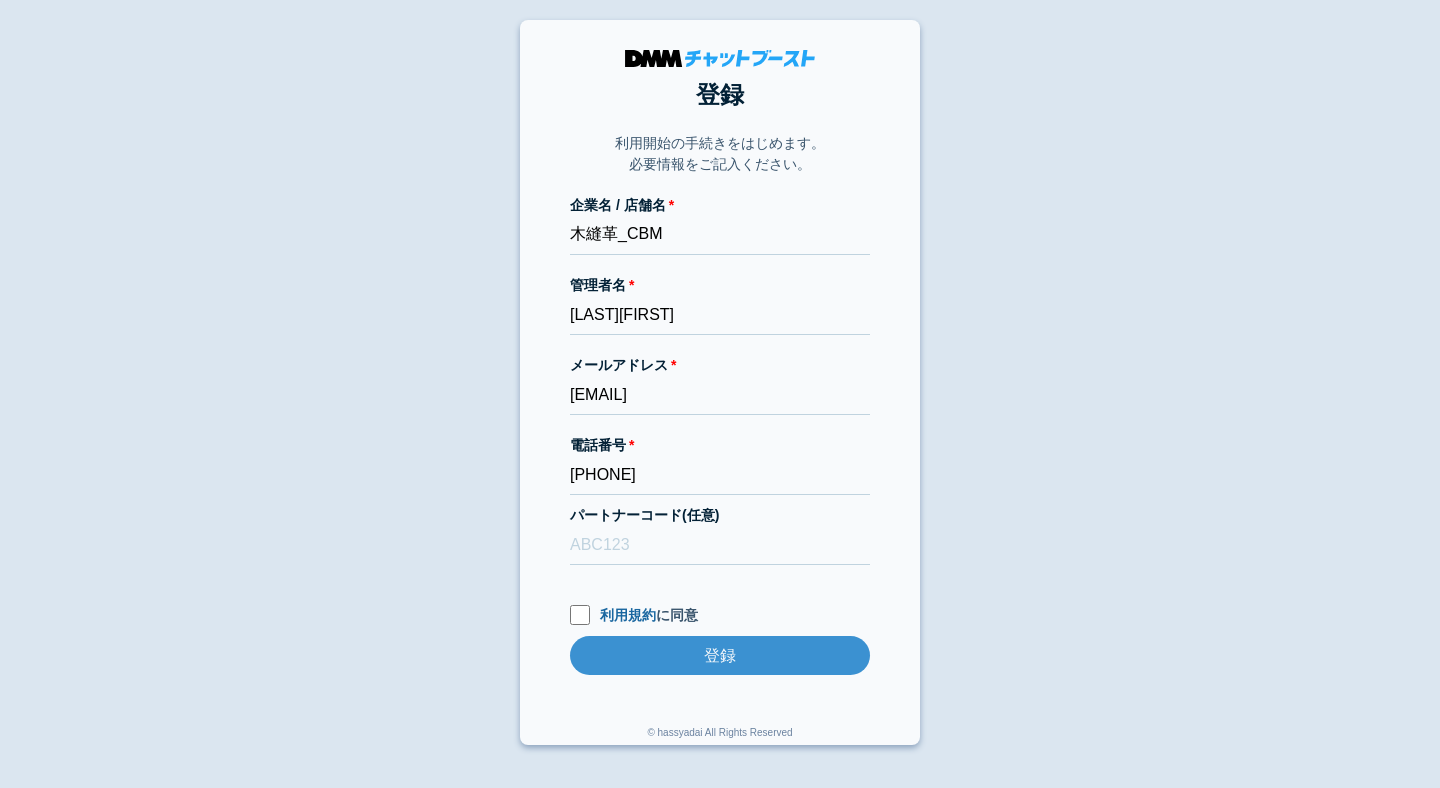 click on "登録
利用開始の手続きをはじめます。 必要情報をご記入ください。
企業名 / 店舗名
木縫革_CBM
管理者名
高橋直人
メールアドレス
dmmboost-line+219@dmm.com
電話番号
09091329997
パートナーコード(任意)
利用規約 に同意
登録
登録
© hassyadai All Rights Reserved" at bounding box center (720, 382) 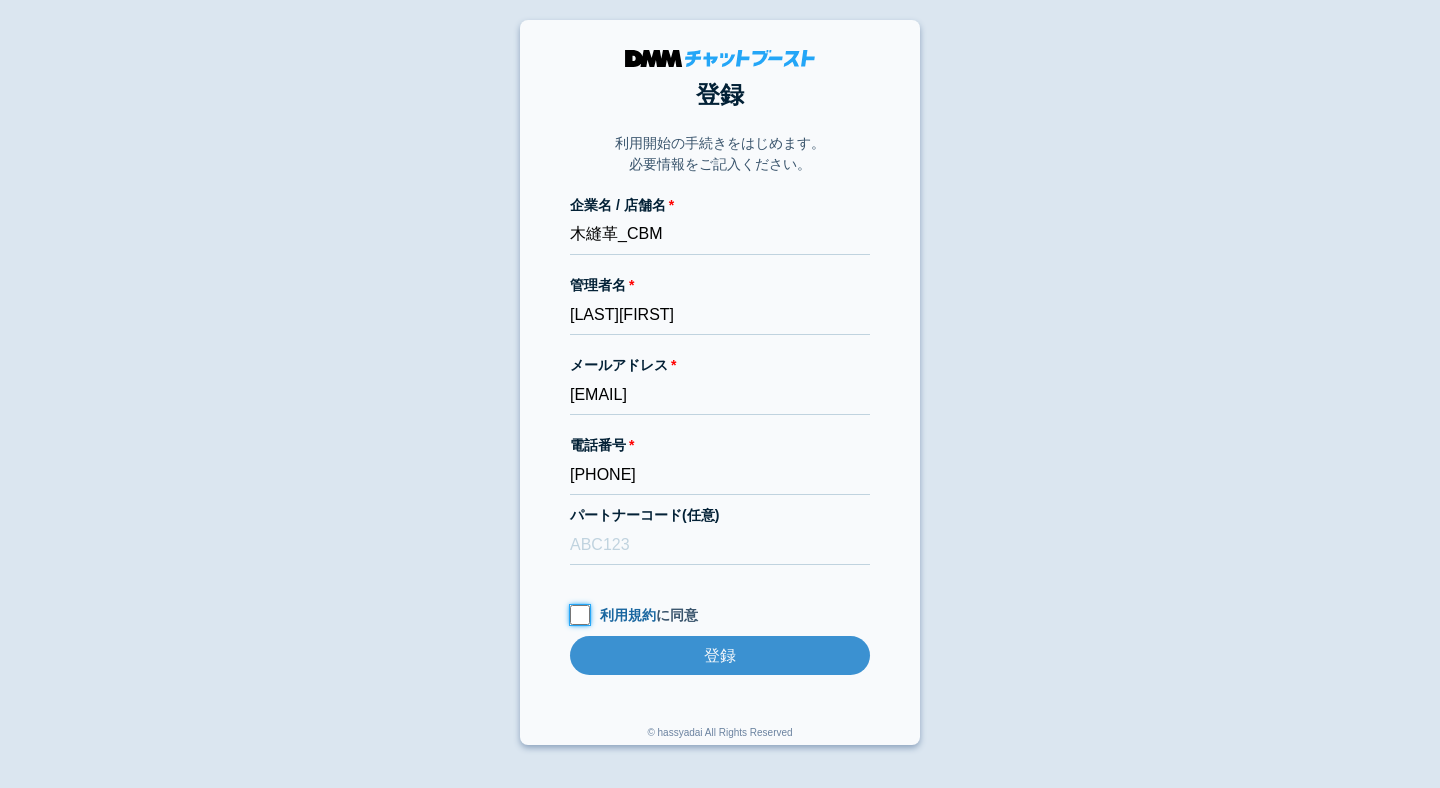 click on "利用規約 に同意" at bounding box center [580, 615] 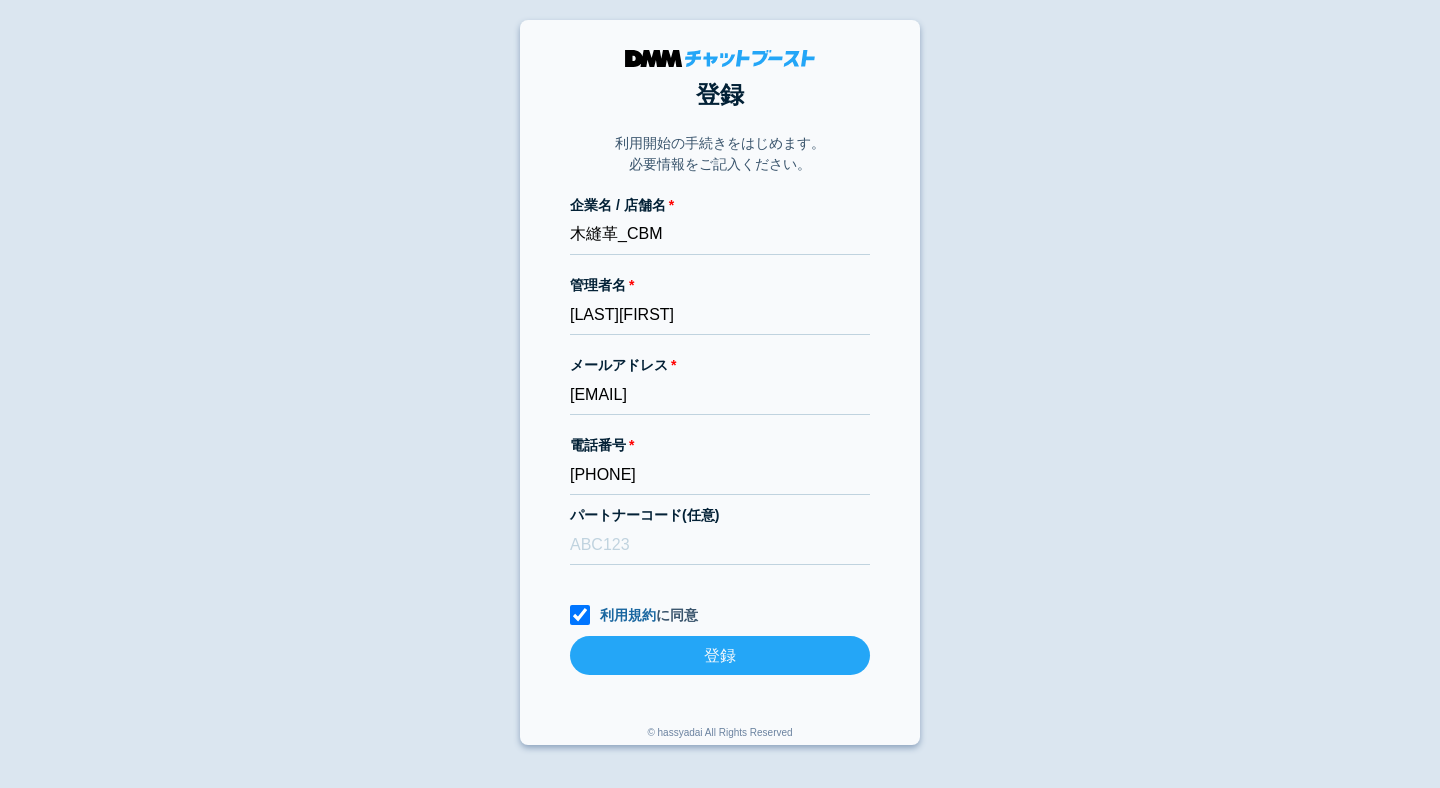 click on "登録" at bounding box center [720, 655] 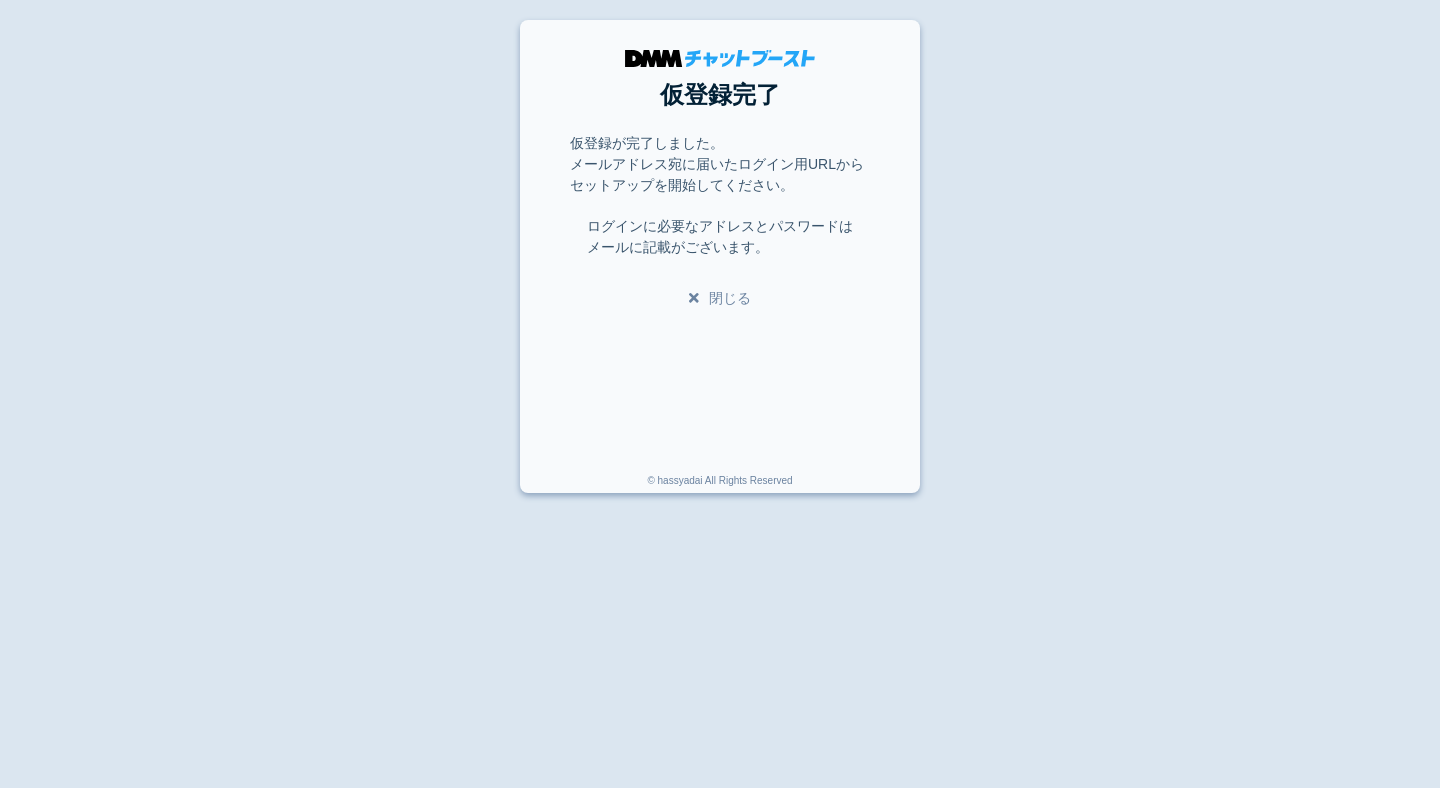 scroll, scrollTop: 0, scrollLeft: 0, axis: both 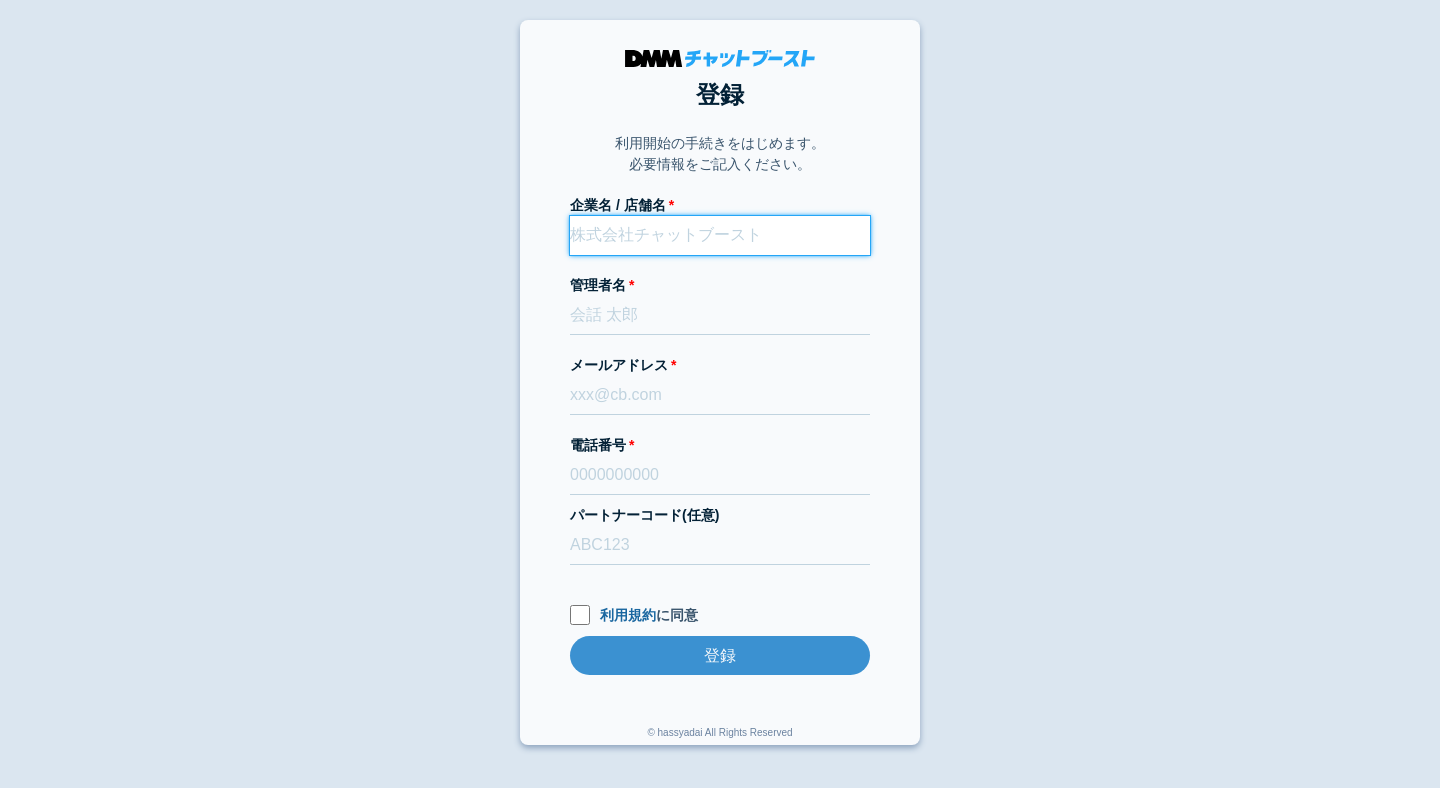 click on "企業名 / 店舗名" at bounding box center [720, 235] 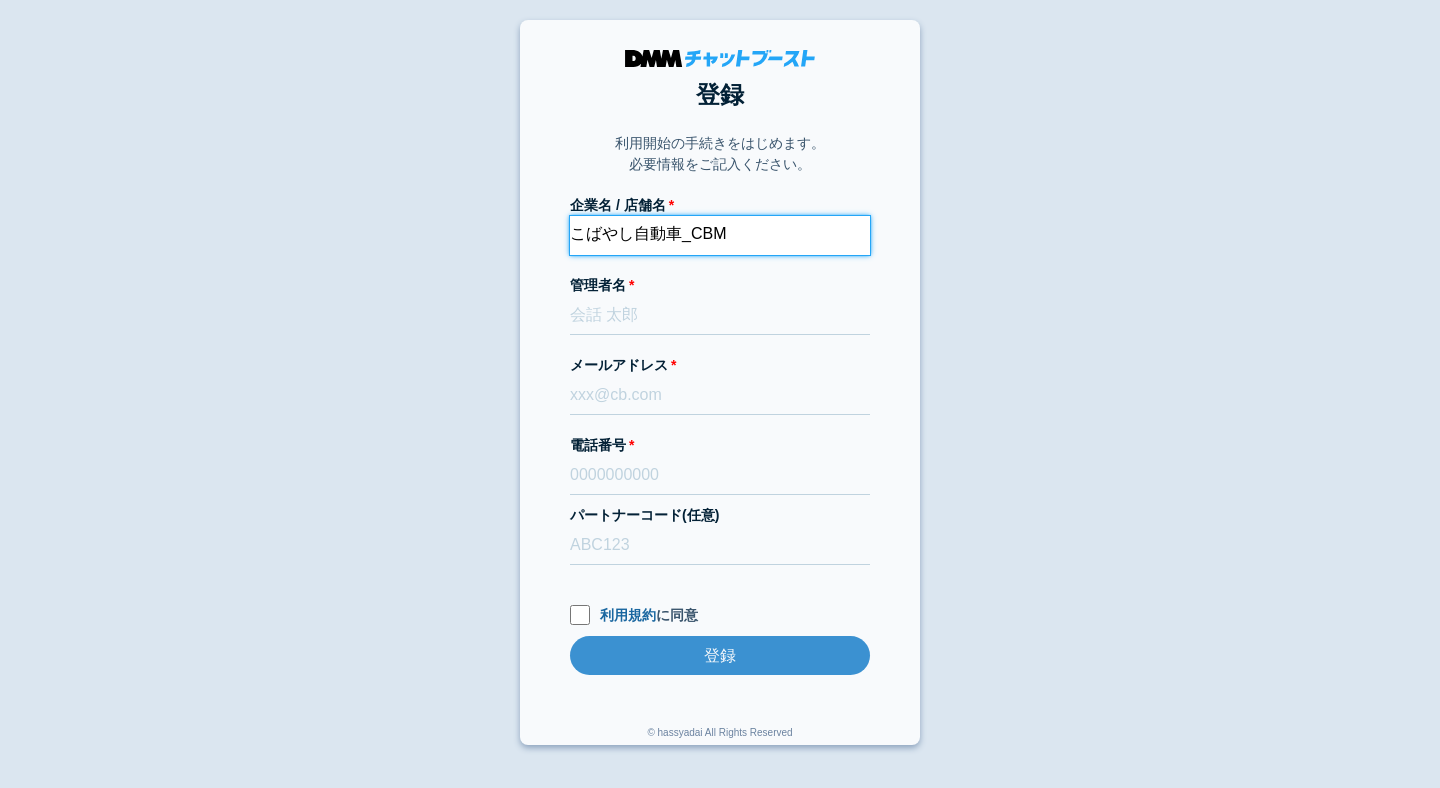type on "こばやし自動車_CBM" 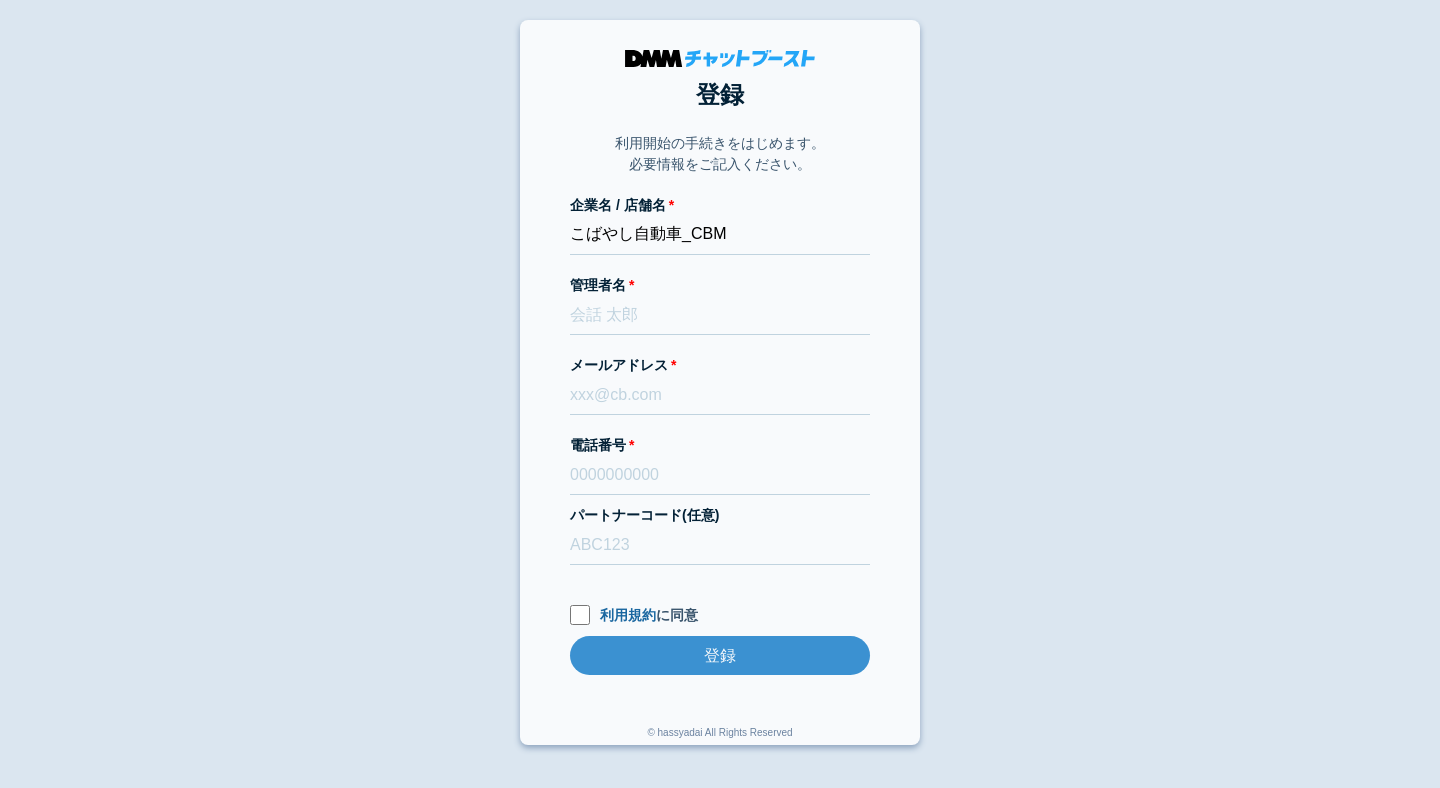 click on "登録
利用開始の手続きをはじめます。 必要情報をご記入ください。
企業名 / 店舗名
こばやし自動車_CBM
管理者名
メールアドレス
電話番号
パートナーコード(任意)
利用規約 に同意
登録
登録
© hassyadai All Rights Reserved" at bounding box center [720, 382] 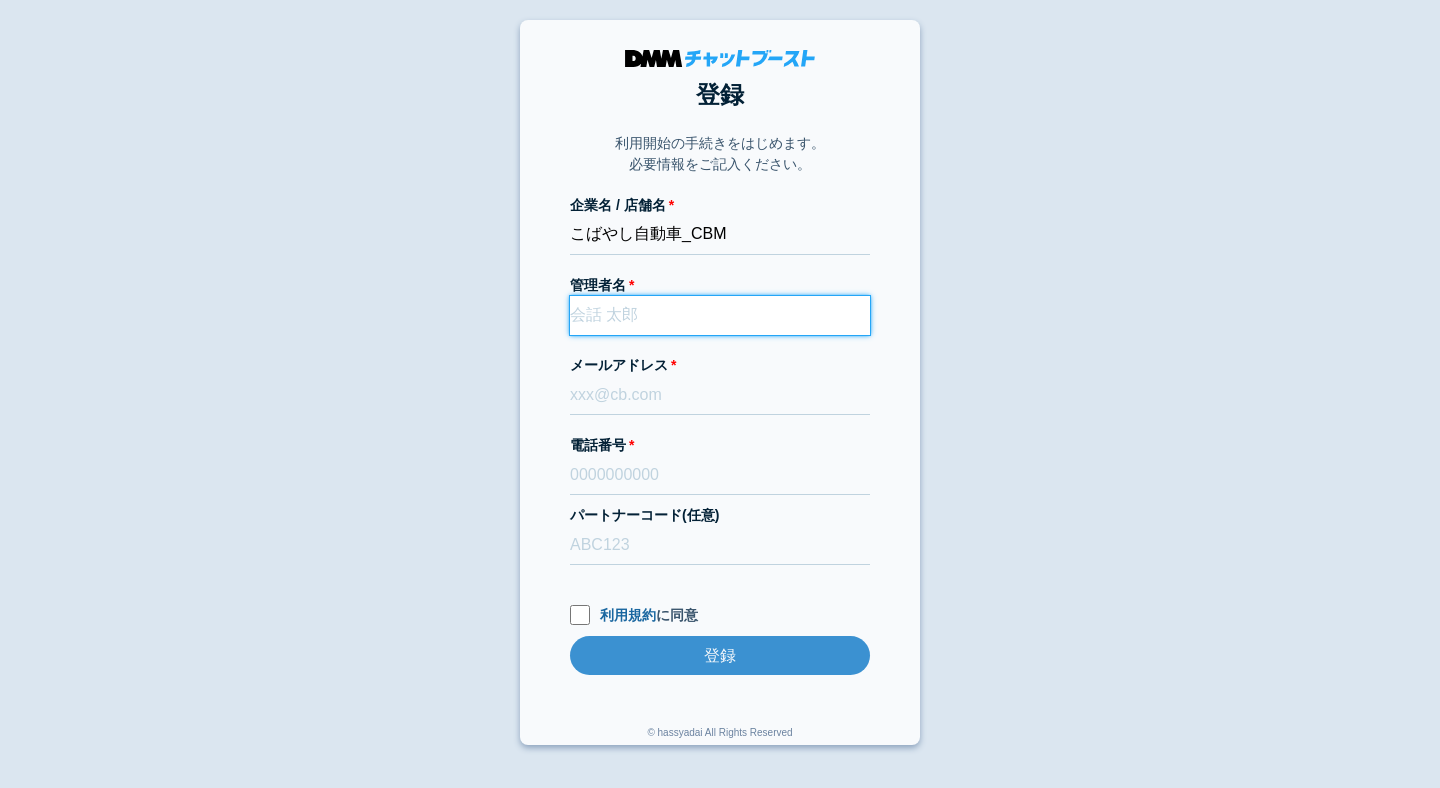 click on "管理者名" at bounding box center [720, 315] 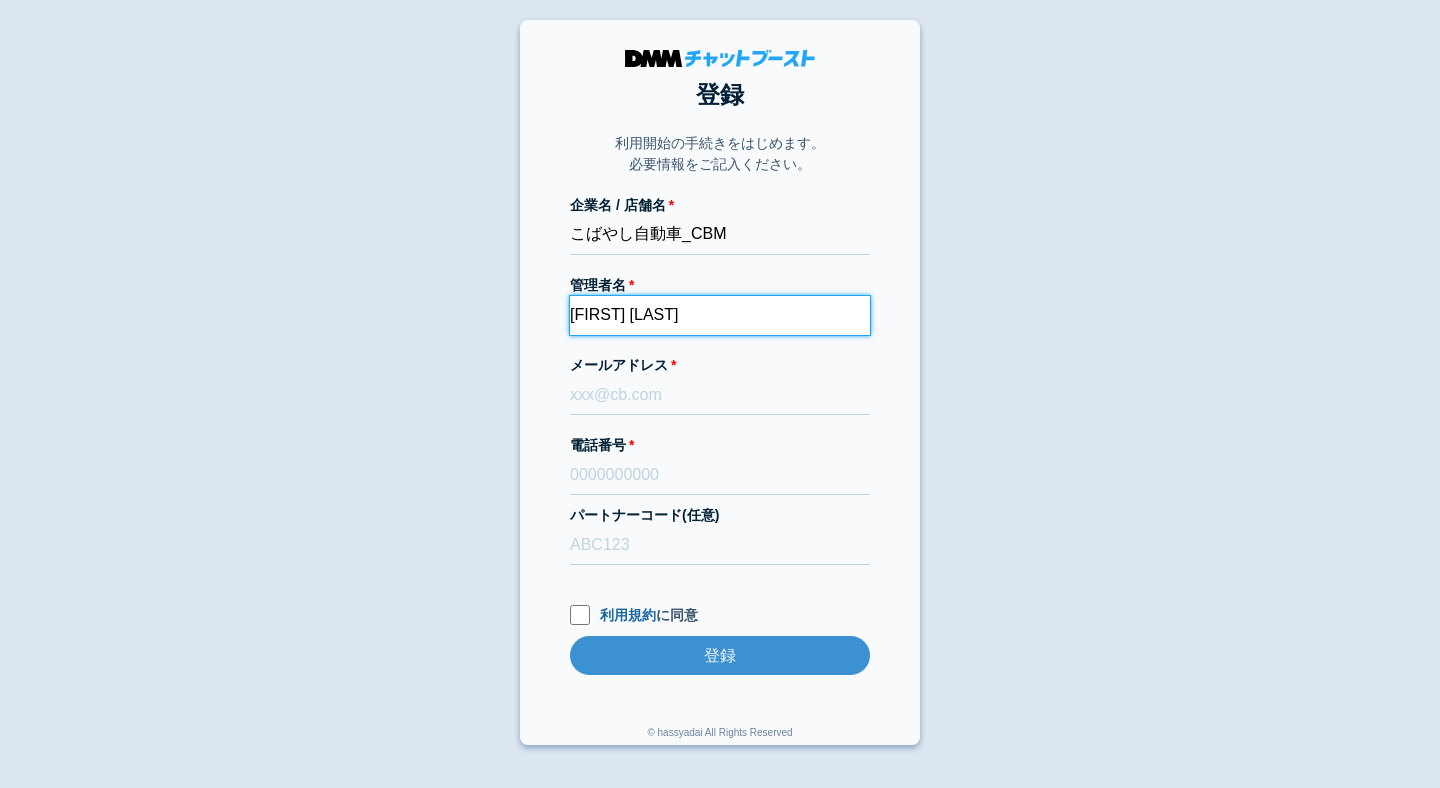 type on "[FIRST] [LAST]" 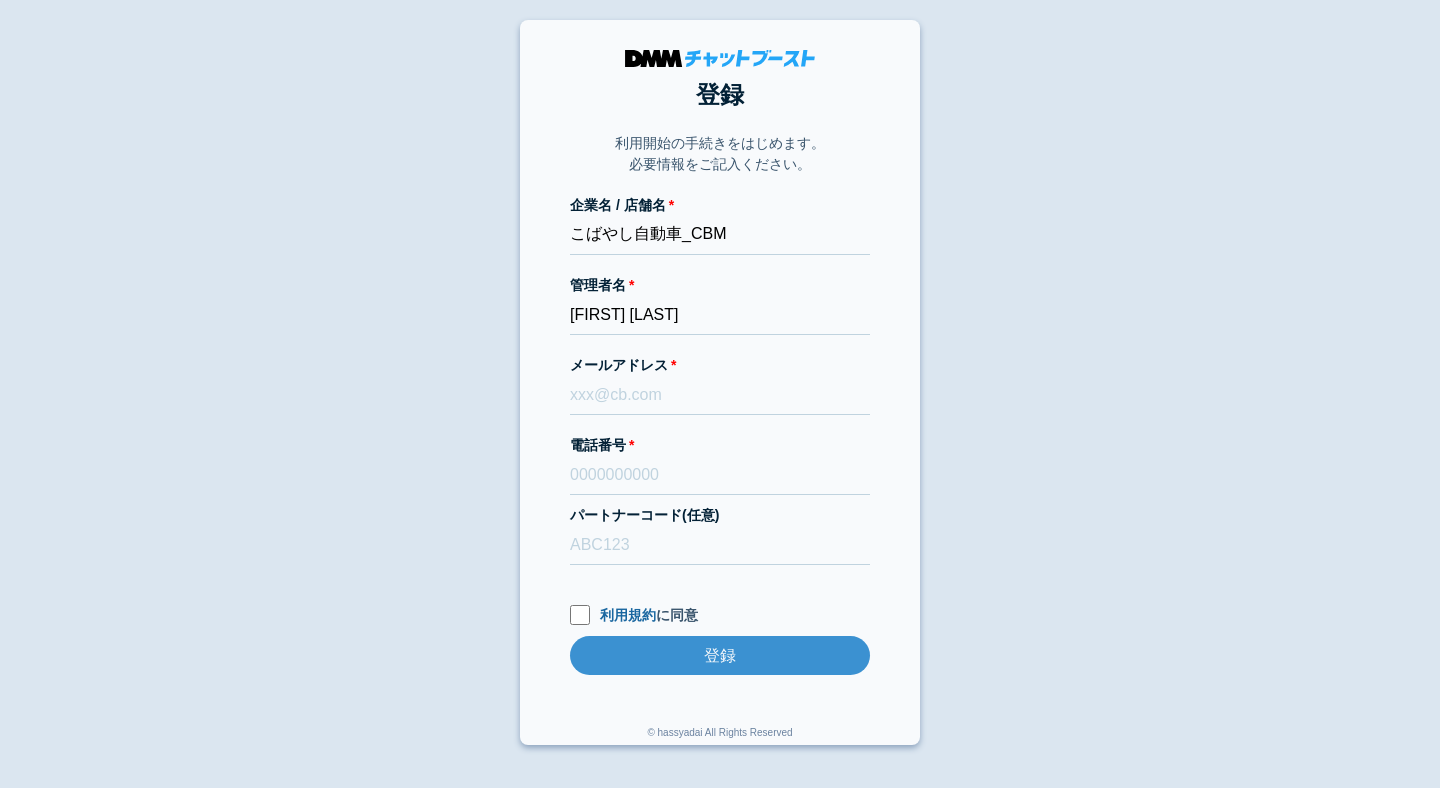 click on "登録
利用開始の手続きをはじめます。 必要情報をご記入ください。
企業名 / 店舗名
こばやし自動車_CBM
管理者名
[FIRST] [LAST]
メールアドレス
[EMAIL]
電話番号
[PHONE]
パートナーコード(任意)
利用規約 に同意
登録
登録
© hassyadai All Rights Reserved" at bounding box center [720, 382] 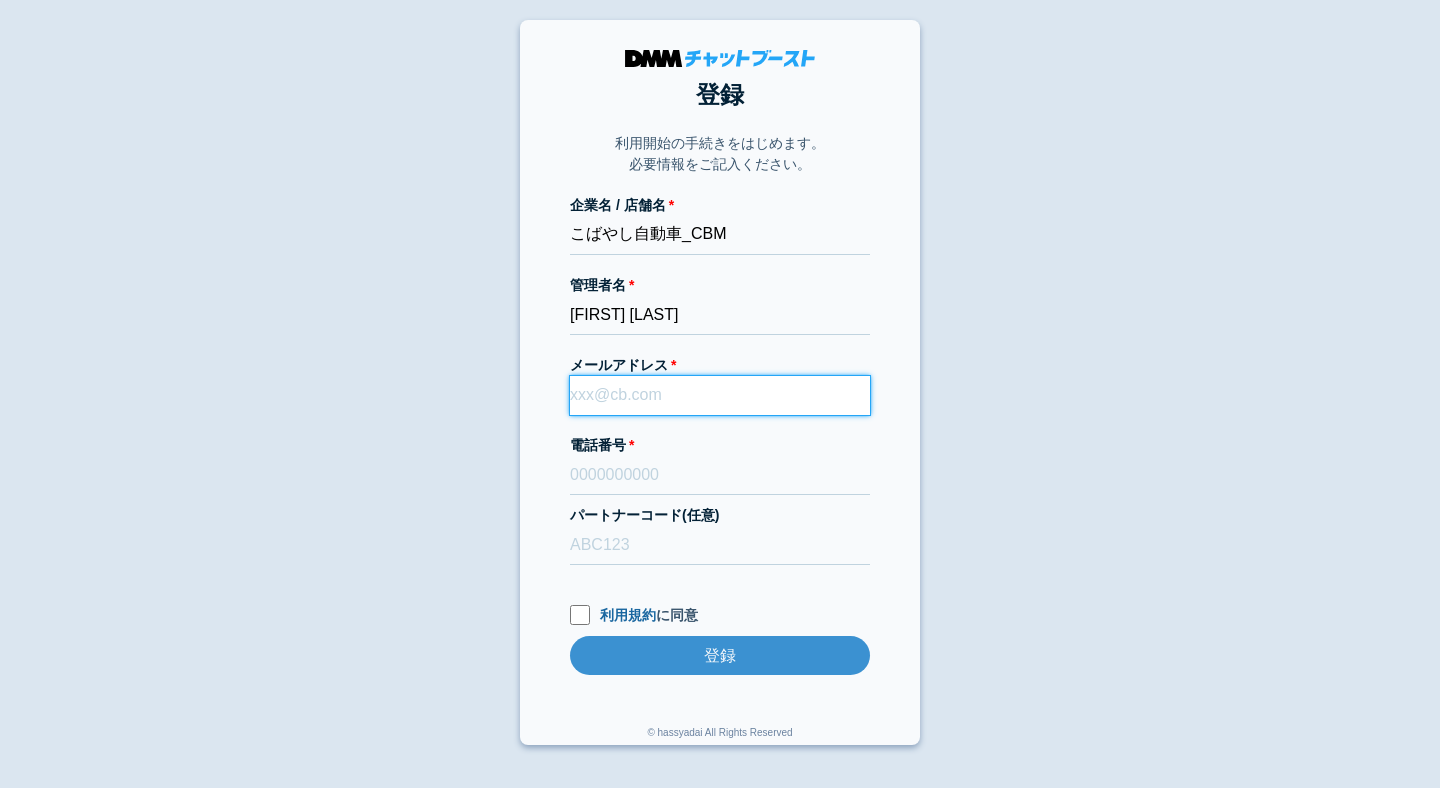 click on "メールアドレス" at bounding box center (720, 395) 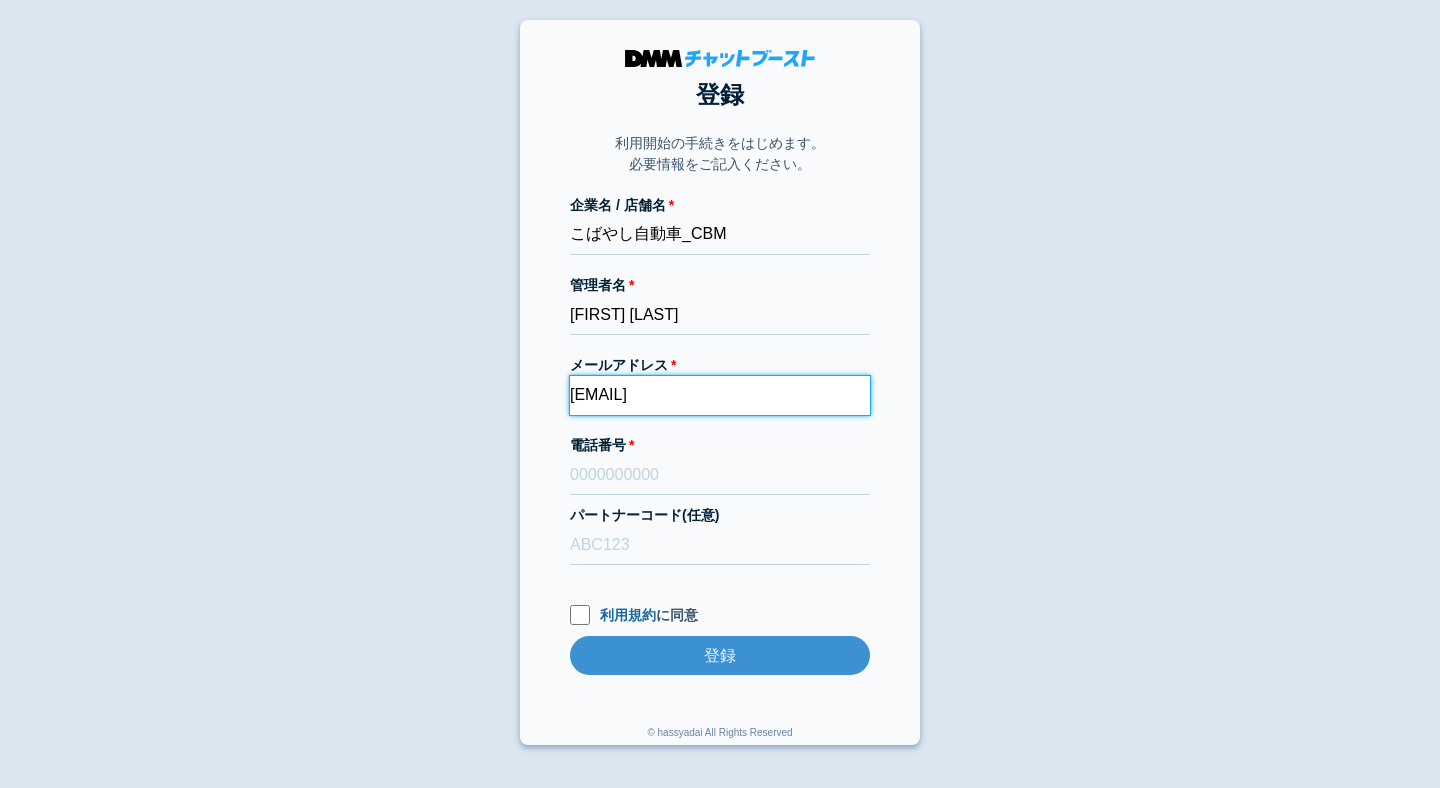 type on "[EMAIL]" 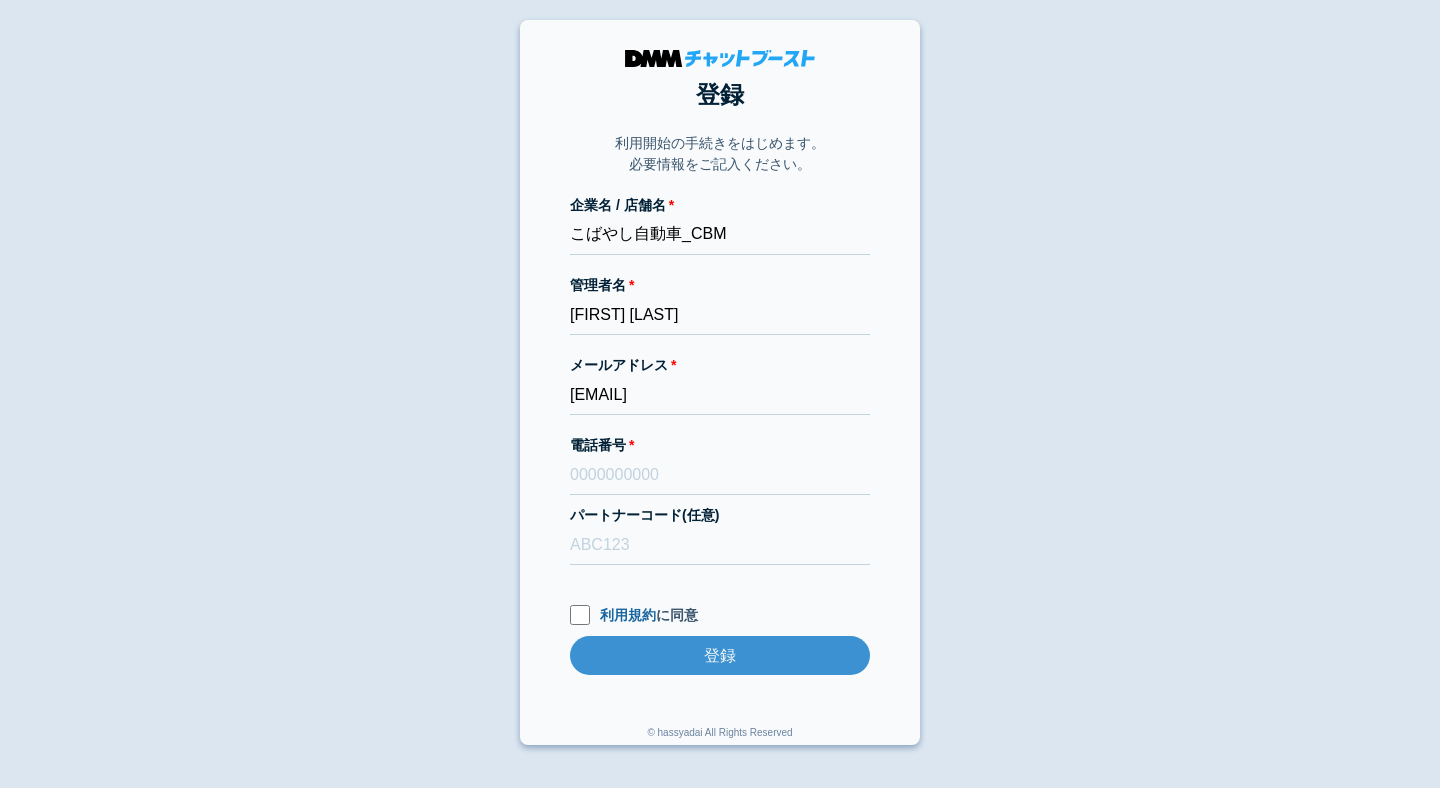 click on "登録
利用開始の手続きをはじめます。 必要情報をご記入ください。
企業名 / 店舗名
こばやし自動車_CBM
管理者名
[FIRST] [LAST]
メールアドレス
[EMAIL]
電話番号
[PHONE]
パートナーコード(任意)
利用規約 に同意
登録
登録
© hassyadai All Rights Reserved" at bounding box center (720, 382) 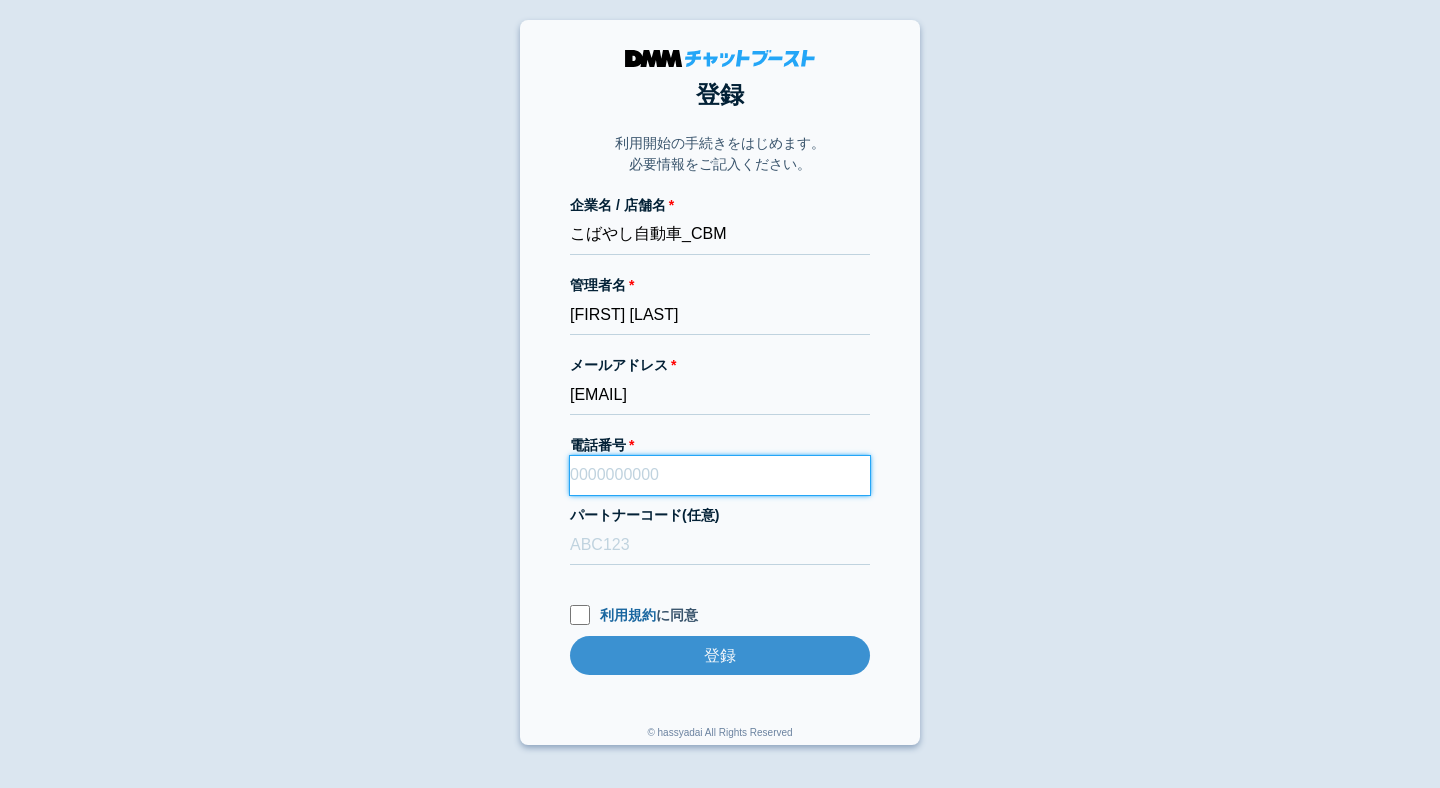 click on "電話番号" at bounding box center [720, 475] 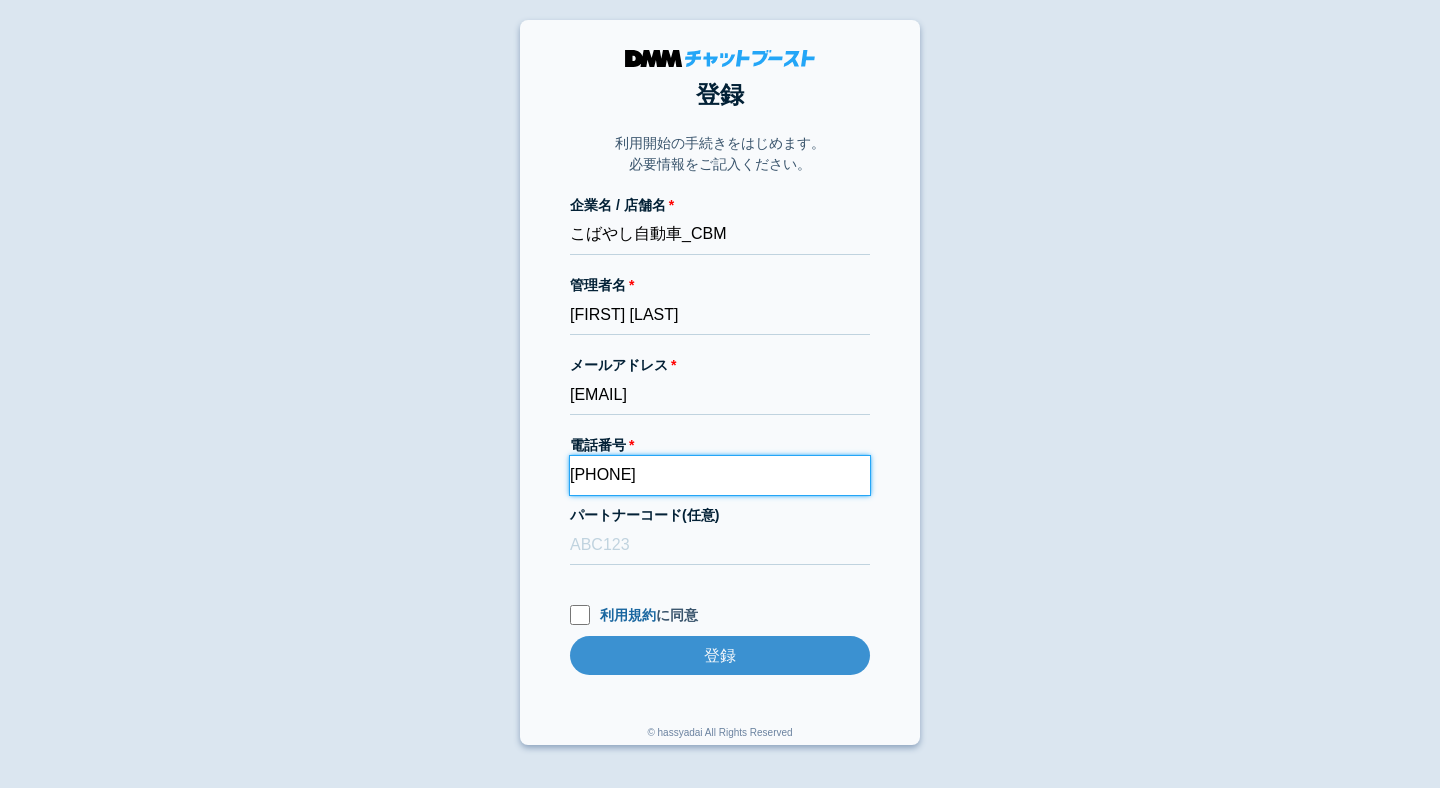 type on "[PHONE]" 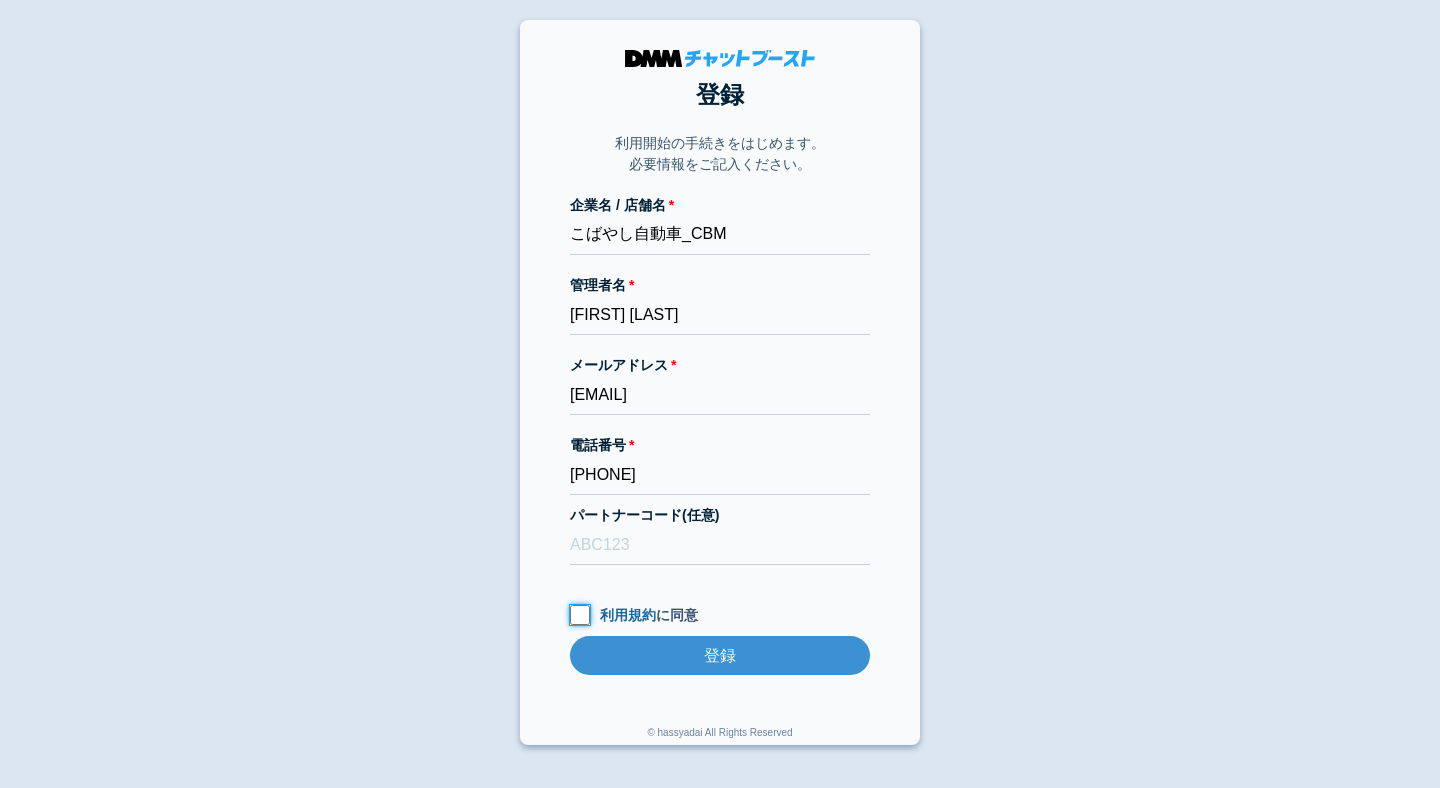 click on "利用規約 に同意" at bounding box center (580, 615) 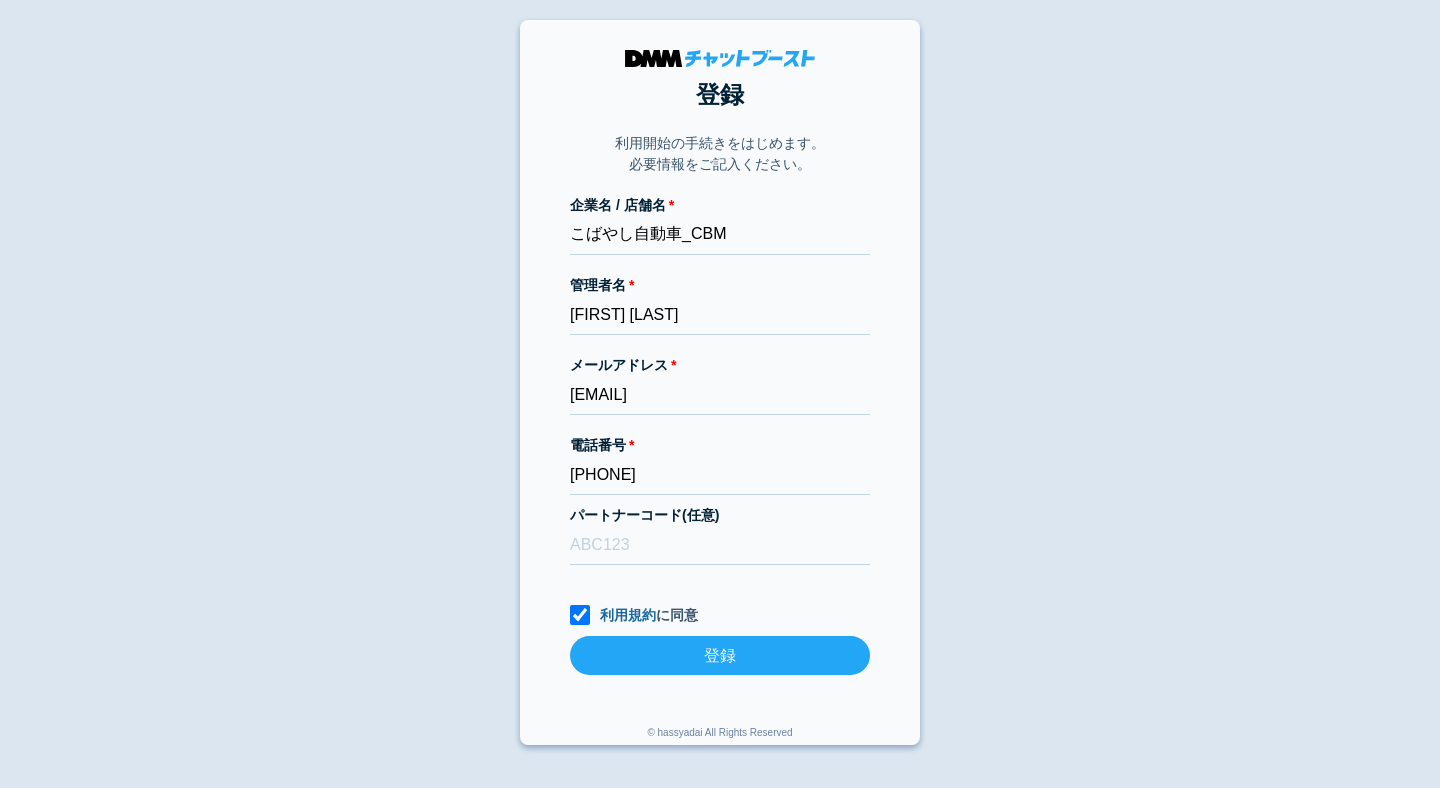 click on "登録" at bounding box center [720, 655] 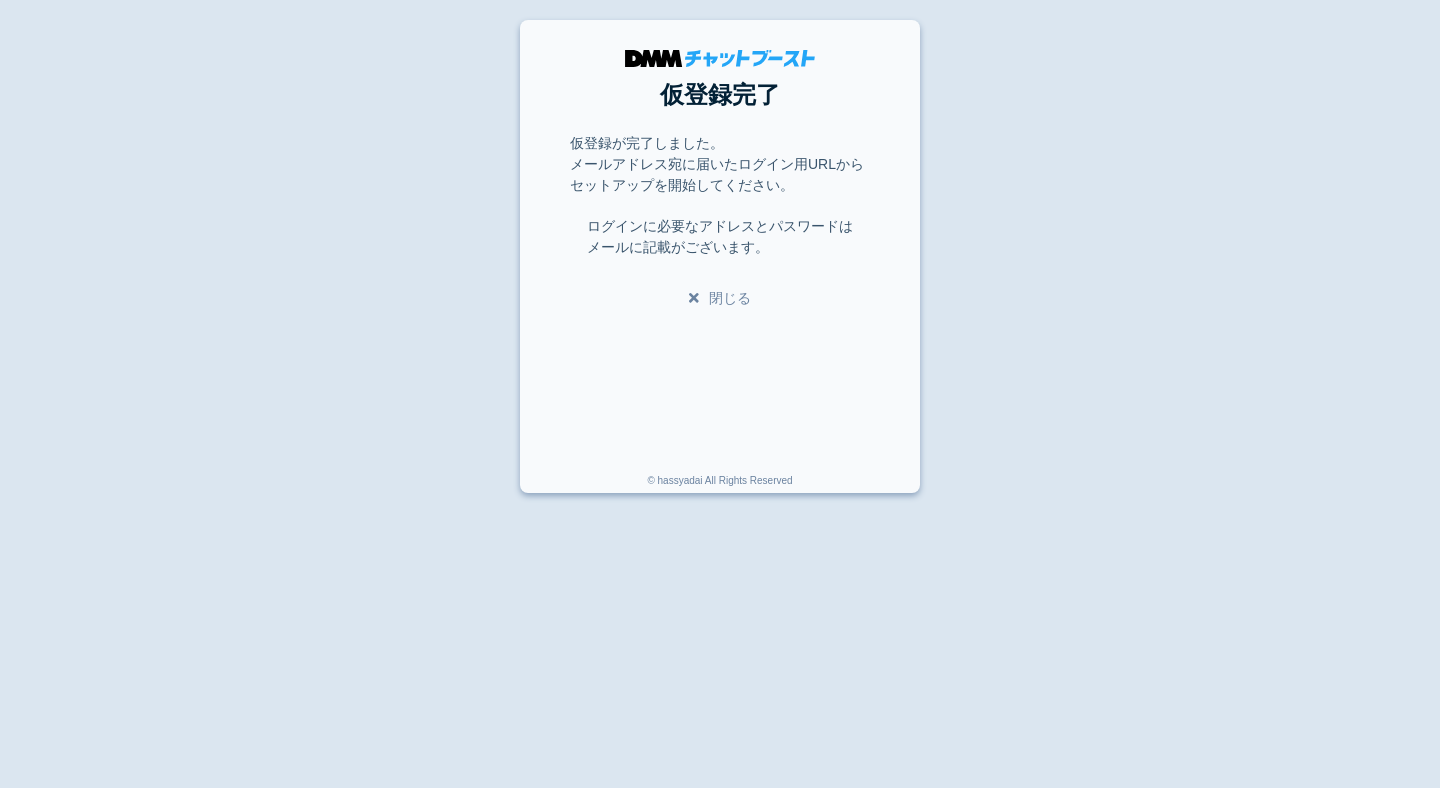 scroll, scrollTop: 0, scrollLeft: 0, axis: both 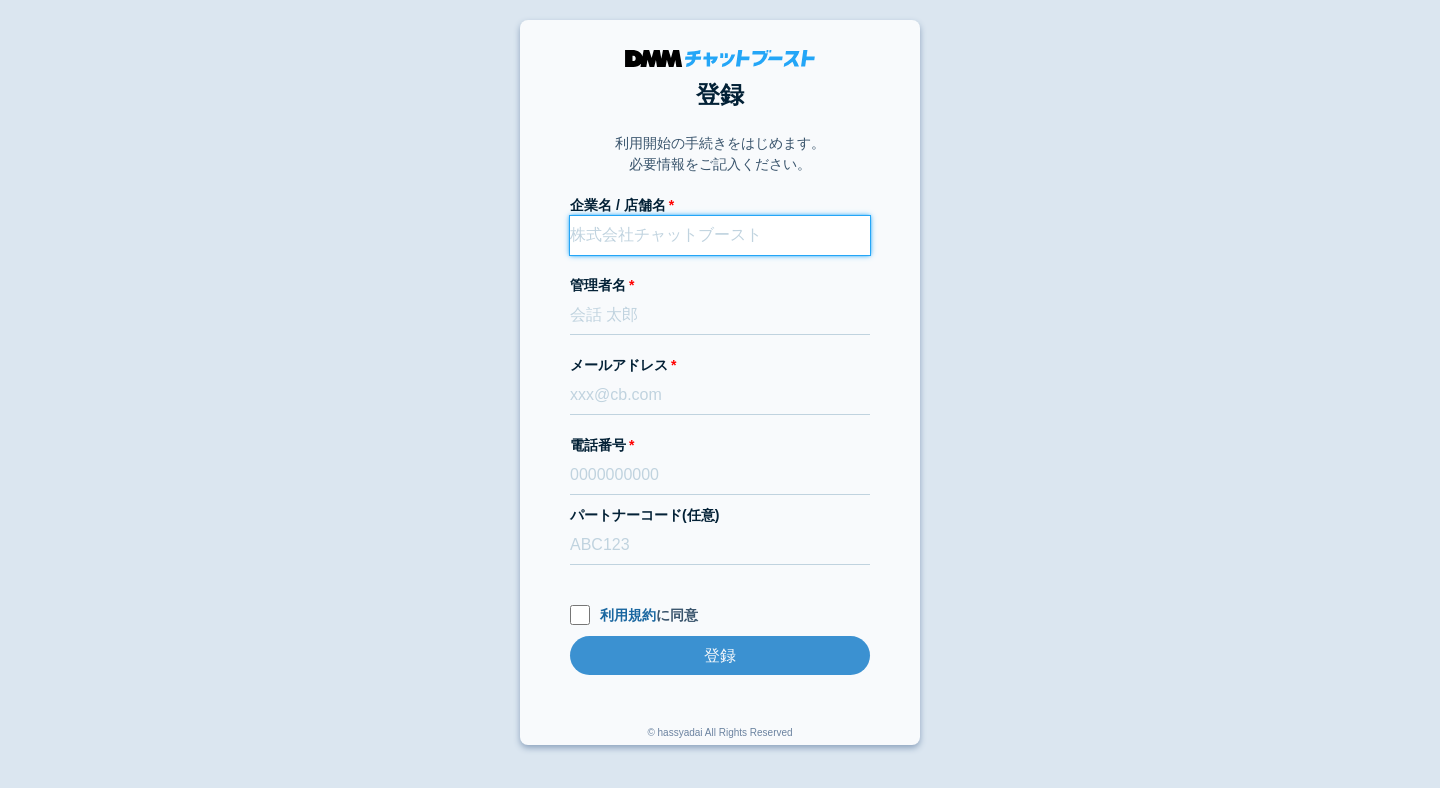 click on "企業名 / 店舗名" at bounding box center [720, 235] 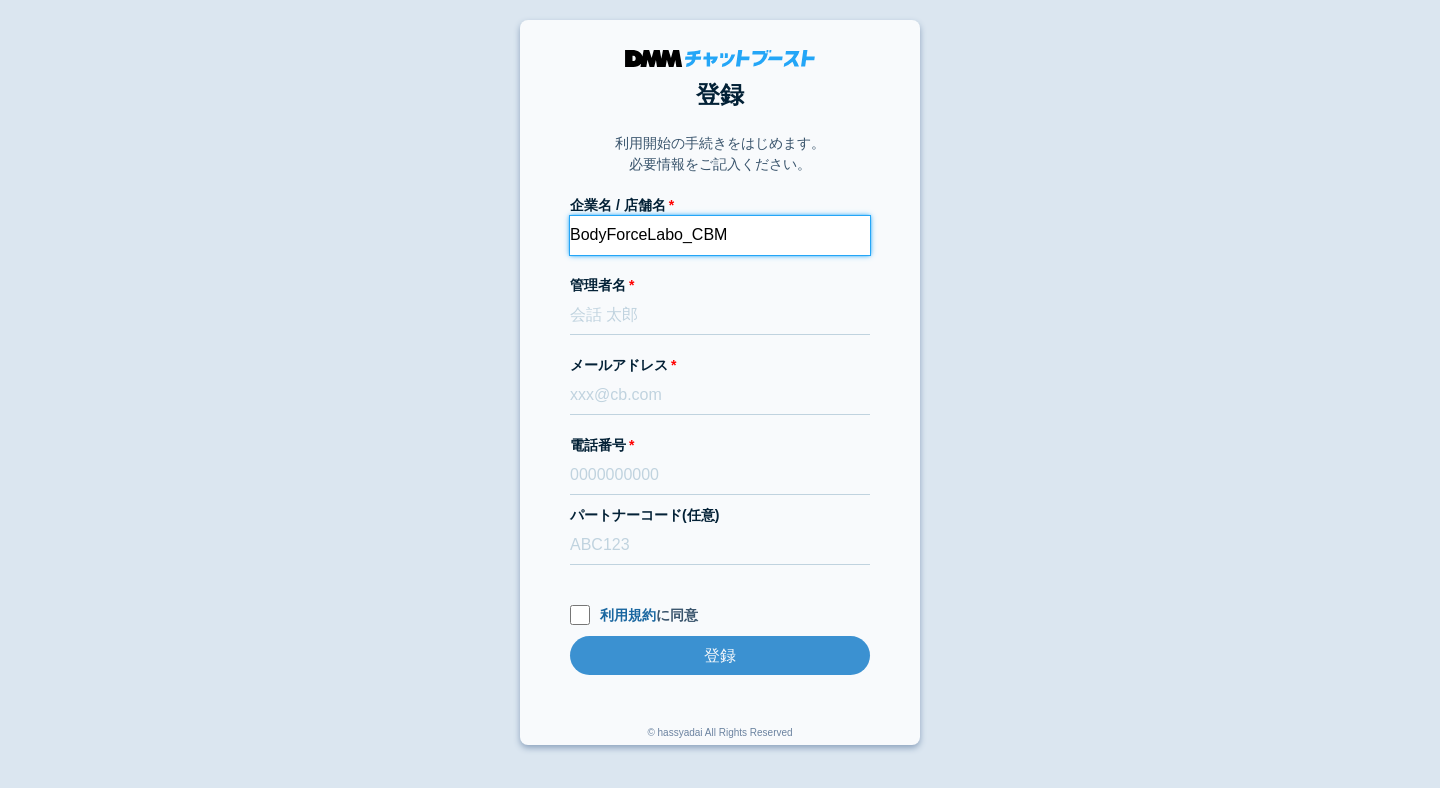 type on "BodyForceLabo_CBM" 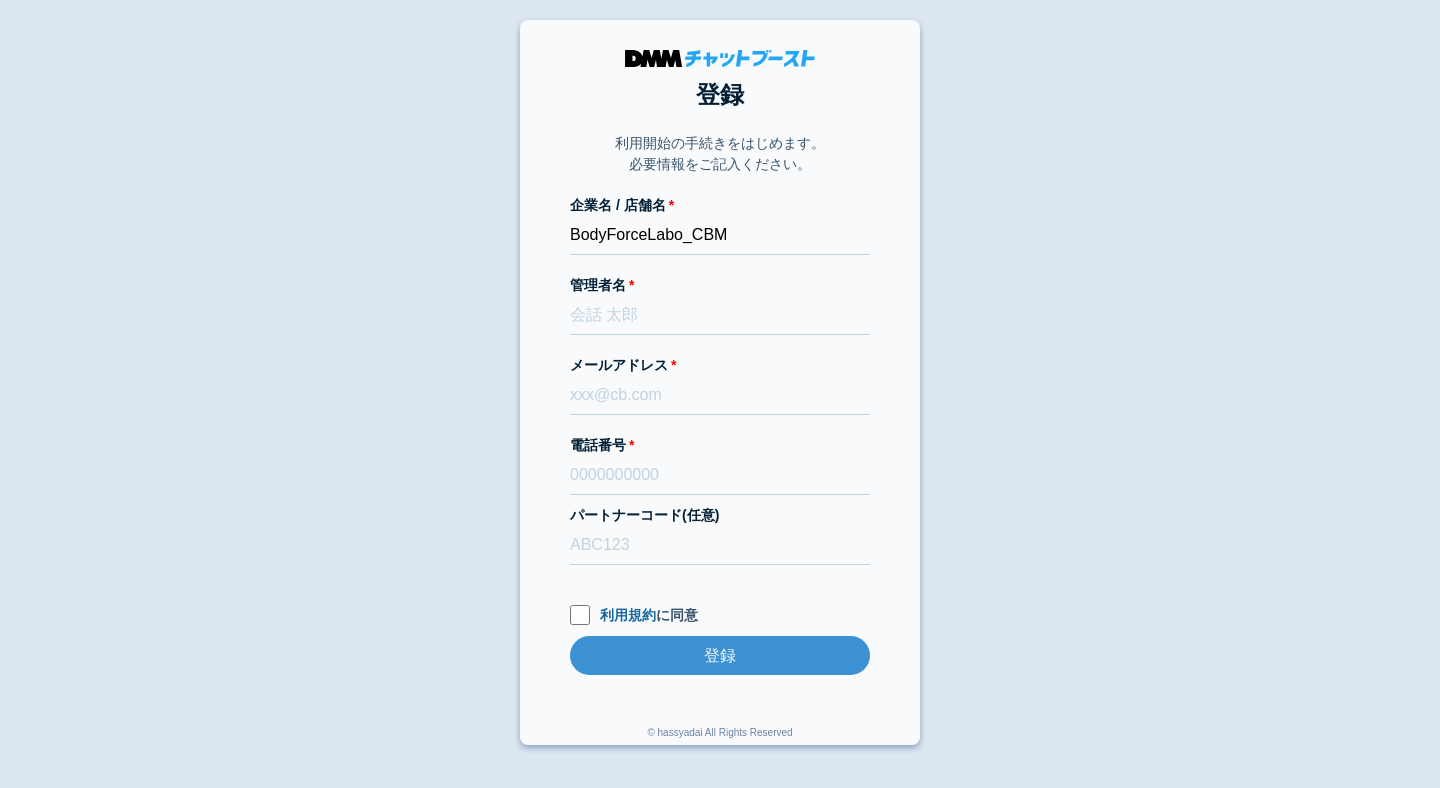 click on "登録
利用開始の手続きをはじめます。 必要情報をご記入ください。
企業名 / 店舗名
BodyForceLabo_CBM
管理者名
メールアドレス
電話番号
パートナーコード(任意)
利用規約 に同意
登録
登録
© hassyadai All Rights Reserved" at bounding box center (720, 382) 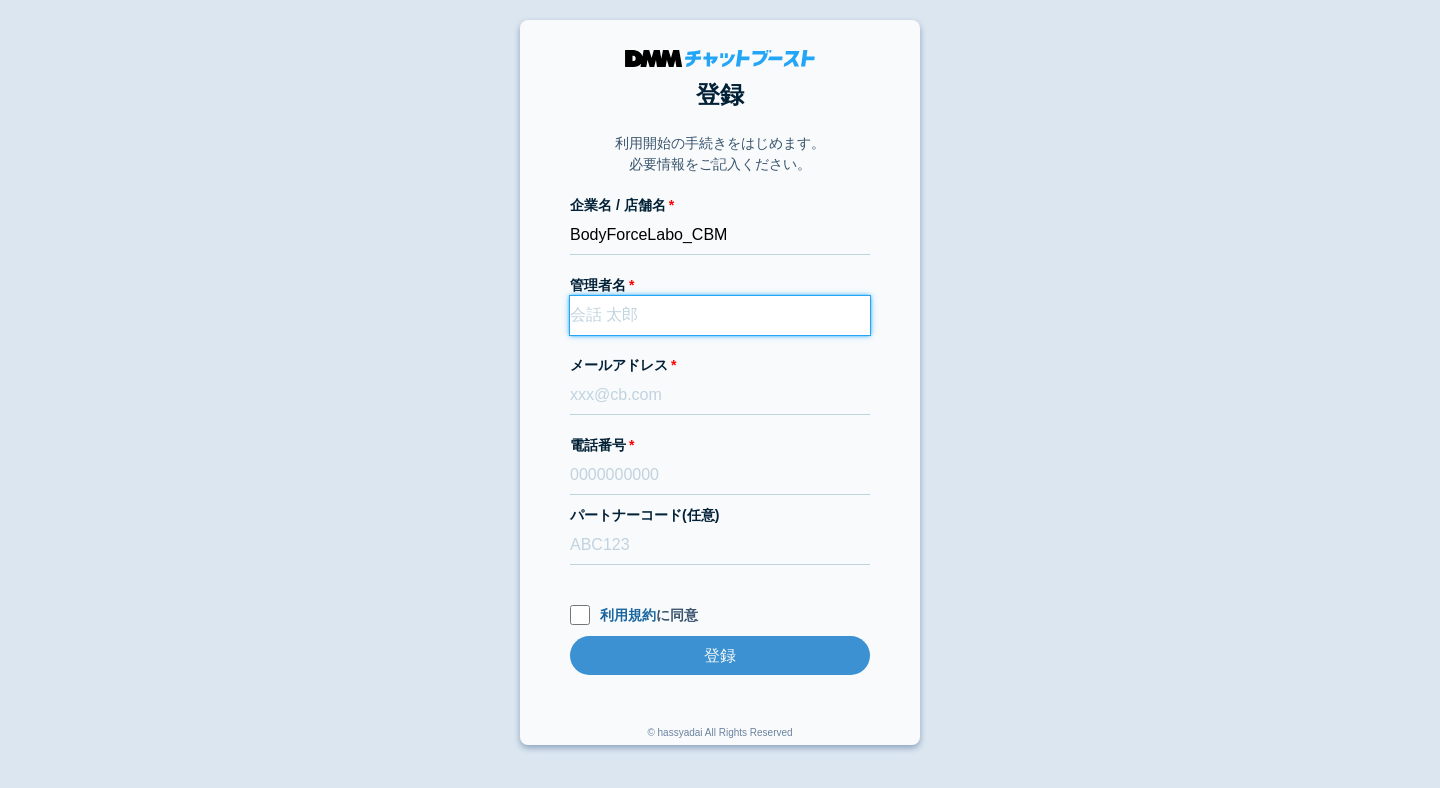 click on "管理者名" at bounding box center [720, 315] 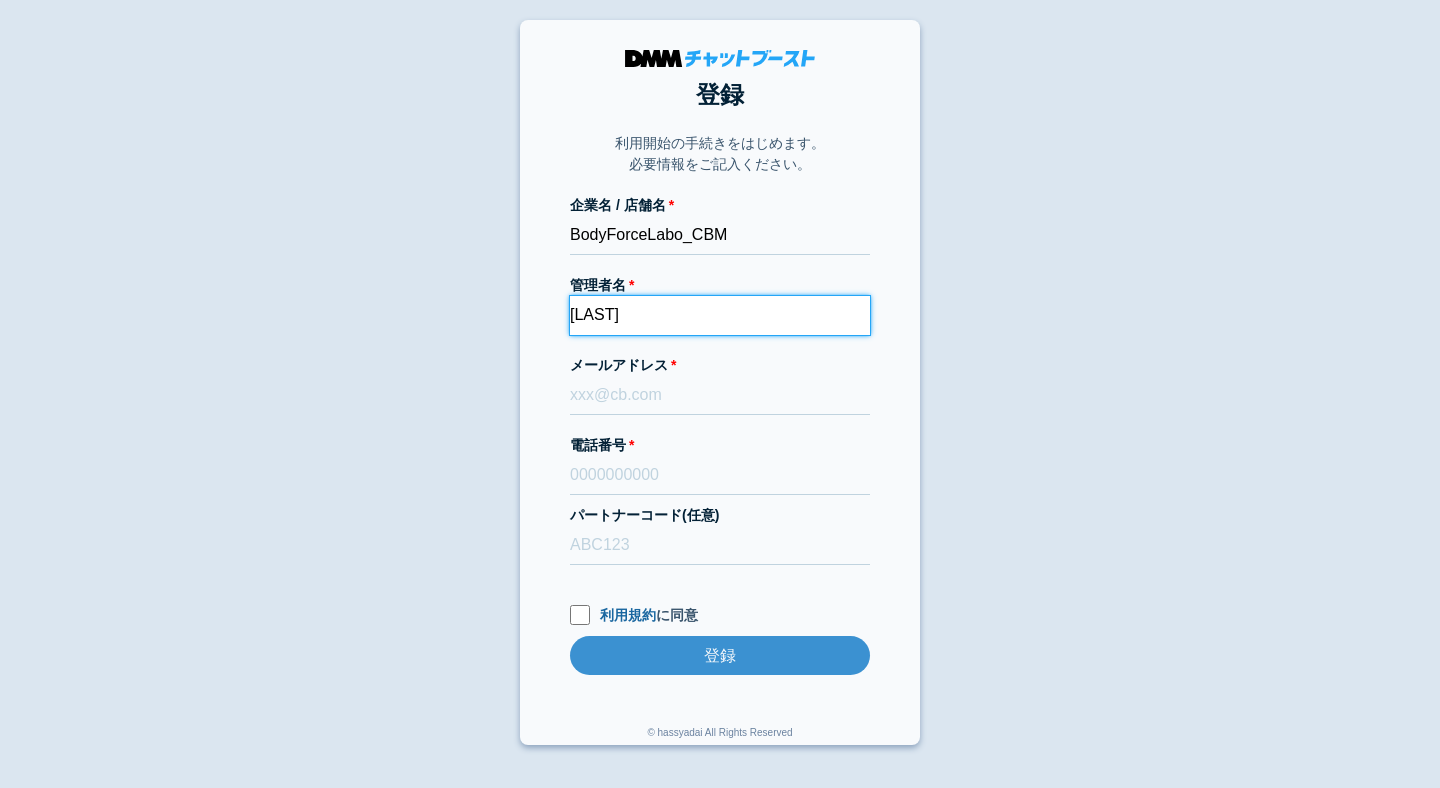 type on "細羽勇貴" 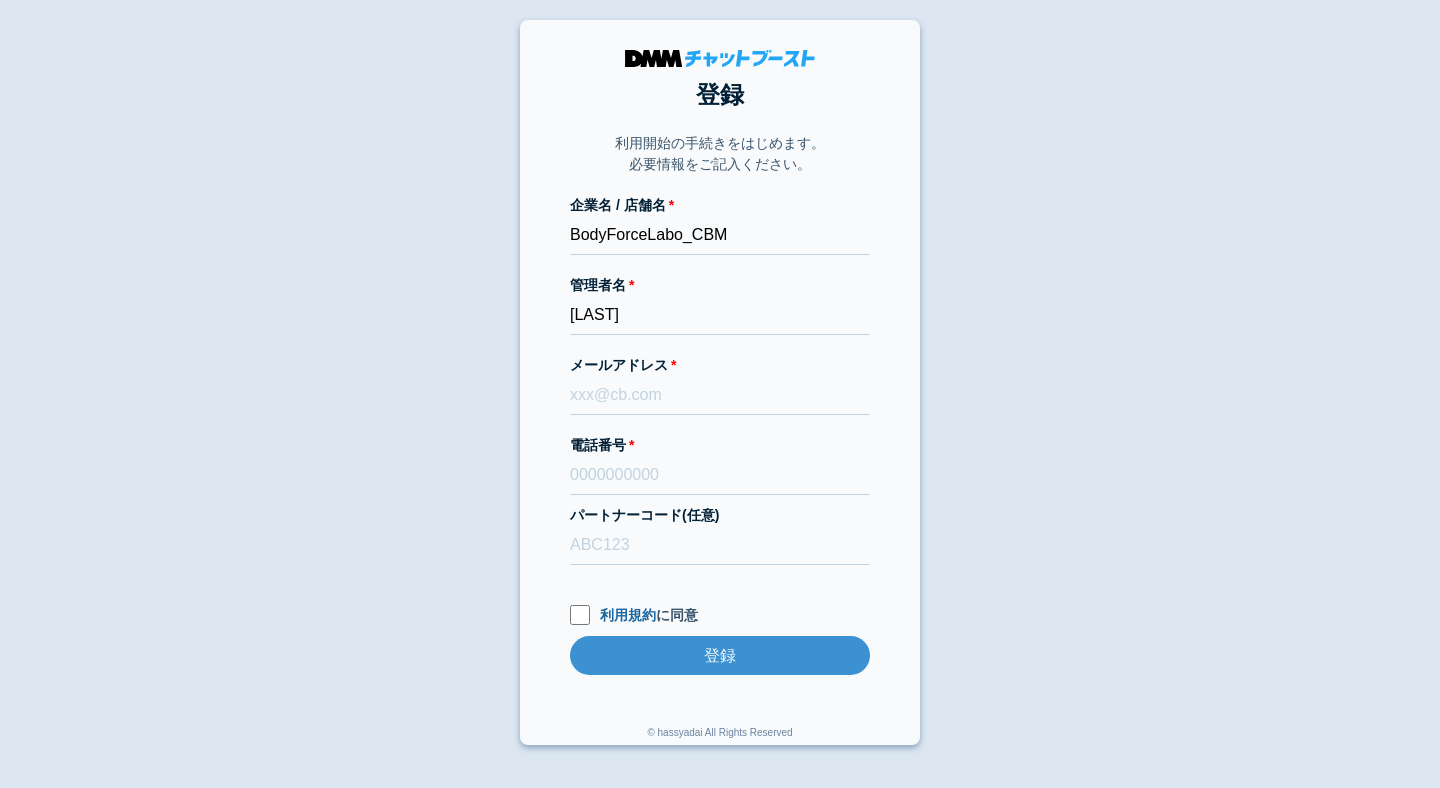 click on "登録
利用開始の手続きをはじめます。 必要情報をご記入ください。
企業名 / 店舗名
BodyForceLabo_CBM
管理者名
細羽勇貴
メールアドレス
電話番号
パートナーコード(任意)
利用規約 に同意
登録
登録
© hassyadai All Rights Reserved" at bounding box center [720, 382] 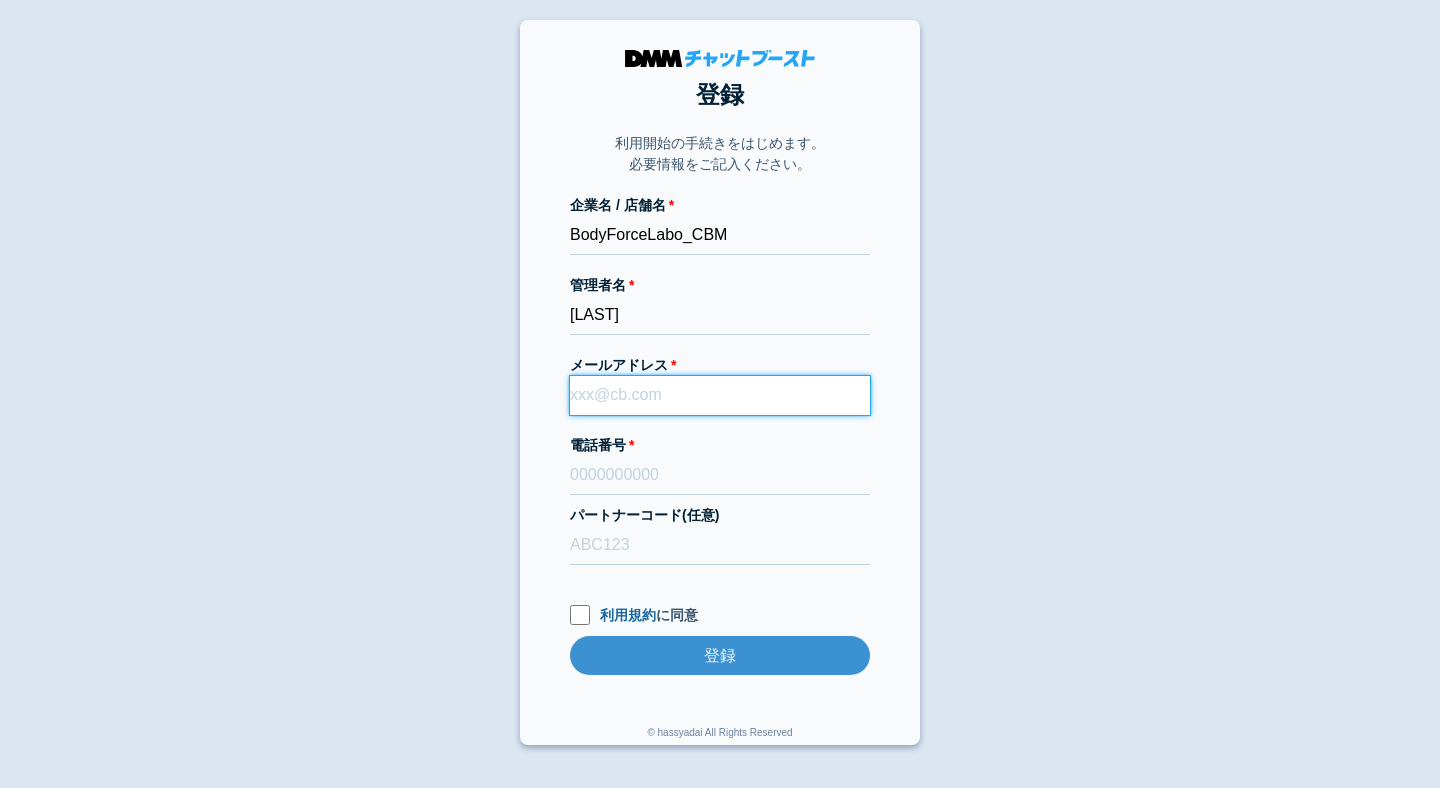 click on "メールアドレス" at bounding box center [720, 395] 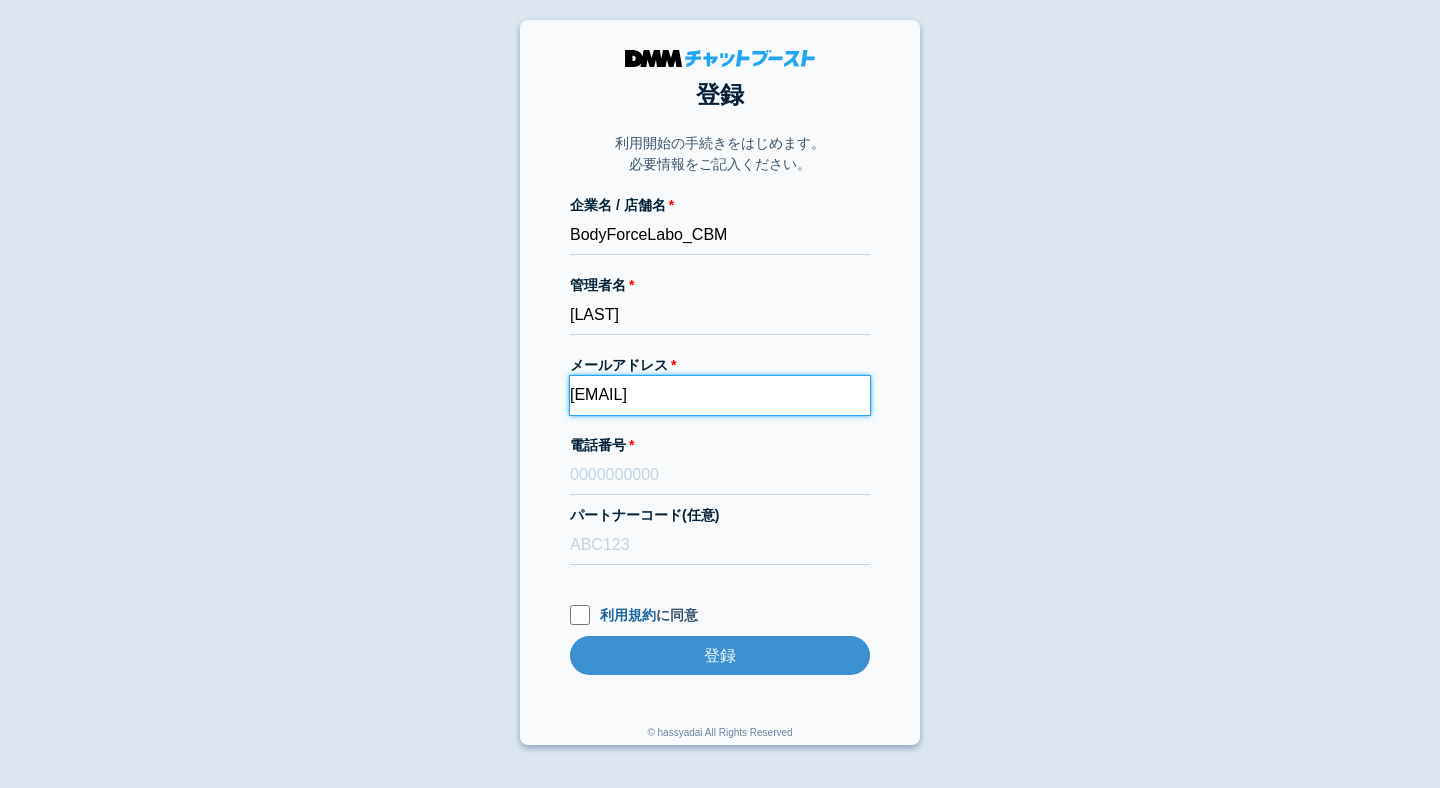 type on "dmmboost-line+221@dmm.com" 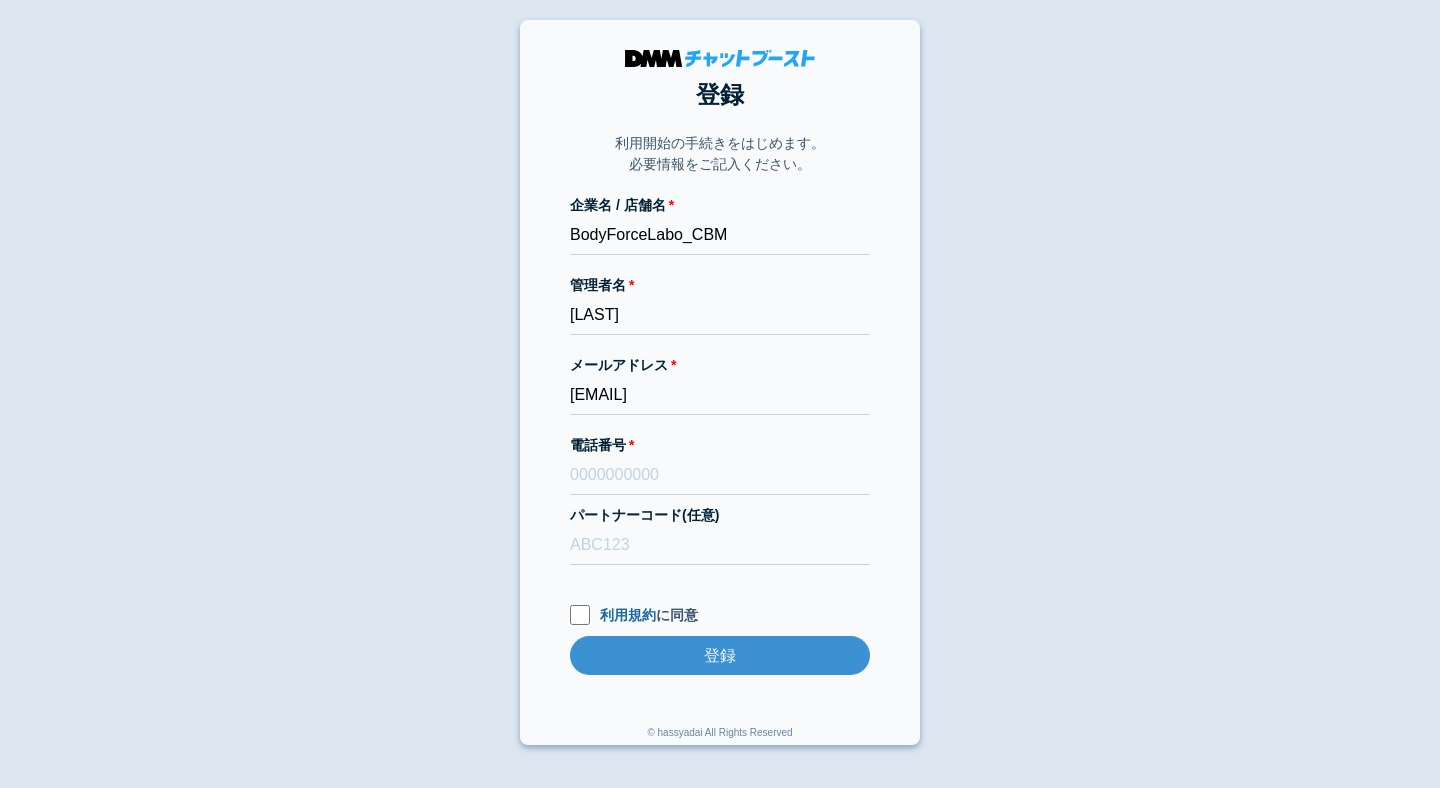 click on "登録
利用開始の手続きをはじめます。 必要情報をご記入ください。
企業名 / 店舗名
BodyForceLabo_CBM
管理者名
細羽勇貴
メールアドレス
dmmboost-line+221@dmm.com
電話番号
パートナーコード(任意)
利用規約 に同意
登録
登録
© hassyadai All Rights Reserved" at bounding box center (720, 382) 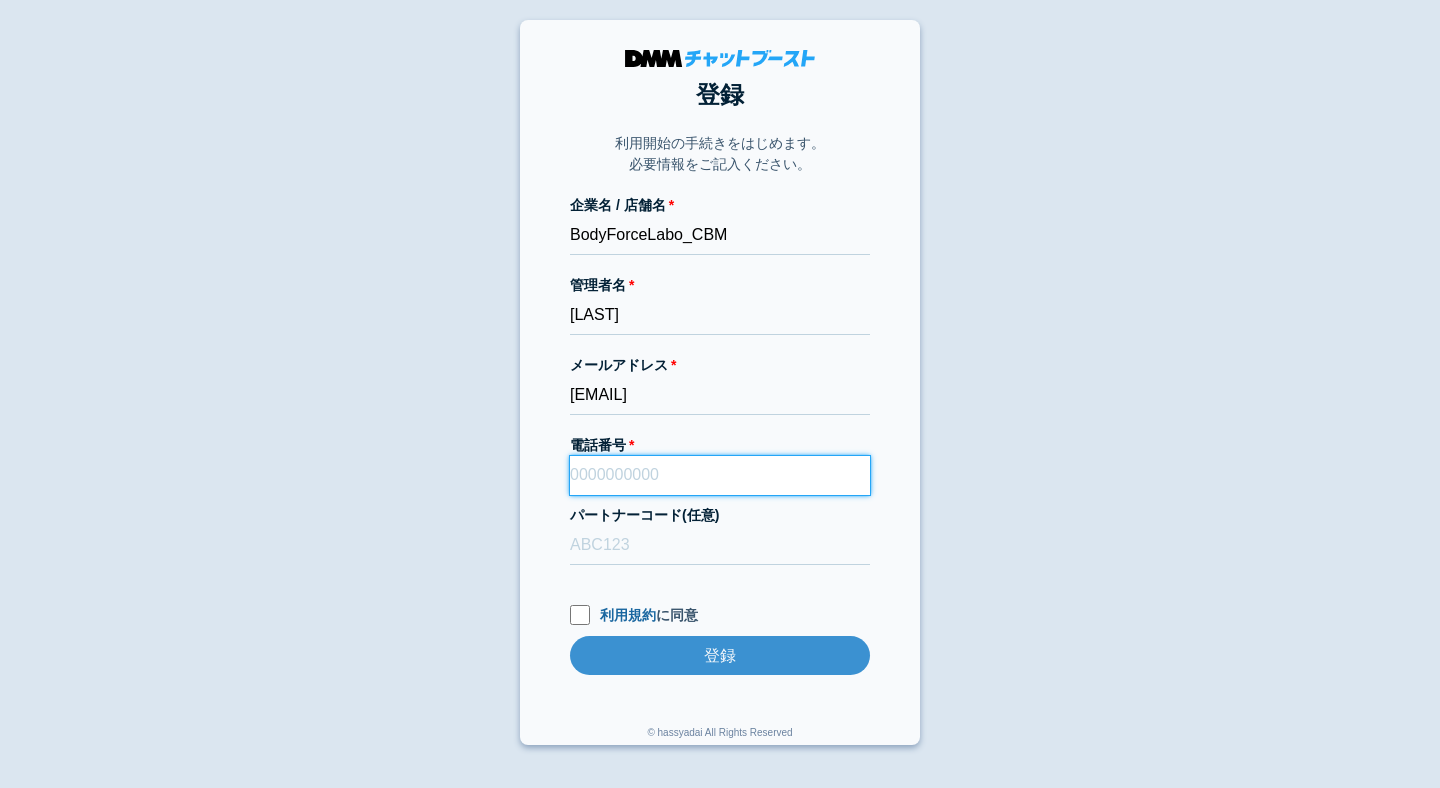 click on "電話番号" at bounding box center (720, 475) 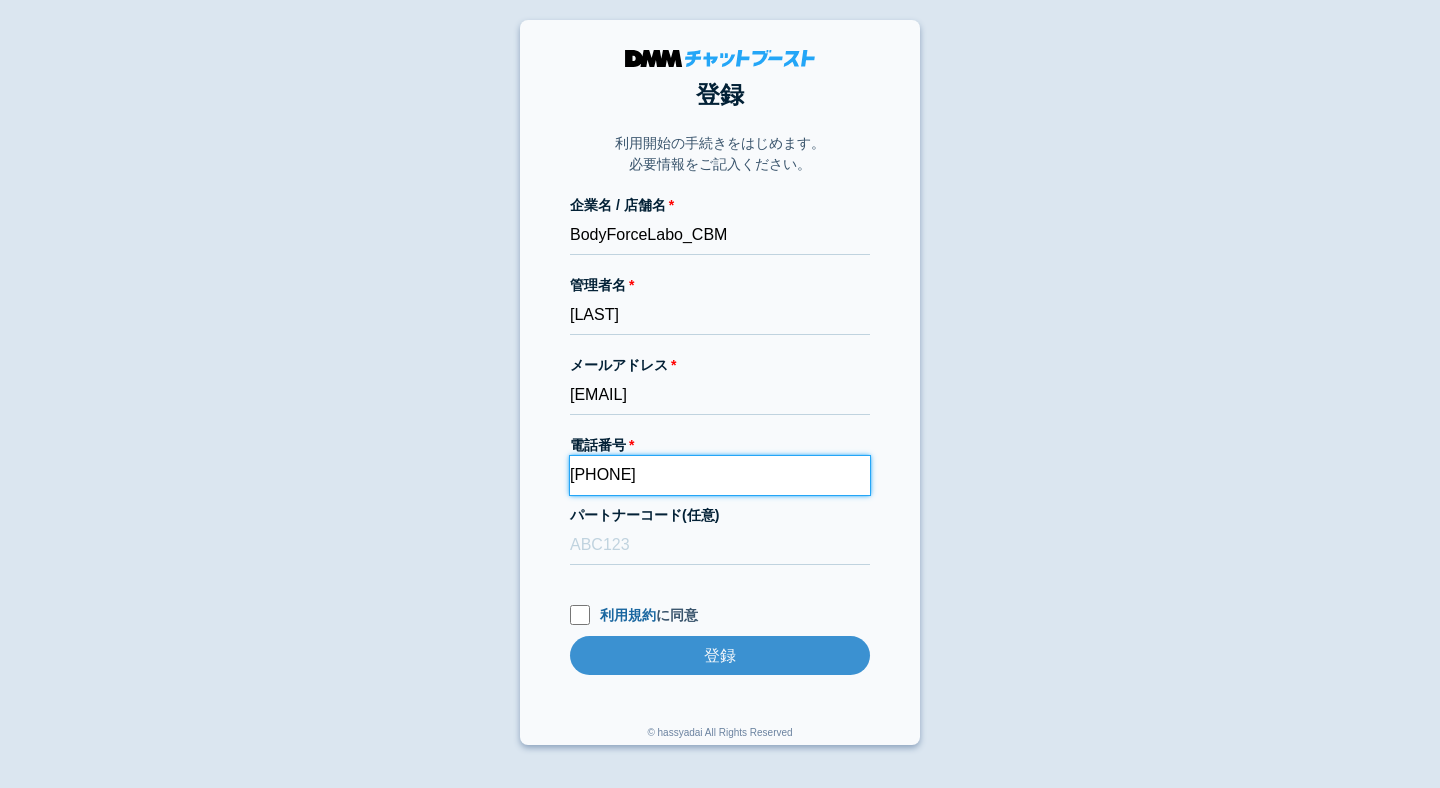 type on "08056111786" 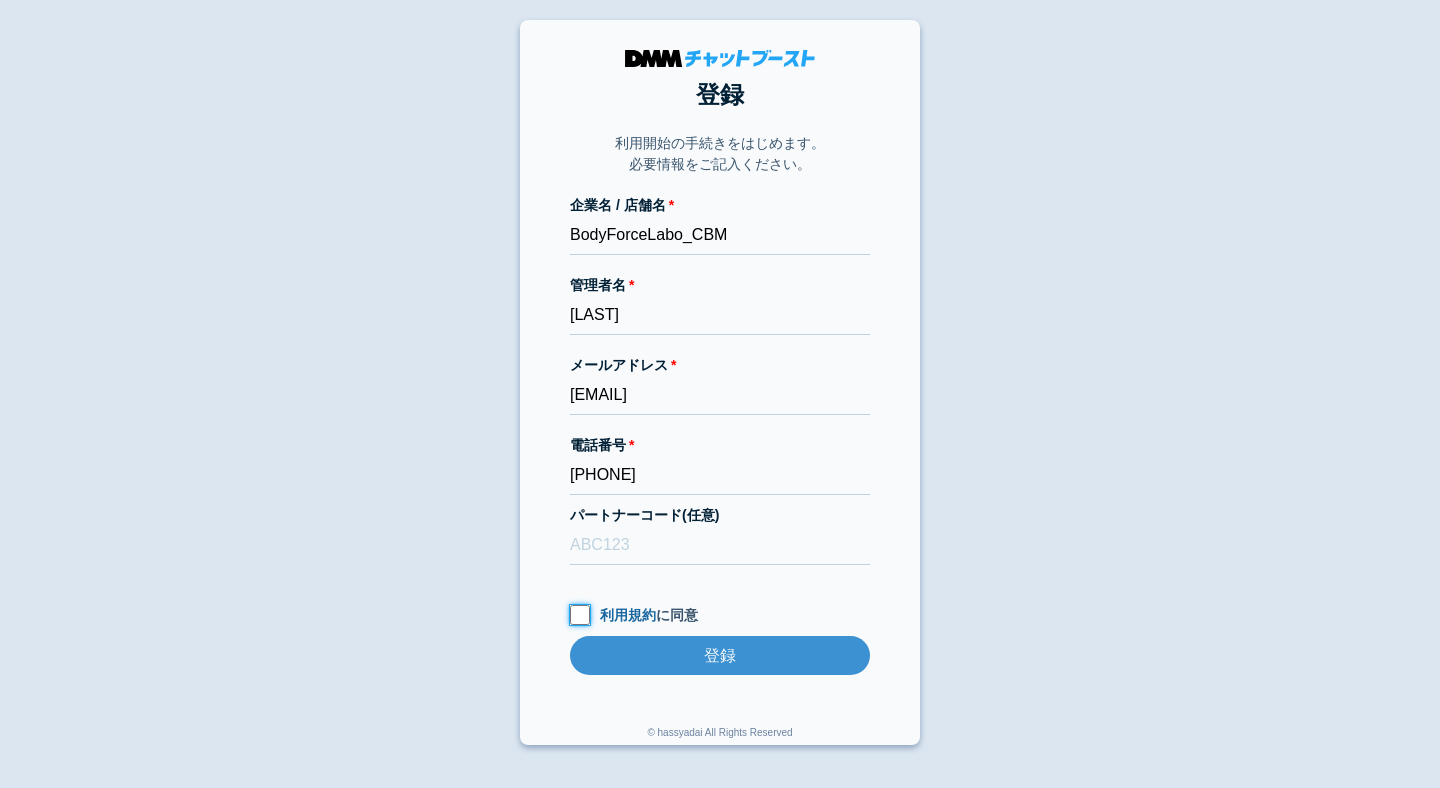 click on "利用規約 に同意" at bounding box center (580, 615) 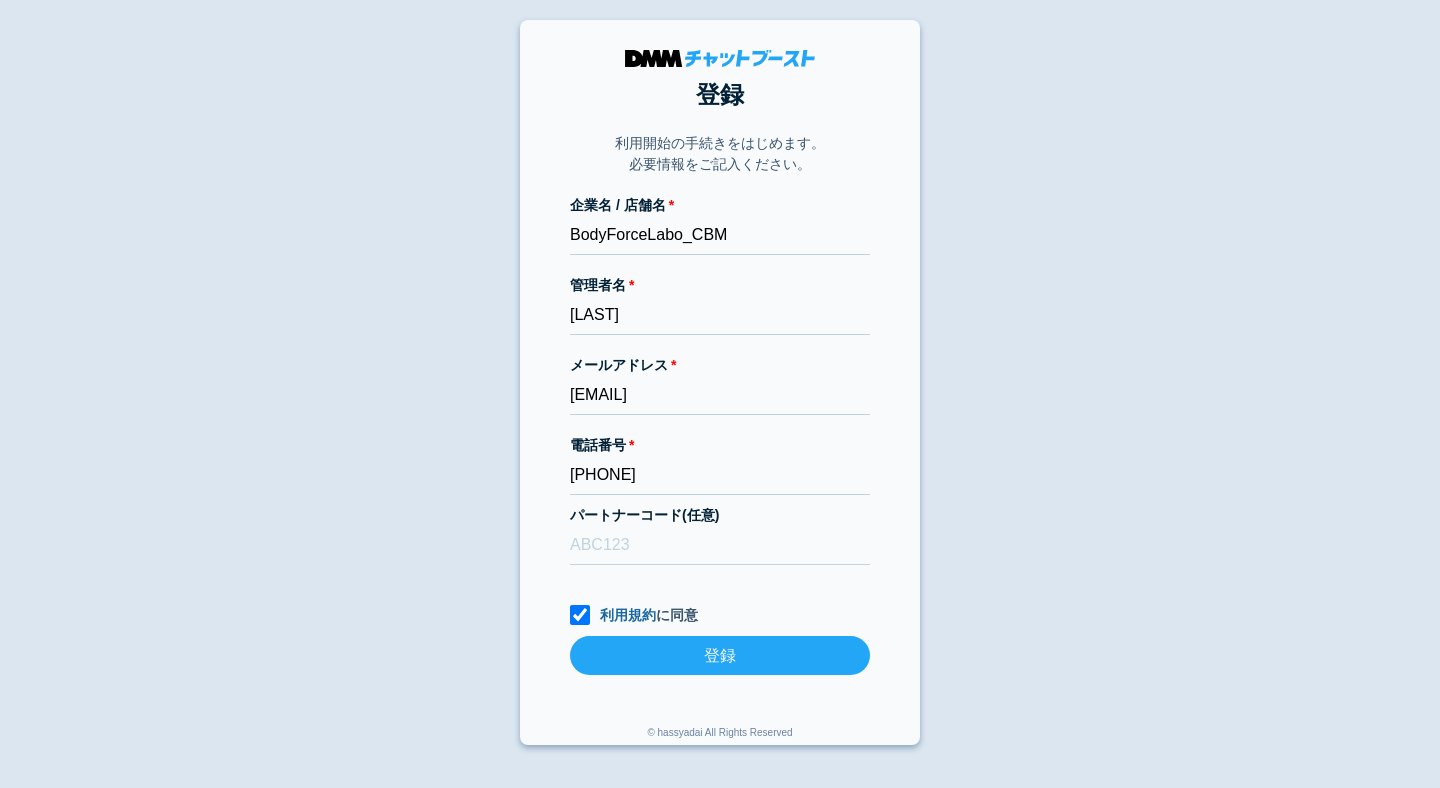 click on "登録" at bounding box center [720, 655] 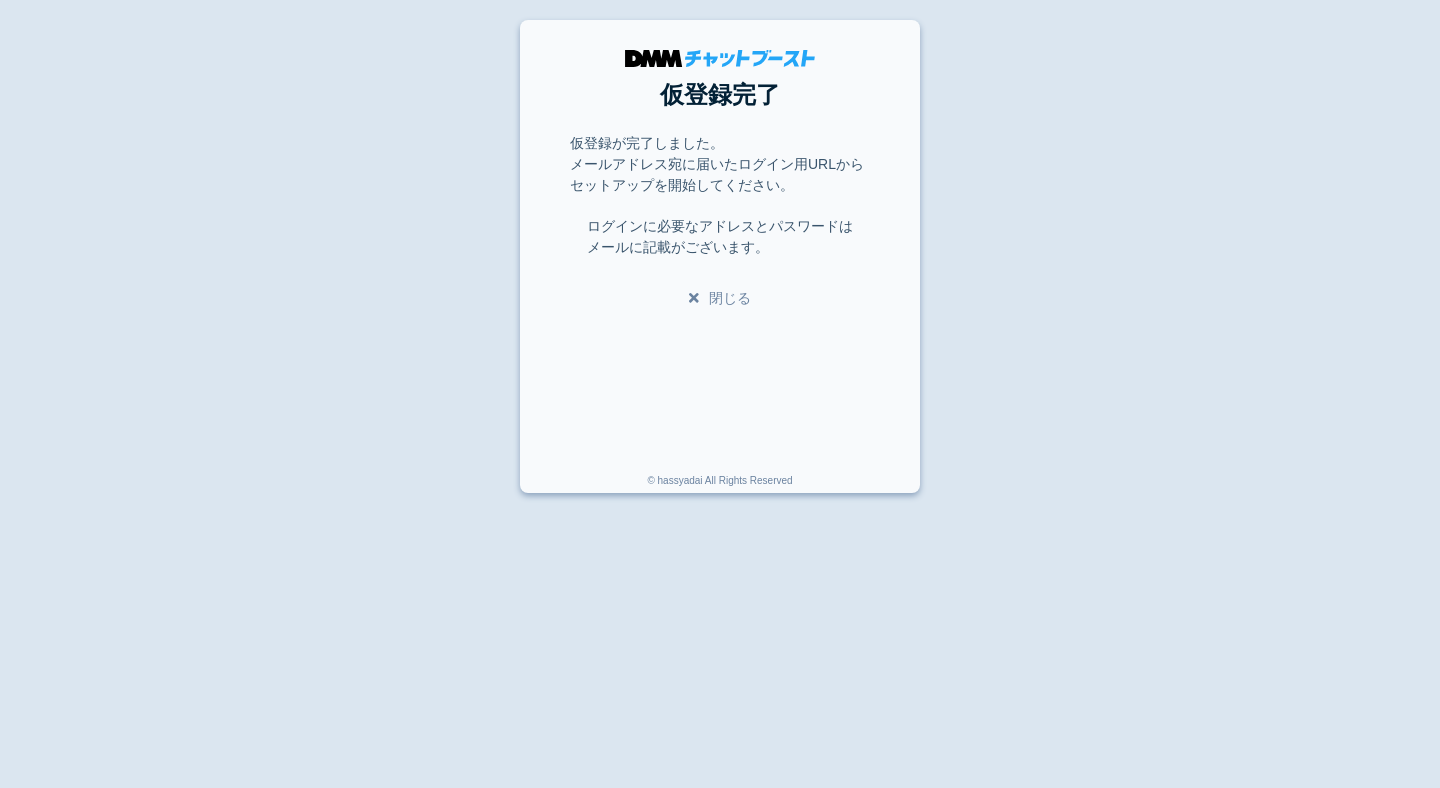 scroll, scrollTop: 0, scrollLeft: 0, axis: both 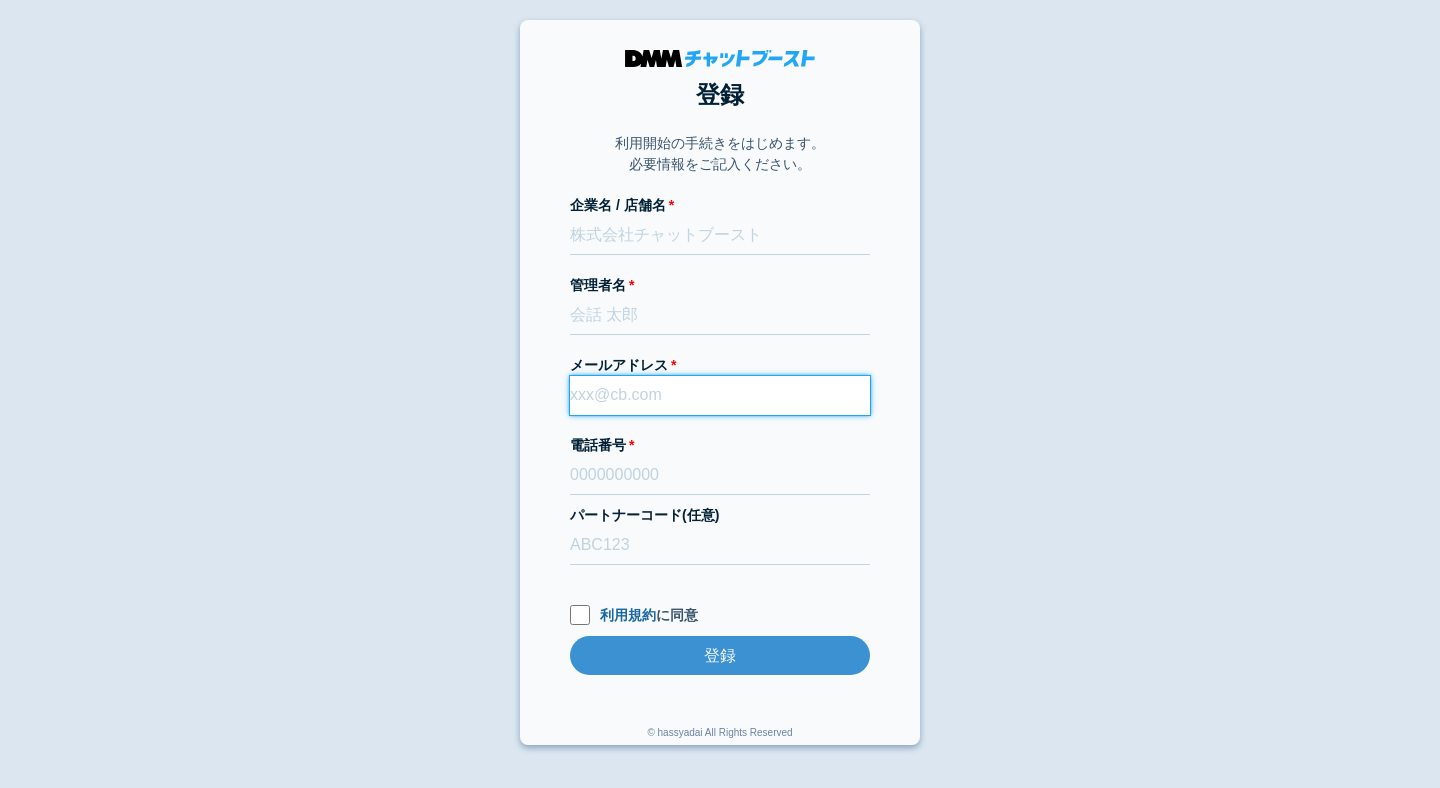 click on "メールアドレス" at bounding box center (720, 395) 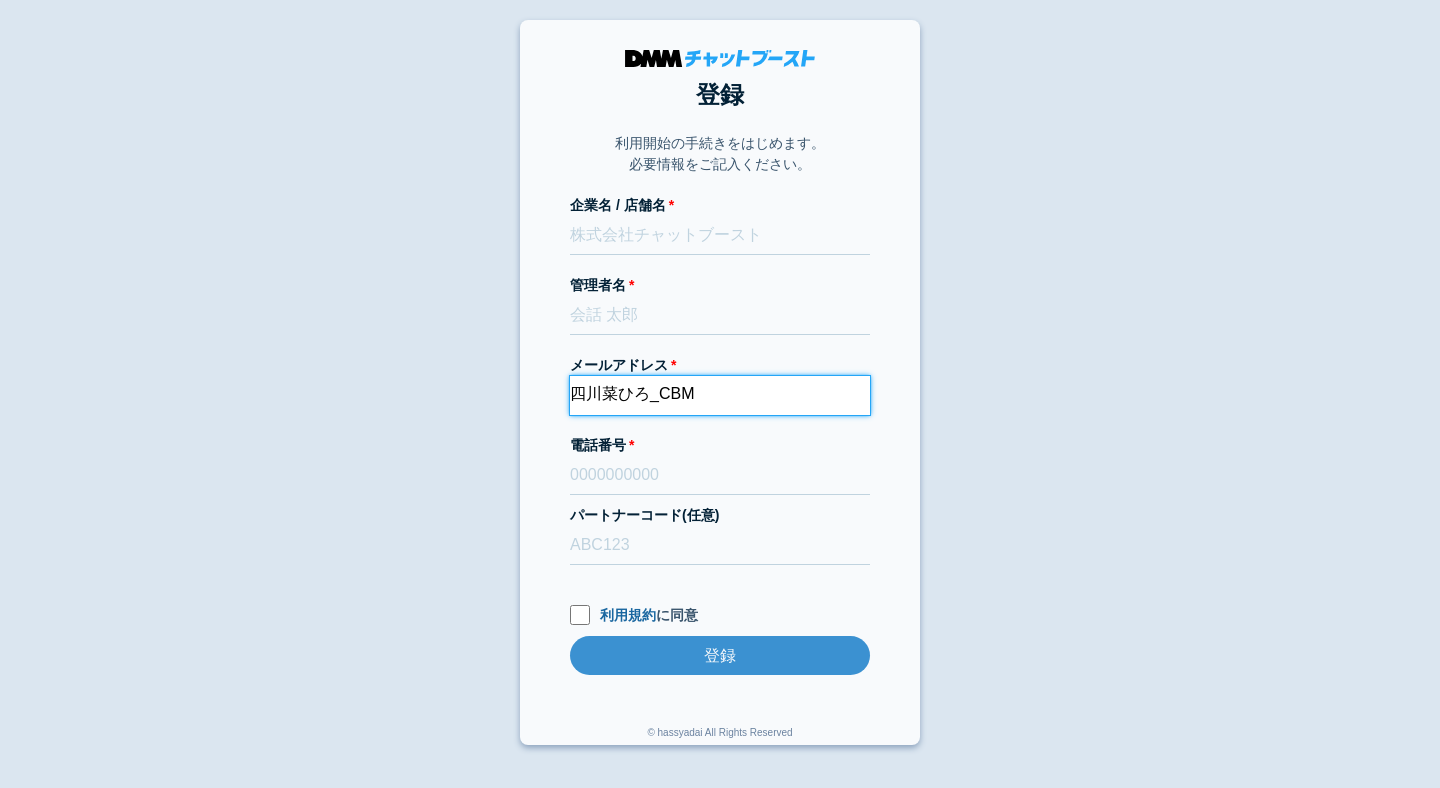 type 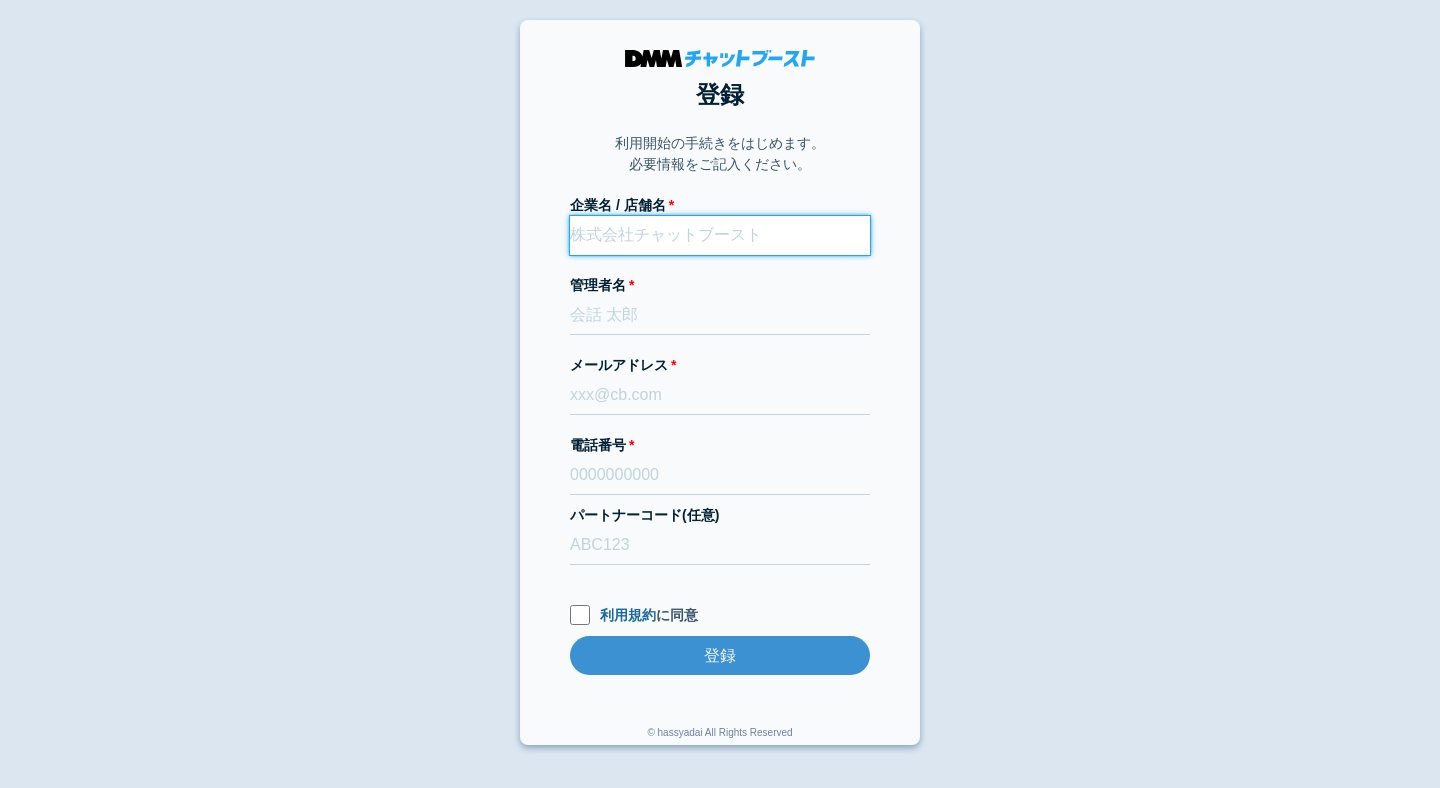 click on "企業名 / 店舗名" at bounding box center [720, 235] 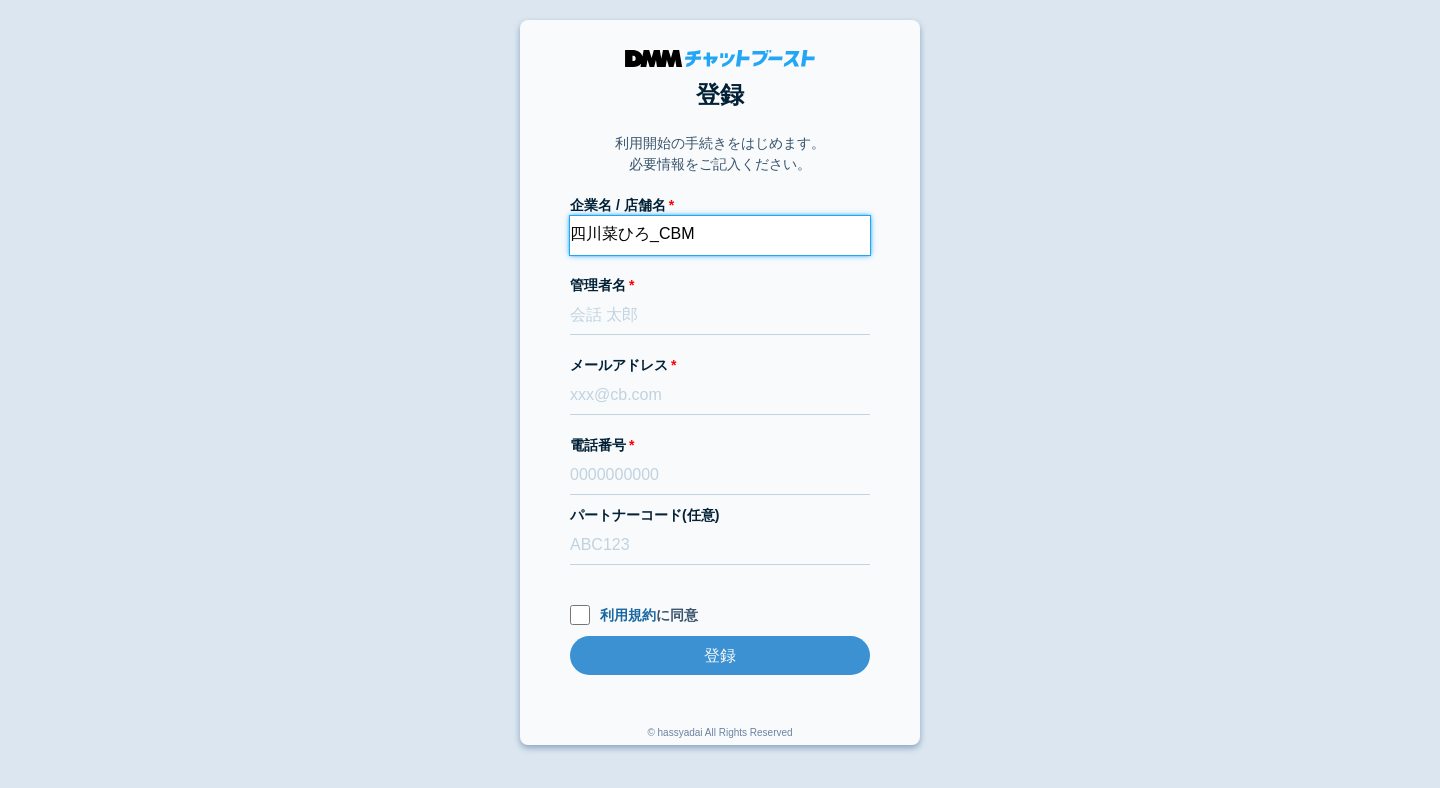 type on "四川菜ひろ_CBM" 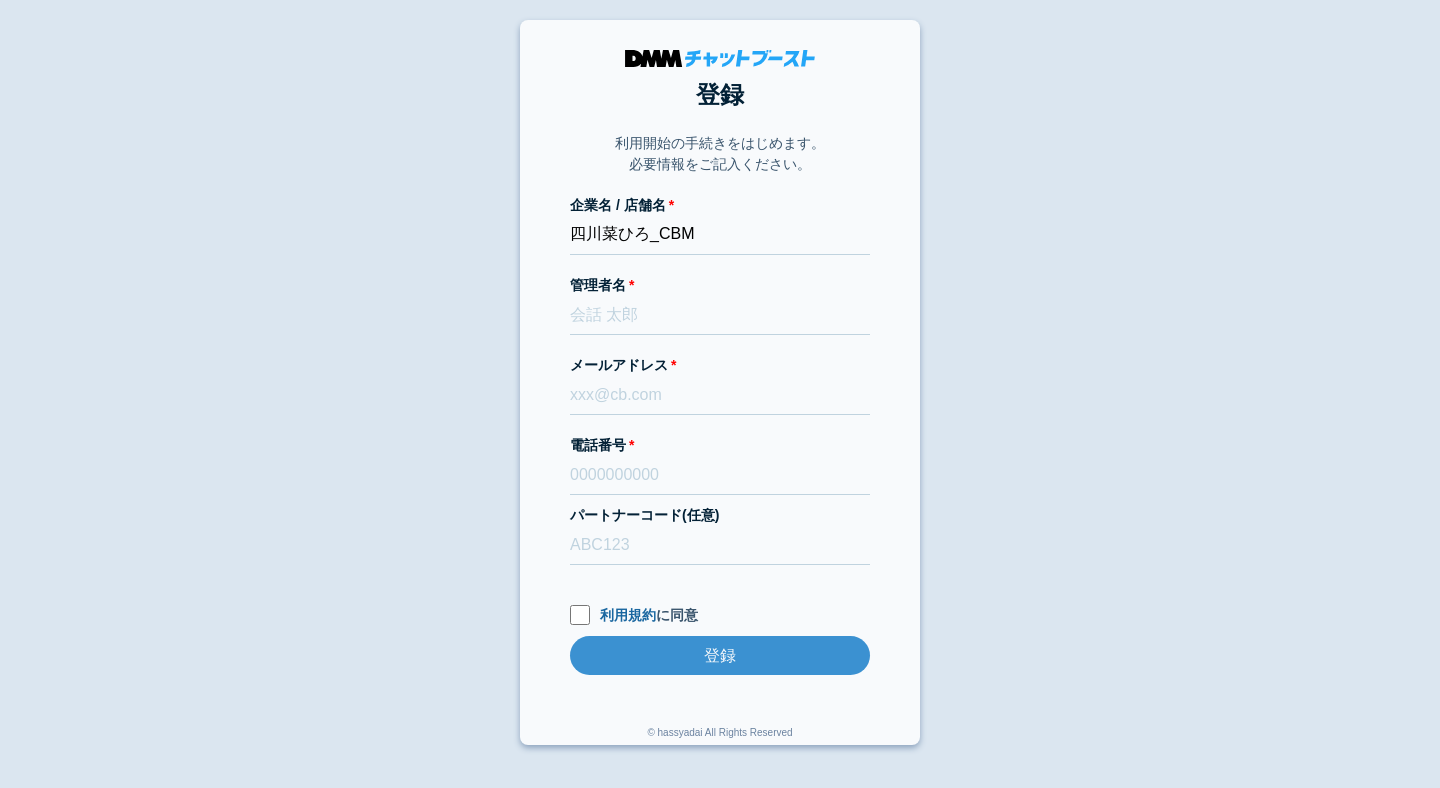 click on "登録
利用開始の手続きをはじめます。 必要情報をご記入ください。
企業名 / 店舗名
四川菜ひろ_CBM
管理者名
メールアドレス
電話番号
パートナーコード(任意)
利用規約 に同意
登録
登録
© hassyadai All Rights Reserved" at bounding box center (720, 382) 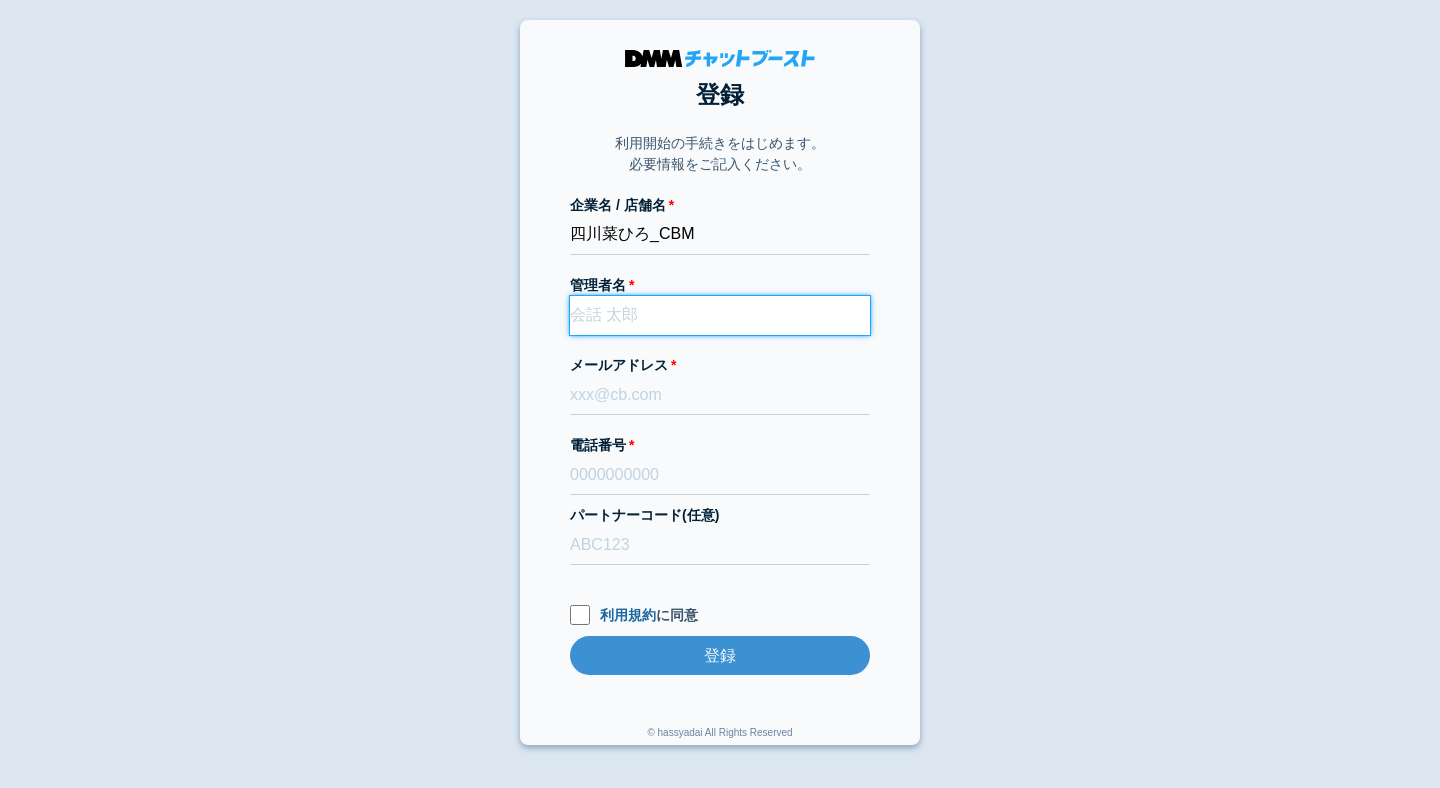 click on "管理者名" at bounding box center [720, 315] 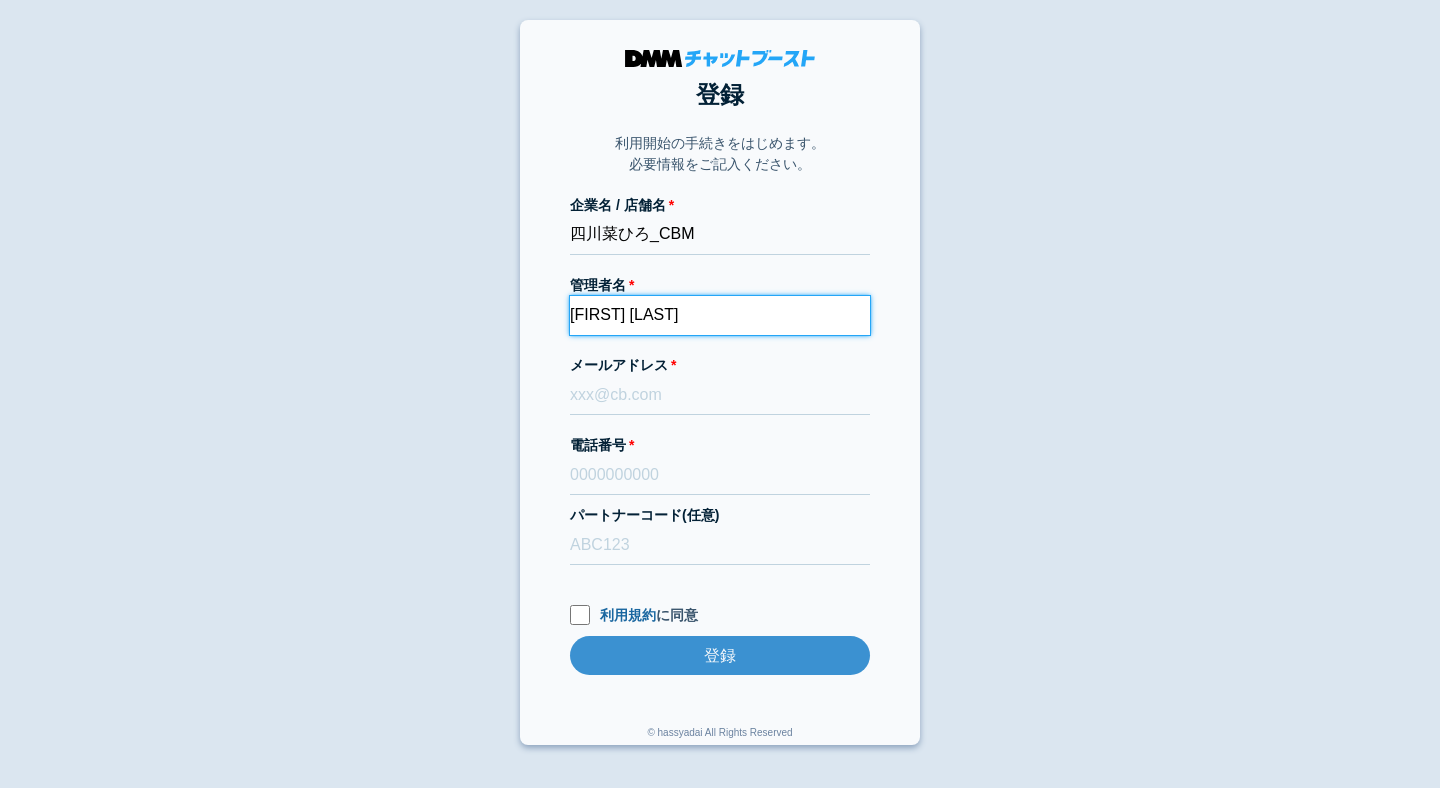type on "大石博信" 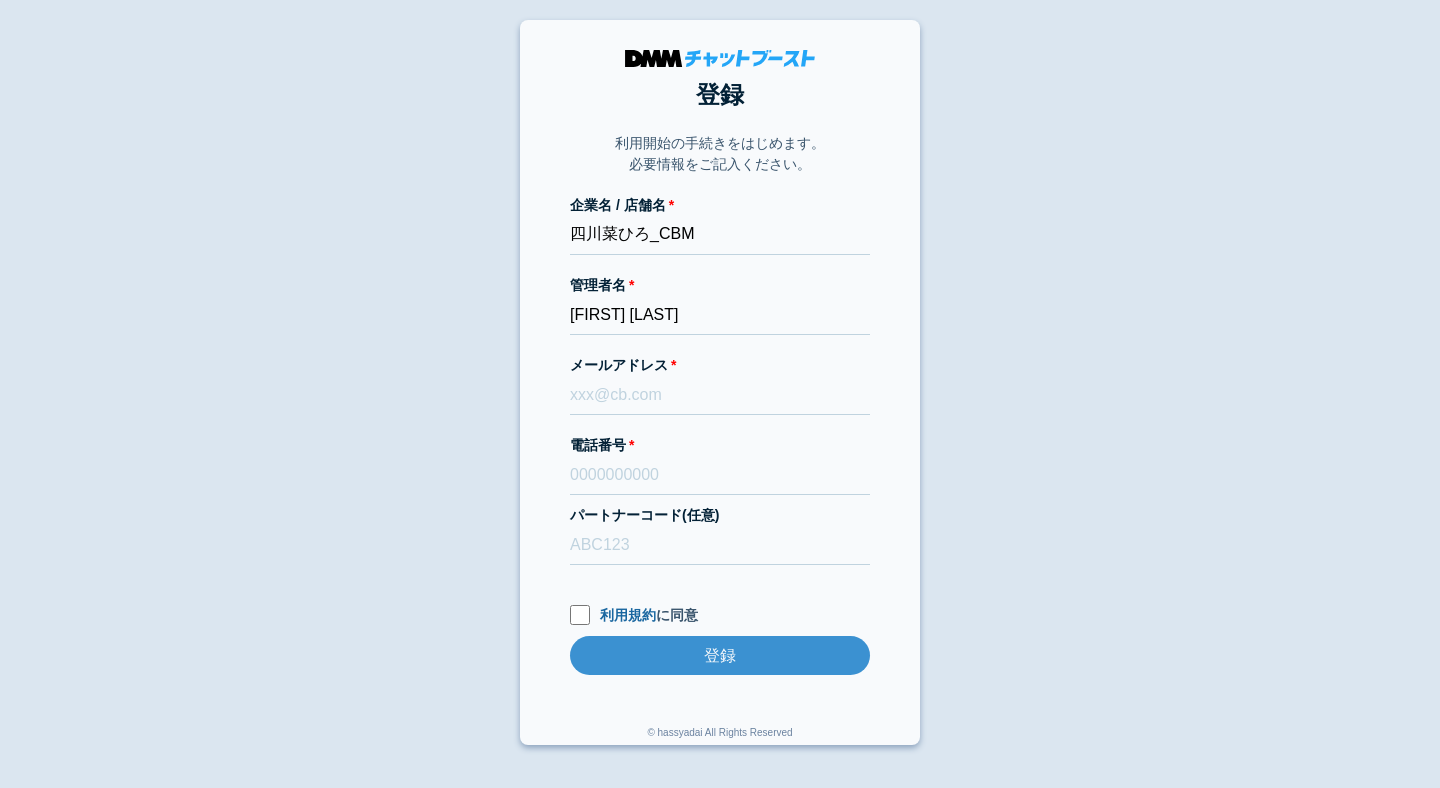click on "登録
利用開始の手続きをはじめます。 必要情報をご記入ください。
企業名 / 店舗名
四川菜ひろ_CBM
管理者名
大石博信
メールアドレス
電話番号
パートナーコード(任意)
利用規約 に同意
登録
登録
© hassyadai All Rights Reserved" at bounding box center [720, 382] 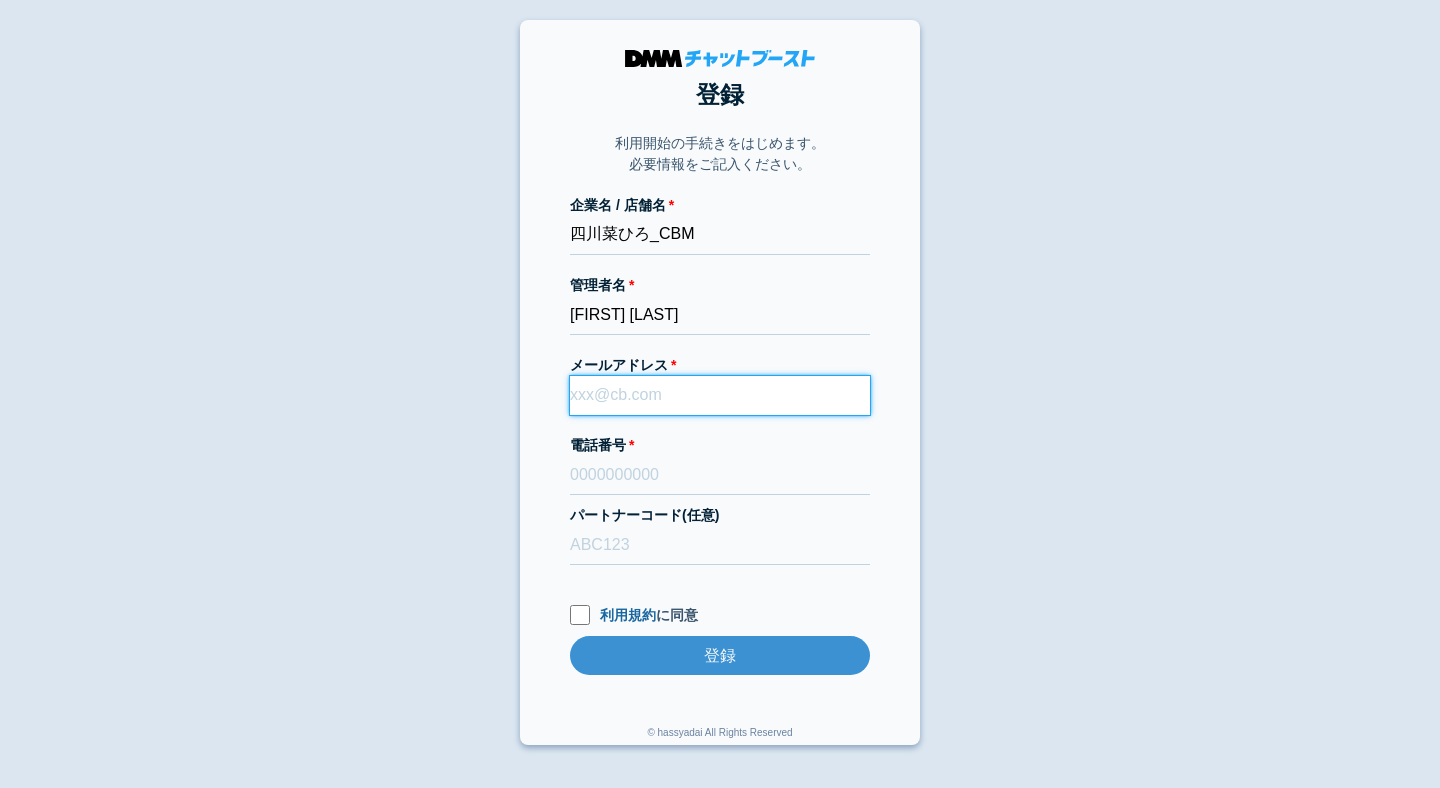 click on "メールアドレス" at bounding box center [720, 395] 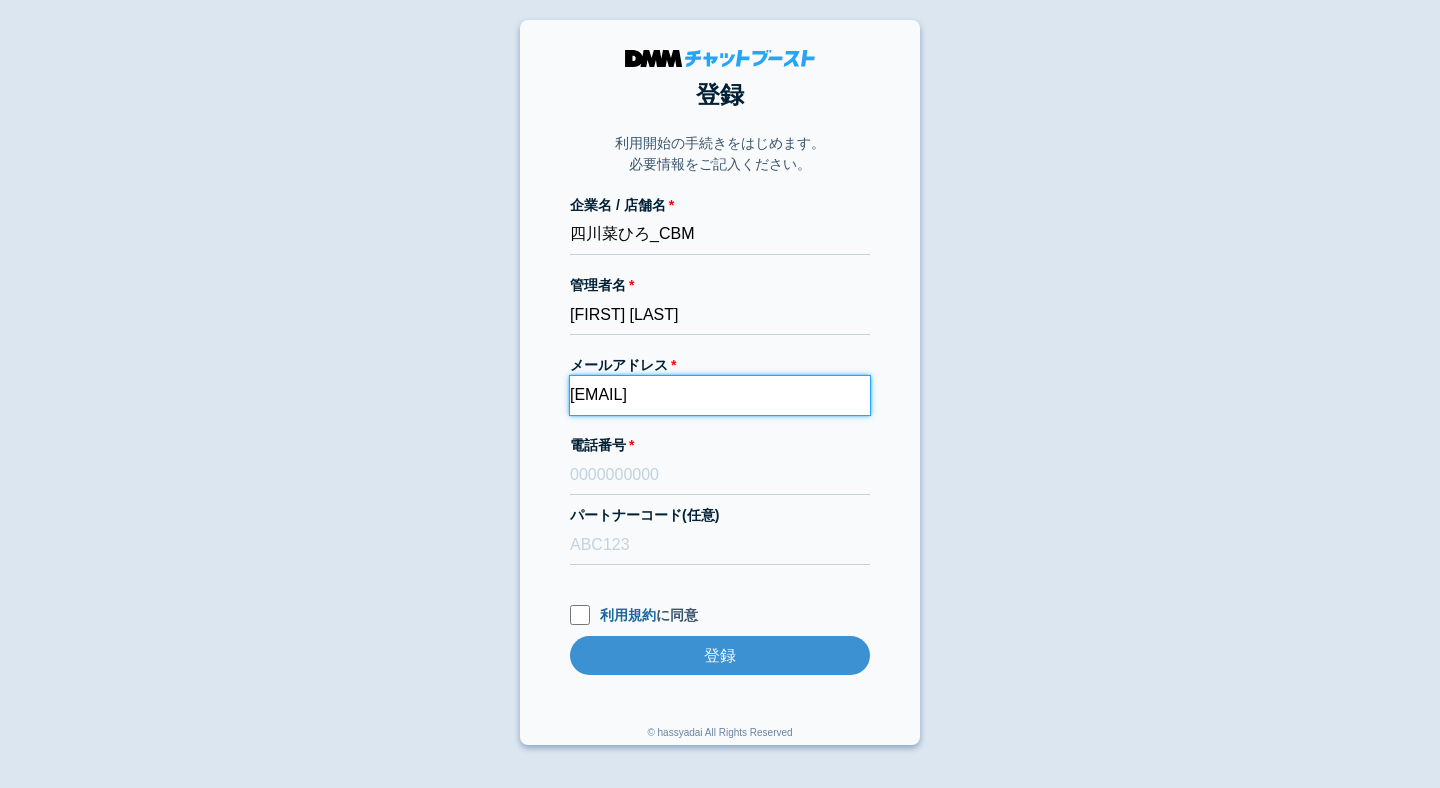 type on "dmmboost-line+222@dmm.com" 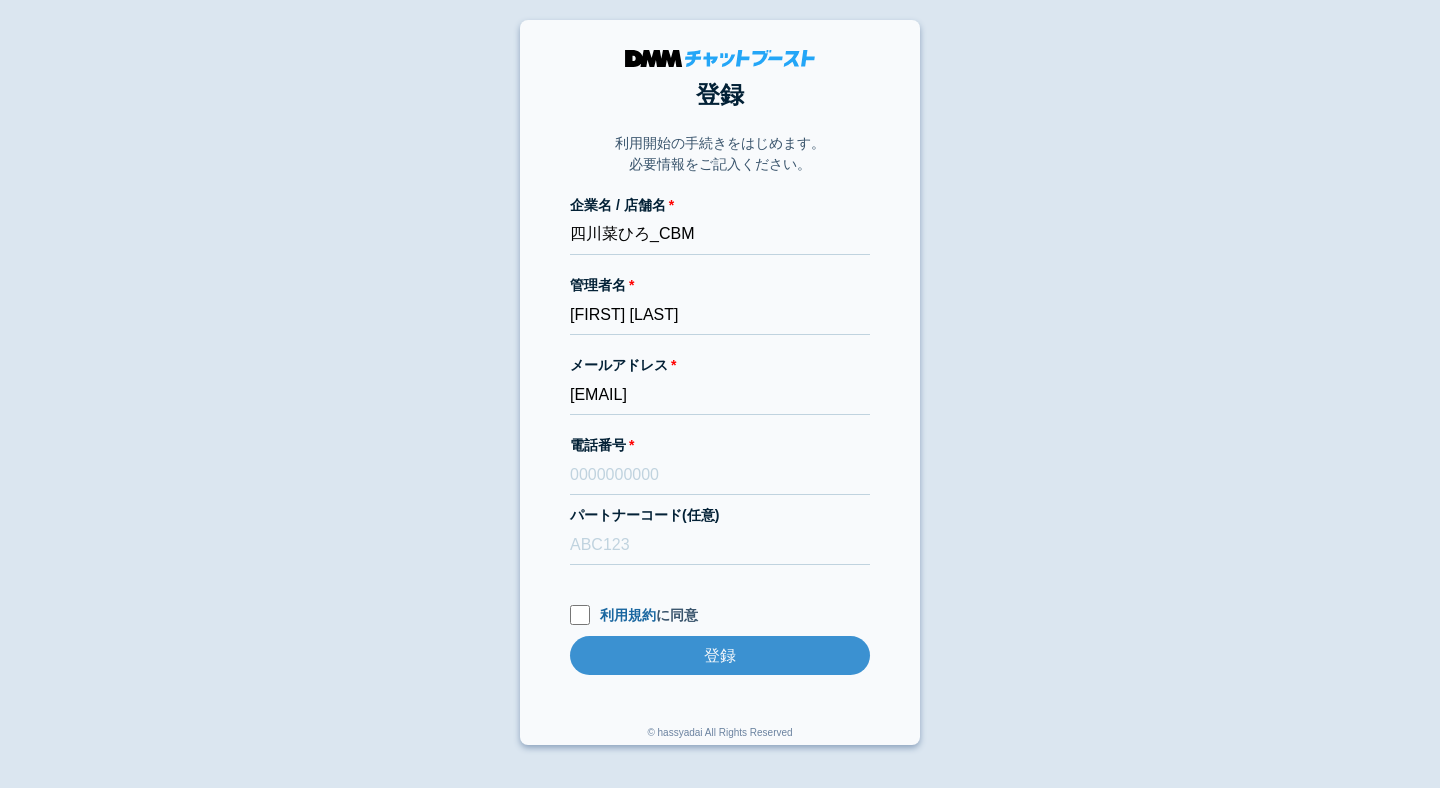click on "登録
利用開始の手続きをはじめます。 必要情報をご記入ください。
企業名 / 店舗名
四川菜ひろ_CBM
管理者名
大石博信
メールアドレス
dmmboost-line+222@dmm.com
電話番号
パートナーコード(任意)
利用規約 に同意
登録
登録
© hassyadai All Rights Reserved" at bounding box center (720, 382) 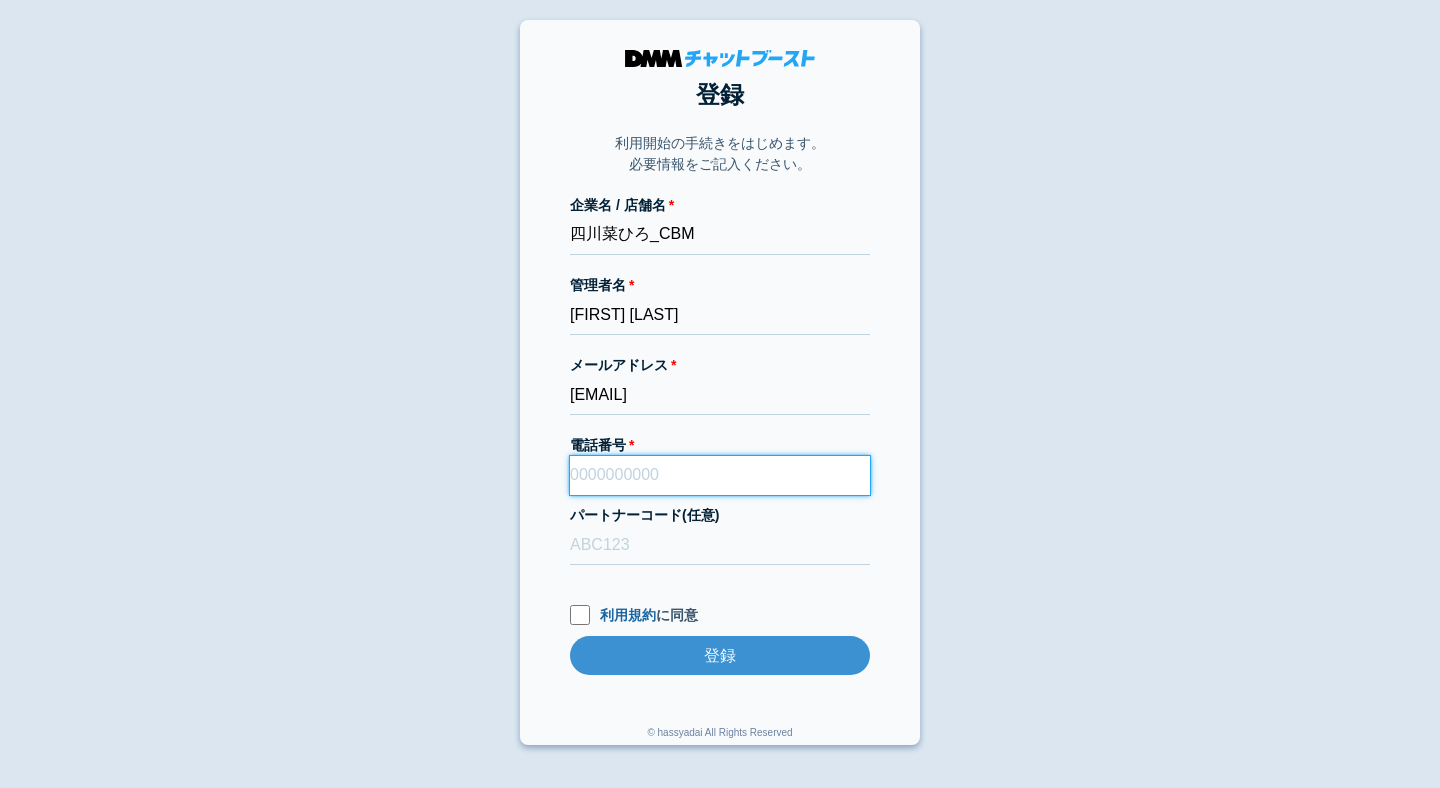 click on "電話番号" at bounding box center [720, 475] 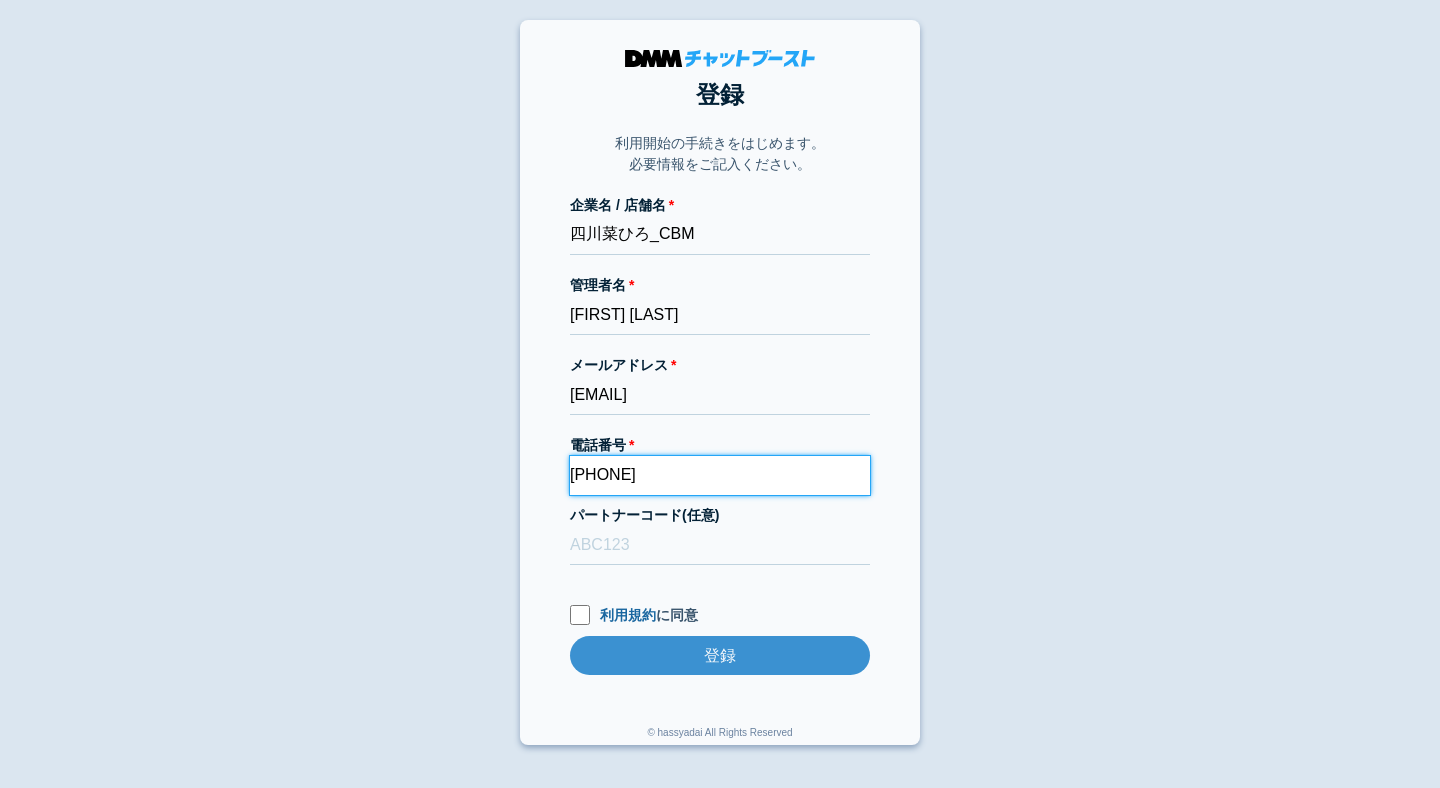 type on "09060772969" 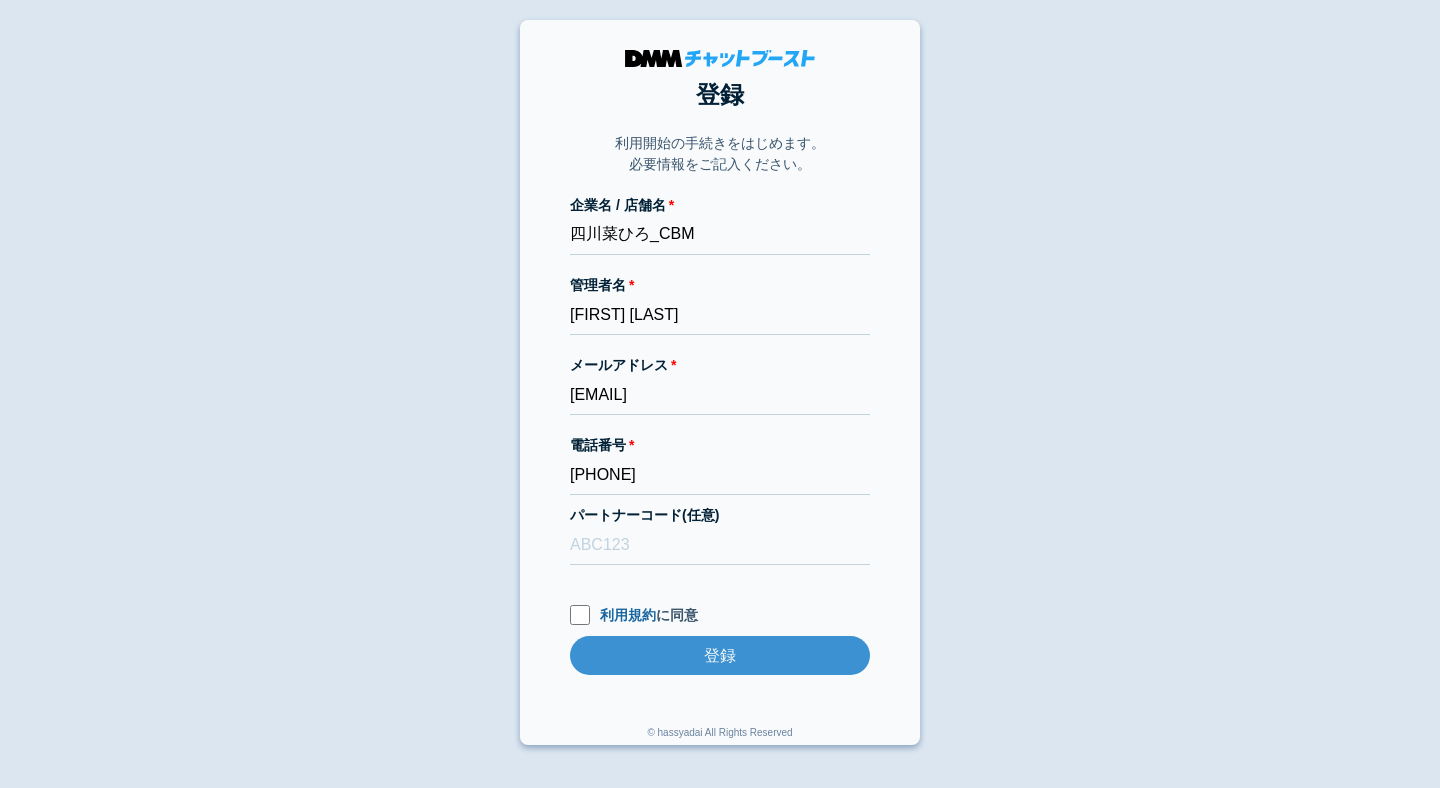 click on "登録
利用開始の手続きをはじめます。 必要情報をご記入ください。
企業名 / 店舗名
四川菜ひろ_CBM
管理者名
大石博信
メールアドレス
dmmboost-line+222@dmm.com
電話番号
09060772969
パートナーコード(任意)
利用規約 に同意
登録
登録
© hassyadai All Rights Reserved" at bounding box center [720, 382] 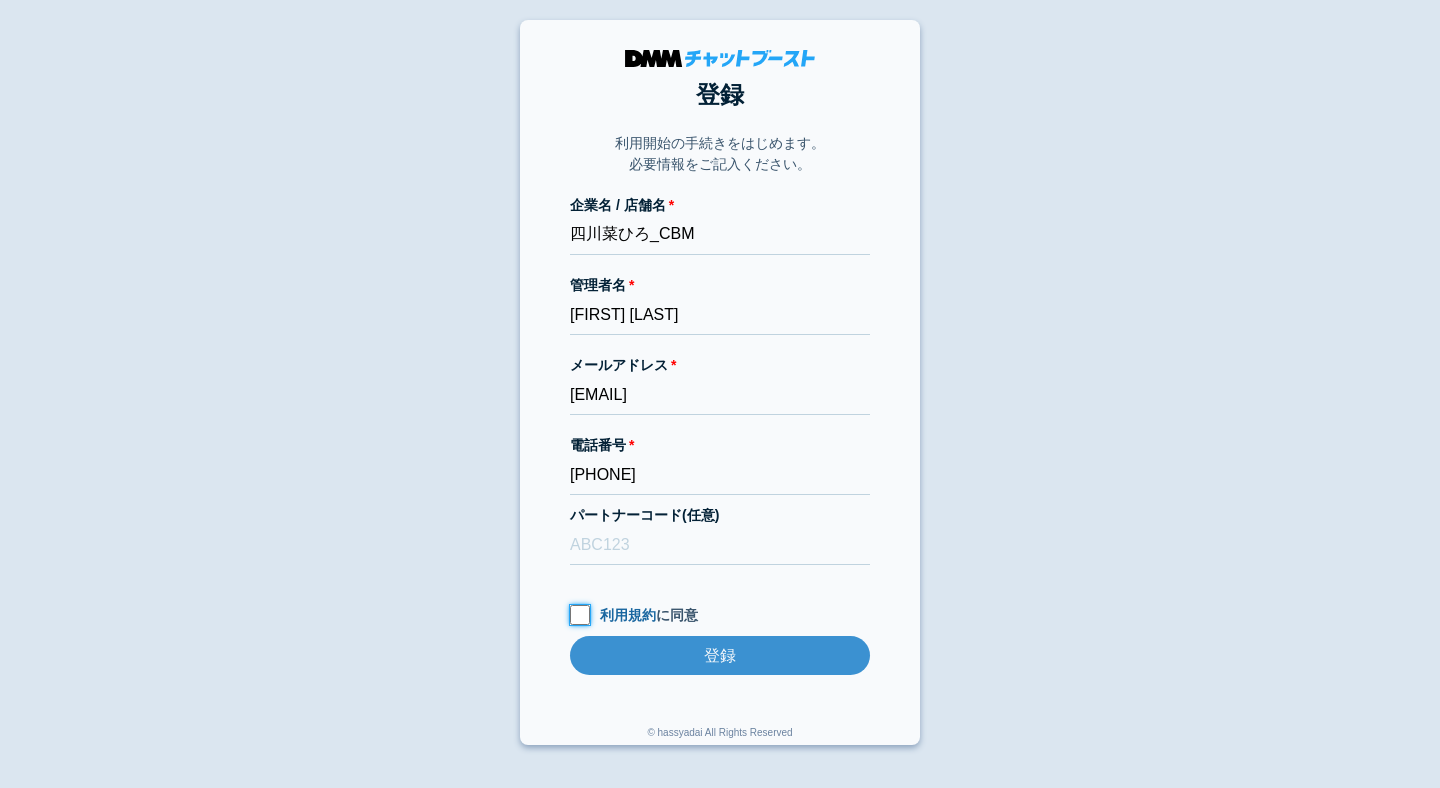 click on "利用規約 に同意" at bounding box center [580, 615] 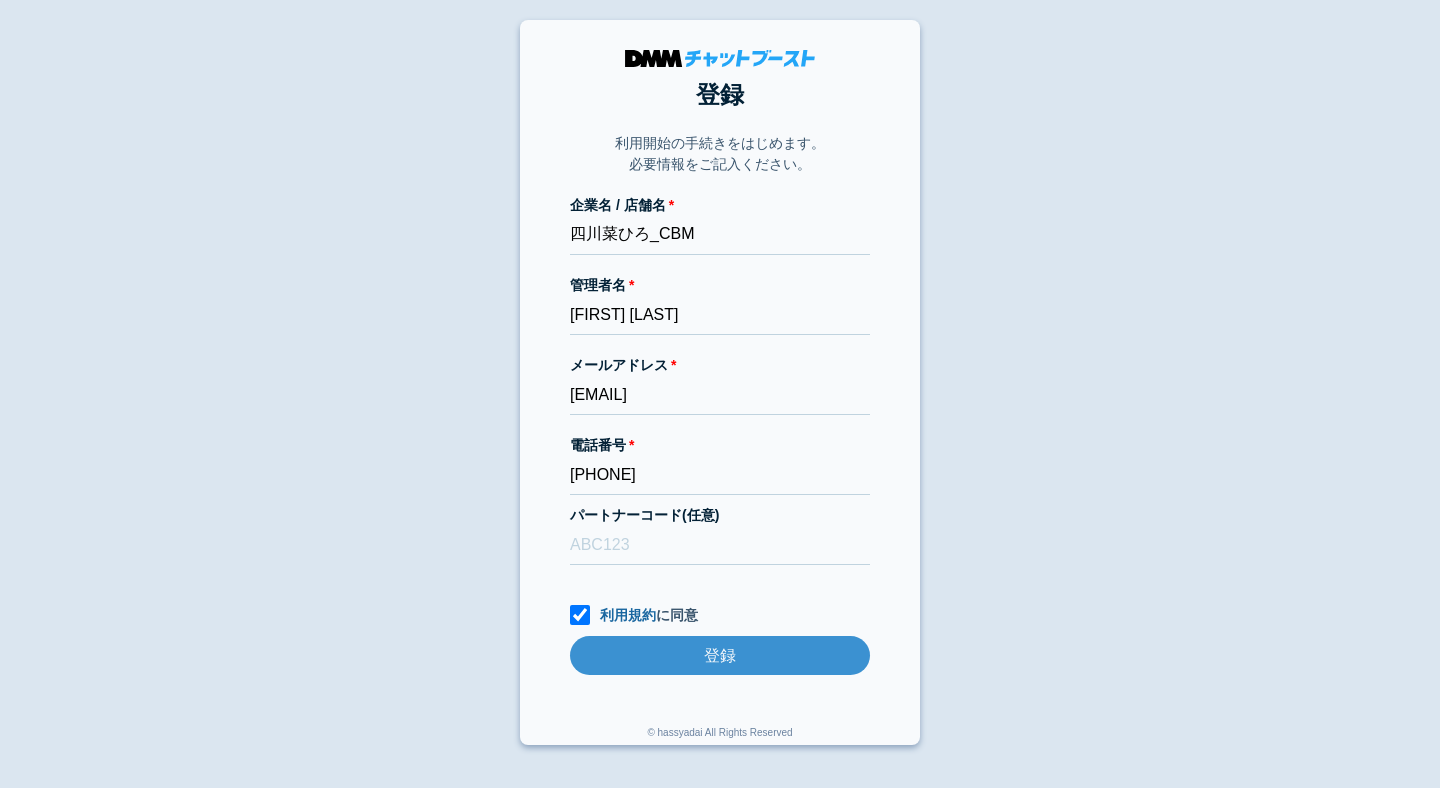 click on "企業名 / 店舗名
四川菜ひろ_CBM
管理者名
大石博信
メールアドレス
dmmboost-line+222@dmm.com
電話番号
09060772969
パートナーコード(任意)
利用規約 に同意
登録
登録" at bounding box center (720, 455) 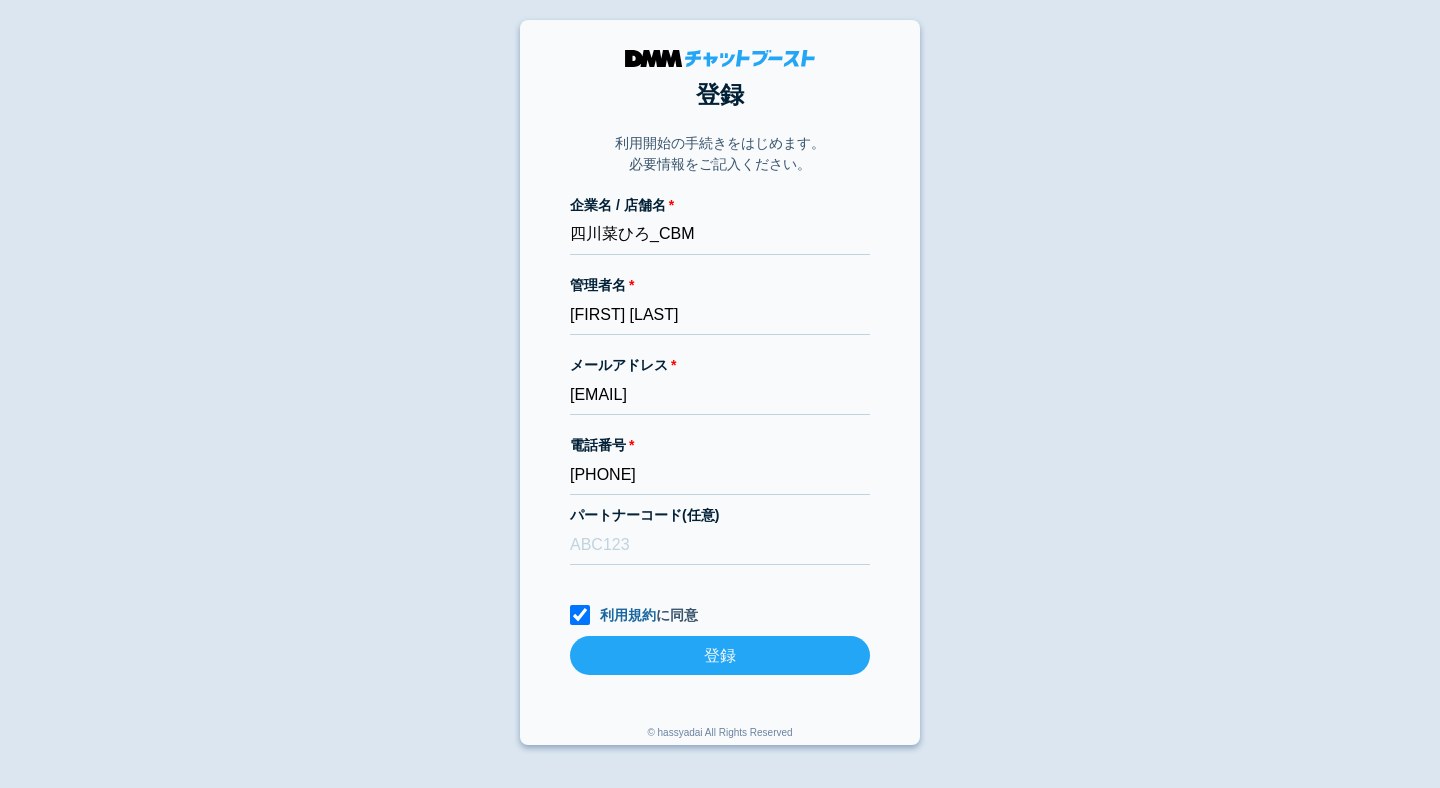 click on "登録" at bounding box center (720, 655) 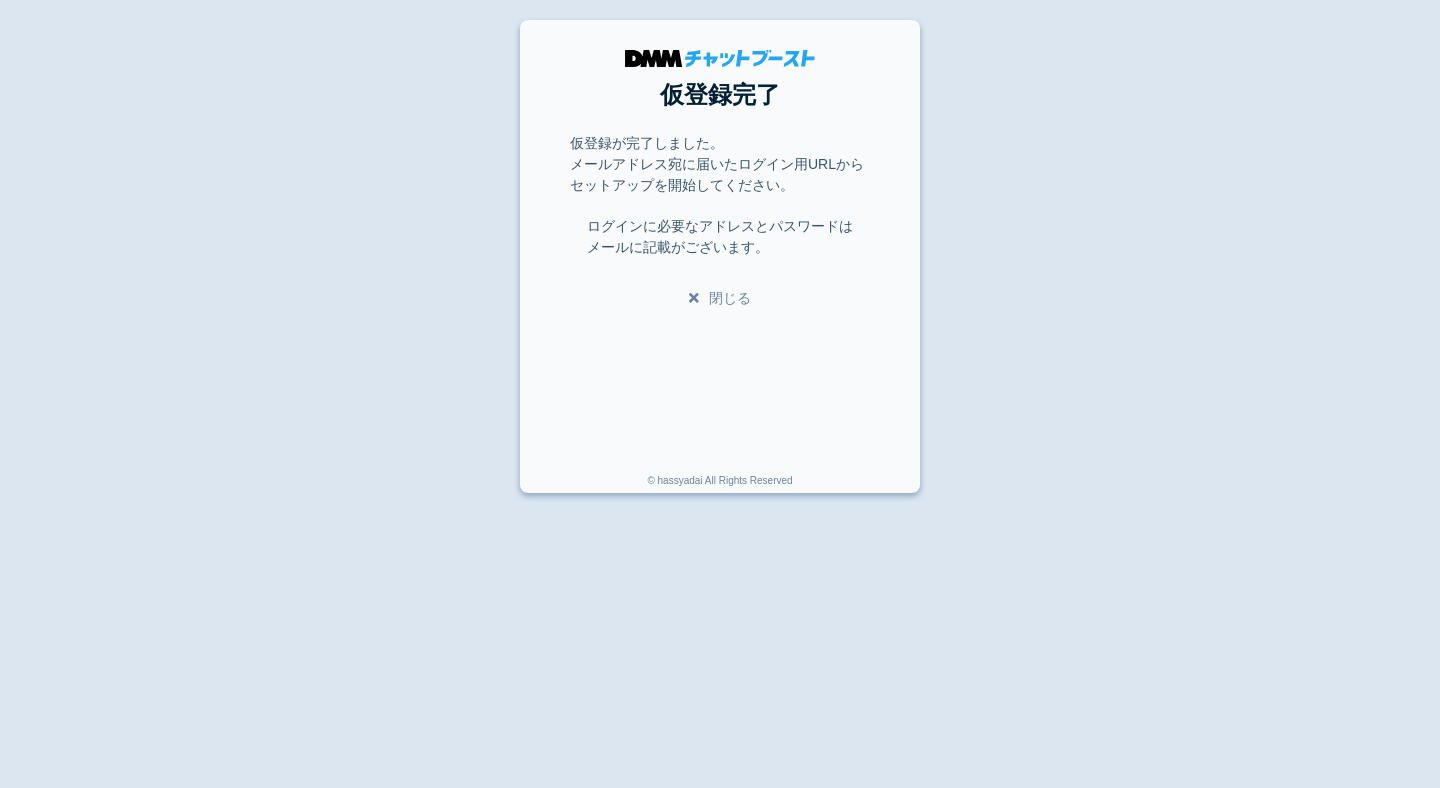 scroll, scrollTop: 0, scrollLeft: 0, axis: both 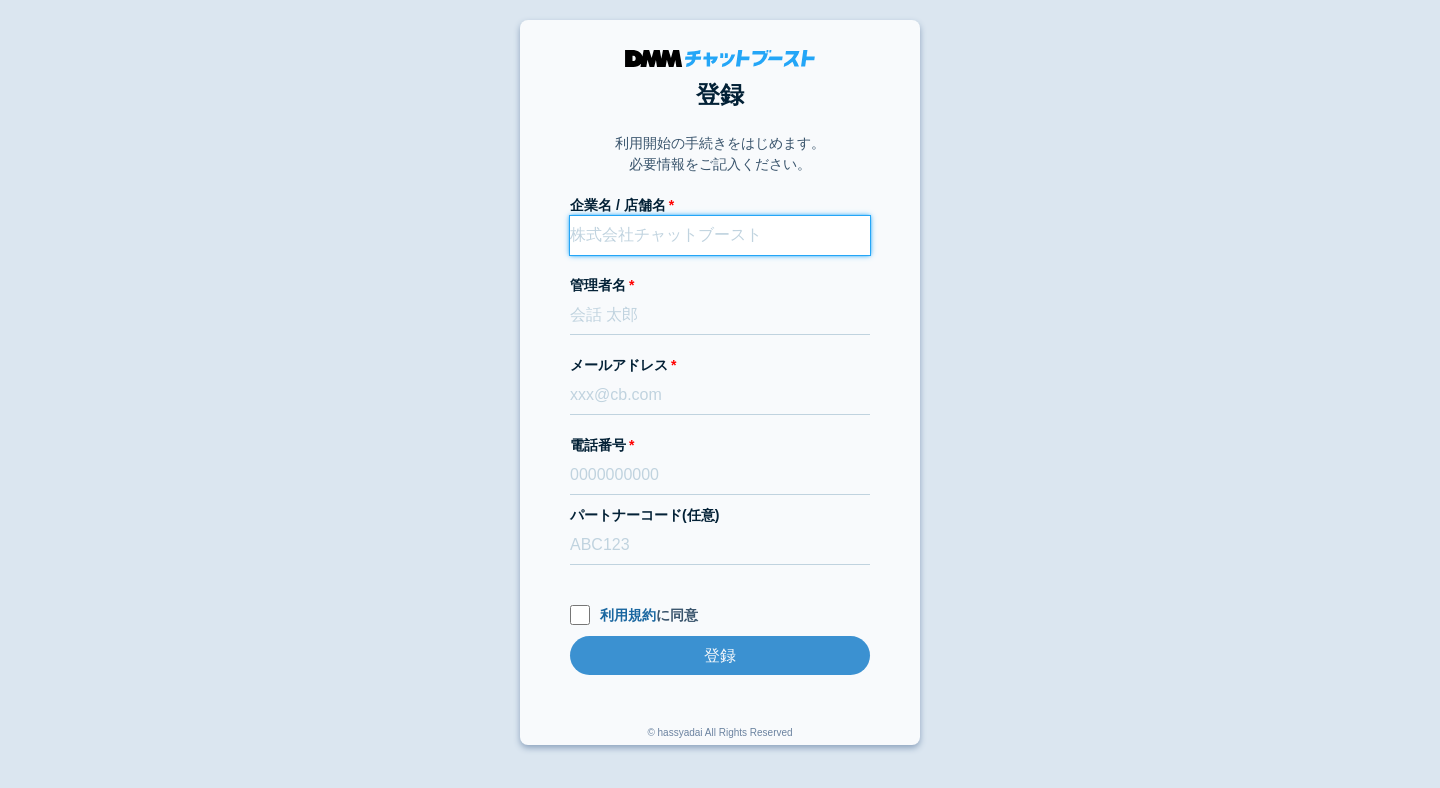 click on "企業名 / 店舗名" at bounding box center (720, 235) 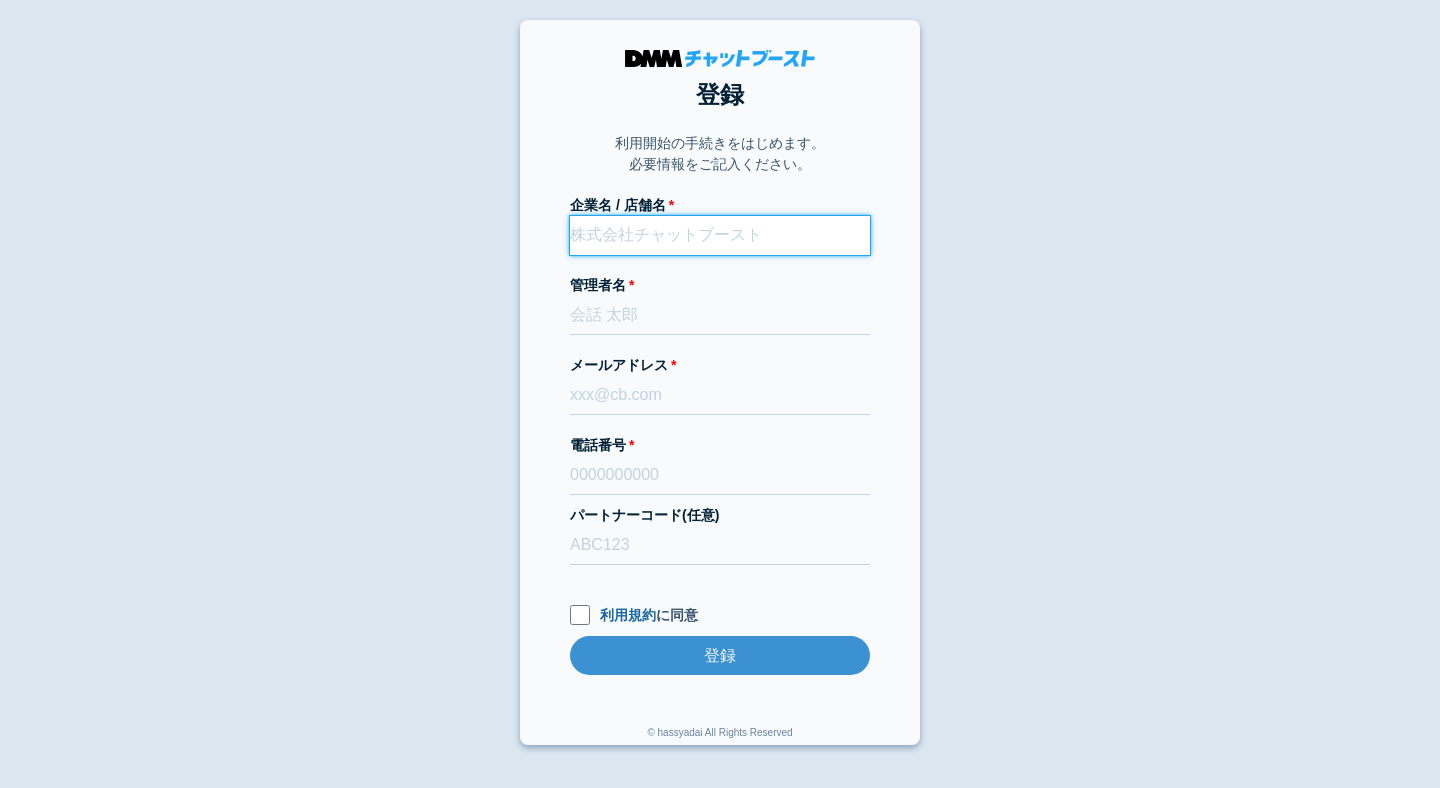 paste on "自然カイロプラクティック施術院_CBM" 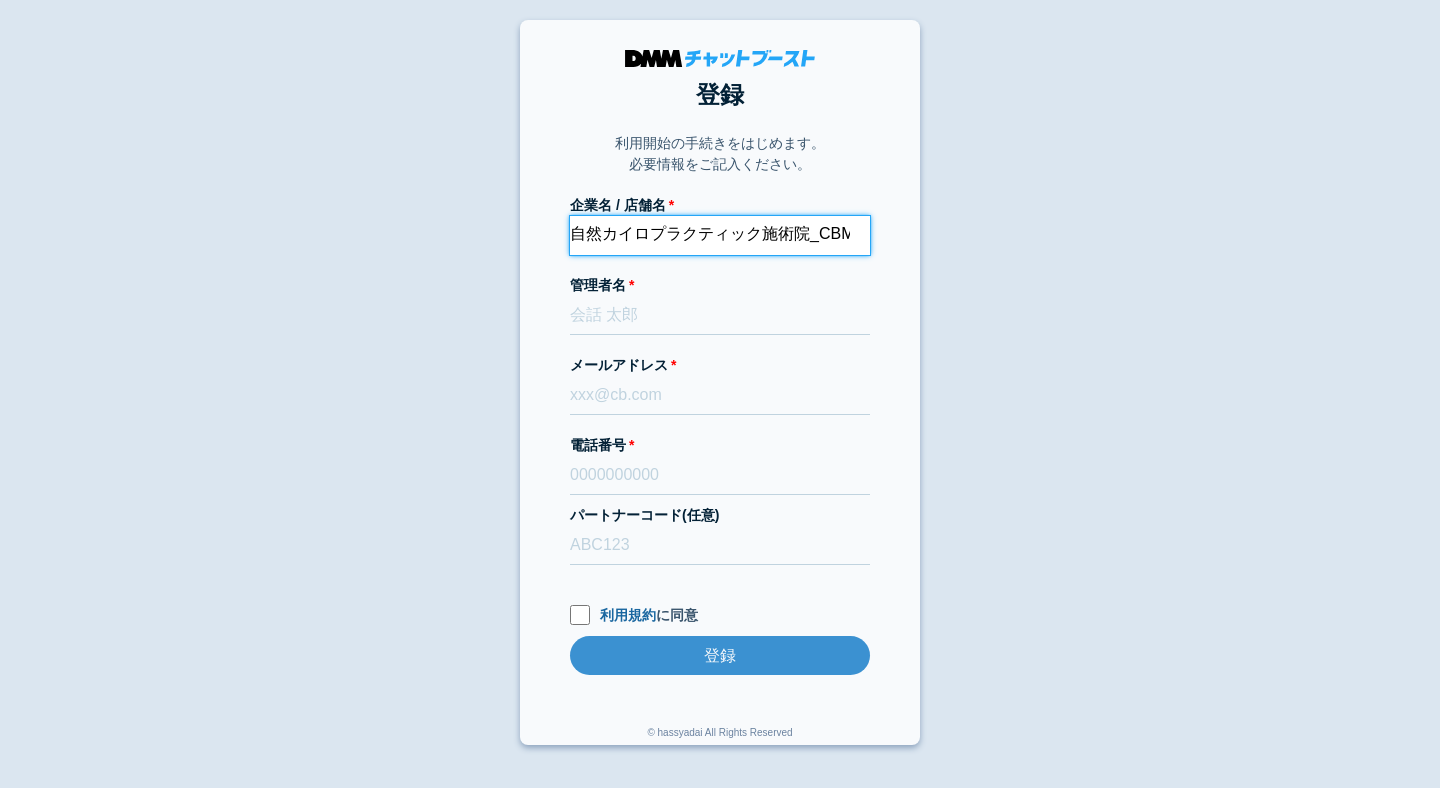 scroll, scrollTop: 0, scrollLeft: 3, axis: horizontal 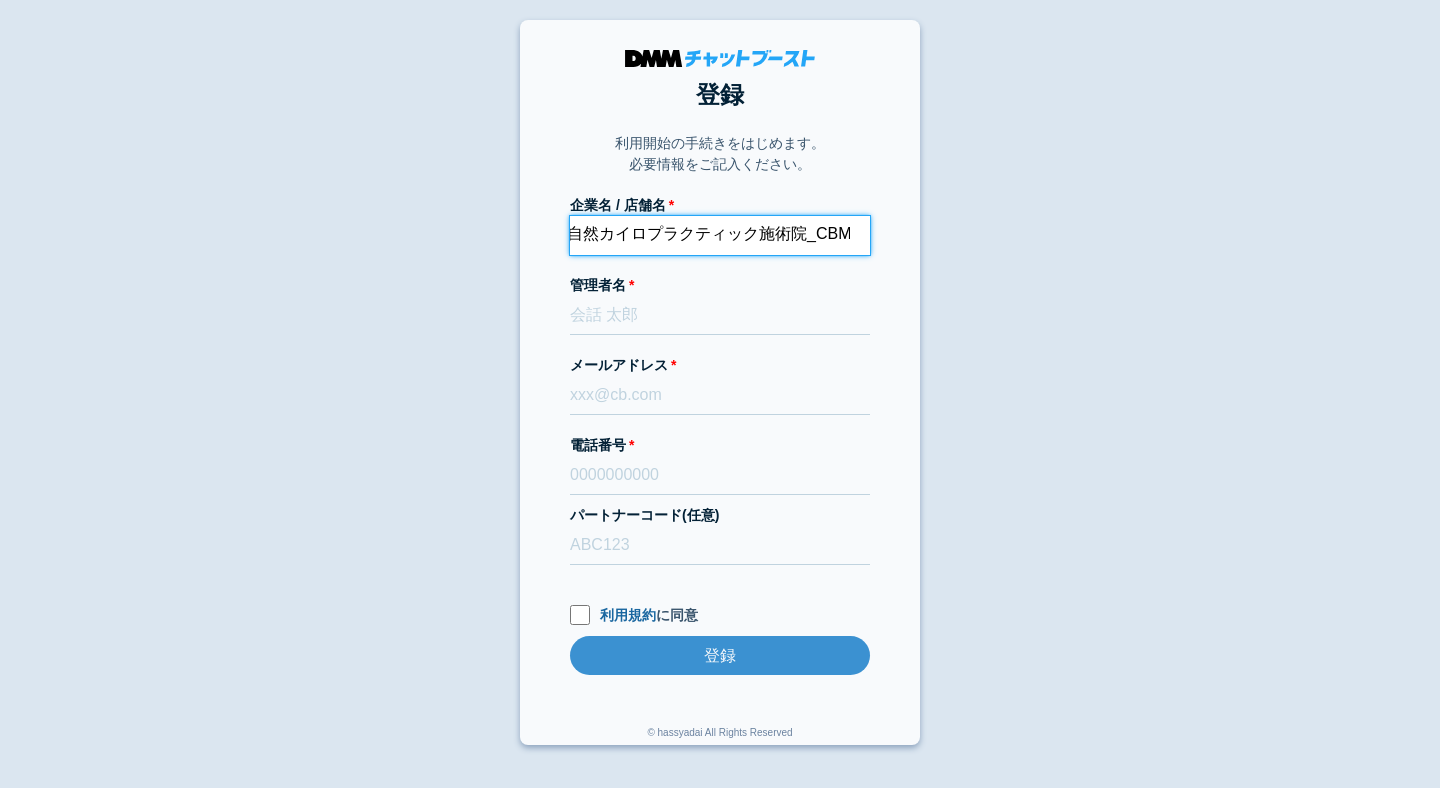 type on "自然カイロプラクティック施術院_CBM" 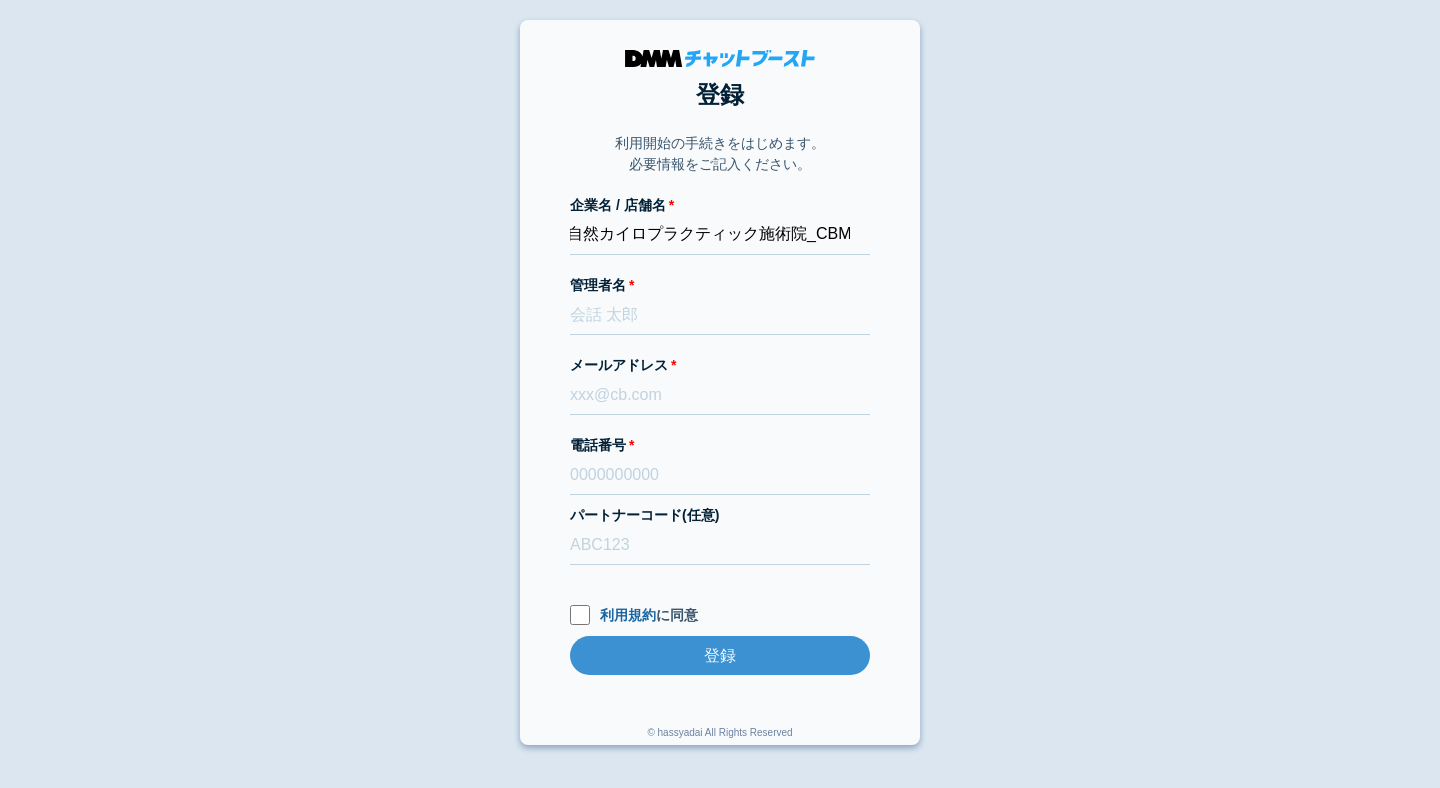 click on "登録
利用開始の手続きをはじめます。 必要情報をご記入ください。
企業名 / 店舗名
自然カイロプラクティック施術院_CBM
管理者名
メールアドレス
電話番号
パートナーコード(任意)
利用規約 に同意
登録
登録
© hassyadai All Rights Reserved" at bounding box center (720, 382) 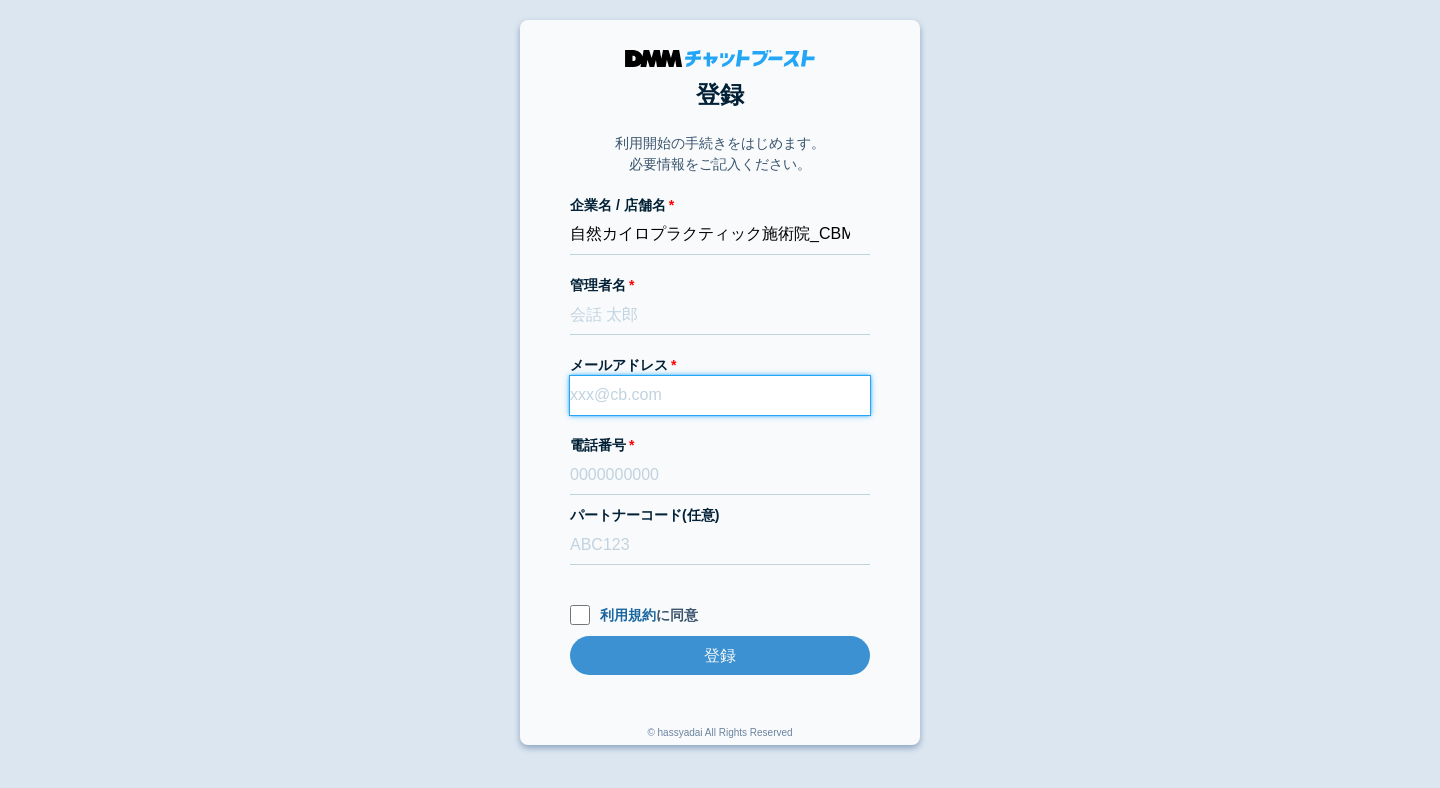 click on "メールアドレス" at bounding box center (720, 395) 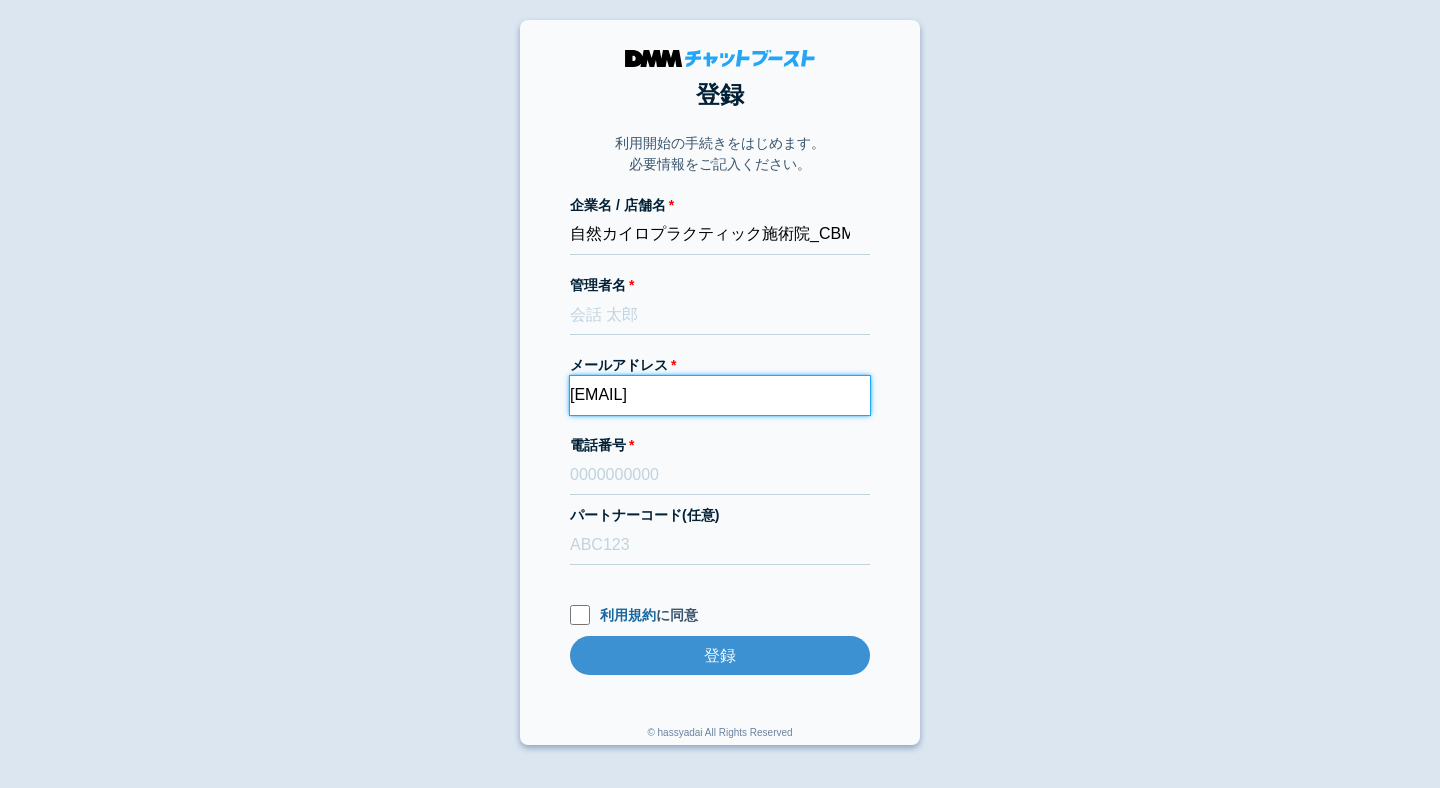 type on "dmmboost-line+225@dmm.com" 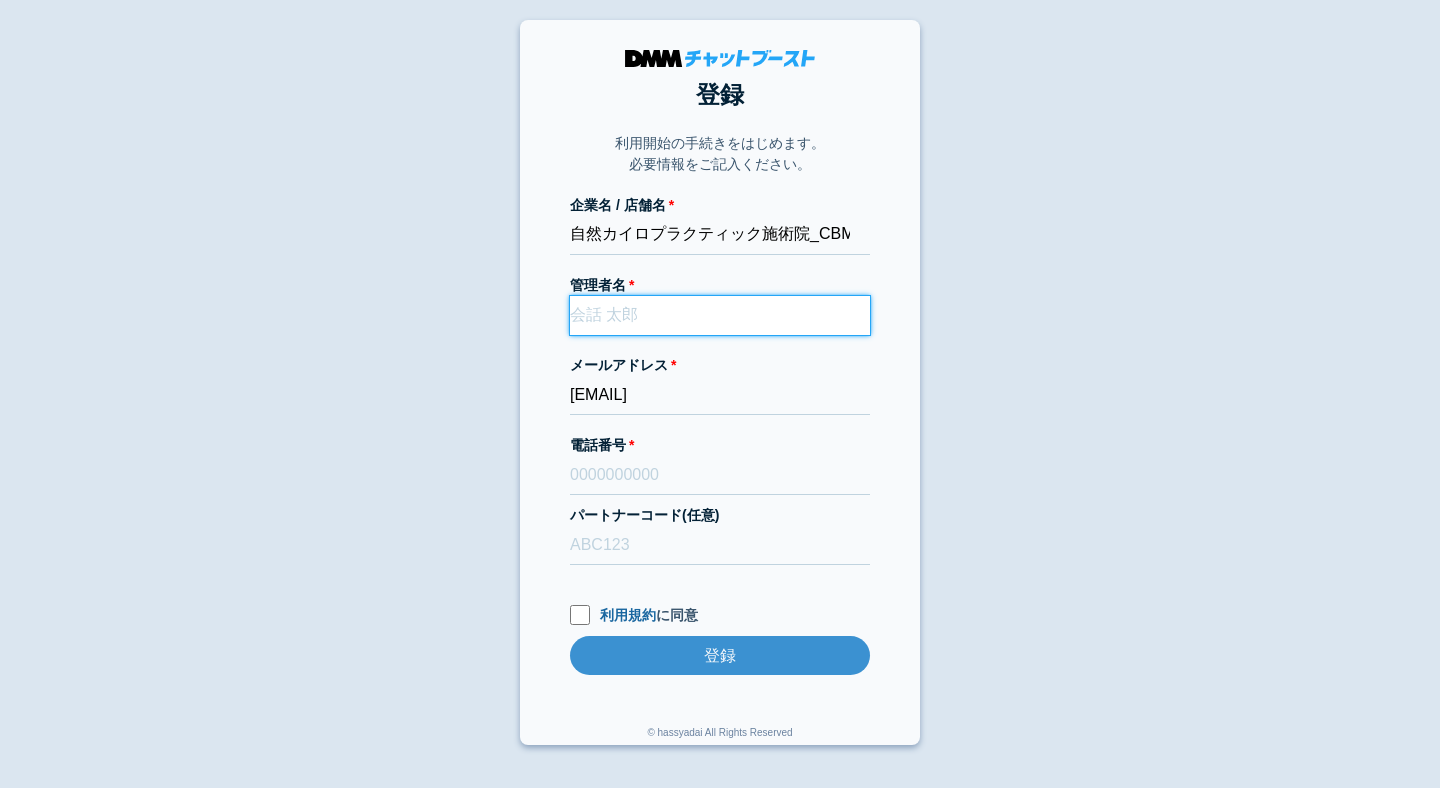 click on "管理者名" at bounding box center [720, 315] 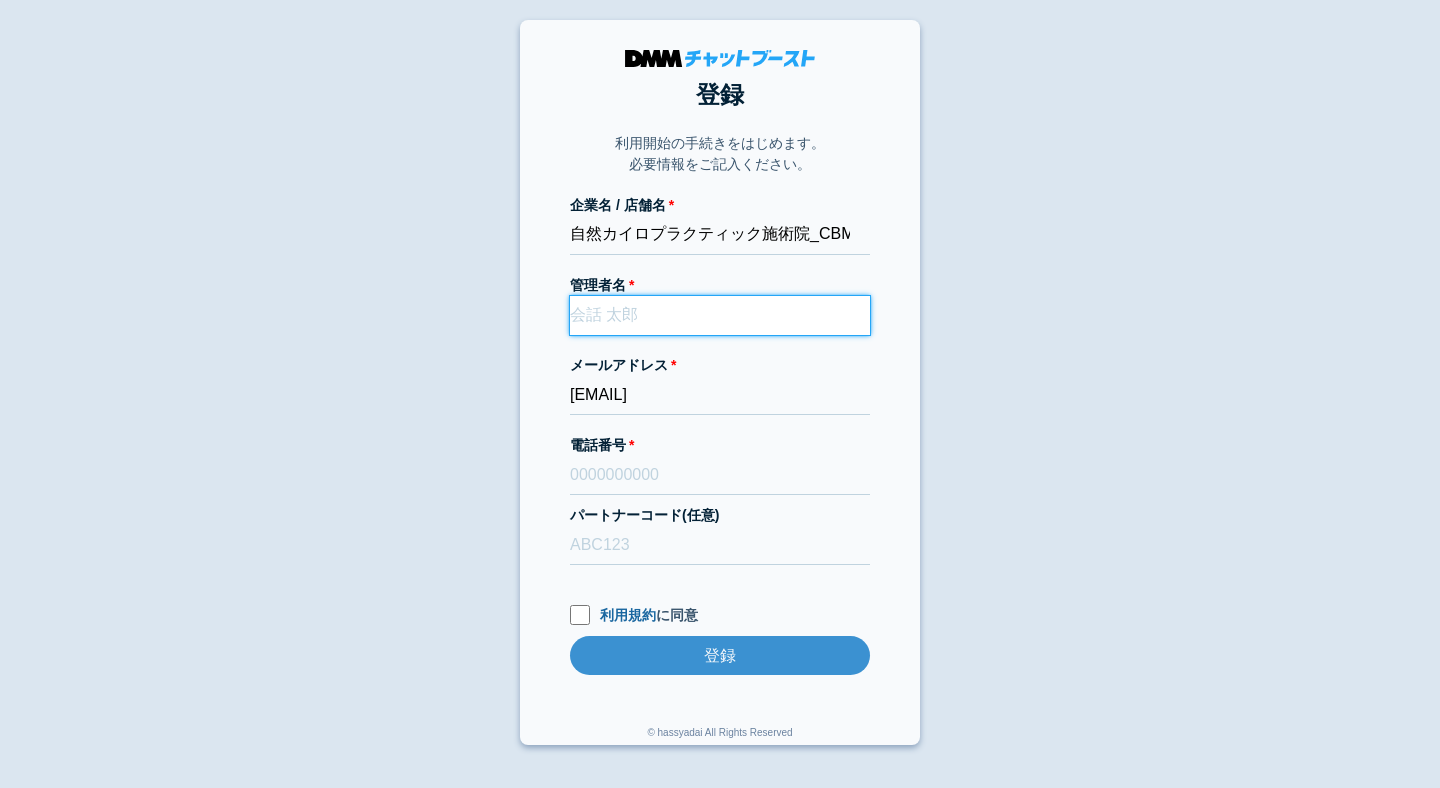 paste on "高橋　誠" 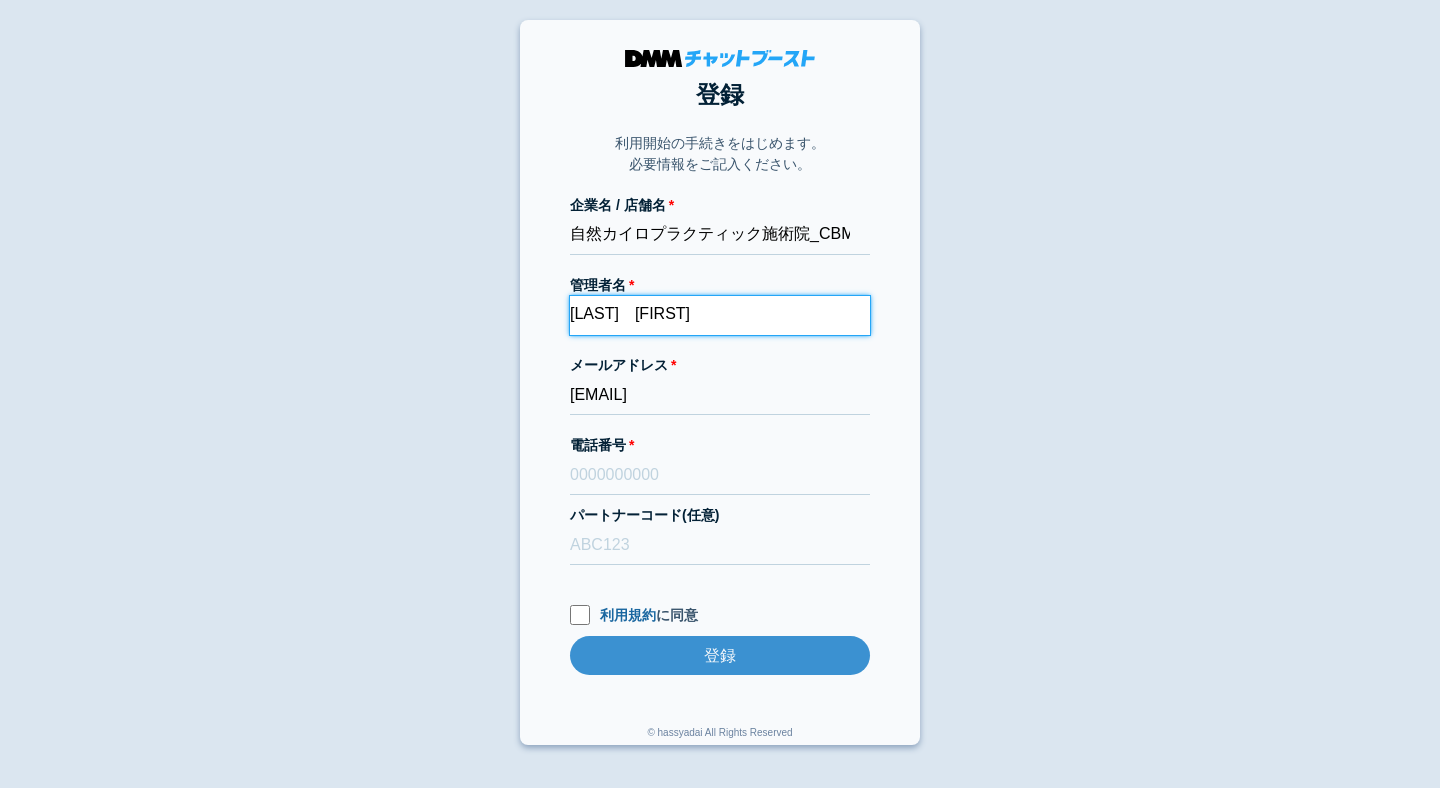 type on "高橋　誠" 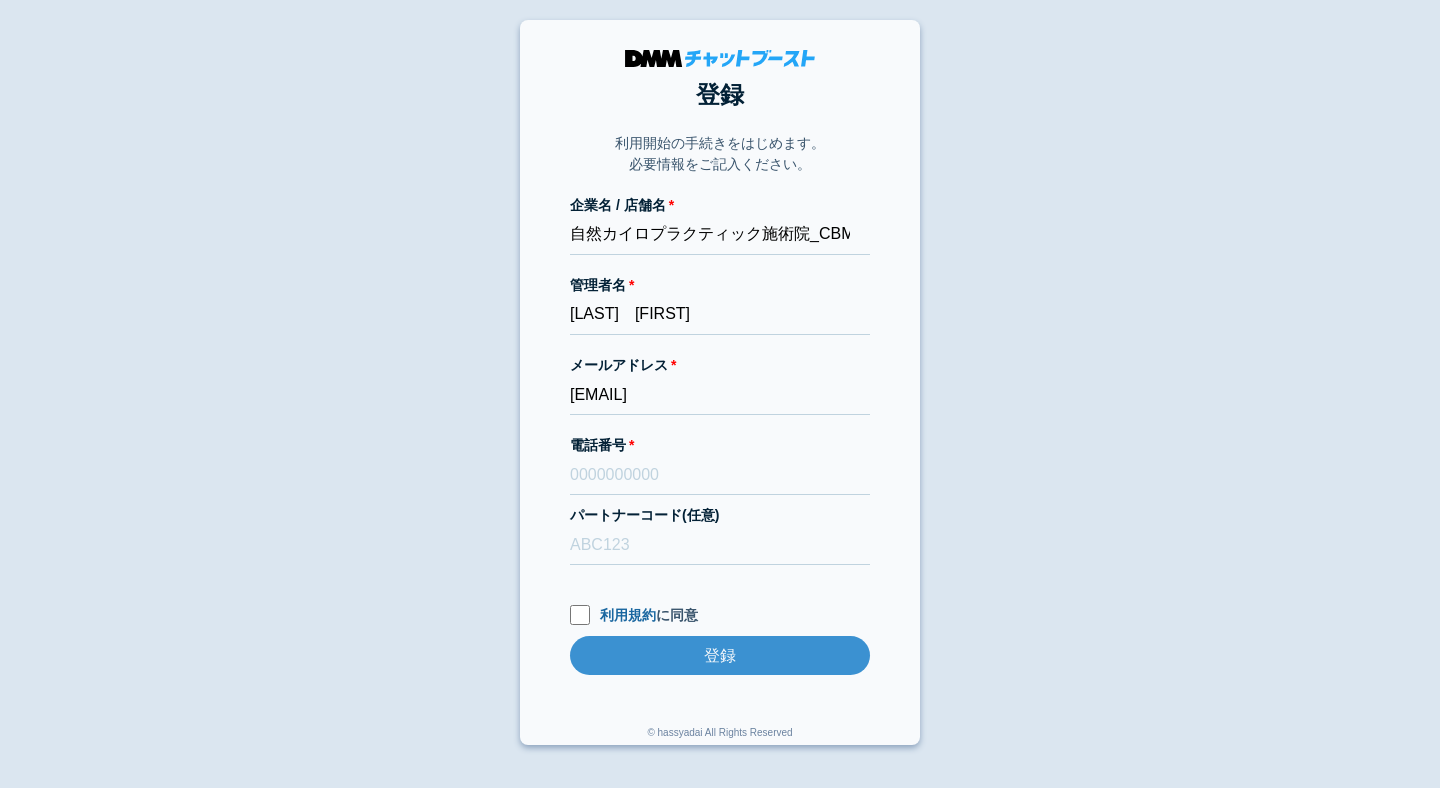click on "登録
利用開始の手続きをはじめます。 必要情報をご記入ください。
企業名 / 店舗名
自然カイロプラクティック施術院_CBM
管理者名
高橋　誠
メールアドレス
dmmboost-line+225@dmm.com
電話番号
パートナーコード(任意)
利用規約 に同意
登録
登録
© hassyadai All Rights Reserved" at bounding box center [720, 382] 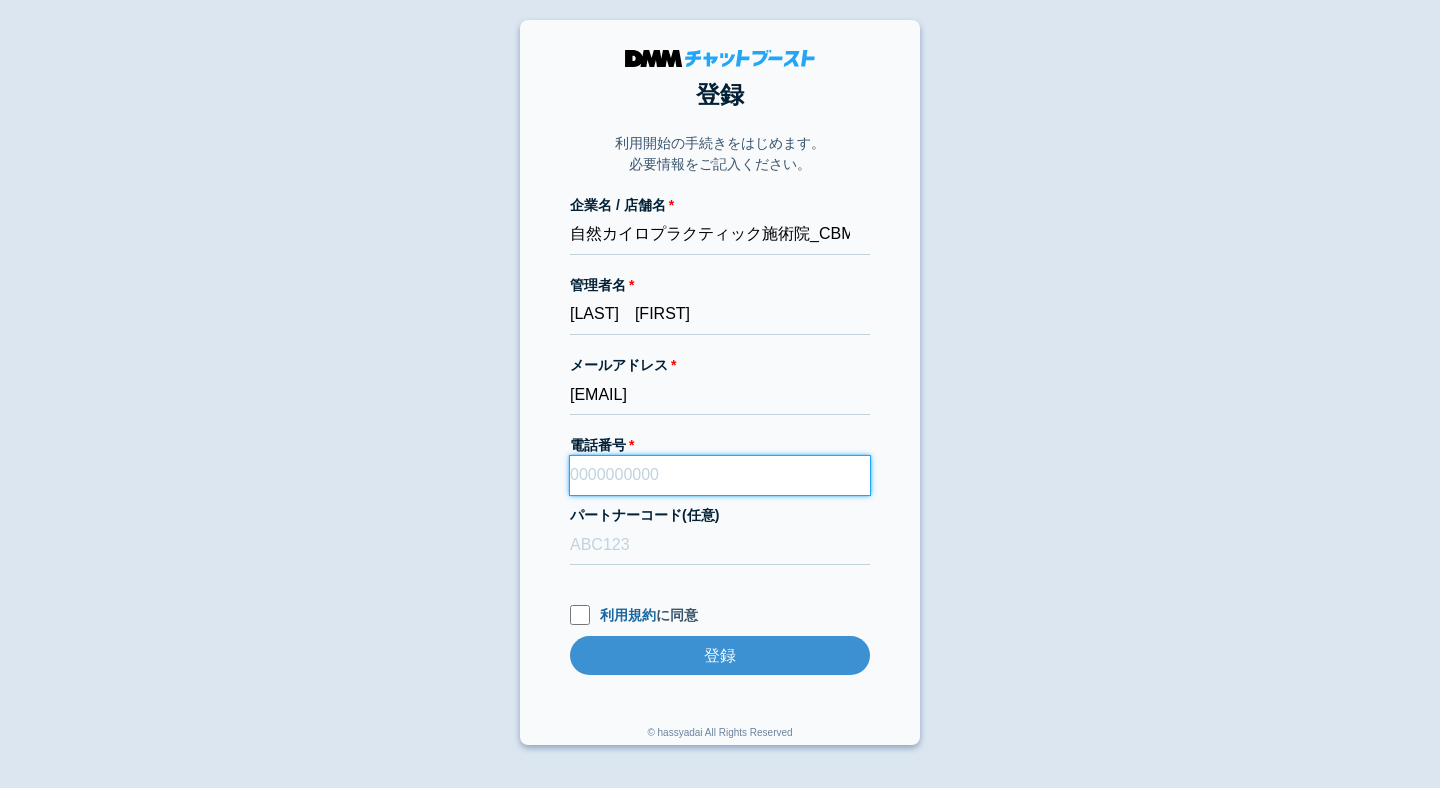 click on "電話番号" at bounding box center [720, 475] 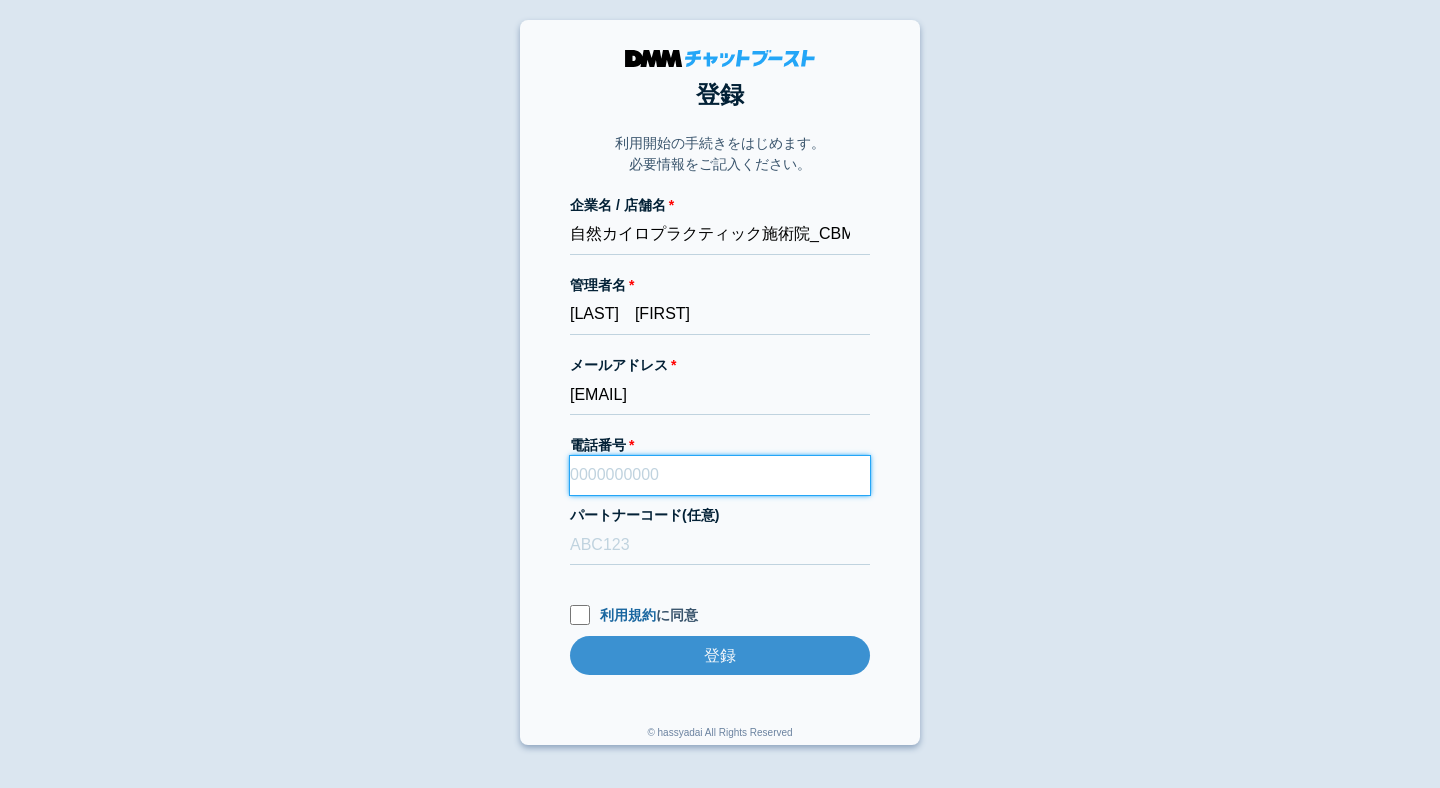 paste on "09071695268" 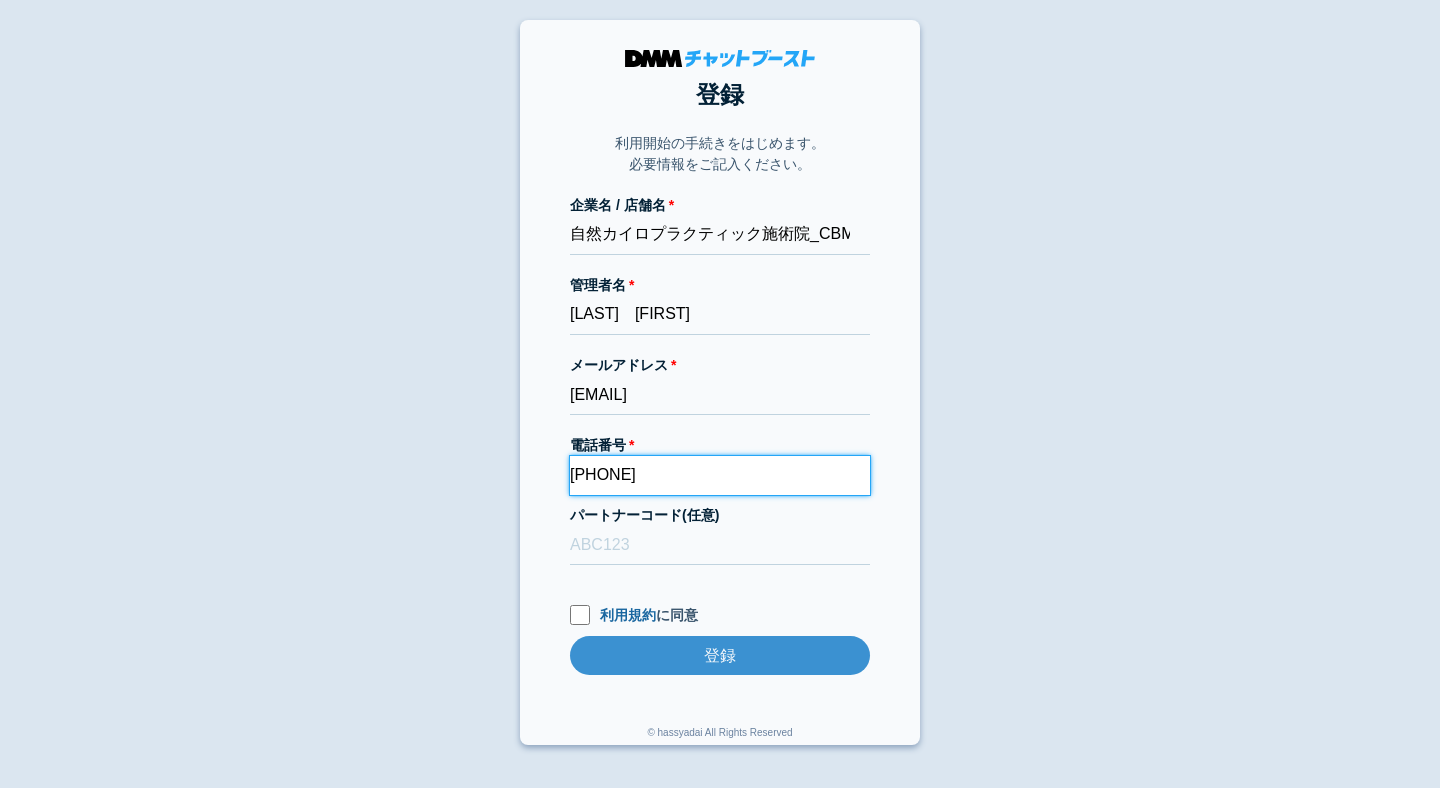 type on "09071695268" 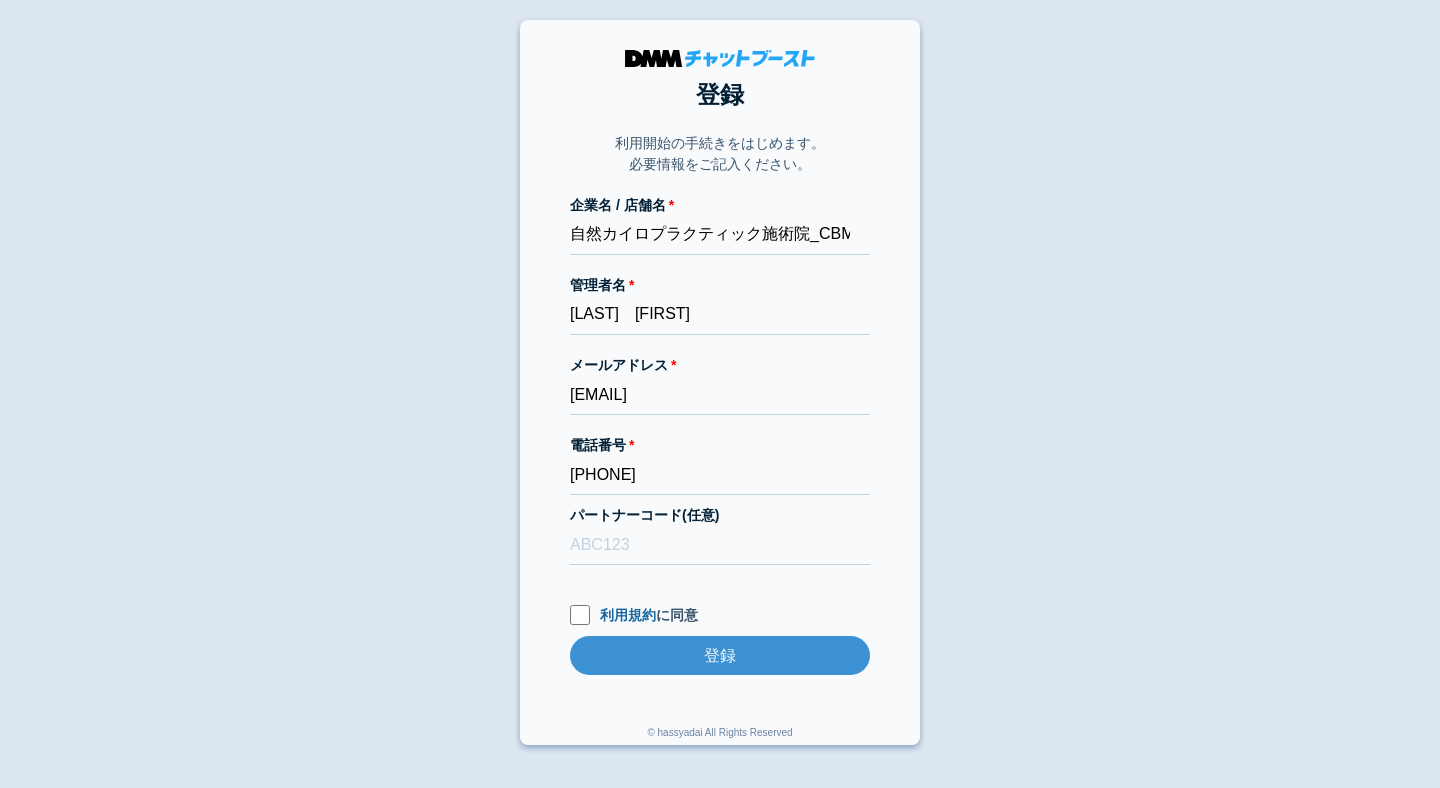 click on "登録
利用開始の手続きをはじめます。 必要情報をご記入ください。
企業名 / 店舗名
自然カイロプラクティック施術院_CBM
管理者名
高橋　誠
メールアドレス
dmmboost-line+225@dmm.com
電話番号
09071695268
パートナーコード(任意)
利用規約 に同意
登録
登録
© hassyadai All Rights Reserved" at bounding box center (720, 382) 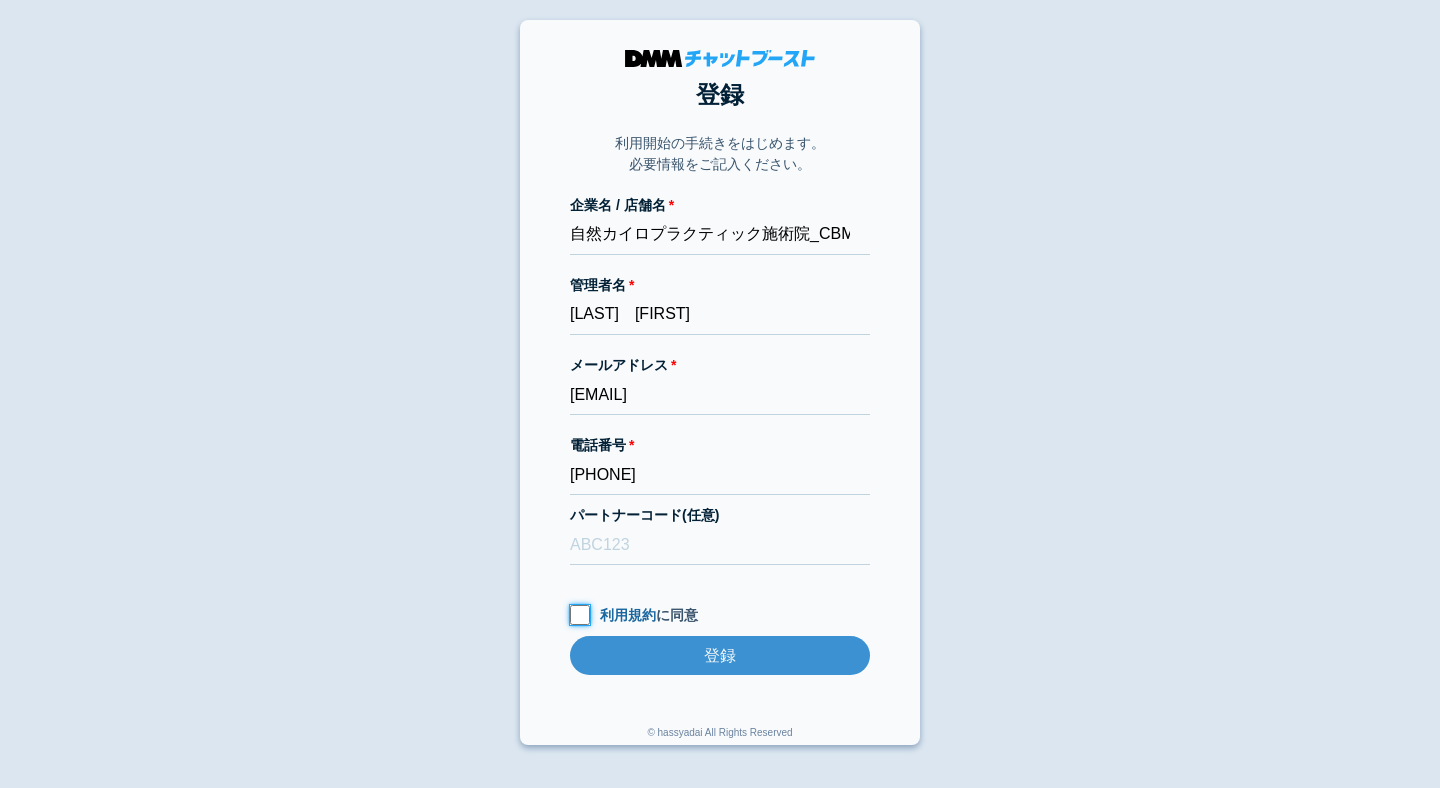 click on "利用規約 に同意" at bounding box center (580, 615) 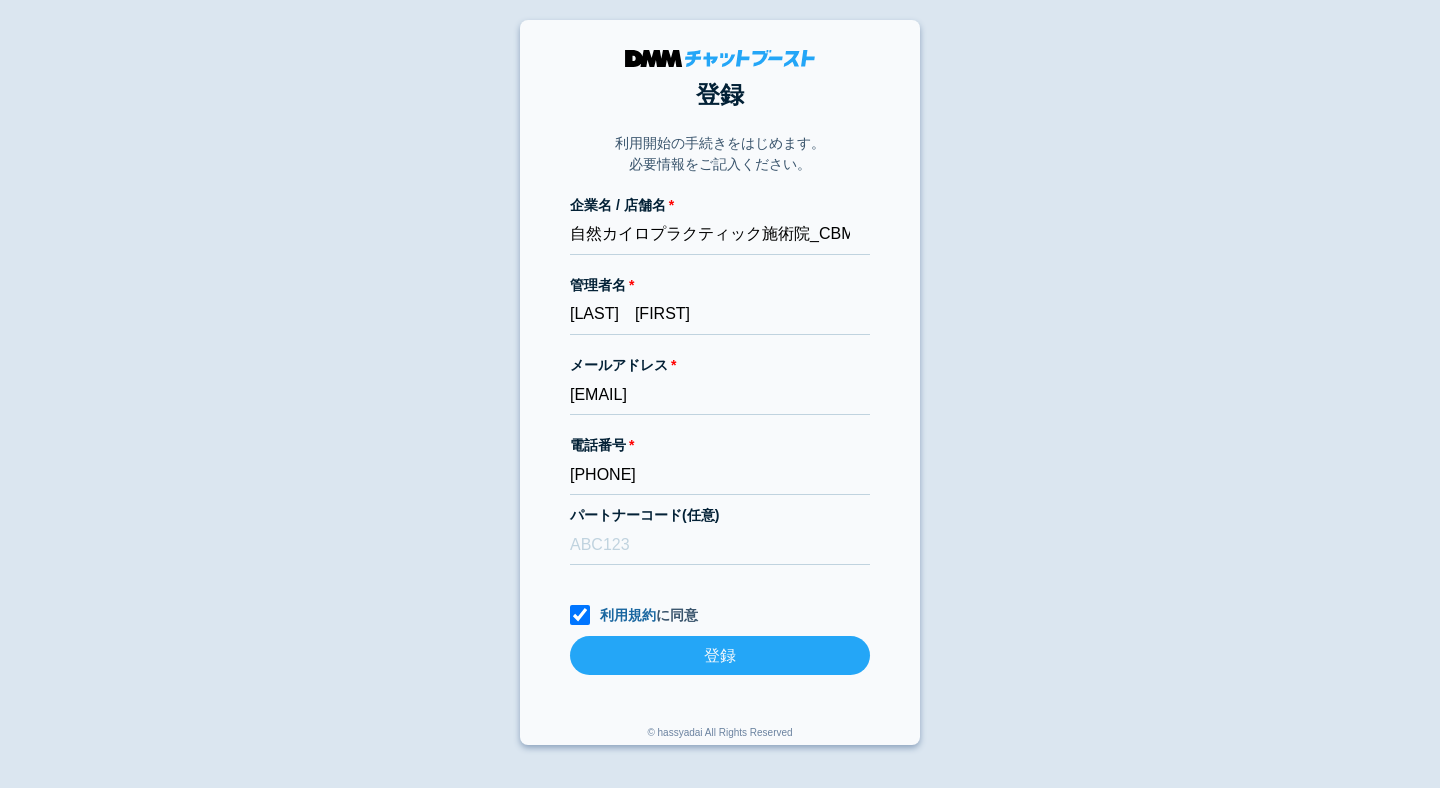 click on "登録" at bounding box center (720, 655) 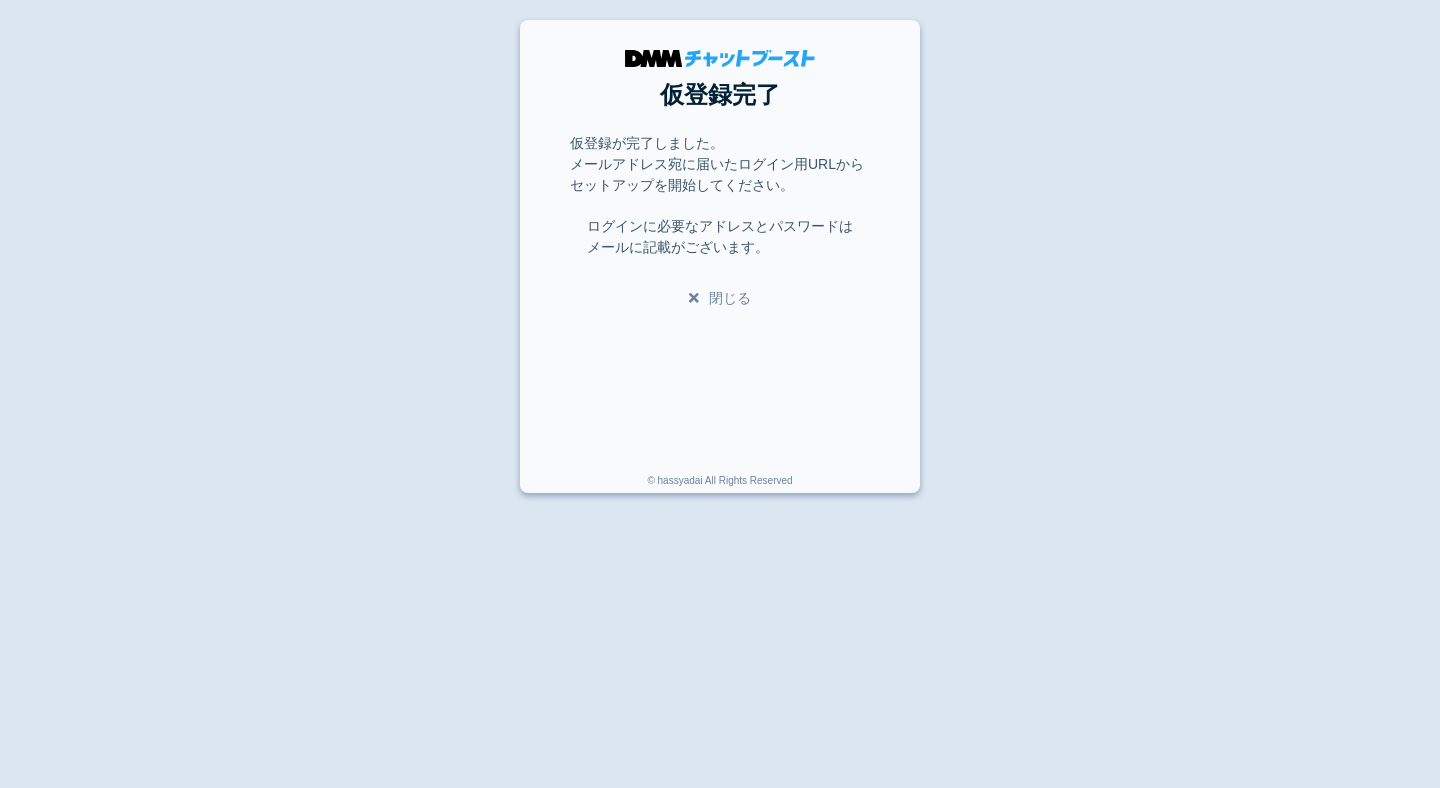 scroll, scrollTop: 0, scrollLeft: 0, axis: both 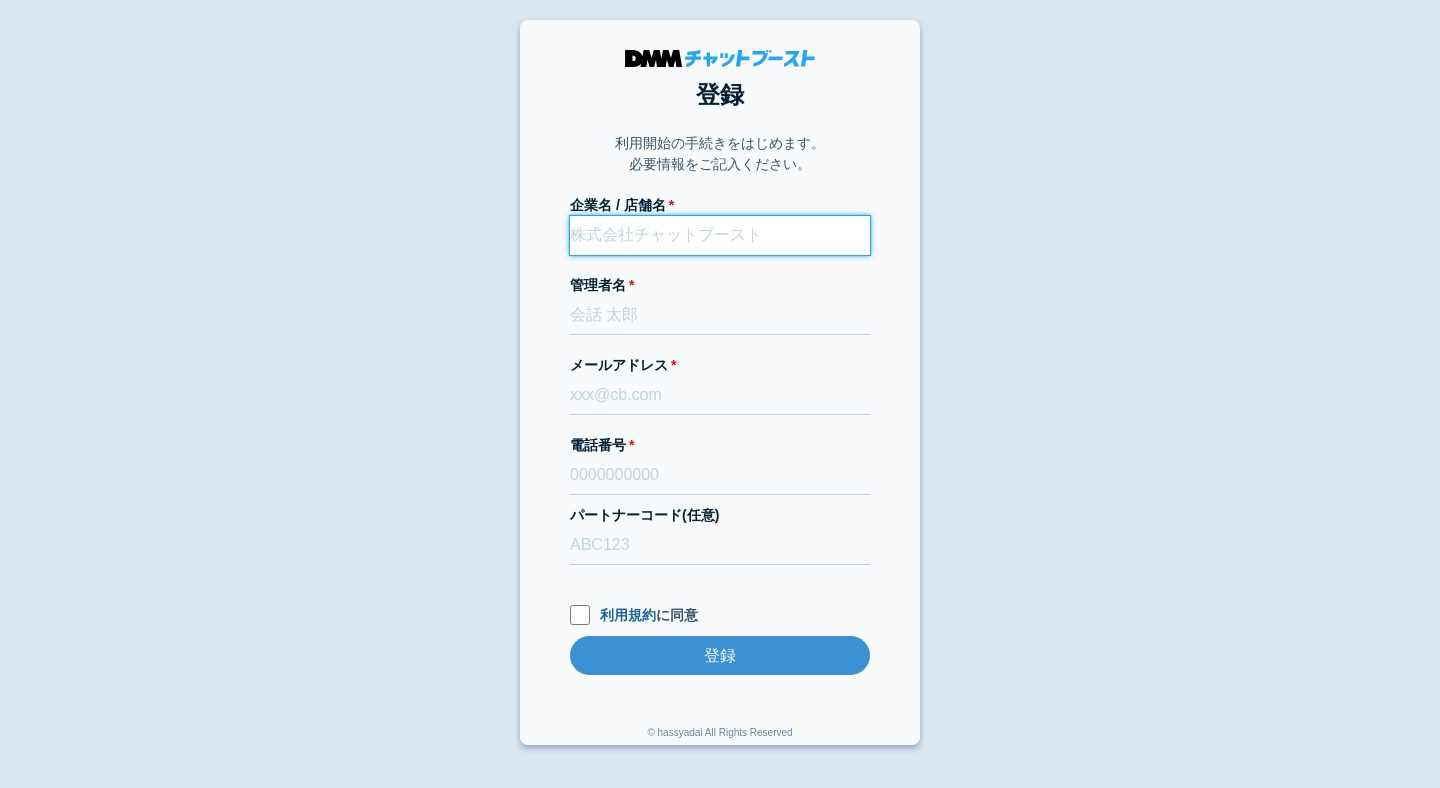 click on "企業名 / 店舗名" at bounding box center (720, 235) 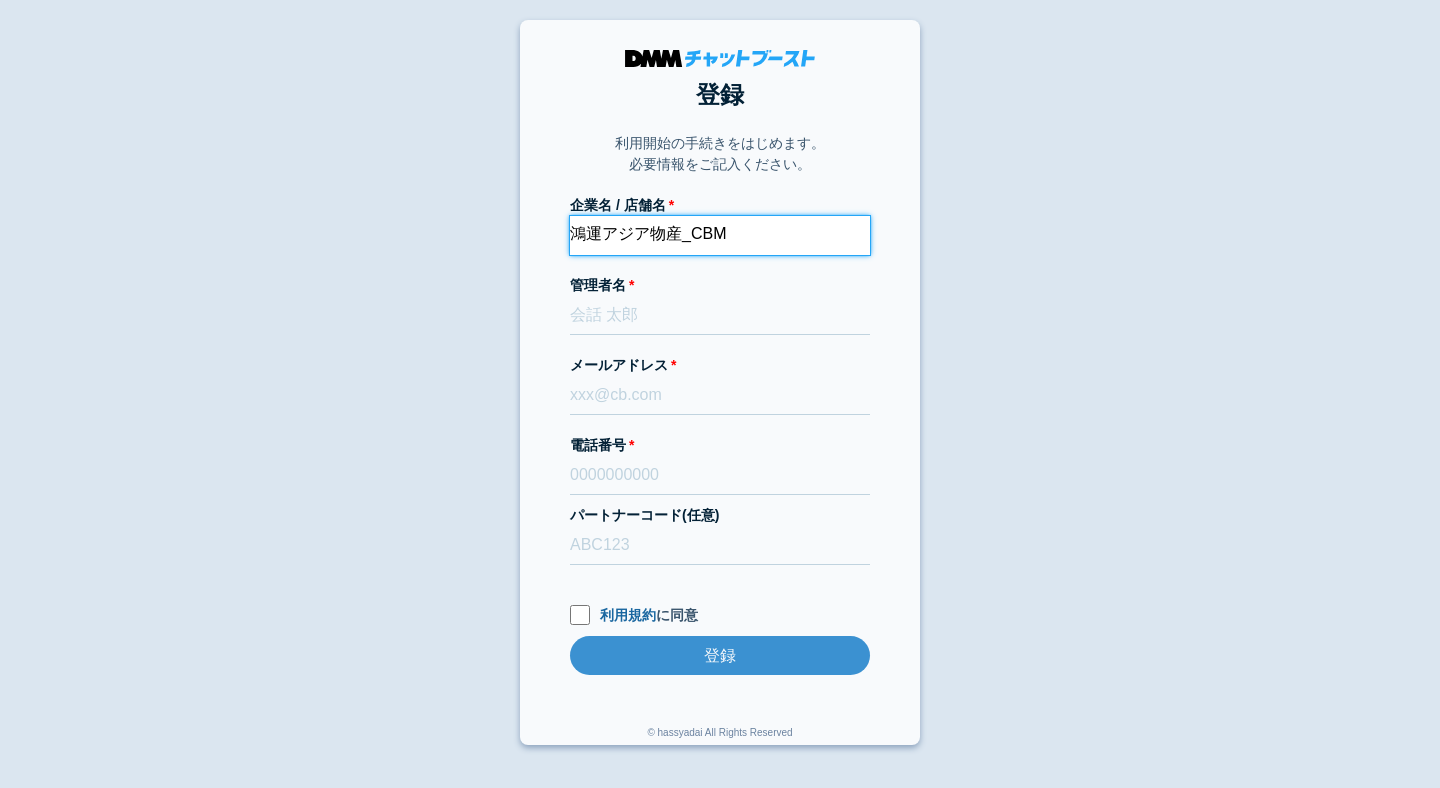 type on "鴻運アジア物産_CBM" 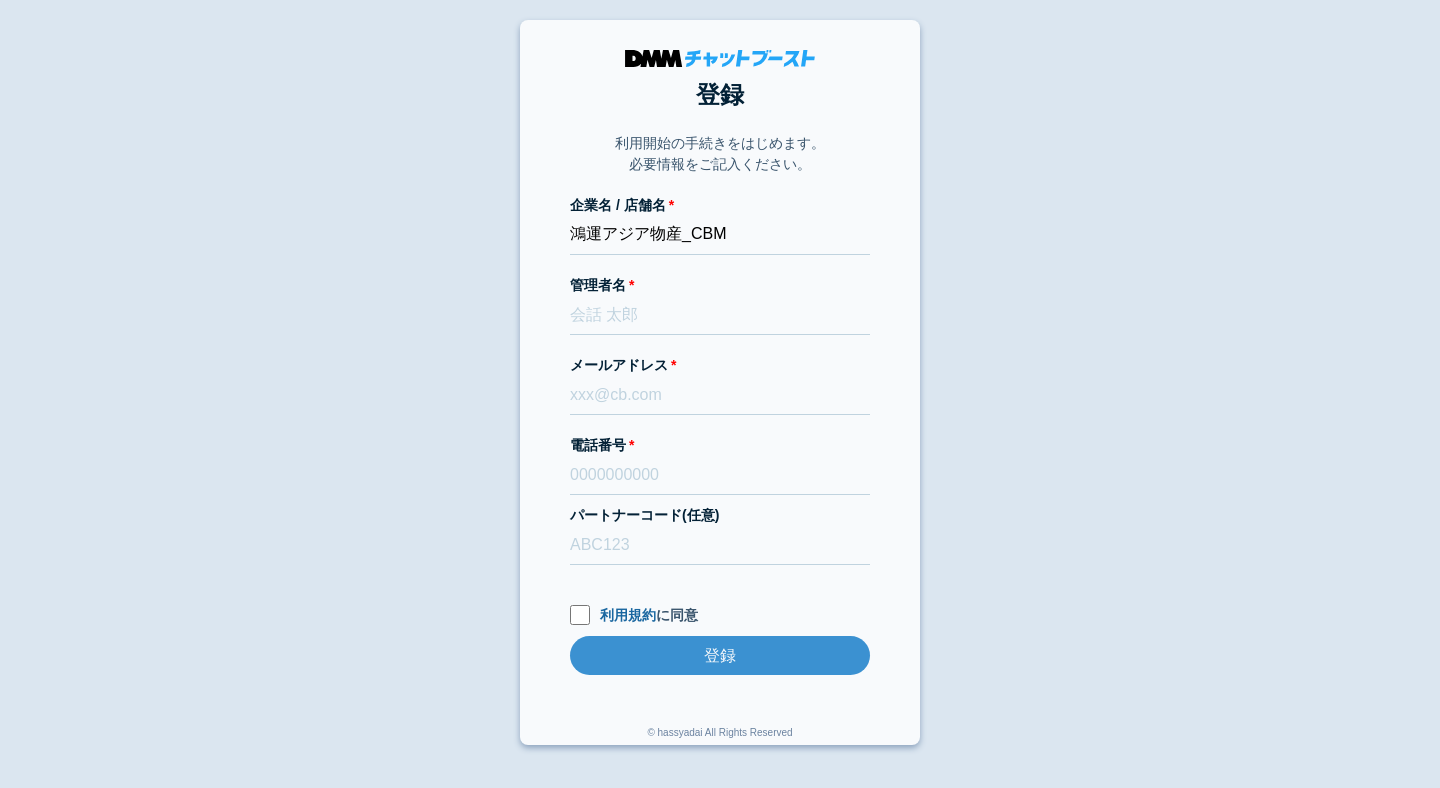 click on "登録
利用開始の手続きをはじめます。 必要情報をご記入ください。
企業名 / 店舗名
鴻運アジア物産_CBM
管理者名
メールアドレス
電話番号
パートナーコード(任意)
利用規約 に同意
登録
登録
© hassyadai All Rights Reserved" at bounding box center [720, 382] 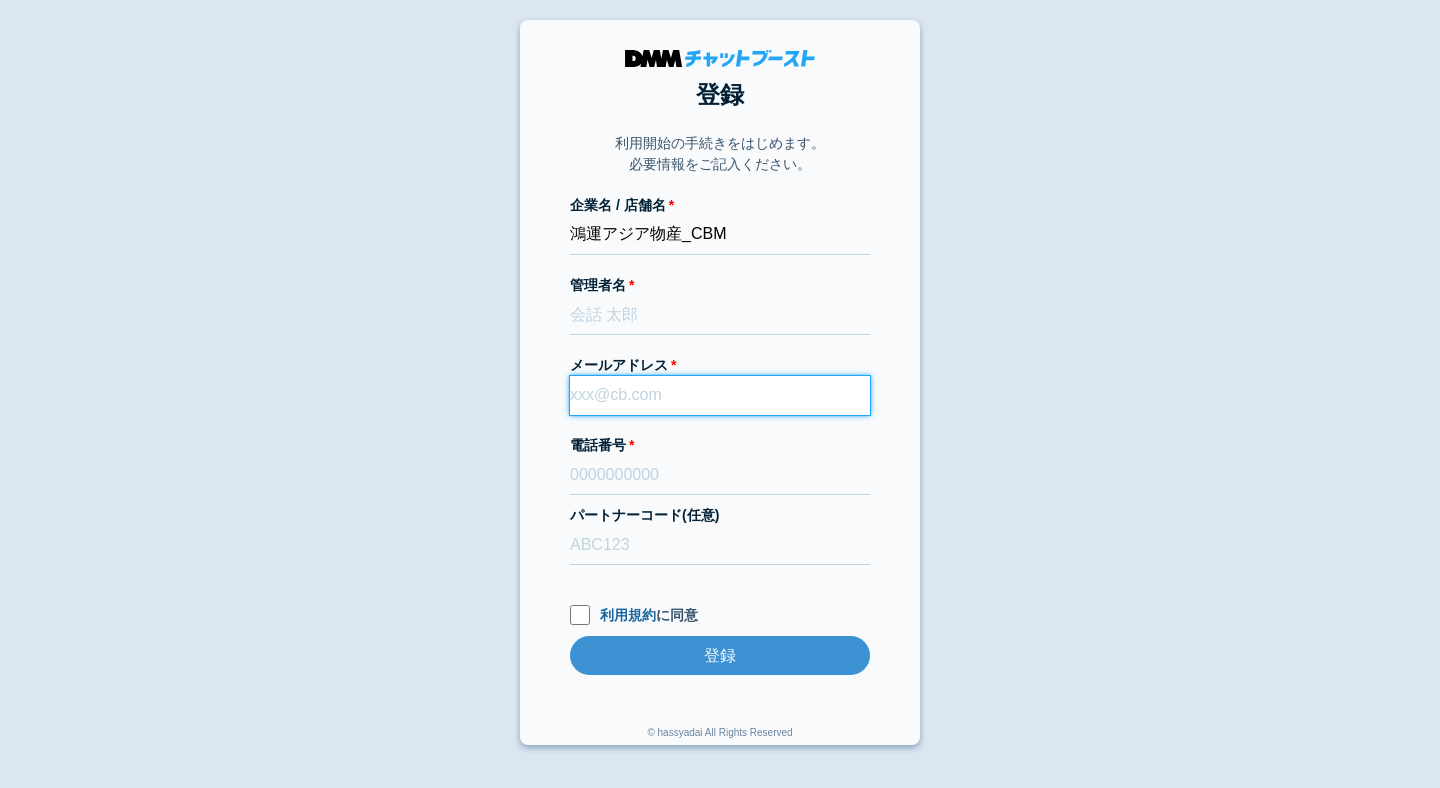 click on "メールアドレス" at bounding box center [720, 395] 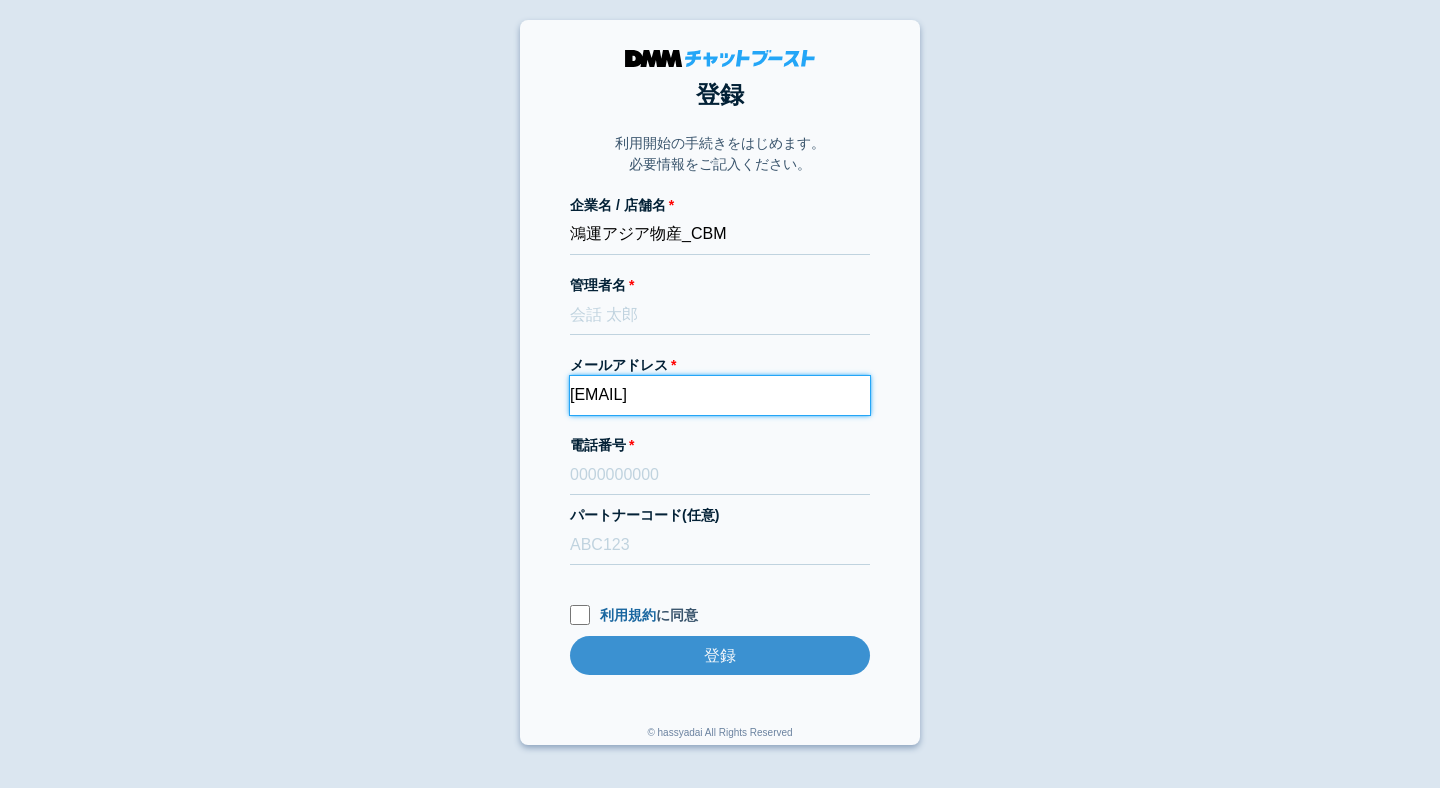 type on "[EMAIL]" 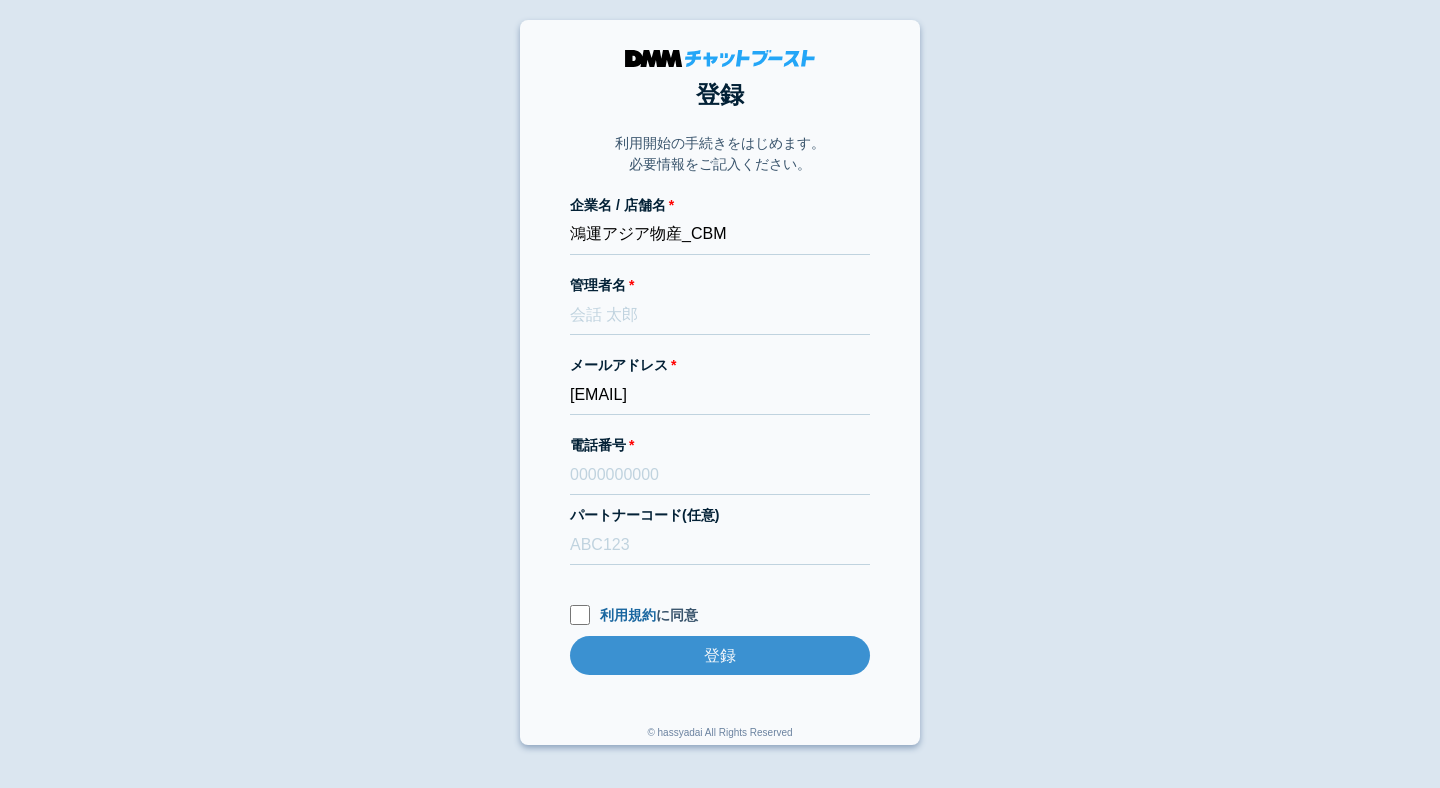 click on "登録
利用開始の手続きをはじめます。 必要情報をご記入ください。
企業名 / 店舗名
鴻運アジア物産_CBM
管理者名
メールアドレス
[EMAIL]
電話番号
パートナーコード(任意)
利用規約 に同意
登録
登録
© hassyadai All Rights Reserved" at bounding box center [720, 382] 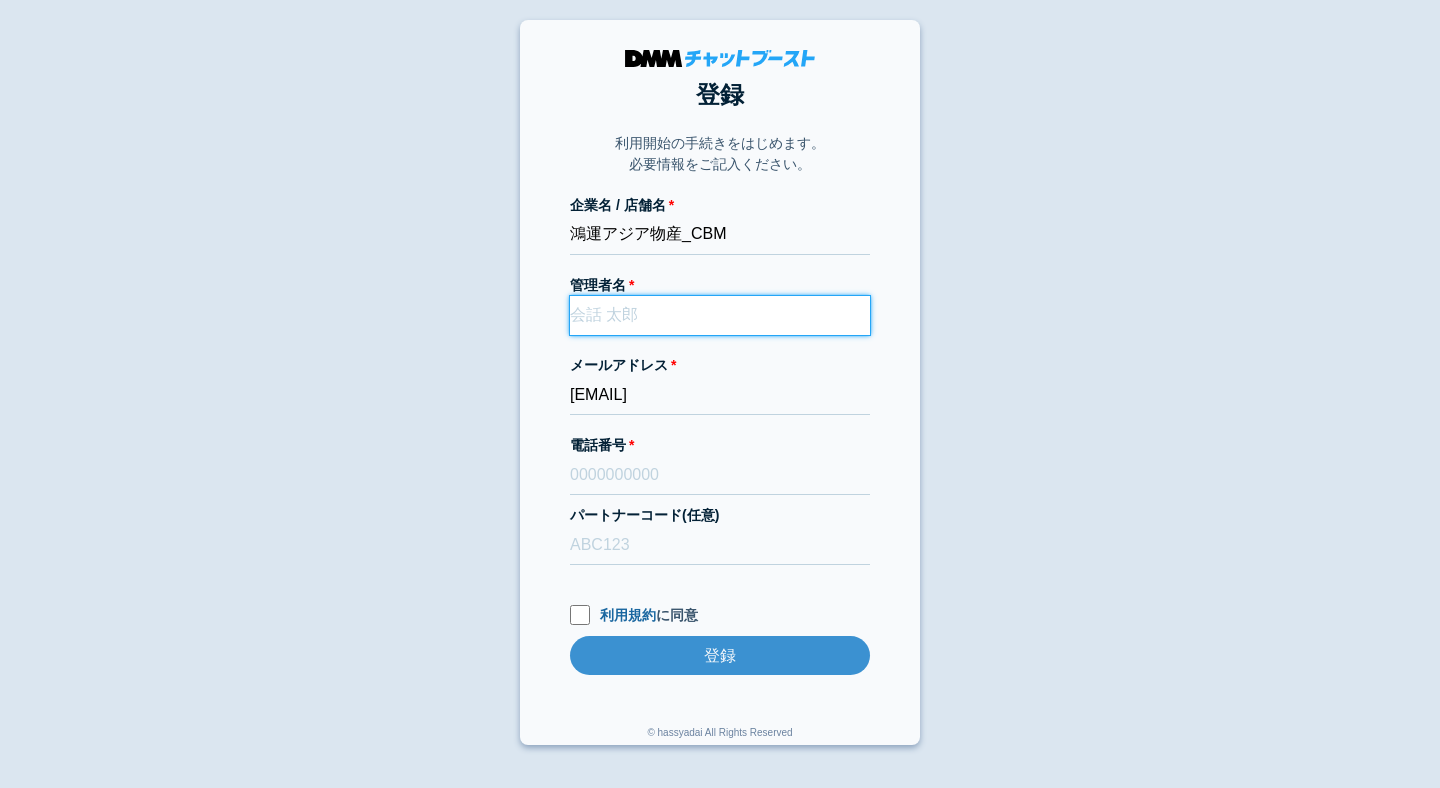 click on "管理者名" at bounding box center [720, 315] 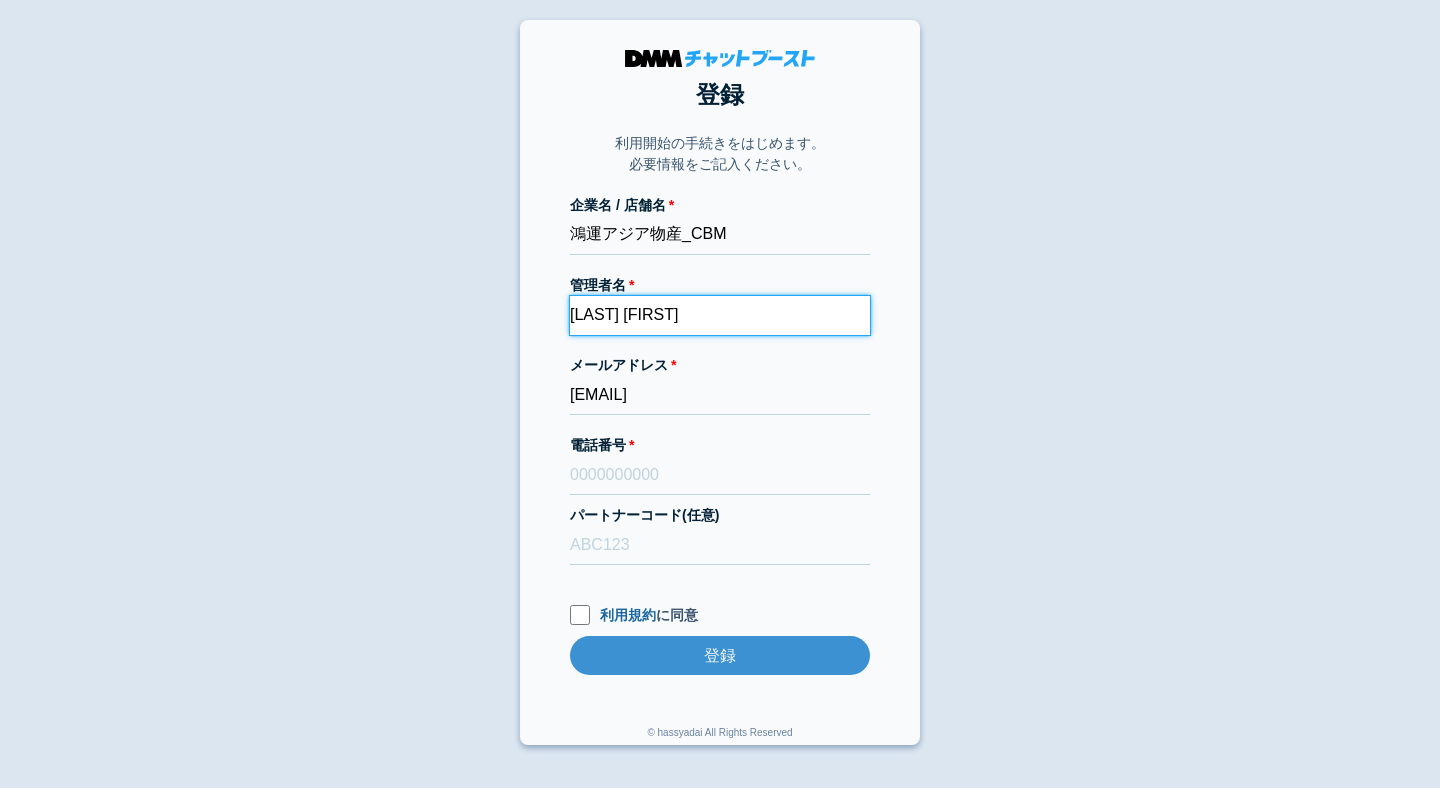 type on "[LAST] [FIRST]" 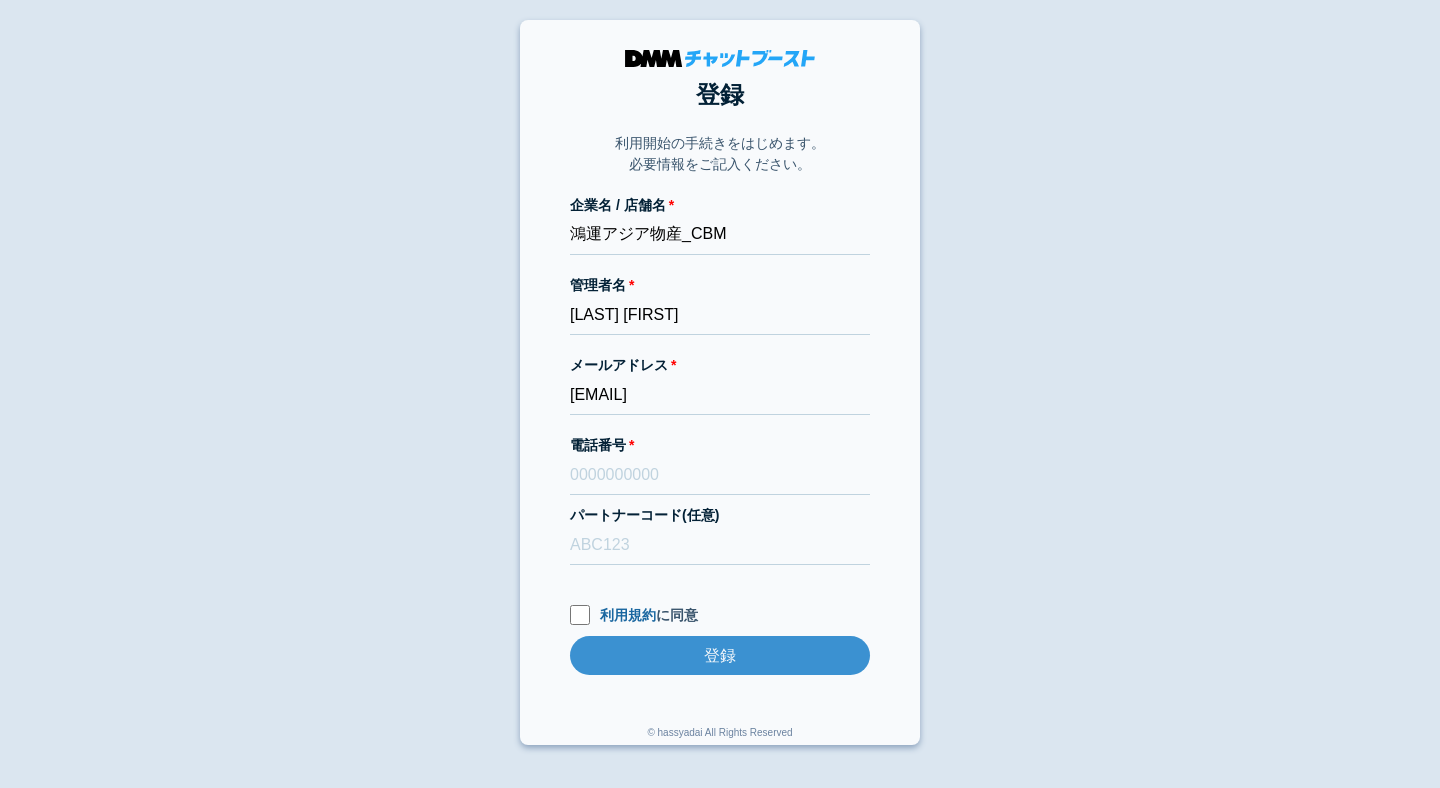 click on "登録
利用開始の手続きをはじめます。 必要情報をご記入ください。
企業名 / 店舗名
鴻運アジア物産_CBM
管理者名
[LAST] [FIRST]
メールアドレス
[EMAIL]
電話番号
パートナーコード(任意)
利用規約 に同意
登録
登録
© hassyadai All Rights Reserved" at bounding box center [720, 382] 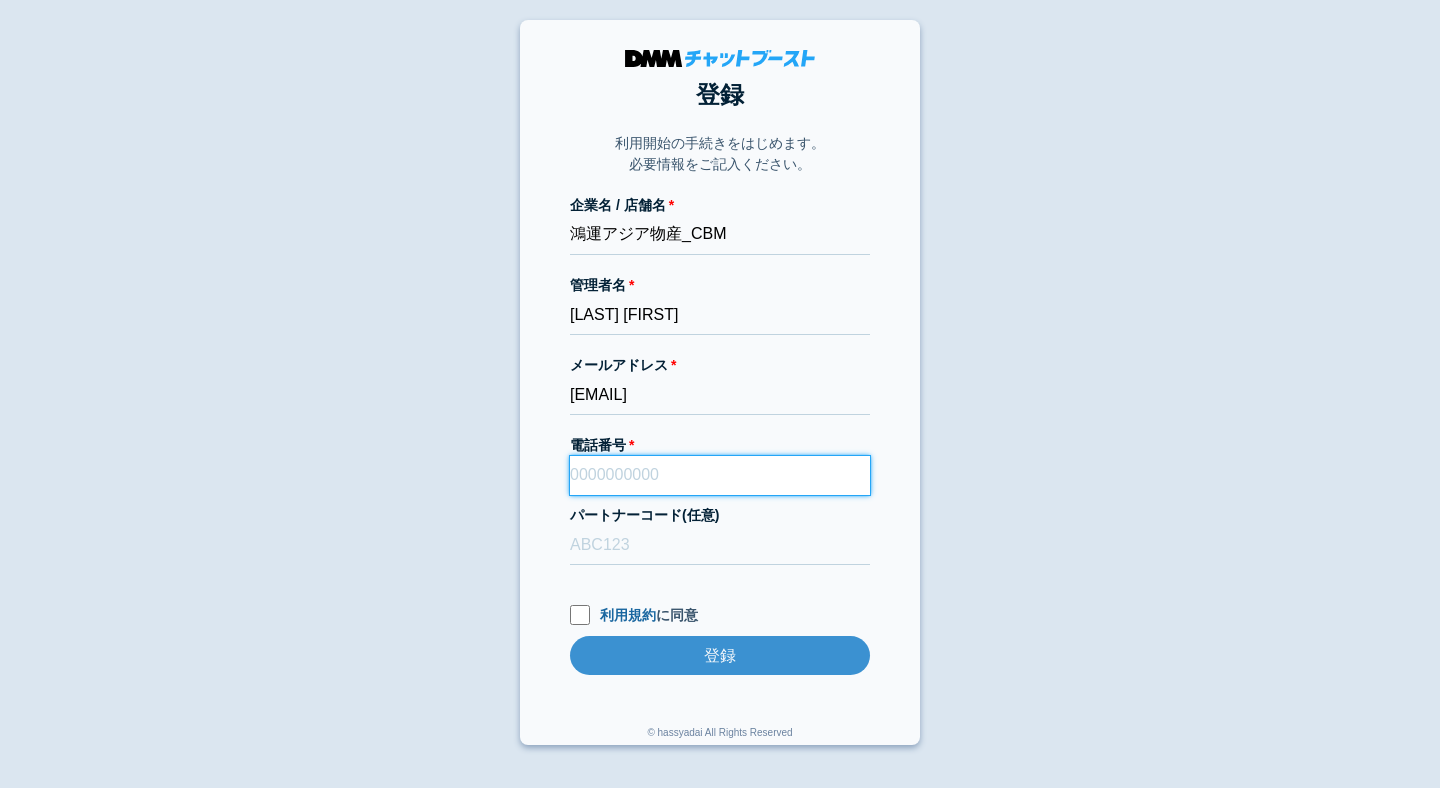 click on "電話番号" at bounding box center [720, 475] 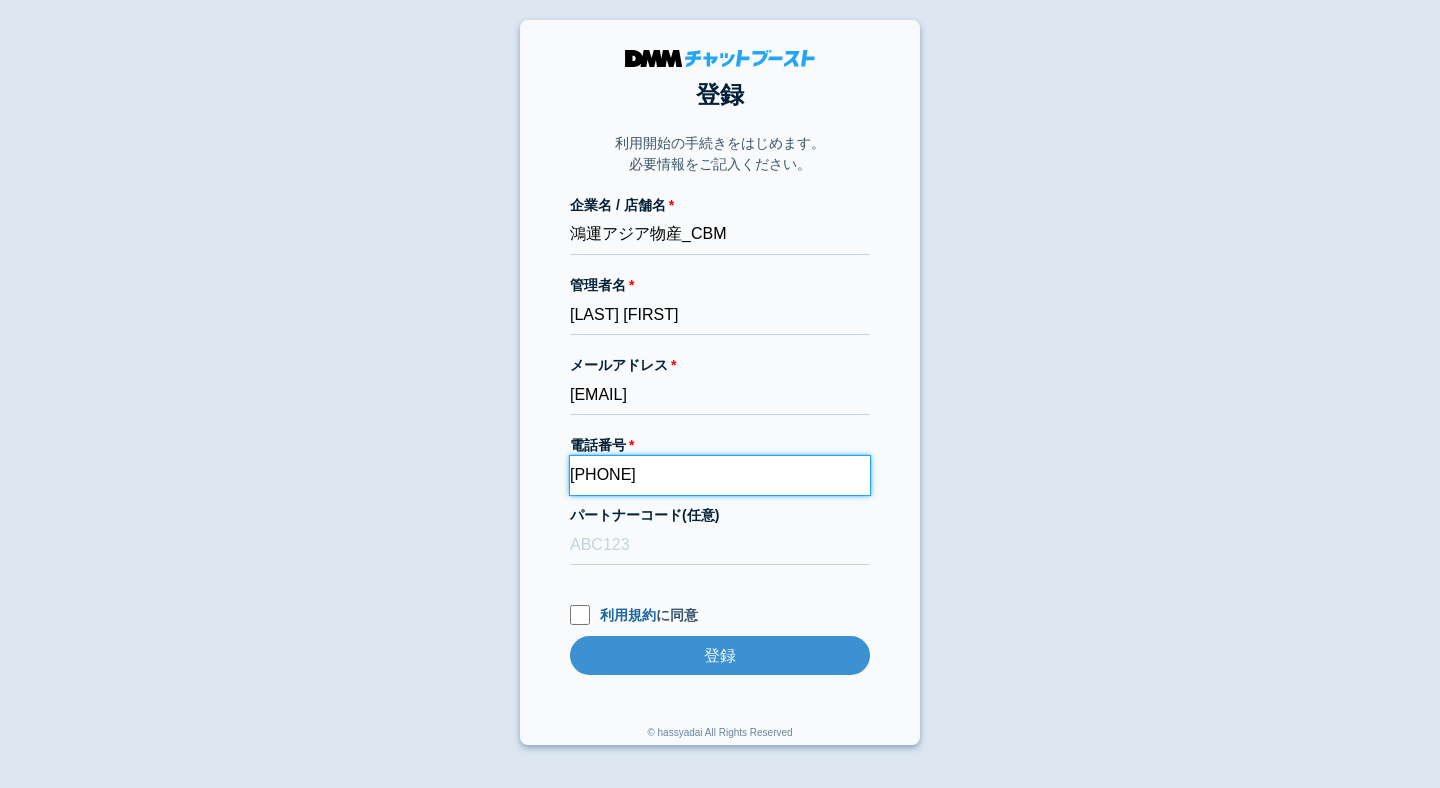 type on "[PHONE]" 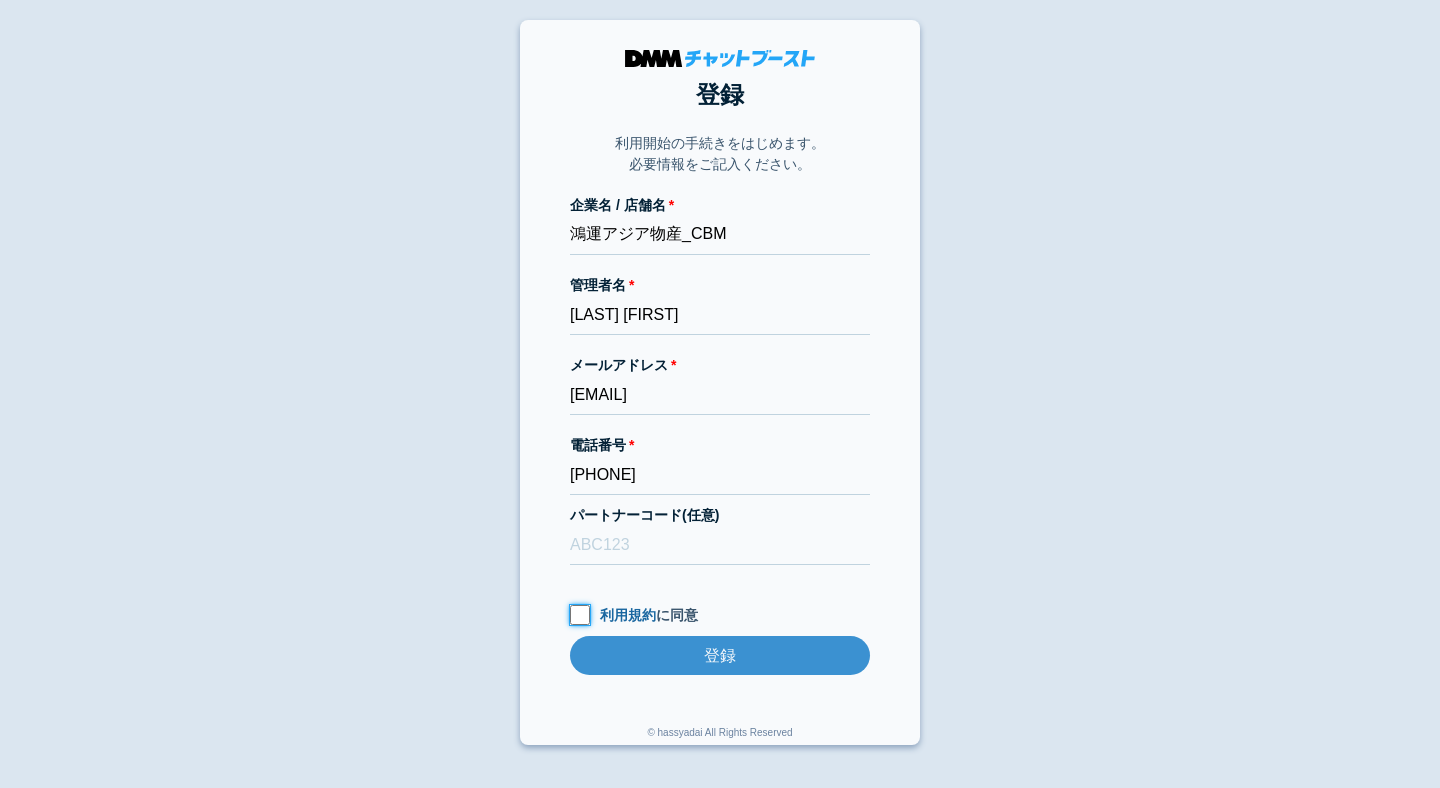 click on "利用規約 に同意" at bounding box center [580, 615] 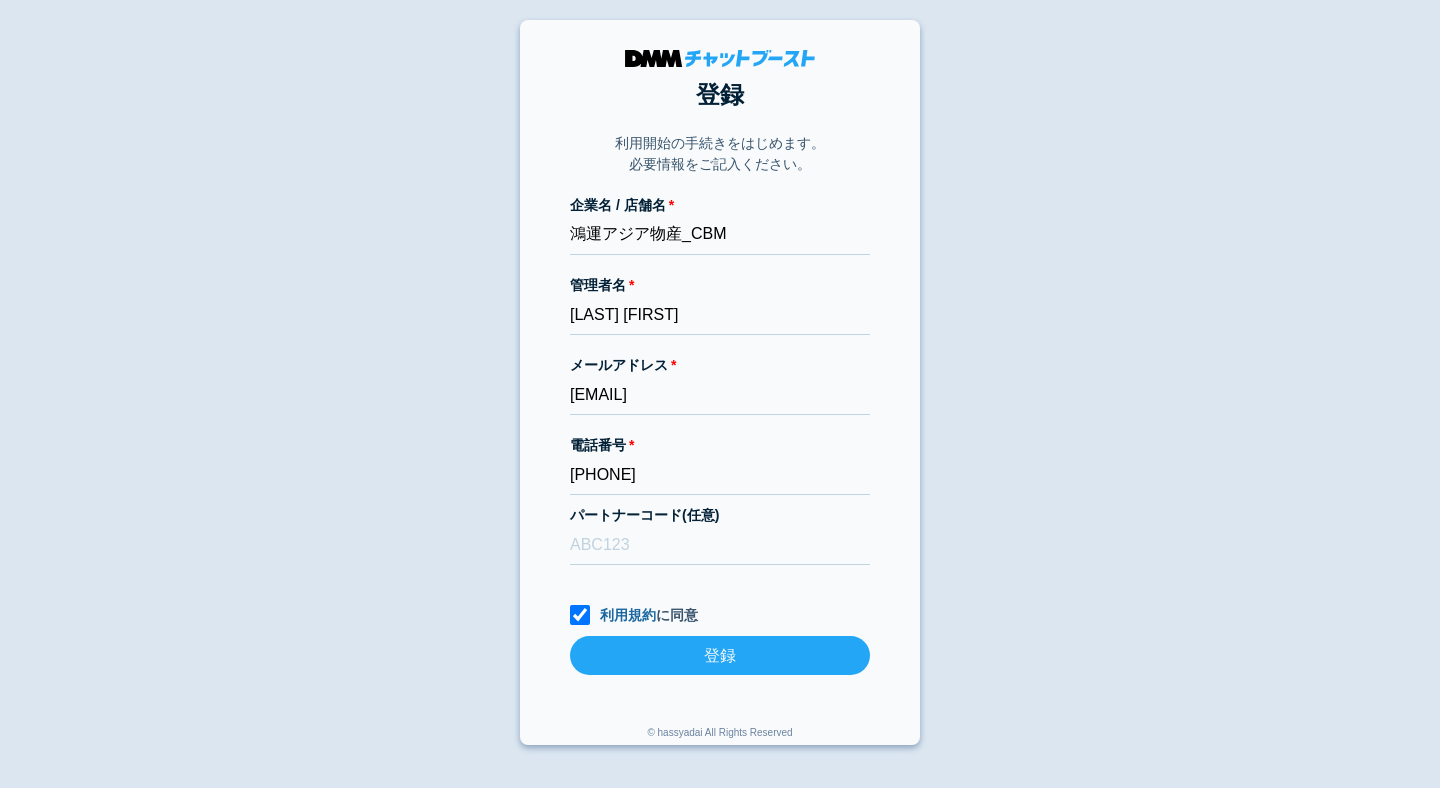 click on "登録" at bounding box center [720, 655] 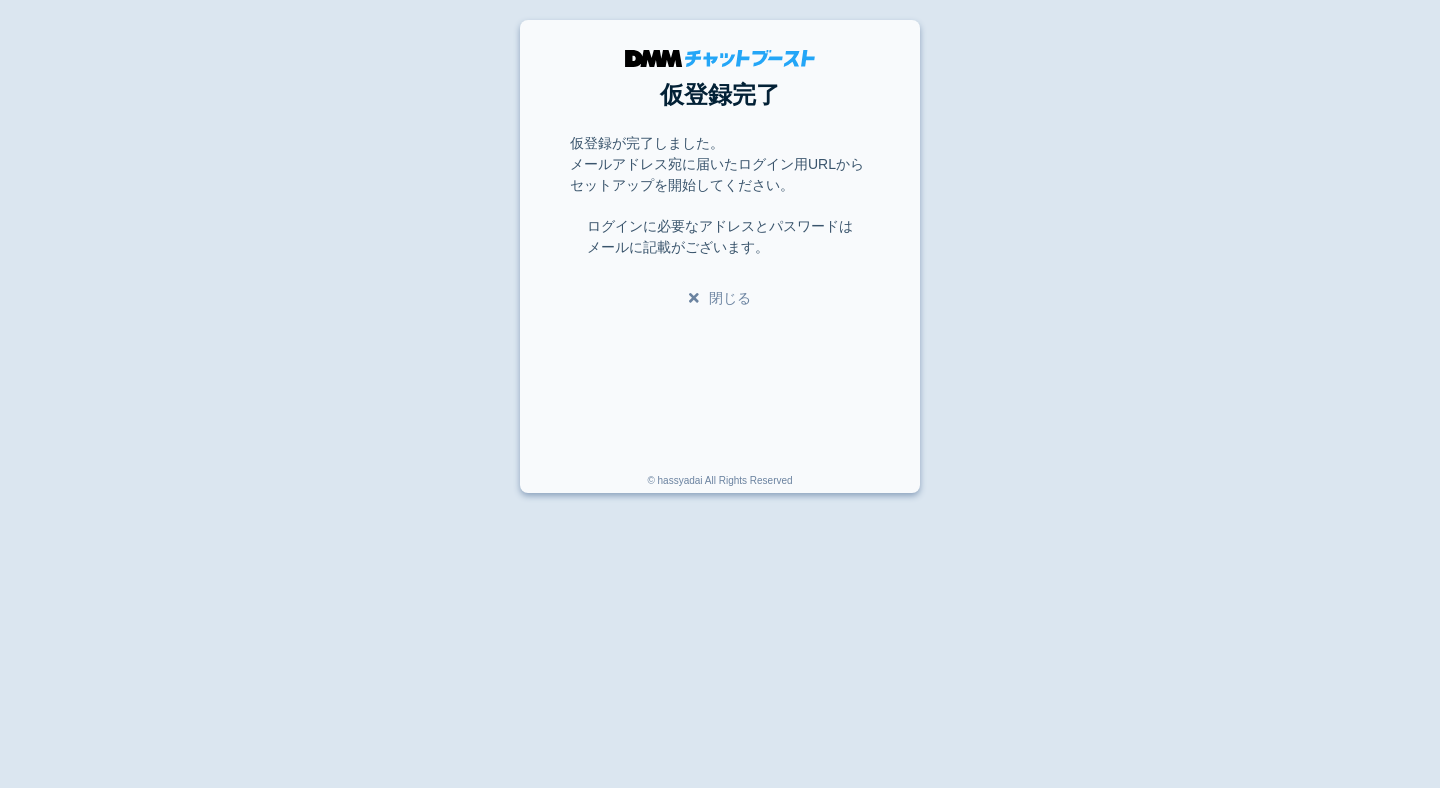 scroll, scrollTop: 0, scrollLeft: 0, axis: both 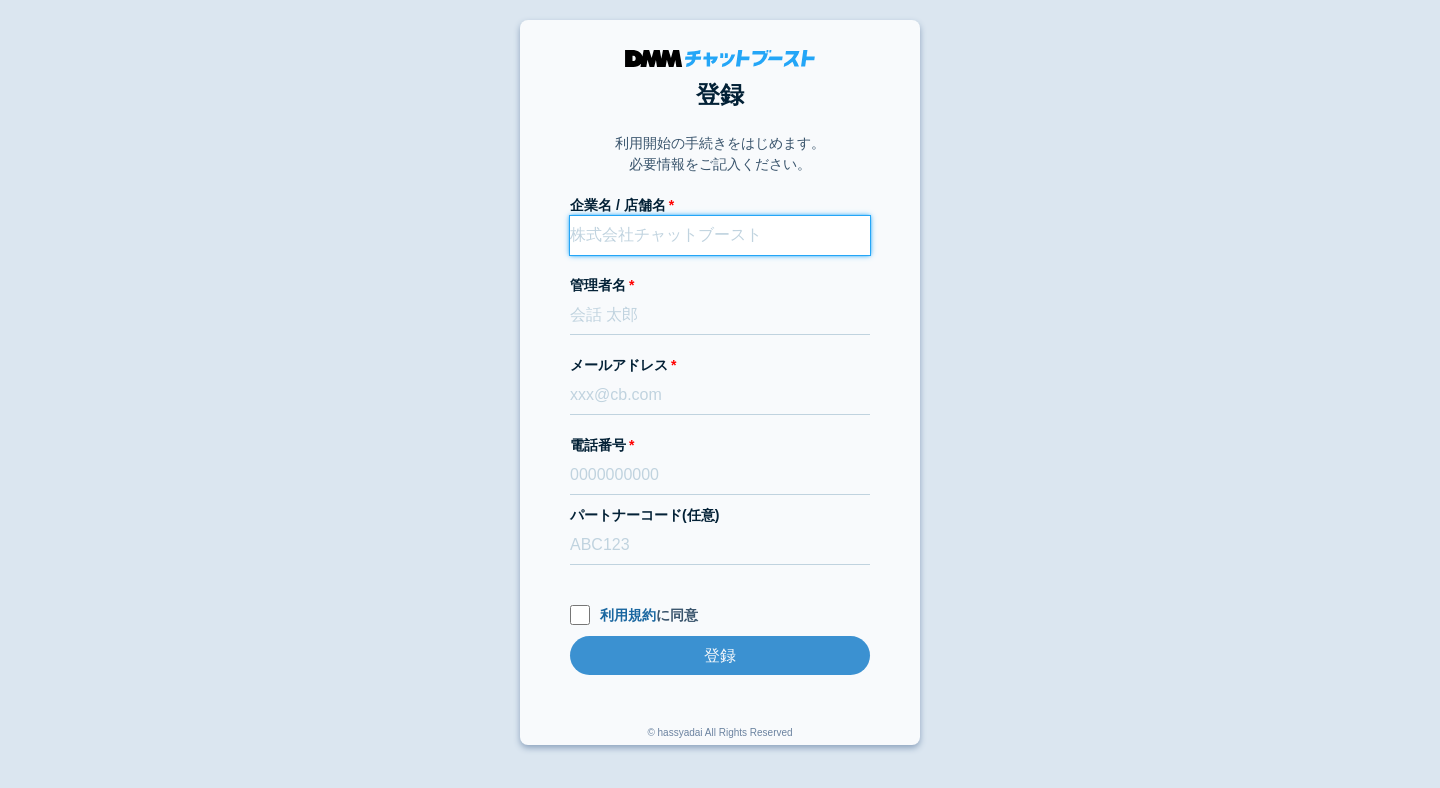 click on "企業名 / 店舗名" at bounding box center (720, 235) 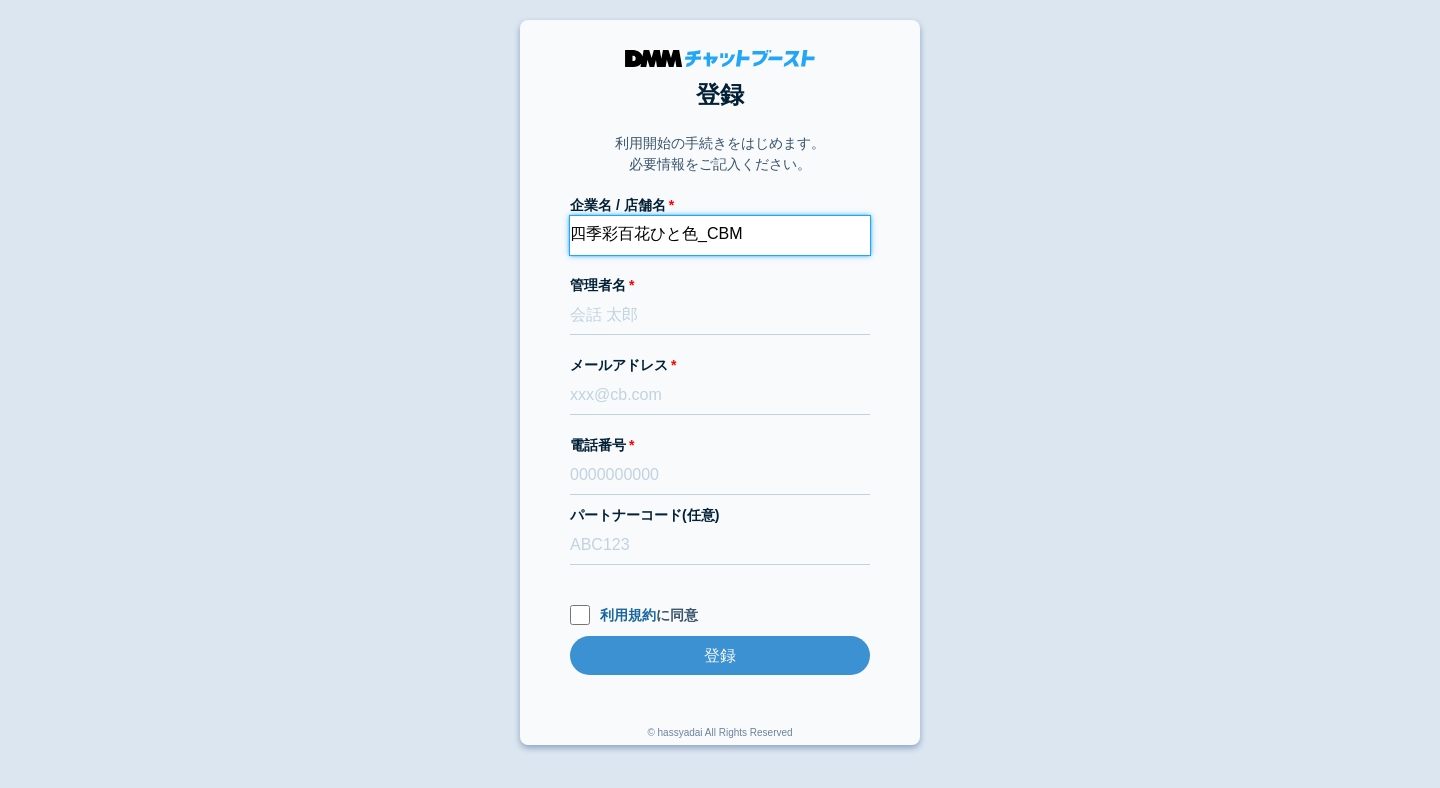 type on "四季彩百花ひと色_CBM" 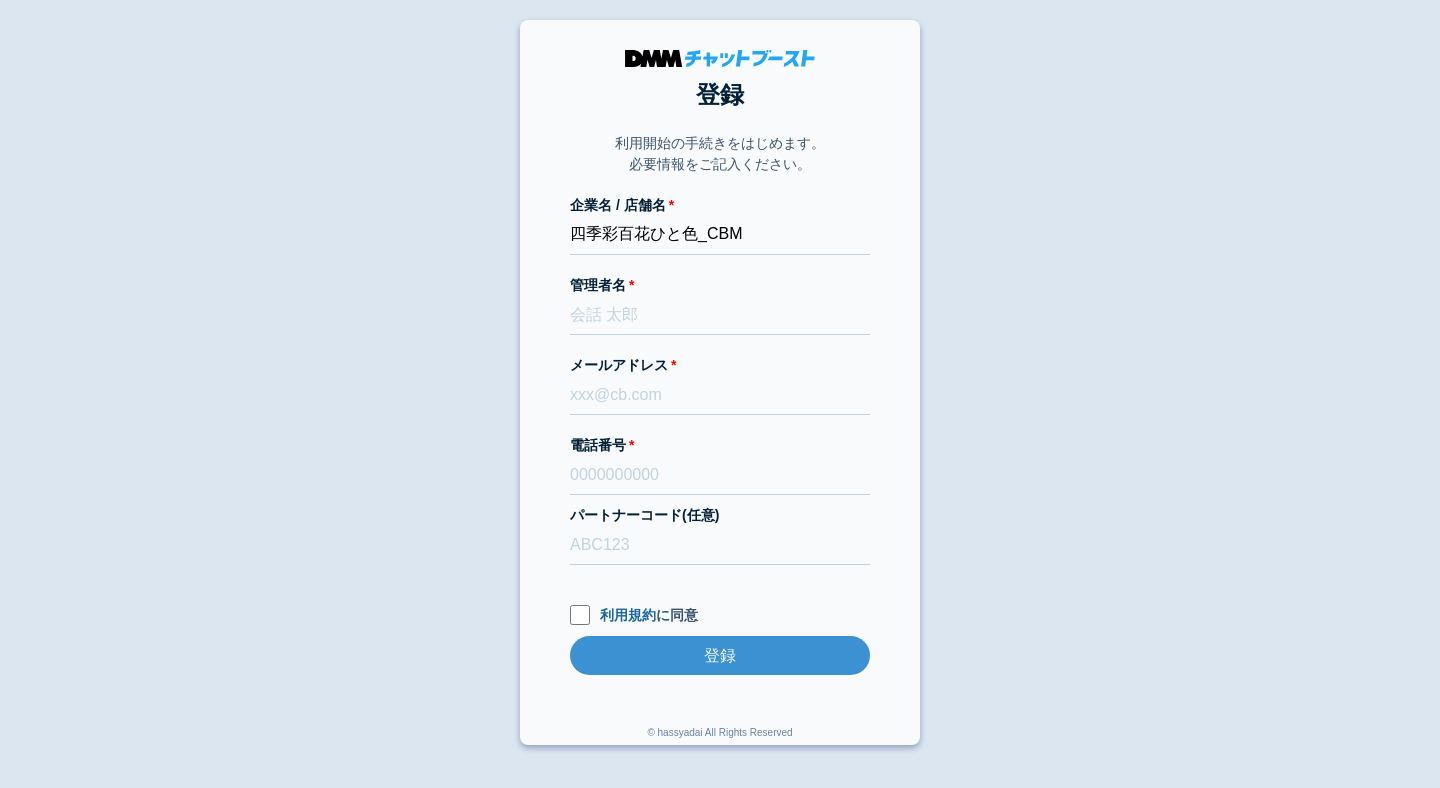 click on "登録
利用開始の手続きをはじめます。 必要情報をご記入ください。
企業名 / 店舗名
四季彩百花ひと色_CBM
管理者名
メールアドレス
電話番号
パートナーコード(任意)
利用規約 に同意
登録
登録
© hassyadai All Rights Reserved" at bounding box center [720, 382] 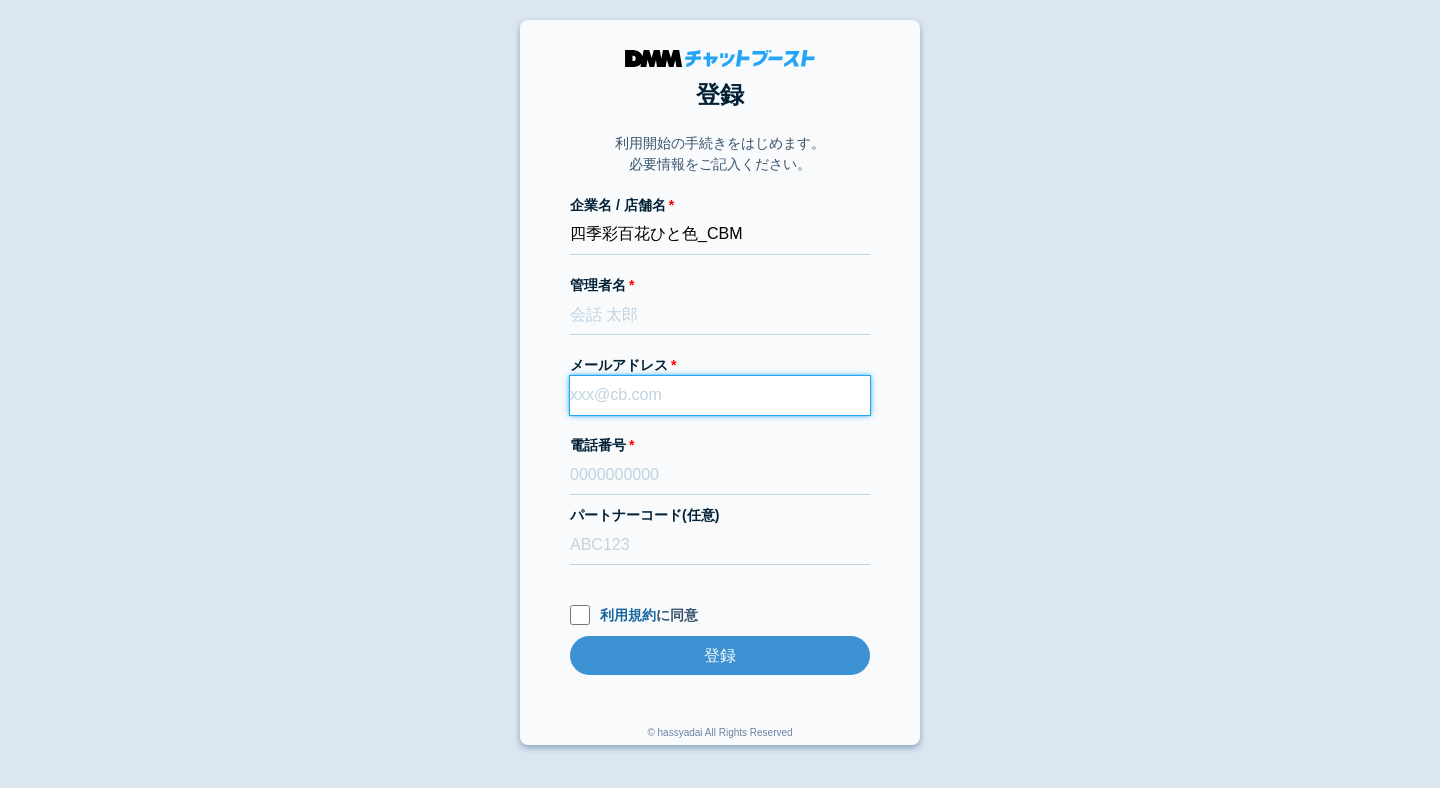click on "メールアドレス" at bounding box center [720, 395] 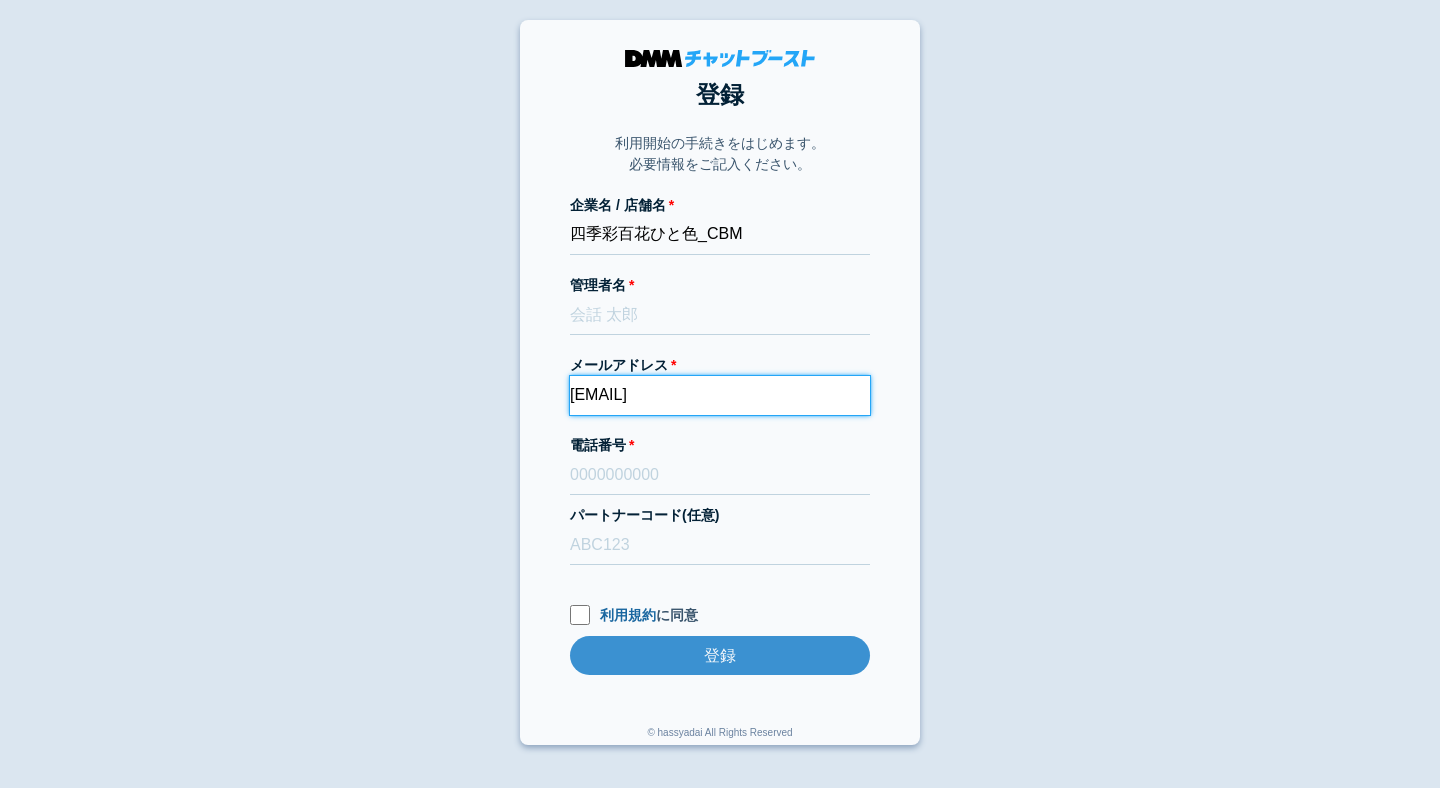 type on "[EMAIL]" 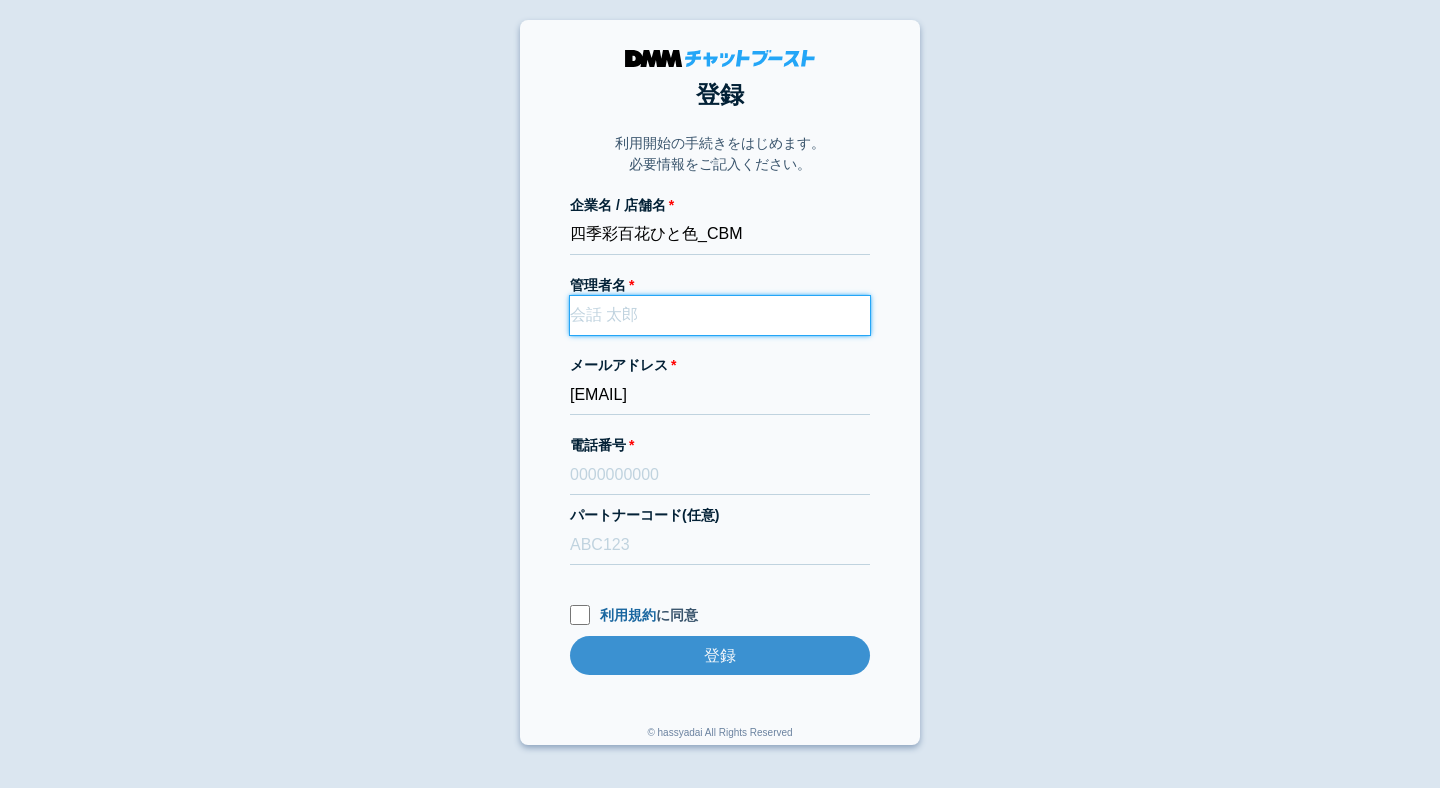 click on "管理者名" at bounding box center [720, 315] 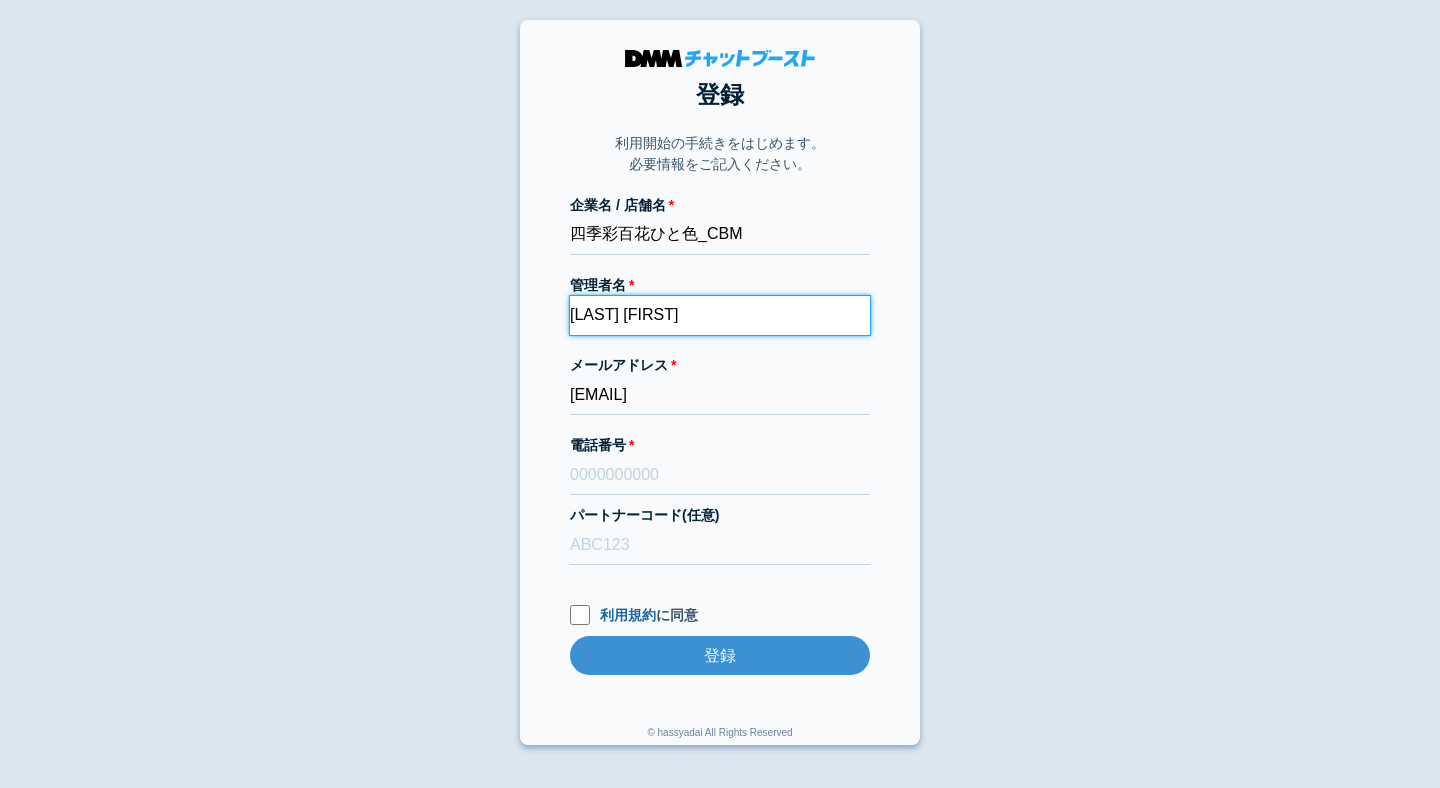 type on "[LAST] [FIRST]" 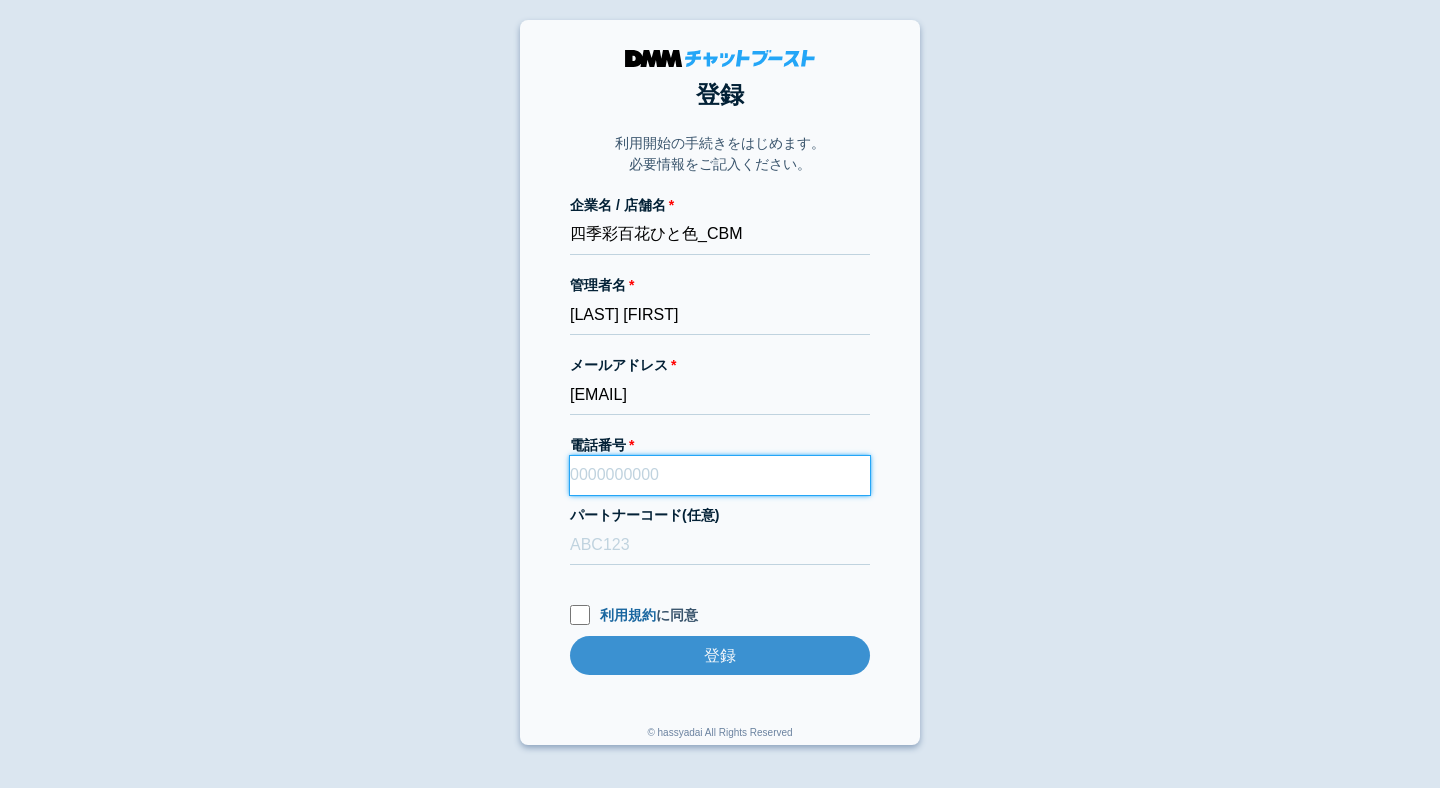 click on "電話番号" at bounding box center (720, 475) 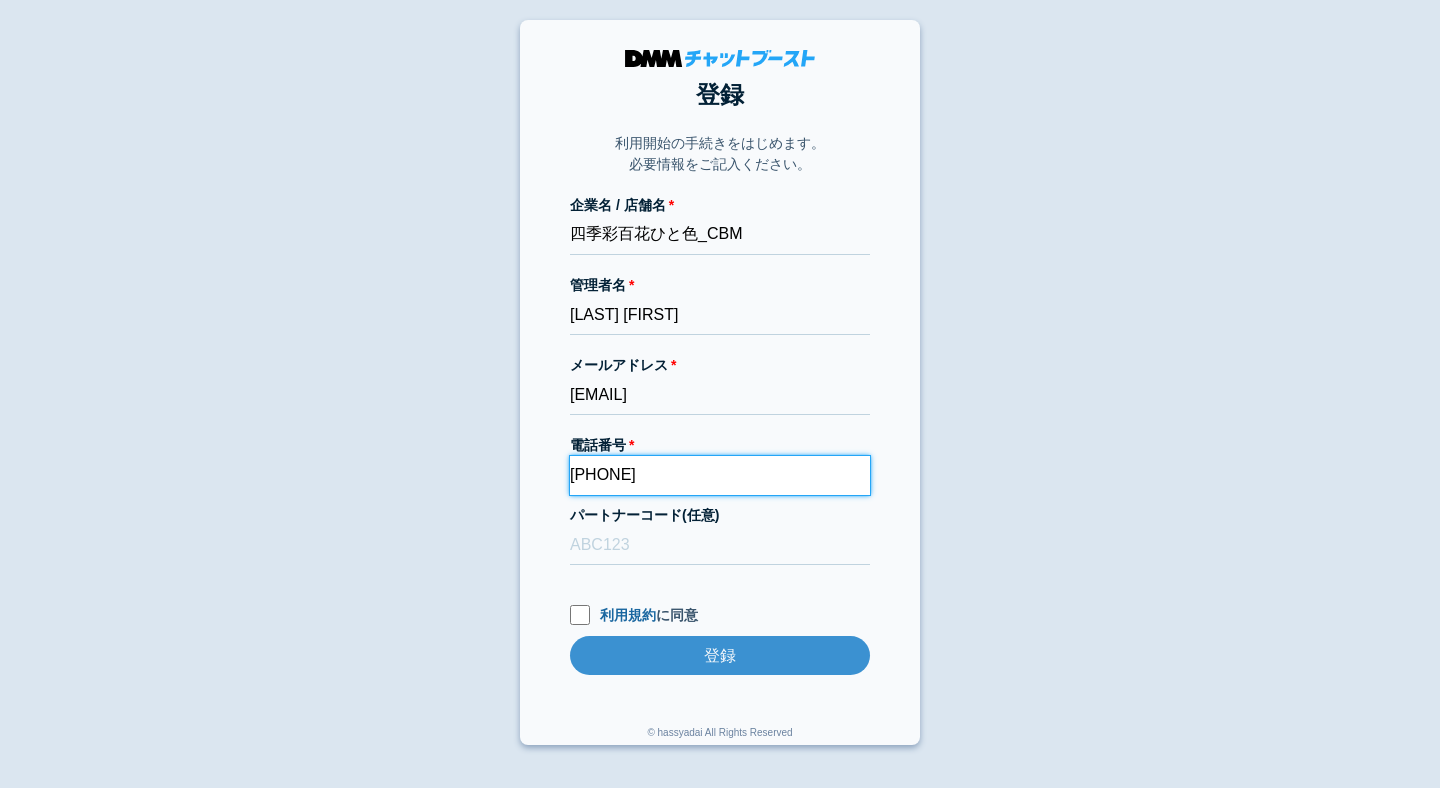 type on "[PHONE]" 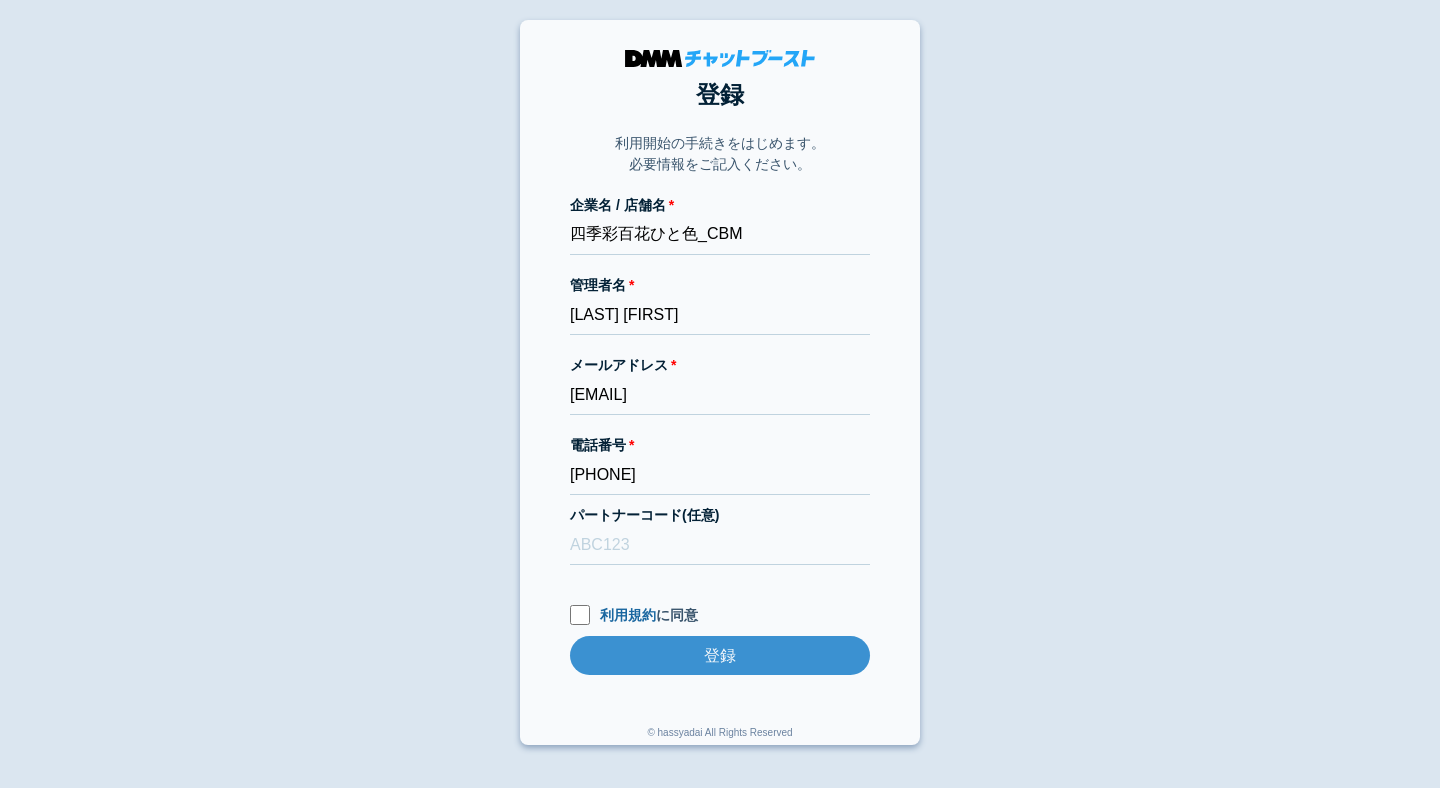 click on "登録
利用開始の手続きをはじめます。 必要情報をご記入ください。
企業名 / 店舗名
四季彩百花ひと色_CBM
管理者名
[LAST] [FIRST]
メールアドレス
[EMAIL]
電話番号
[PHONE]
パートナーコード(任意)
利用規約 に同意
登録
登録
© hassyadai All Rights Reserved" at bounding box center [720, 382] 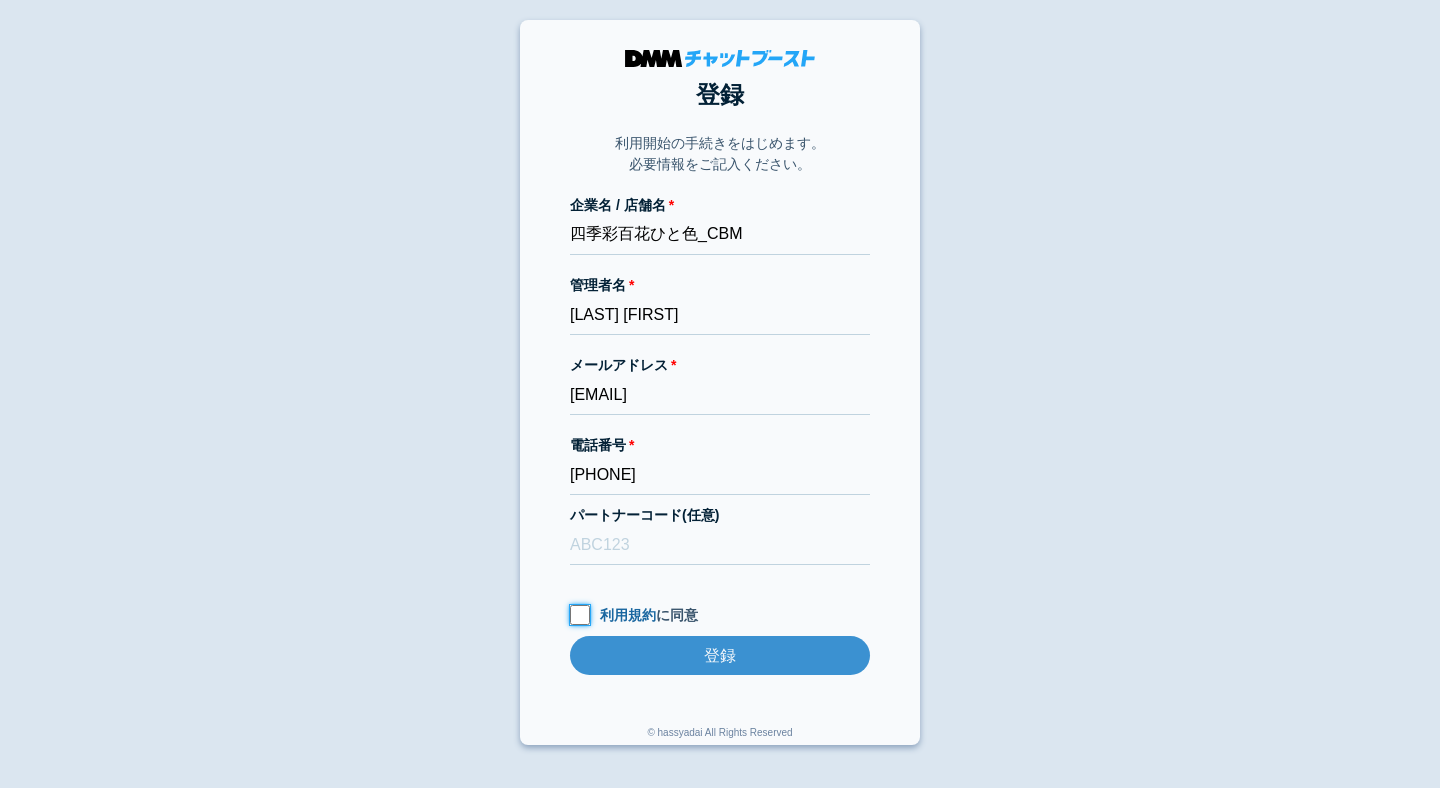 click on "利用規約 に同意" at bounding box center [580, 615] 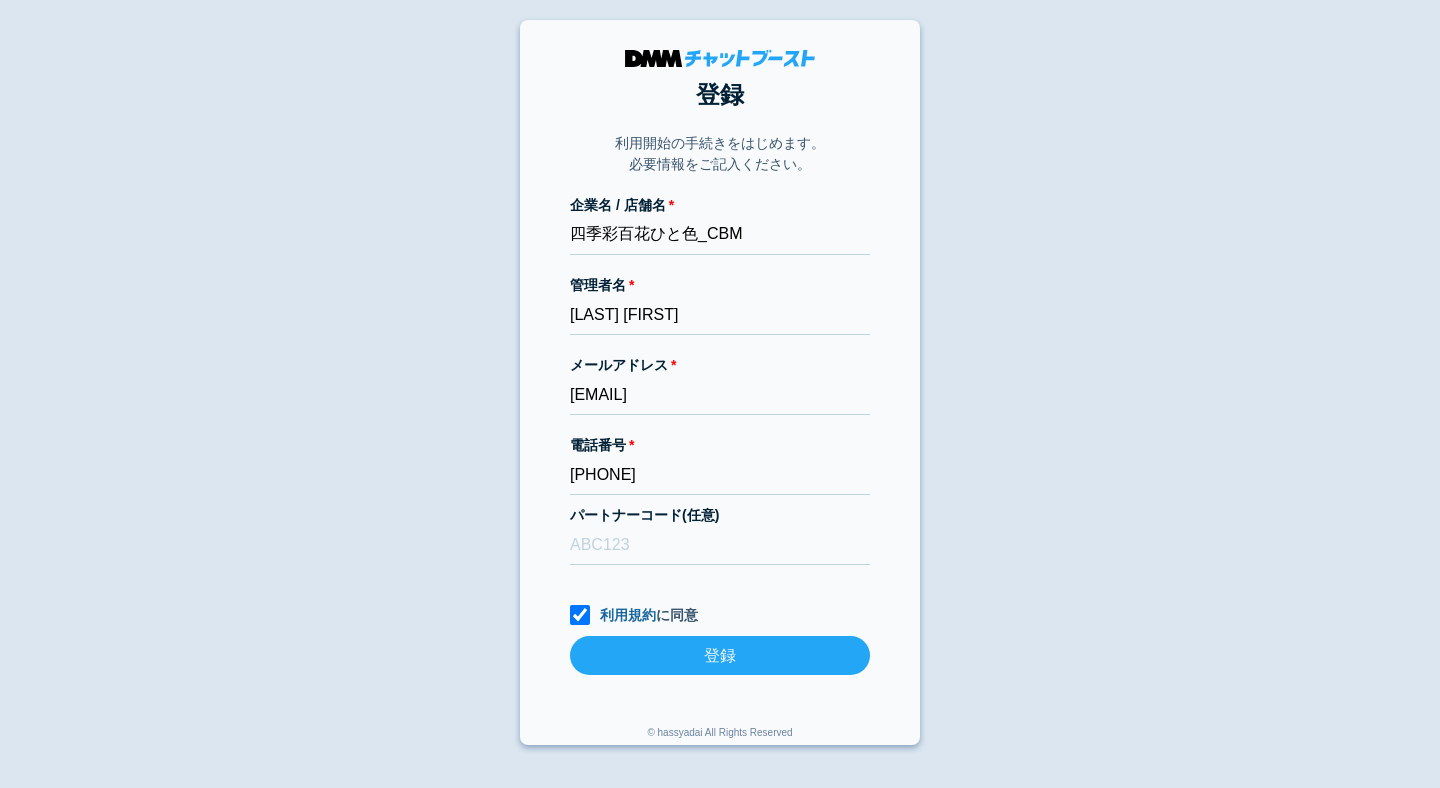 click on "登録" at bounding box center (720, 655) 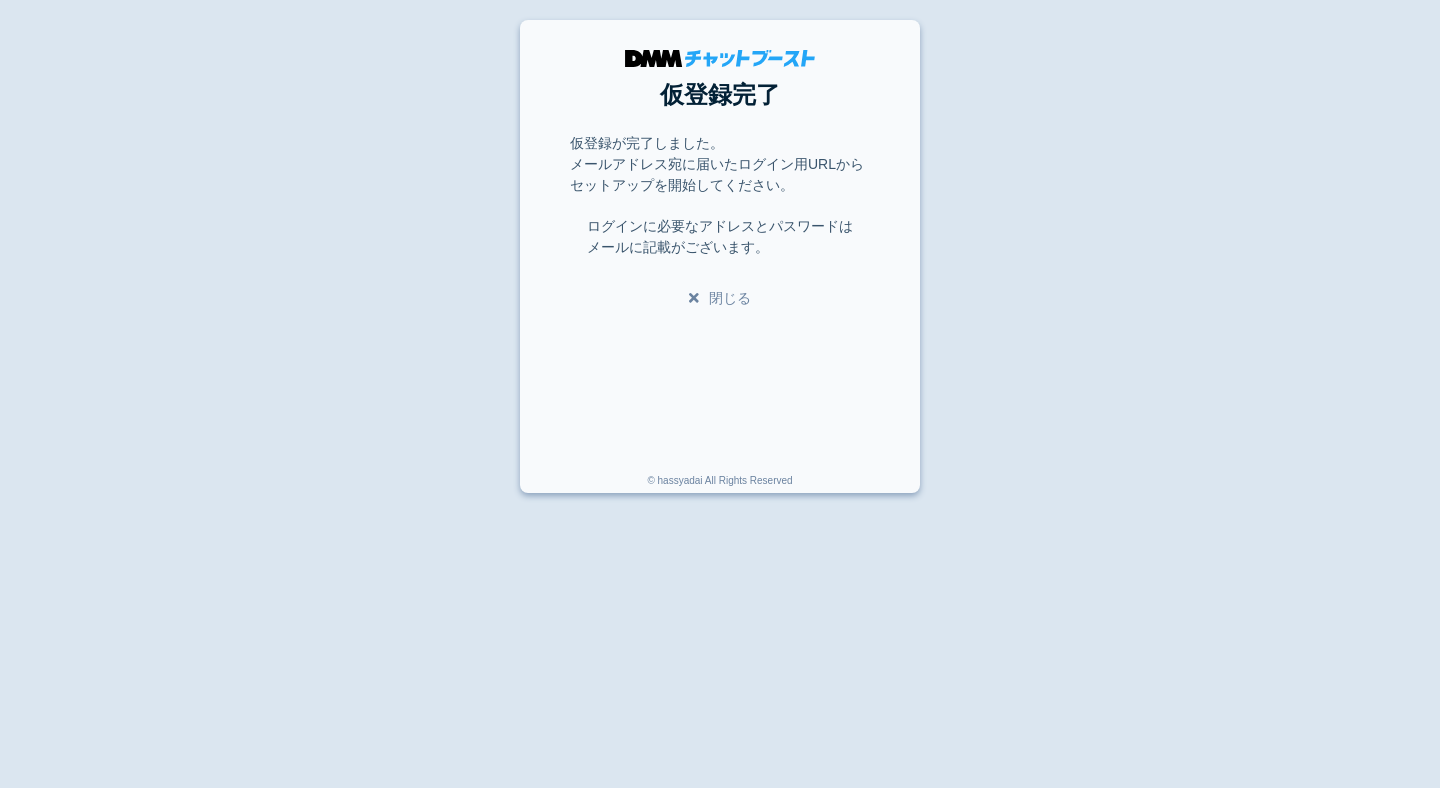 scroll, scrollTop: 0, scrollLeft: 0, axis: both 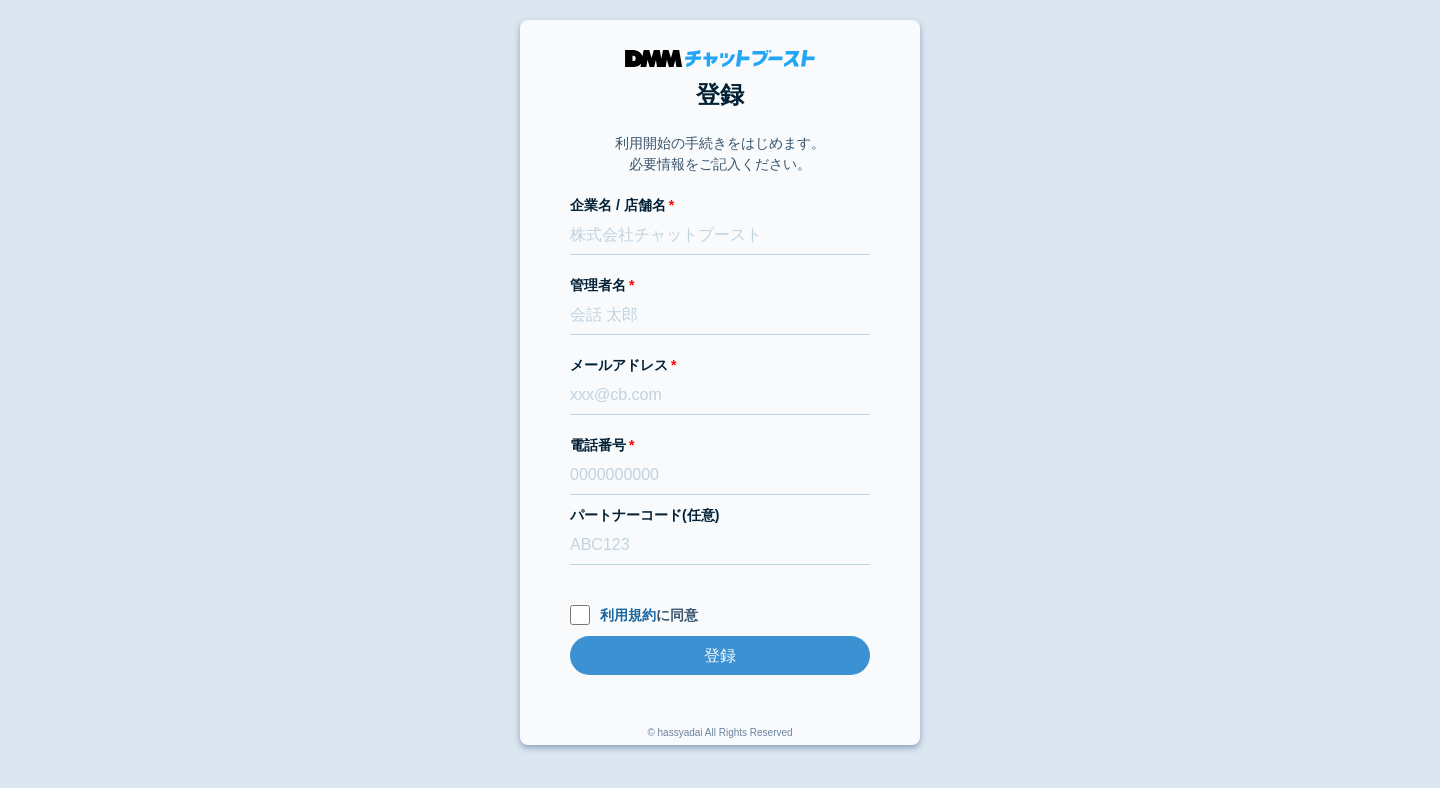 click on "企業名 / 店舗名
管理者名
メールアドレス
電話番号
パートナーコード(任意)
利用規約 に同意
登録
登録" at bounding box center [720, 455] 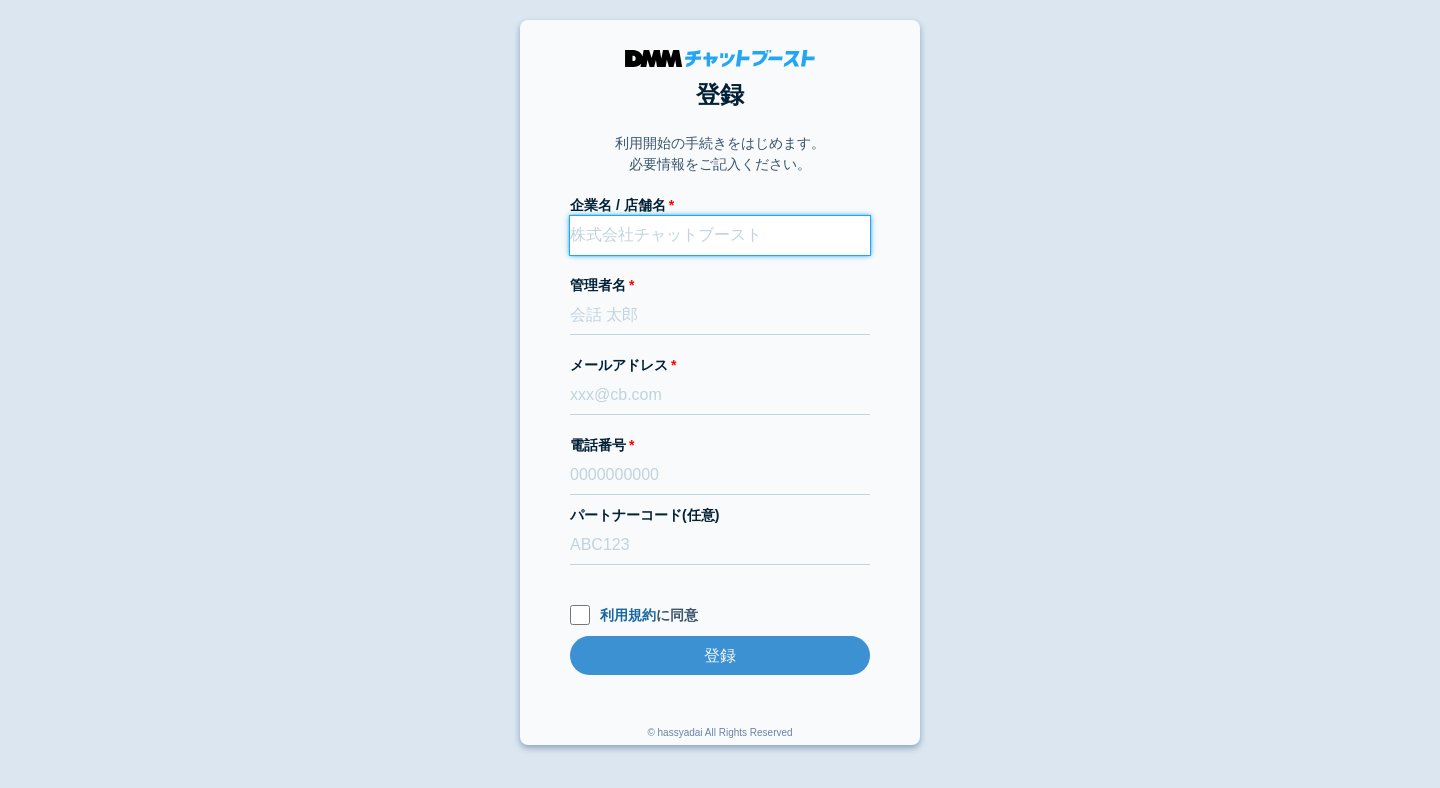 click on "企業名 / 店舗名" at bounding box center [720, 235] 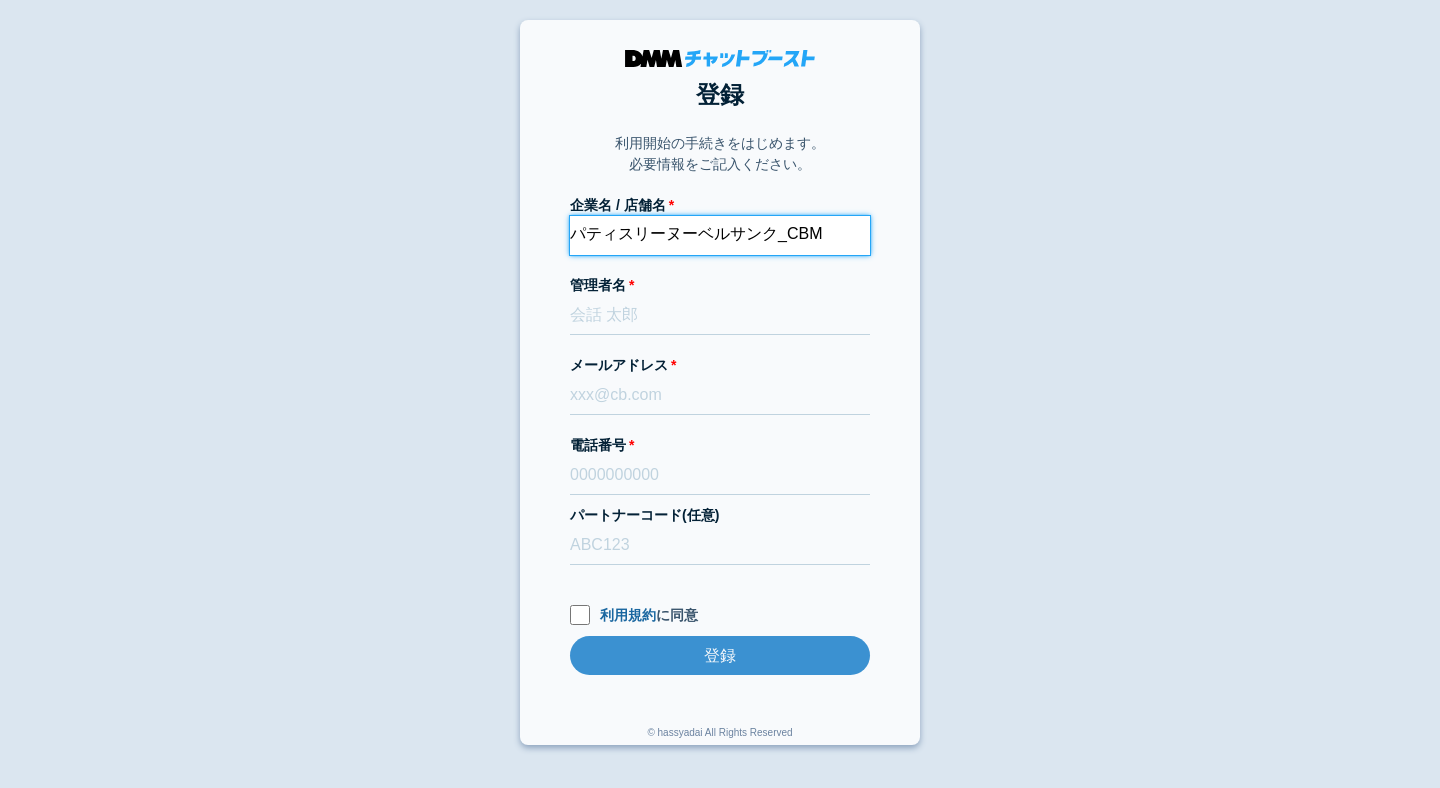 type on "パティスリーヌーベルサンク_CBM" 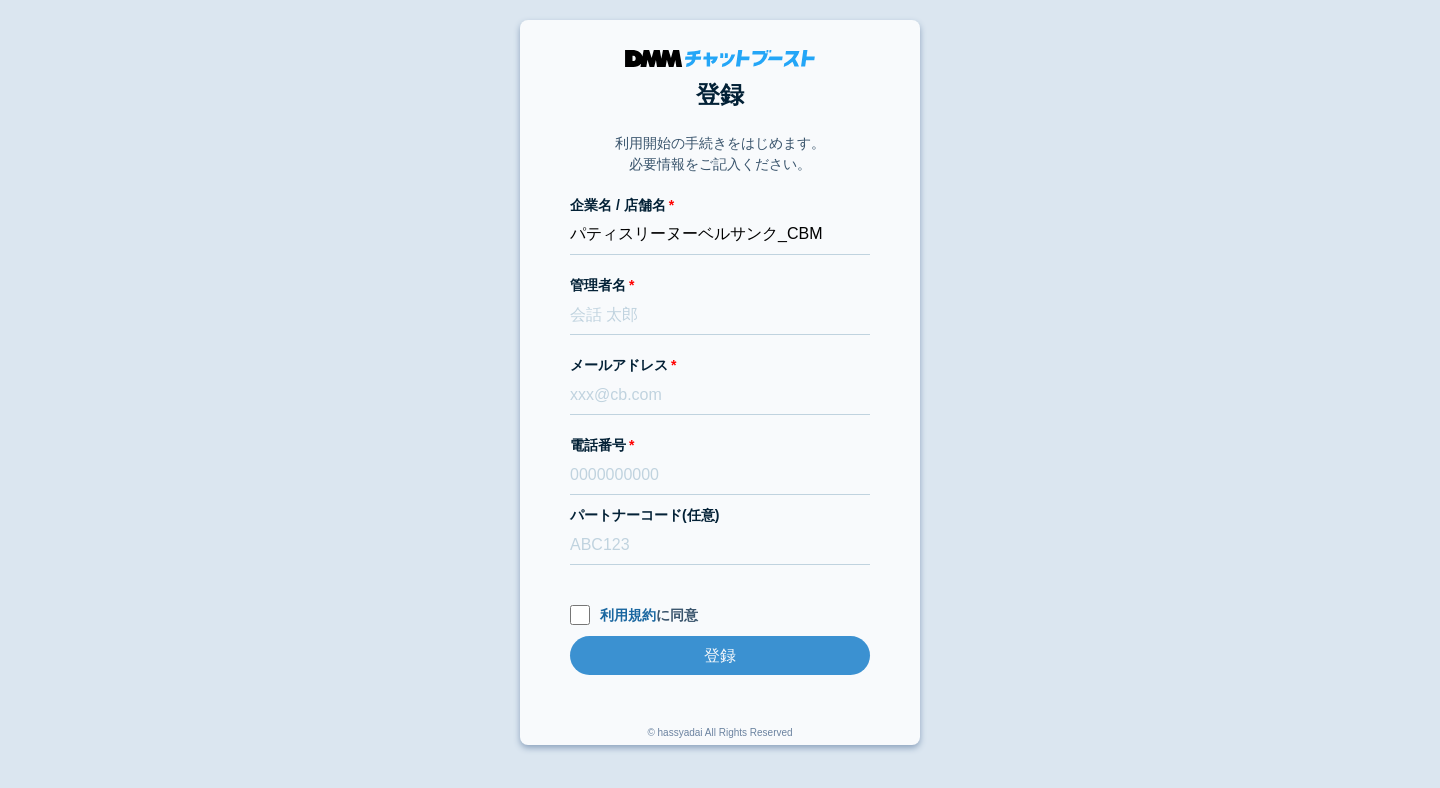 click on "登録
利用開始の手続きをはじめます。 必要情報をご記入ください。
企業名 / 店舗名
パティスリーヌーベルサンク_CBM
管理者名
メールアドレス
電話番号
パートナーコード(任意)
利用規約 に同意
登録
登録
© hassyadai All Rights Reserved" at bounding box center [720, 382] 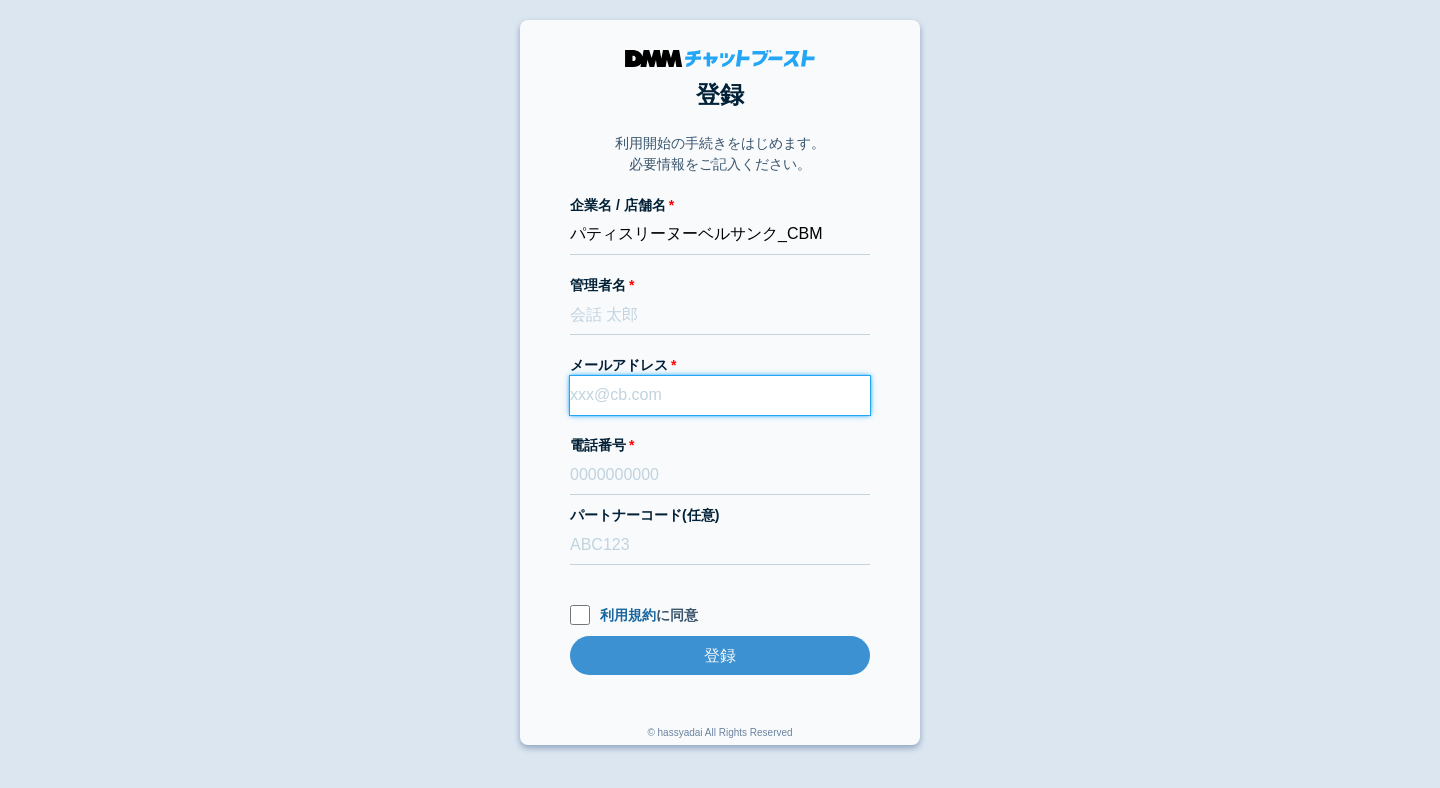 click on "メールアドレス" at bounding box center [720, 395] 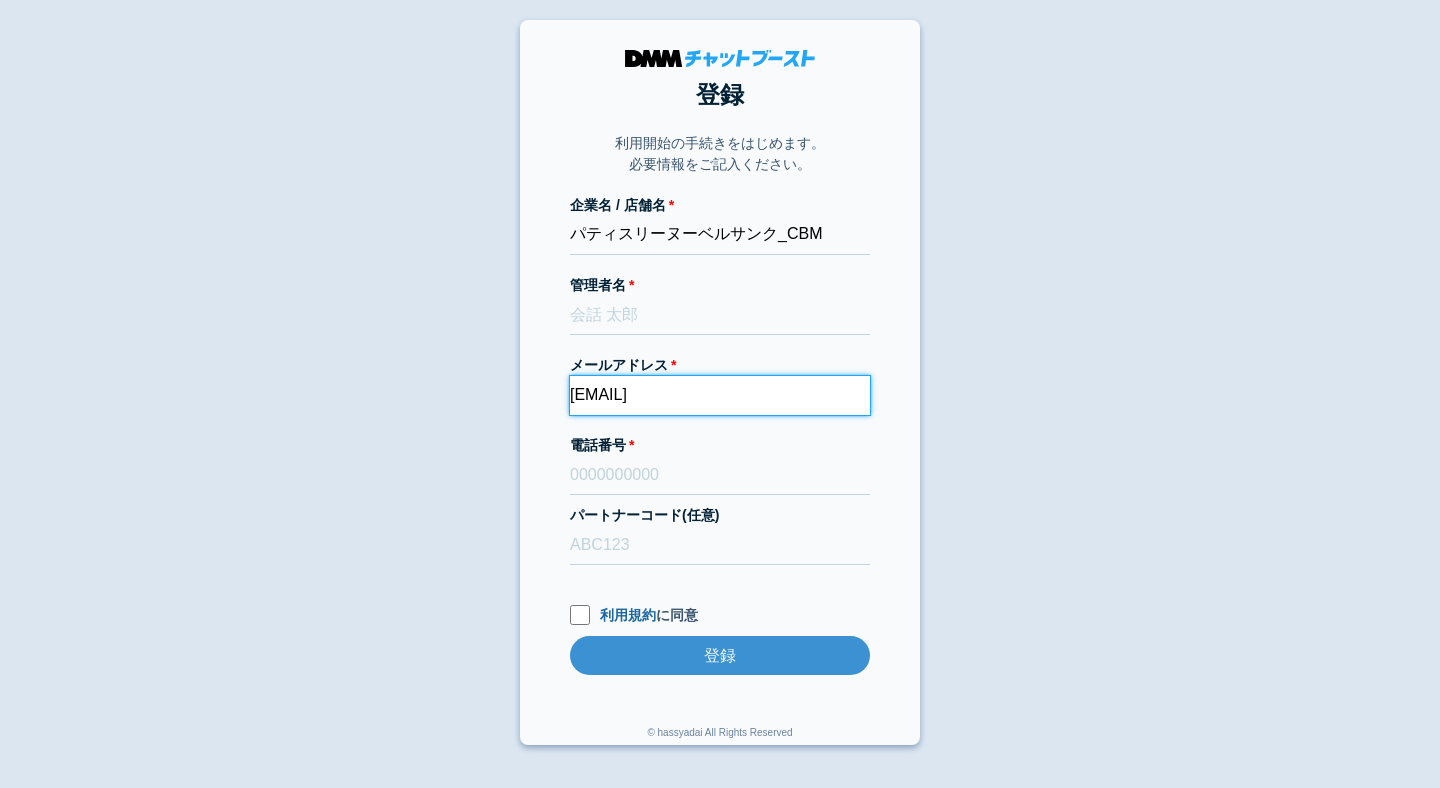 type on "dmmboost-line+229@dmm.com" 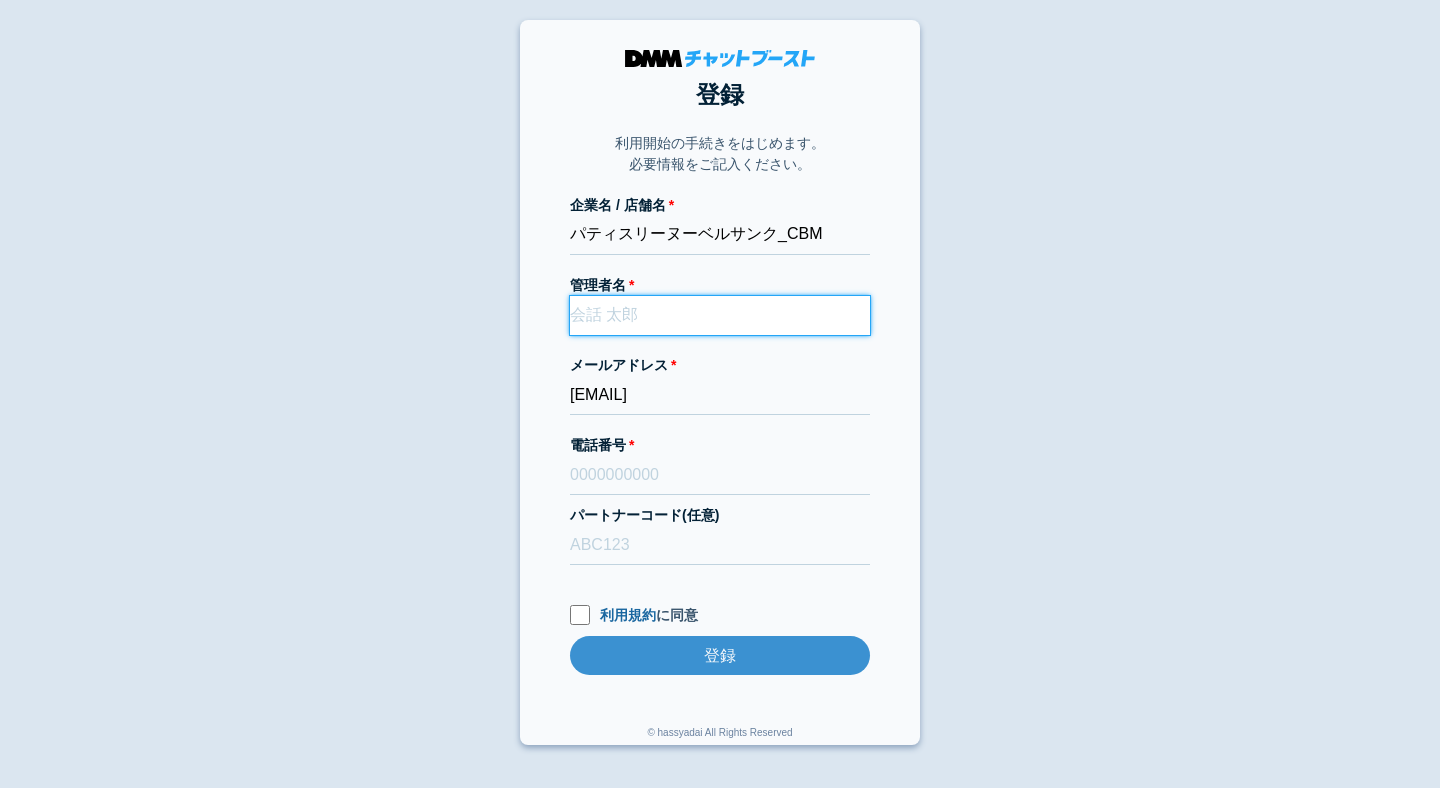click on "管理者名" at bounding box center (720, 315) 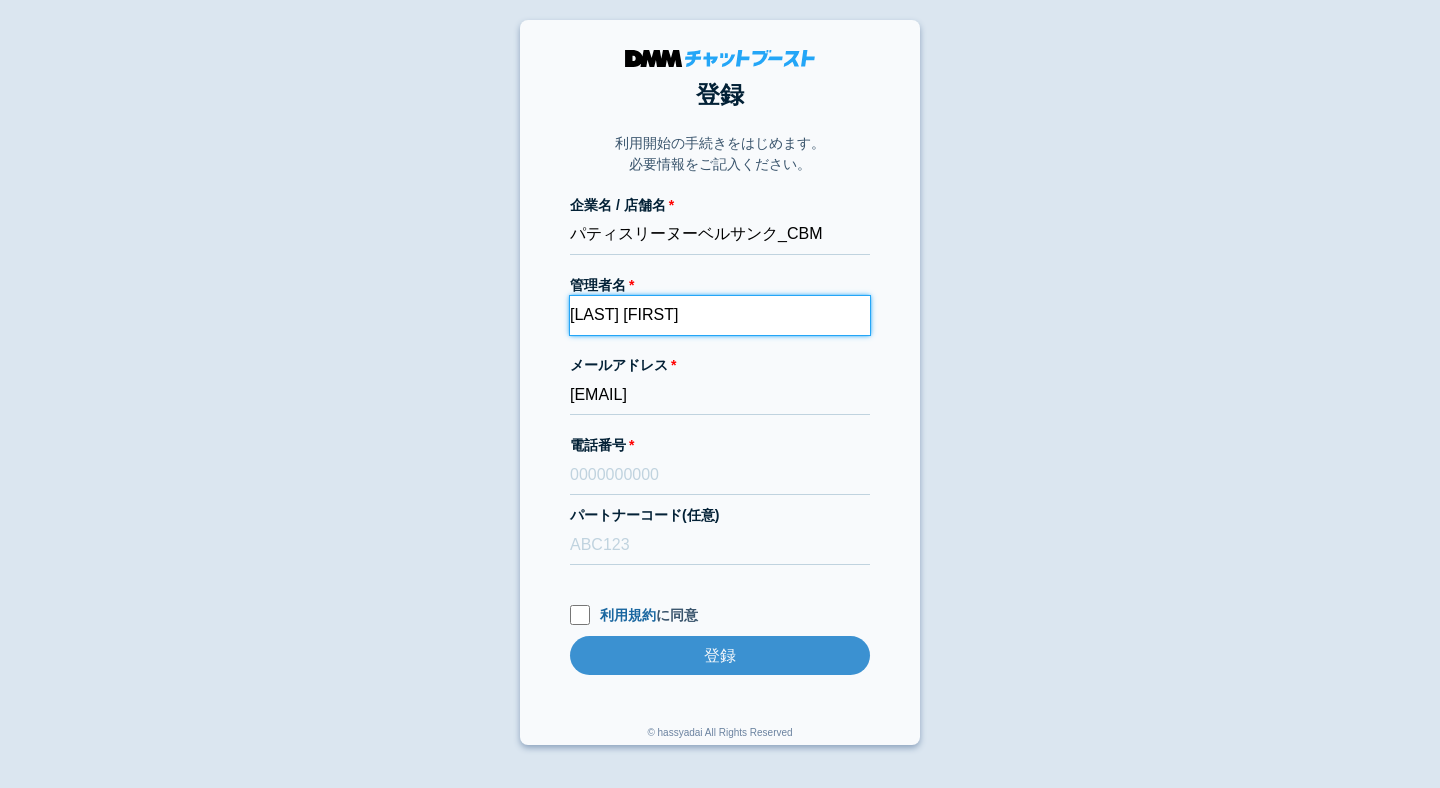 type on "水光 貴美代" 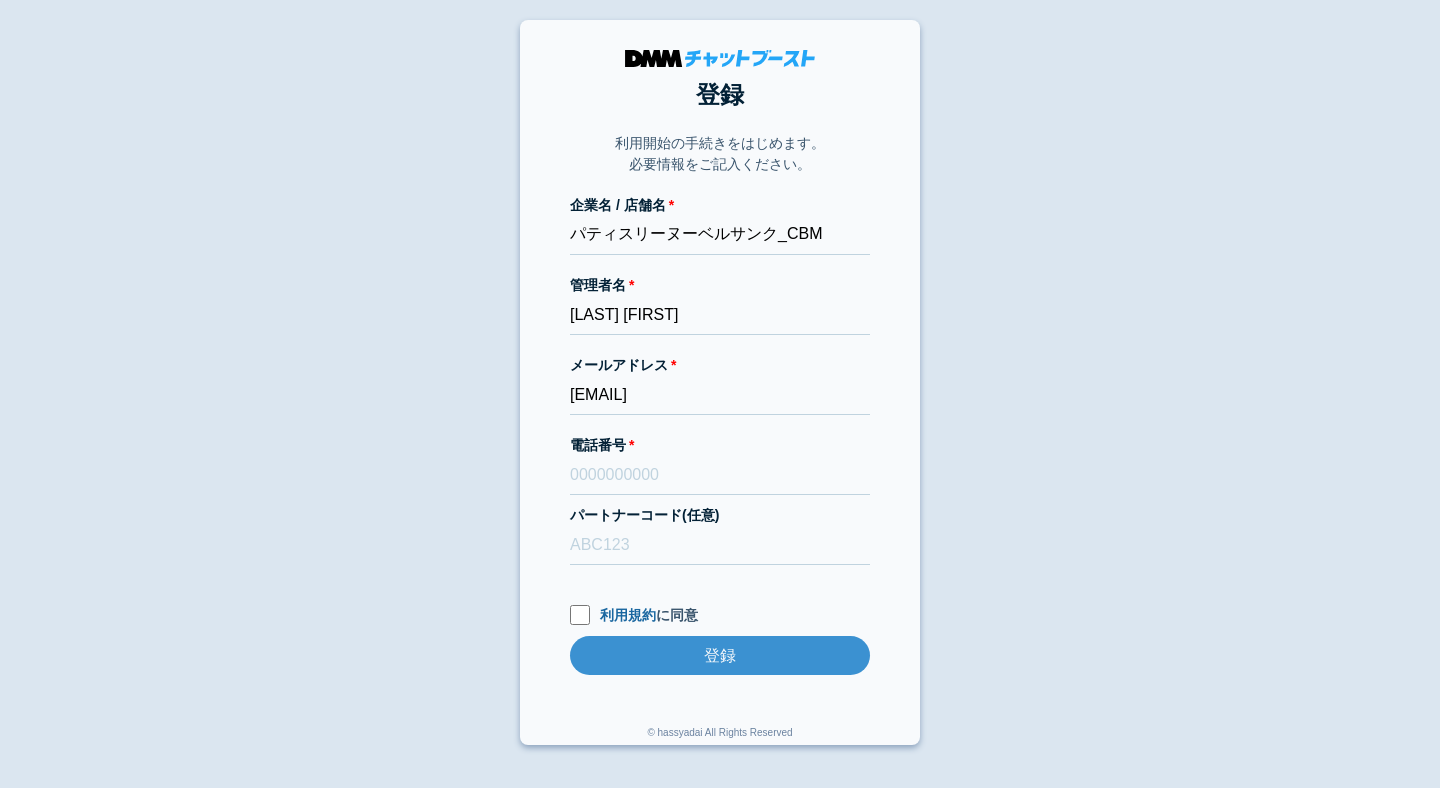 click on "登録
利用開始の手続きをはじめます。 必要情報をご記入ください。
企業名 / 店舗名
パティスリーヌーベルサンク_CBM
管理者名
水光 貴美代
メールアドレス
dmmboost-line+229@dmm.com
電話番号
パートナーコード(任意)
利用規約 に同意
登録
登録
© hassyadai All Rights Reserved" at bounding box center (720, 382) 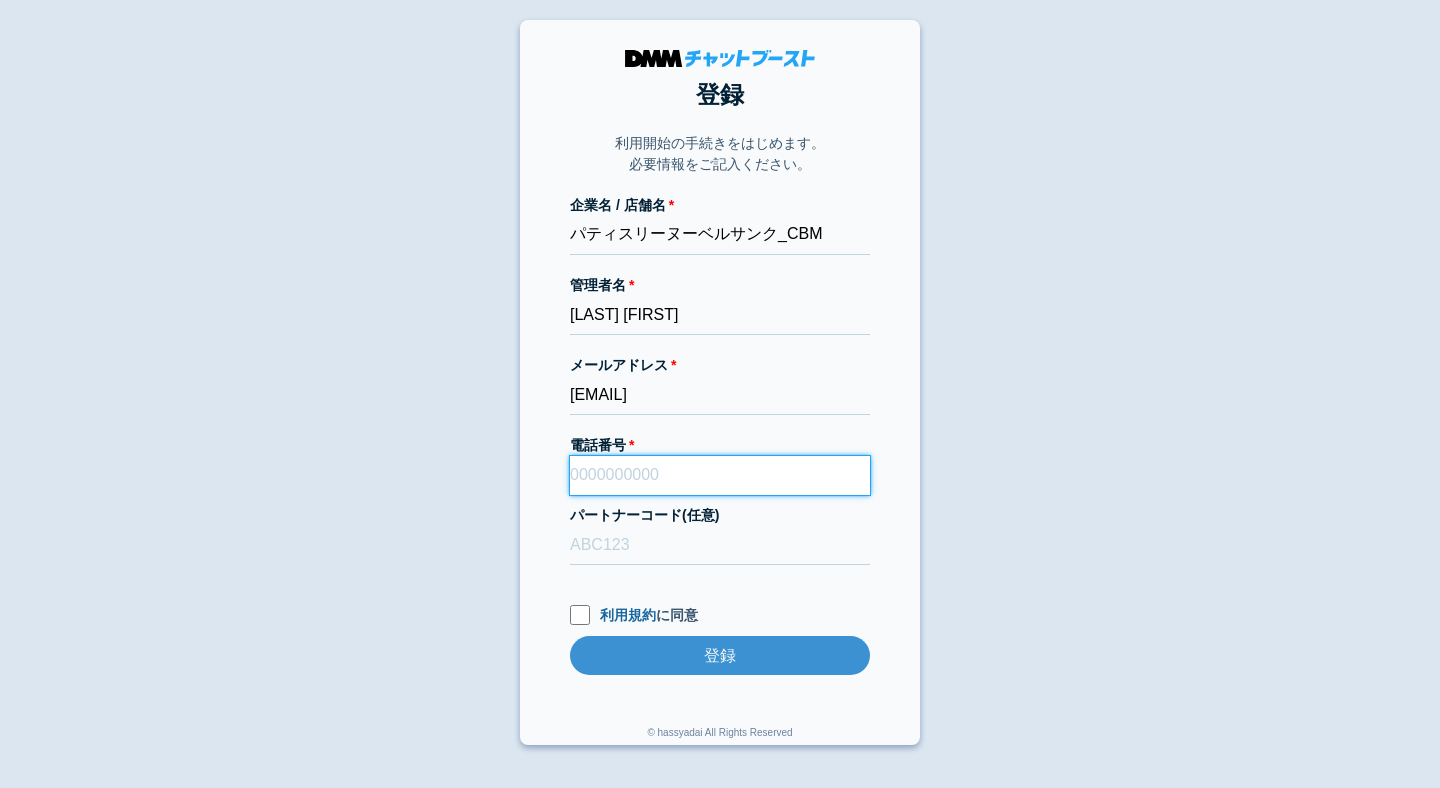 click on "電話番号" at bounding box center (720, 475) 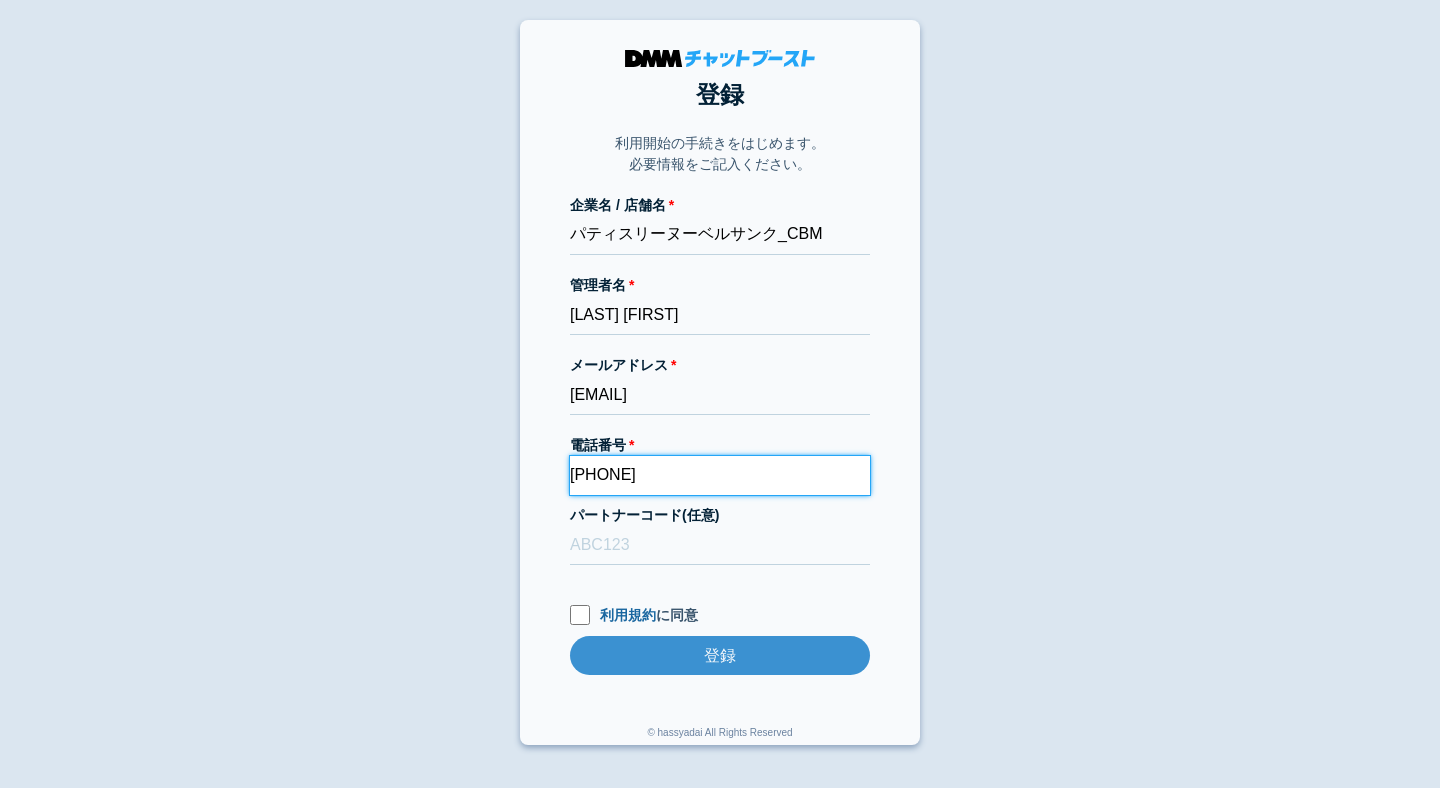 type on "09038462805" 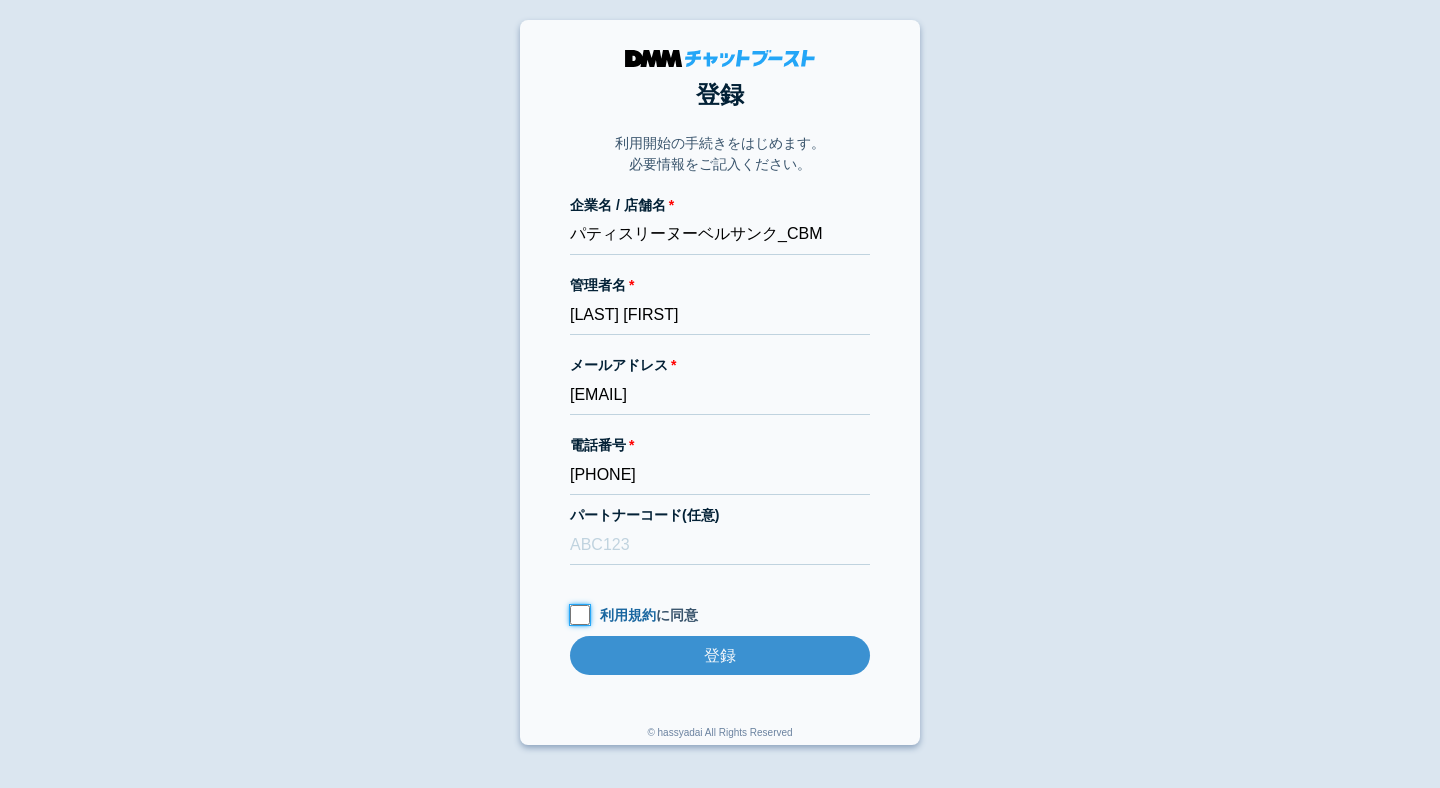 click on "利用規約 に同意" at bounding box center [580, 615] 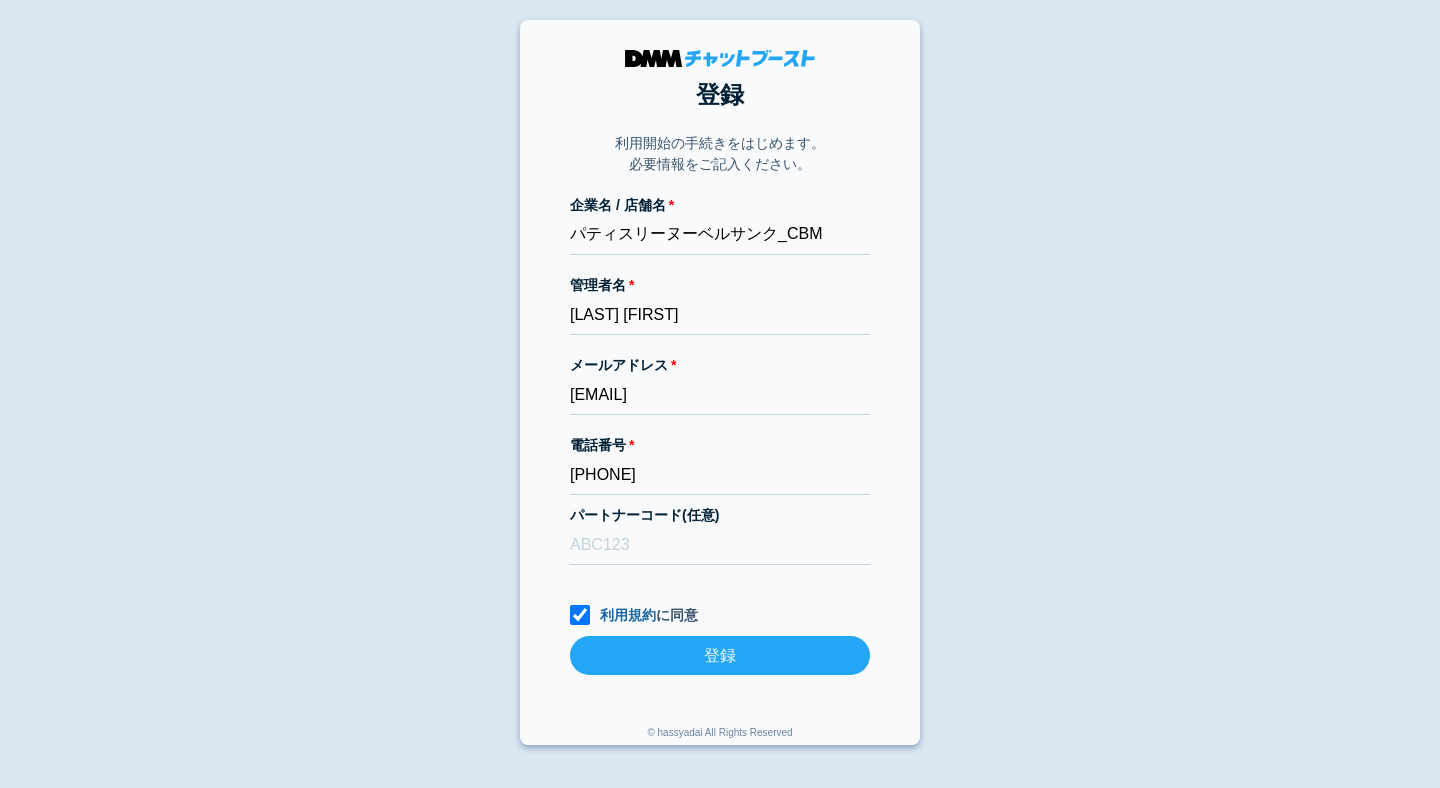click on "登録" at bounding box center (720, 655) 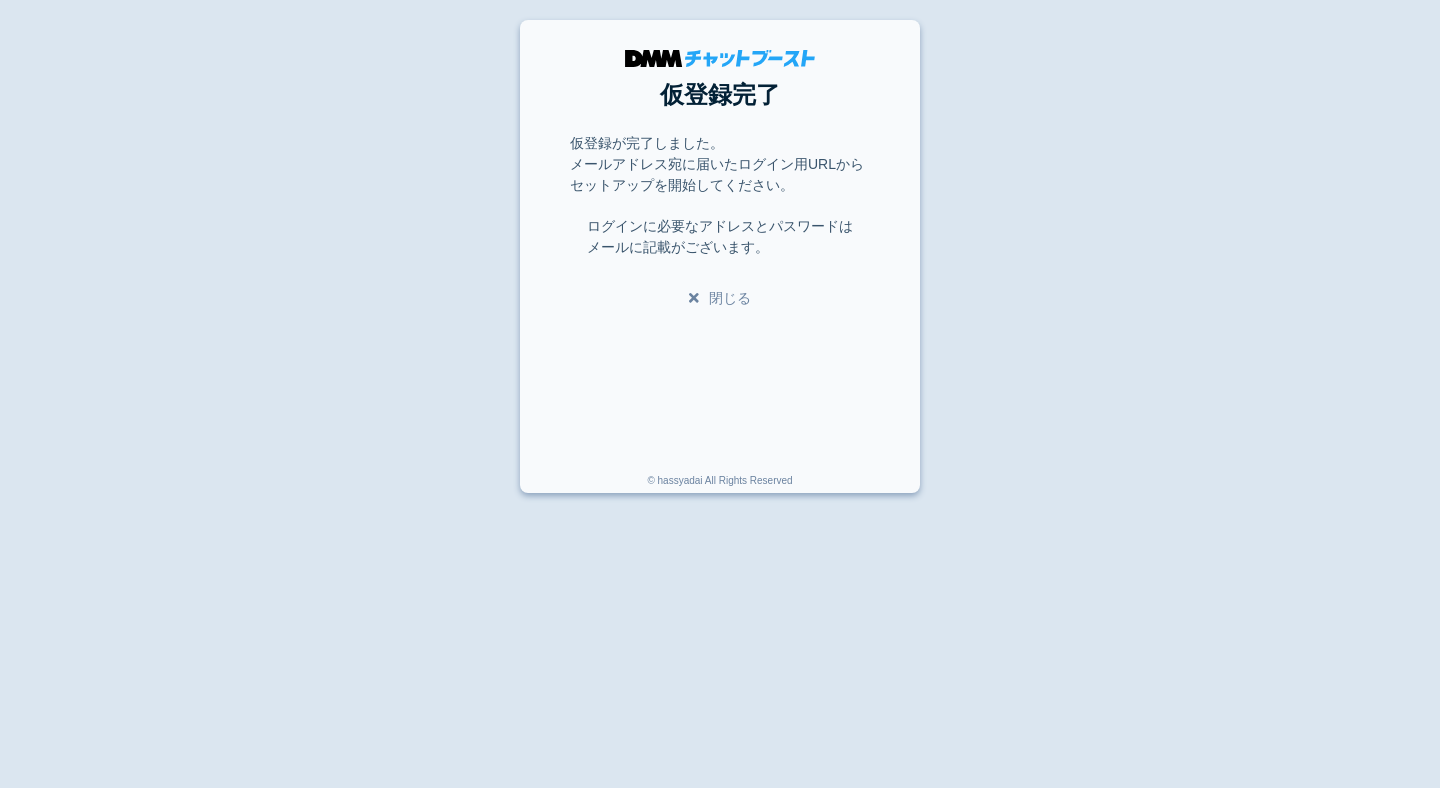 scroll, scrollTop: 0, scrollLeft: 0, axis: both 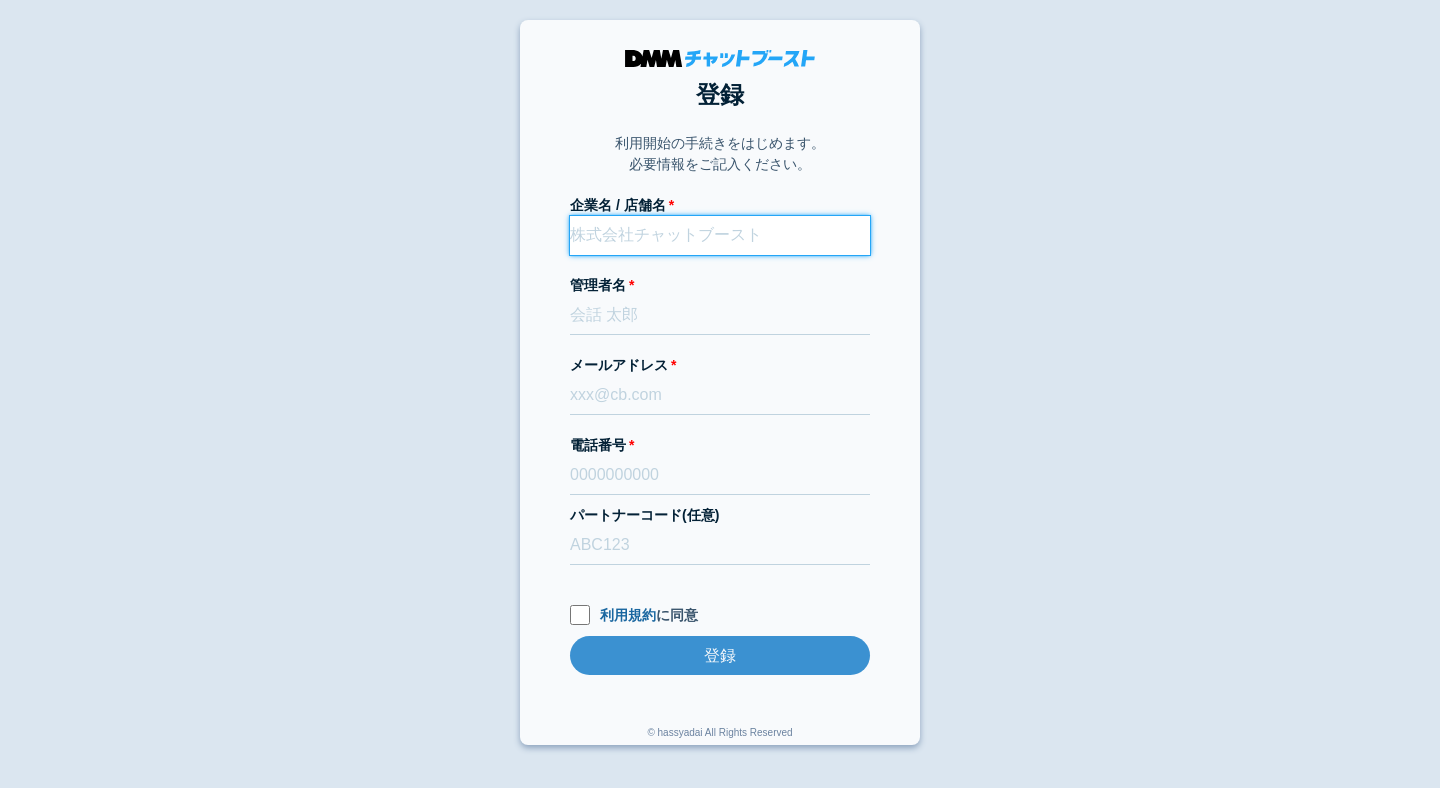 click on "企業名 / 店舗名" at bounding box center [720, 235] 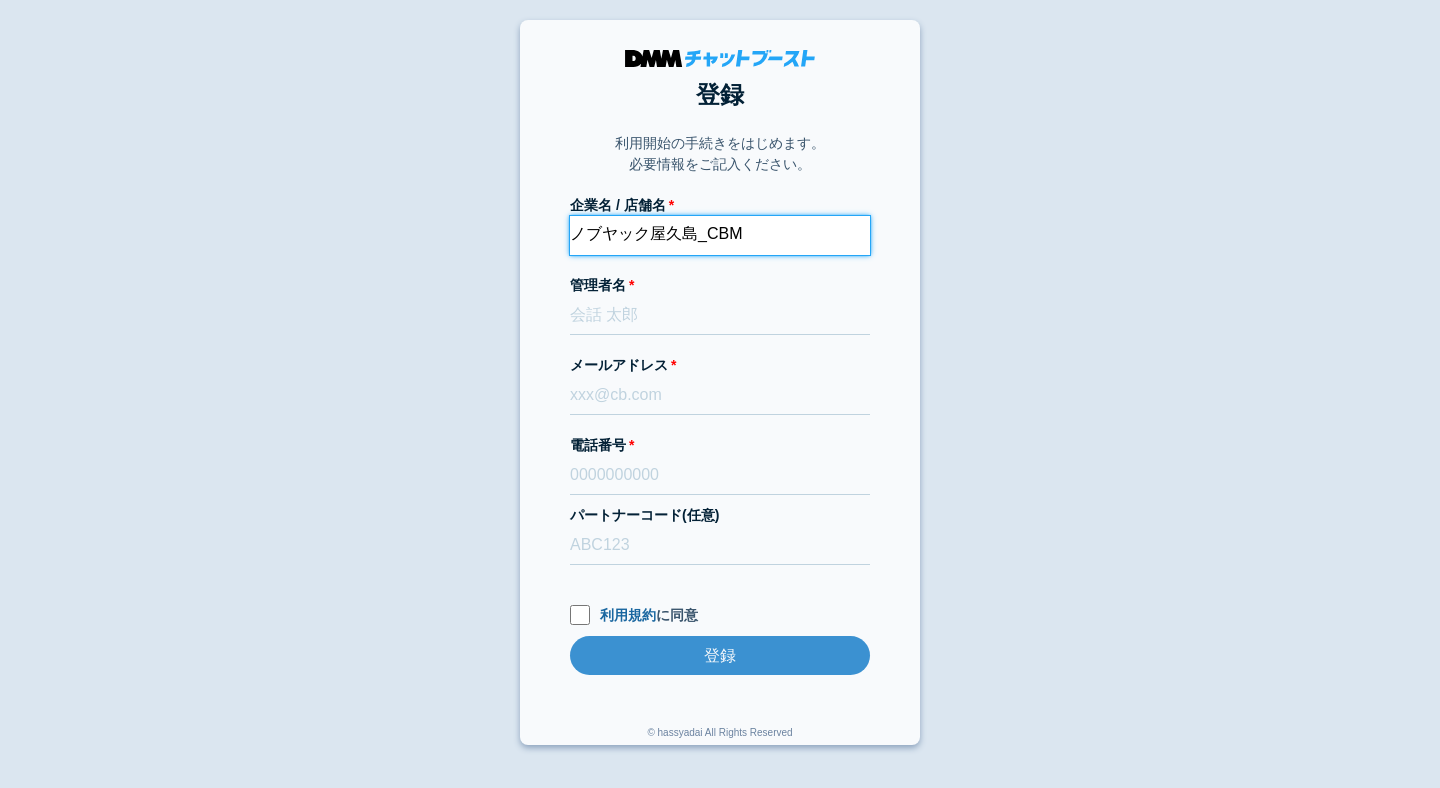 type on "ノブヤック屋久島_CBM" 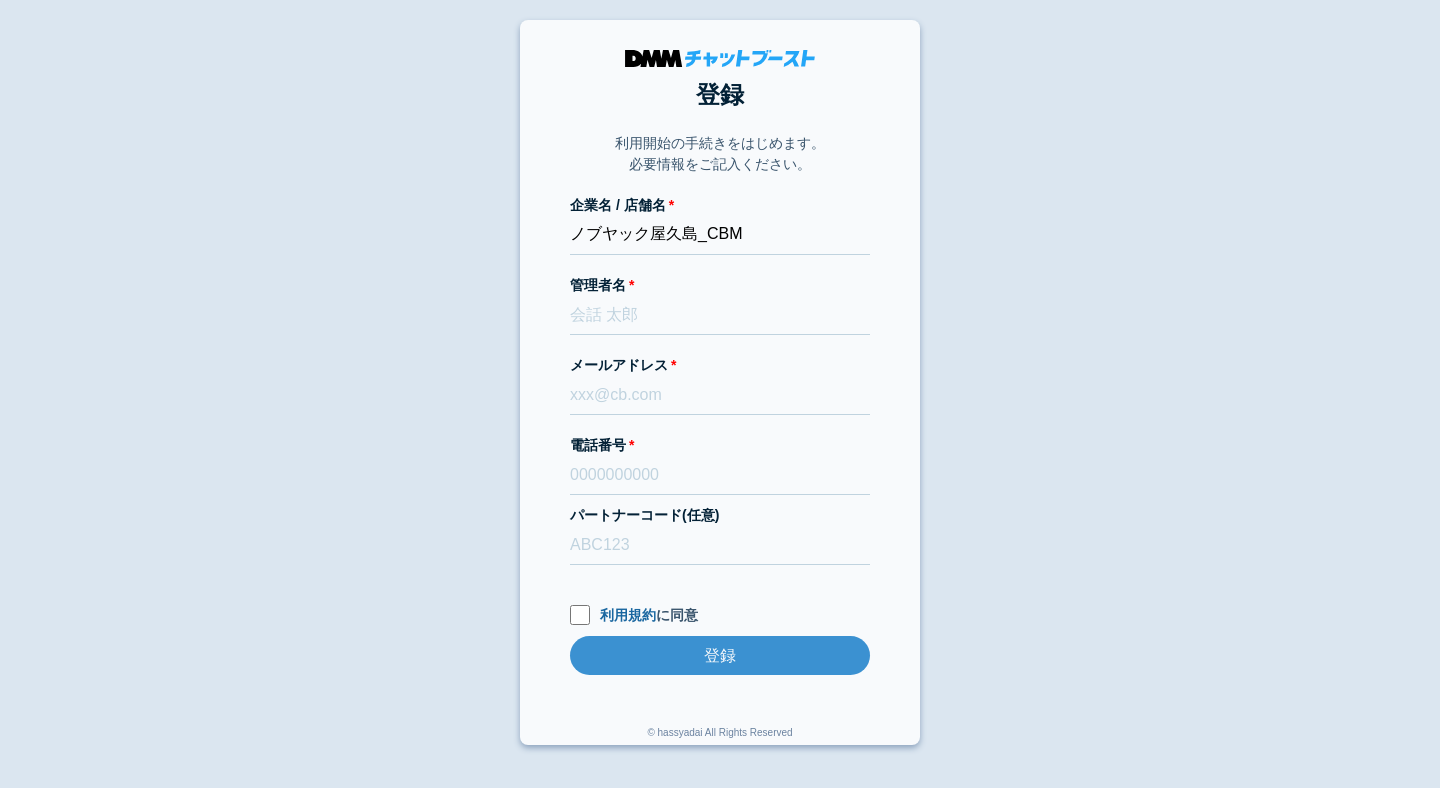 click on "登録
利用開始の手続きをはじめます。 必要情報をご記入ください。
企業名 / 店舗名
ノブヤック屋久島_CBM
管理者名
メールアドレス
電話番号
パートナーコード(任意)
利用規約 に同意
登録
登録
© hassyadai All Rights Reserved" at bounding box center (720, 382) 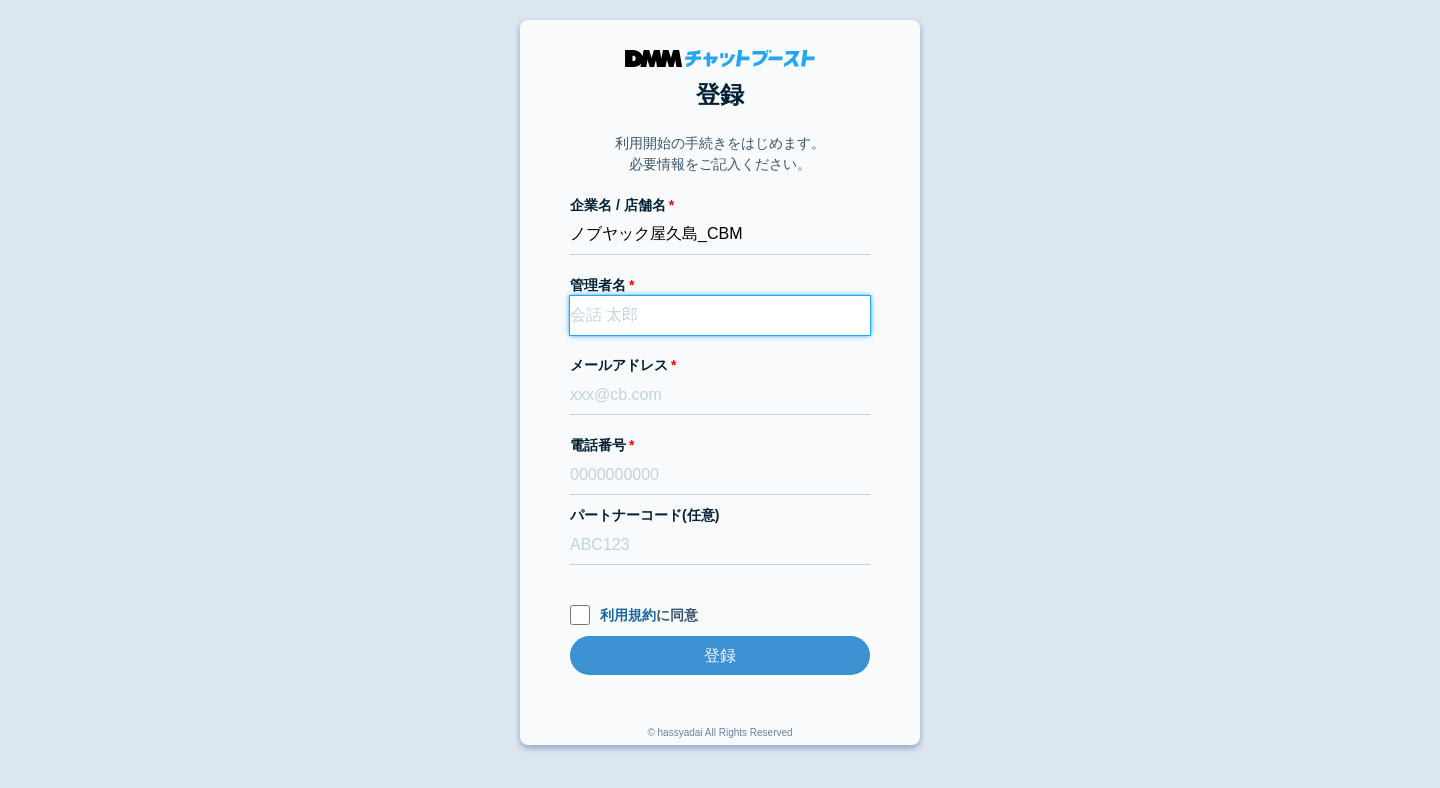 click on "管理者名" at bounding box center (720, 315) 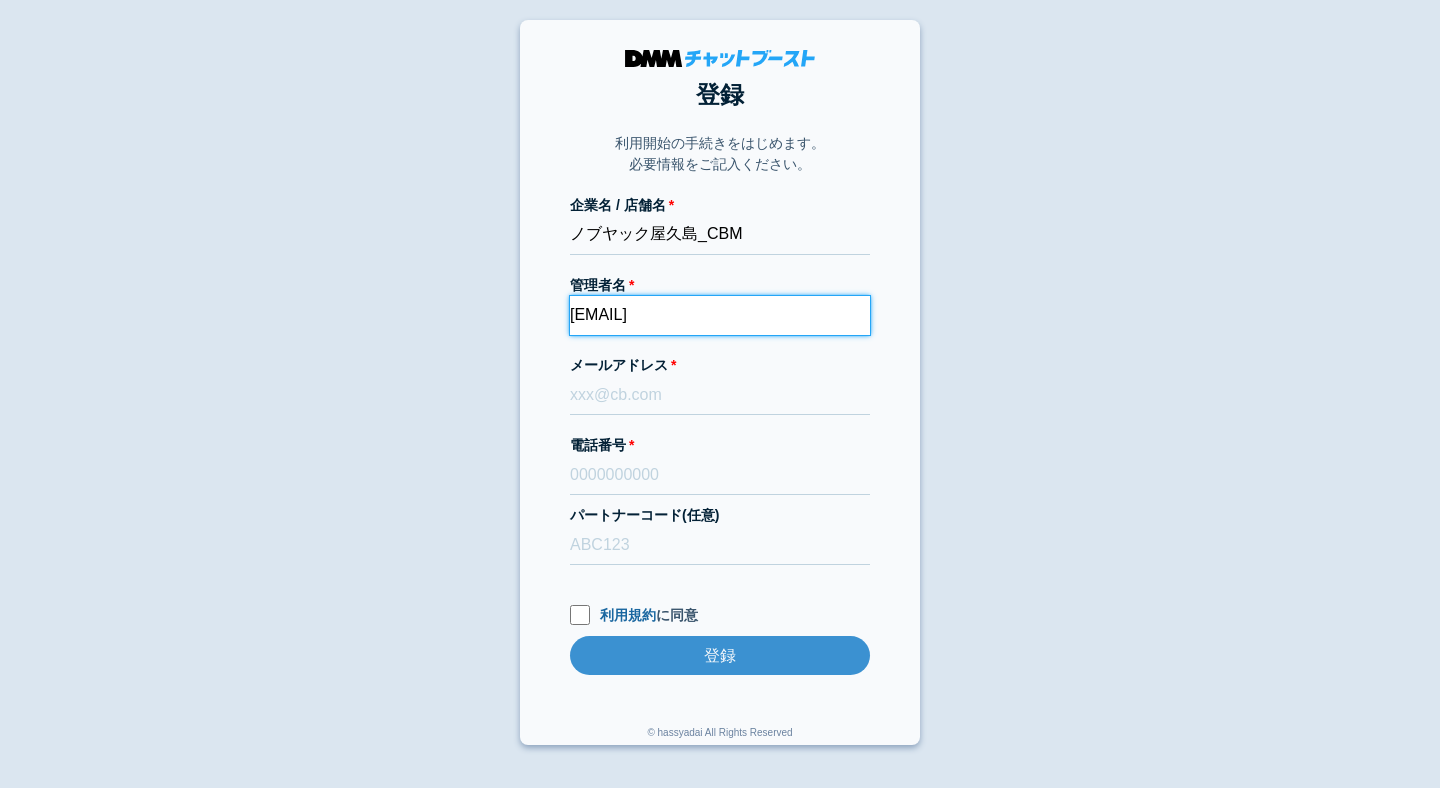 type on "[EMAIL]" 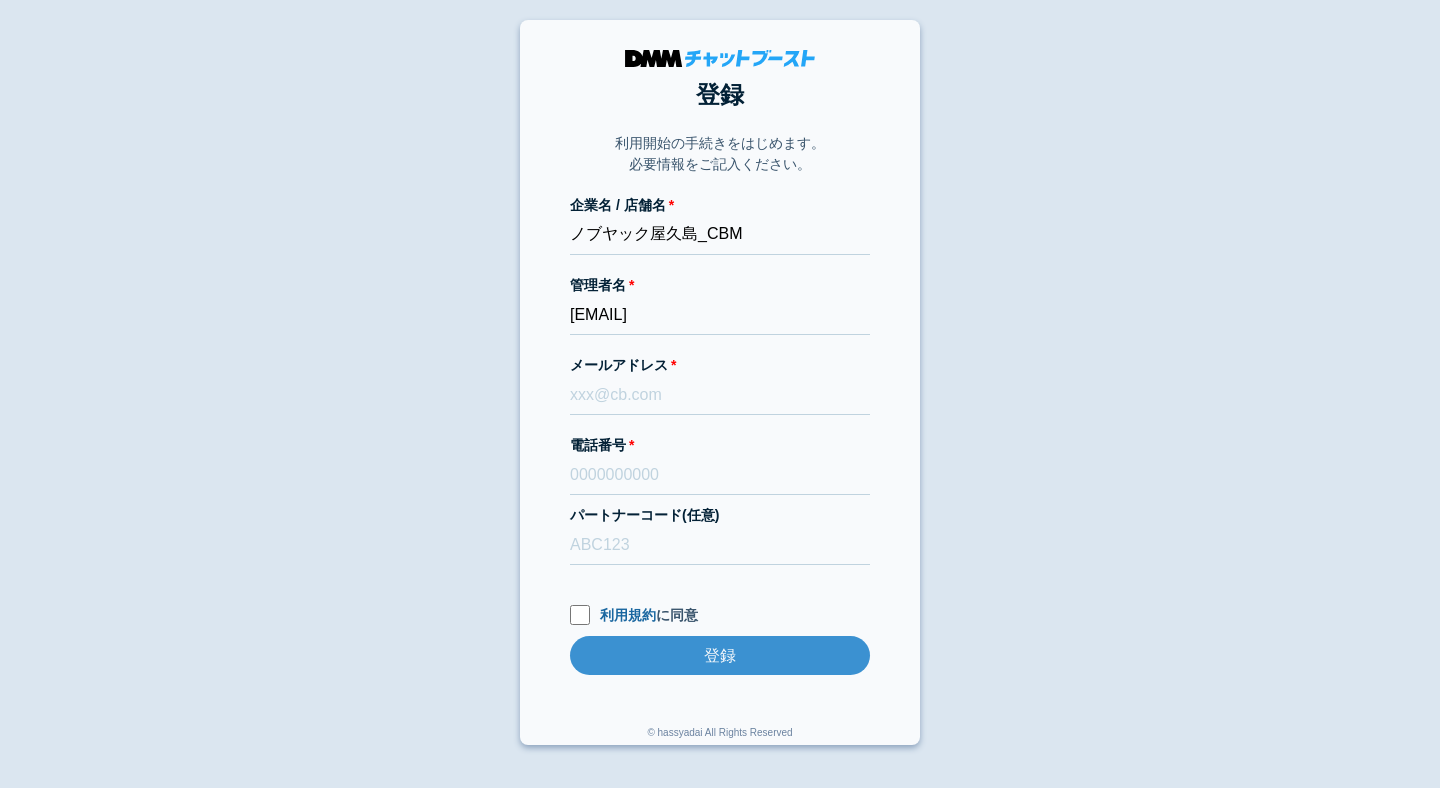click on "登録
利用開始の手続きをはじめます。 必要情報をご記入ください。
企業名 / 店舗名
ノブヤック屋久島_CBM
管理者名
[EMAIL]
メールアドレス
電話番号
パートナーコード(任意)
利用規約 に同意
登録
登録
© hassyadai All Rights Reserved" at bounding box center (720, 382) 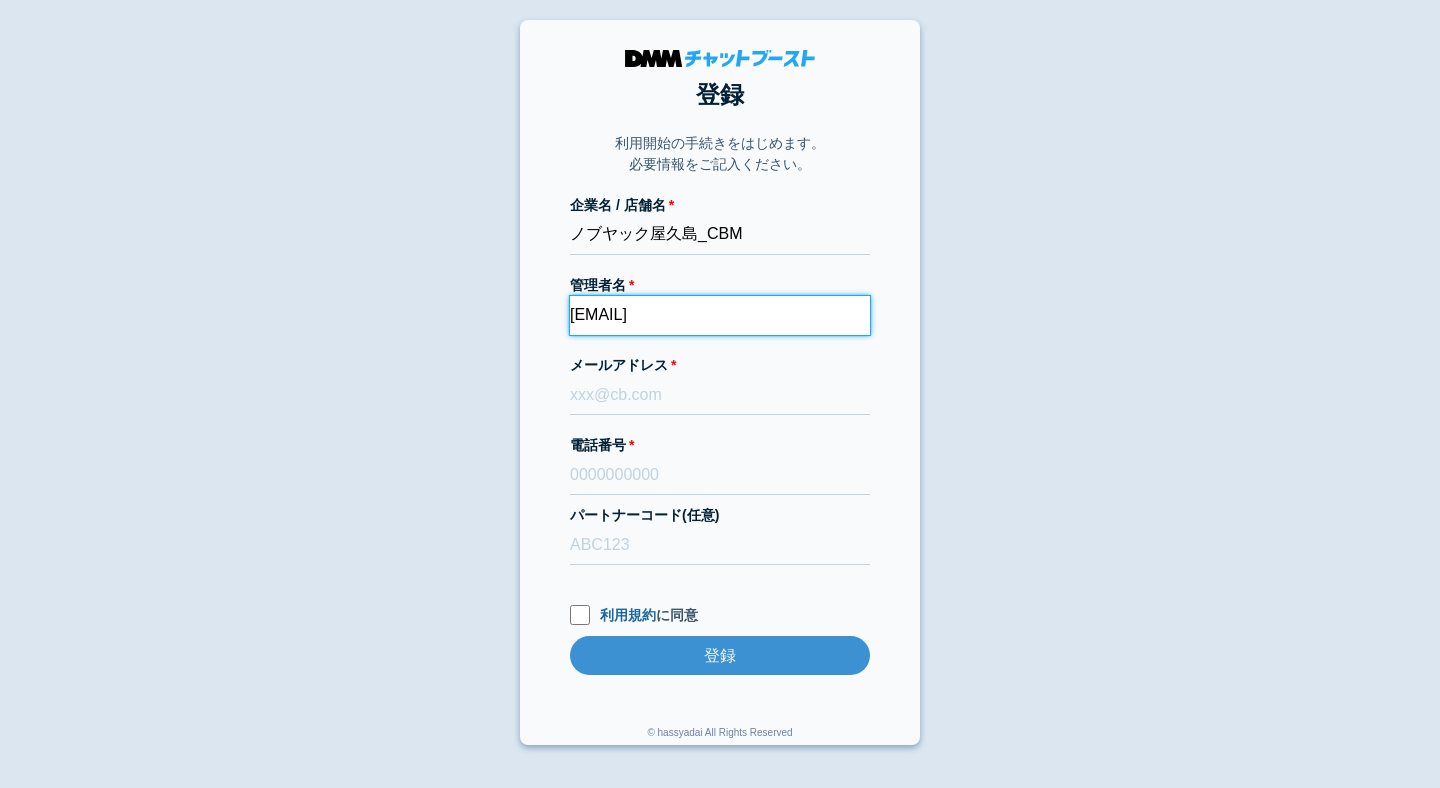 click on "[EMAIL]" at bounding box center [720, 315] 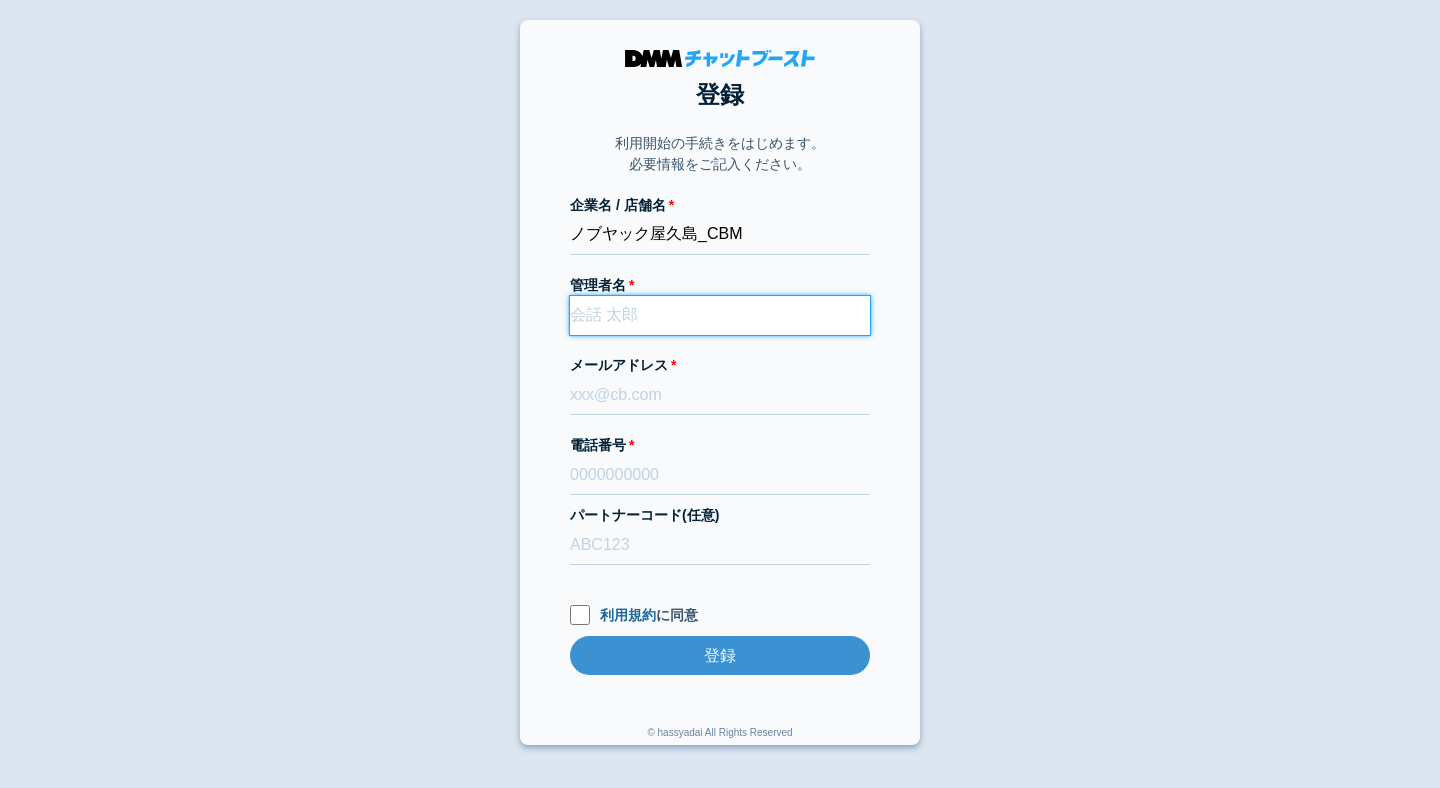 paste on "迎伸幸" 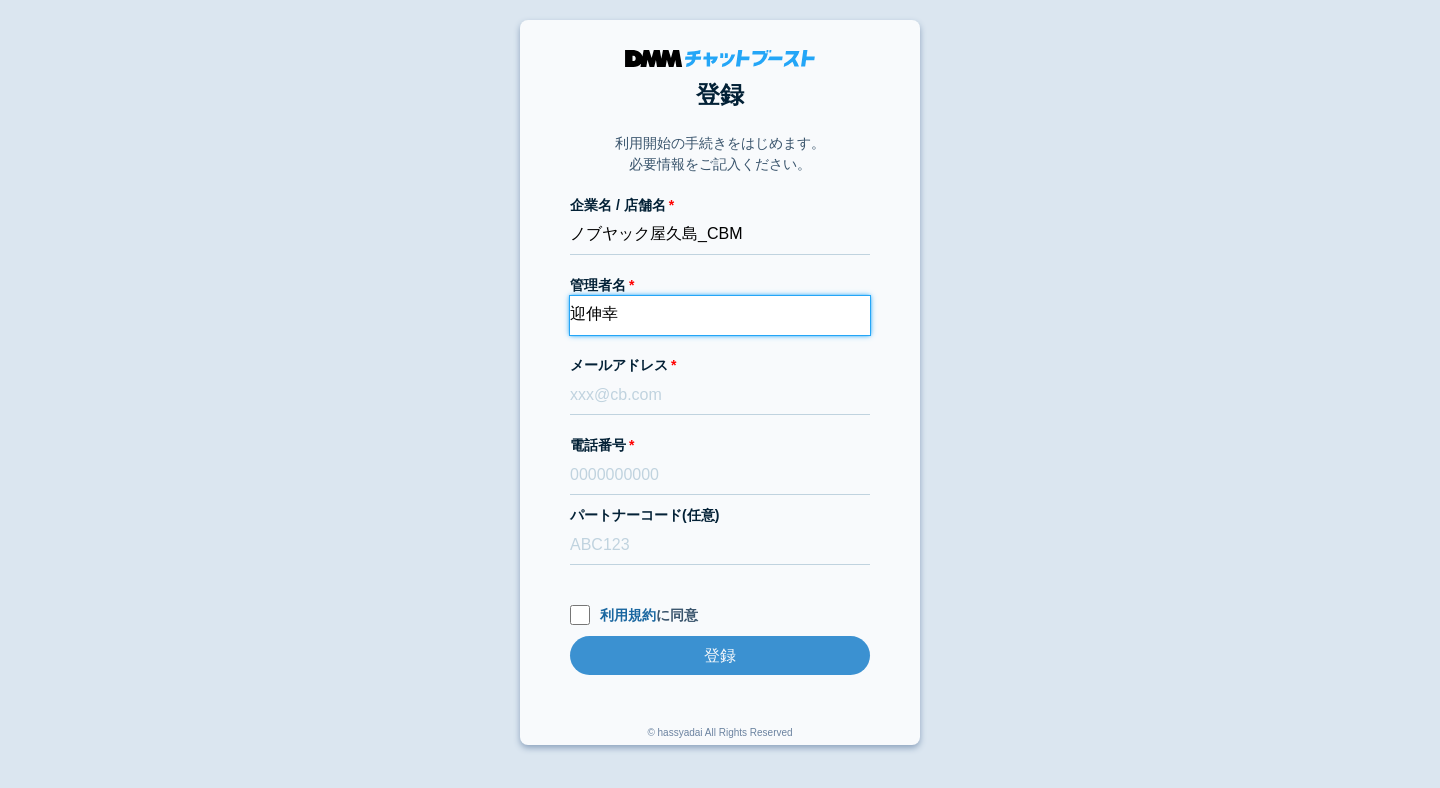 type on "迎伸幸" 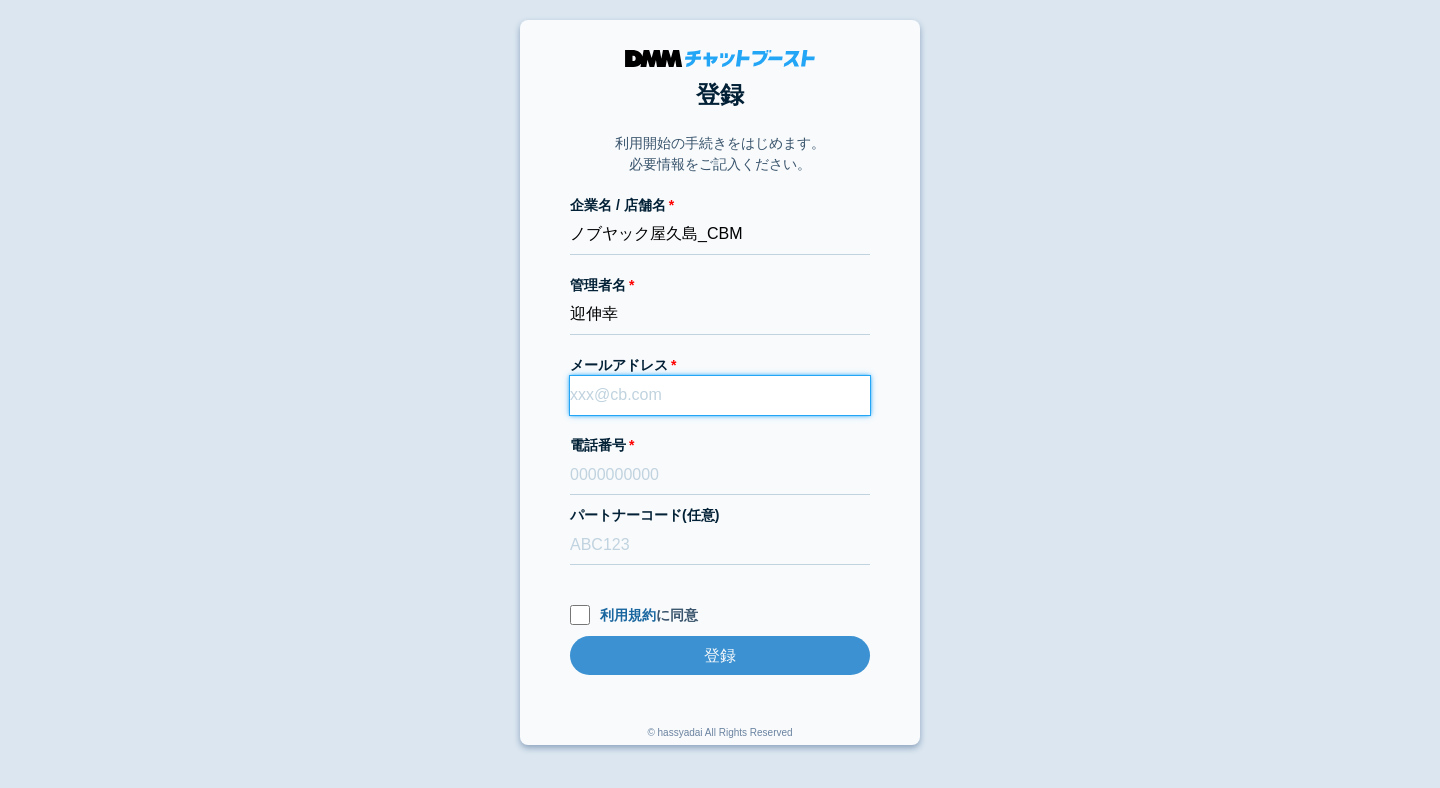 click on "メールアドレス" at bounding box center (720, 395) 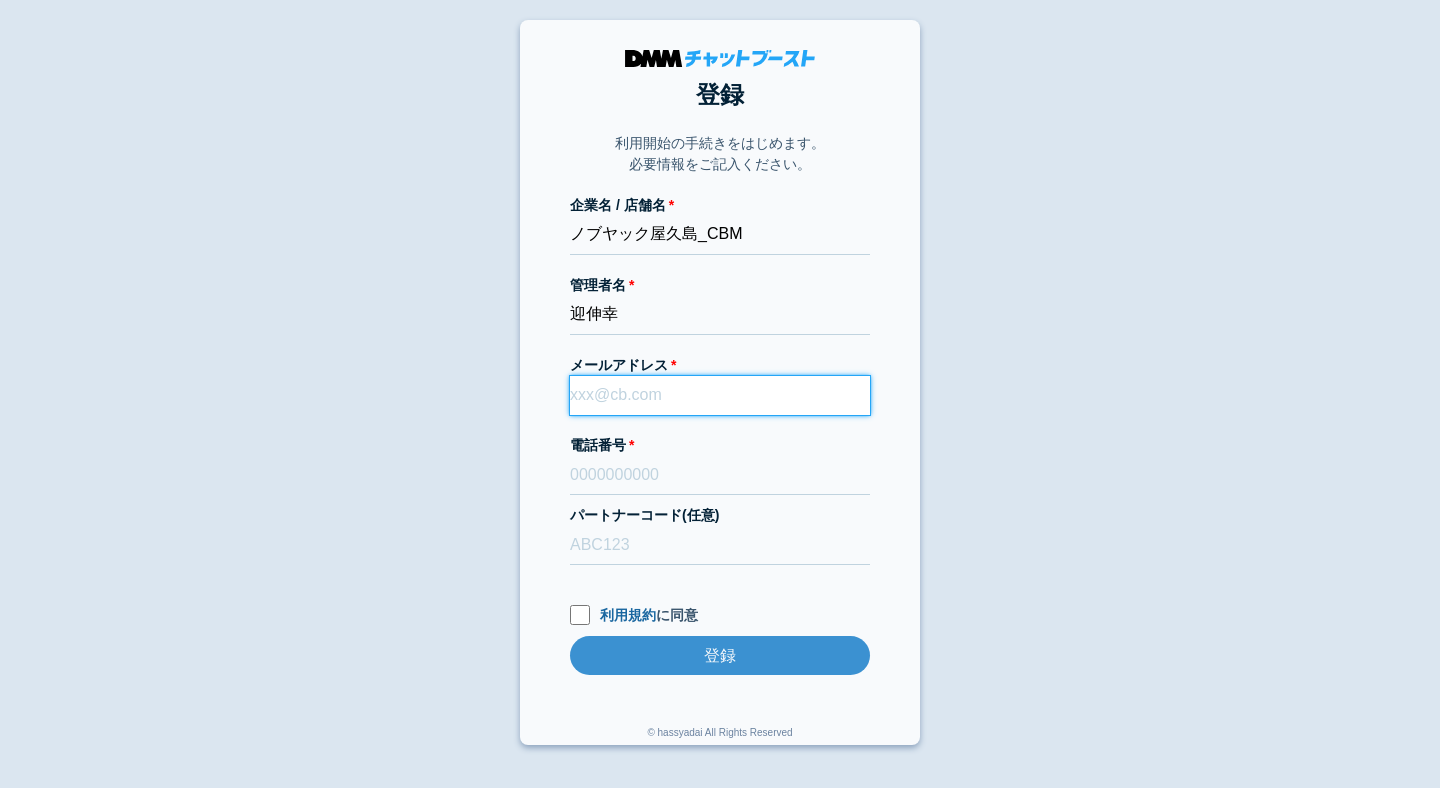 paste on "[EMAIL]" 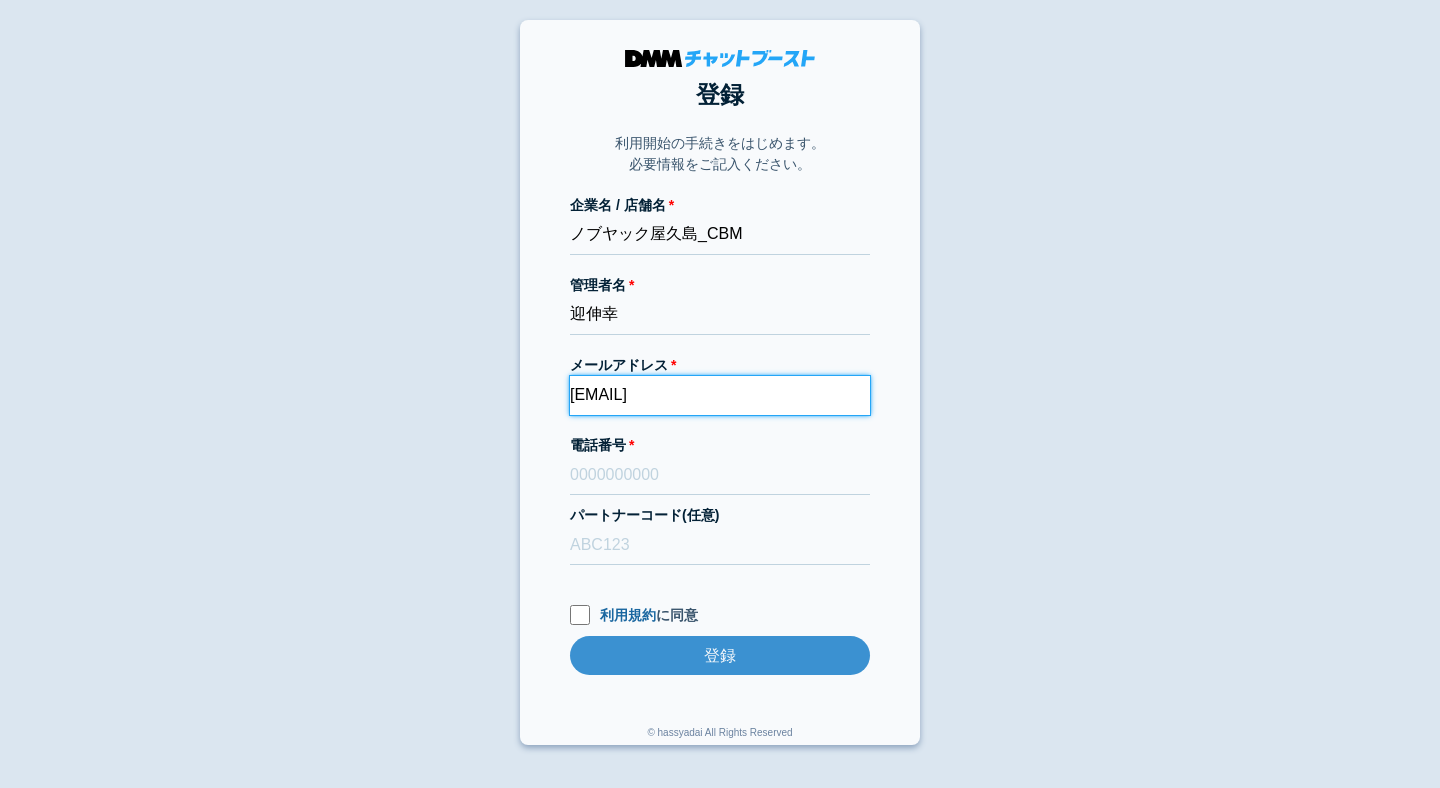 type on "[EMAIL]" 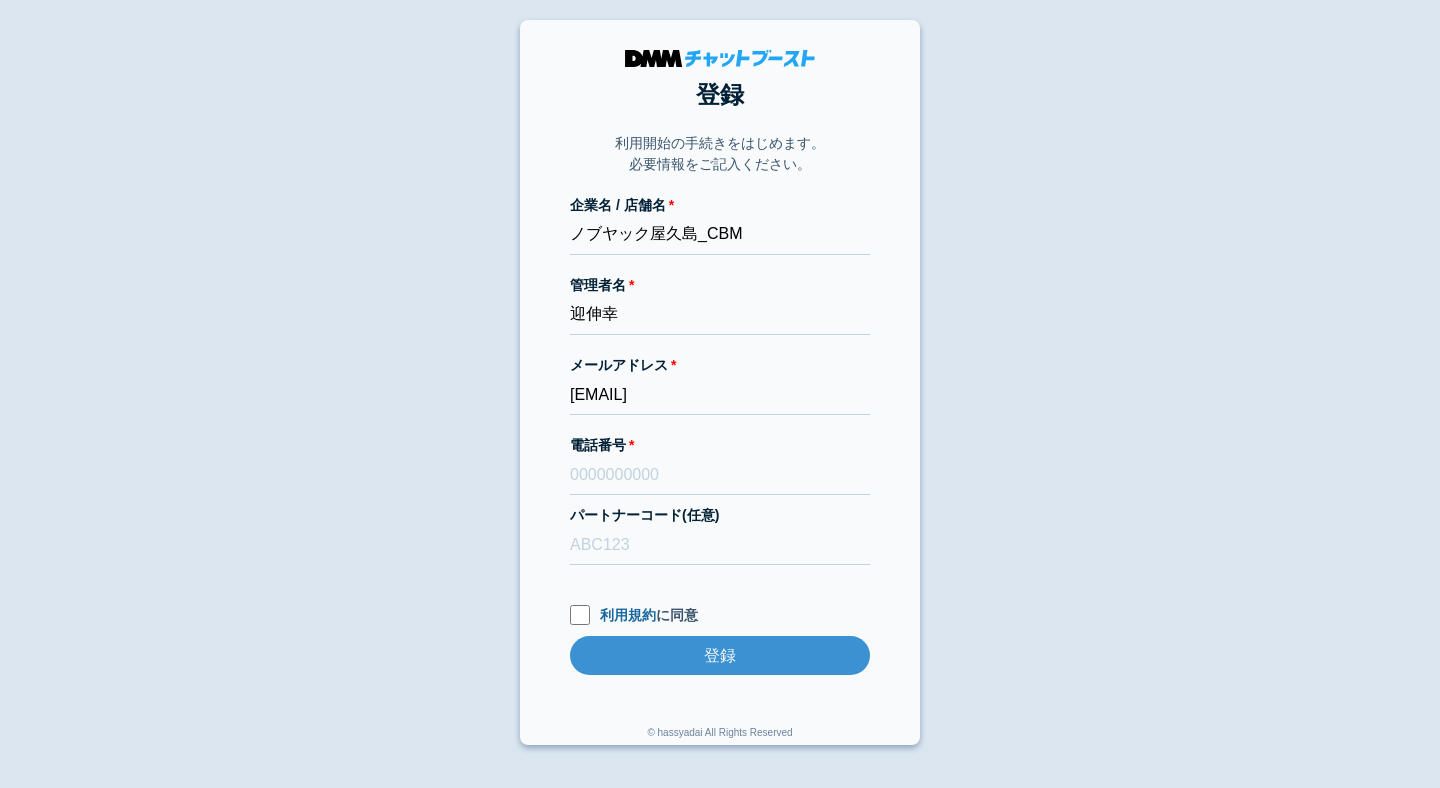 click on "登録
利用開始の手続きをはじめます。 必要情報をご記入ください。
企業名 / 店舗名
ノブヤック屋久島_CBM
管理者名
[FIRST] [LAST]
メールアドレス
[EMAIL]
電話番号
パートナーコード(任意)
利用規約 に同意
登録
登録
© hassyadai All Rights Reserved" at bounding box center [720, 382] 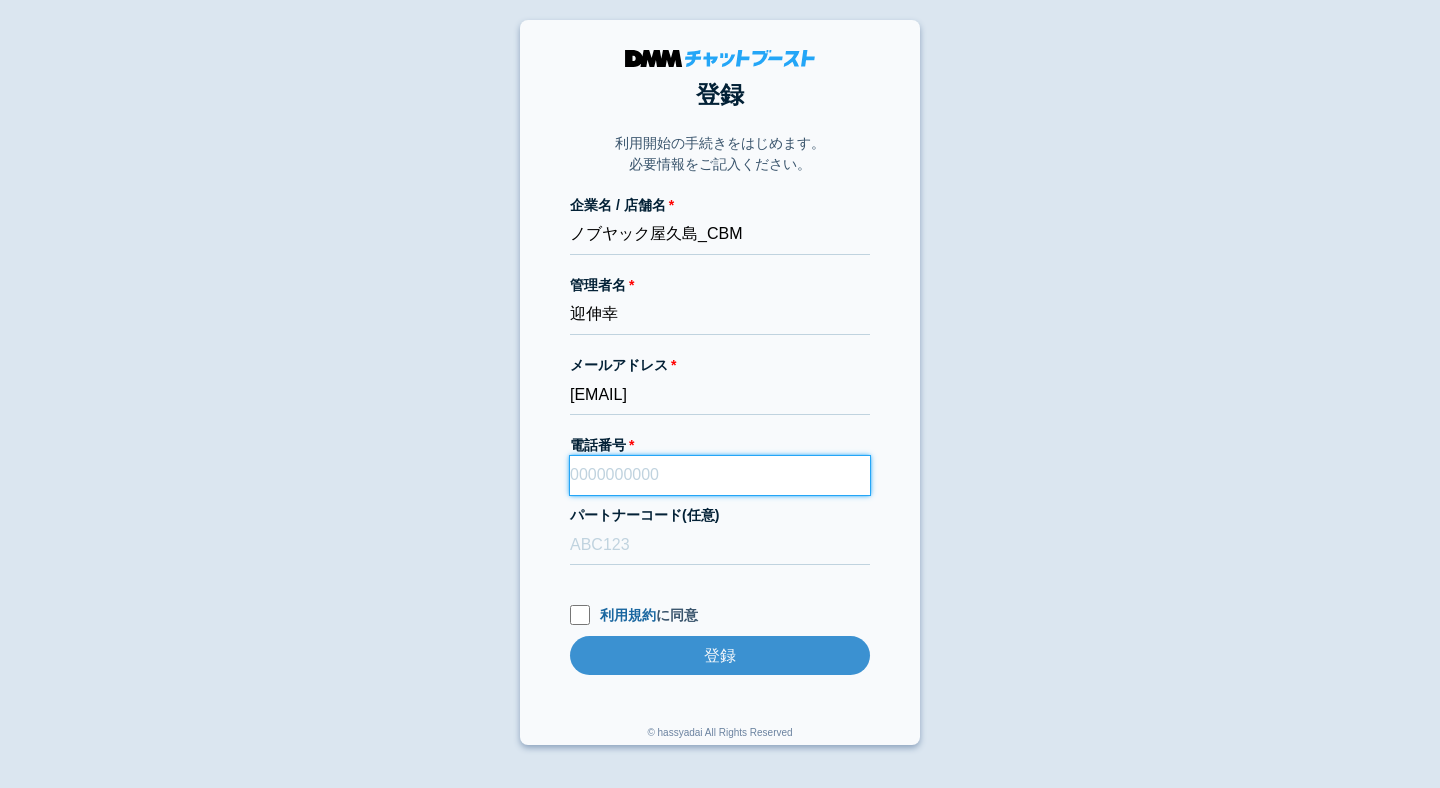 click on "電話番号" at bounding box center (720, 475) 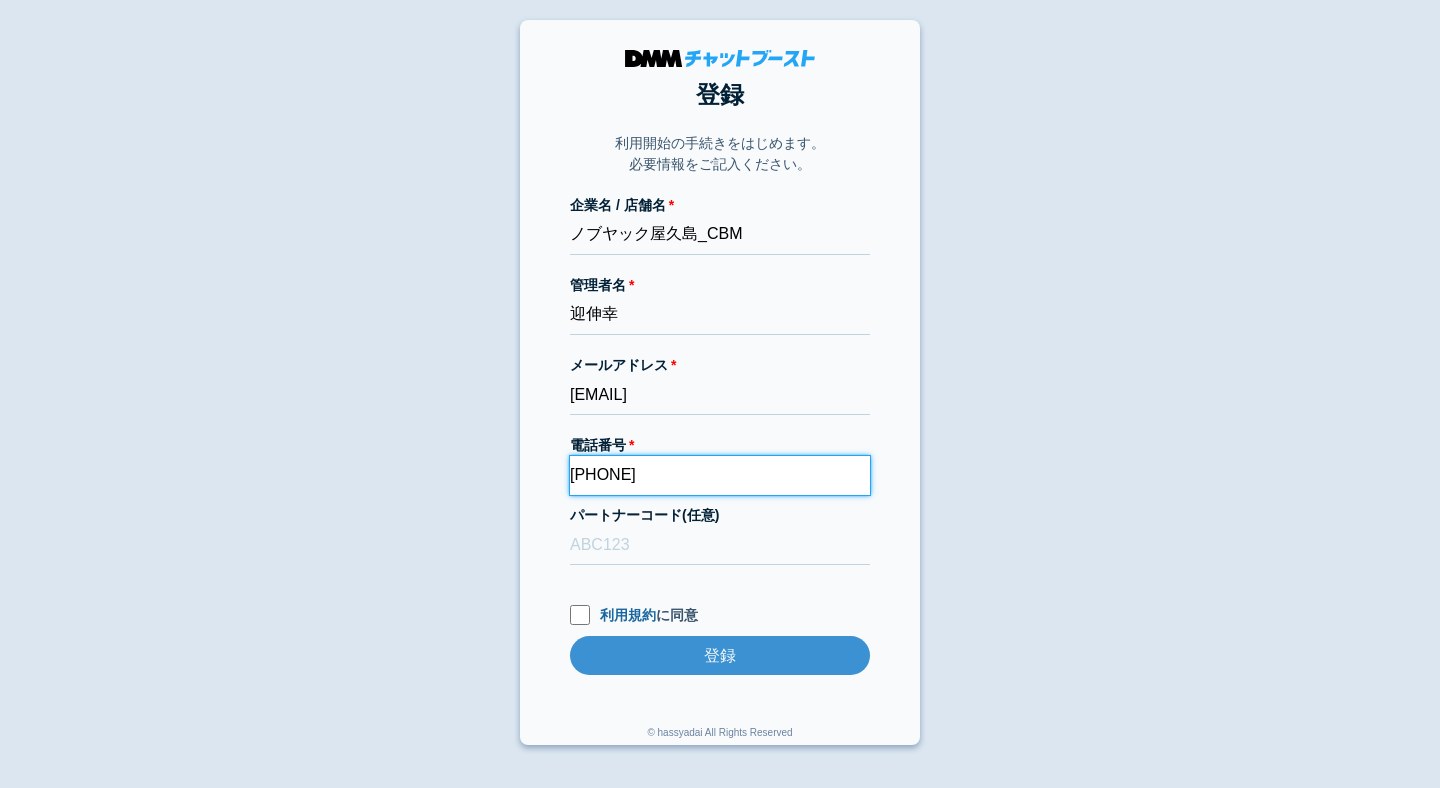 type on "[PHONE]" 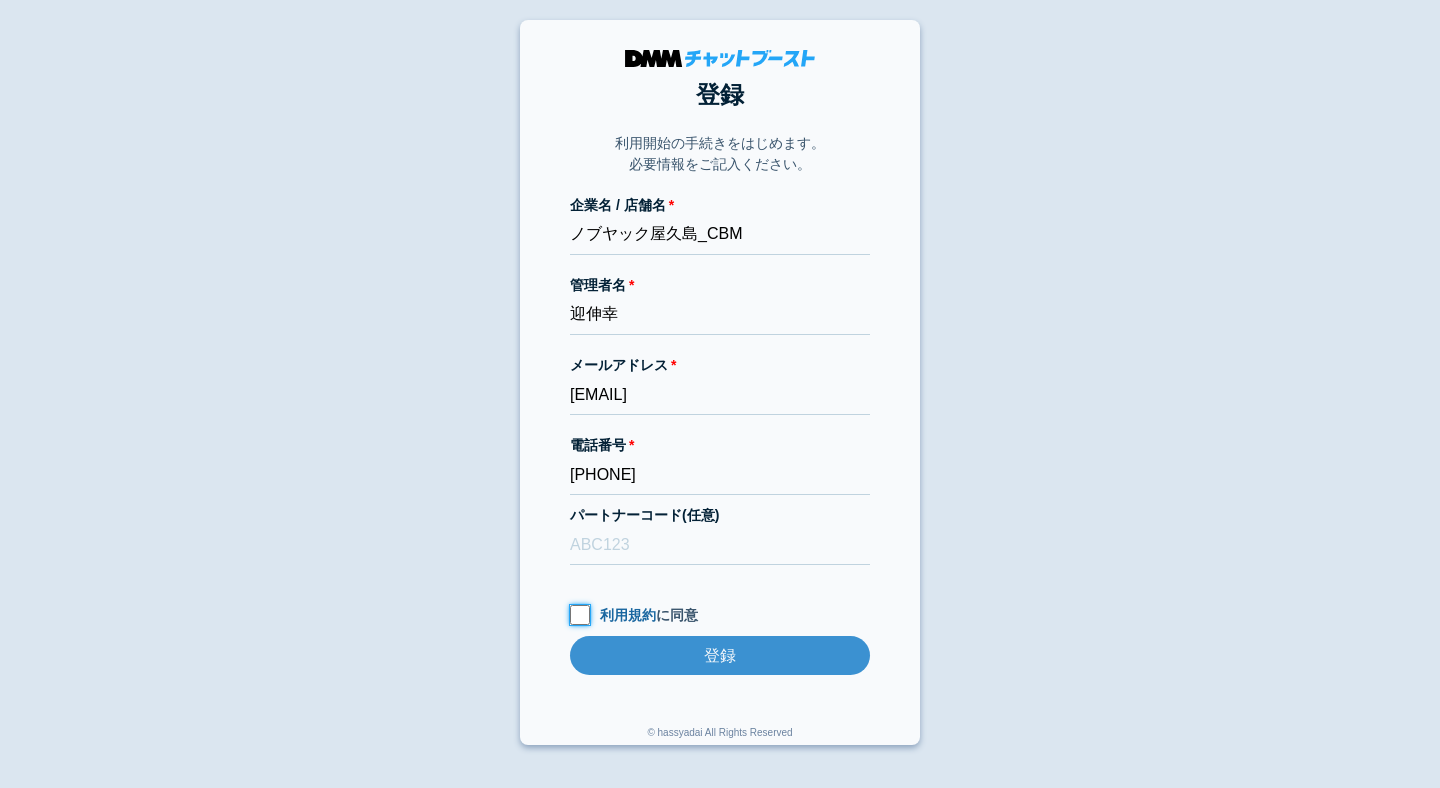 click on "利用規約 に同意" at bounding box center [580, 615] 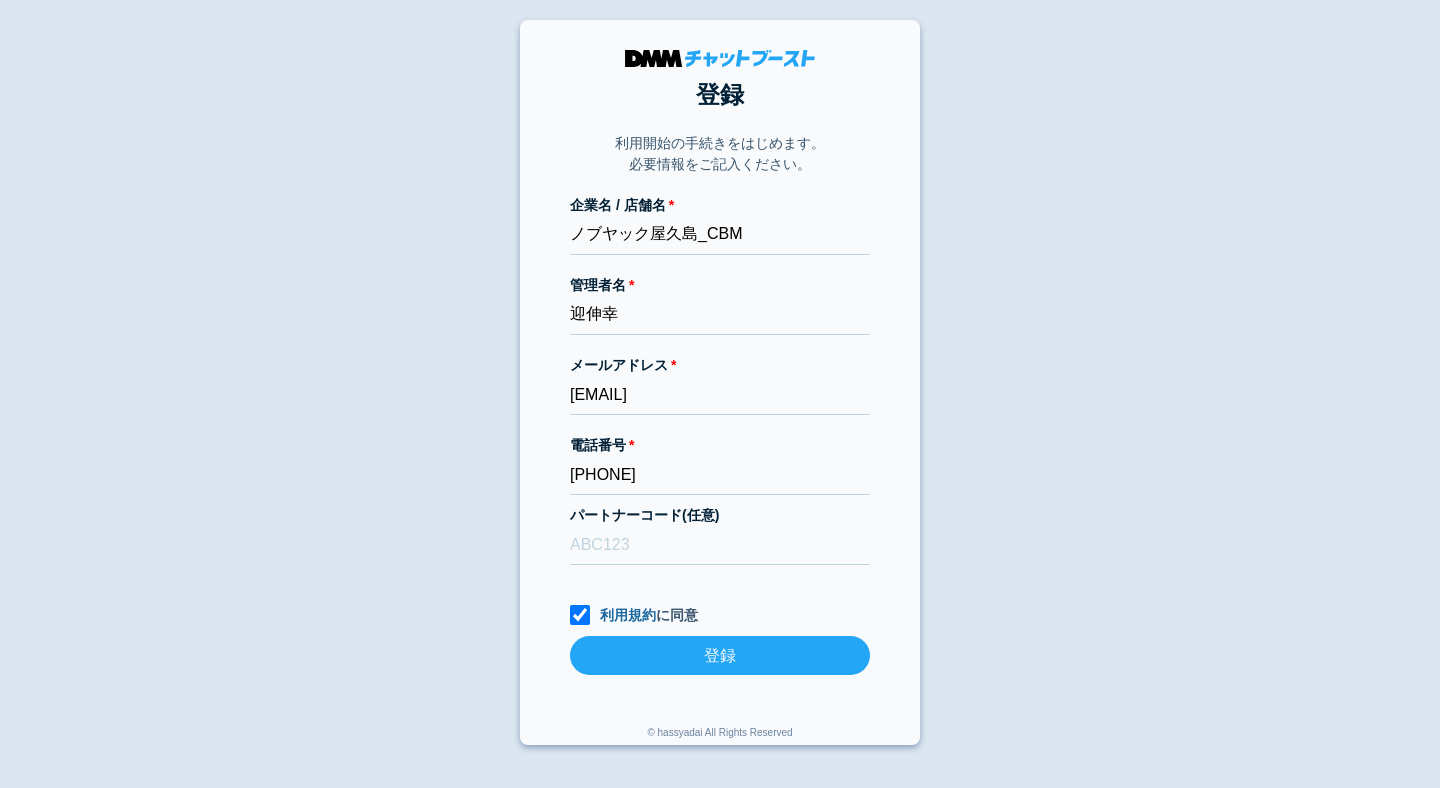 click on "登録" at bounding box center (720, 655) 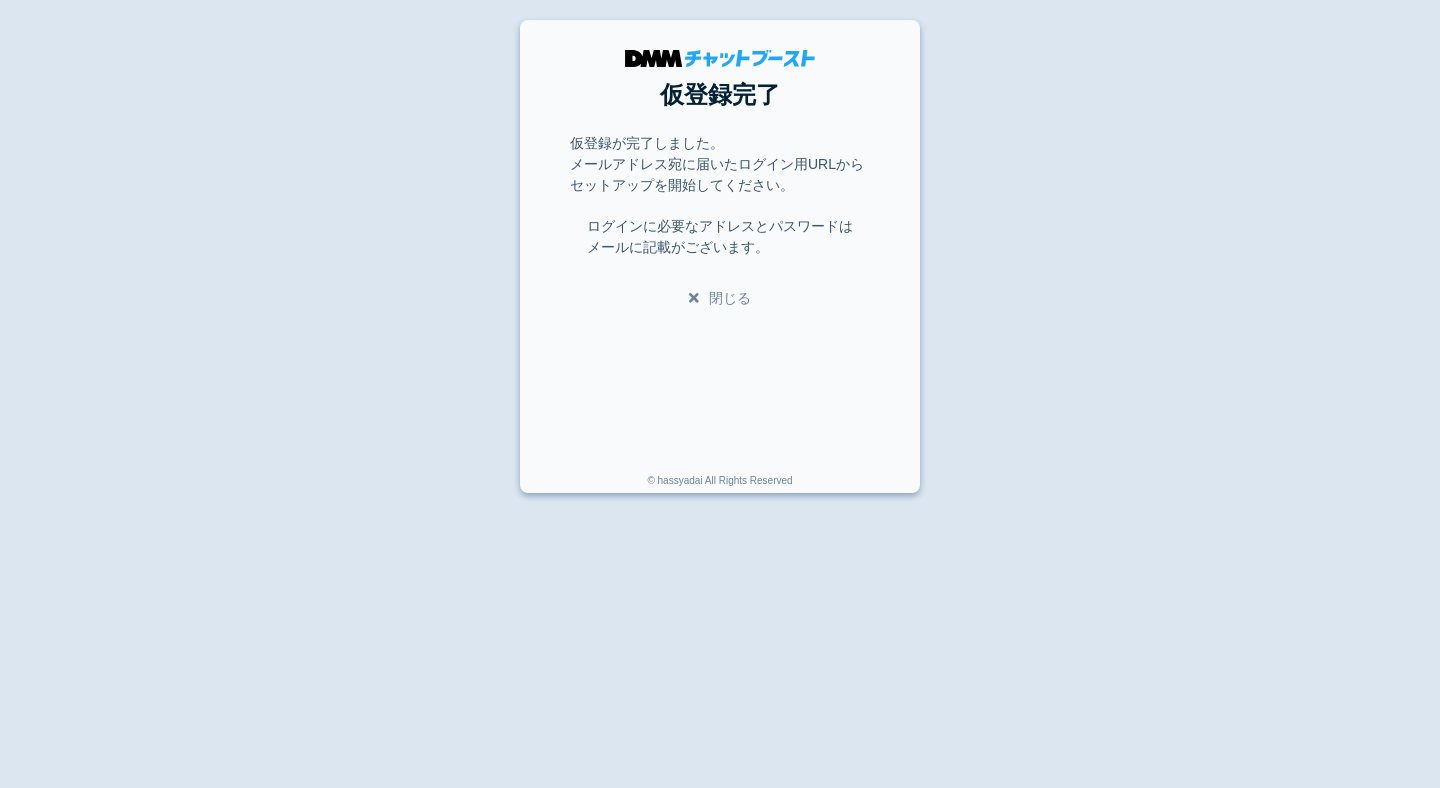 scroll, scrollTop: 0, scrollLeft: 0, axis: both 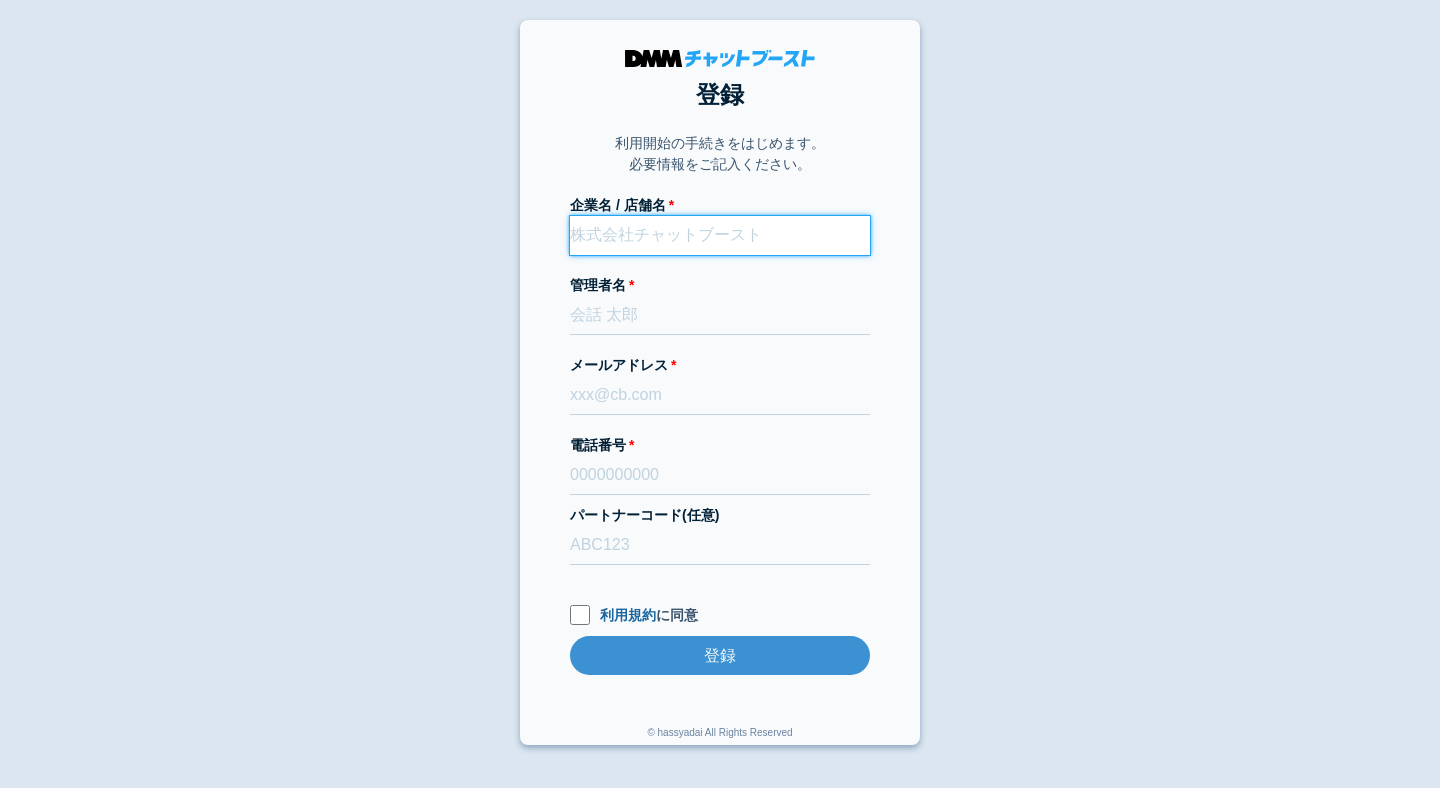 click on "企業名 / 店舗名" at bounding box center [720, 235] 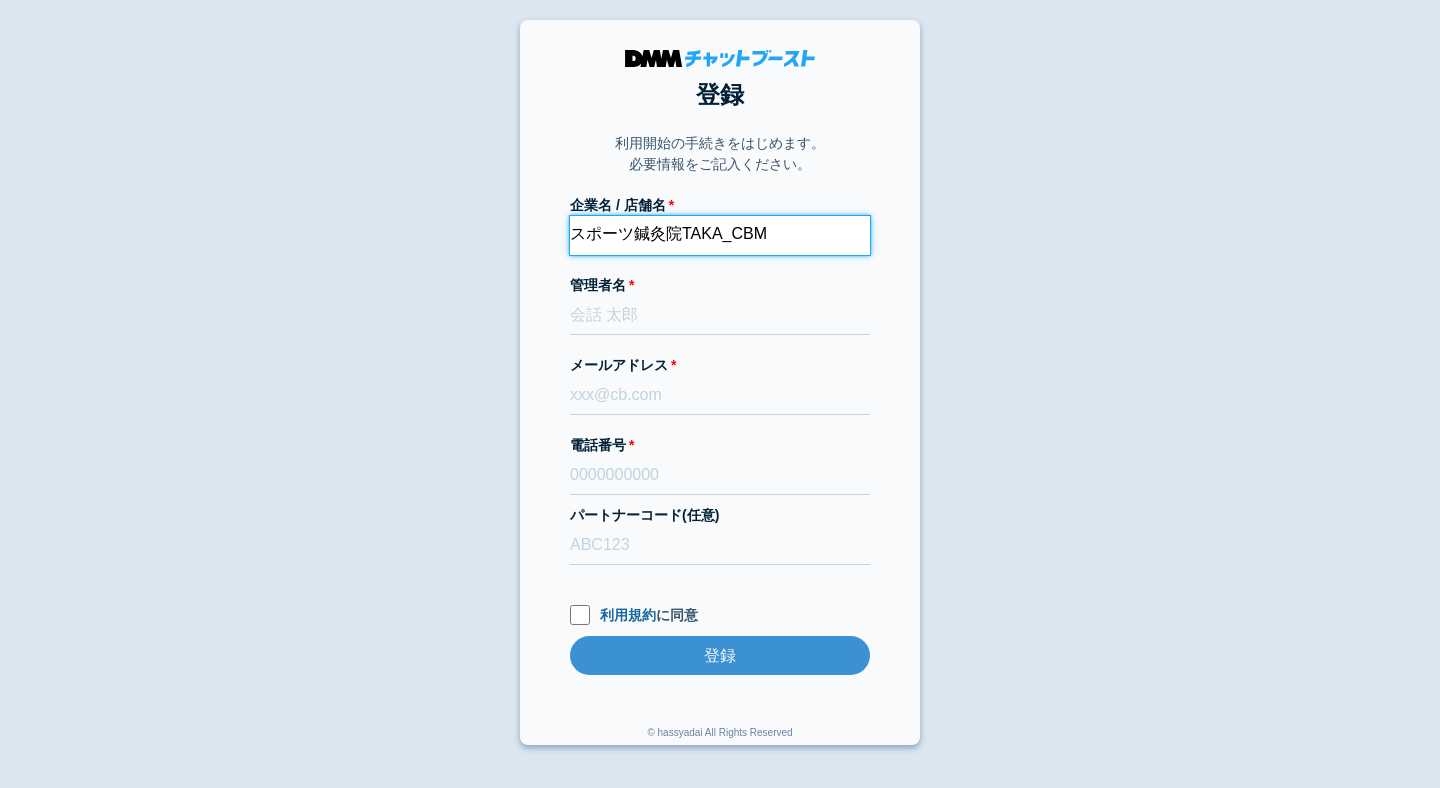 type on "スポーツ鍼灸院TAKA_CBM" 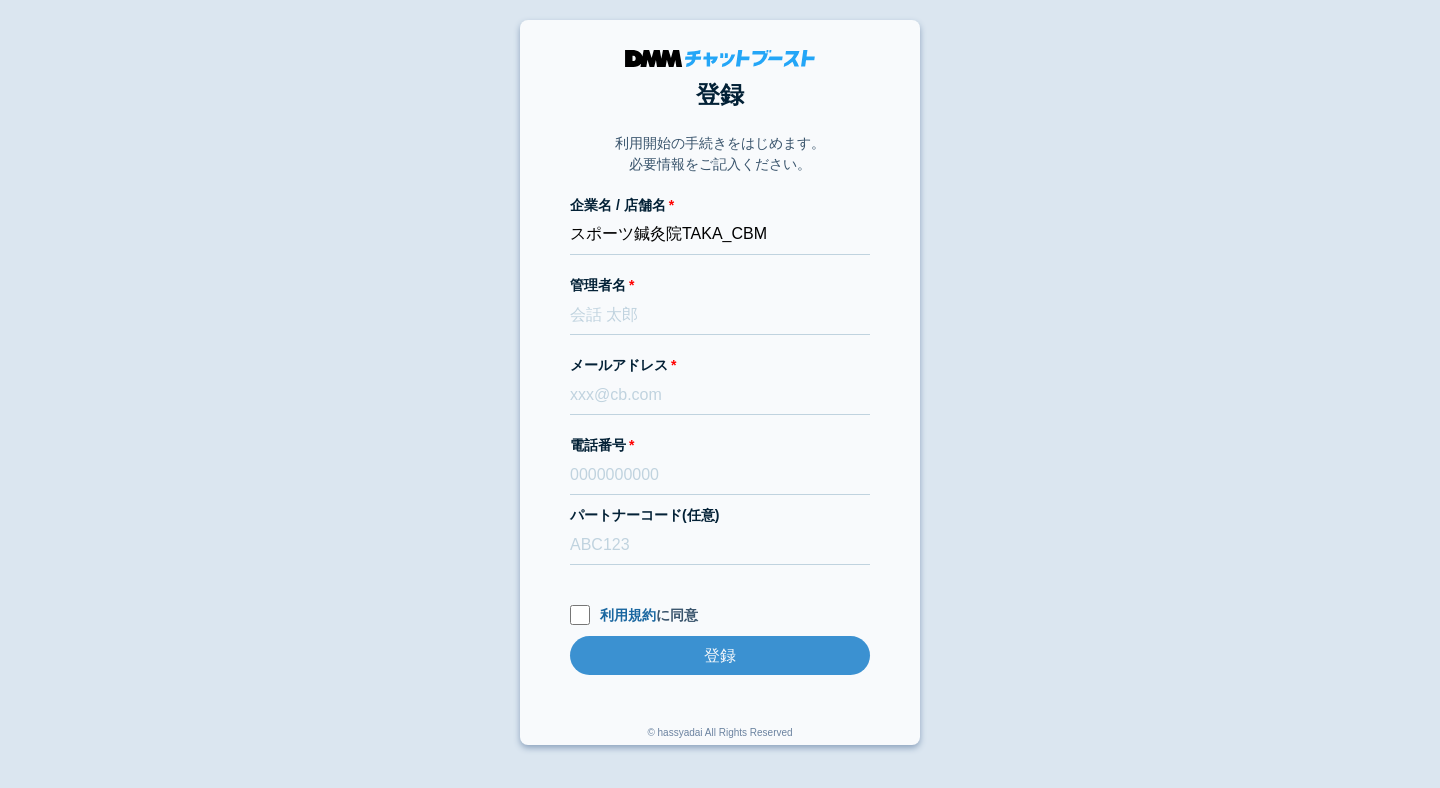 click on "登録
利用開始の手続きをはじめます。 必要情報をご記入ください。
企業名 / 店舗名
スポーツ鍼灸院TAKA_CBM
管理者名
メールアドレス
電話番号
パートナーコード(任意)
利用規約 に同意
登録
登録
© hassyadai All Rights Reserved" at bounding box center (720, 382) 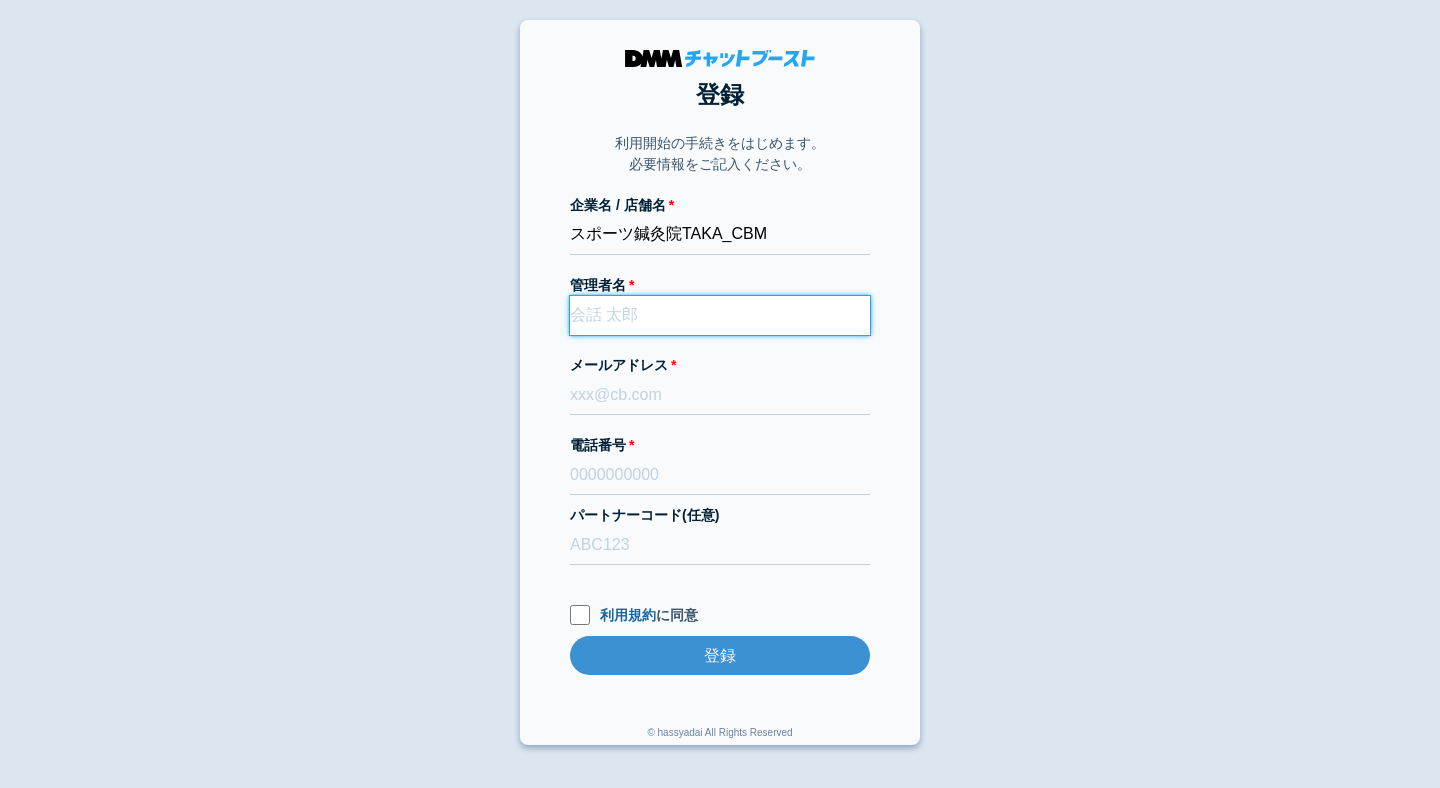 click on "管理者名" at bounding box center [720, 315] 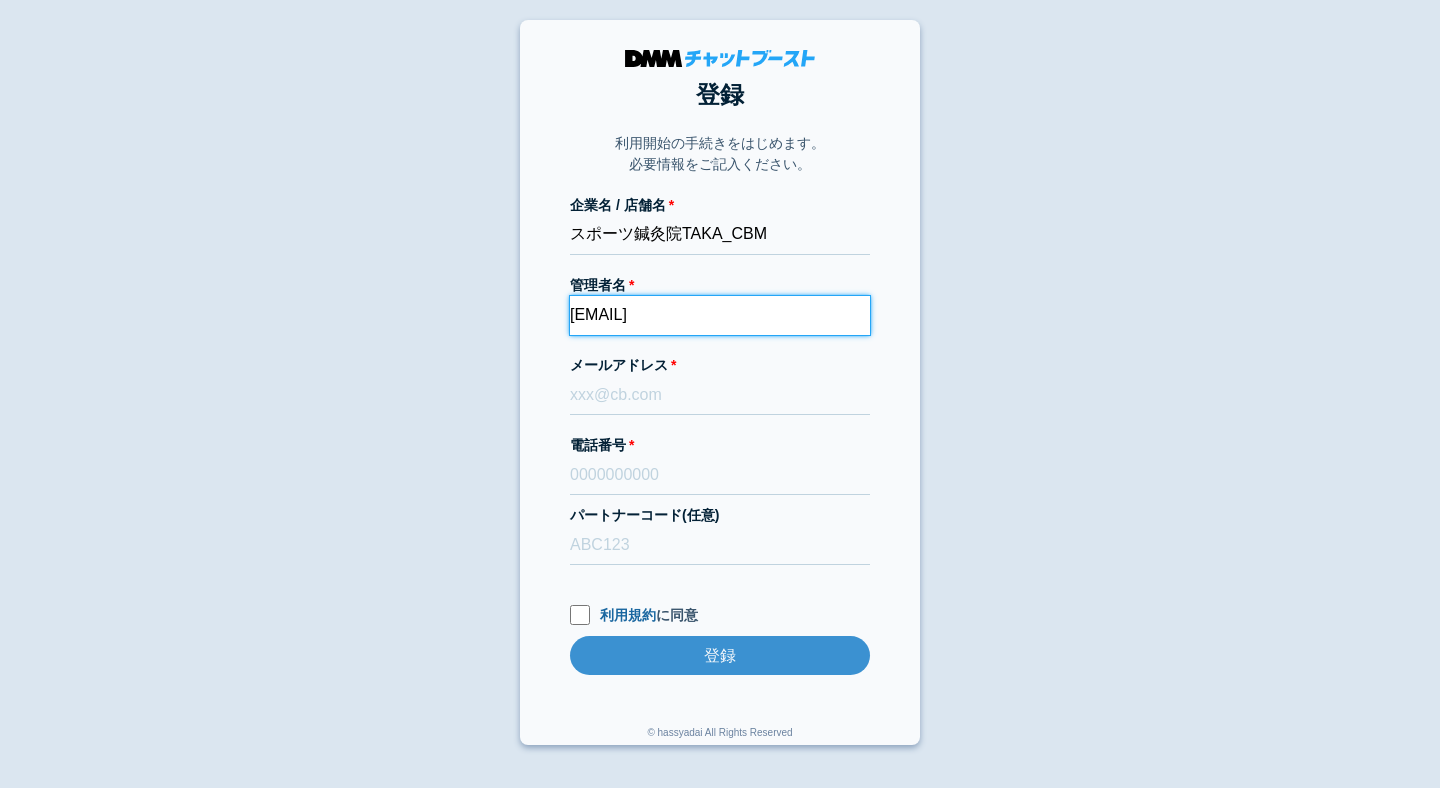 type 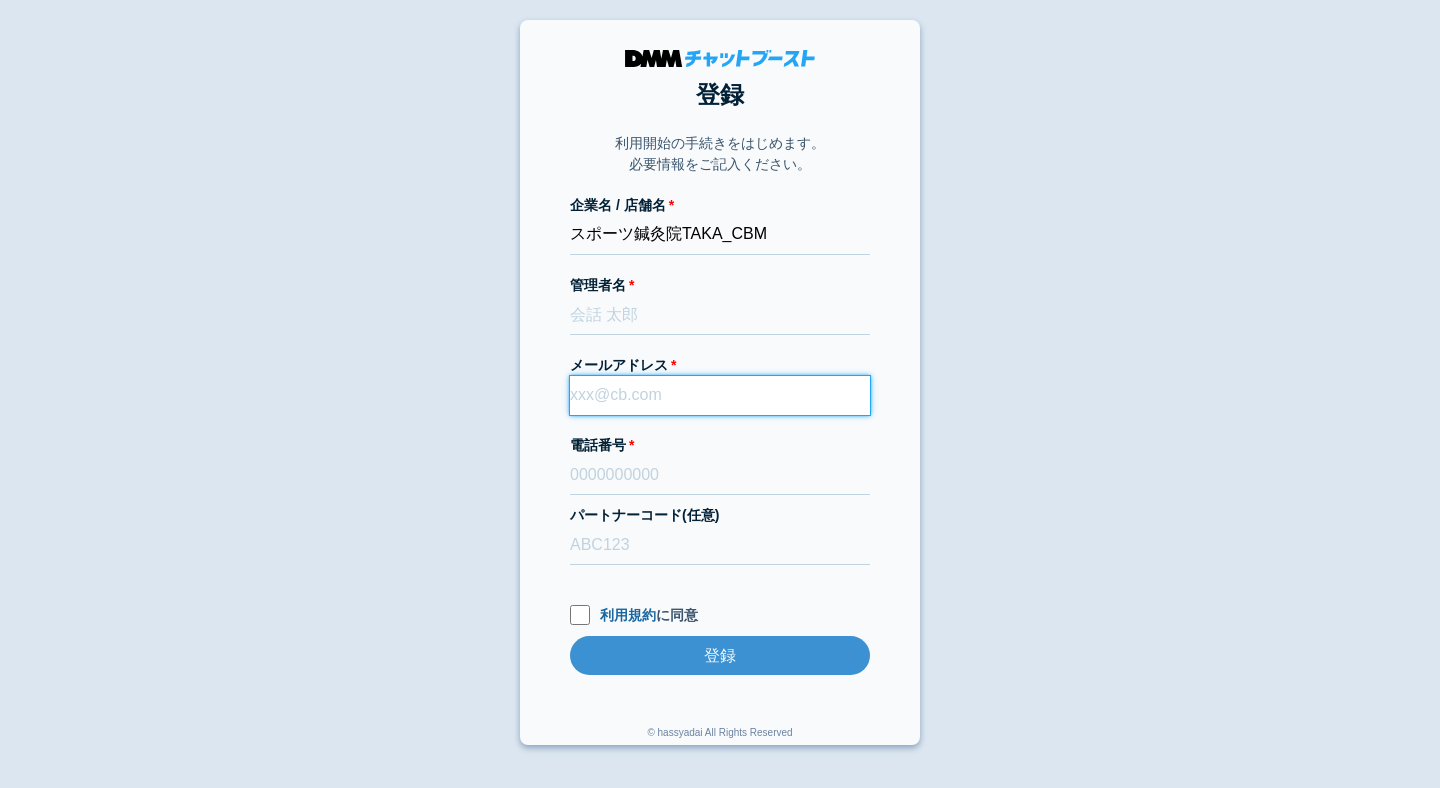 click on "メールアドレス" at bounding box center [720, 395] 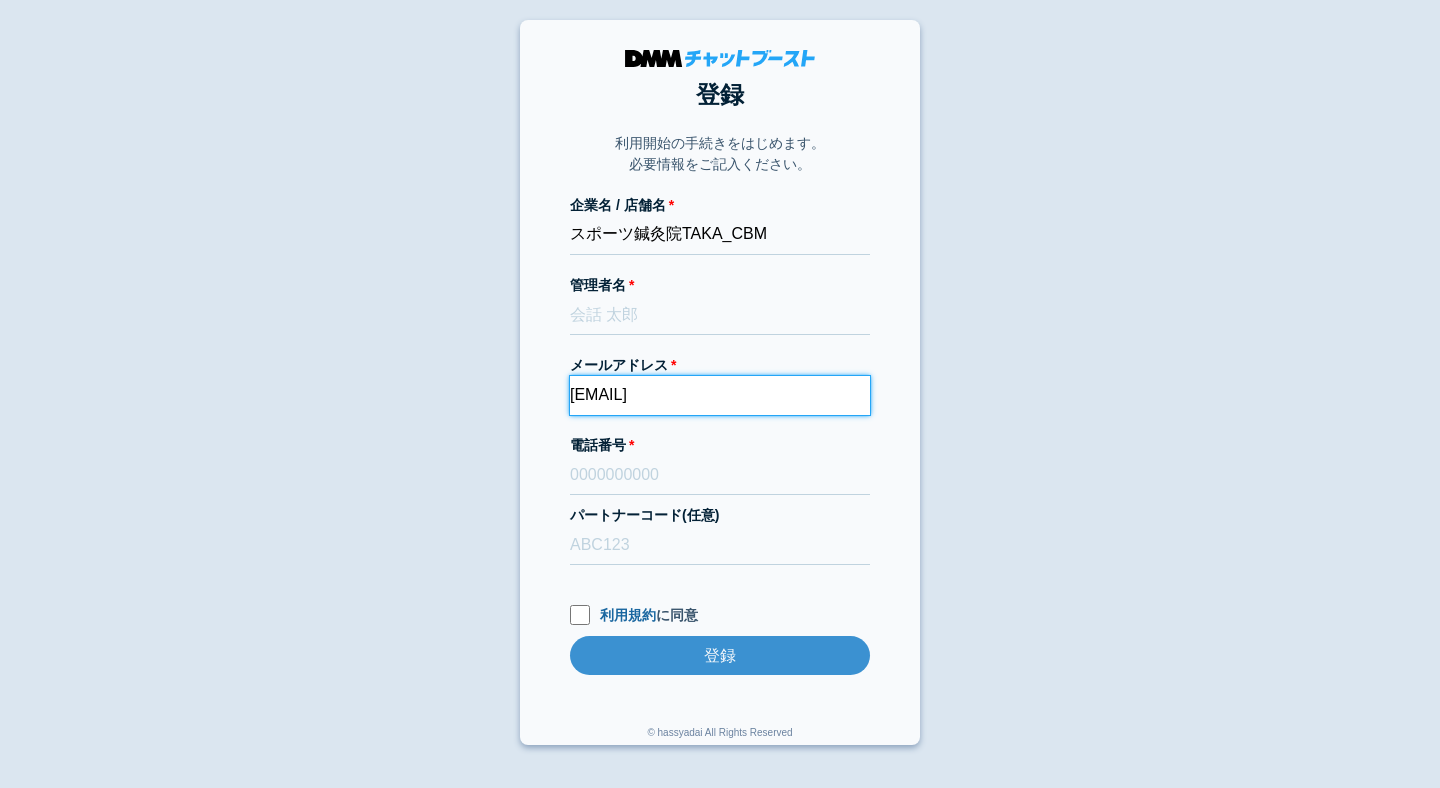 type on "[EMAIL]" 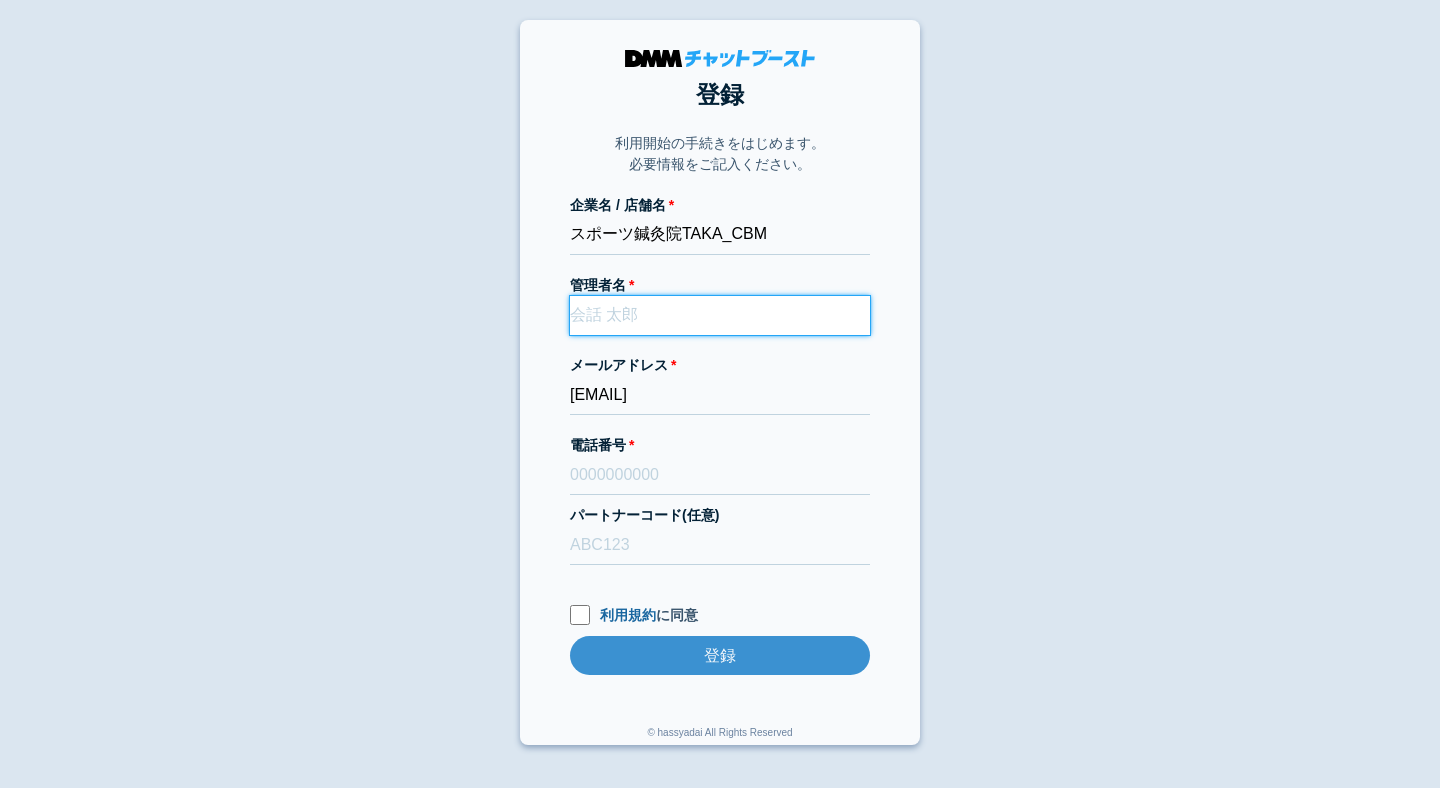 click on "管理者名" at bounding box center (720, 315) 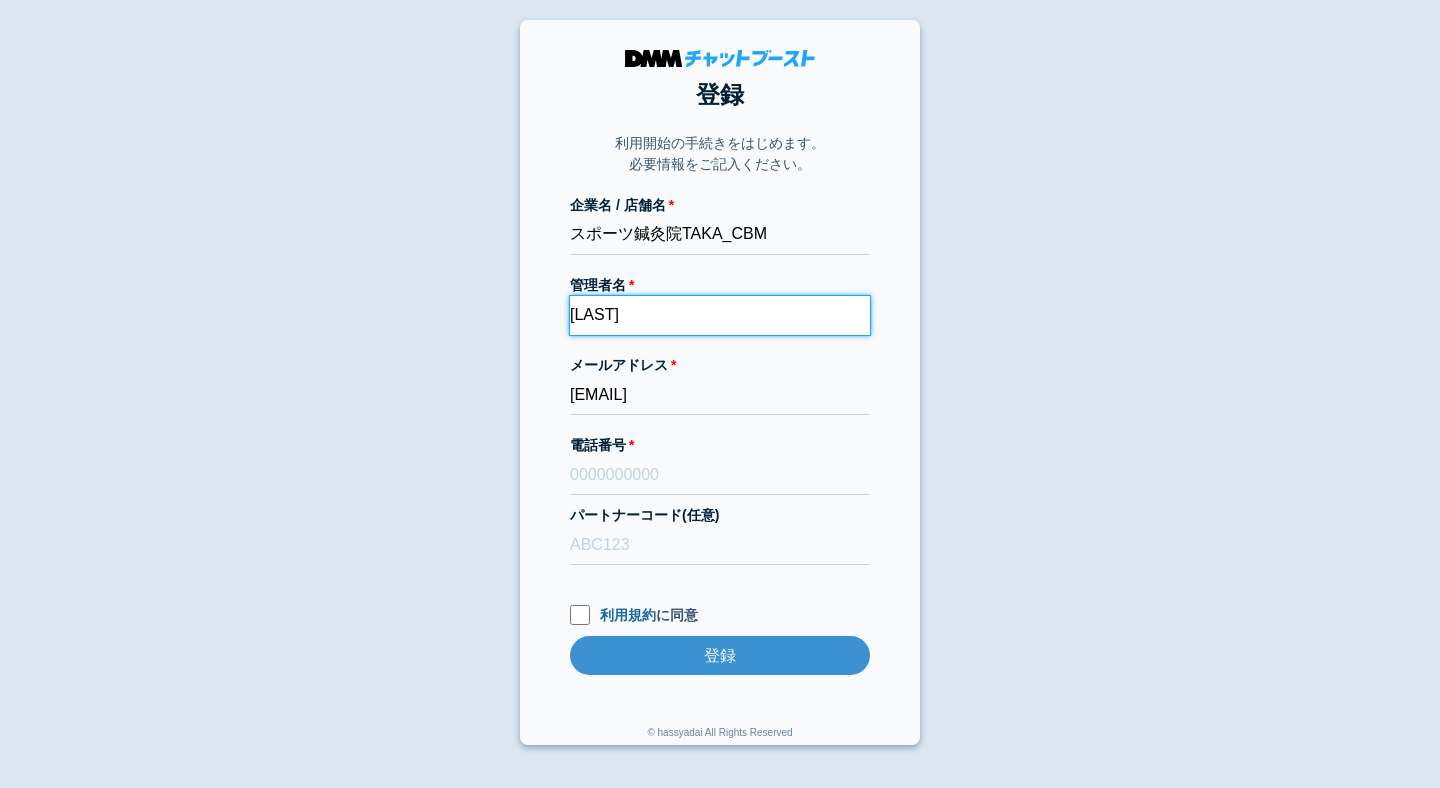 type on "[LAST]" 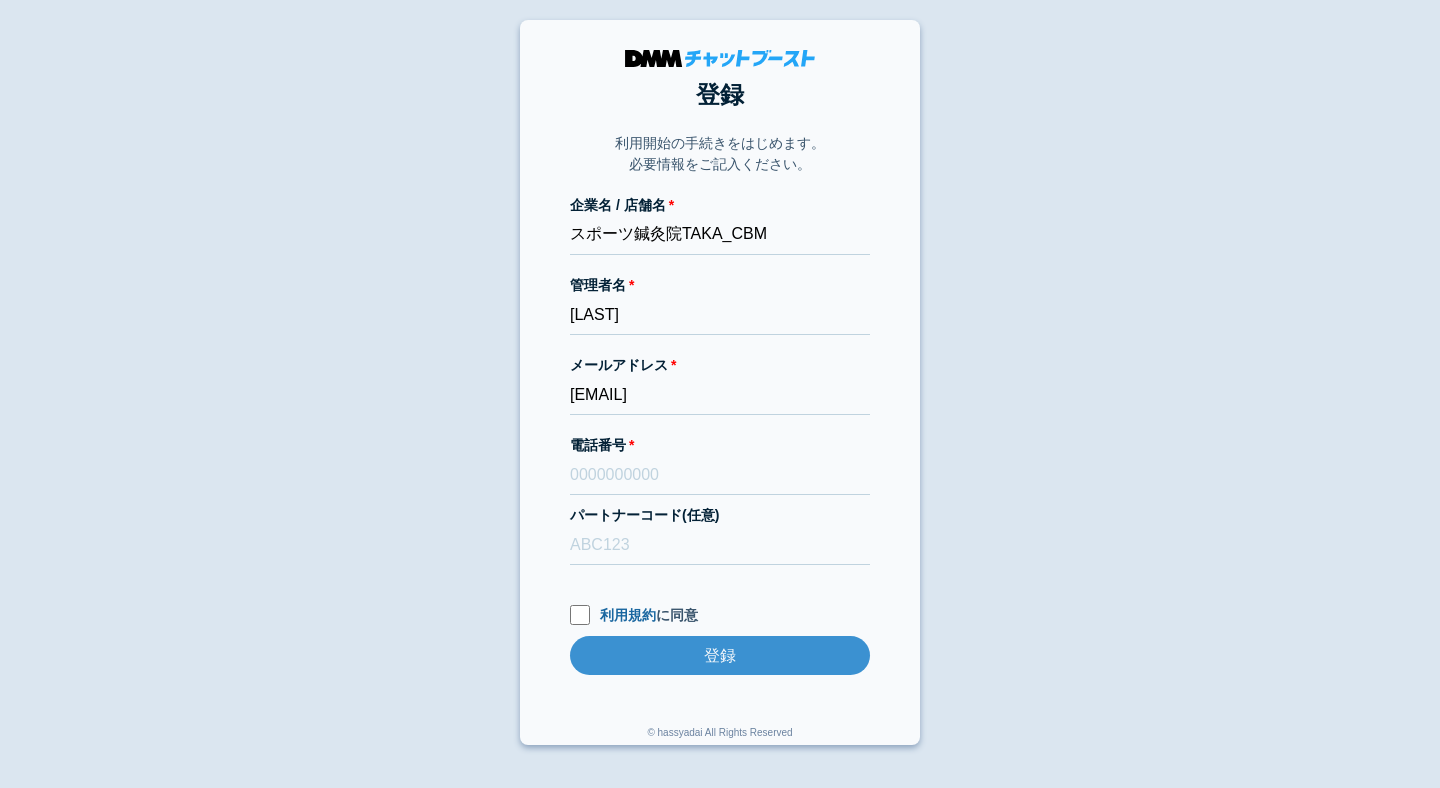 click on "登録
利用開始の手続きをはじめます。 必要情報をご記入ください。
企業名 / 店舗名
スポーツ鍼灸院TAKA_CBM
管理者名
[LAST]
メールアドレス
[EMAIL]
電話番号
パートナーコード(任意)
利用規約 に同意
登録
登録
© hassyadai All Rights Reserved" at bounding box center (720, 382) 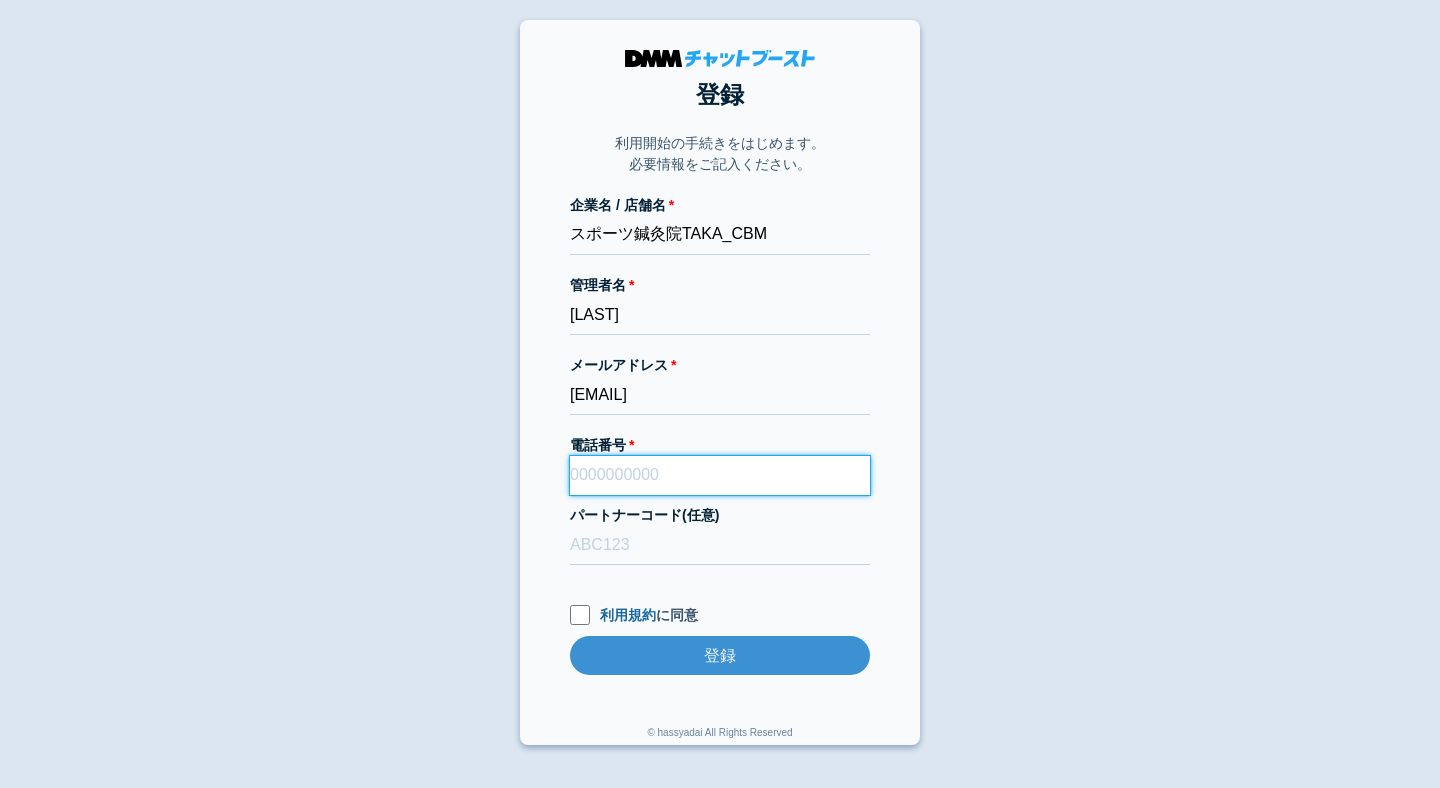 click on "電話番号" at bounding box center [720, 475] 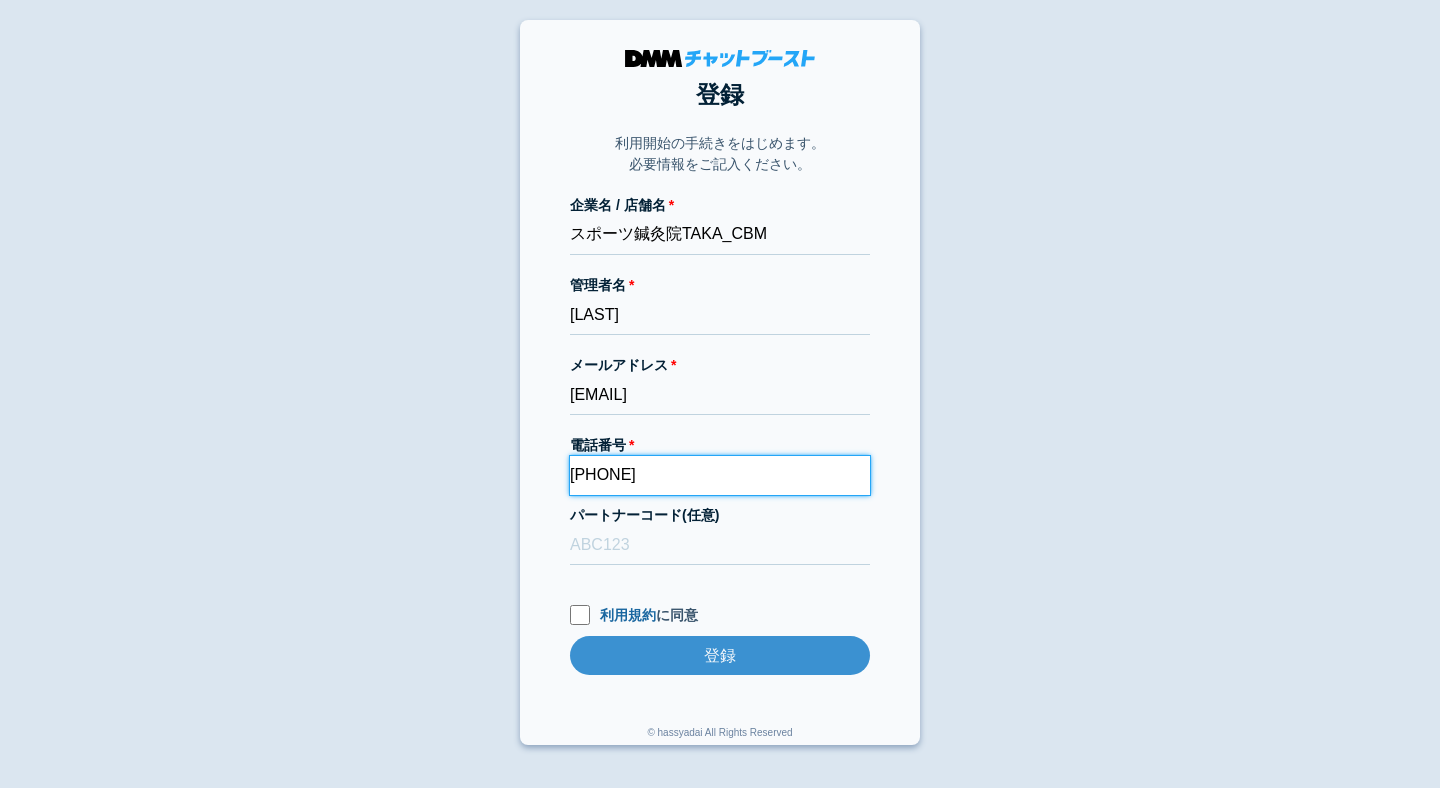 type on "[PHONE]" 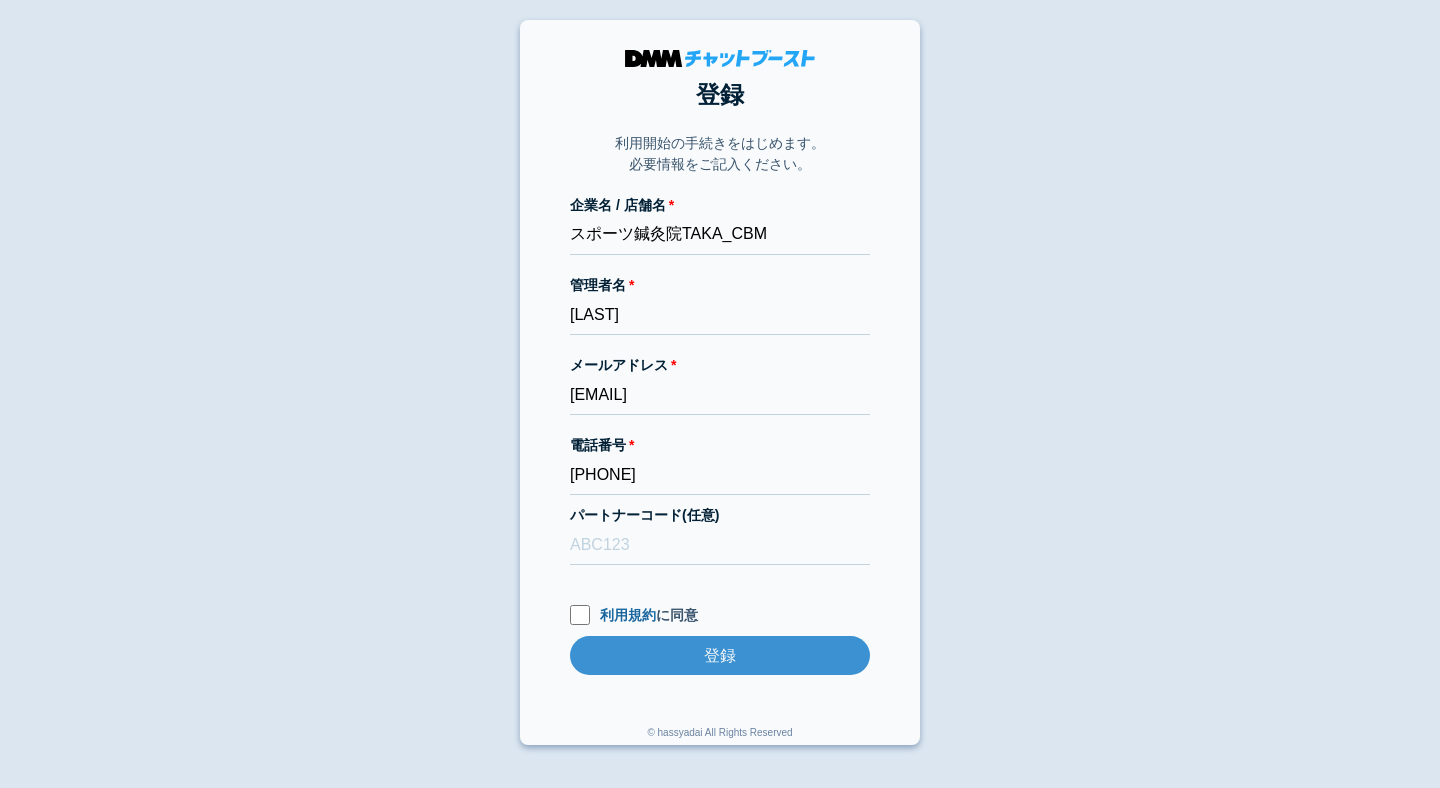 click on "登録
利用開始の手続きをはじめます。 必要情報をご記入ください。
企業名 / 店舗名
スポーツ鍼灸院TAKA_CBM
管理者名
[LAST]
メールアドレス
[EMAIL]
電話番号
[PHONE]
パートナーコード(任意)
利用規約 に同意
登録
登録
© hassyadai All Rights Reserved" at bounding box center [720, 382] 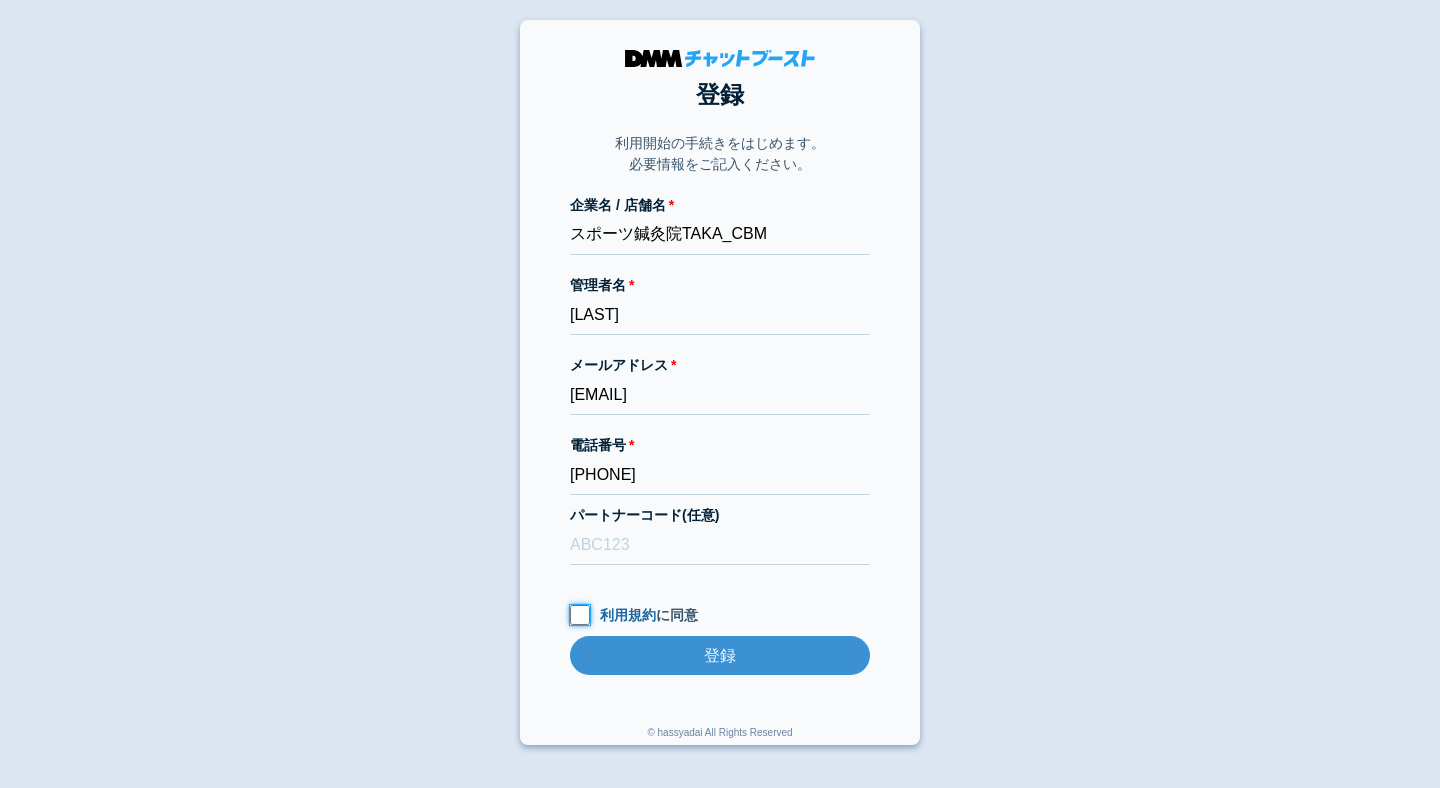 click on "利用規約 に同意" at bounding box center (580, 615) 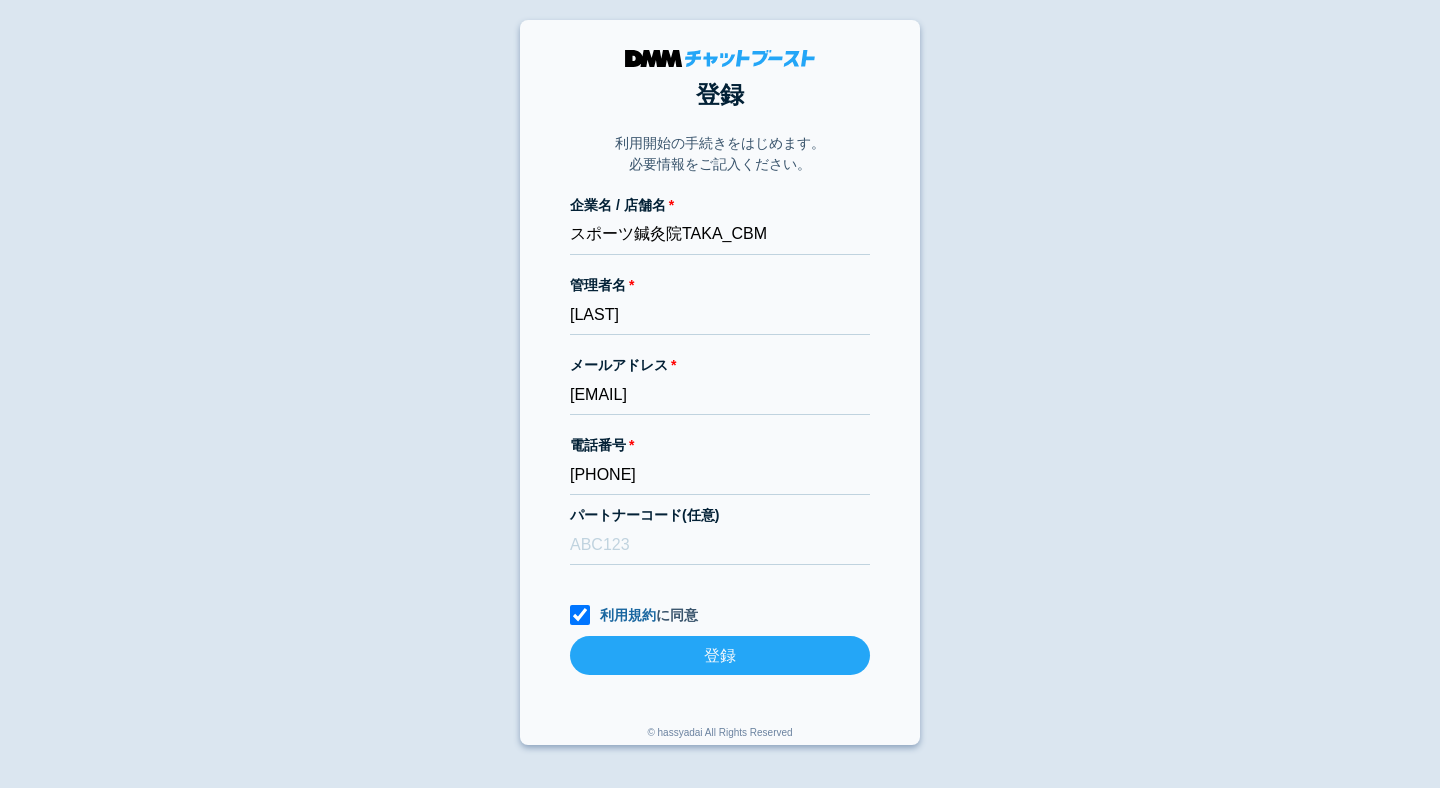 click on "登録" at bounding box center (720, 655) 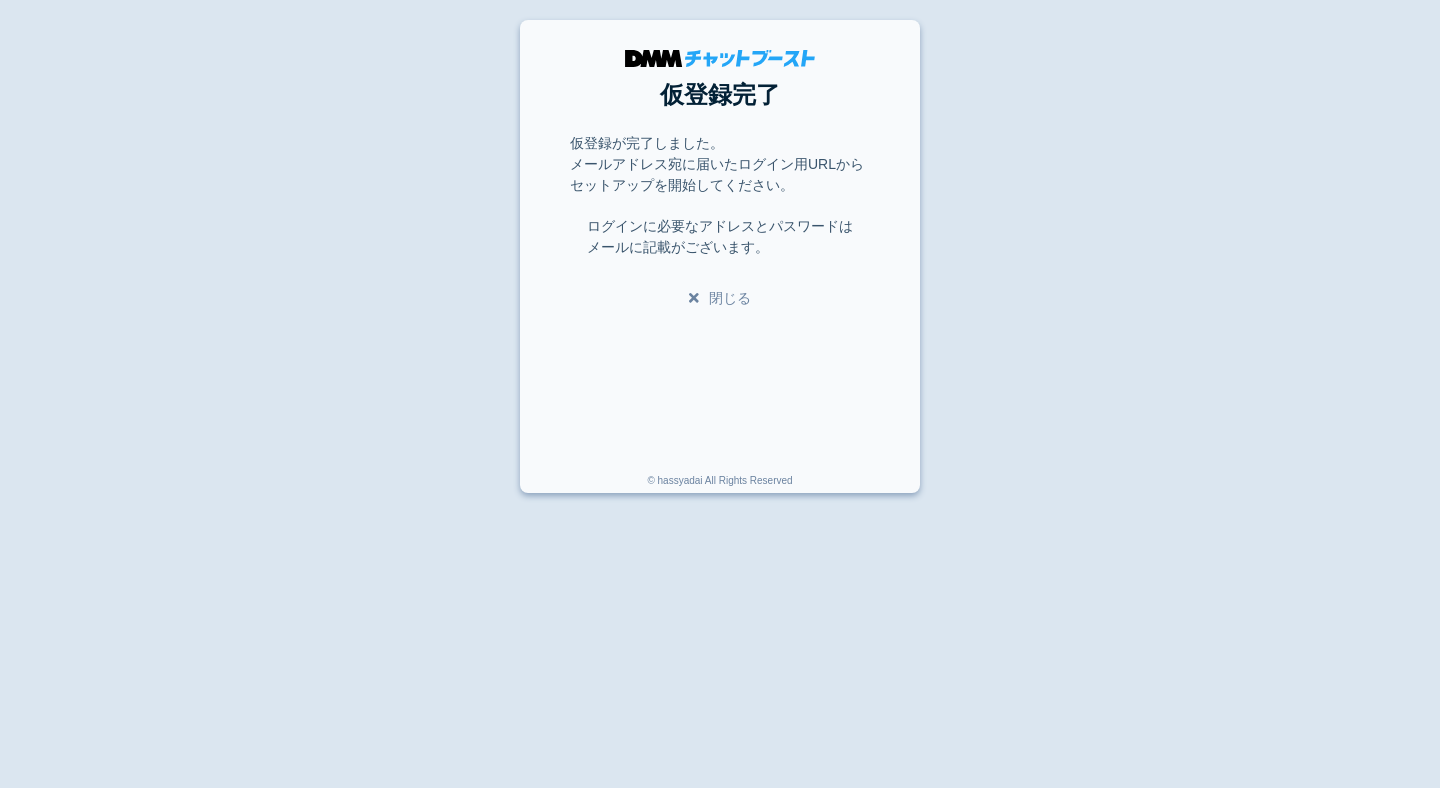 scroll, scrollTop: 0, scrollLeft: 0, axis: both 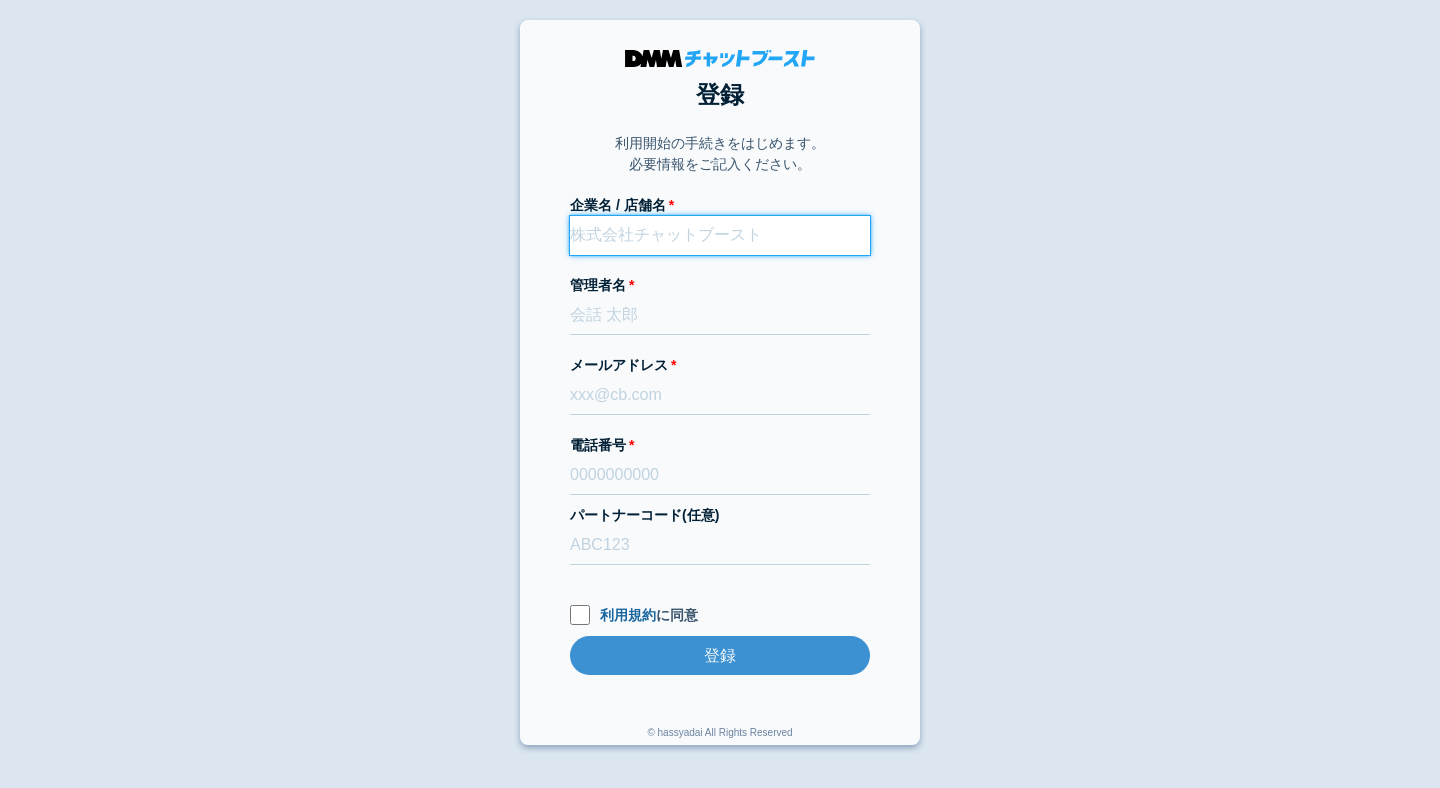 click on "企業名 / 店舗名" at bounding box center [720, 235] 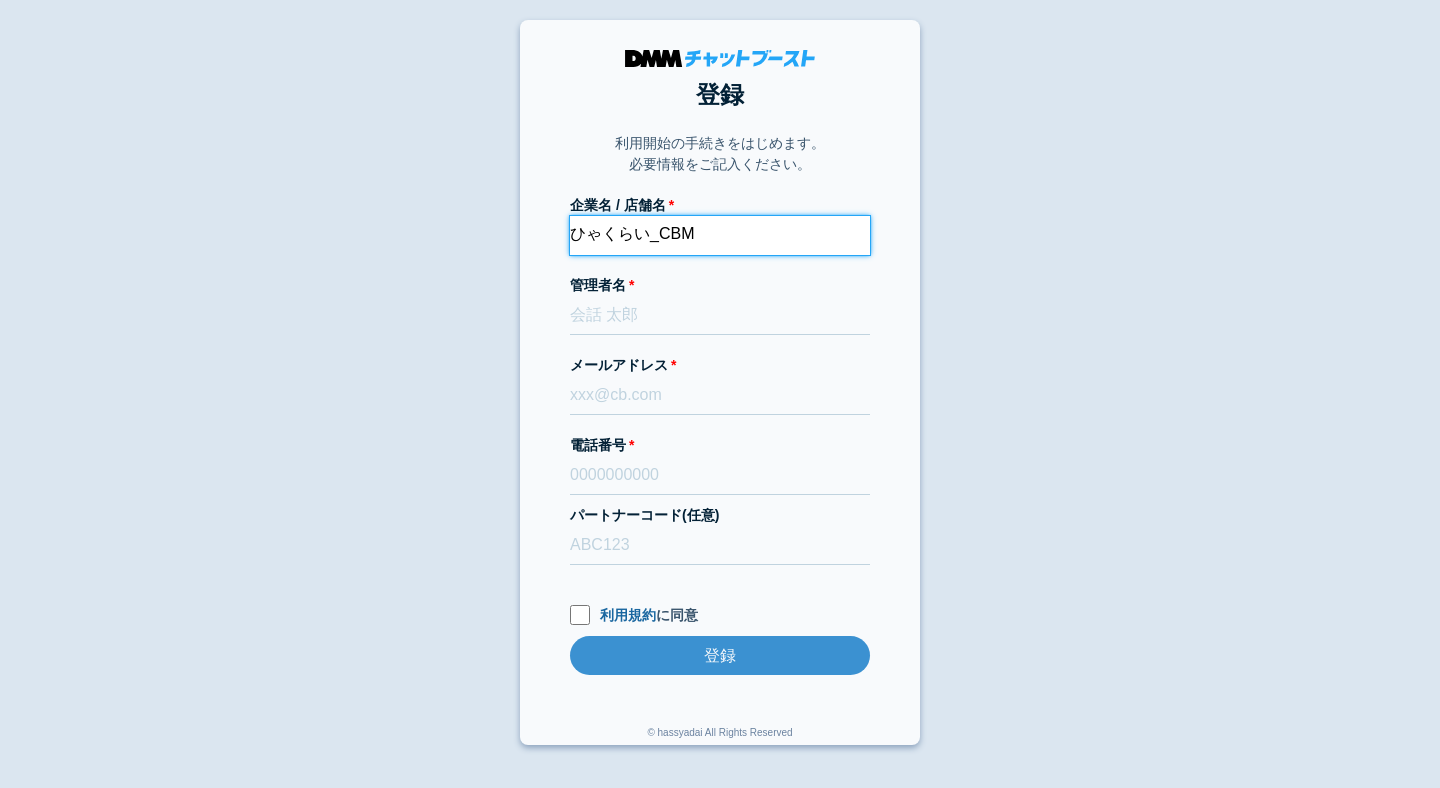 type on "ひゃくらい_CBM" 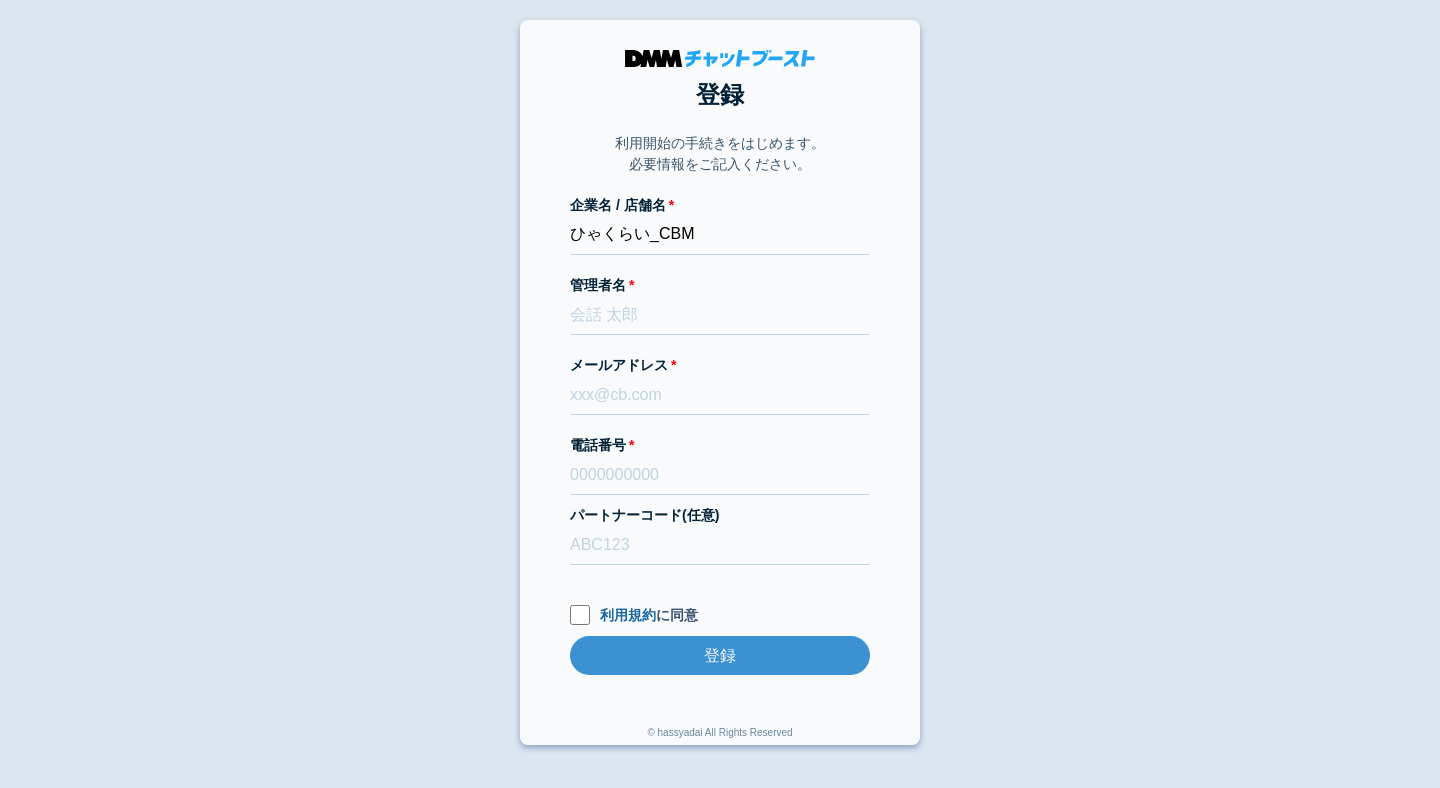 click on "登録
利用開始の手続きをはじめます。 必要情報をご記入ください。
企業名 / 店舗名
ひゃくらい_CBM
管理者名
メールアドレス
電話番号
パートナーコード(任意)
利用規約 に同意
登録
登録
© hassyadai All Rights Reserved" at bounding box center [720, 382] 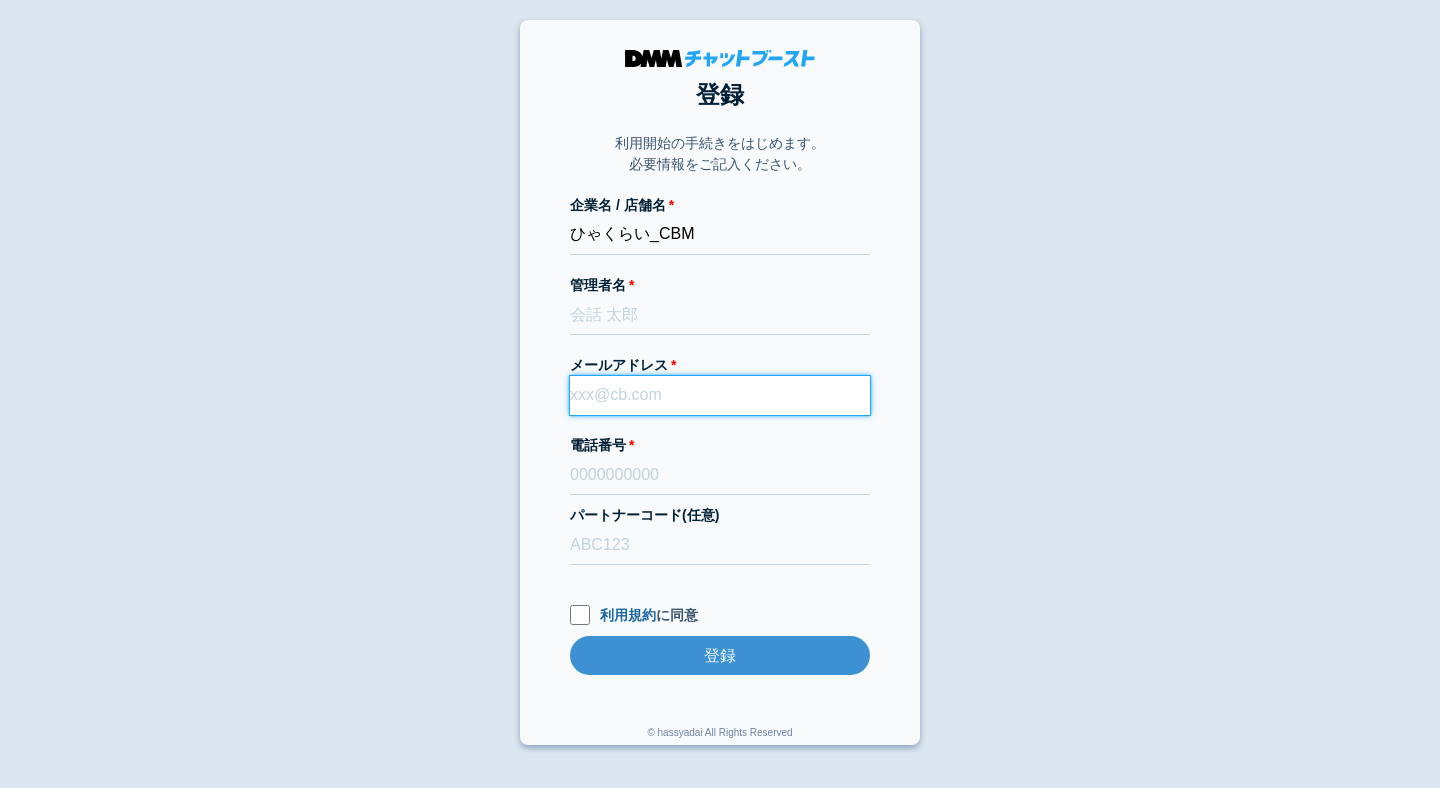click on "メールアドレス" at bounding box center [720, 395] 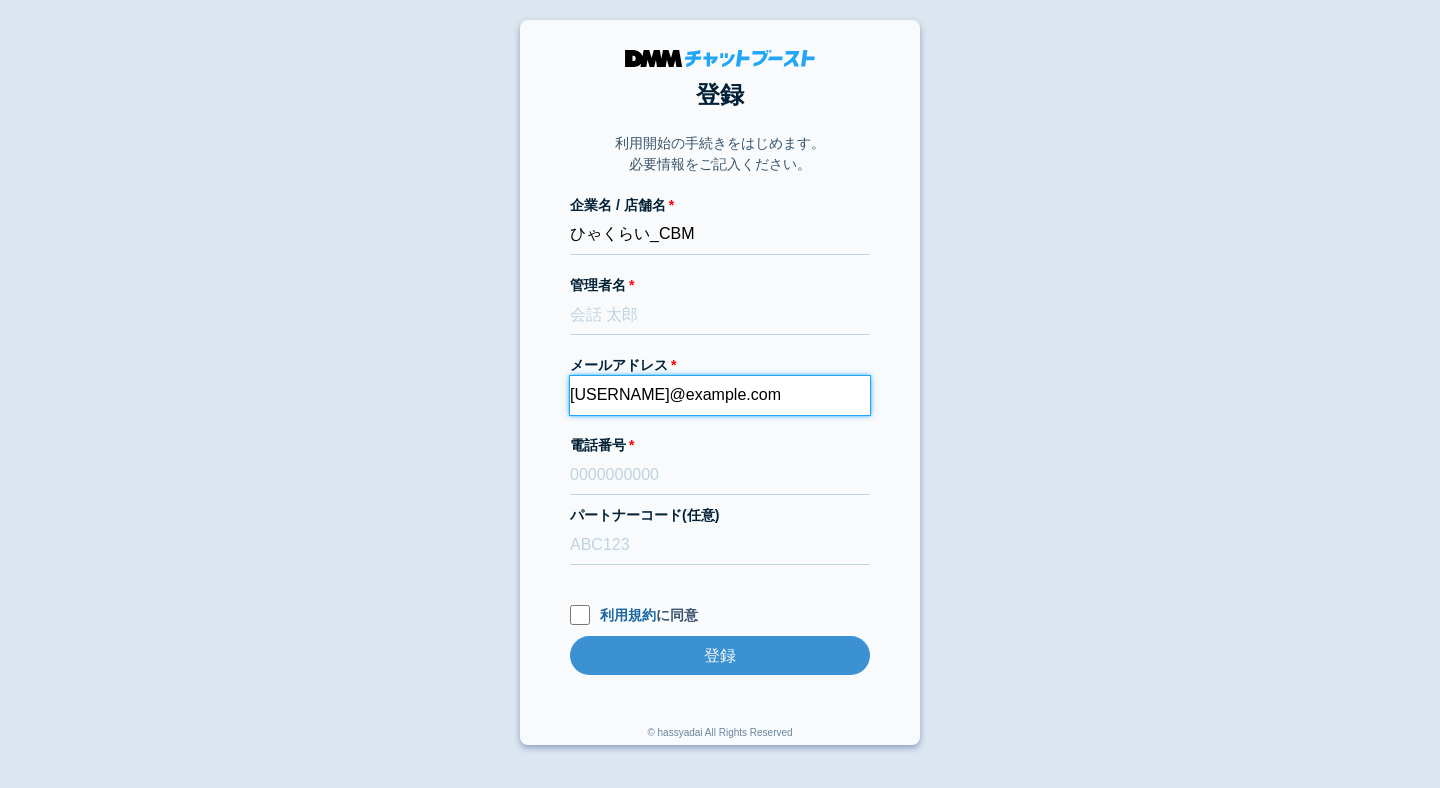 type on "[USERNAME]@example.com" 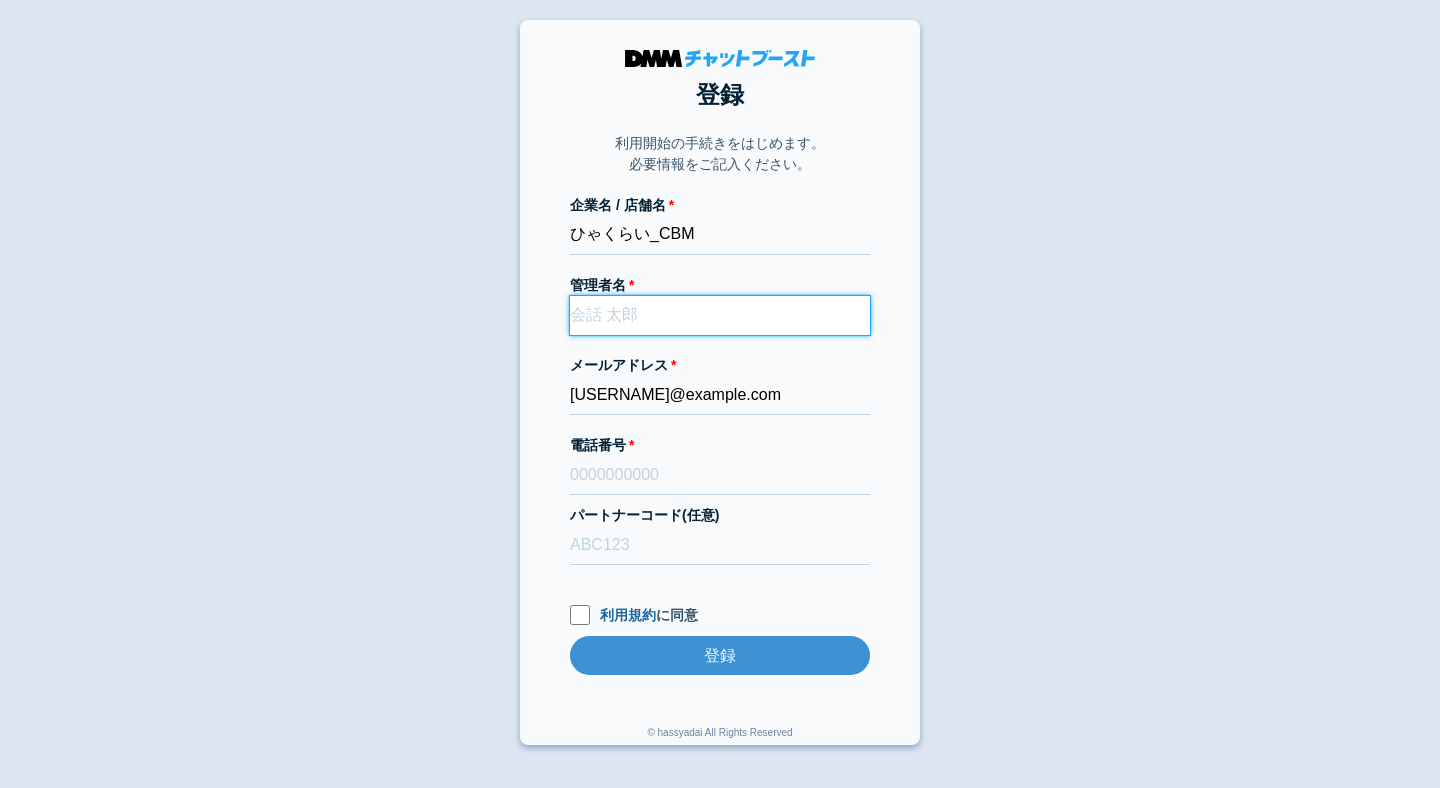 click on "管理者名" at bounding box center [720, 315] 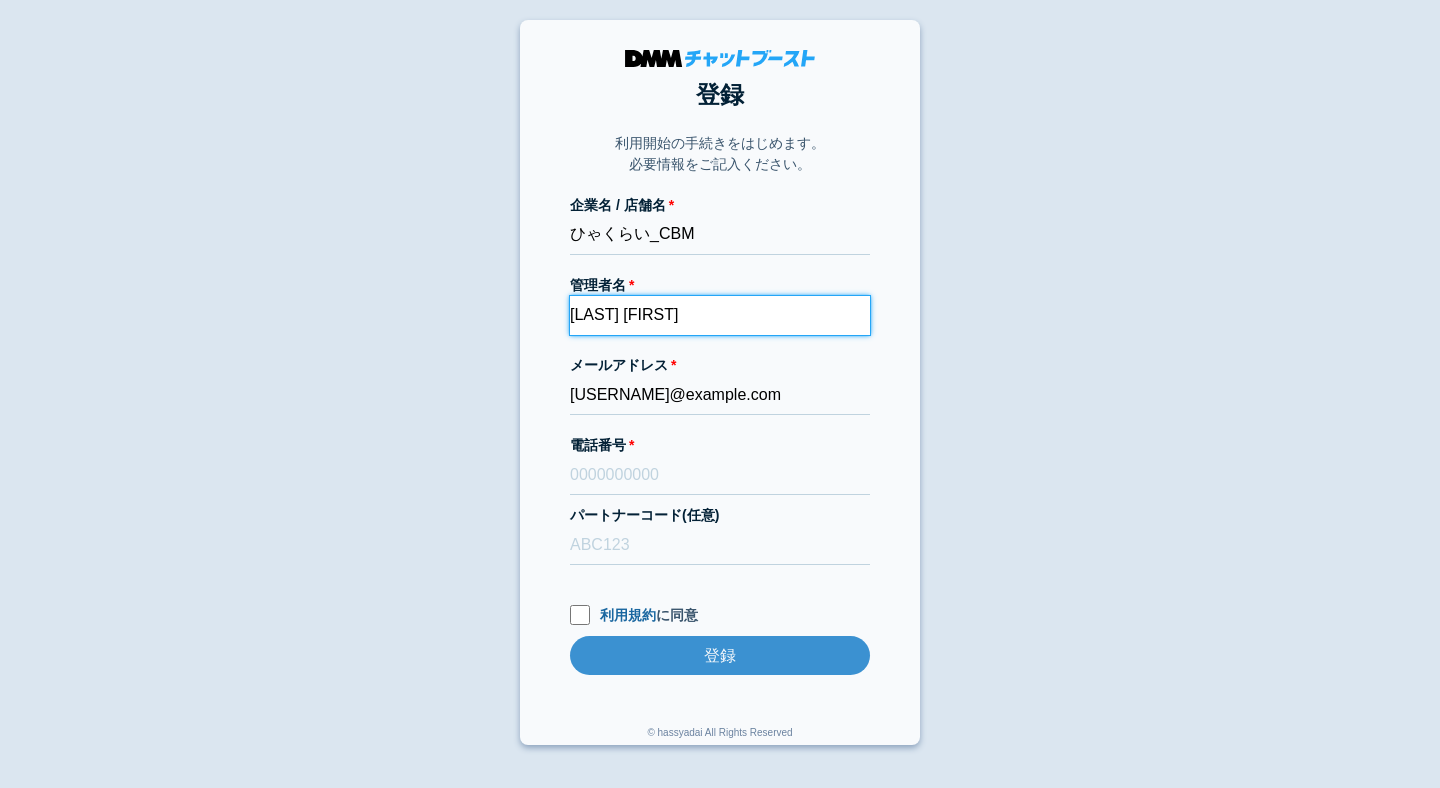 type on "高田陽" 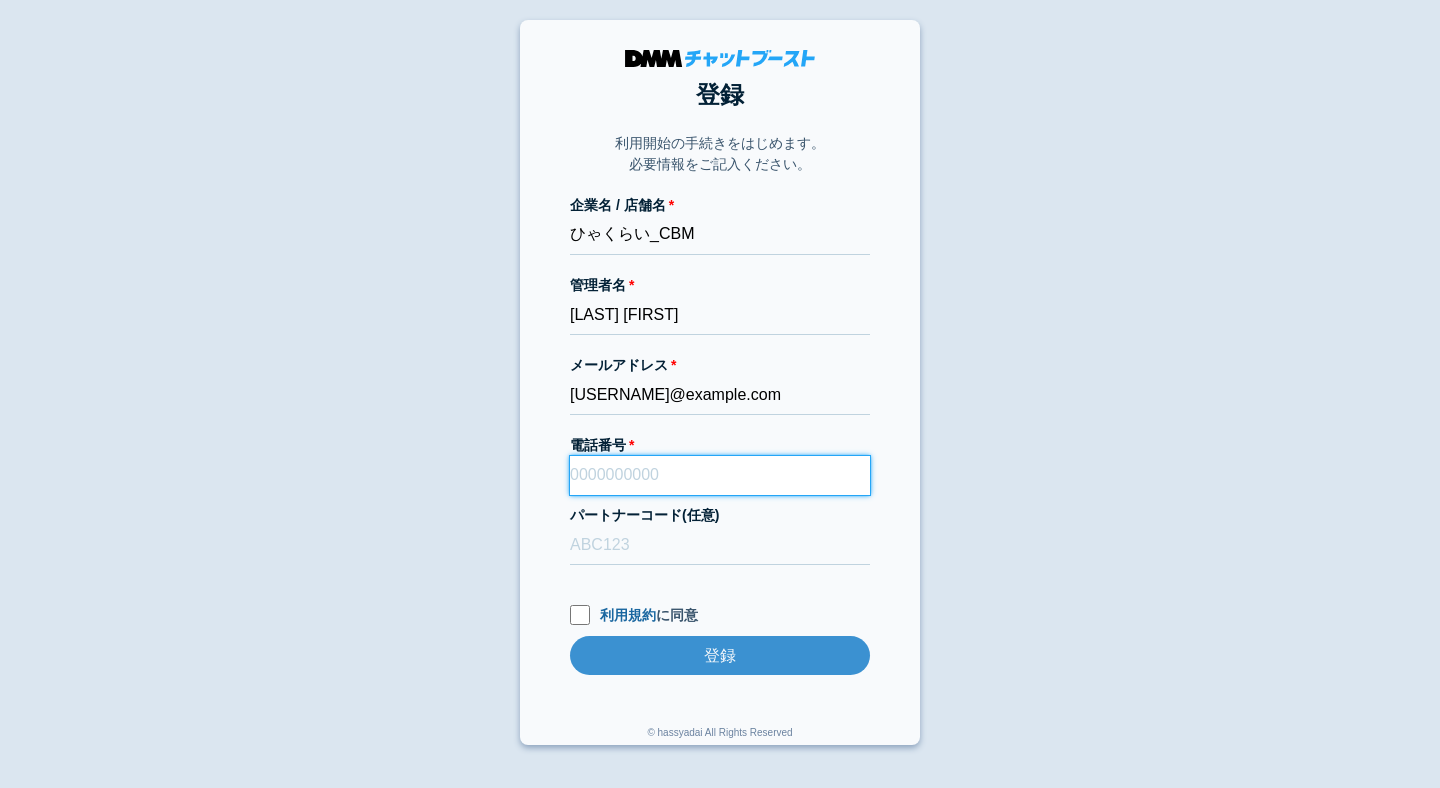 click on "電話番号" at bounding box center [720, 475] 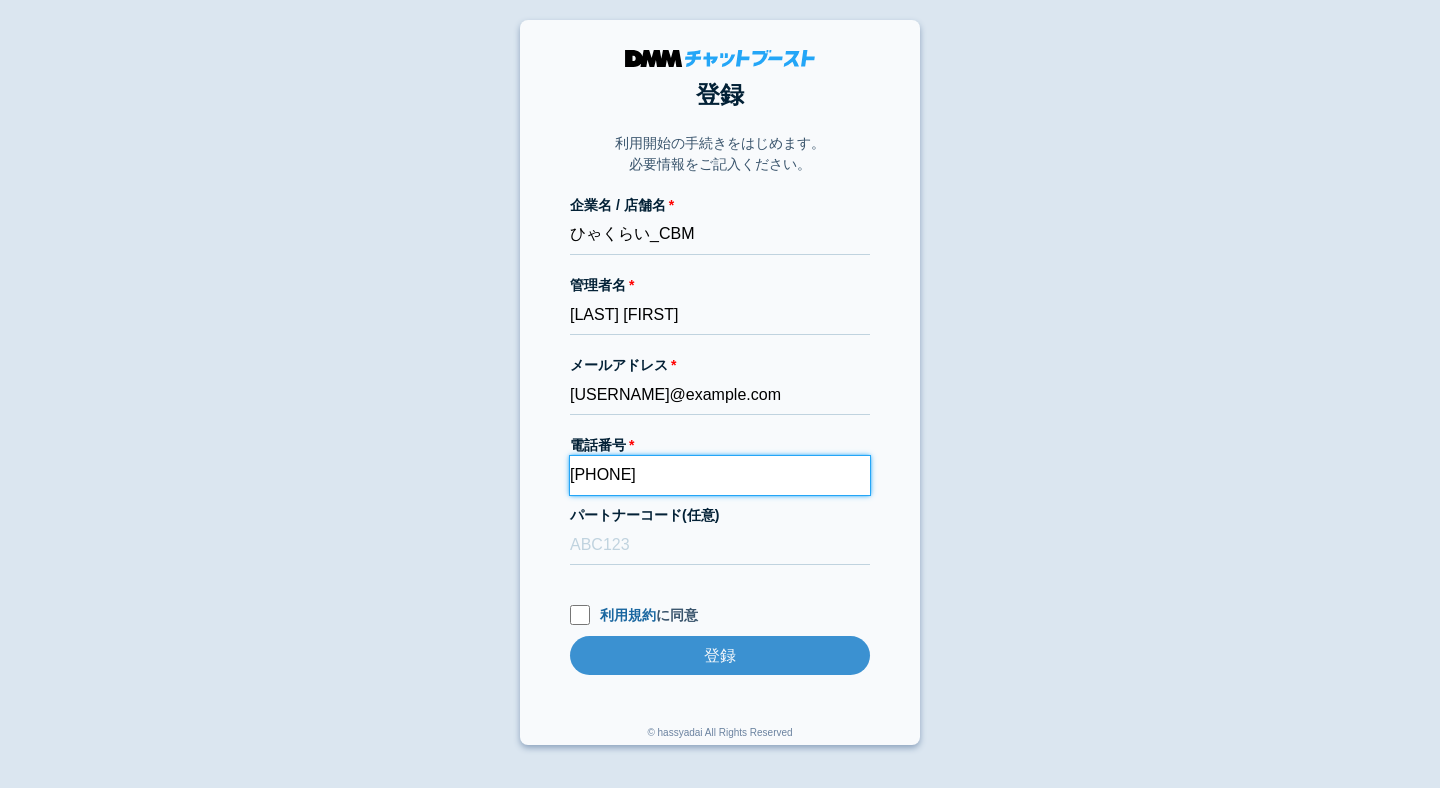 type on "090-6959-5247" 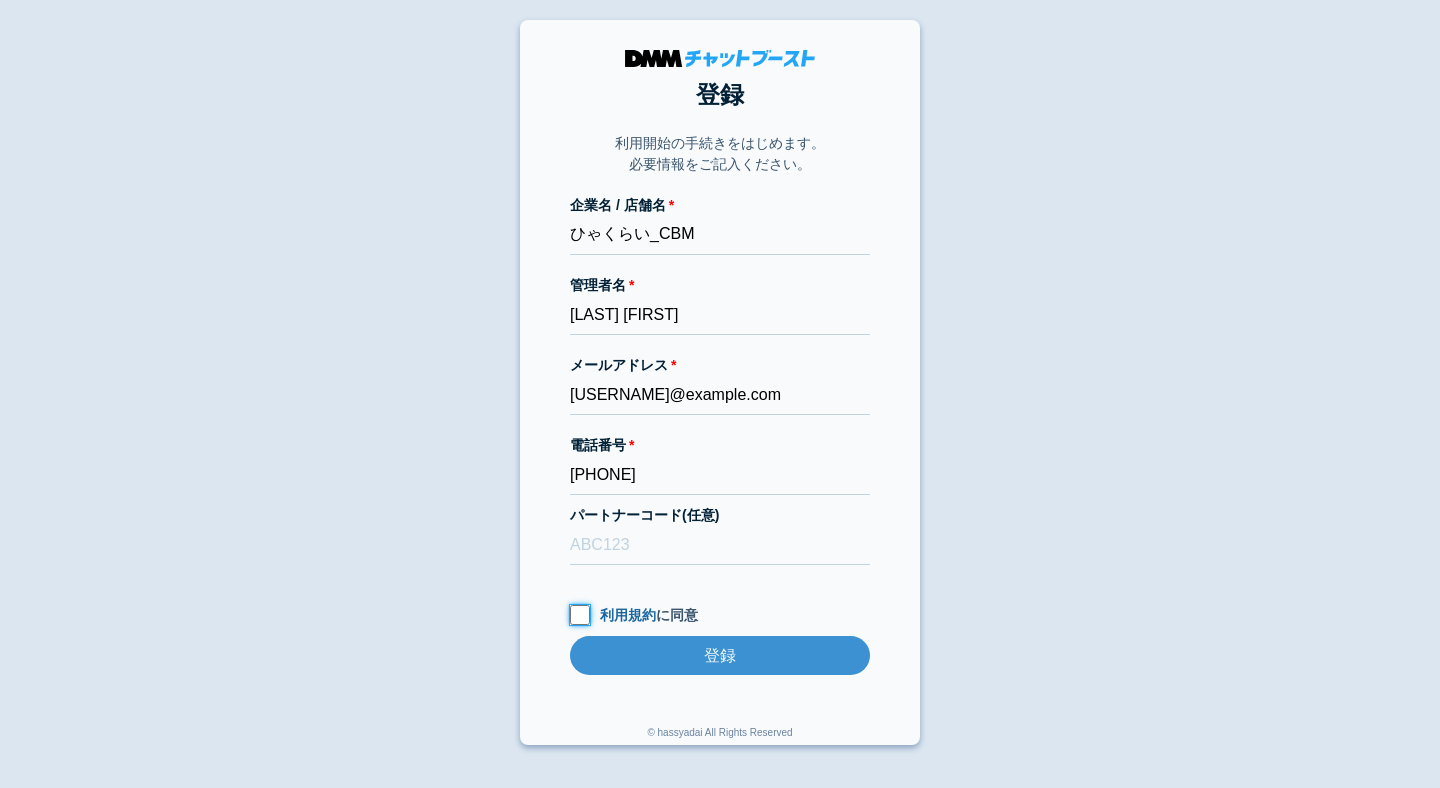 click on "利用規約 に同意" at bounding box center (580, 615) 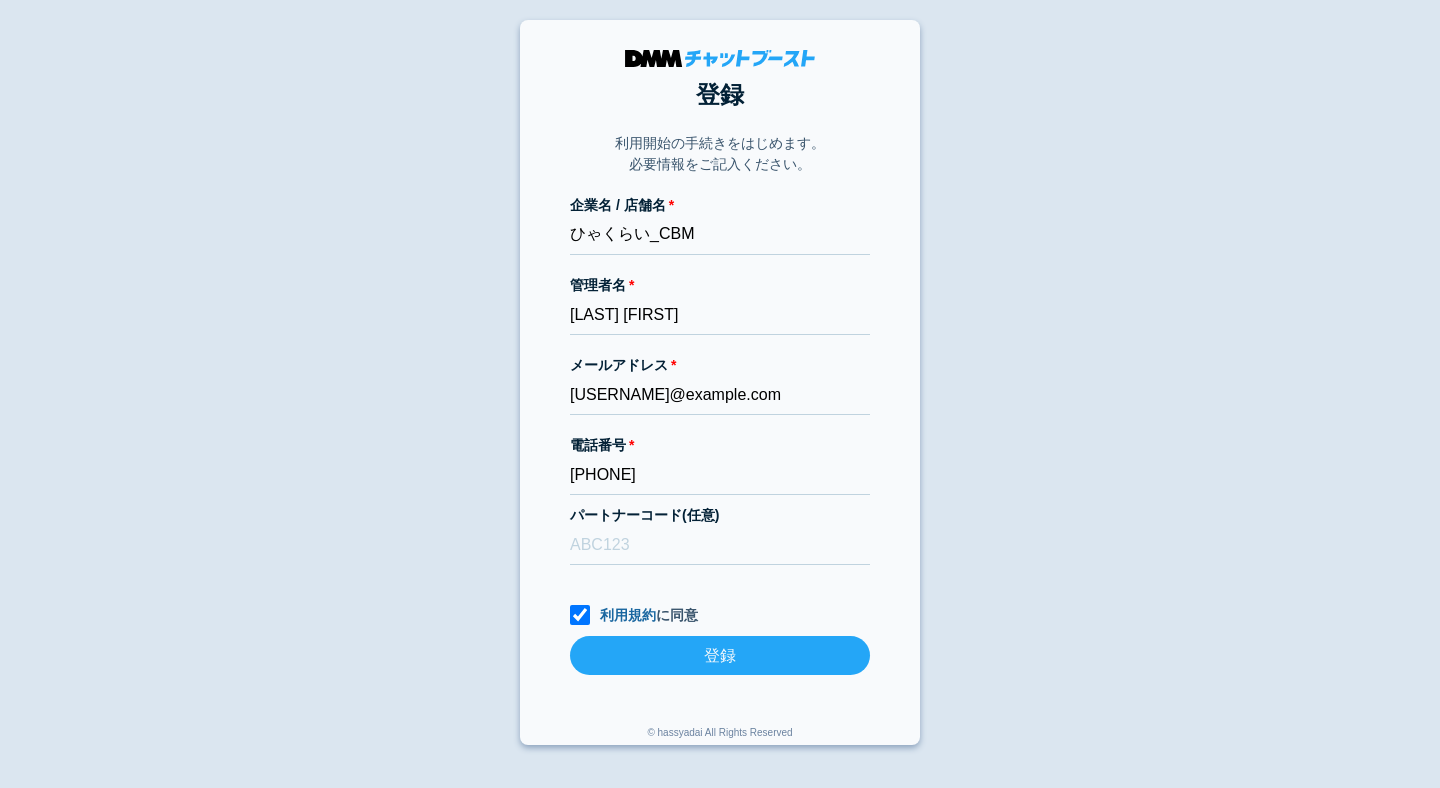 click on "登録" at bounding box center (720, 655) 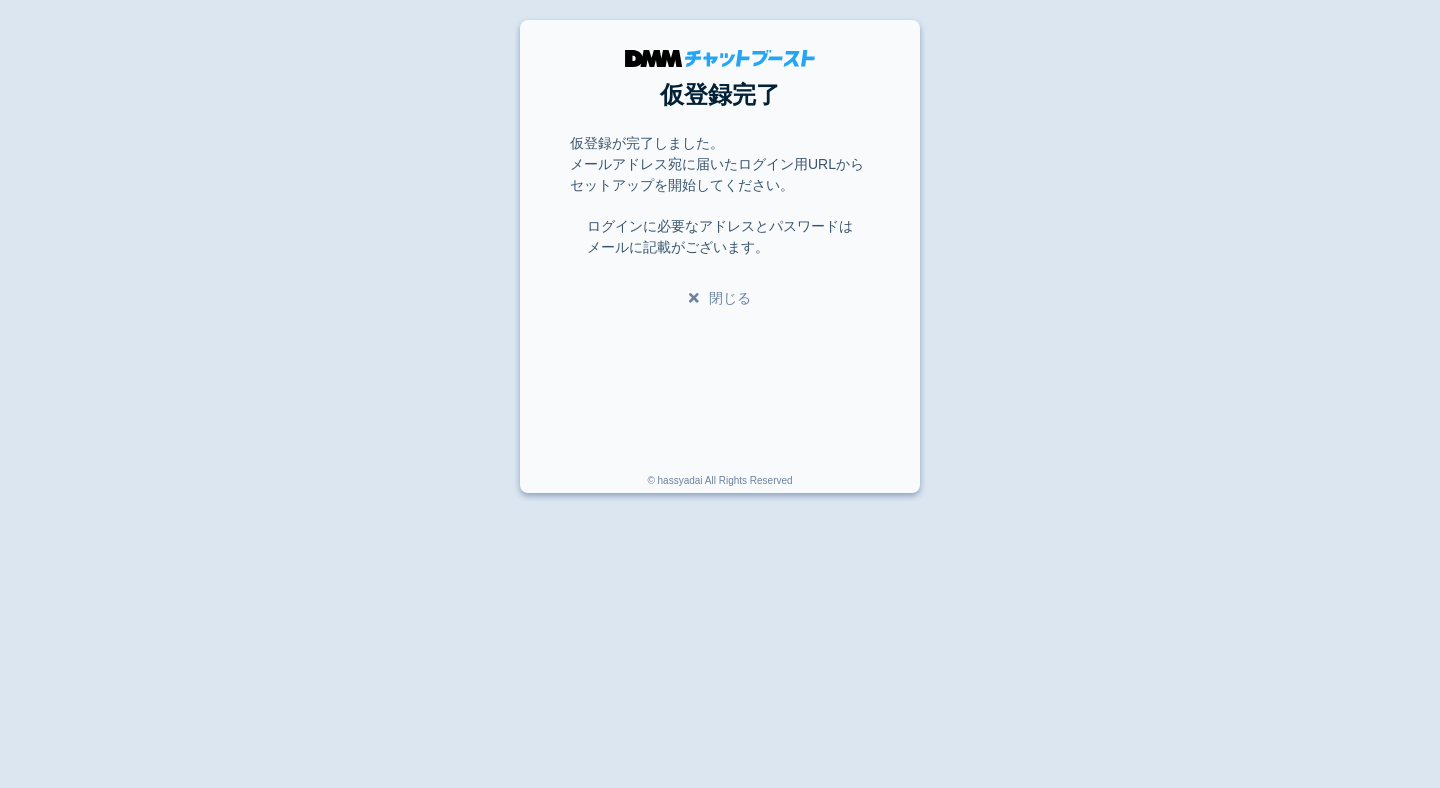 scroll, scrollTop: 0, scrollLeft: 0, axis: both 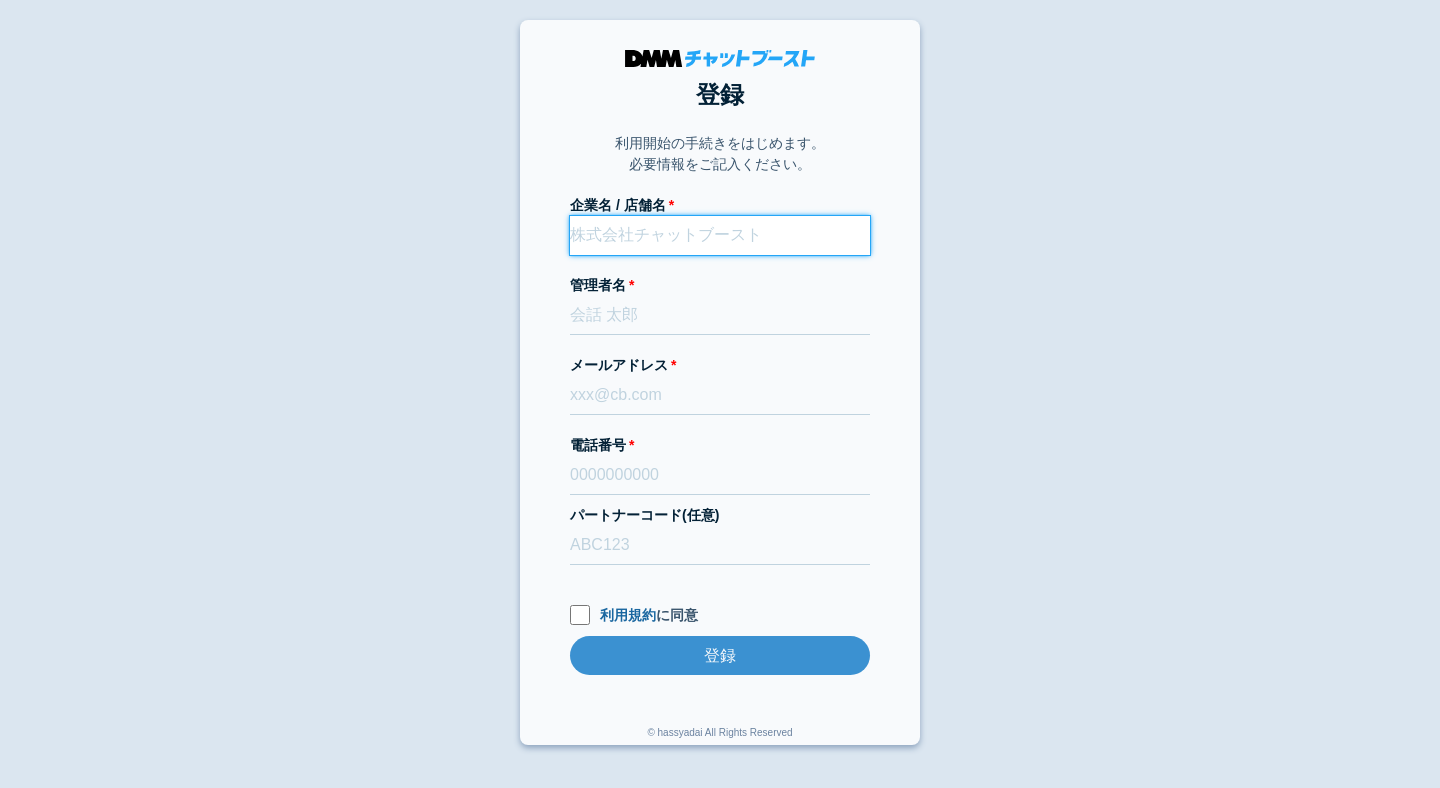 click on "企業名 / 店舗名" at bounding box center [720, 235] 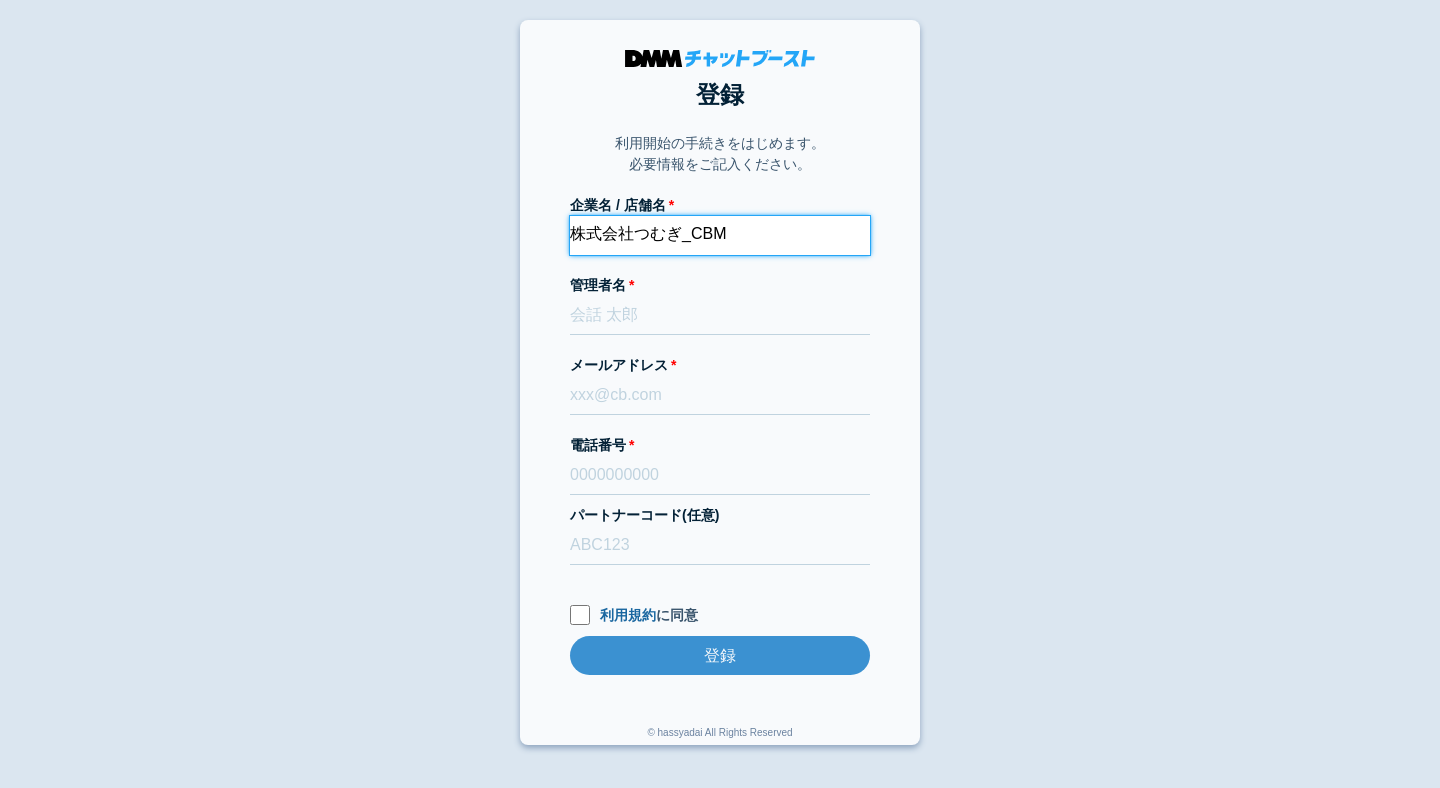 type on "株式会社つむぎ_CBM" 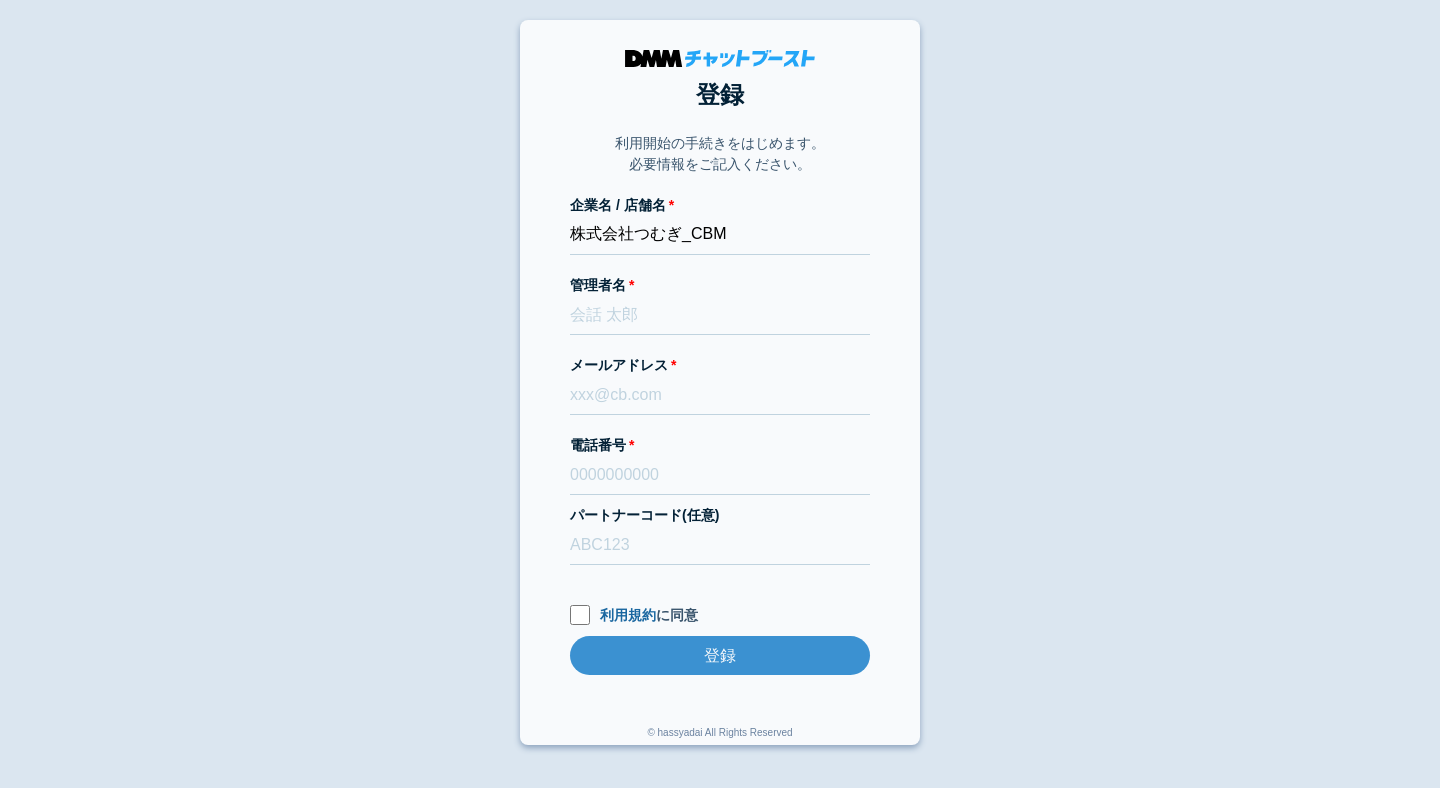 click on "登録
利用開始の手続きをはじめます。 必要情報をご記入ください。
企業名 / 店舗名
株式会社つむぎ_CBM
管理者名
メールアドレス
電話番号
パートナーコード(任意)
利用規約 に同意
登録
登録
© hassyadai All Rights Reserved" at bounding box center (720, 382) 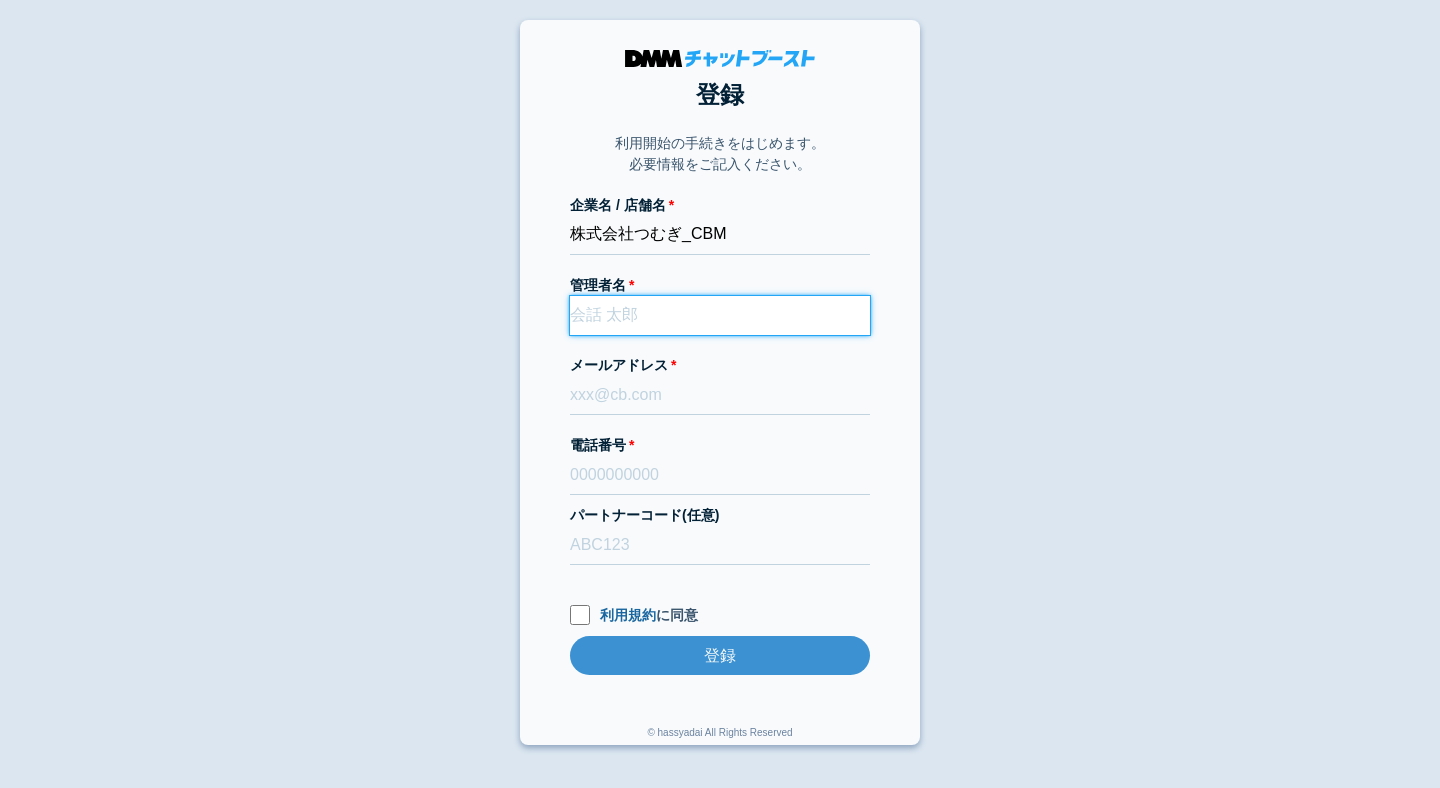click on "管理者名" at bounding box center (720, 315) 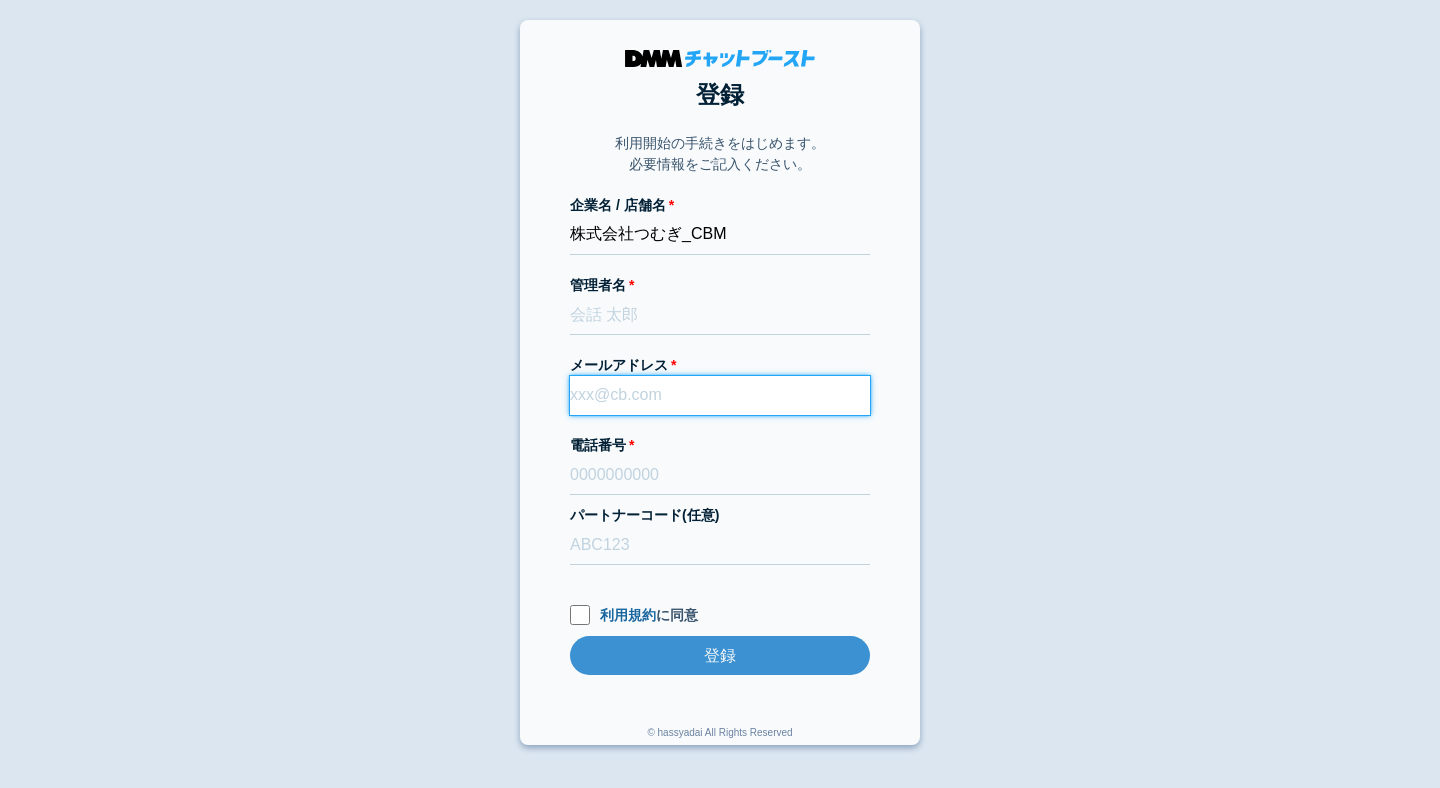 click on "メールアドレス" at bounding box center (720, 395) 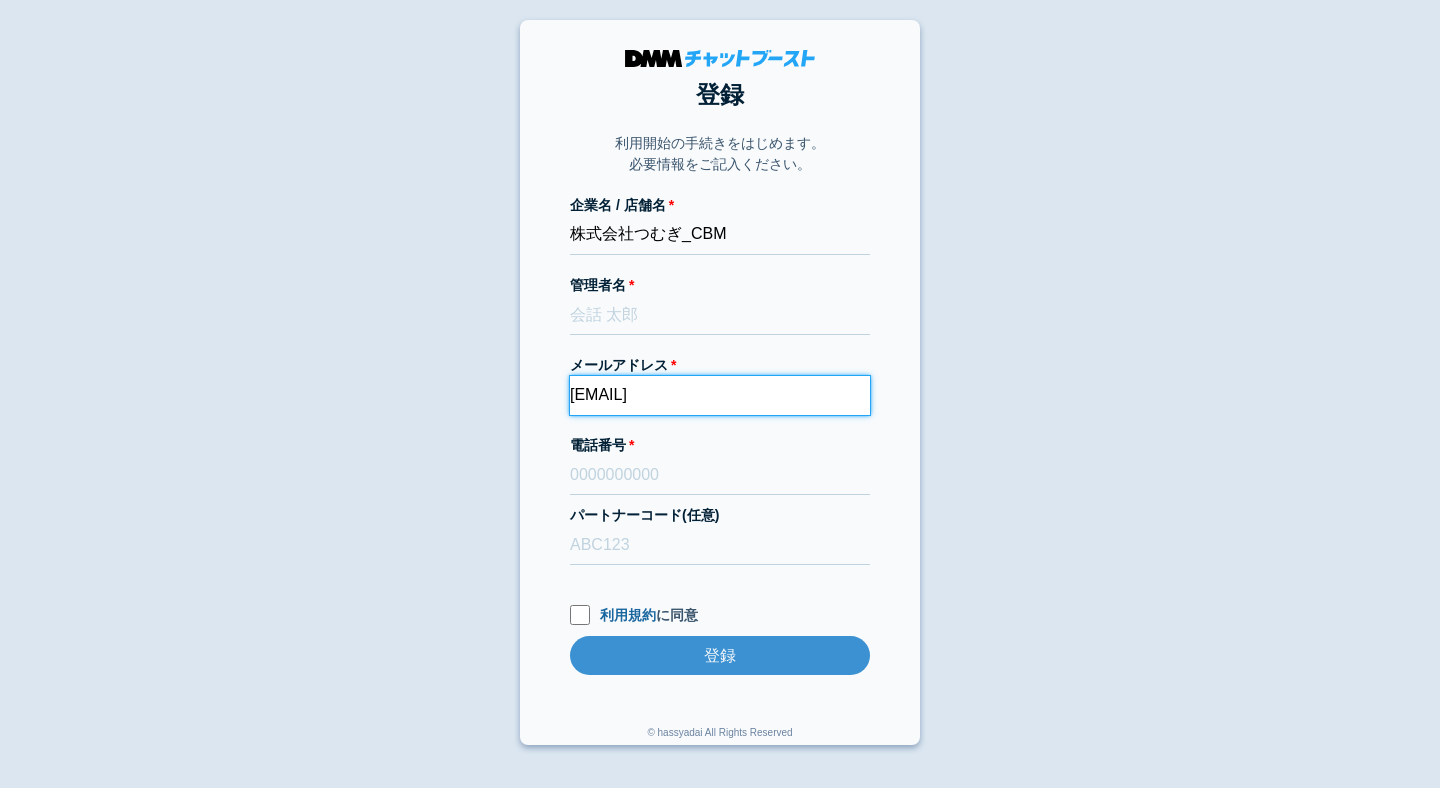 type on "[EMAIL]" 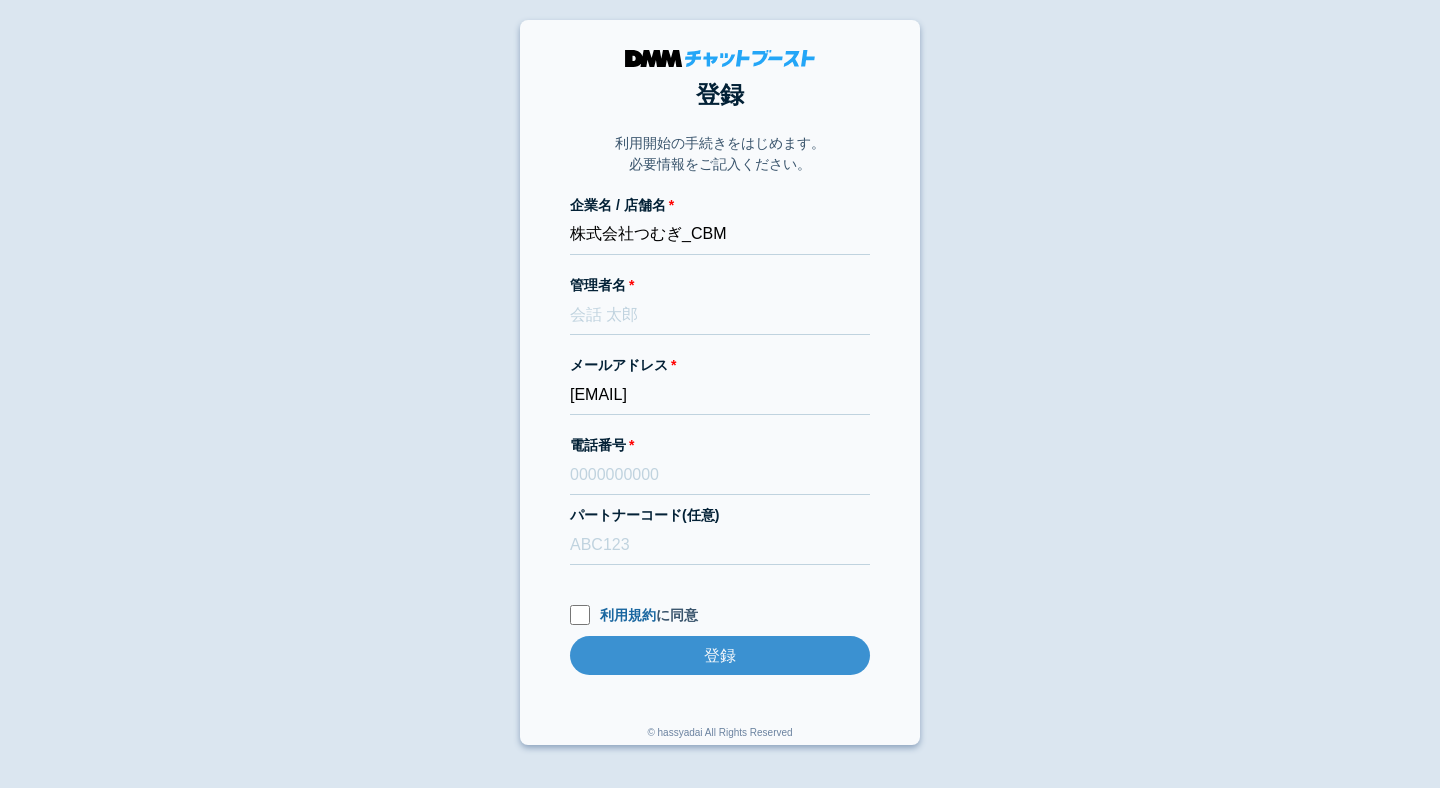 click on "登録
利用開始の手続きをはじめます。 必要情報をご記入ください。
企業名 / 店舗名
株式会社つむぎ_CBM
管理者名
メールアドレス
[EMAIL]
電話番号
パートナーコード(任意)
利用規約 に同意
登録
登録
© hassyadai All Rights Reserved" at bounding box center [720, 382] 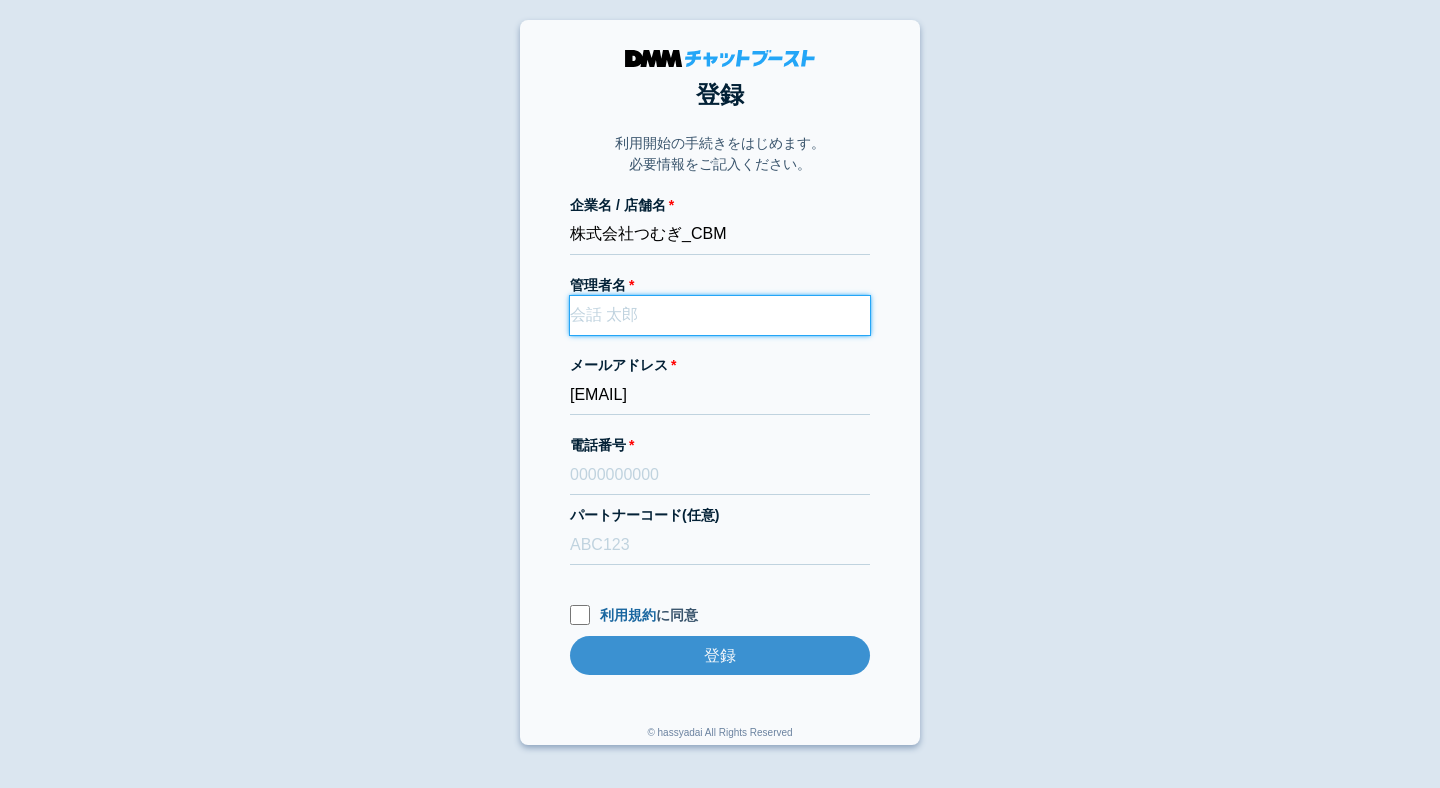 click on "管理者名" at bounding box center [720, 315] 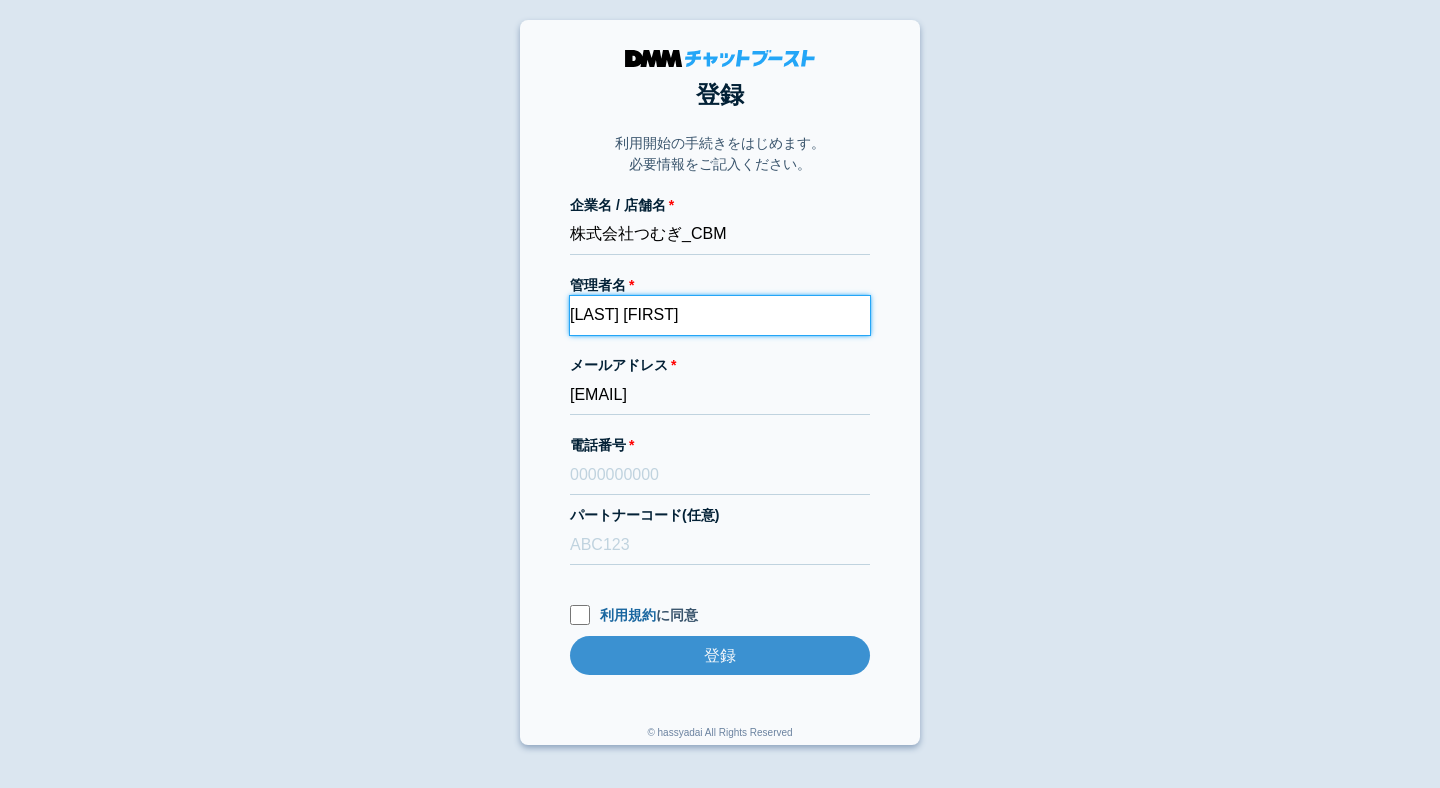 type on "[LAST] [FIRST]" 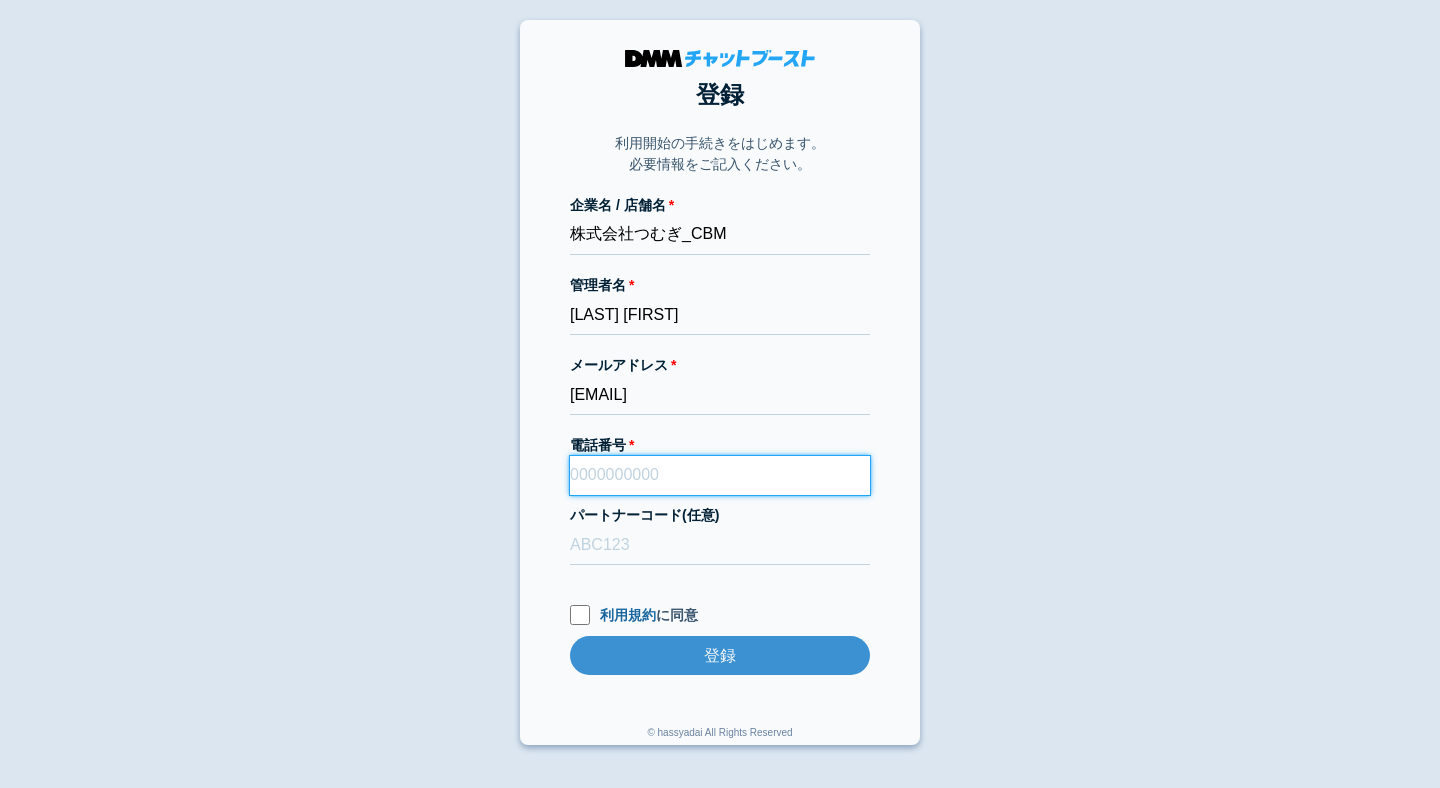 click on "電話番号" at bounding box center (720, 475) 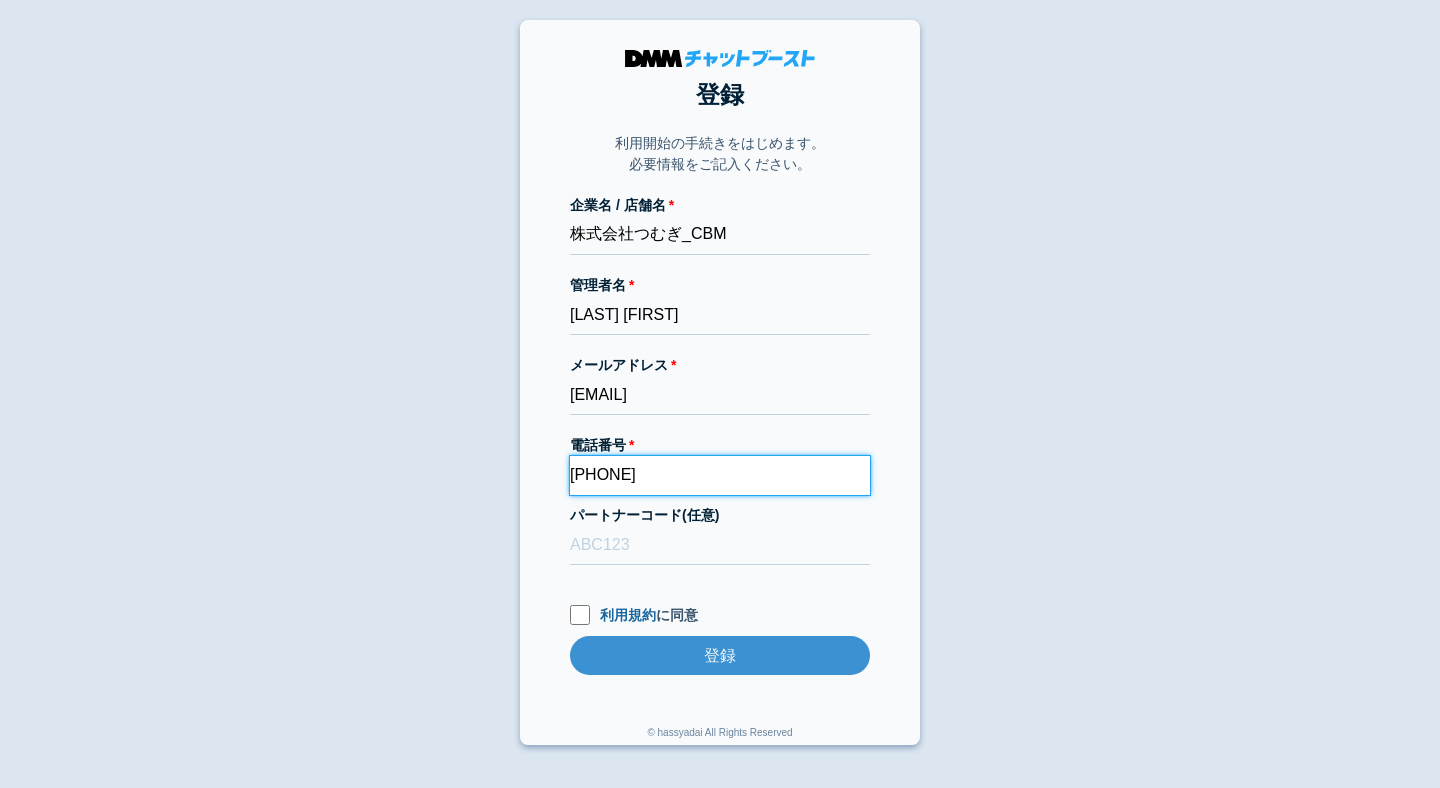type on "[PHONE]" 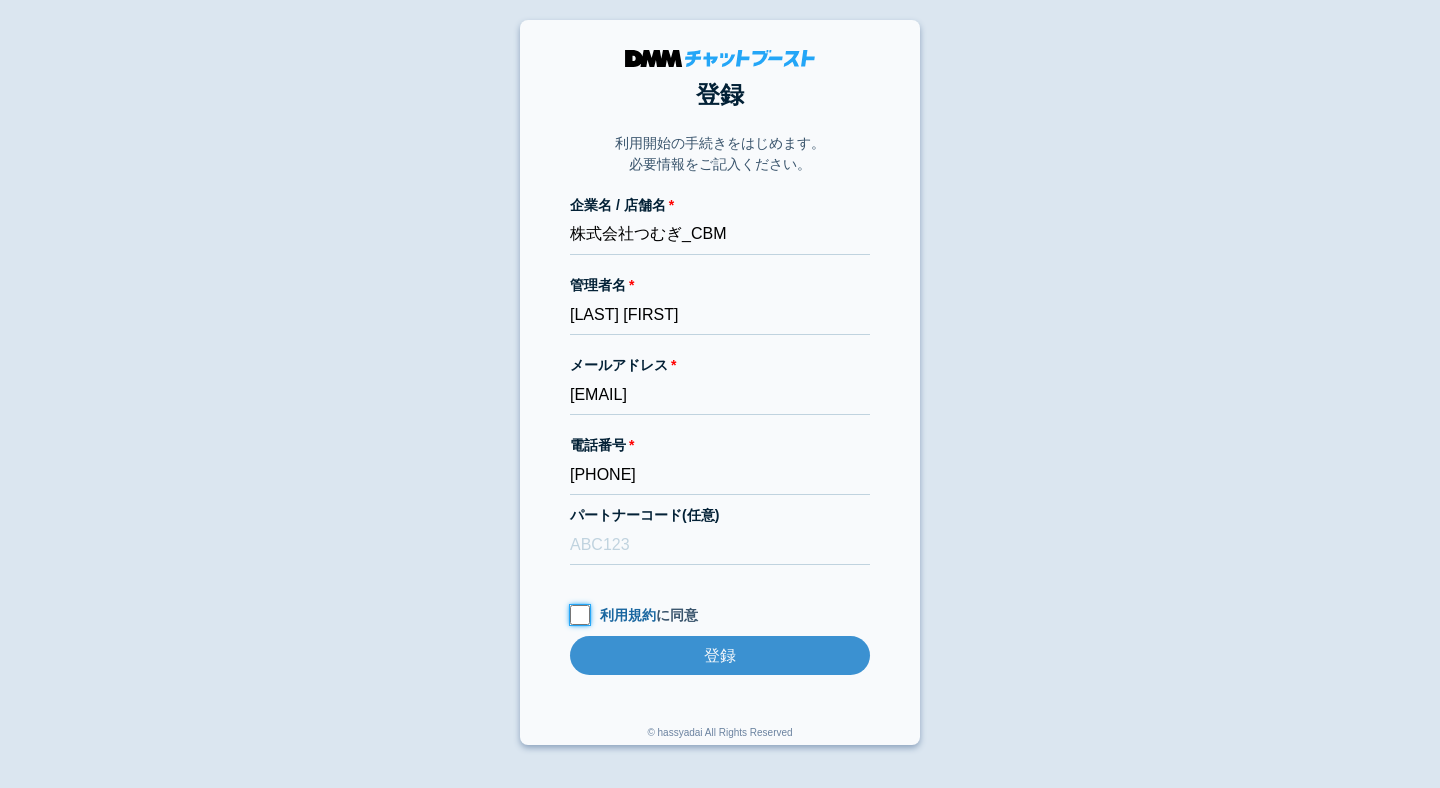 click on "利用規約 に同意" at bounding box center (580, 615) 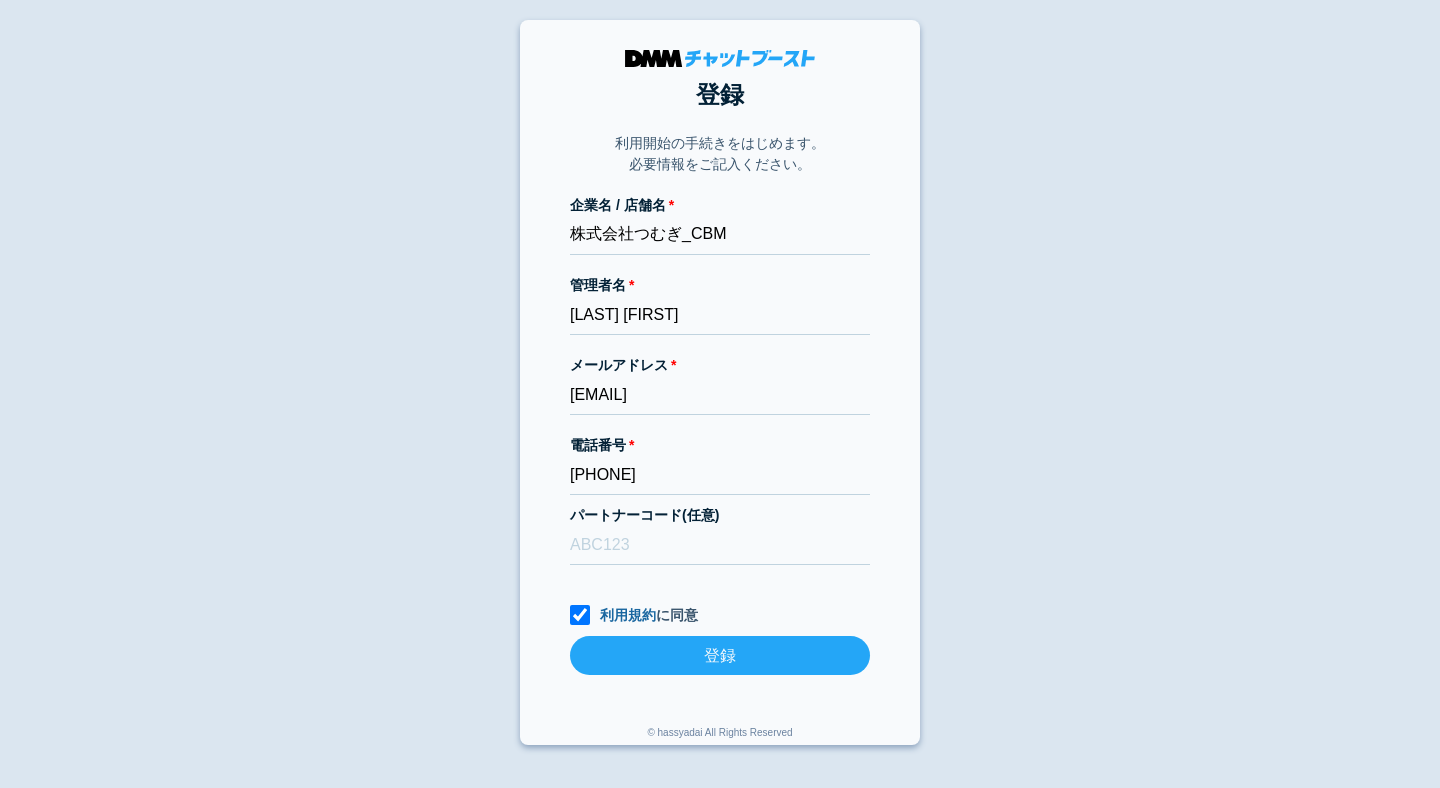 click on "登録" at bounding box center (720, 655) 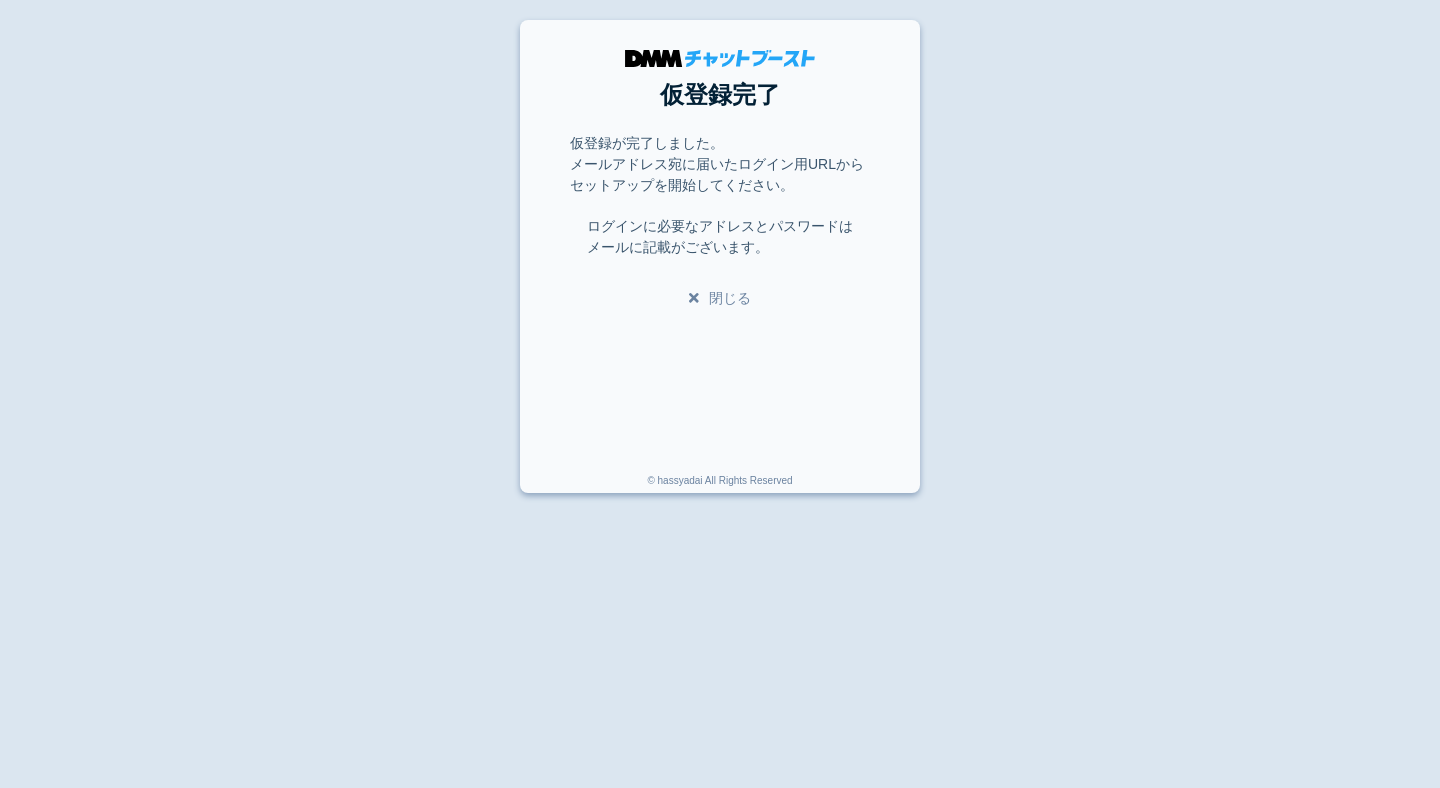 scroll, scrollTop: 0, scrollLeft: 0, axis: both 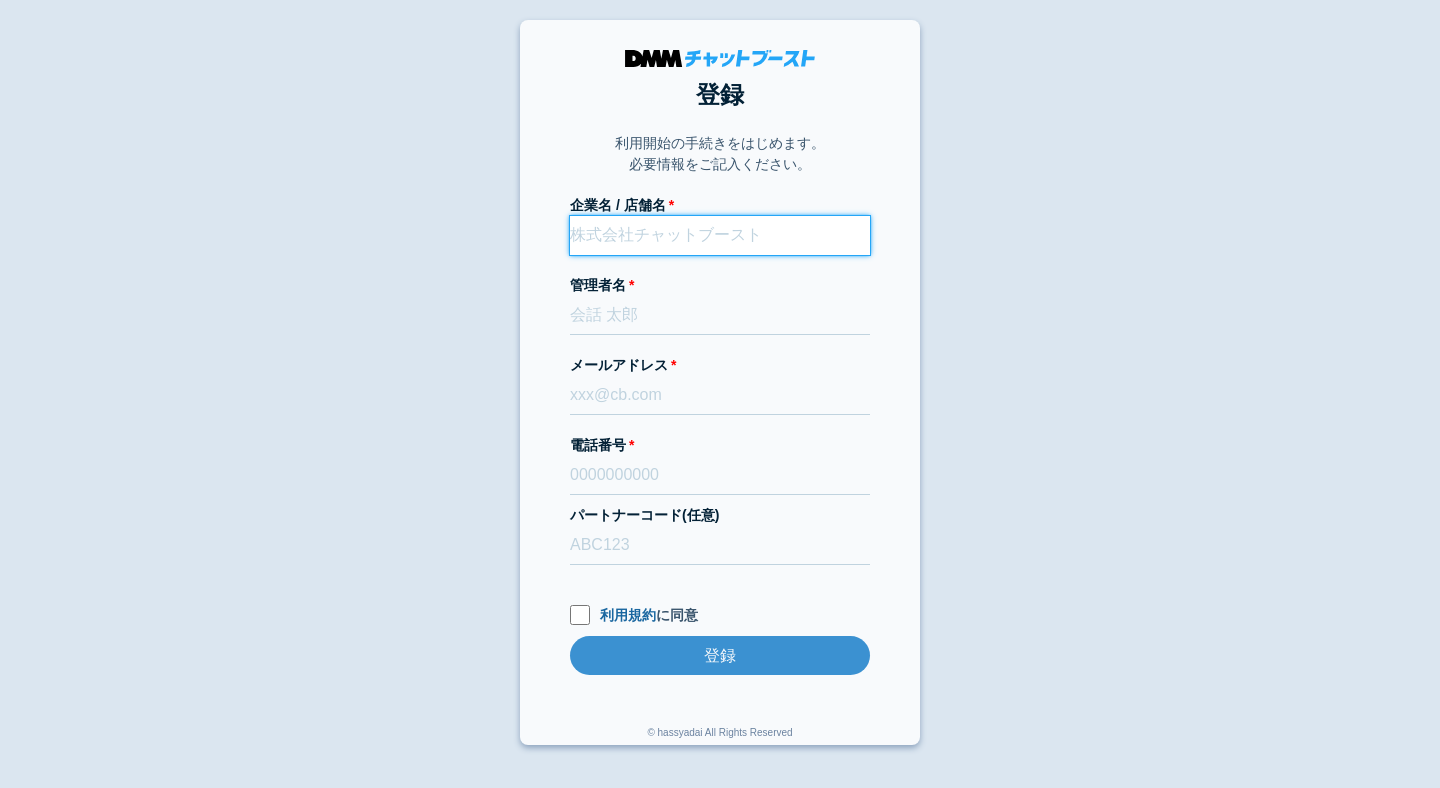 click on "企業名 / 店舗名" at bounding box center [720, 235] 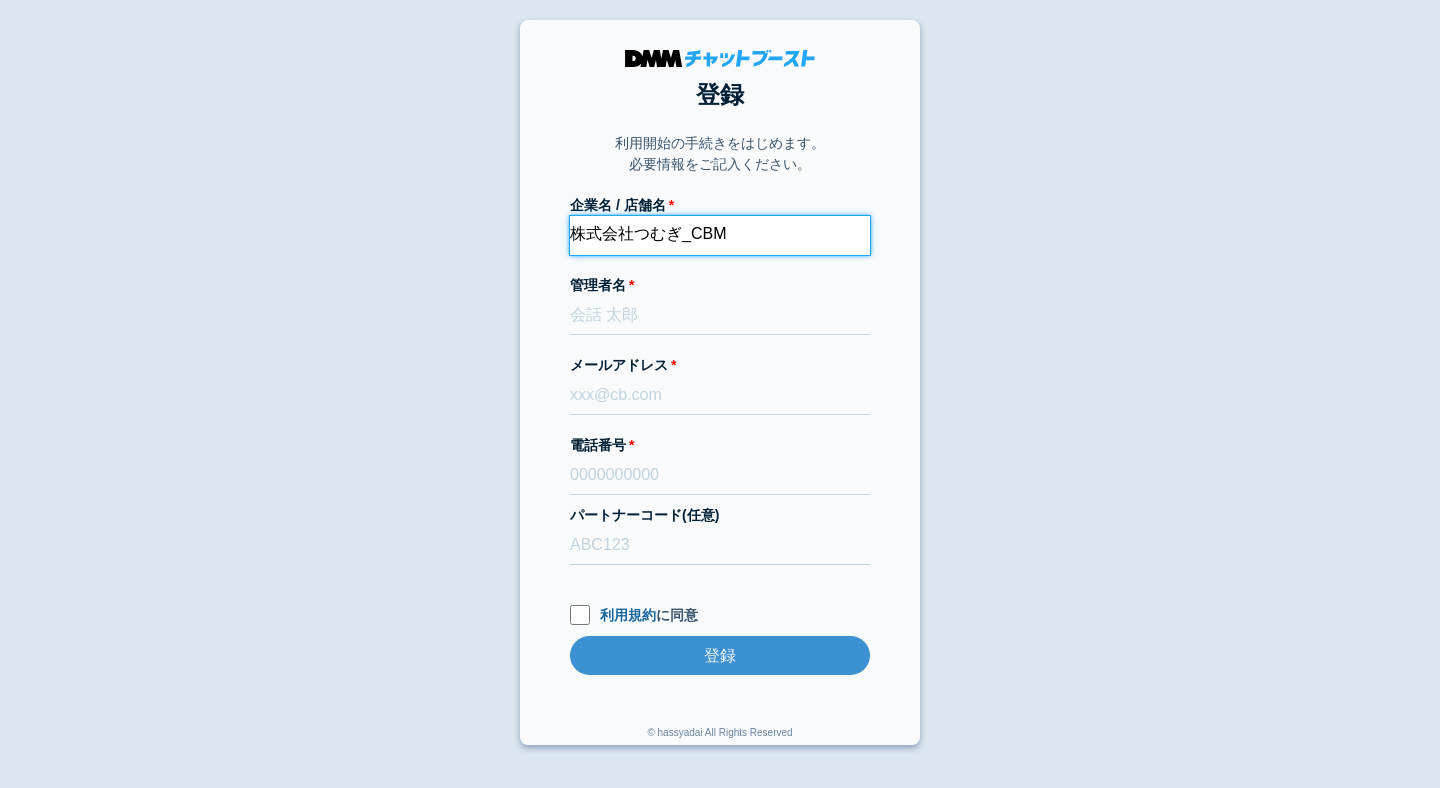 type on "株式会社つむぎ_CBM" 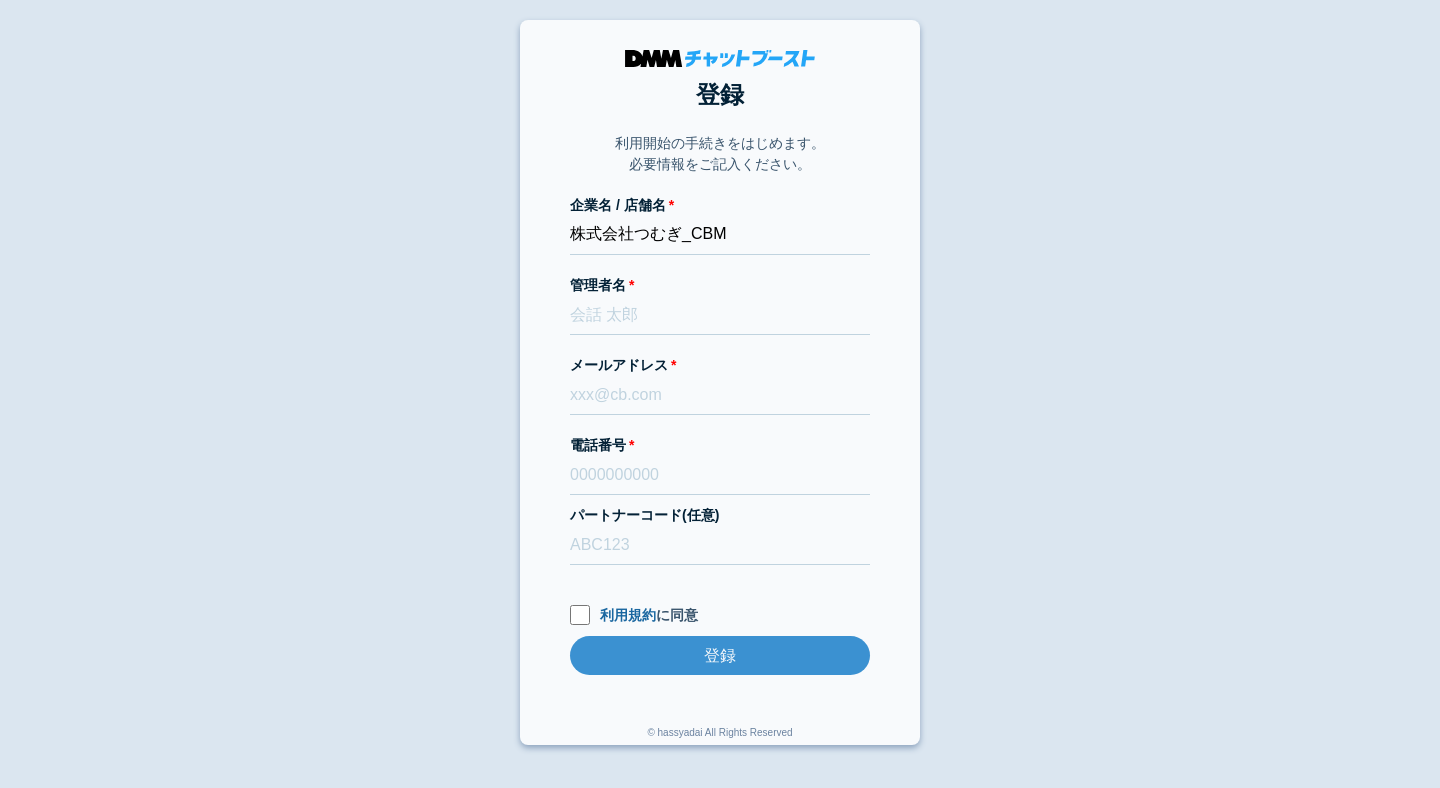 click on "登録
利用開始の手続きをはじめます。 必要情報をご記入ください。
企業名 / 店舗名
株式会社つむぎ_CBM
管理者名
メールアドレス
電話番号
パートナーコード(任意)
利用規約 に同意
登録
登録
© hassyadai All Rights Reserved" at bounding box center [720, 382] 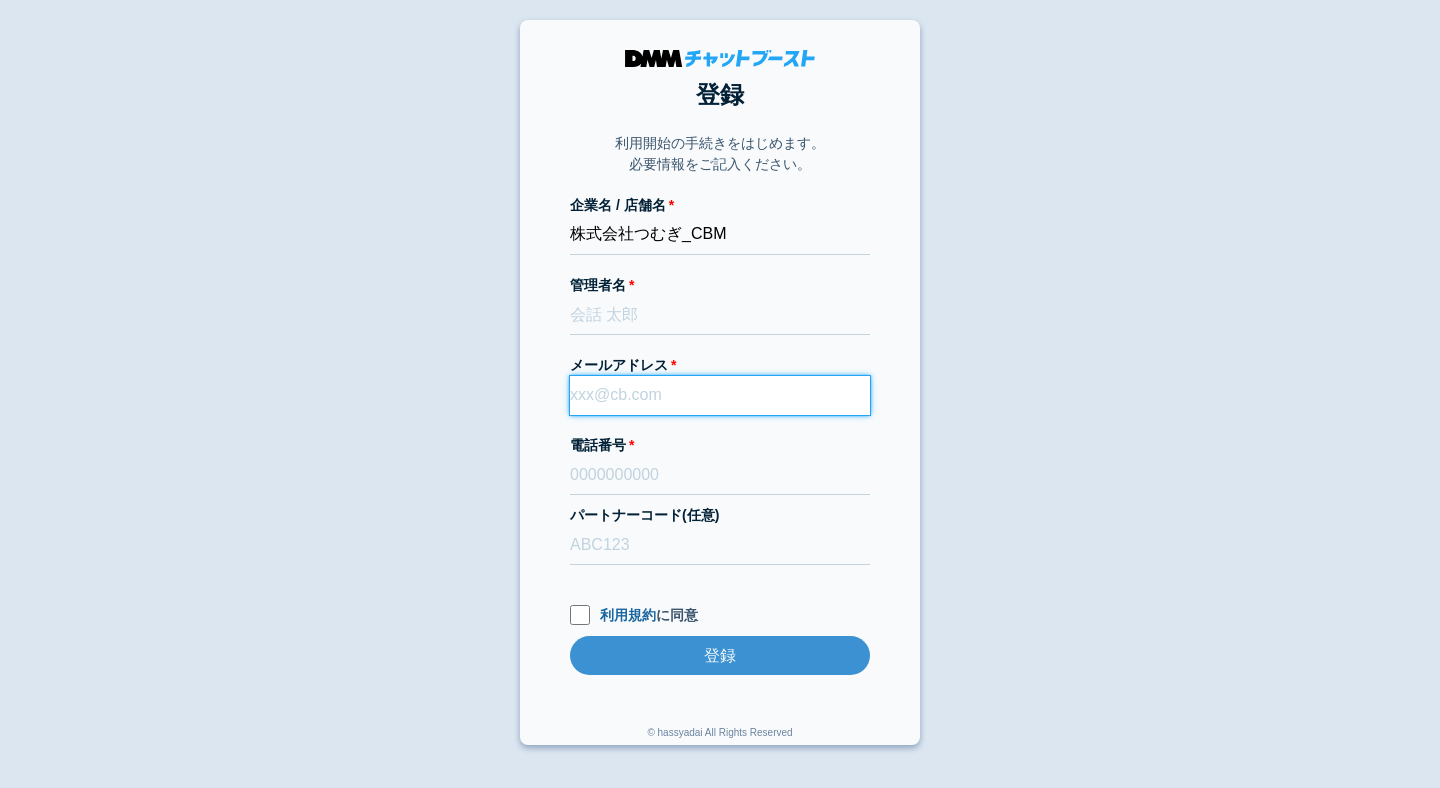 paste on "dmmboost-line+237@dmm.com" 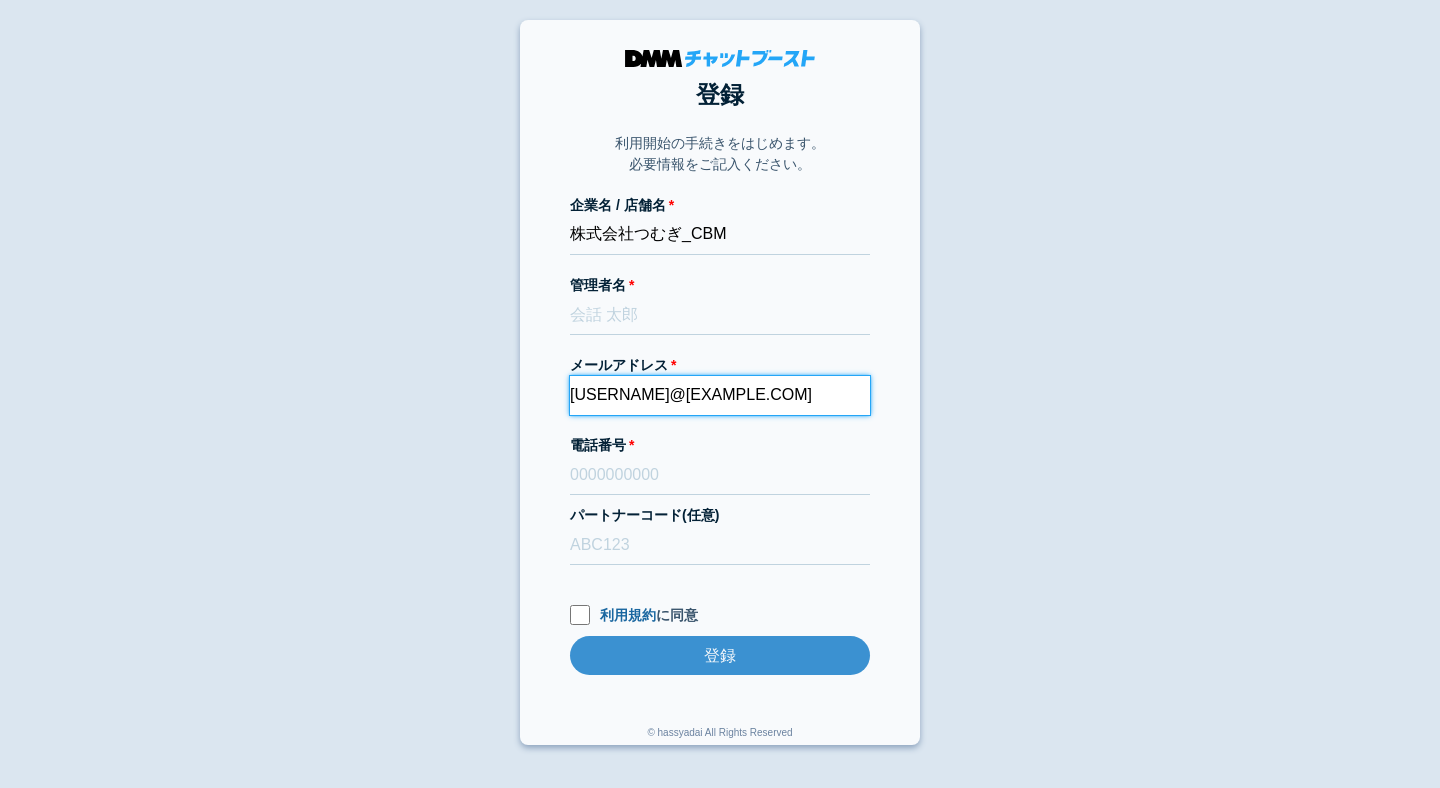 type on "dmmboost-line+237@dmm.com" 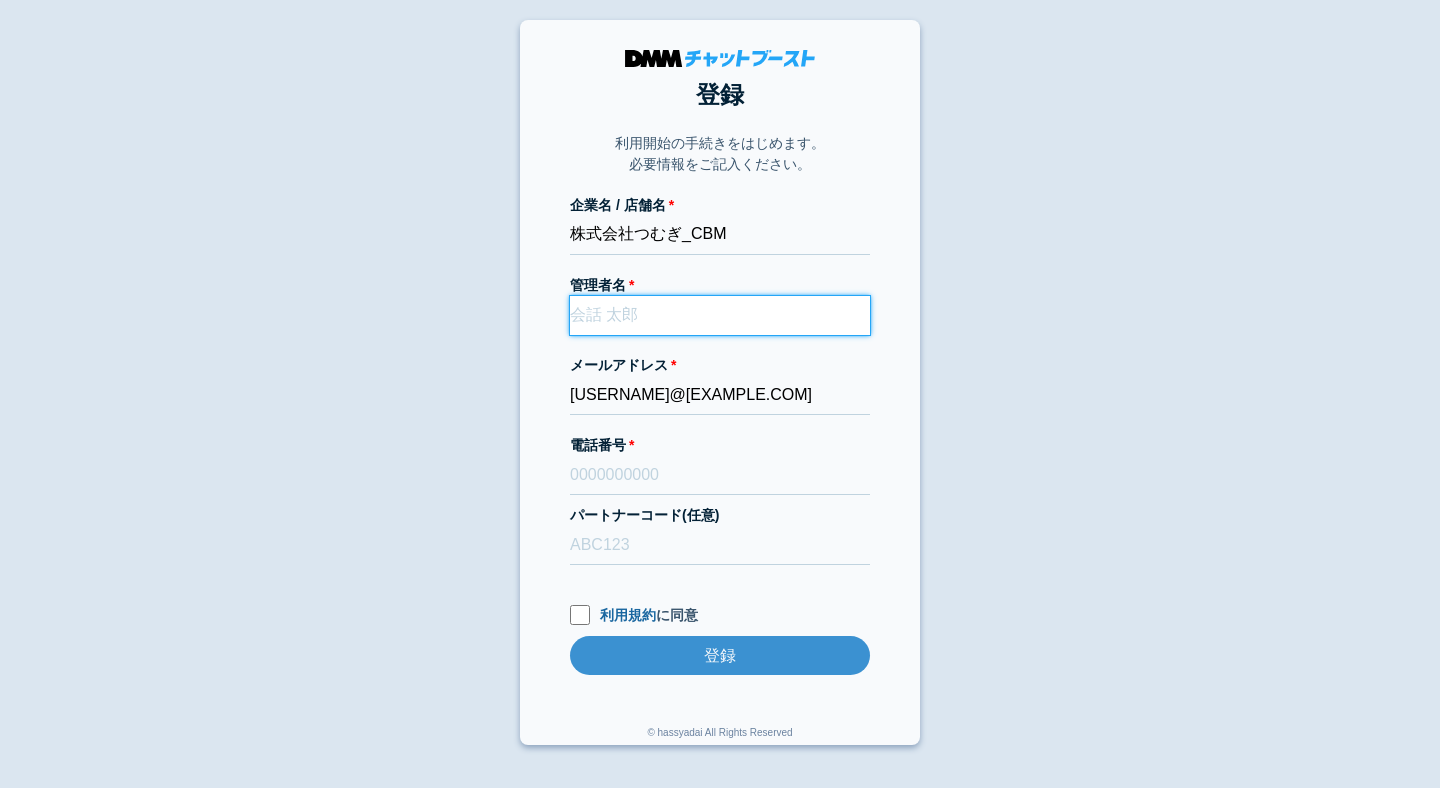 click on "管理者名" at bounding box center [720, 315] 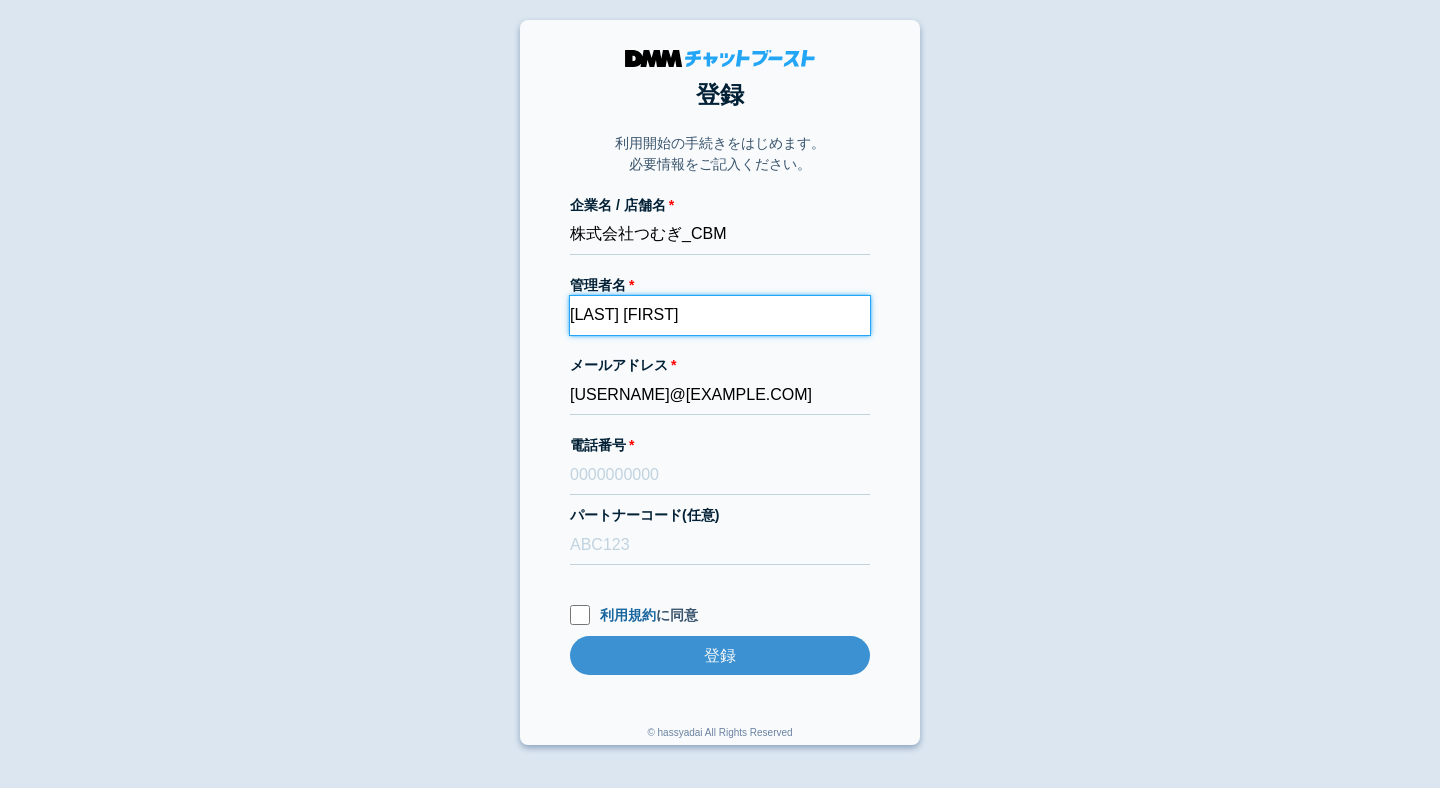 type on "柏木亮" 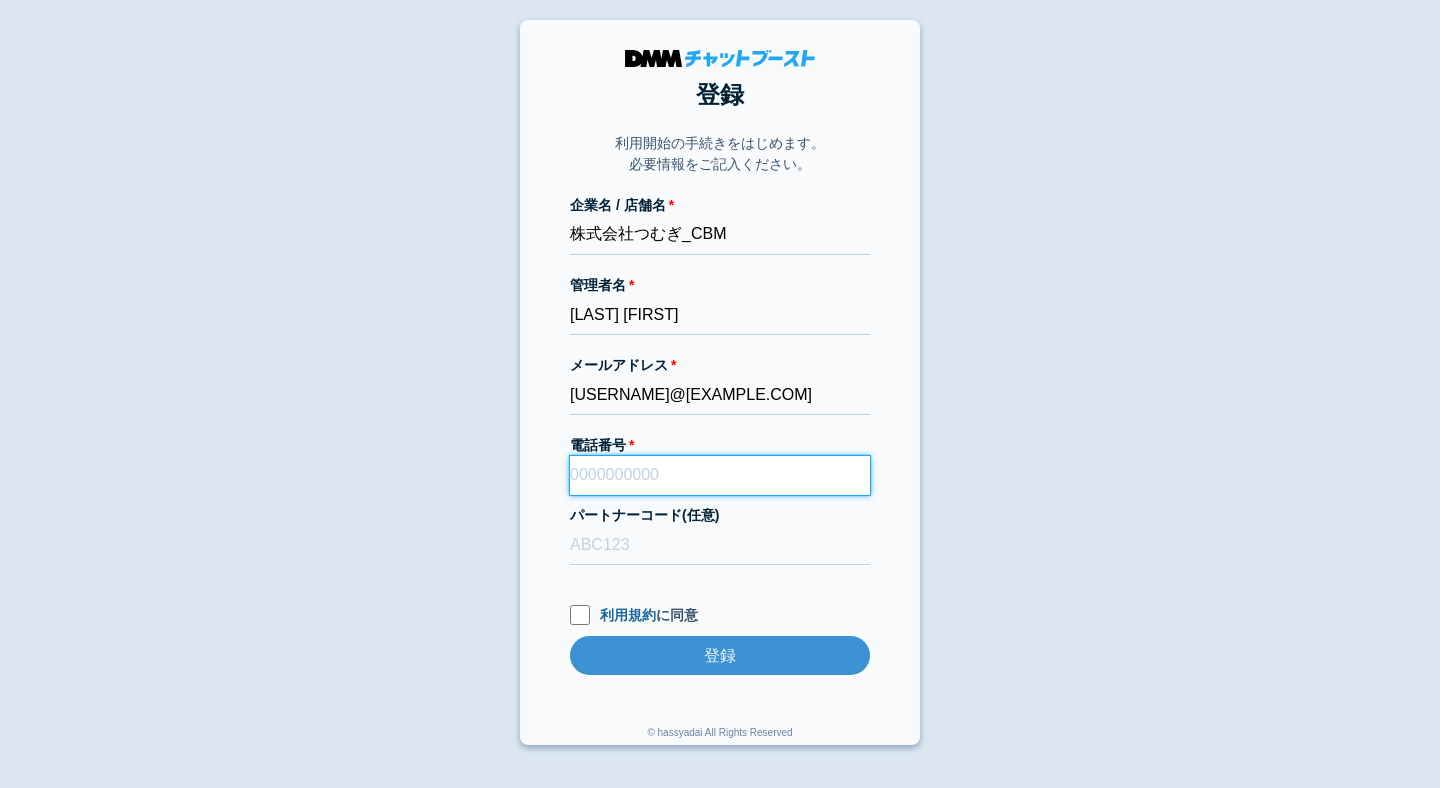 click on "電話番号" at bounding box center [720, 475] 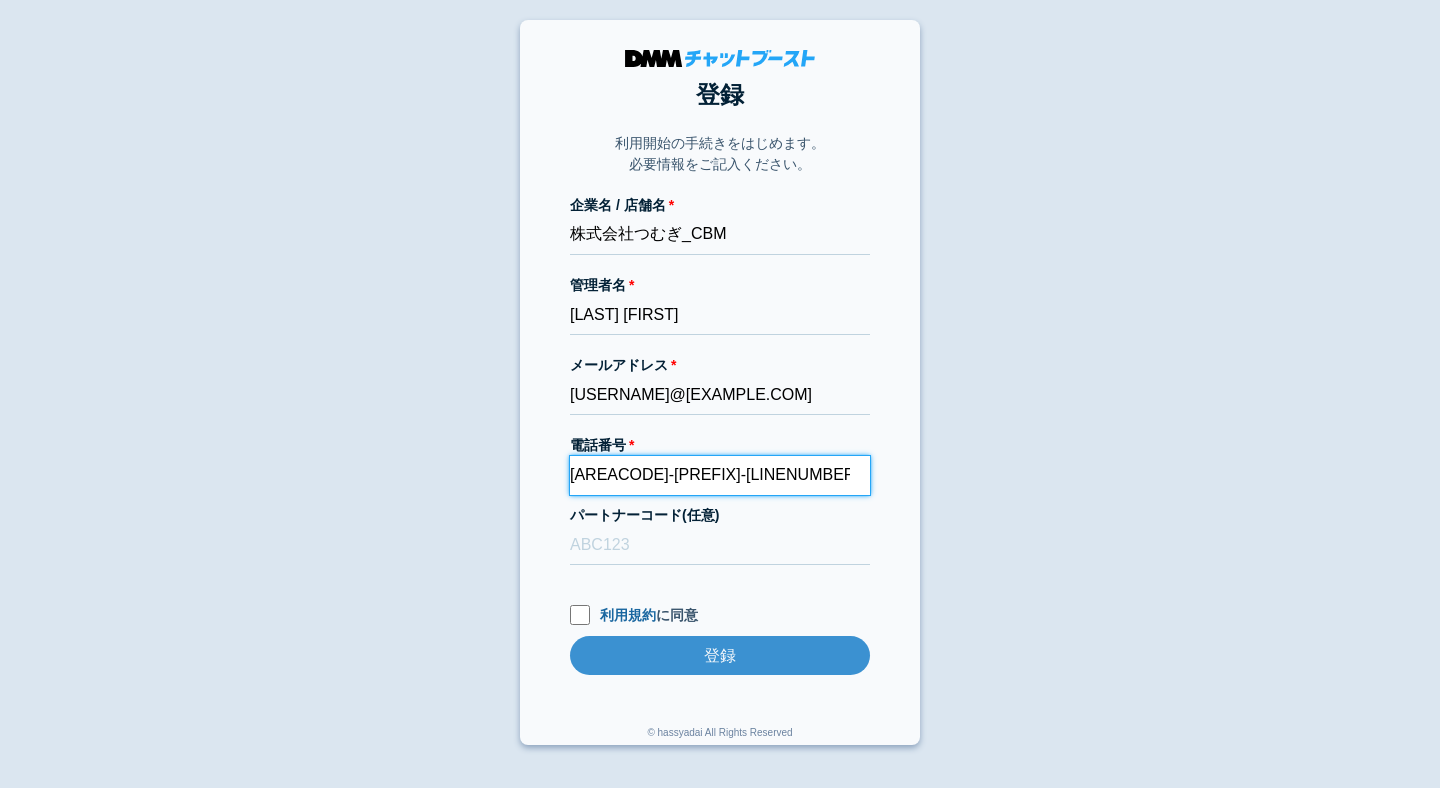 type on "090-6289-8521" 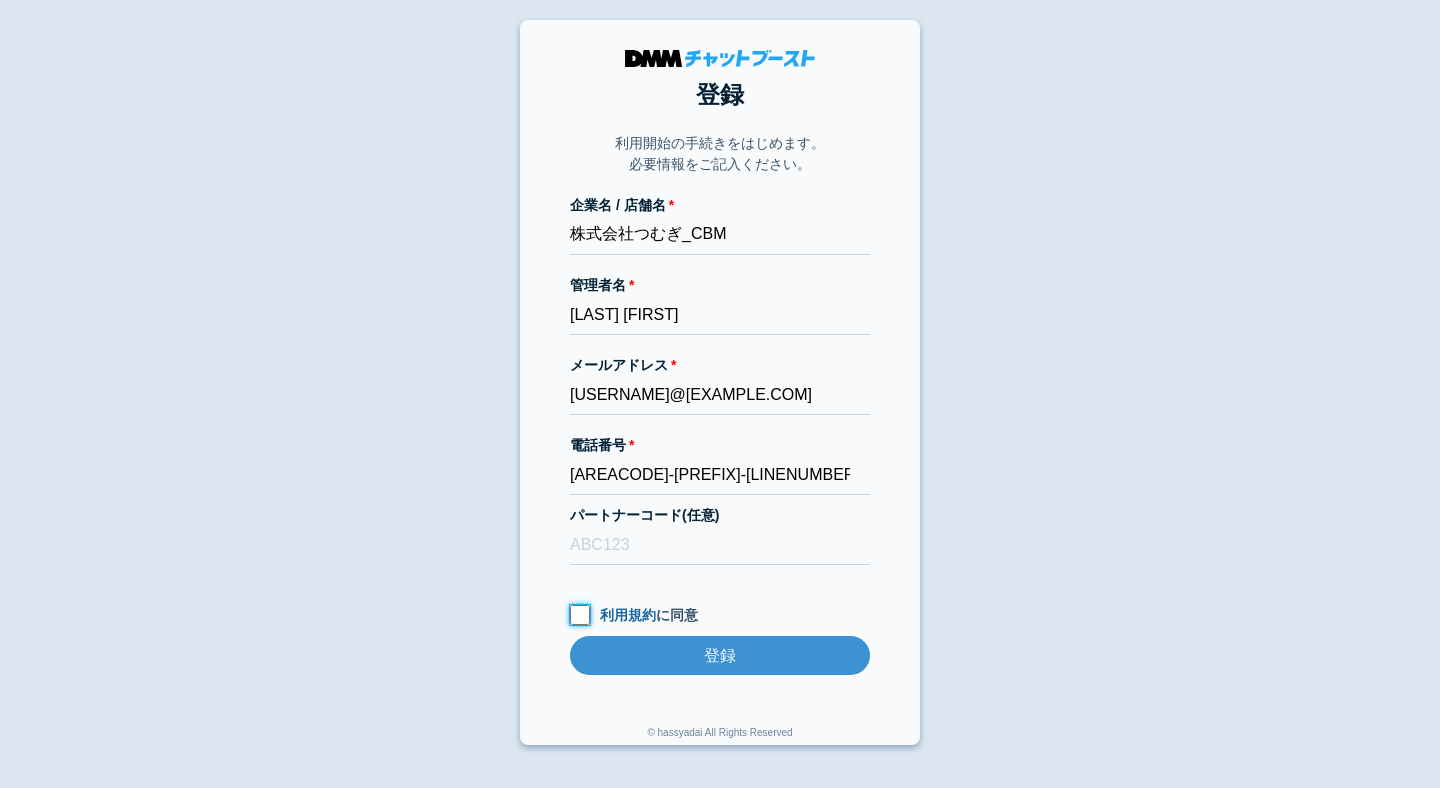 click on "利用規約 に同意" at bounding box center [580, 615] 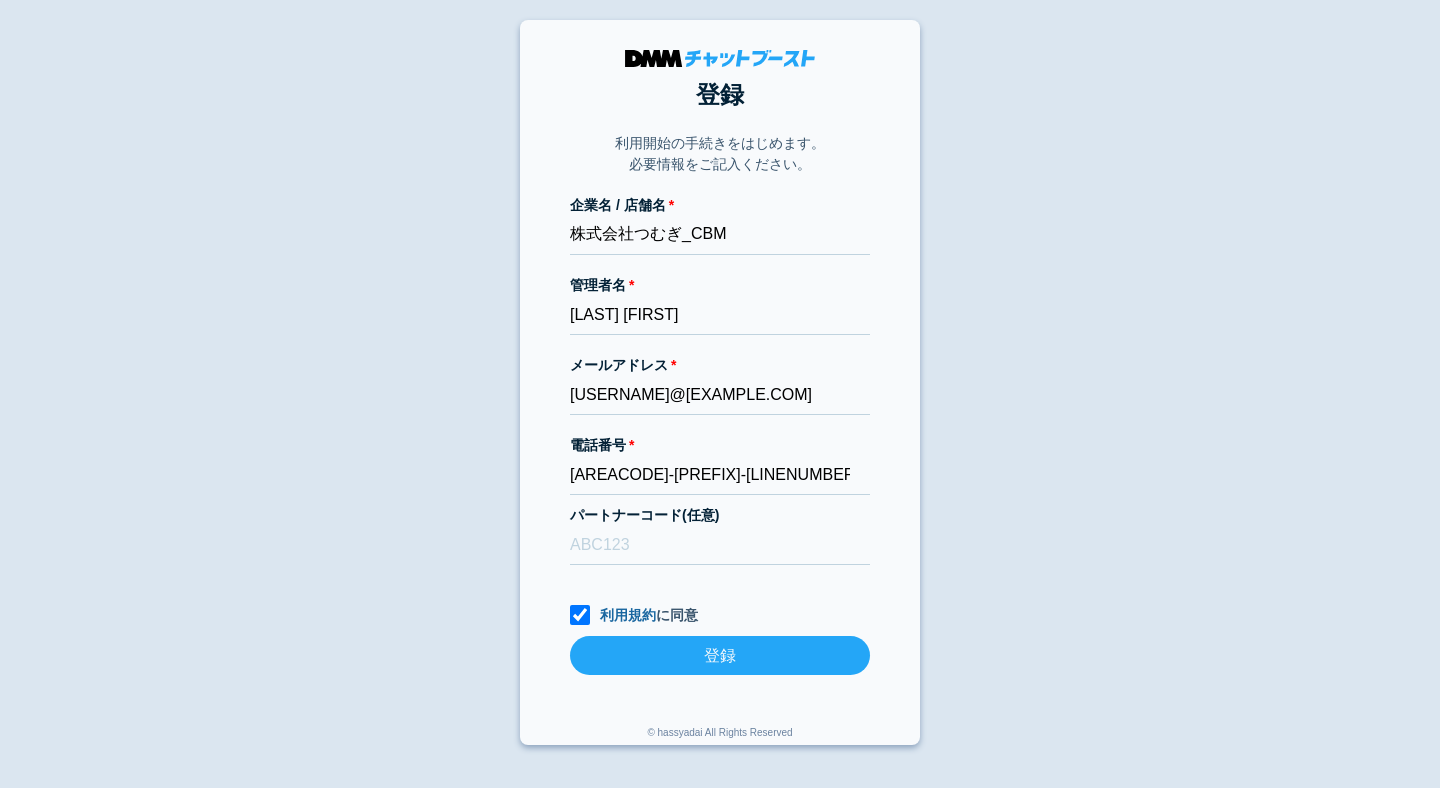 click on "登録" at bounding box center (720, 655) 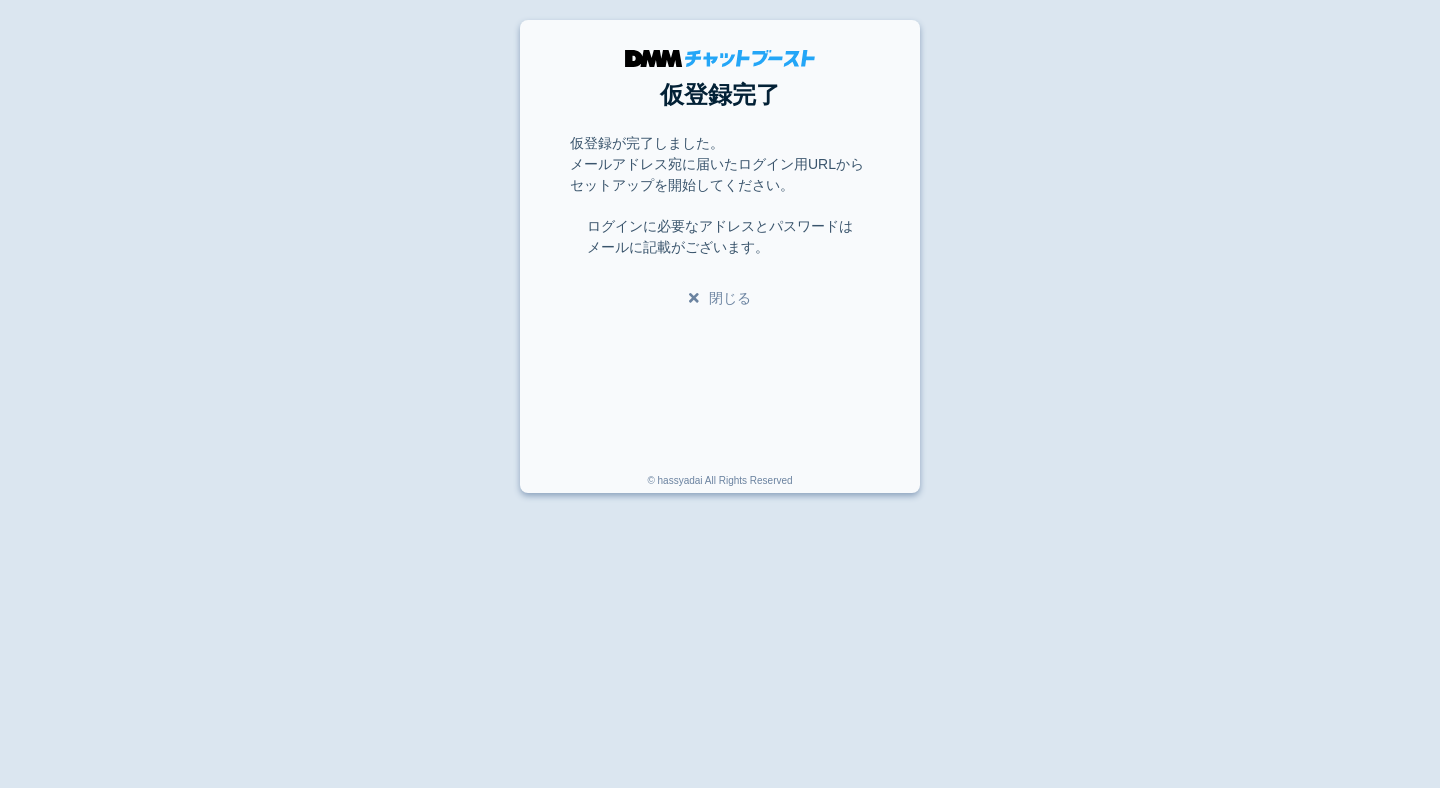 scroll, scrollTop: 0, scrollLeft: 0, axis: both 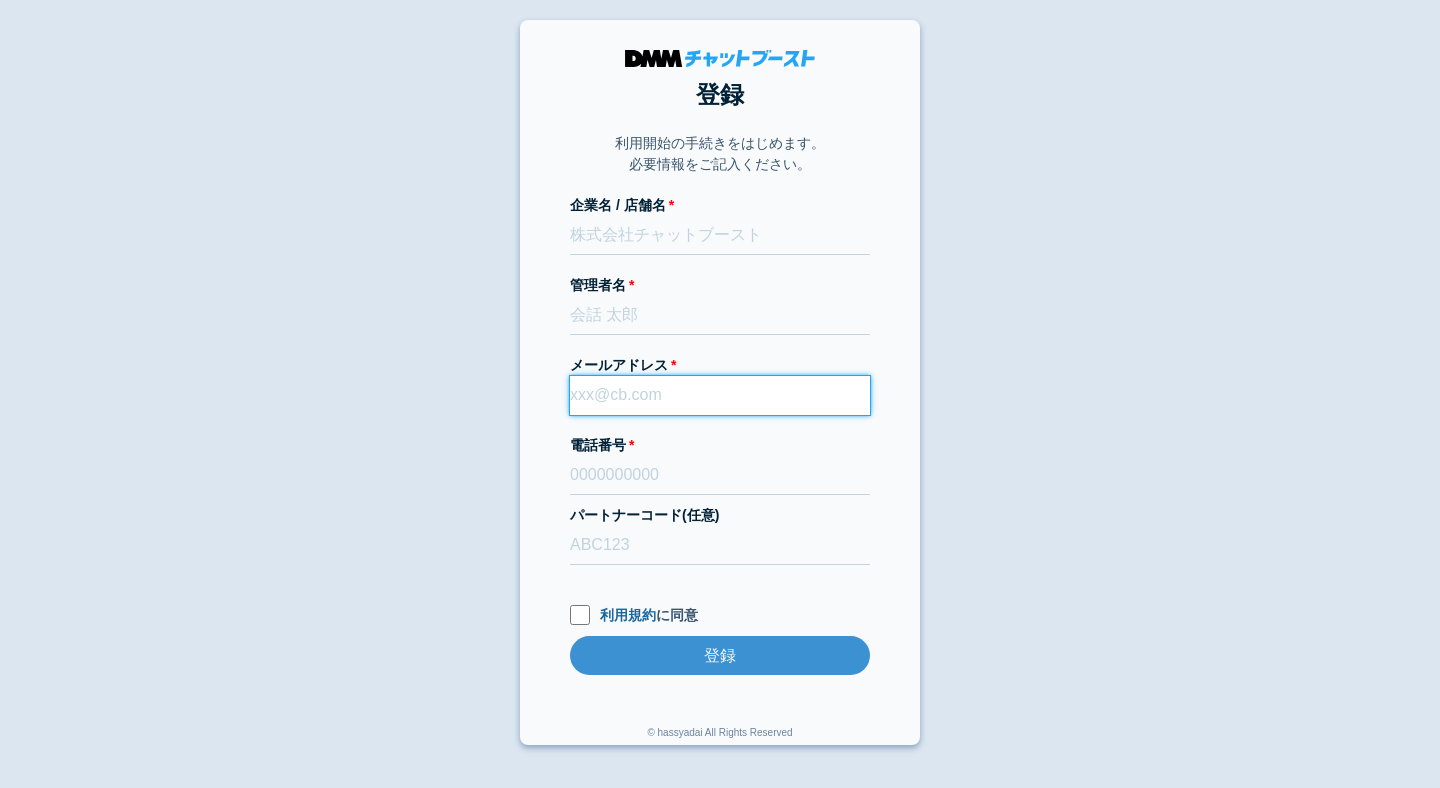 click on "メールアドレス" at bounding box center (720, 395) 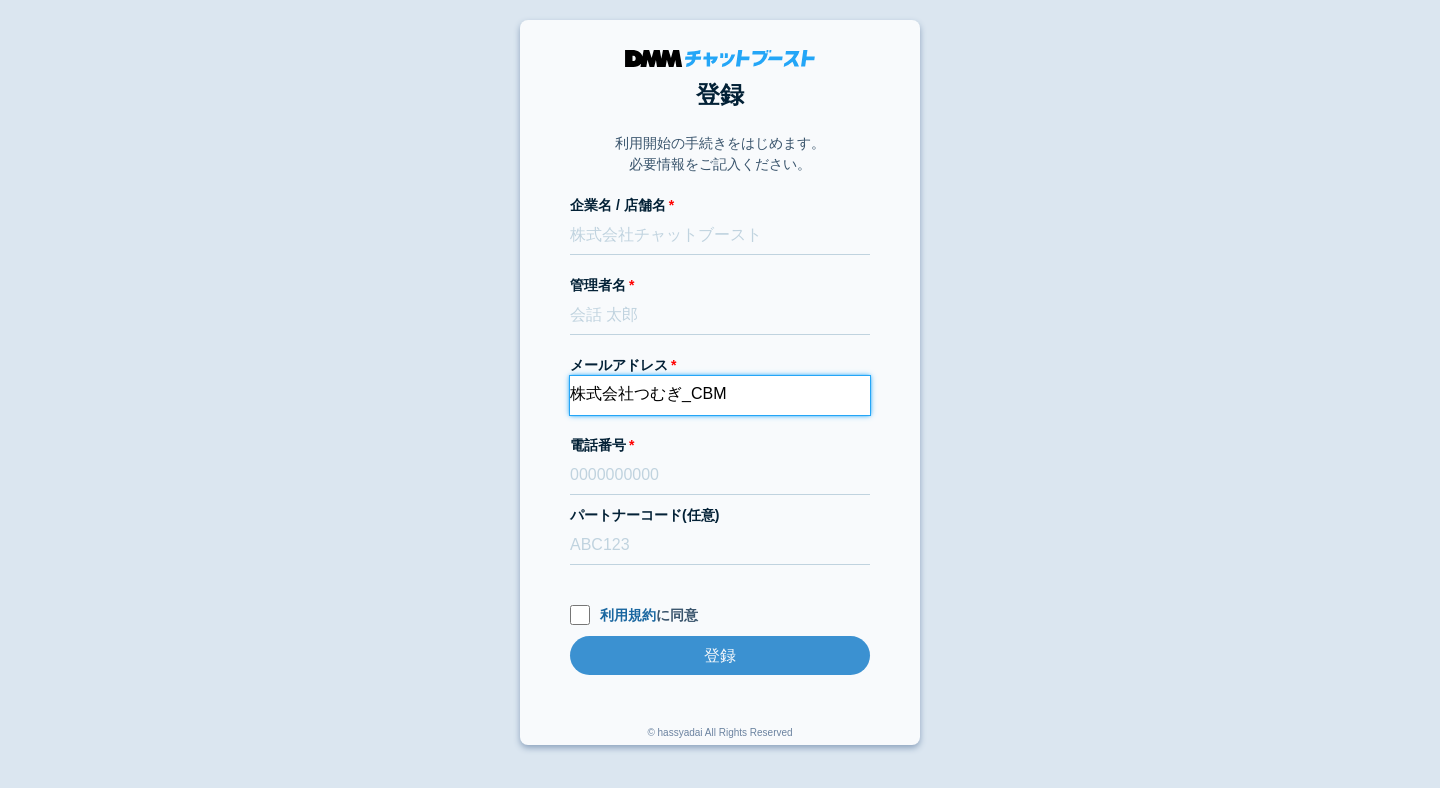 type on "株式会社つむぎ_CBM" 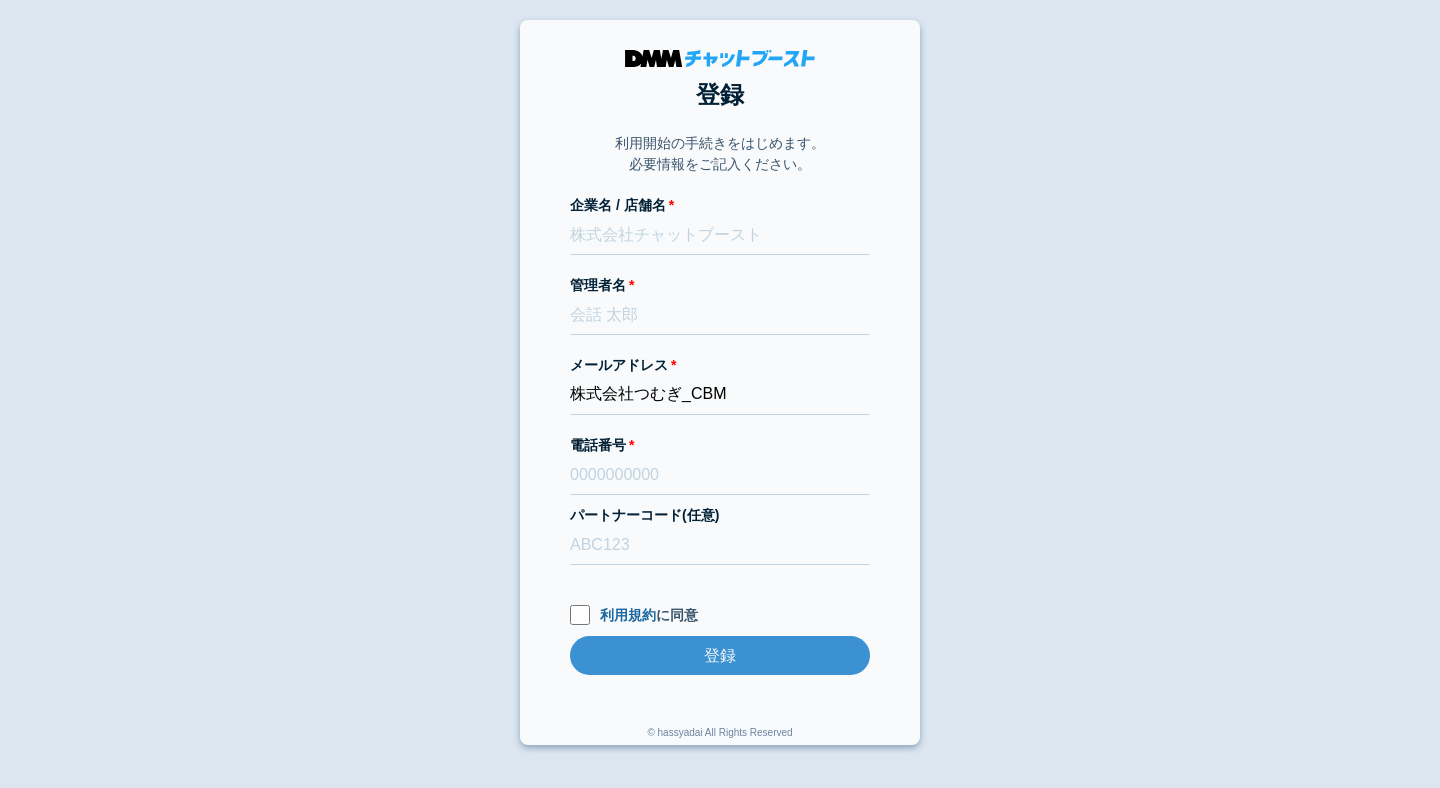 click on "企業名 / 店舗名" at bounding box center (720, 205) 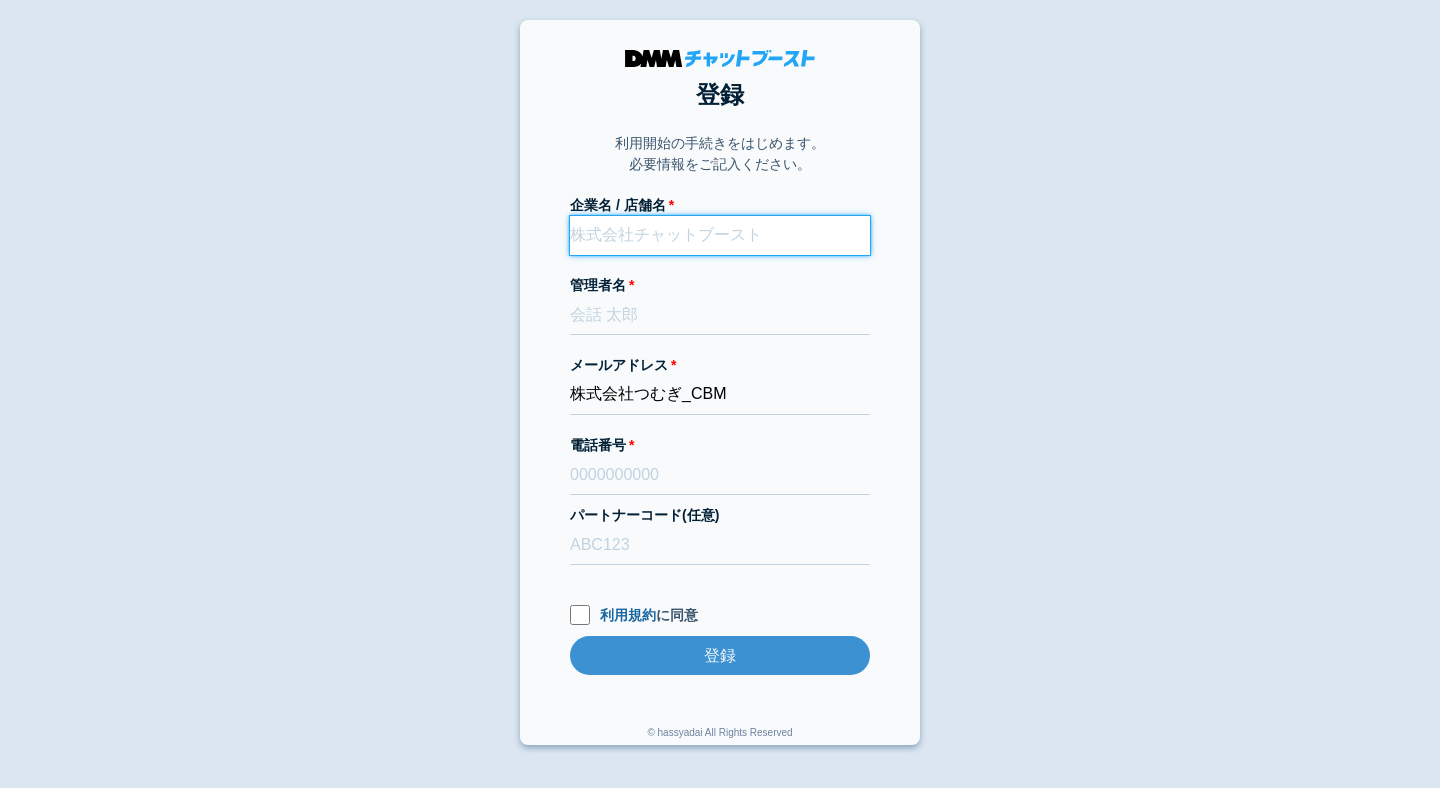 paste on "株式会社つむぎ_CBM" 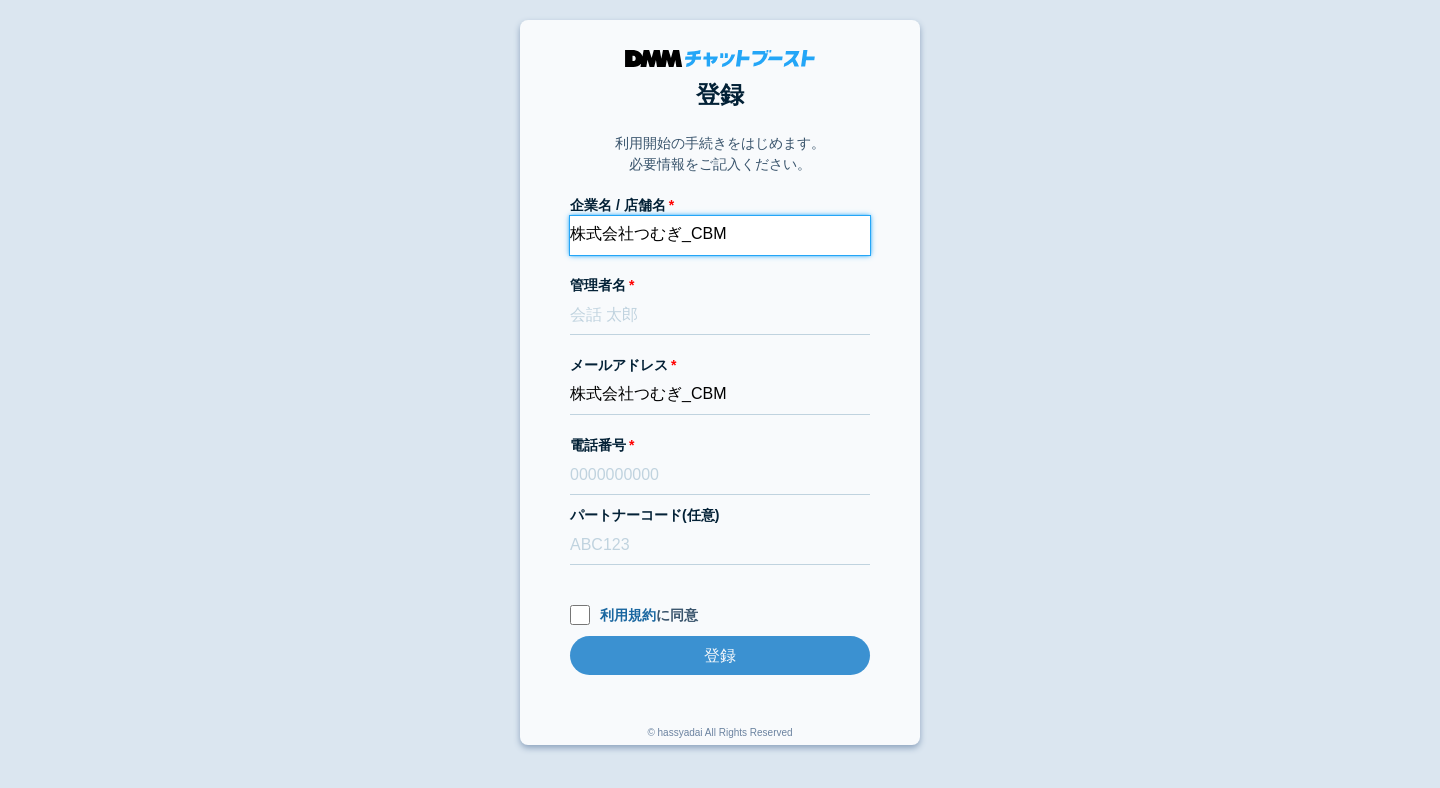 type on "株式会社つむぎ_CBM" 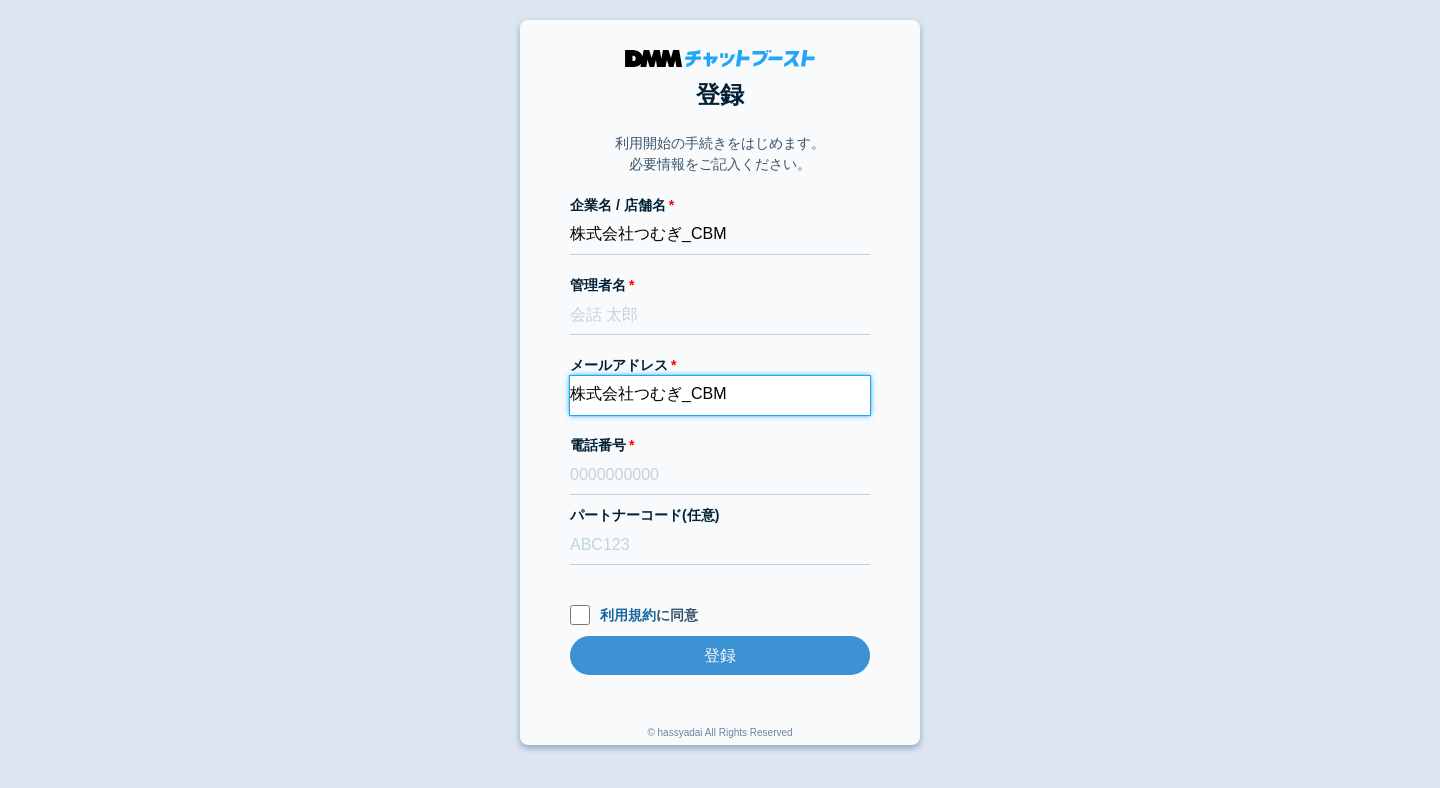 click on "株式会社つむぎ_CBM" at bounding box center (720, 395) 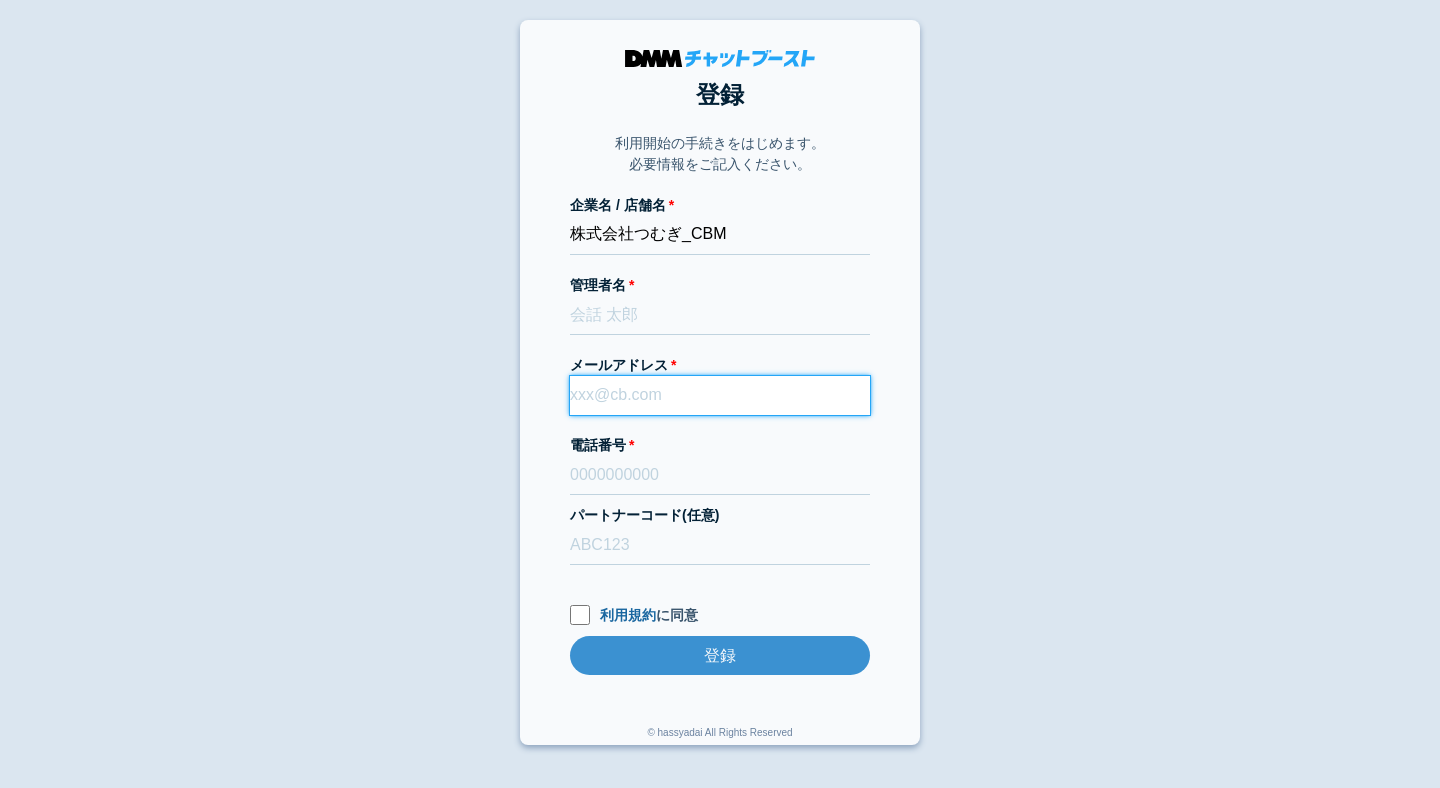 type 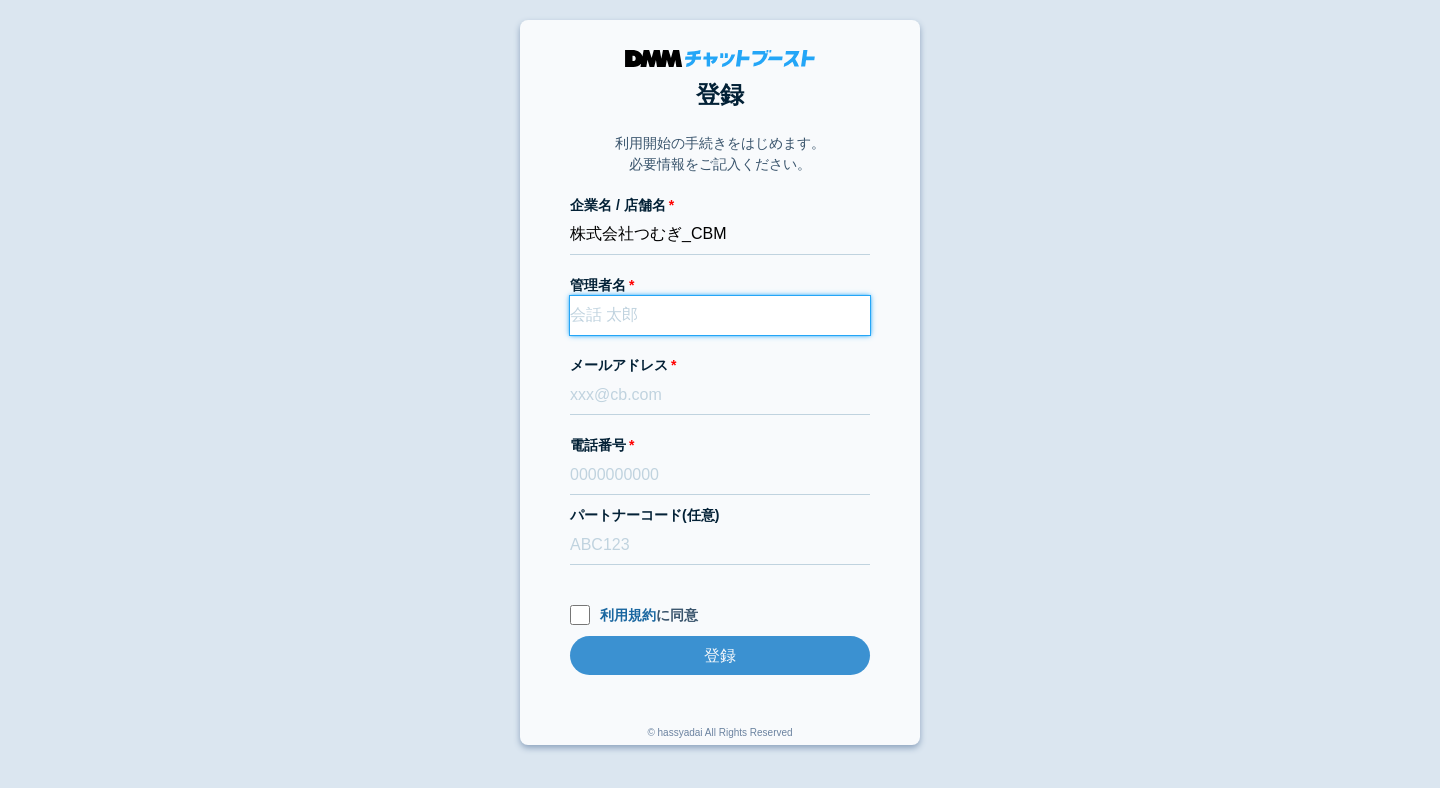click on "管理者名" at bounding box center [720, 315] 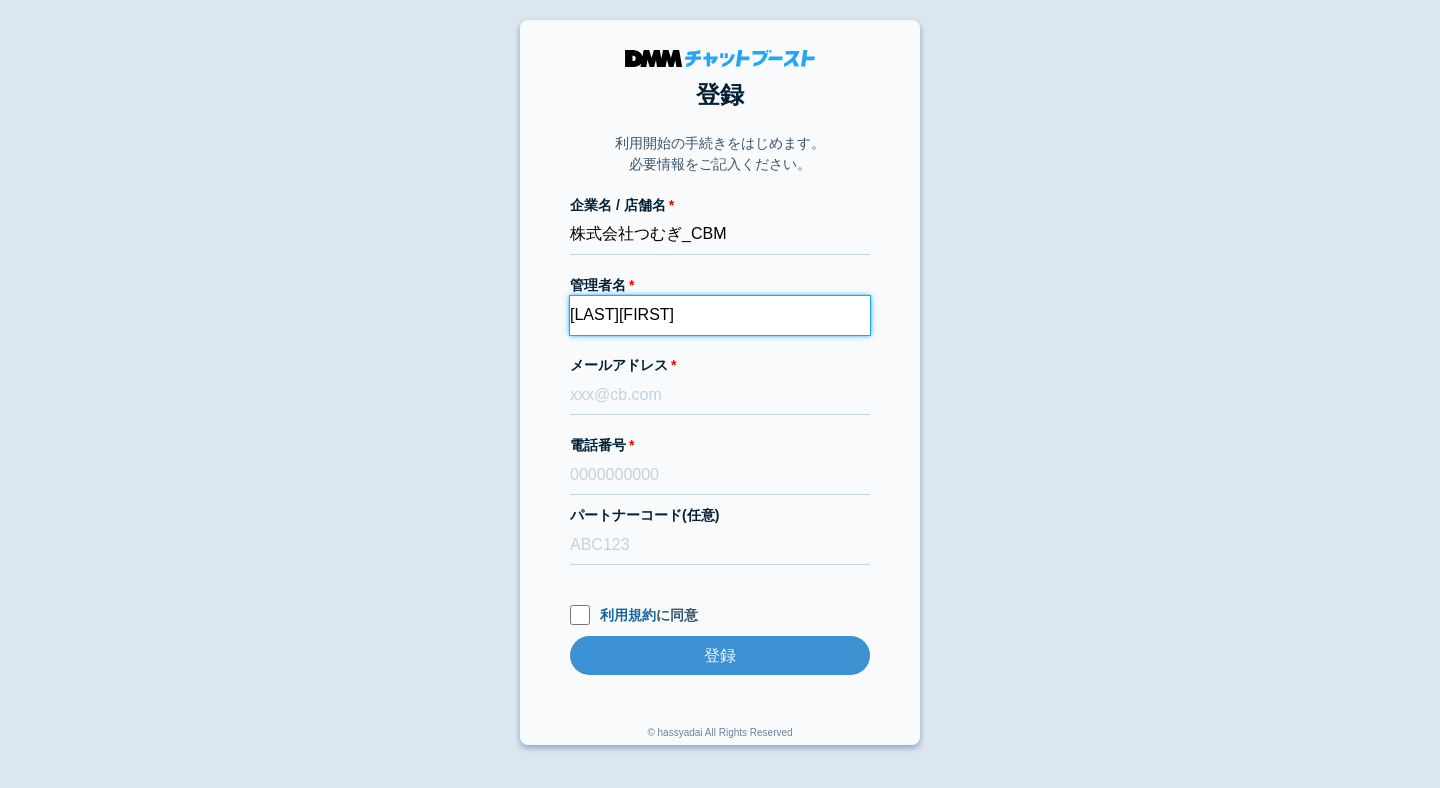type on "柏木亮" 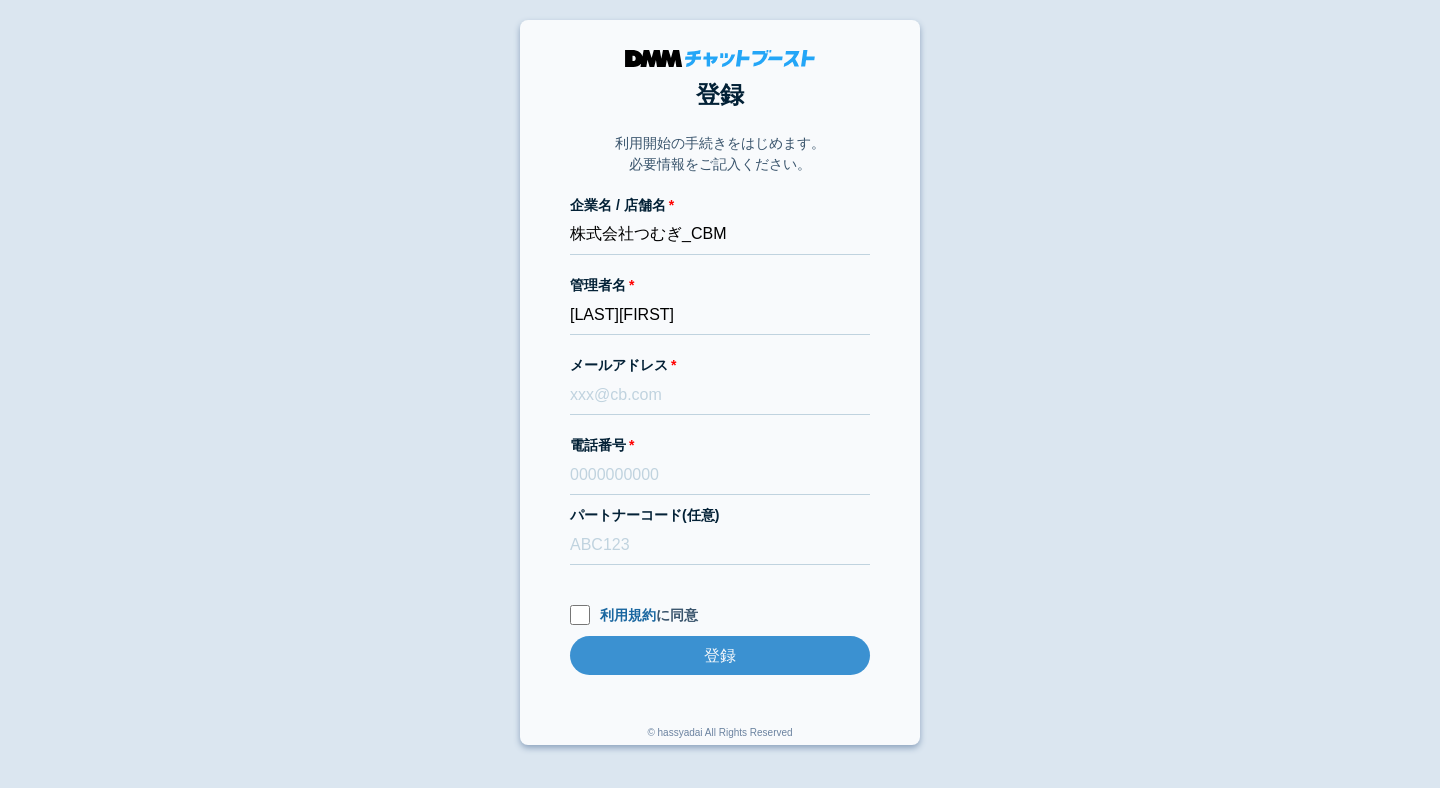 click on "登録
利用開始の手続きをはじめます。 必要情報をご記入ください。
企業名 / 店舗名
株式会社つむぎ_CBM
管理者名
柏木亮
メールアドレス
電話番号
パートナーコード(任意)
利用規約 に同意
登録
登録
© hassyadai All Rights Reserved" at bounding box center (720, 382) 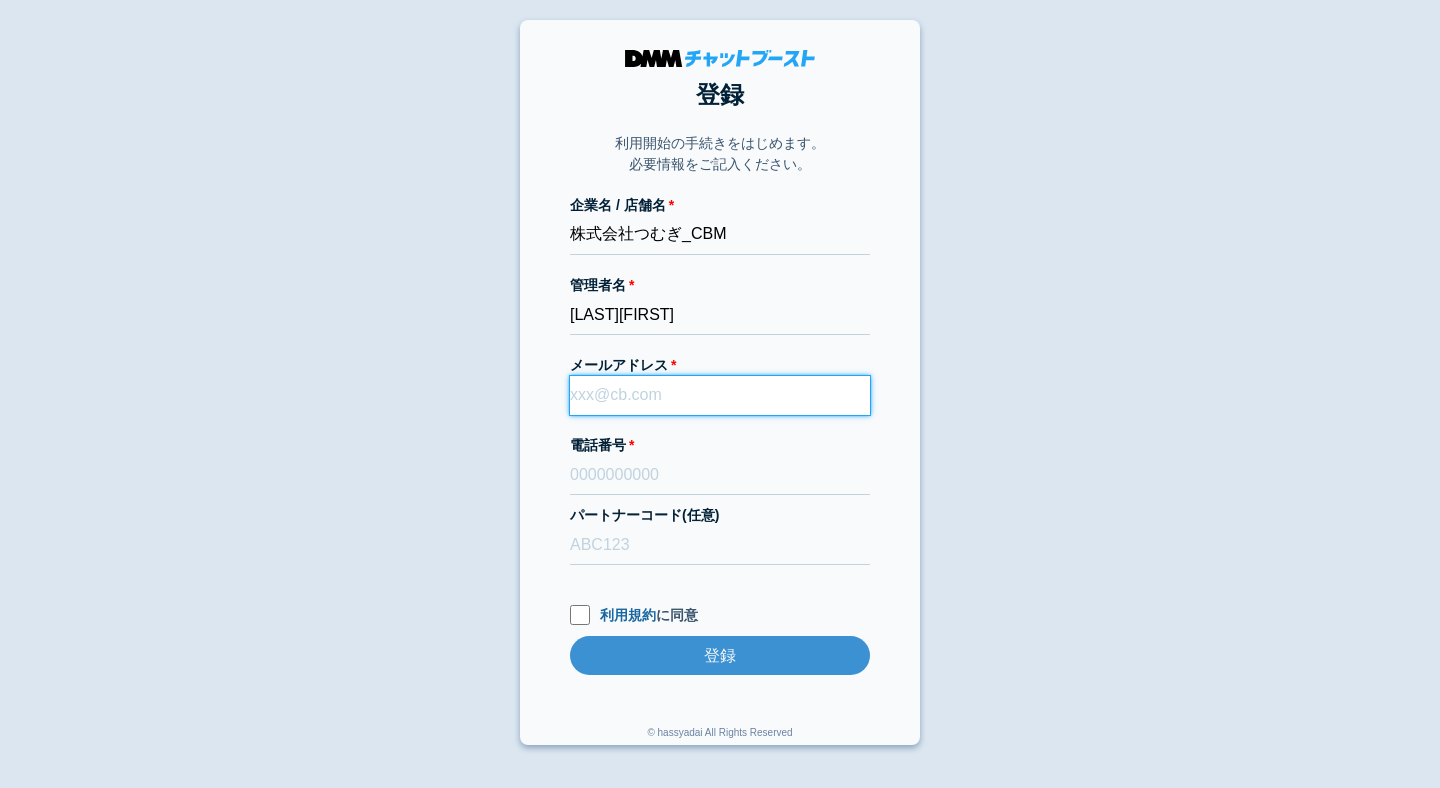click on "メールアドレス" at bounding box center [720, 395] 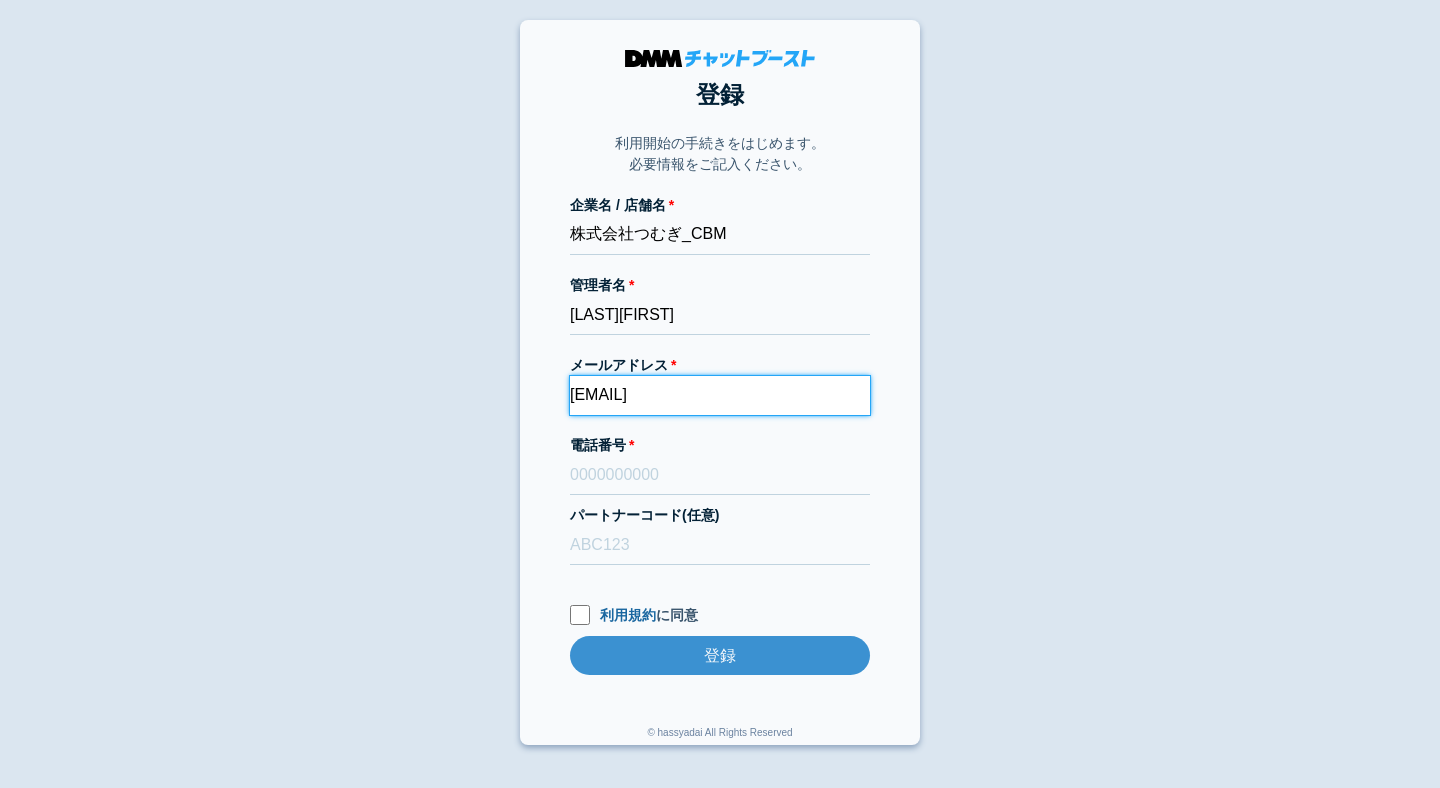type on "dmmboost-line+238@dmm.com" 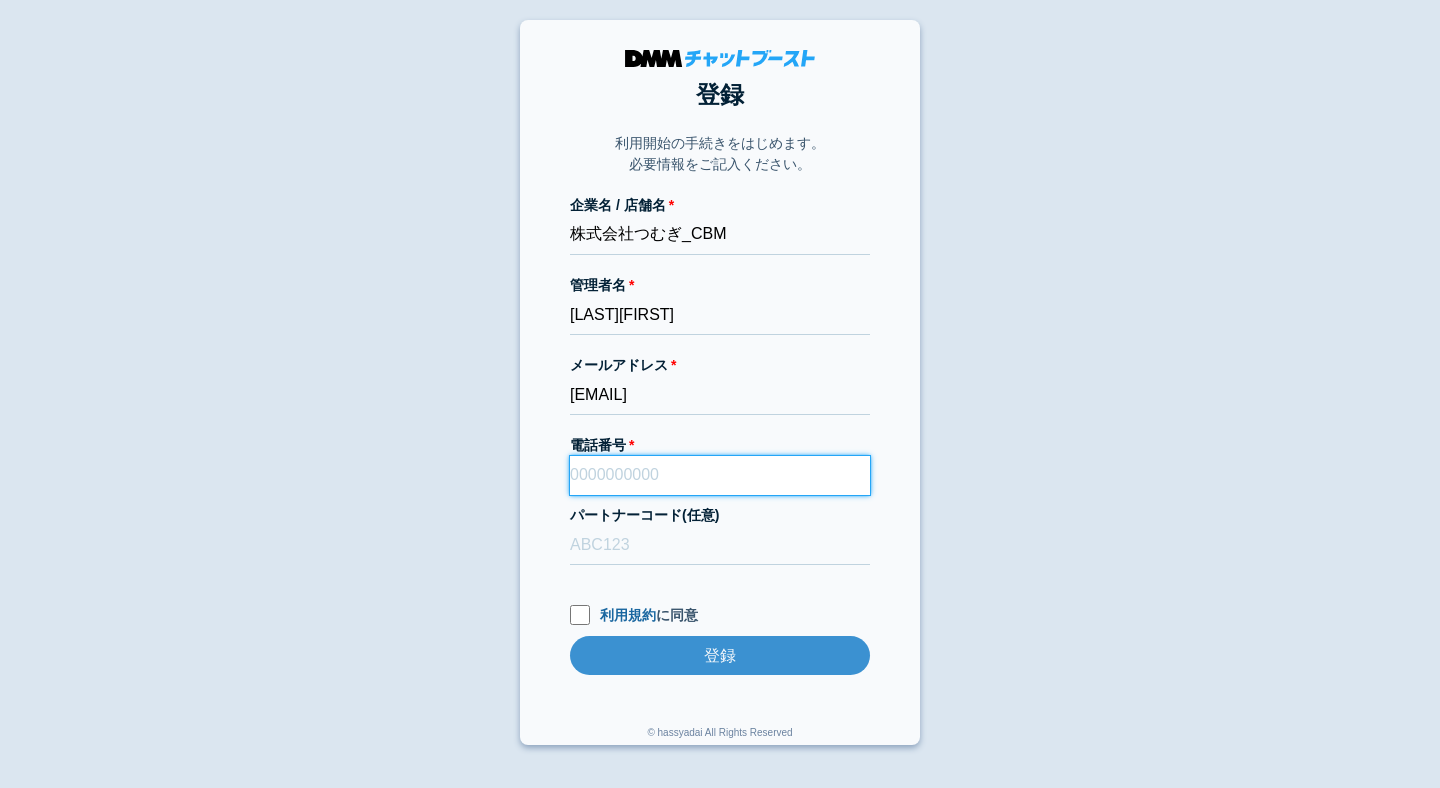 click on "電話番号" at bounding box center [720, 475] 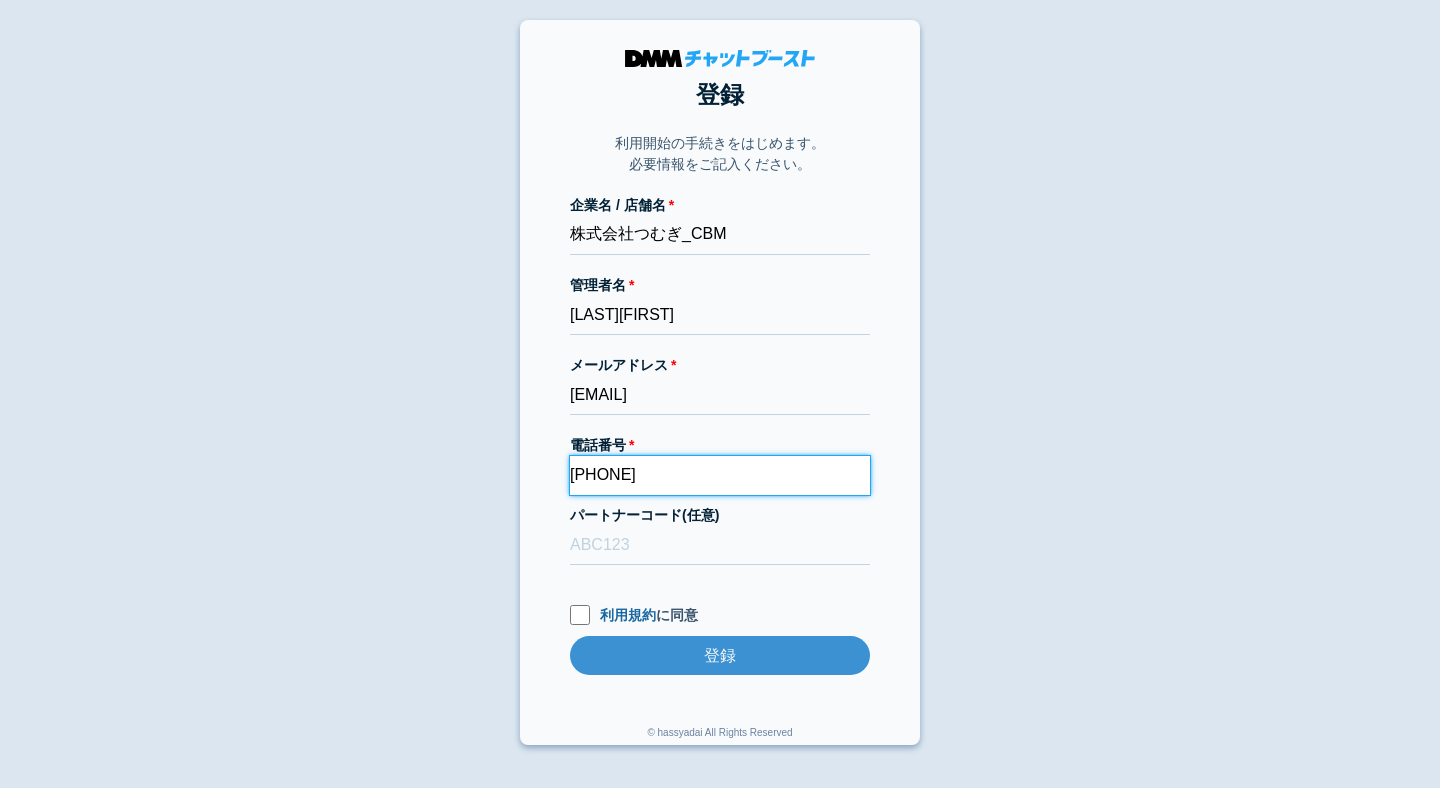 type on "090-6289-8521" 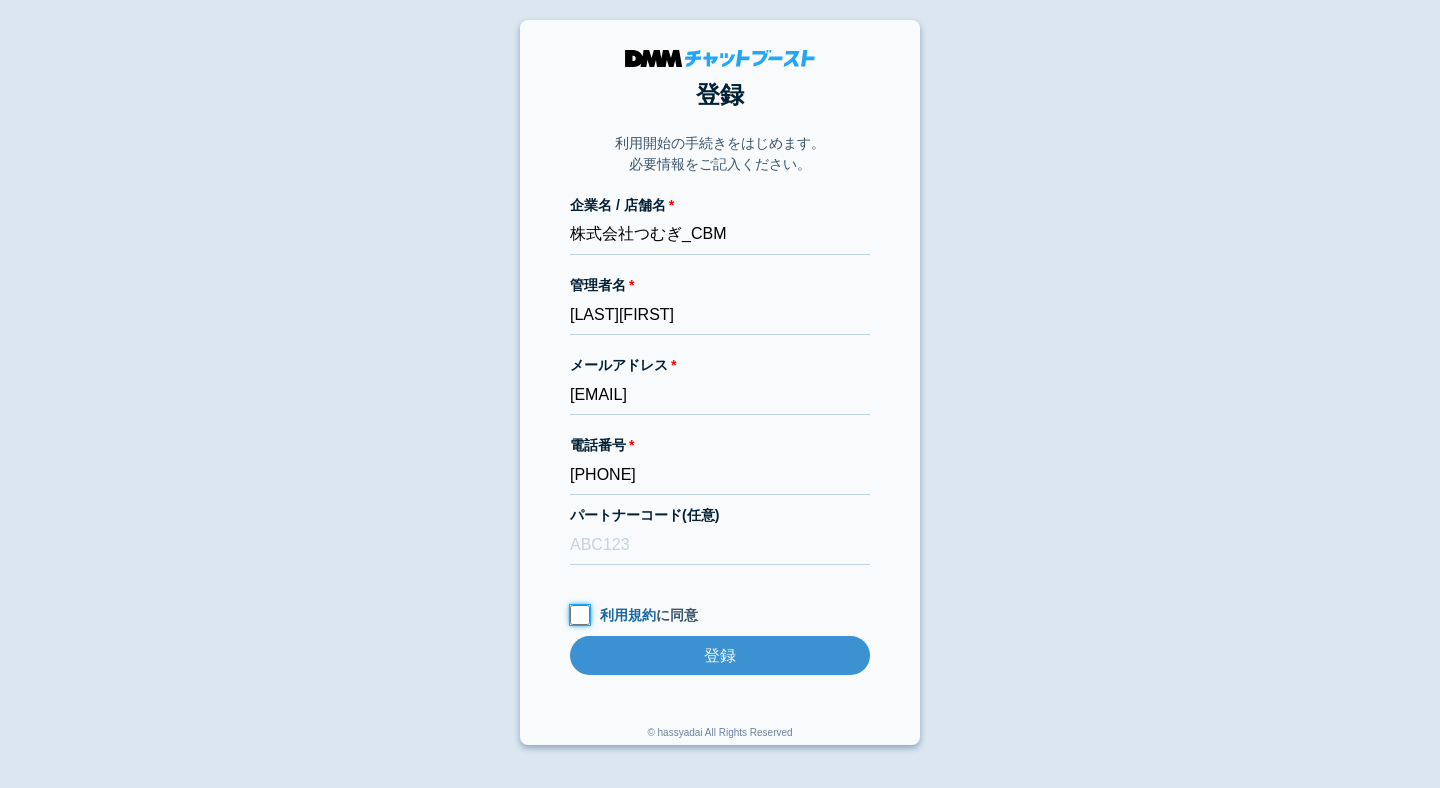 click on "利用規約 に同意" at bounding box center (580, 615) 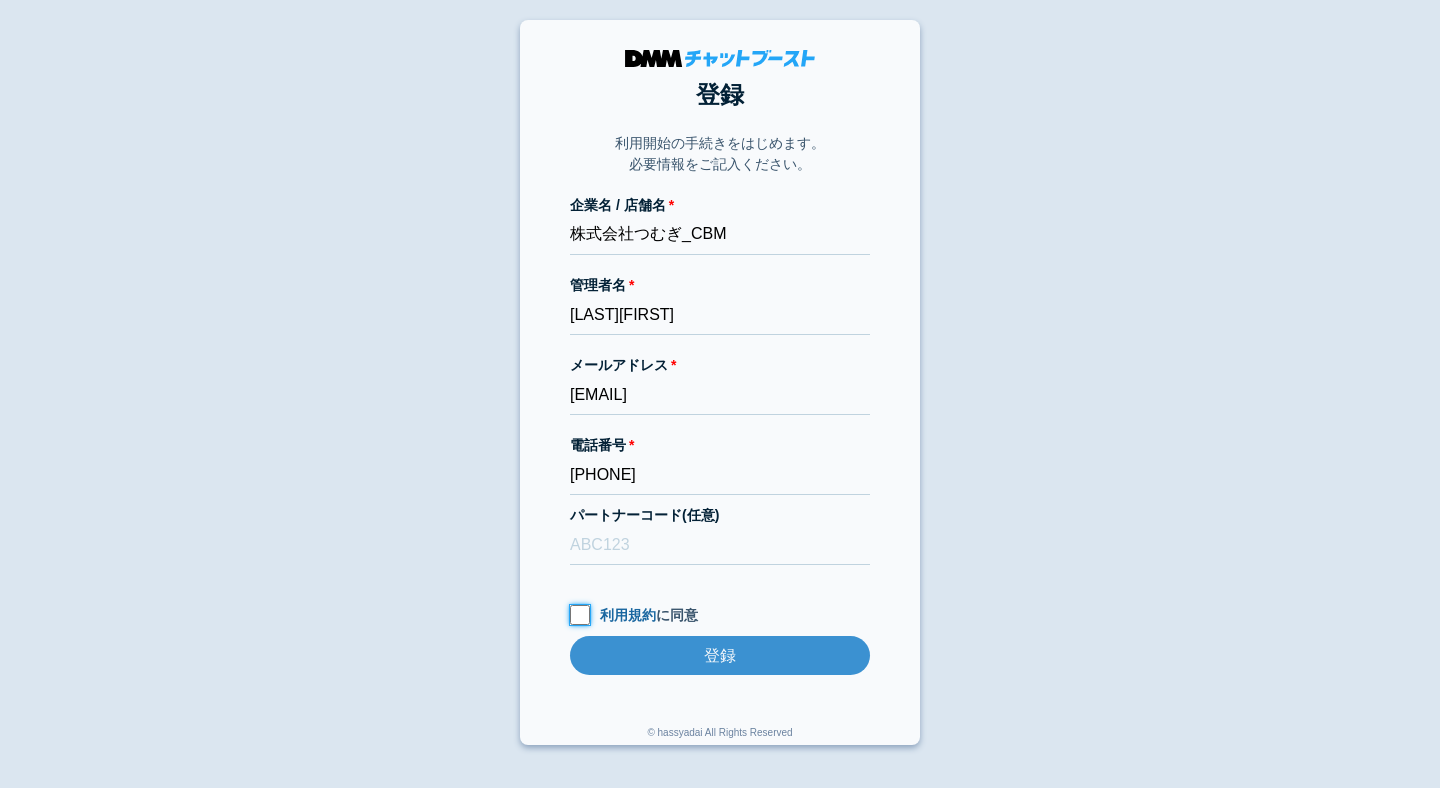 checkbox on "true" 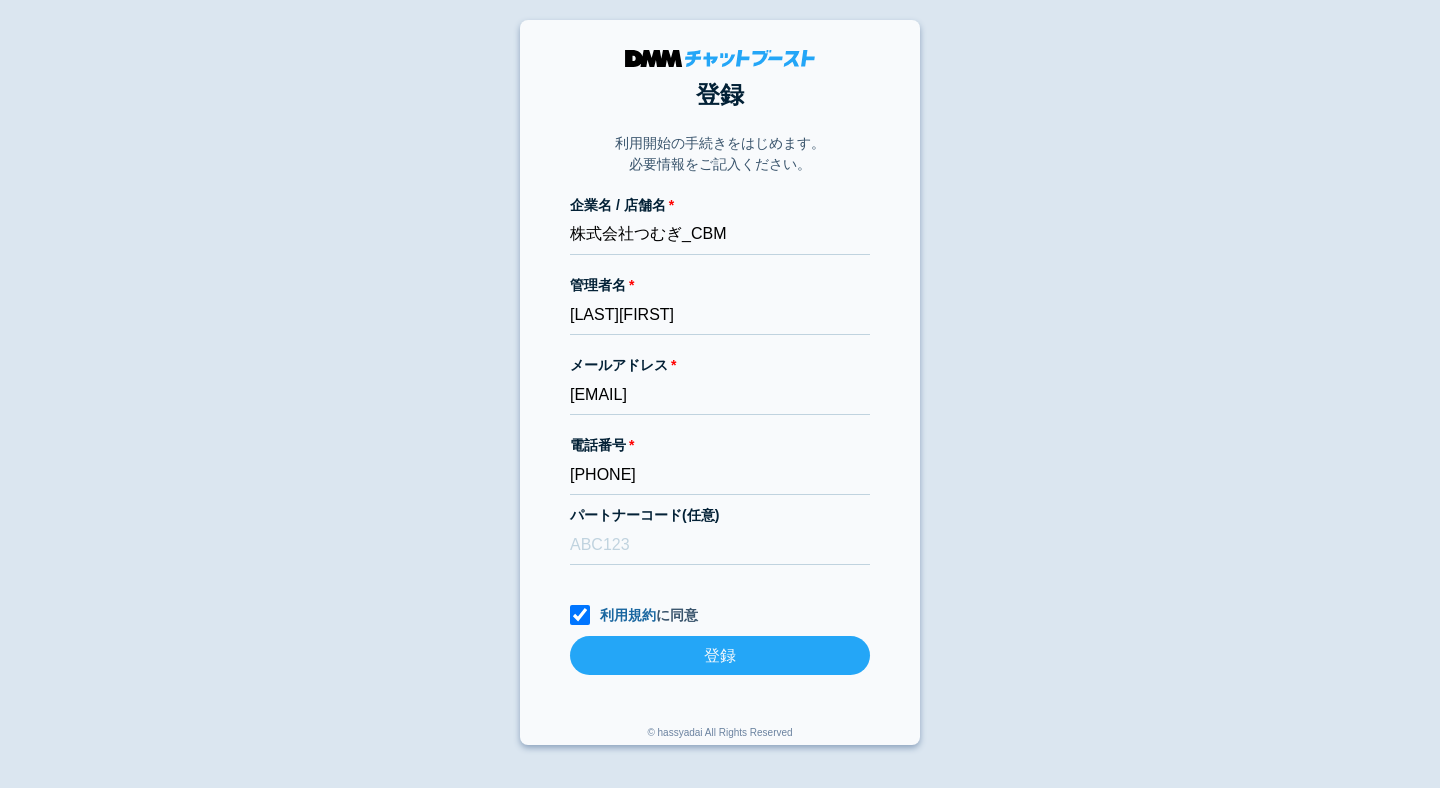 click on "登録" at bounding box center (720, 655) 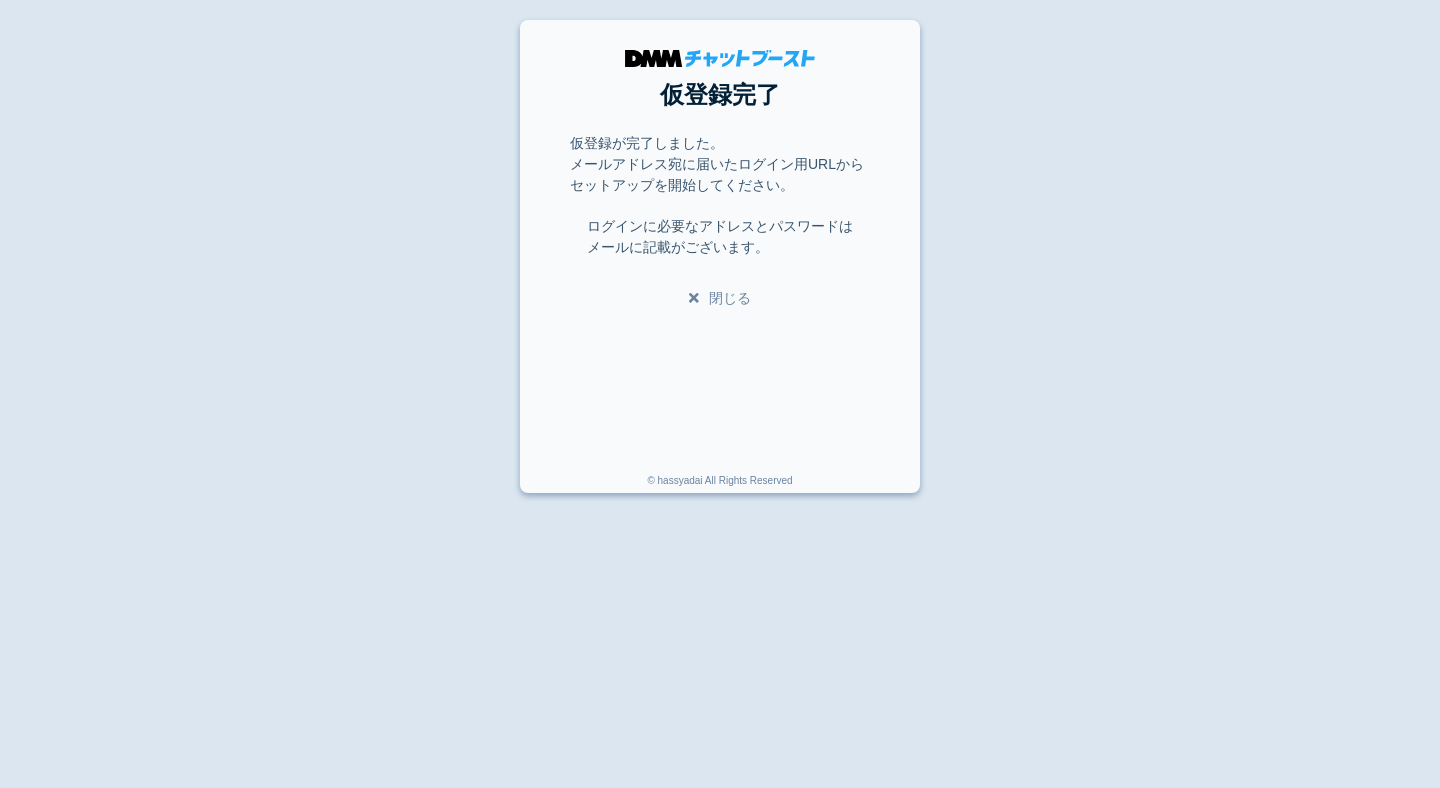 scroll, scrollTop: 0, scrollLeft: 0, axis: both 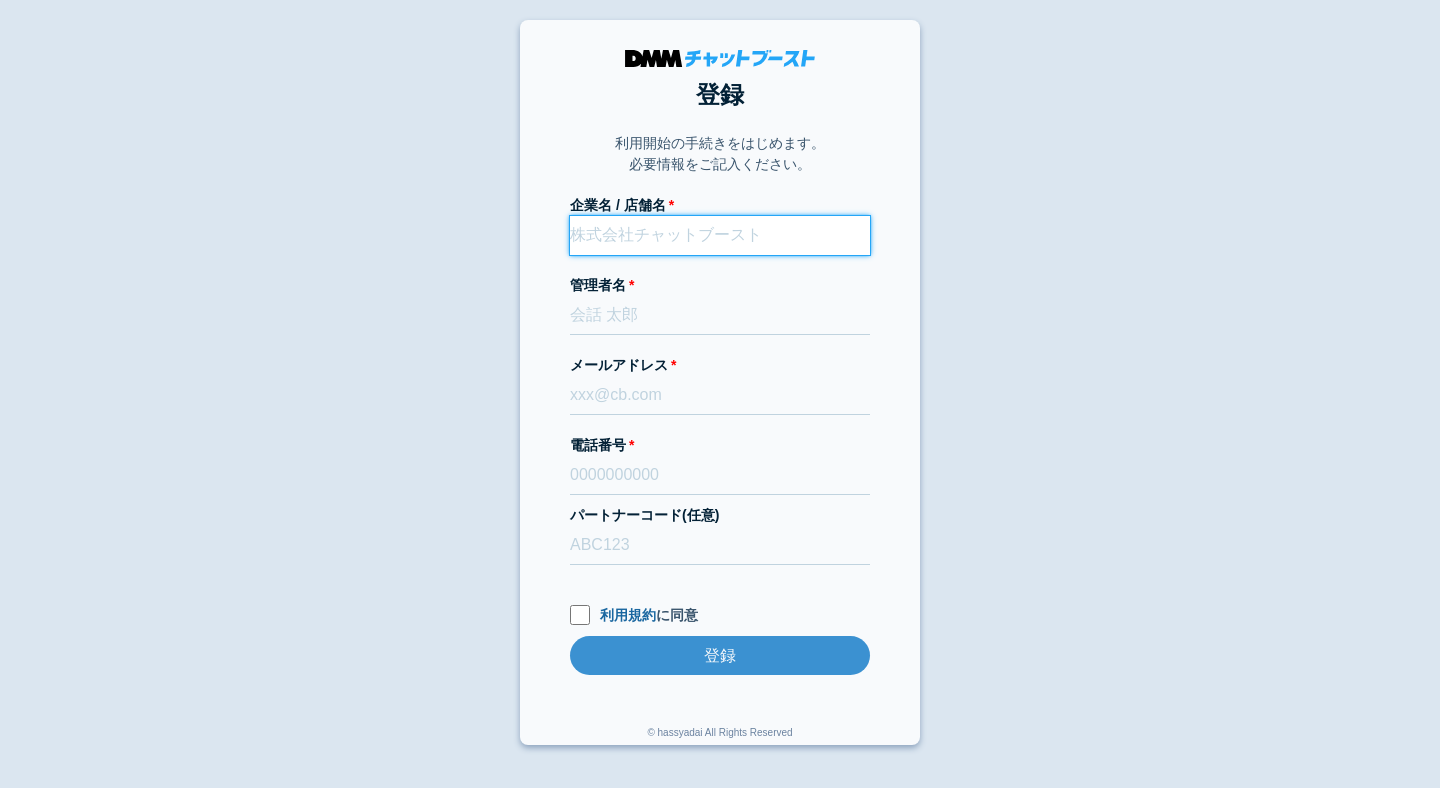 click on "企業名 / 店舗名" at bounding box center [720, 235] 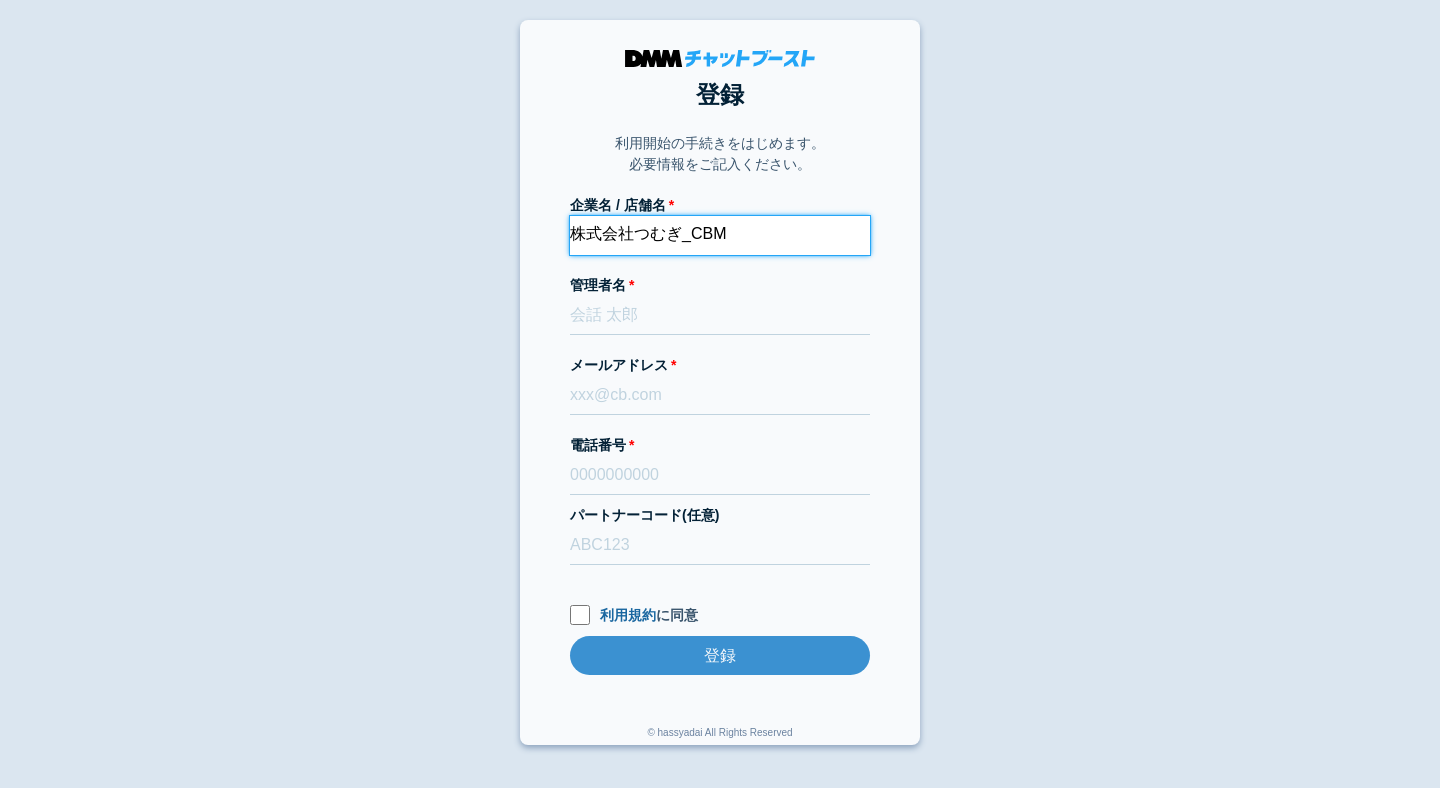 type on "株式会社つむぎ_CBM" 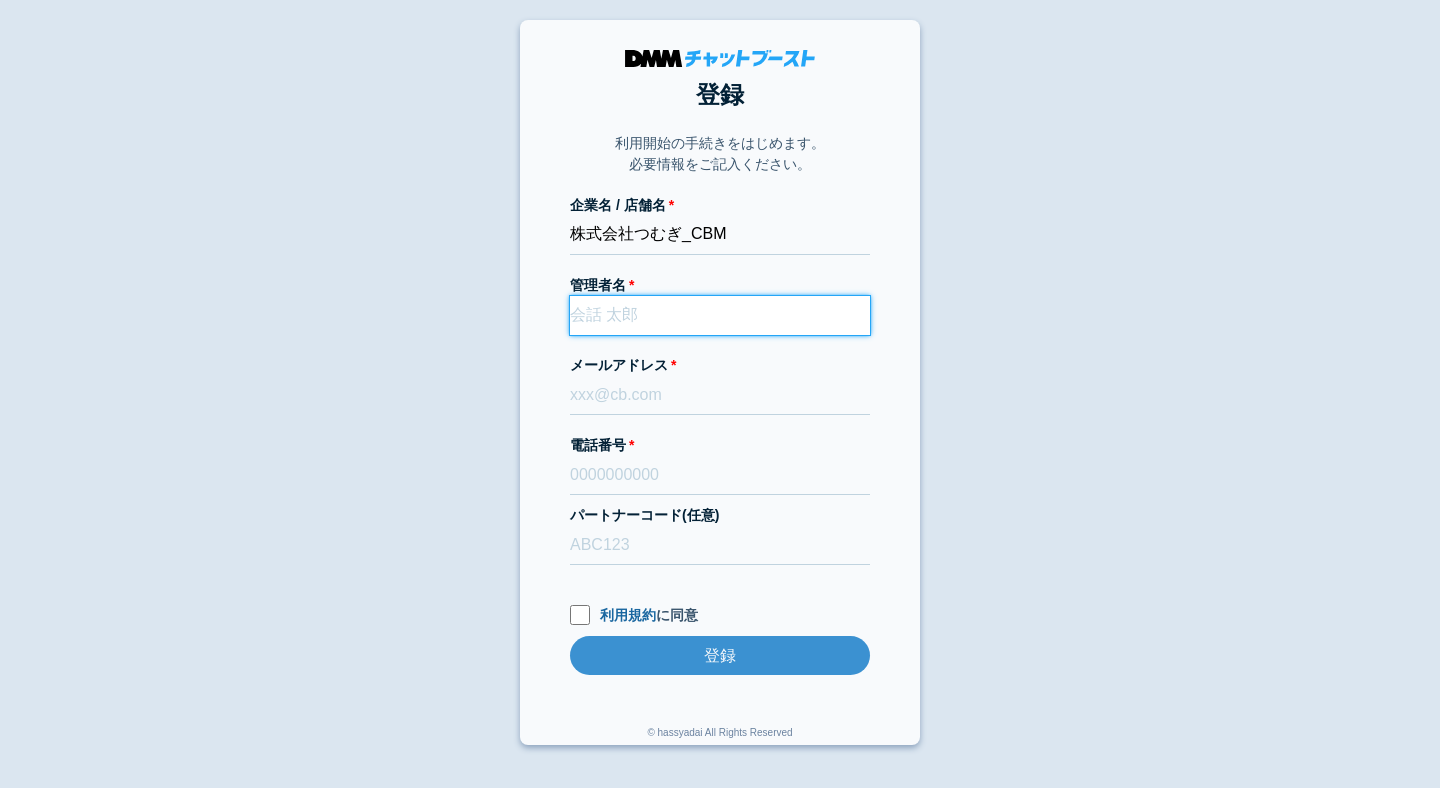 click on "管理者名" at bounding box center (720, 315) 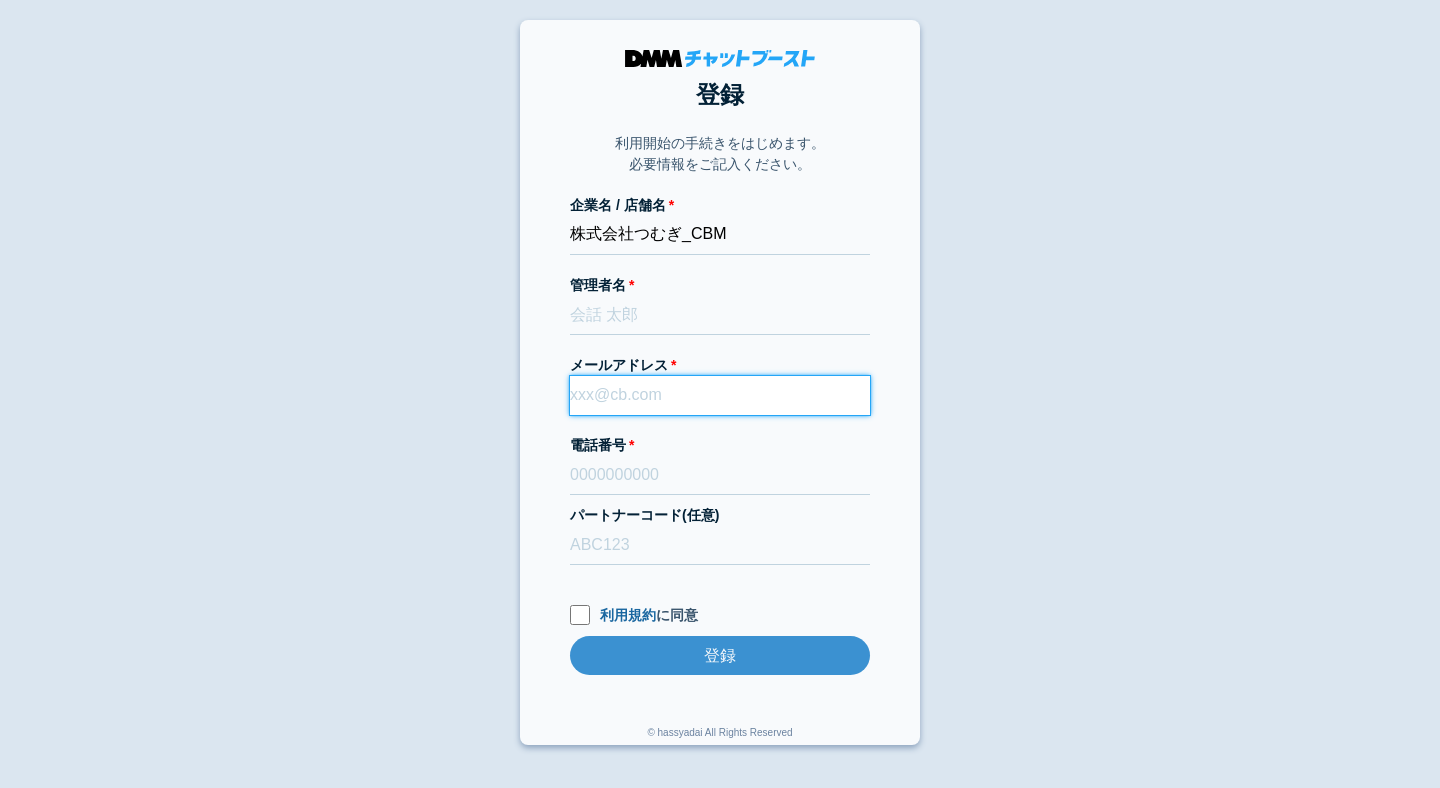 click on "メールアドレス" at bounding box center [720, 395] 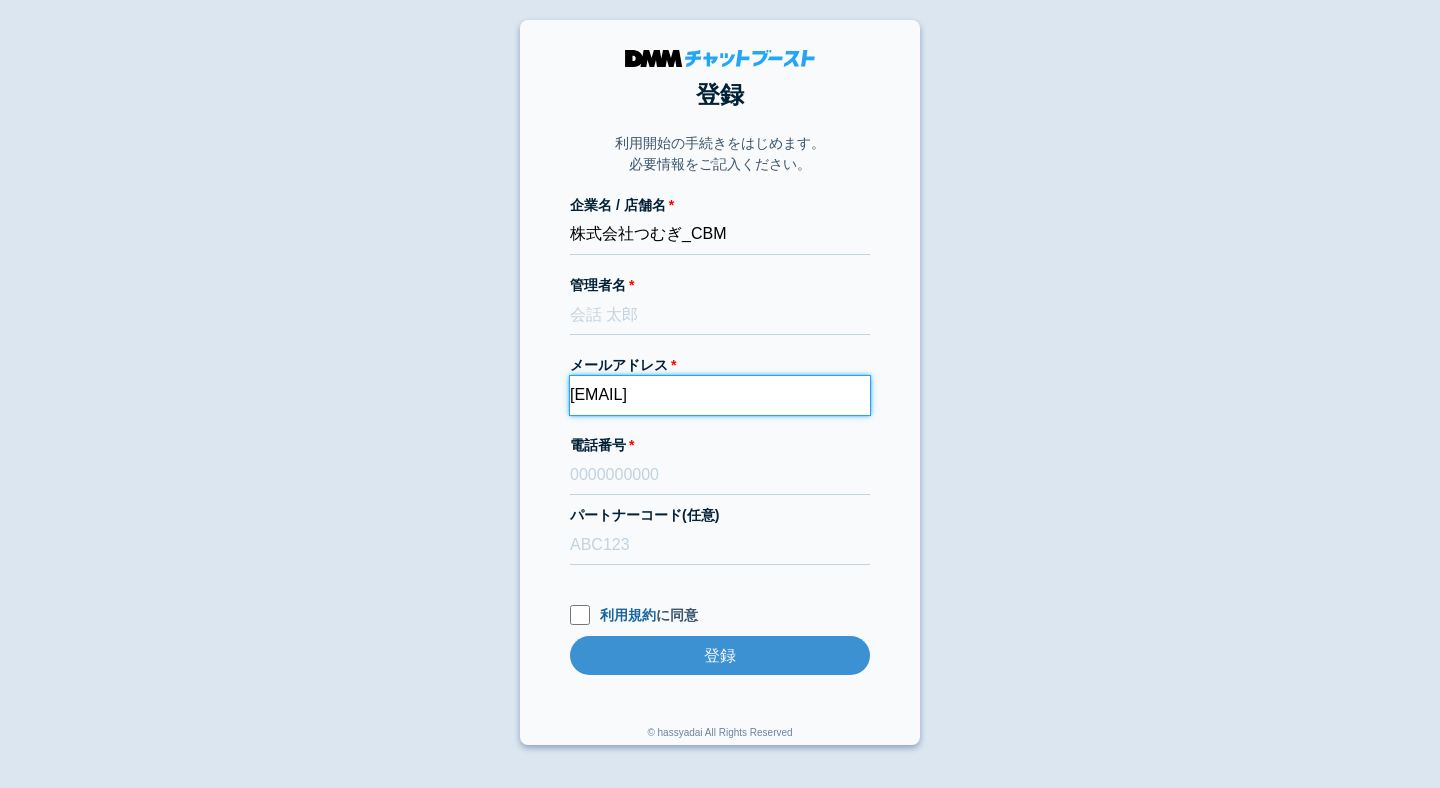 type on "[EMAIL]" 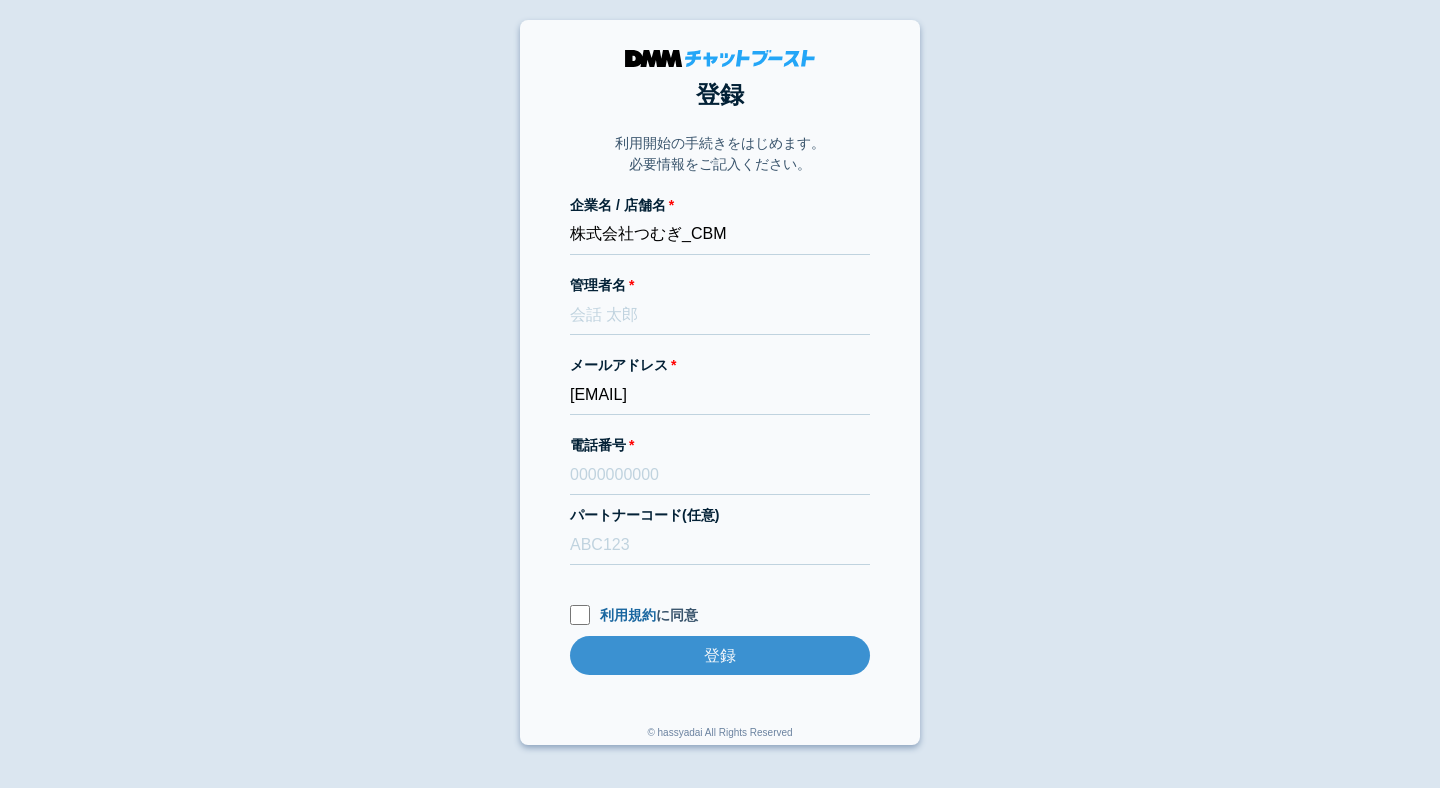 click on "登録
利用開始の手続きをはじめます。 必要情報をご記入ください。
企業名 / 店舗名
株式会社つむぎ_CBM
管理者名
メールアドレス
[EMAIL]
電話番号
パートナーコード(任意)
利用規約 に同意
登録
登録
© hassyadai All Rights Reserved" at bounding box center [720, 382] 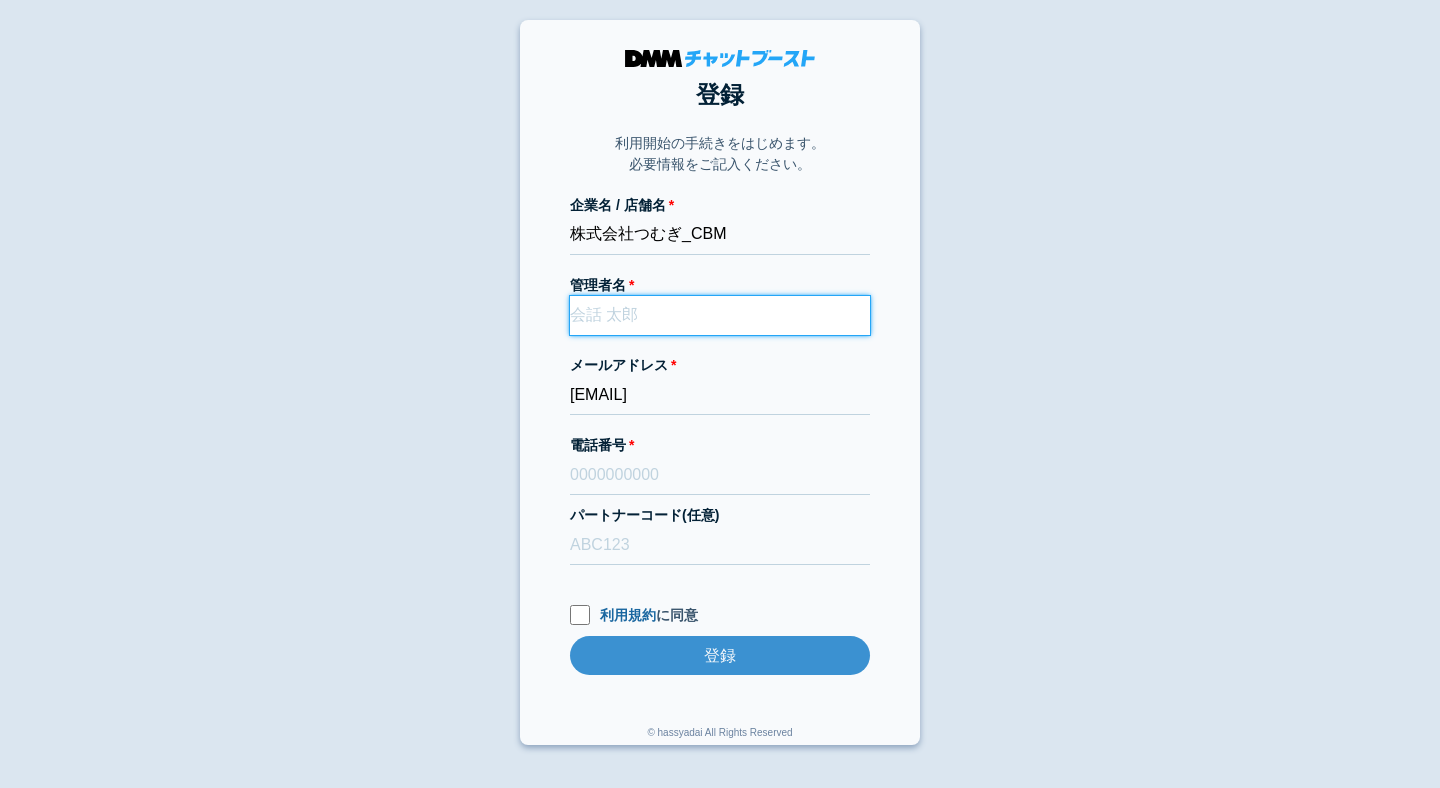 click on "管理者名" at bounding box center [720, 315] 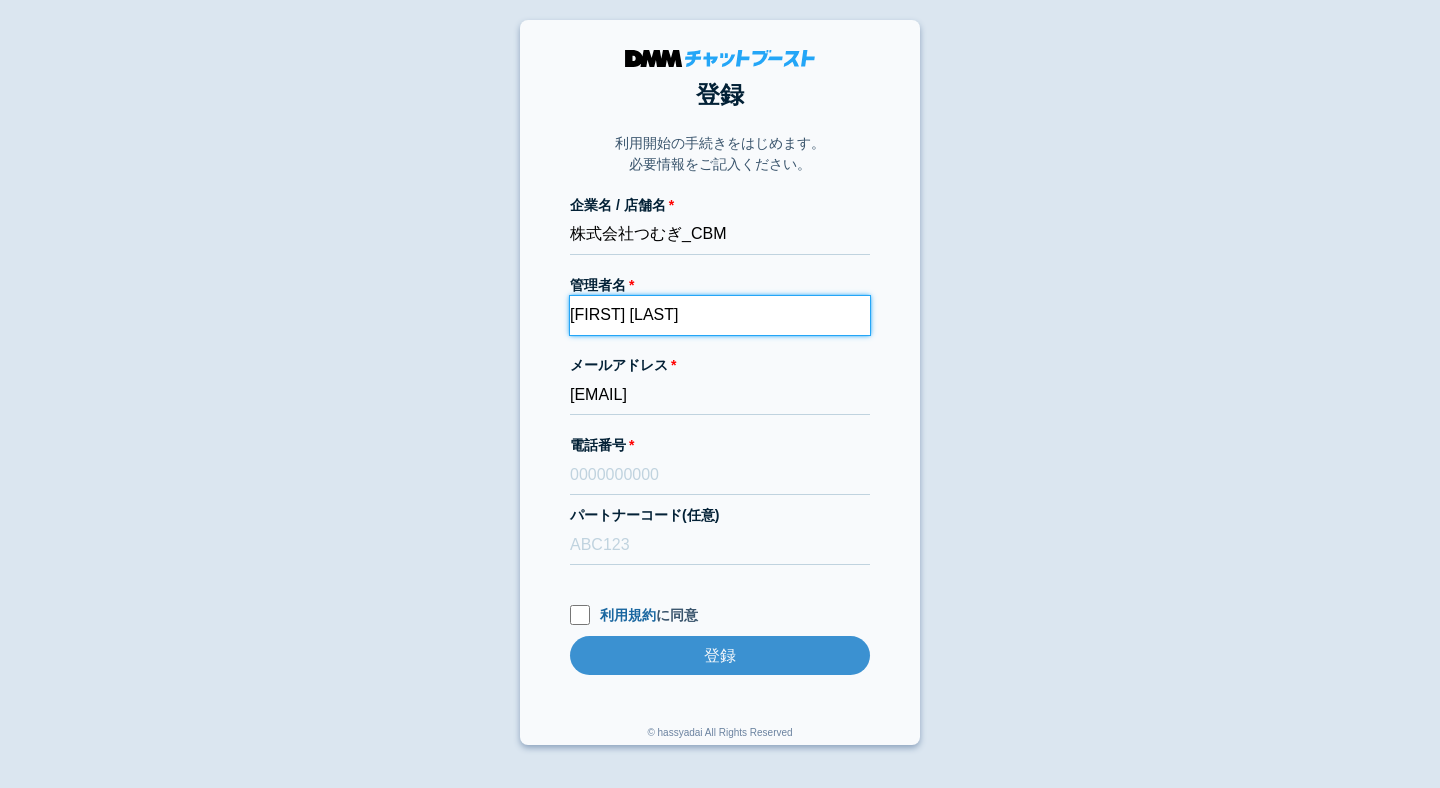 type on "[FIRST] [LAST]" 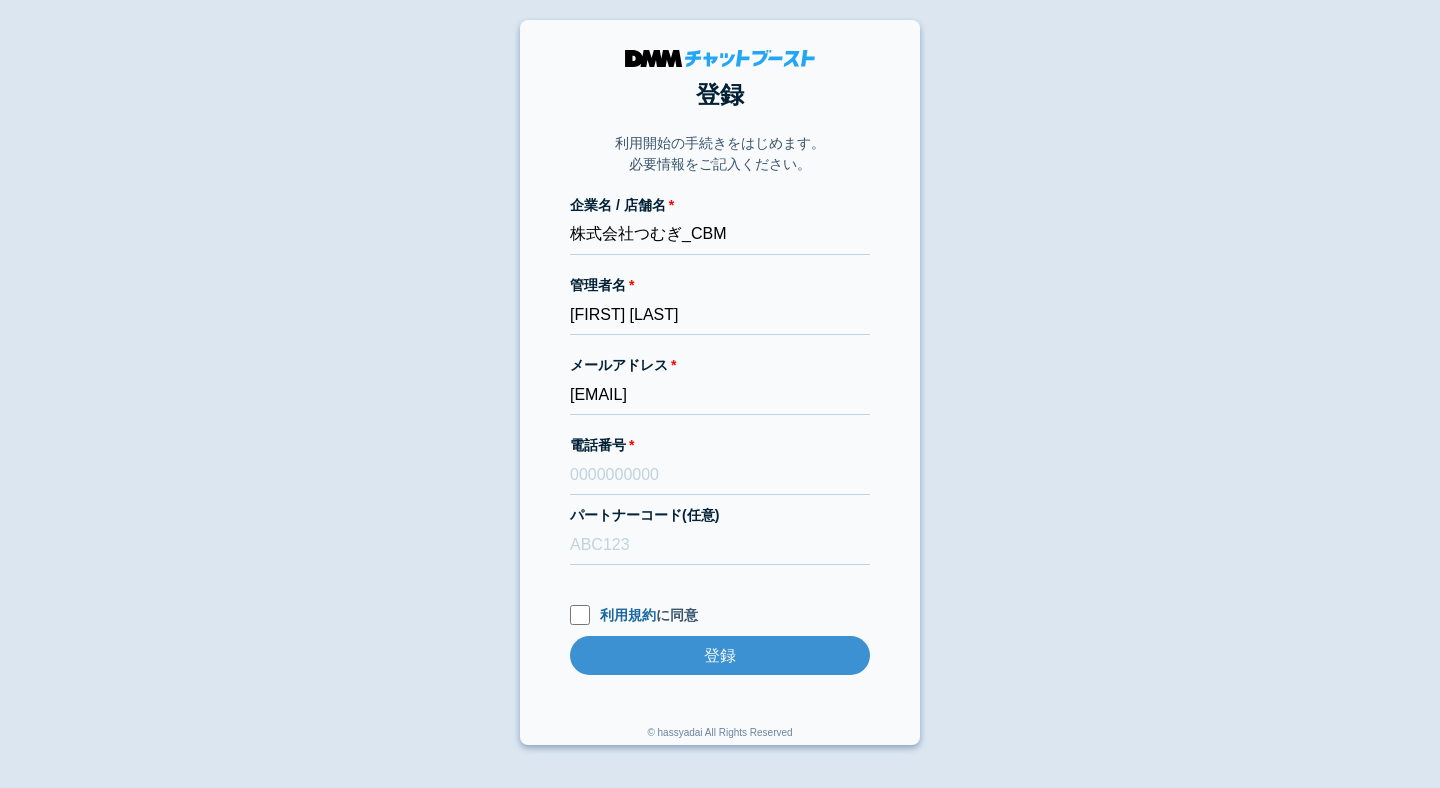 click on "登録
利用開始の手続きをはじめます。 必要情報をご記入ください。
企業名 / 店舗名
株式会社つむぎ_CBM
管理者名
[FIRST] [LAST]
メールアドレス
[EMAIL]
電話番号
パートナーコード(任意)
利用規約 に同意
登録
登録
© hassyadai All Rights Reserved" at bounding box center (720, 382) 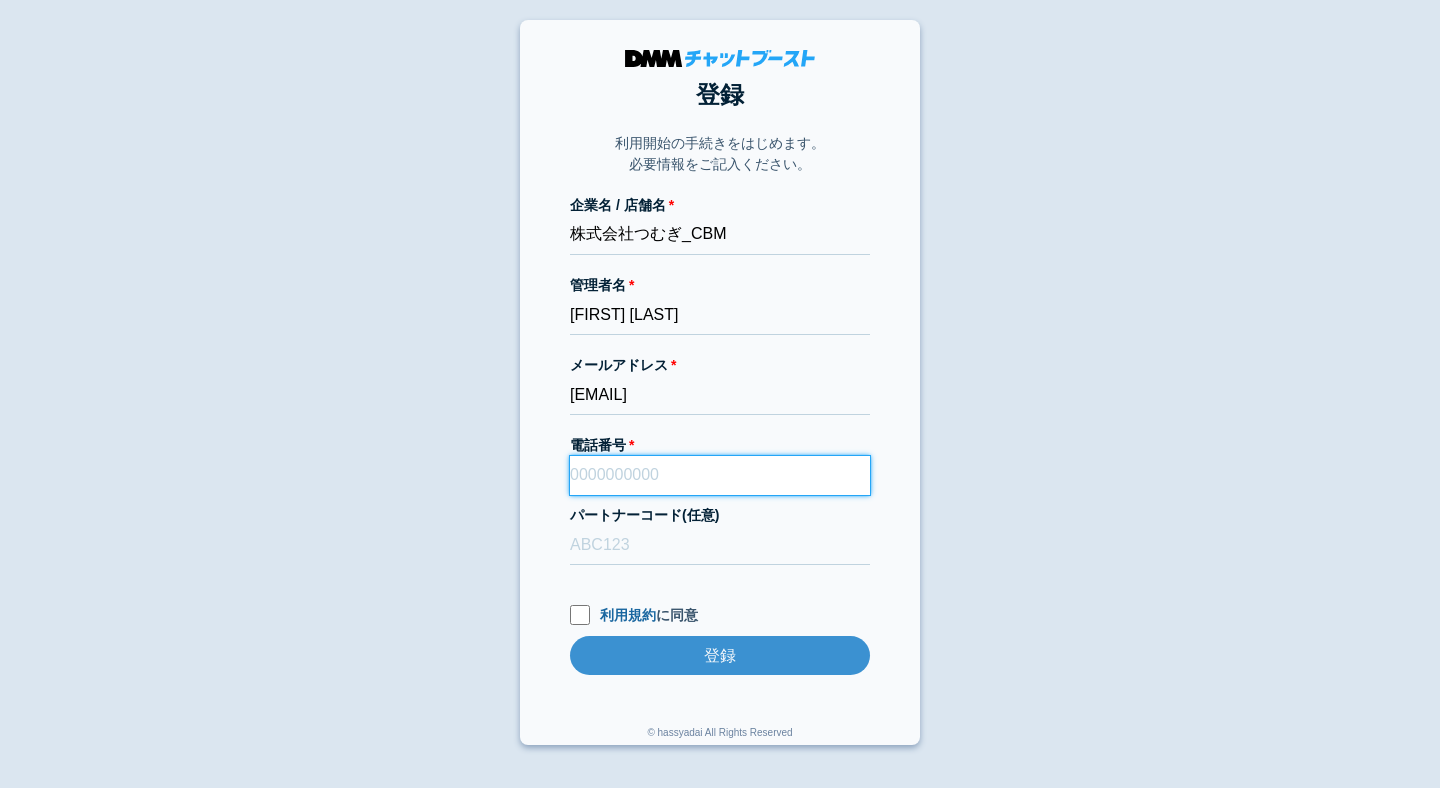 click on "電話番号" at bounding box center [720, 475] 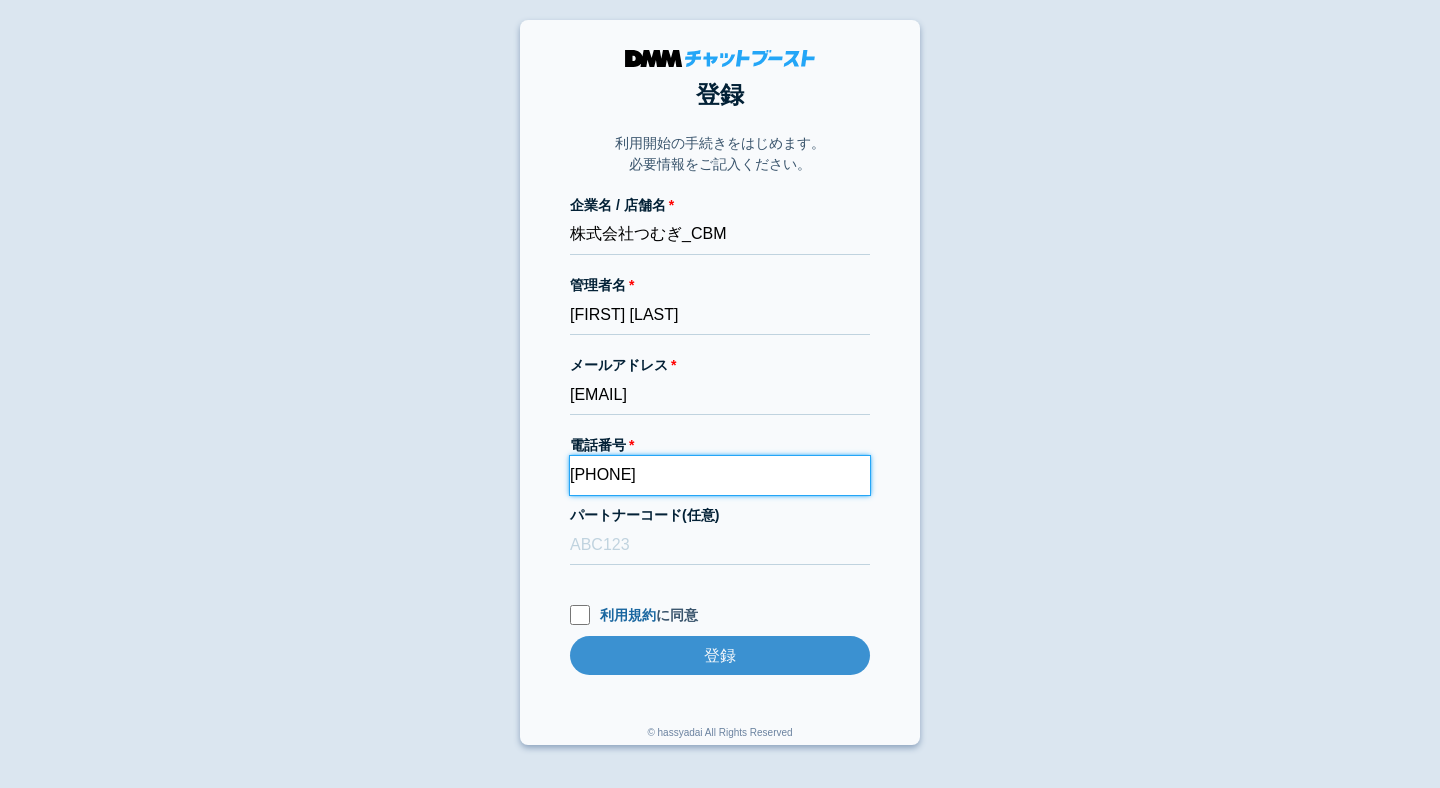 type on "[PHONE]" 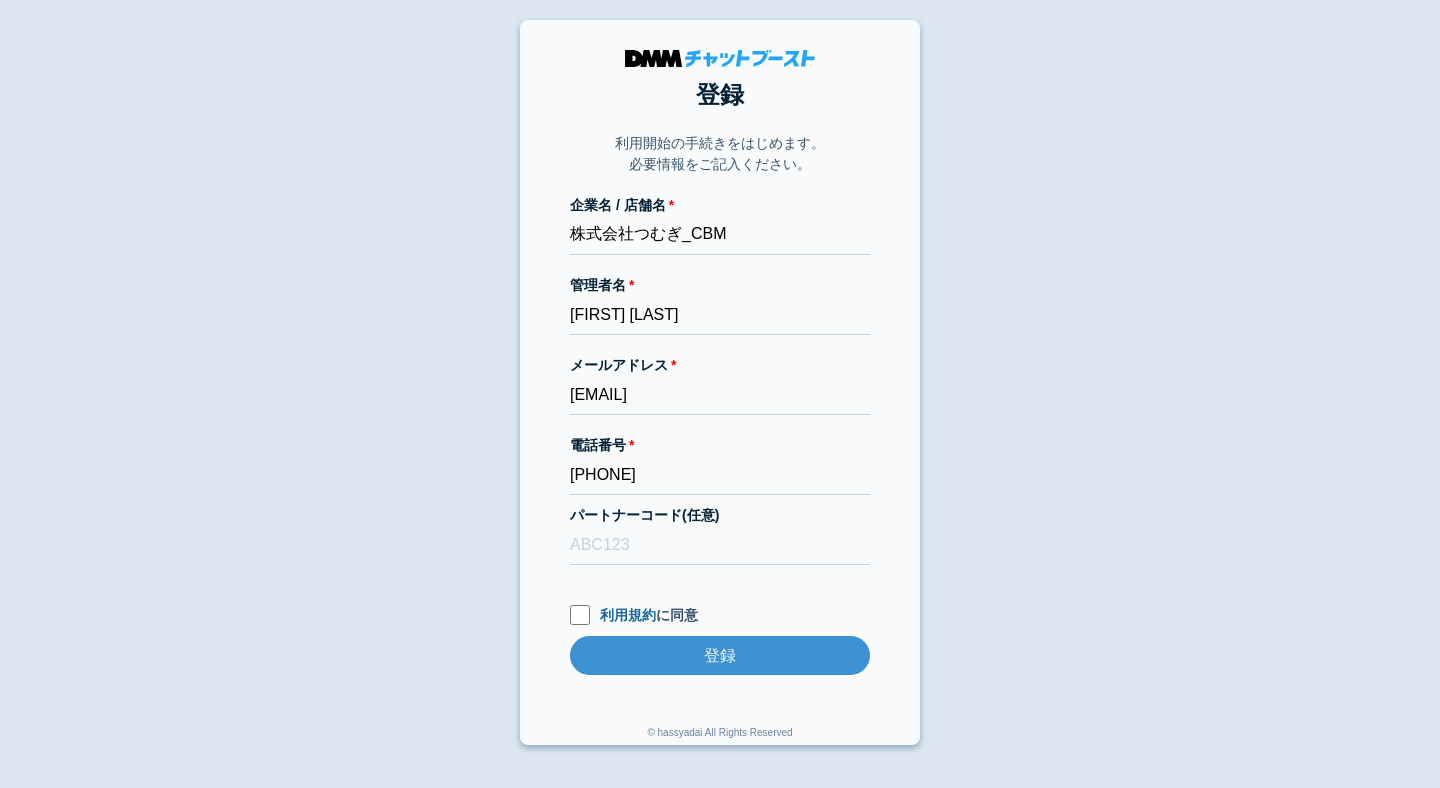 click on "登録
利用開始の手続きをはじめます。 必要情報をご記入ください。
企業名 / 店舗名
株式会社つむぎ_CBM
管理者名
[FIRST] [LAST]
メールアドレス
[EMAIL]
電話番号
[PHONE]
パートナーコード(任意)
利用規約 に同意
登録
登録
© hassyadai All Rights Reserved" at bounding box center [720, 382] 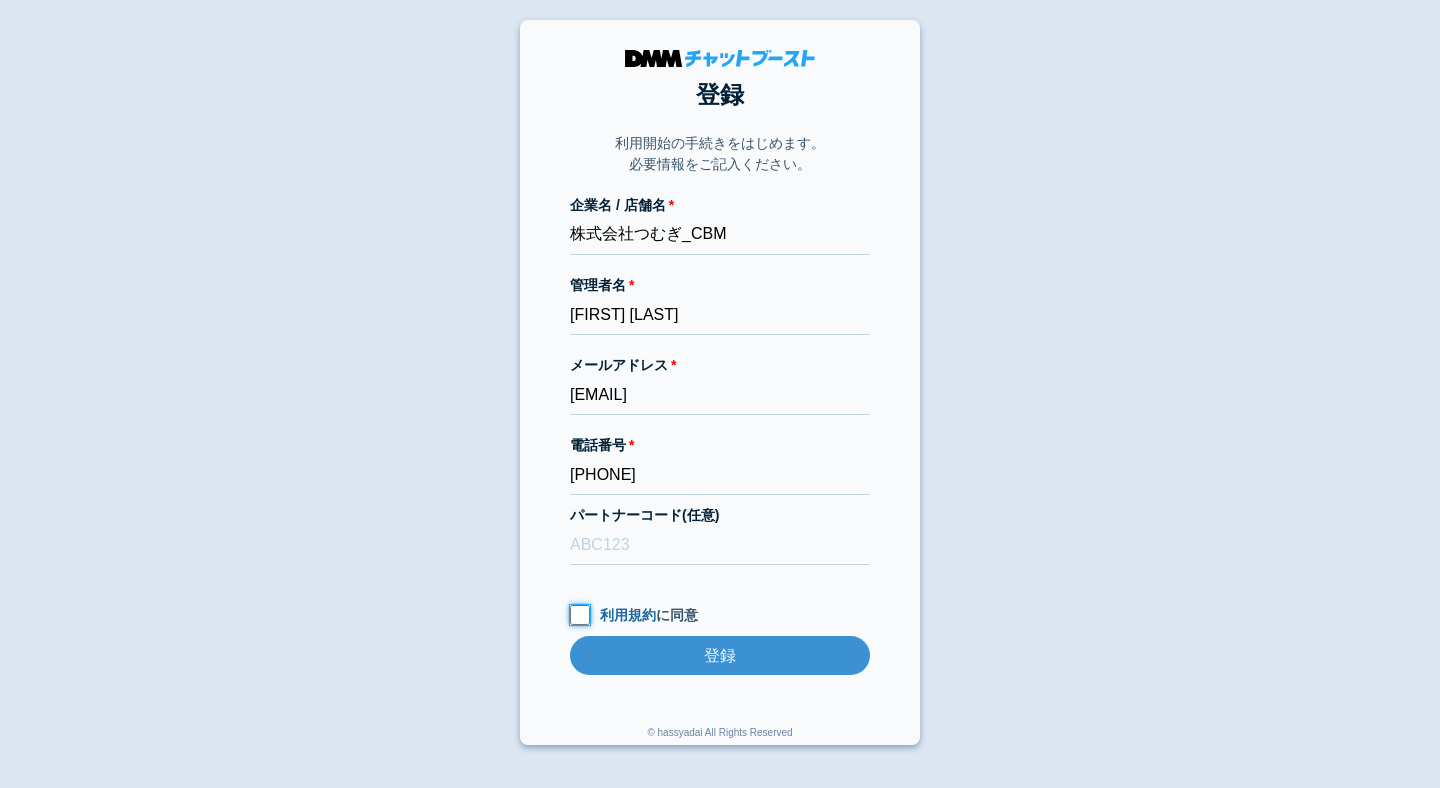 click on "利用規約 に同意" at bounding box center [580, 615] 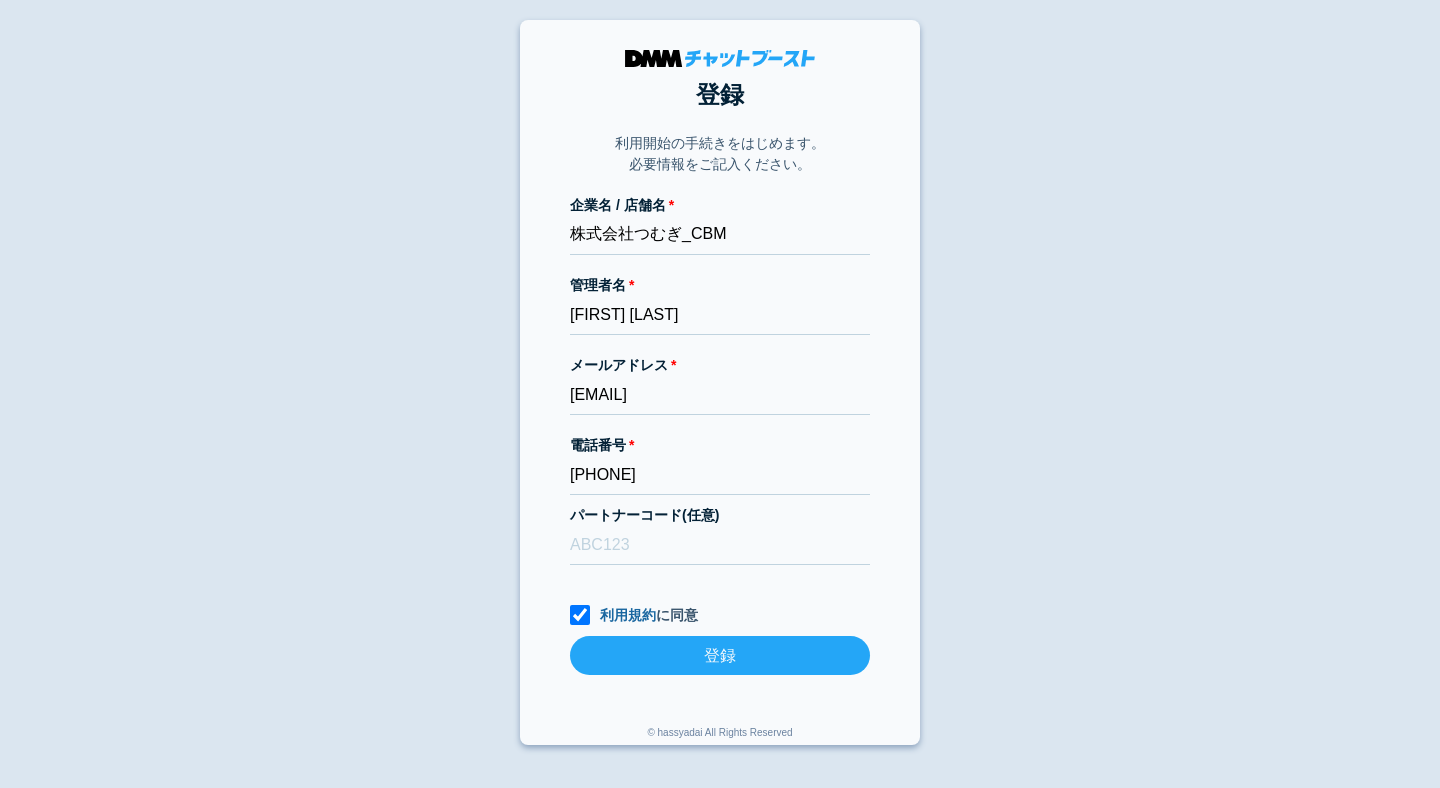 click on "登録" at bounding box center (720, 655) 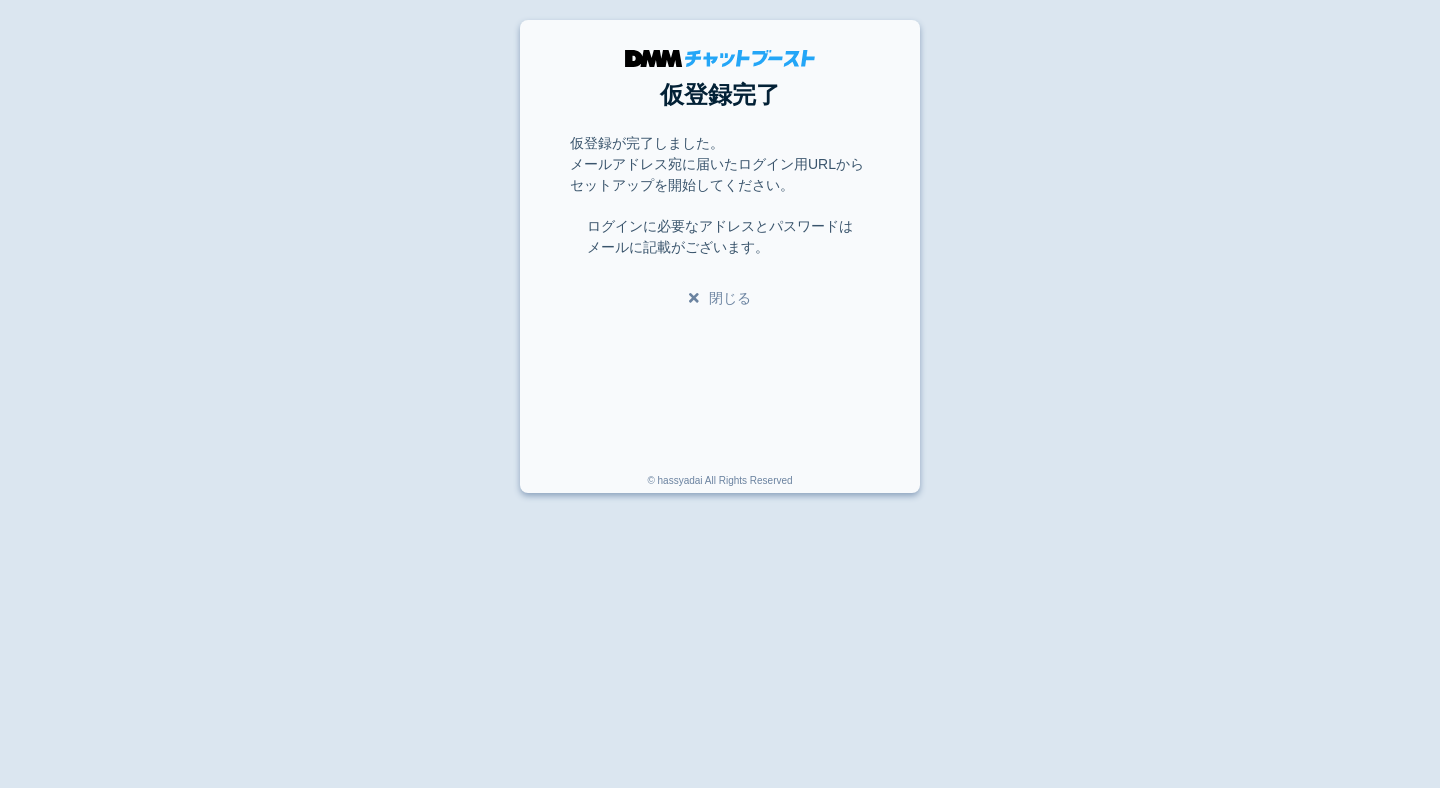 scroll, scrollTop: 0, scrollLeft: 0, axis: both 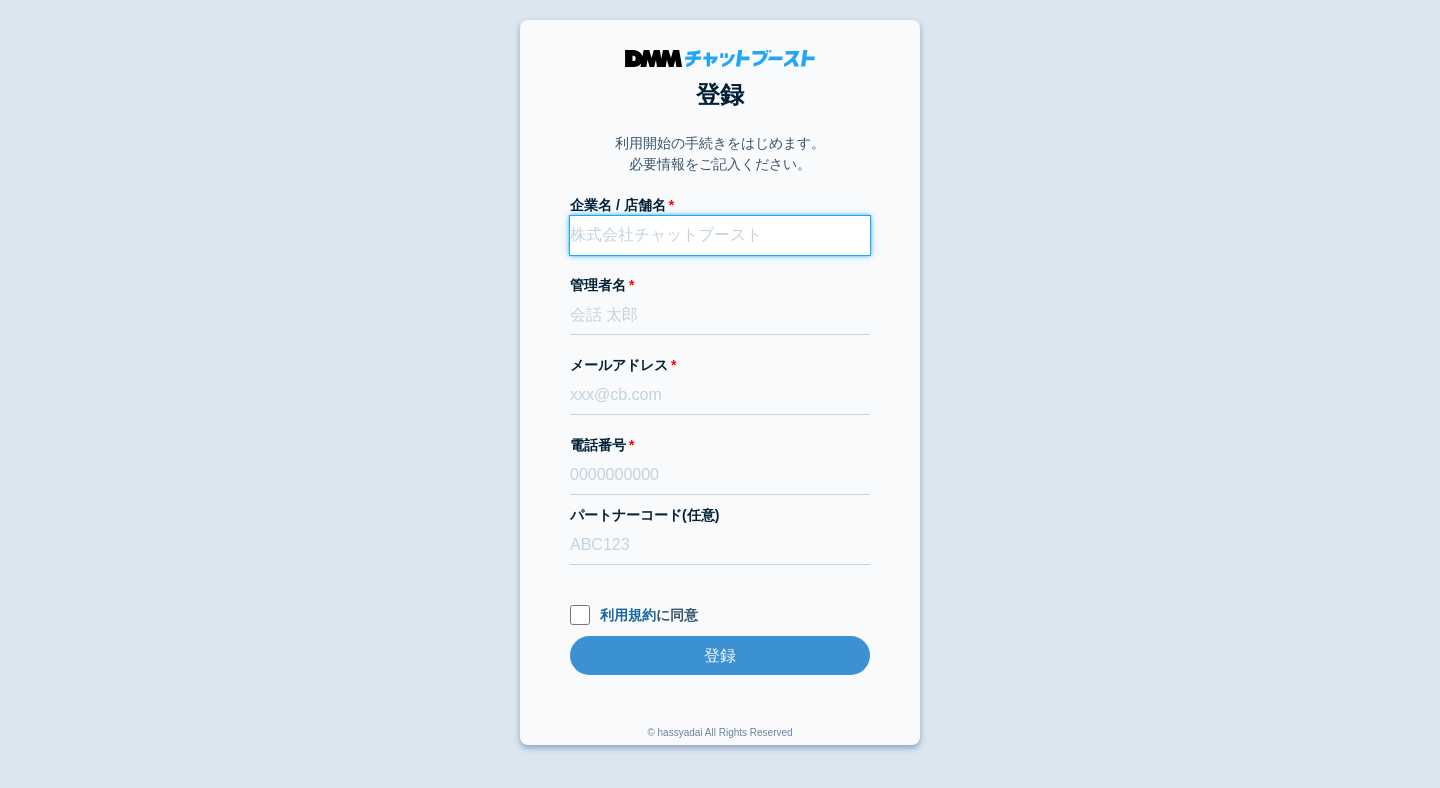 click on "企業名 / 店舗名" at bounding box center [720, 235] 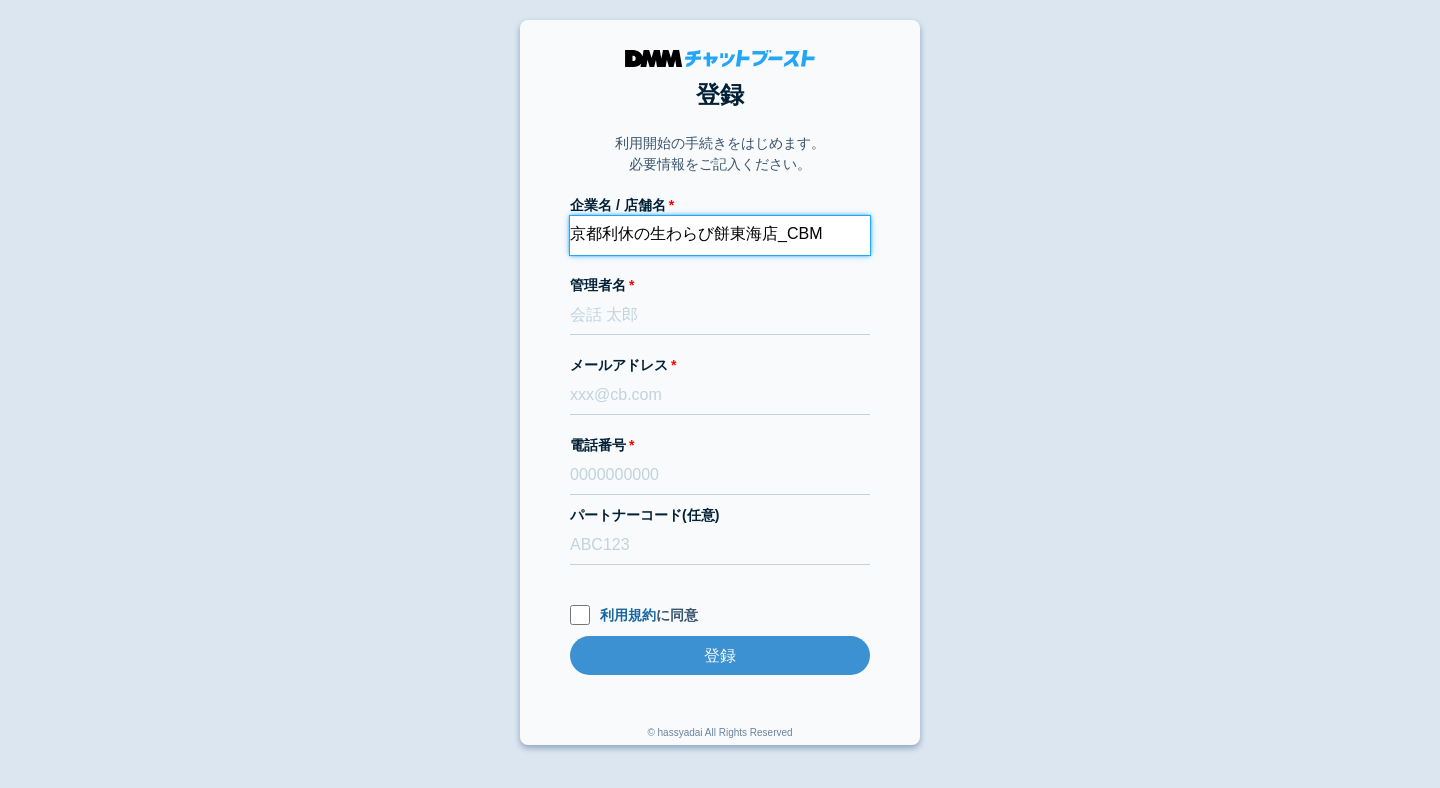 type on "京都利休の生わらび餅東海店_CBM" 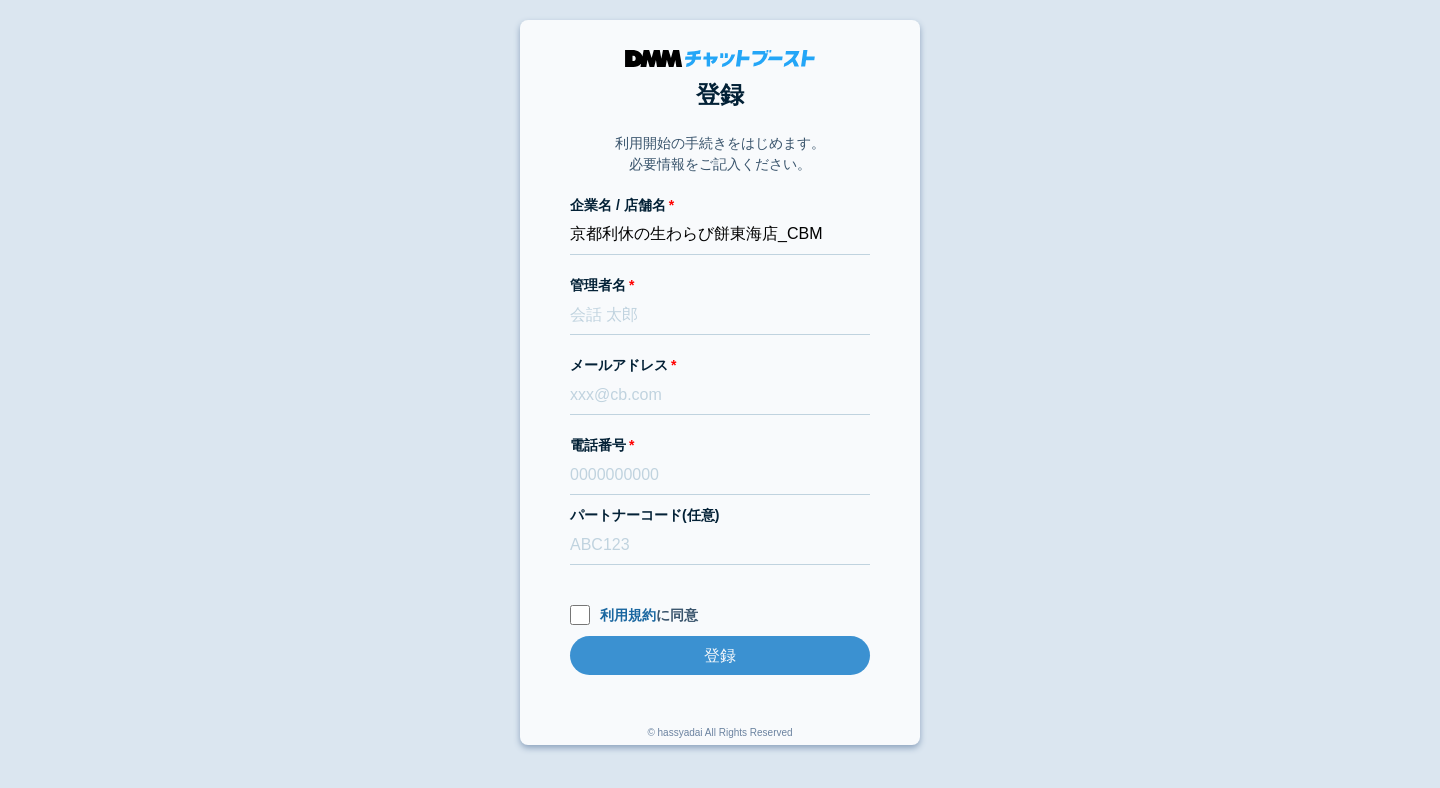 click on "登録
利用開始の手続きをはじめます。 必要情報をご記入ください。
企業名 / 店舗名
京都利休の生わらび餅東海店_CBM
管理者名
メールアドレス
電話番号
パートナーコード(任意)
利用規約 に同意
登録
登録
© hassyadai All Rights Reserved" at bounding box center [720, 382] 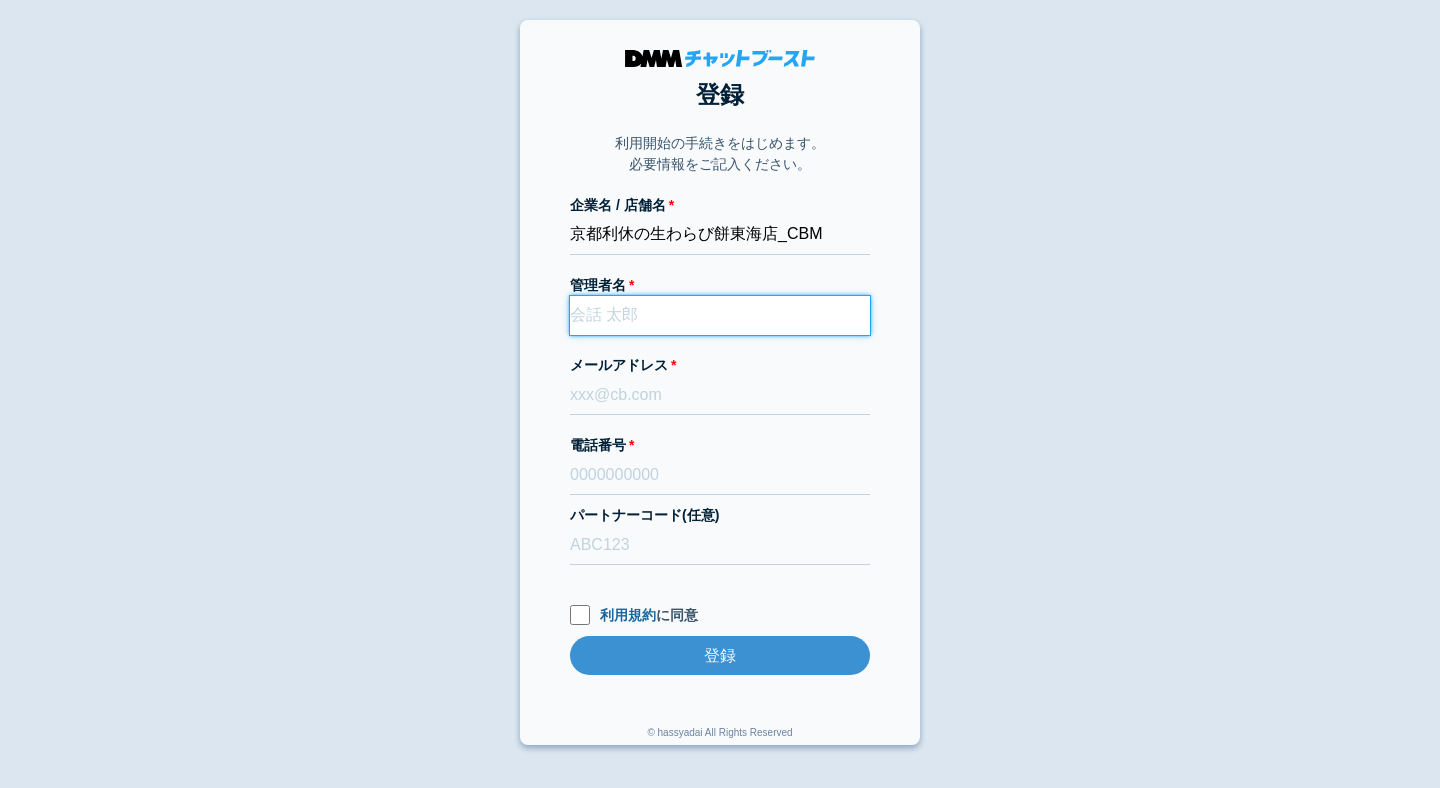 click on "管理者名" at bounding box center [720, 315] 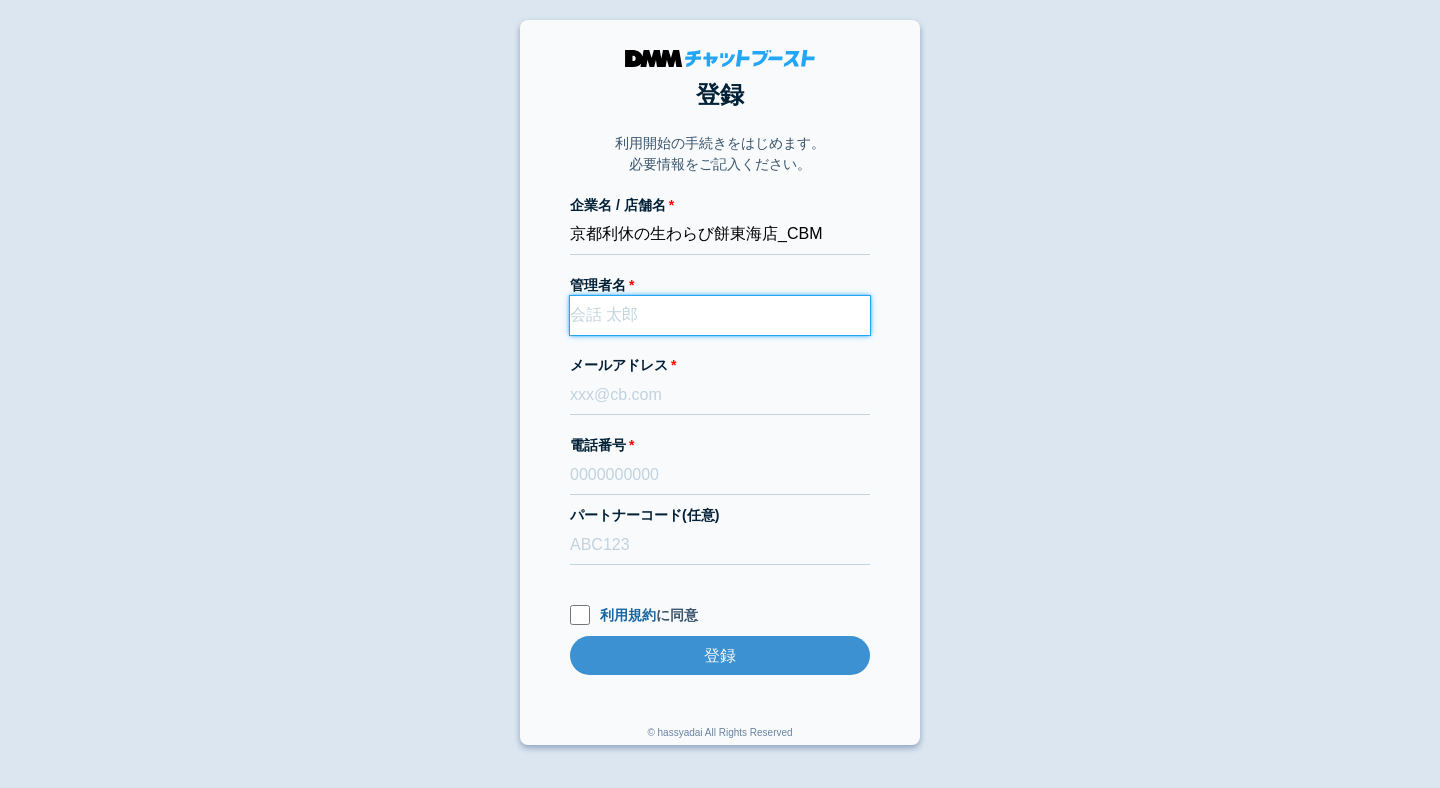 paste on "藤下翔" 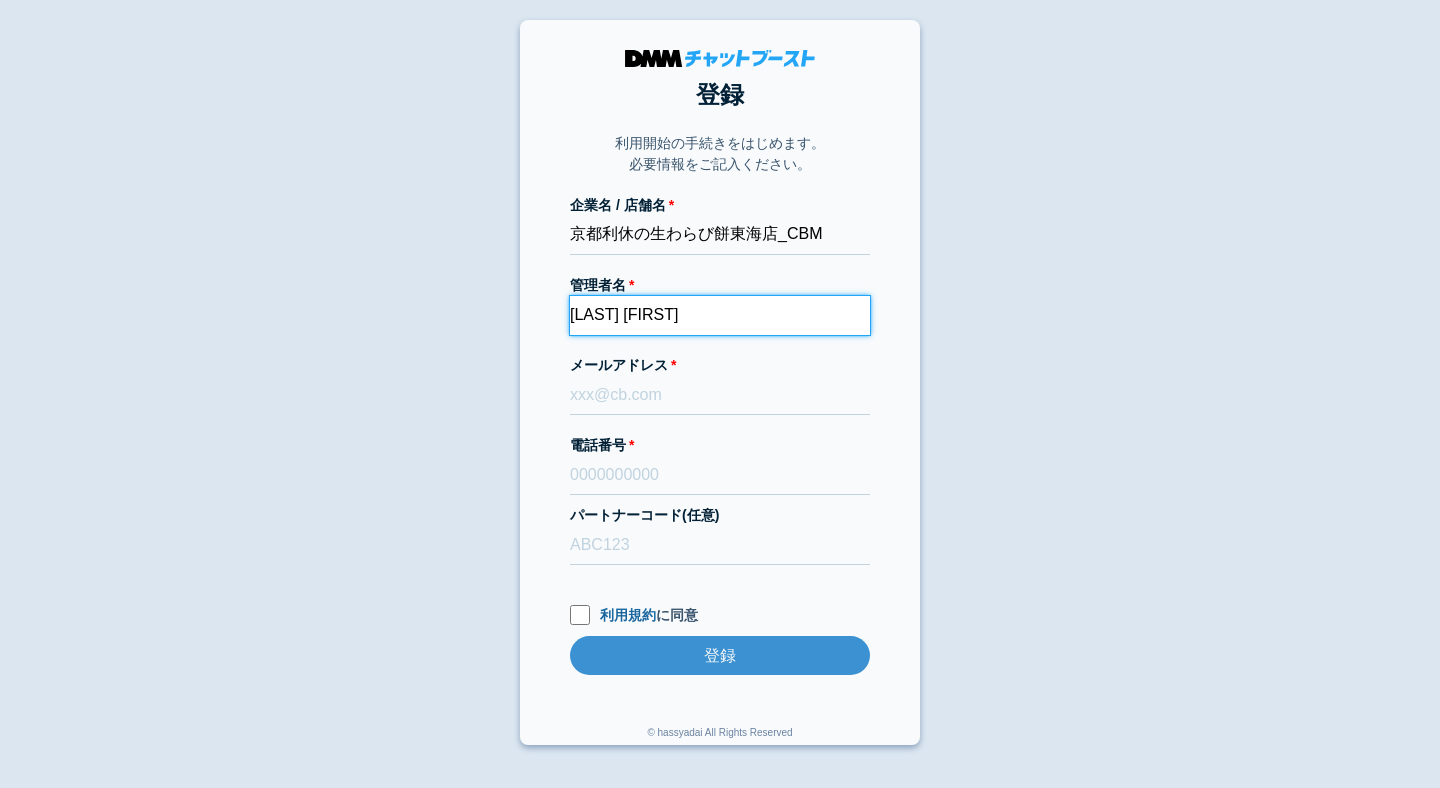 type on "藤下翔" 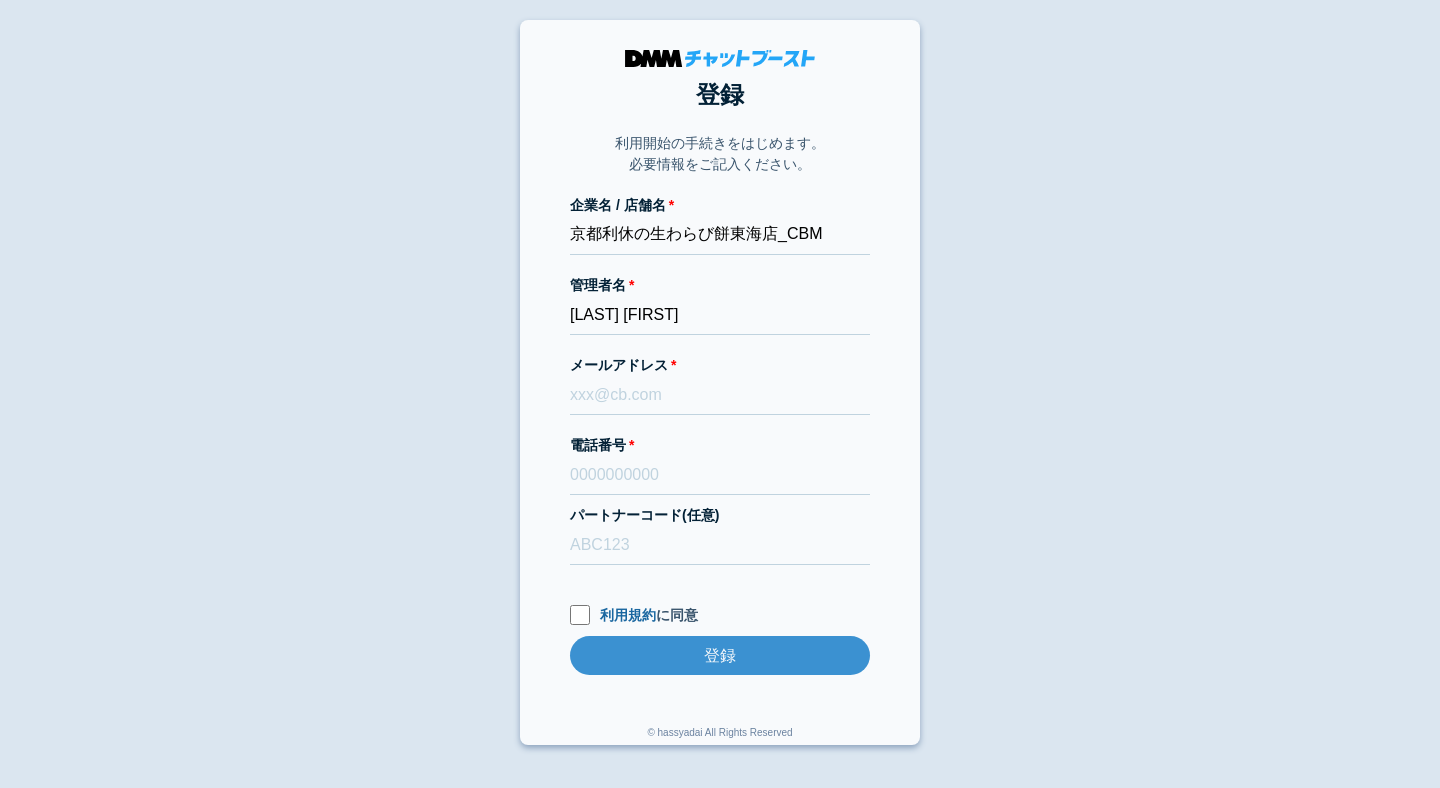 click on "登録
利用開始の手続きをはじめます。 必要情報をご記入ください。
企業名 / 店舗名
京都利休の生わらび餅東海店_CBM
管理者名
藤下翔
メールアドレス
電話番号
パートナーコード(任意)
利用規約 に同意
登録
登録
© hassyadai All Rights Reserved" at bounding box center (720, 382) 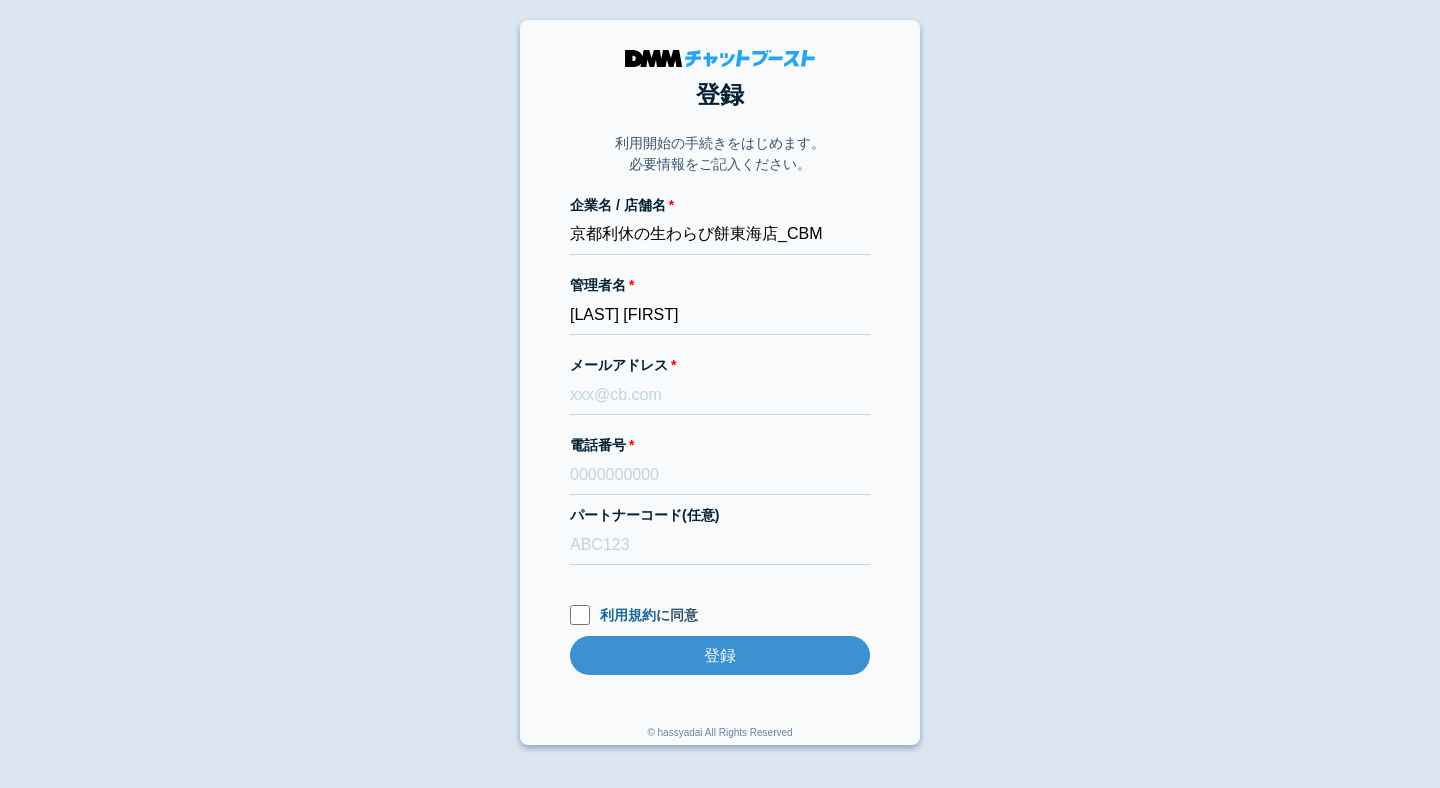 click on "メールアドレス" at bounding box center (720, 365) 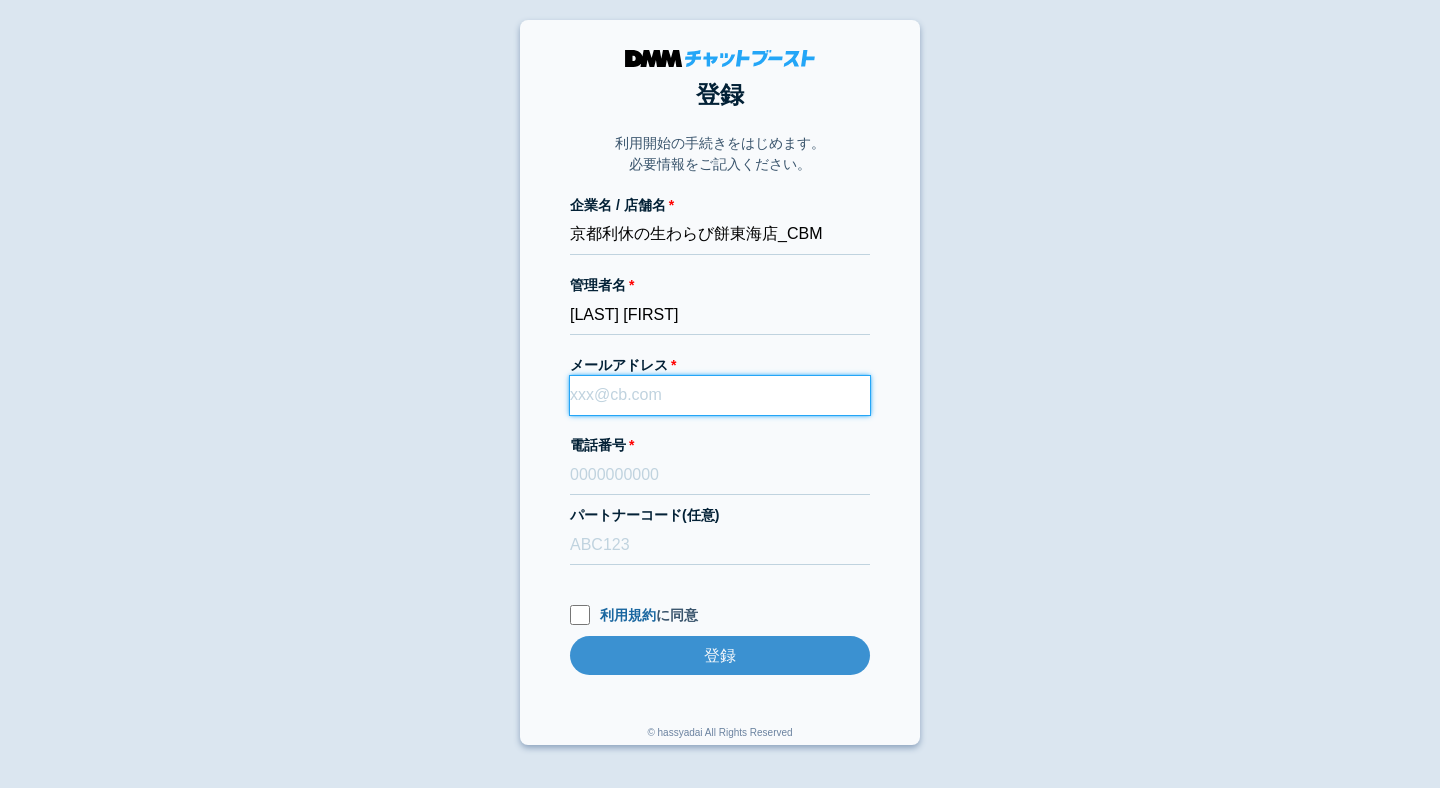 paste on "dmmboost-line+241@dmm.com" 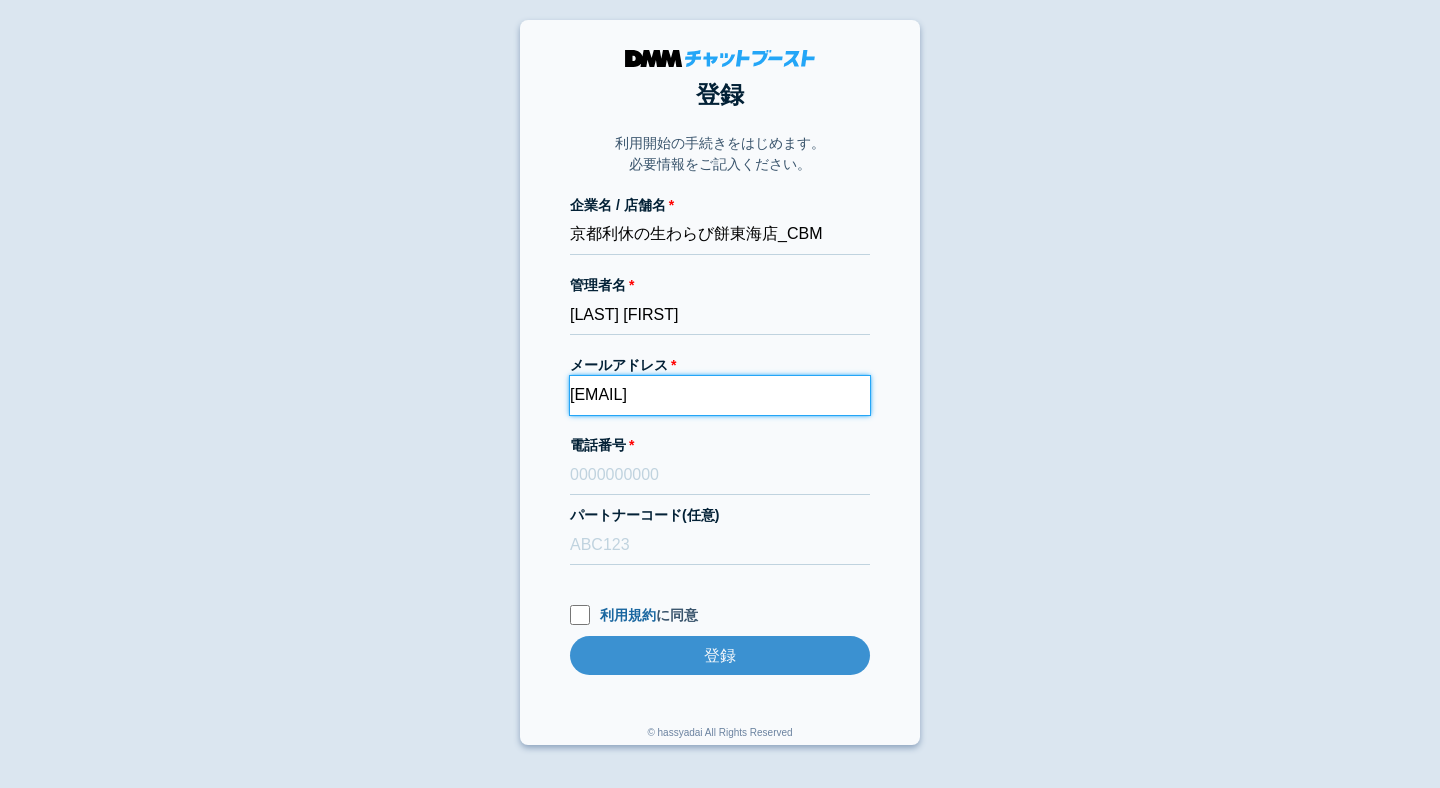 type on "dmmboost-line+241@dmm.com" 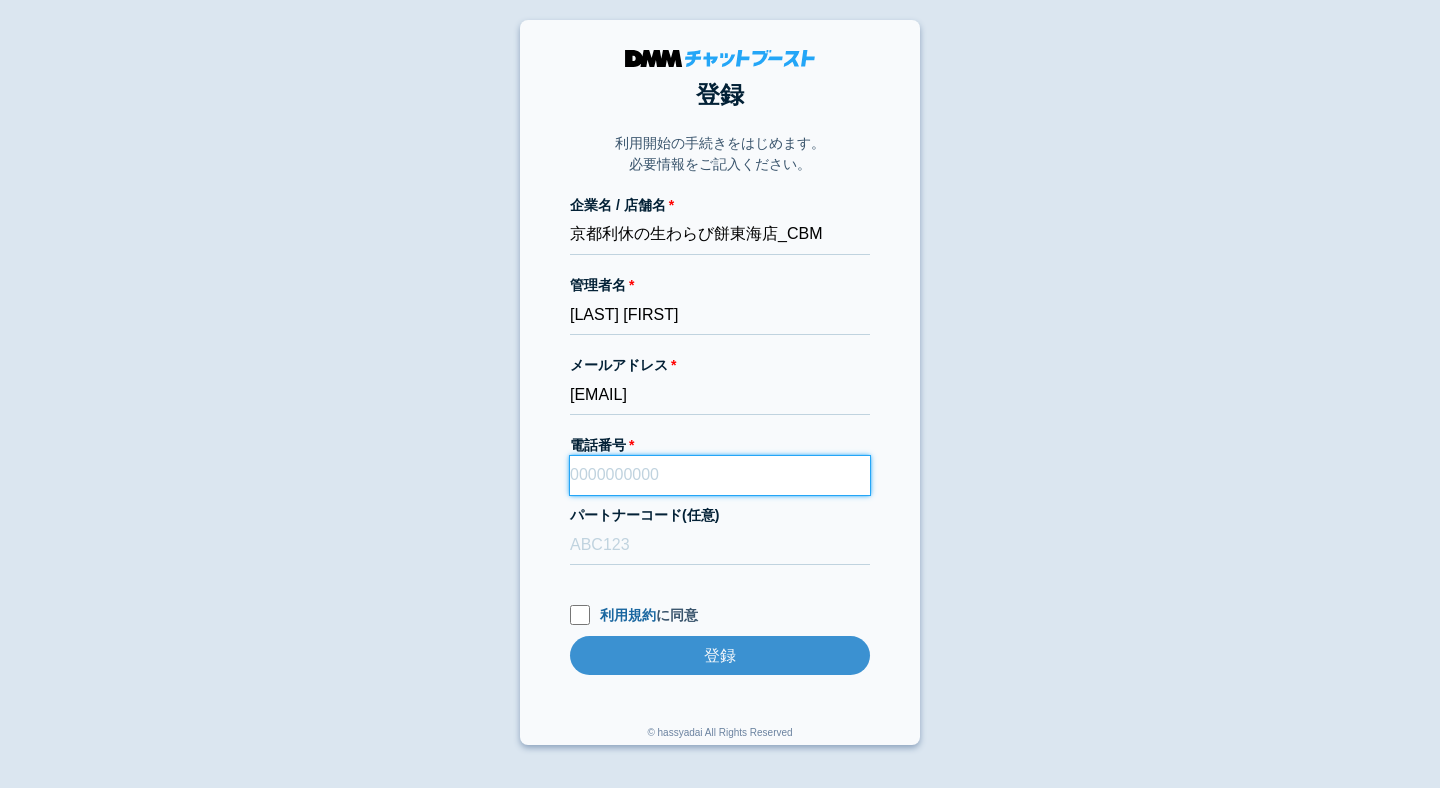 click on "電話番号" at bounding box center [720, 475] 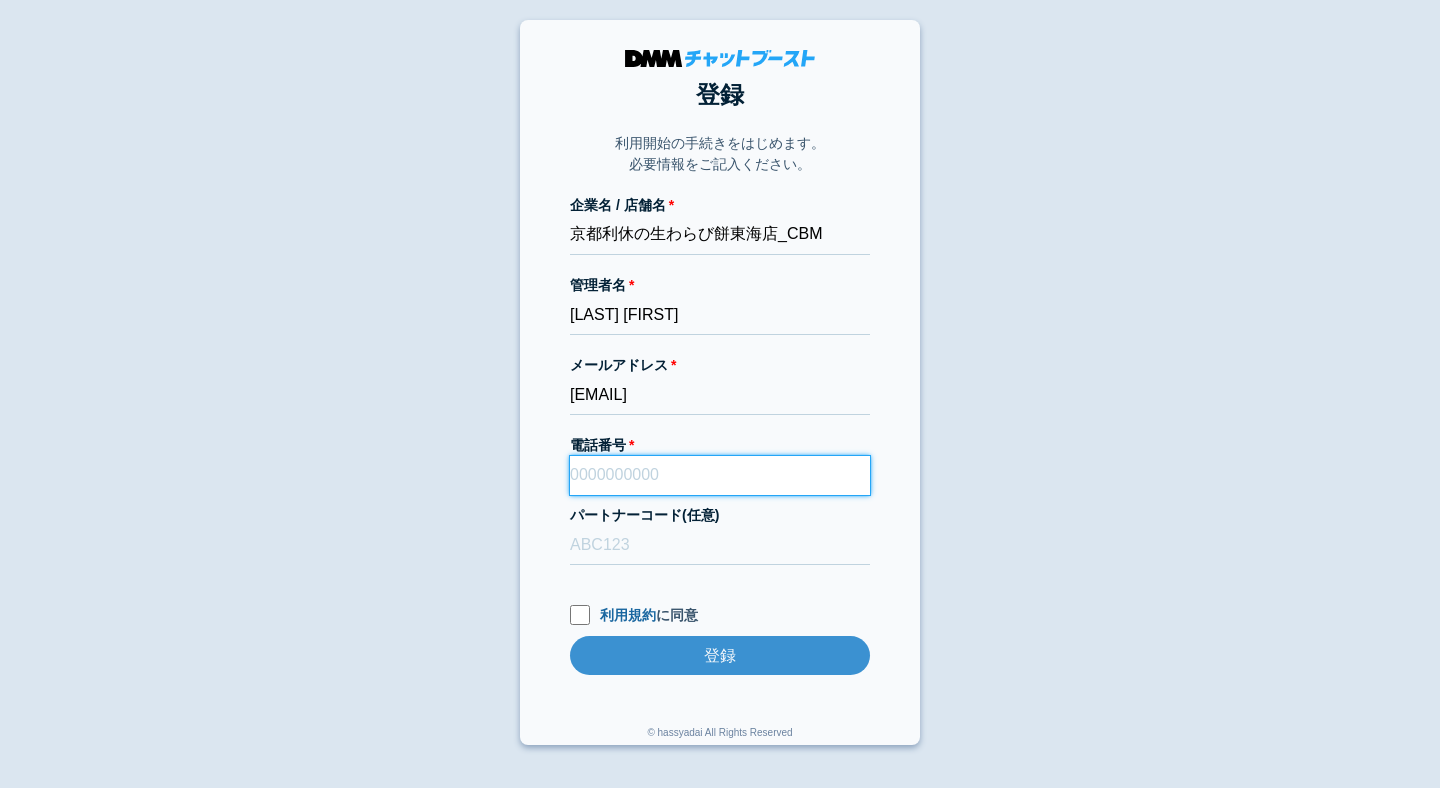 paste on "080-5130-3681" 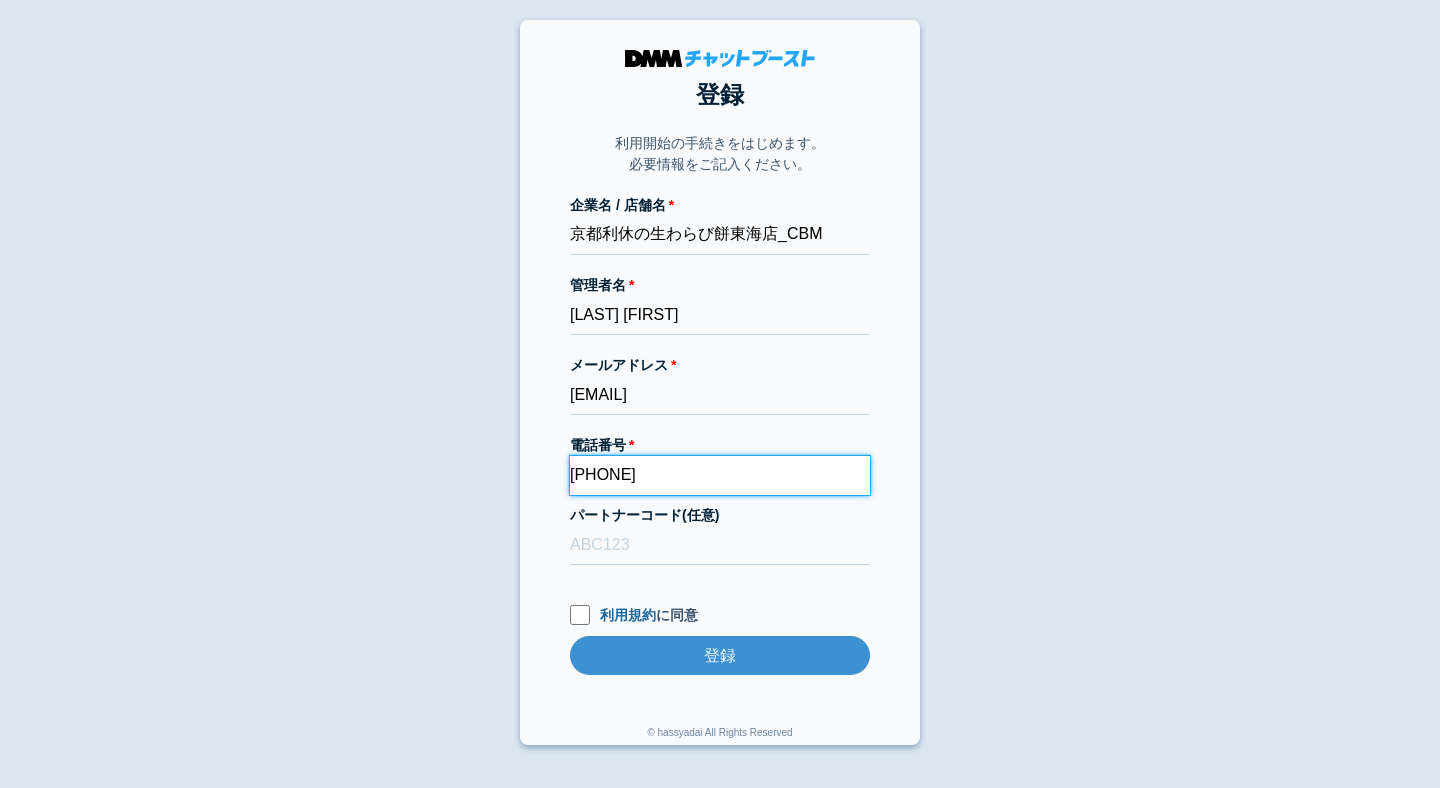 type on "080-5130-3681" 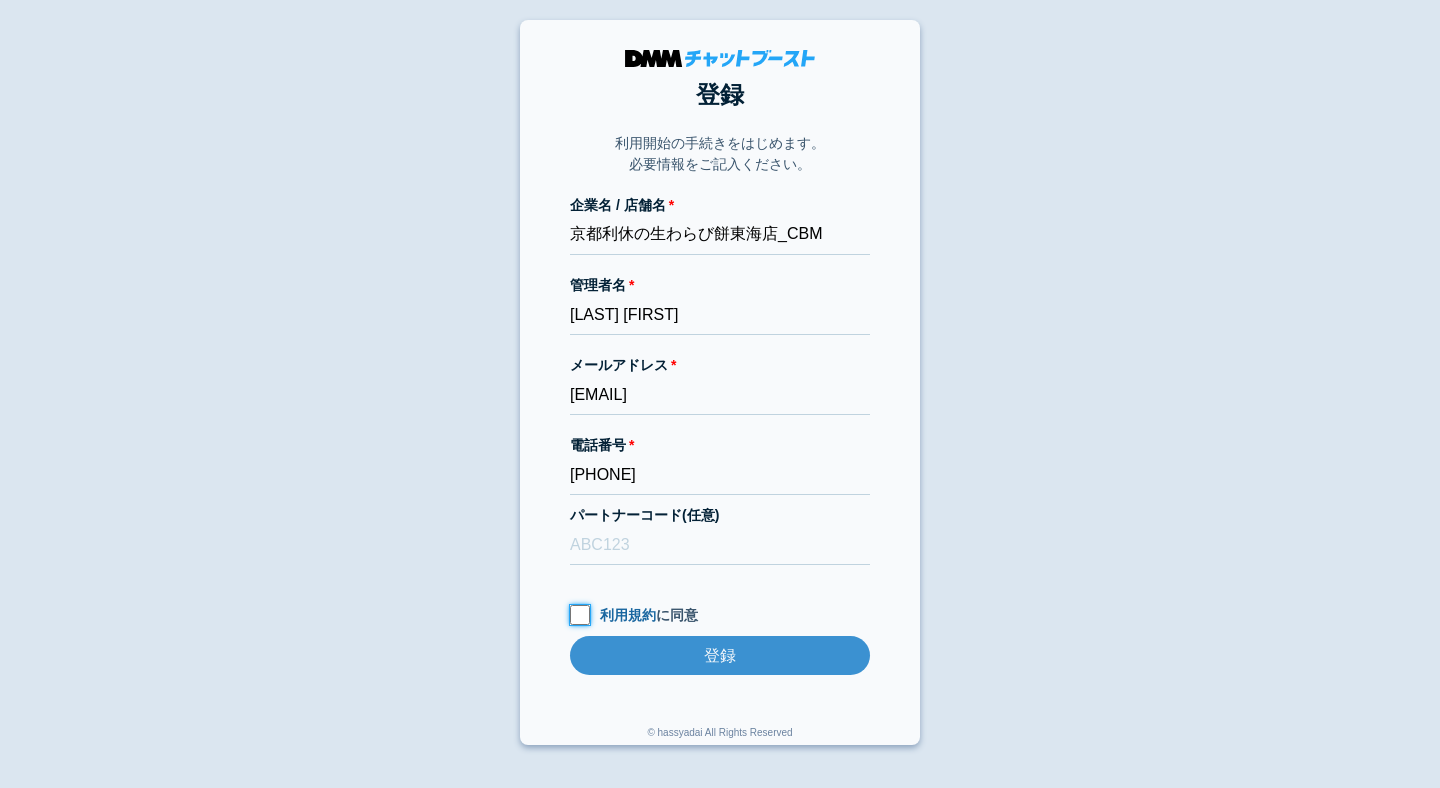 click on "利用規約 に同意" at bounding box center (580, 615) 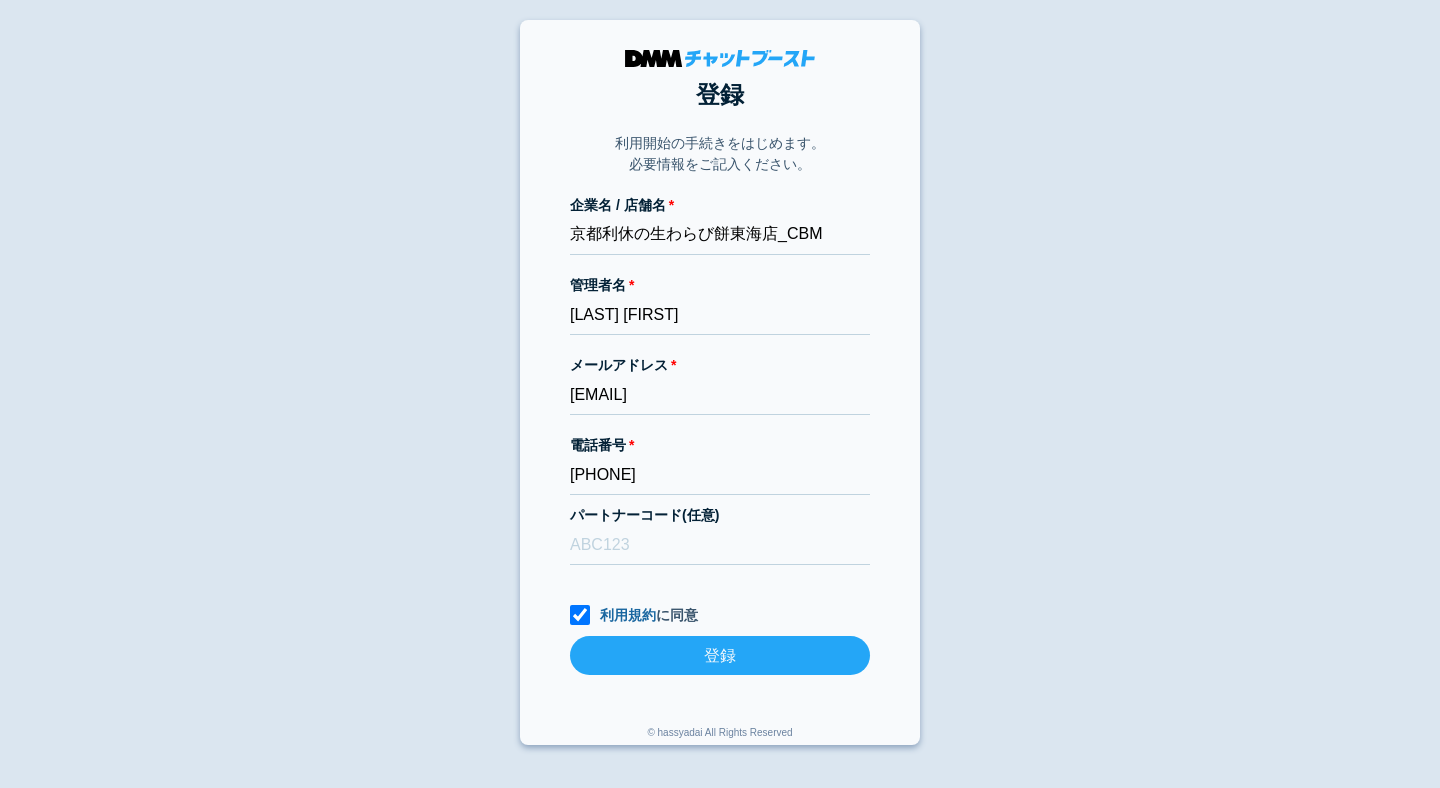 click on "登録" at bounding box center (720, 655) 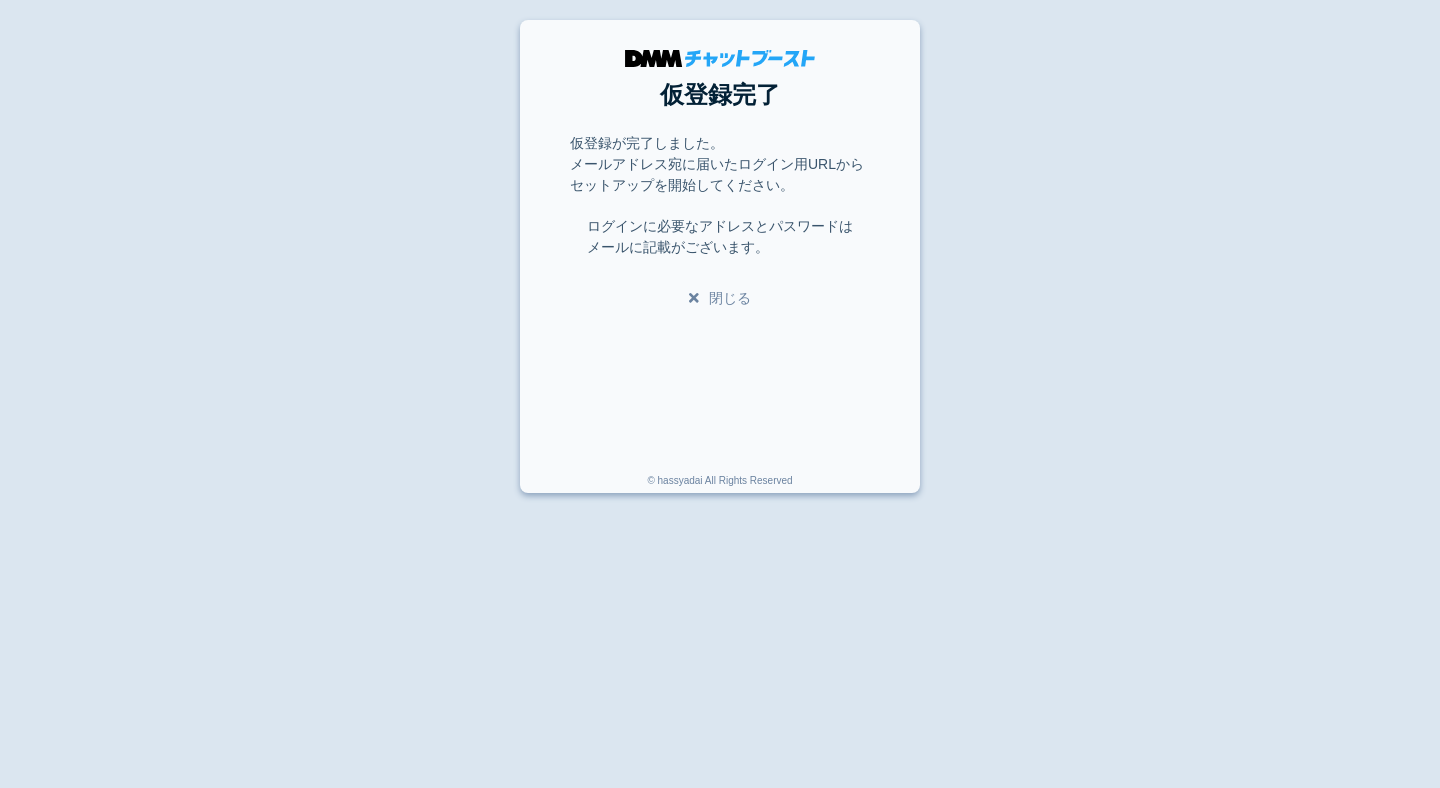 scroll, scrollTop: 0, scrollLeft: 0, axis: both 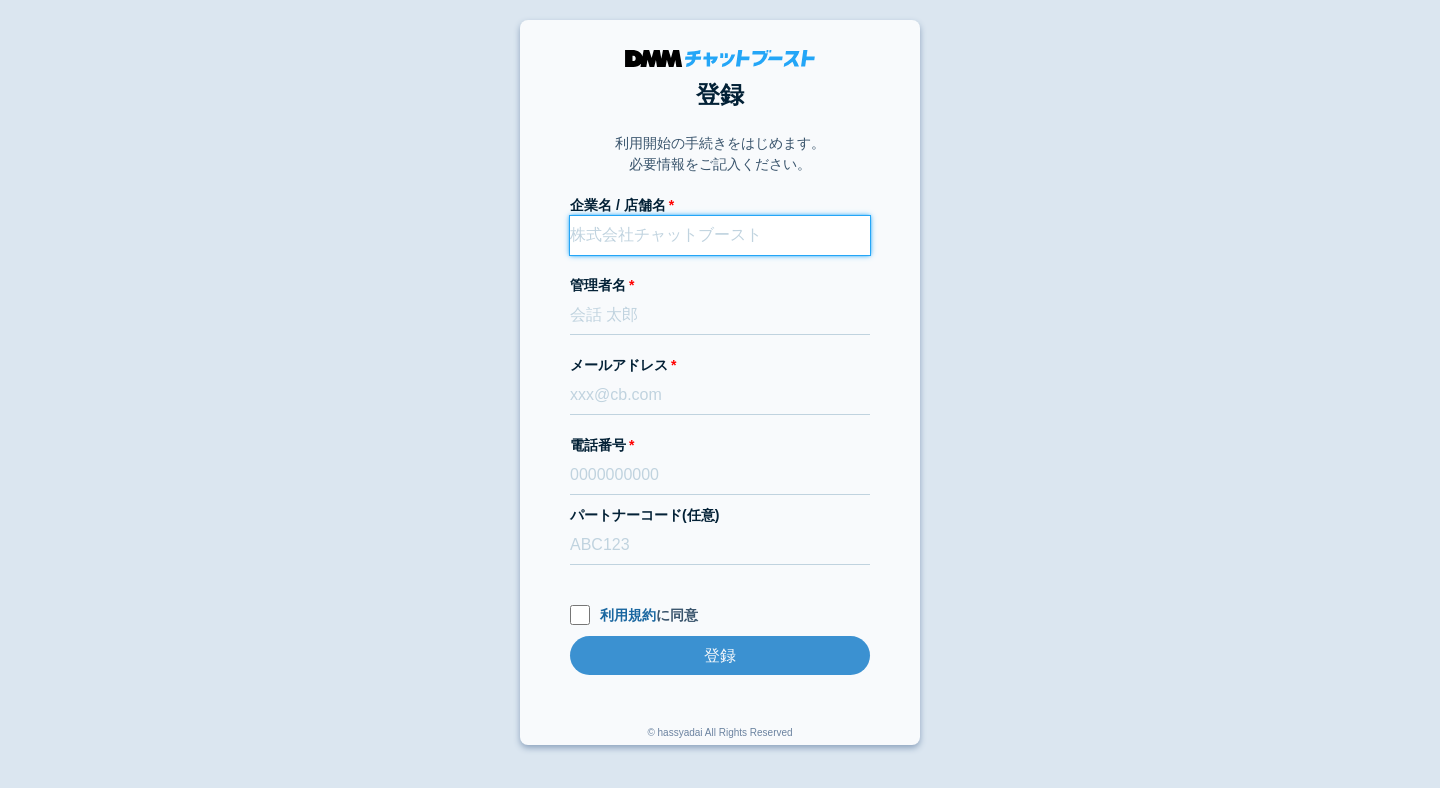 click on "企業名 / 店舗名" at bounding box center (720, 235) 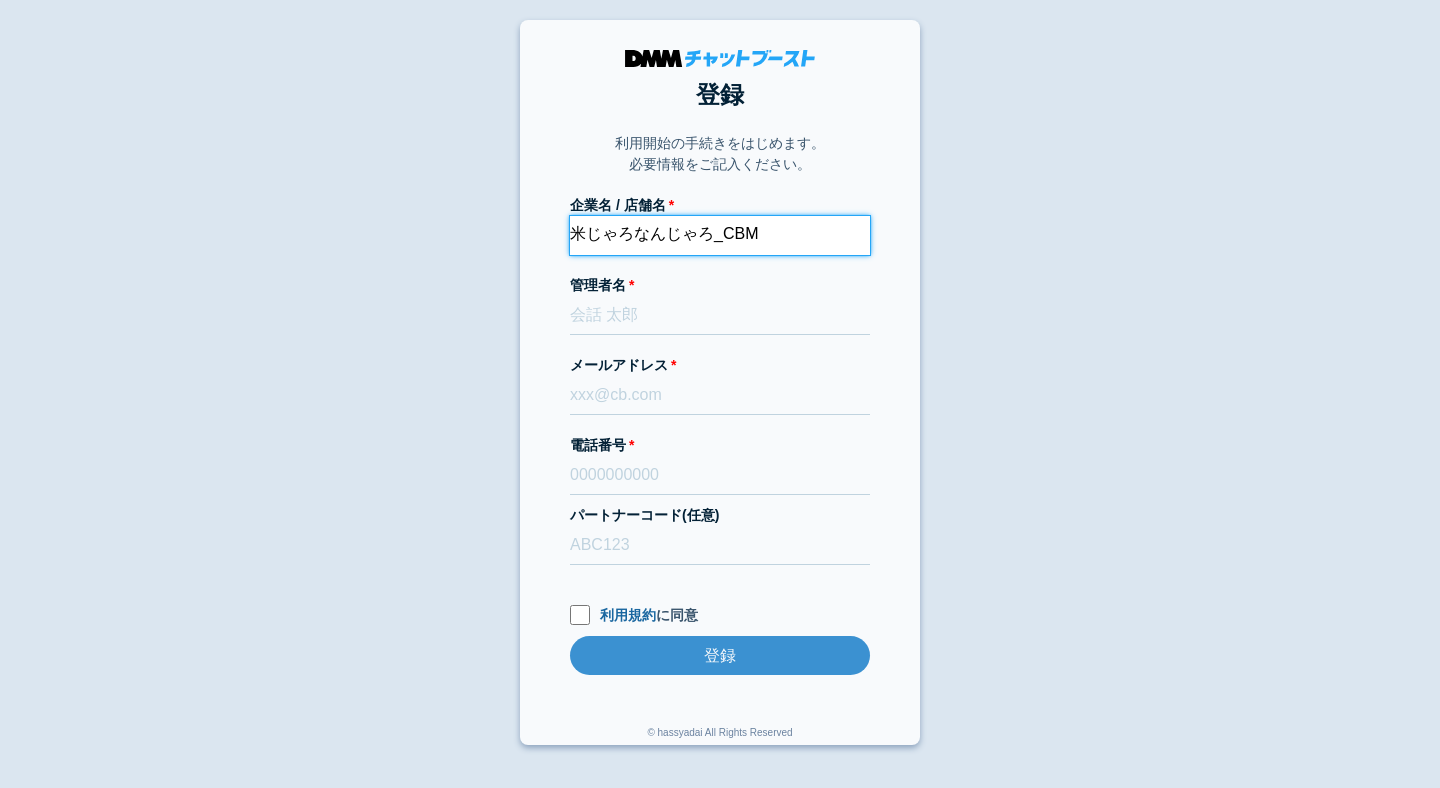 type on "米じゃろなんじゃろ_CBM" 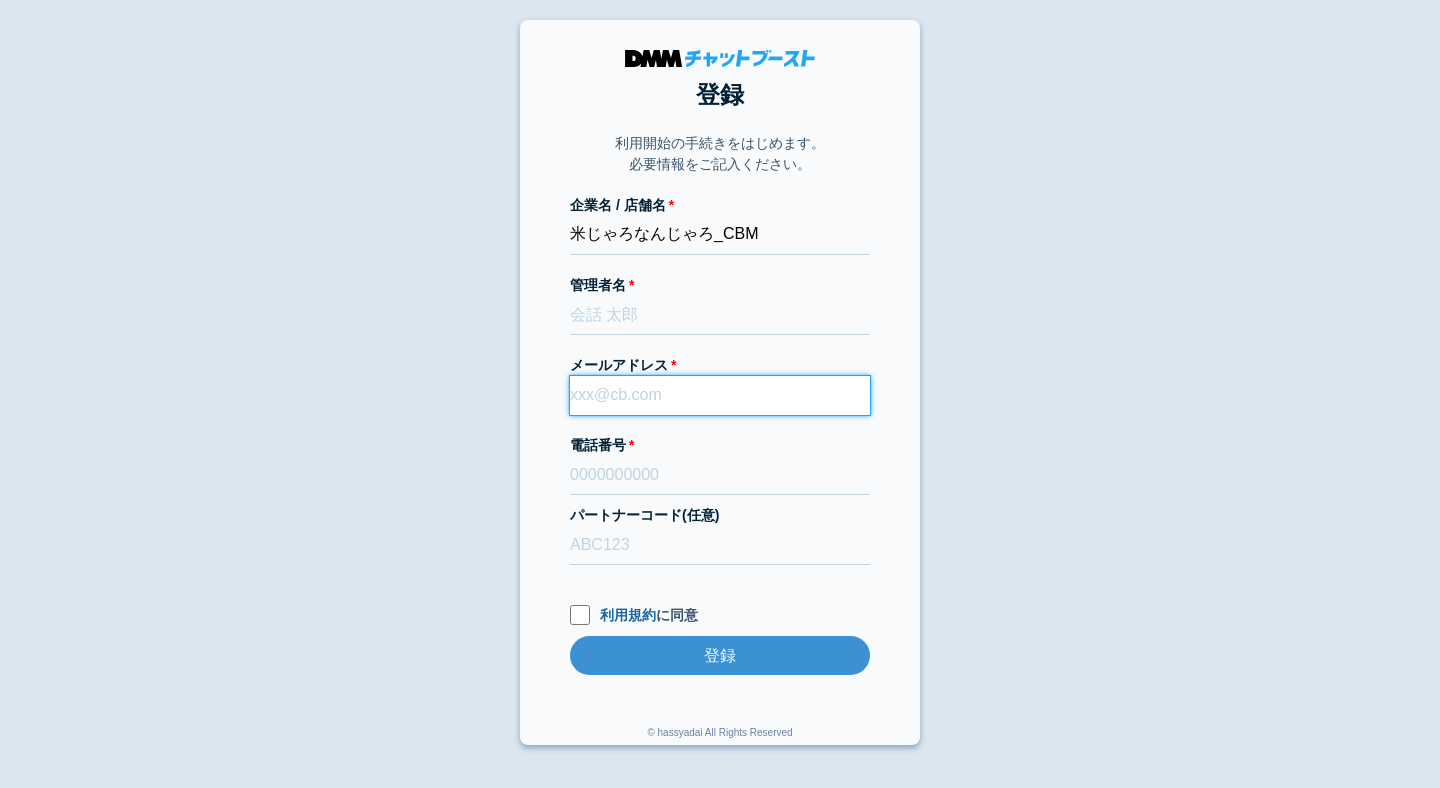 click on "メールアドレス" at bounding box center [720, 395] 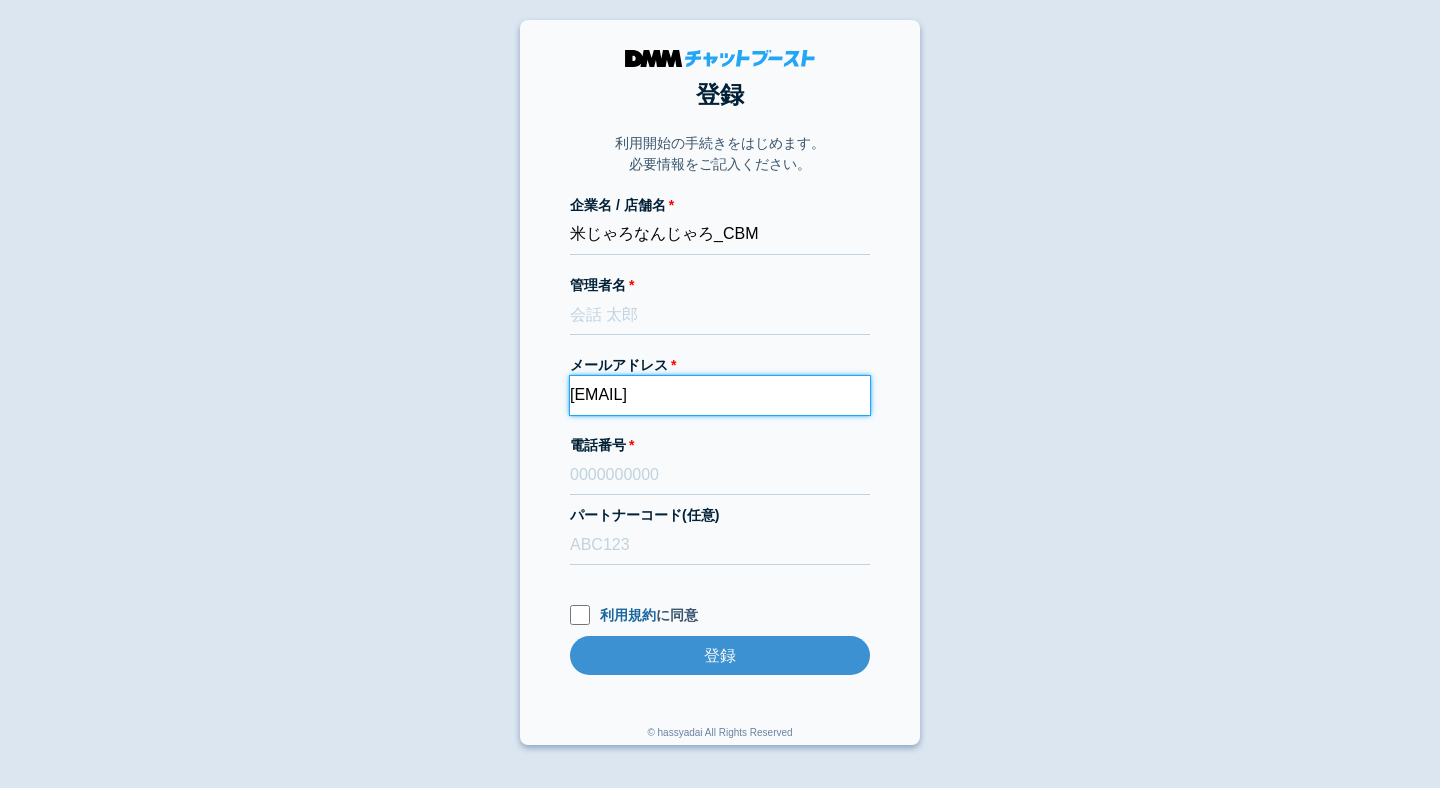 type on "[EMAIL]" 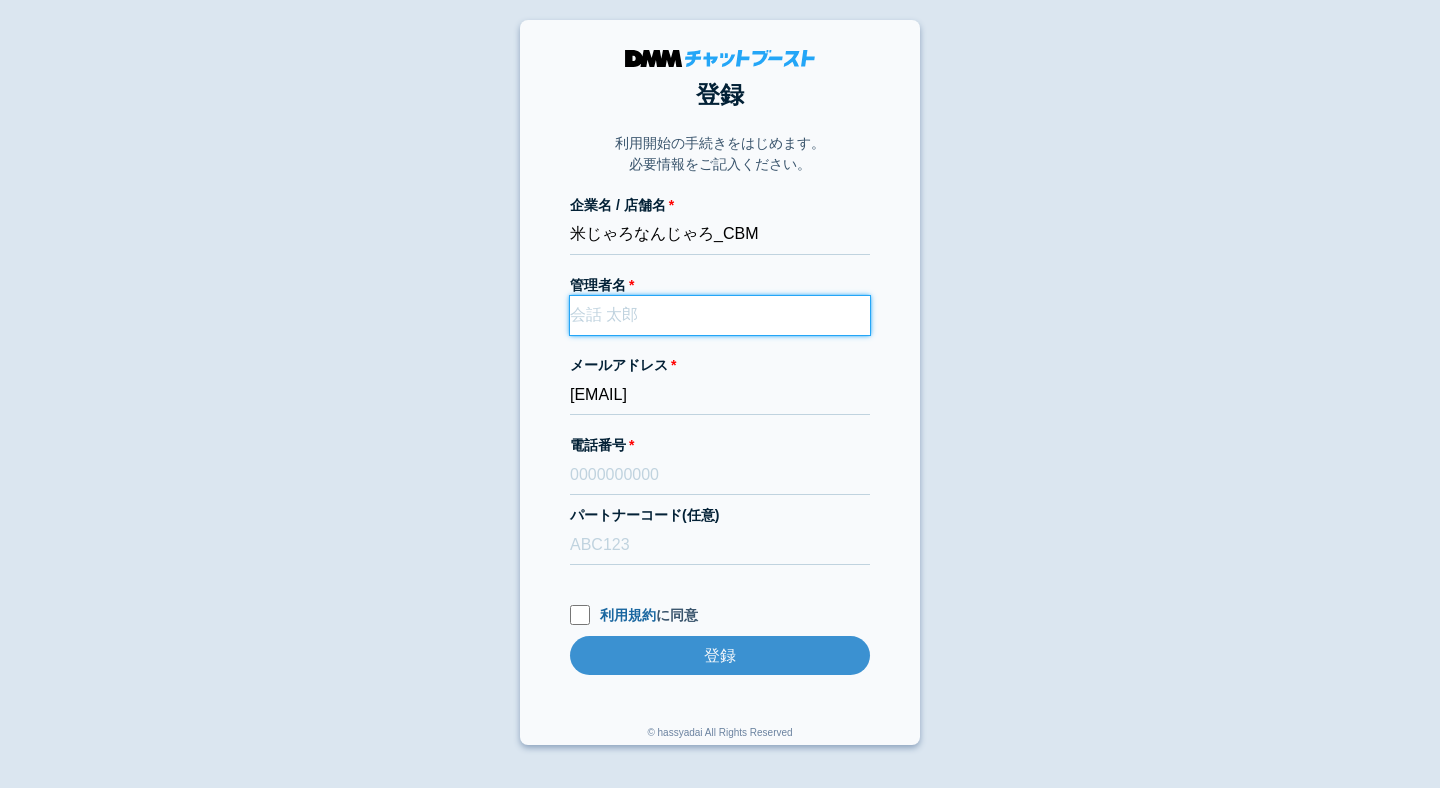click on "管理者名" at bounding box center [720, 315] 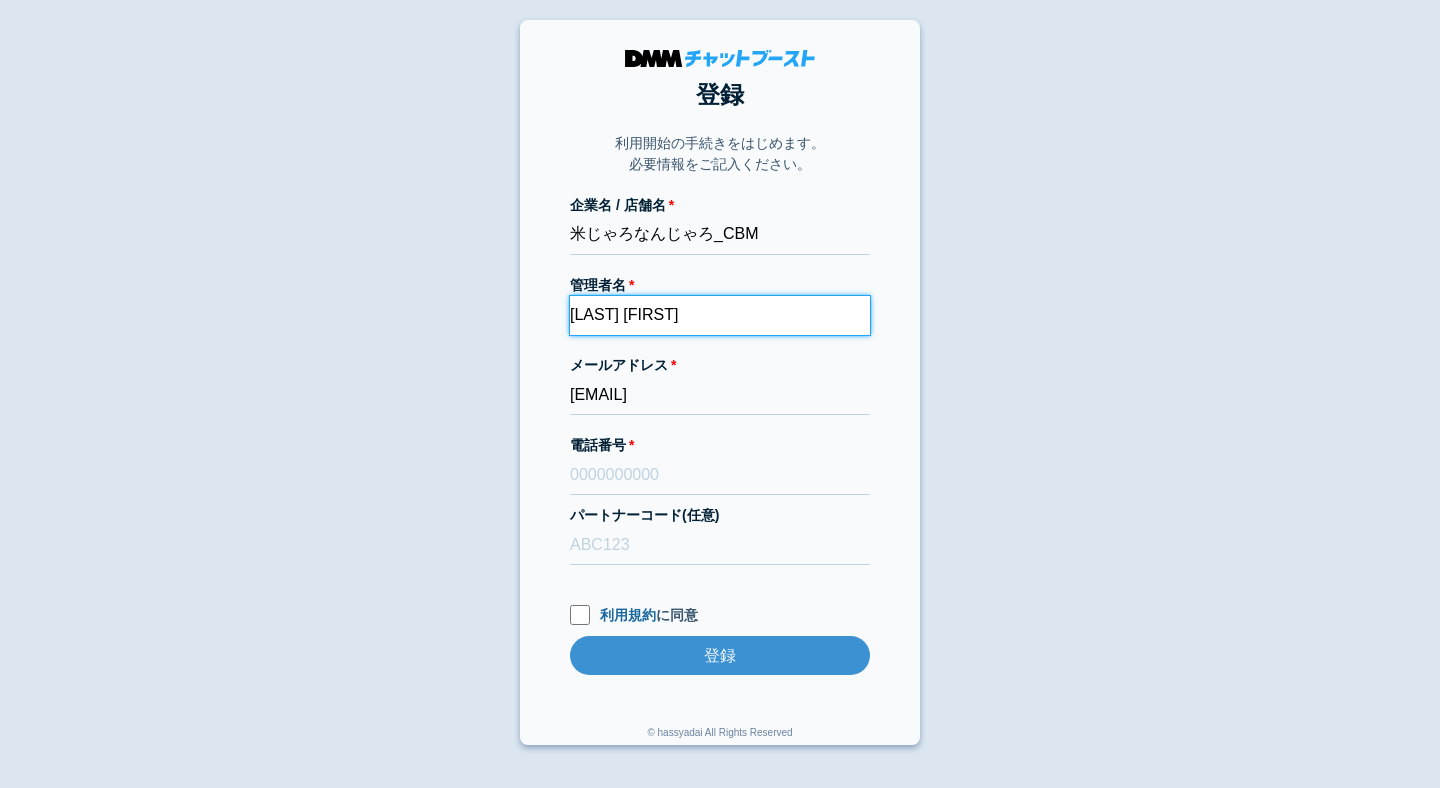 type on "[LAST] [FIRST]" 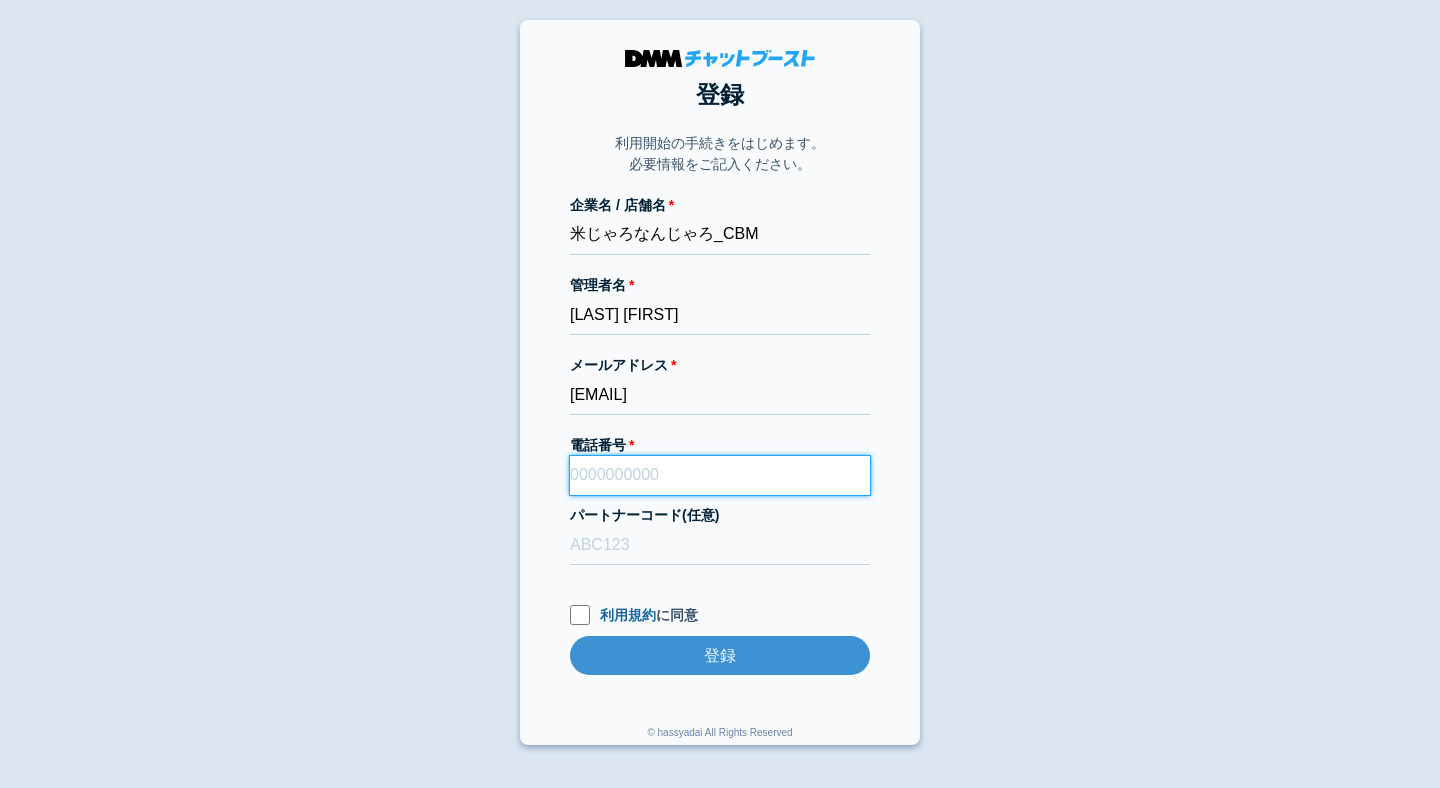 click on "電話番号" at bounding box center (720, 475) 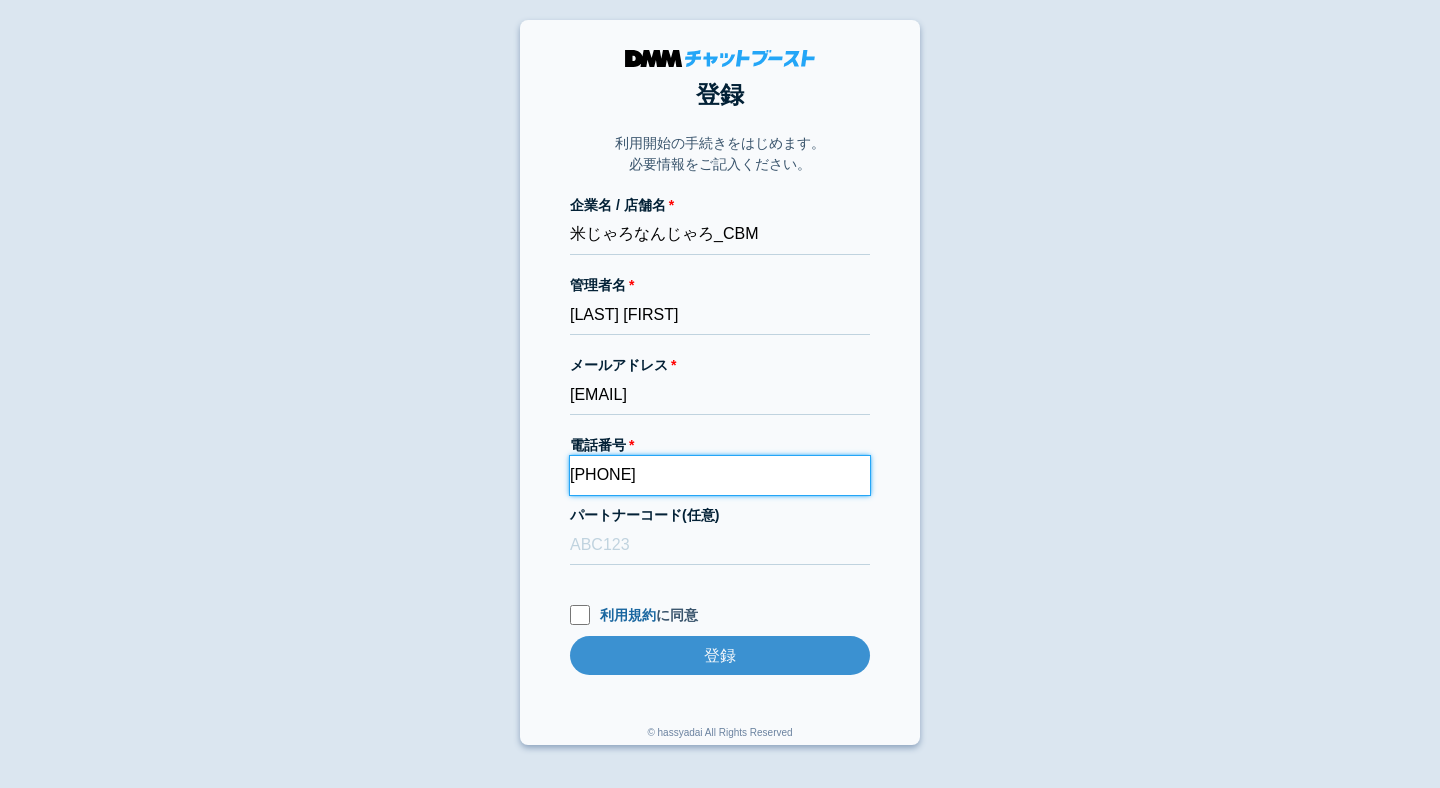 type on "[PHONE]" 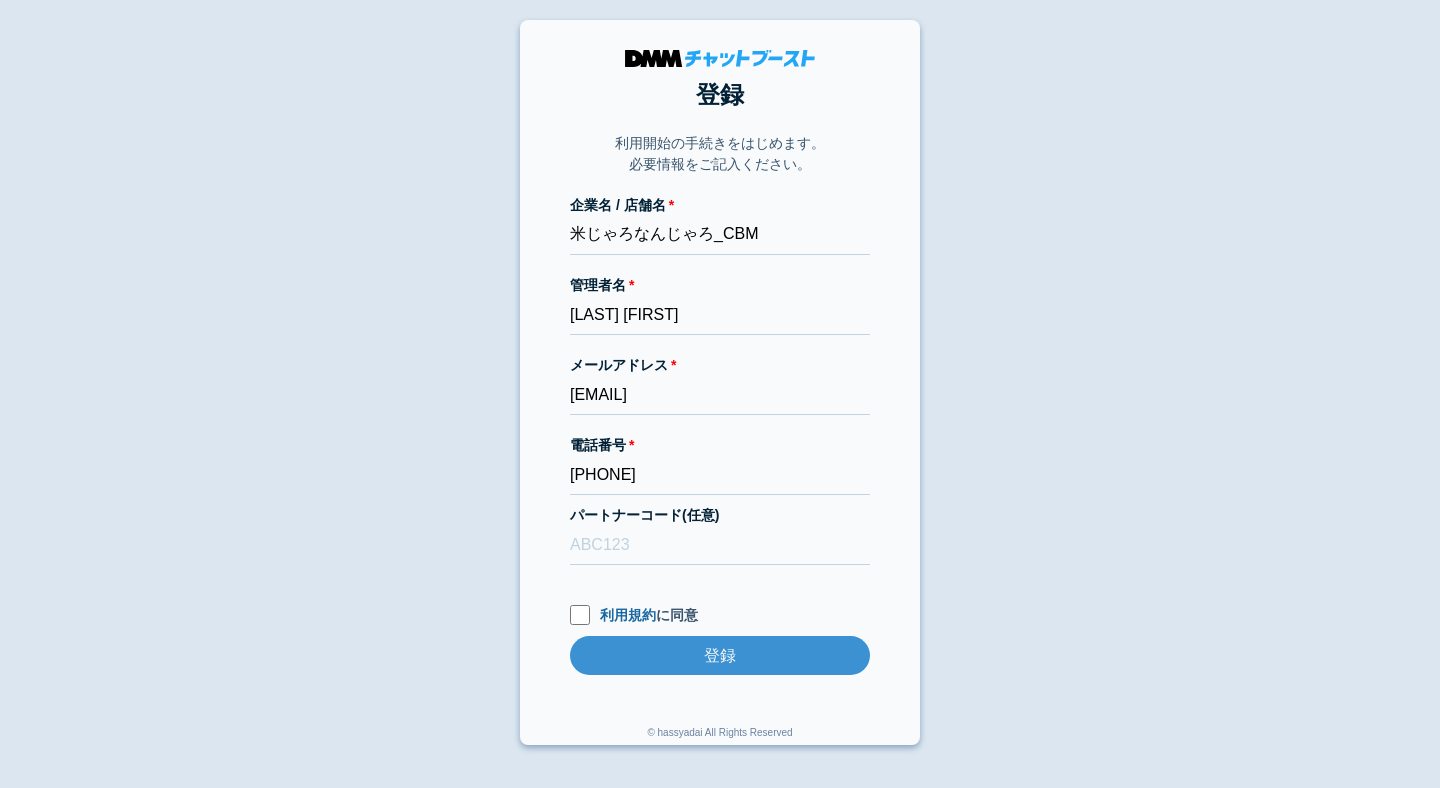 click on "登録
利用開始の手続きをはじめます。 必要情報をご記入ください。
企業名 / 店舗名
米じゃろなんじゃろ_CBM
管理者名
[LAST] [FIRST]
メールアドレス
[EMAIL]
電話番号
[PHONE]
パートナーコード(任意)
利用規約 に同意
登録
登録
© hassyadai All Rights Reserved" at bounding box center (720, 382) 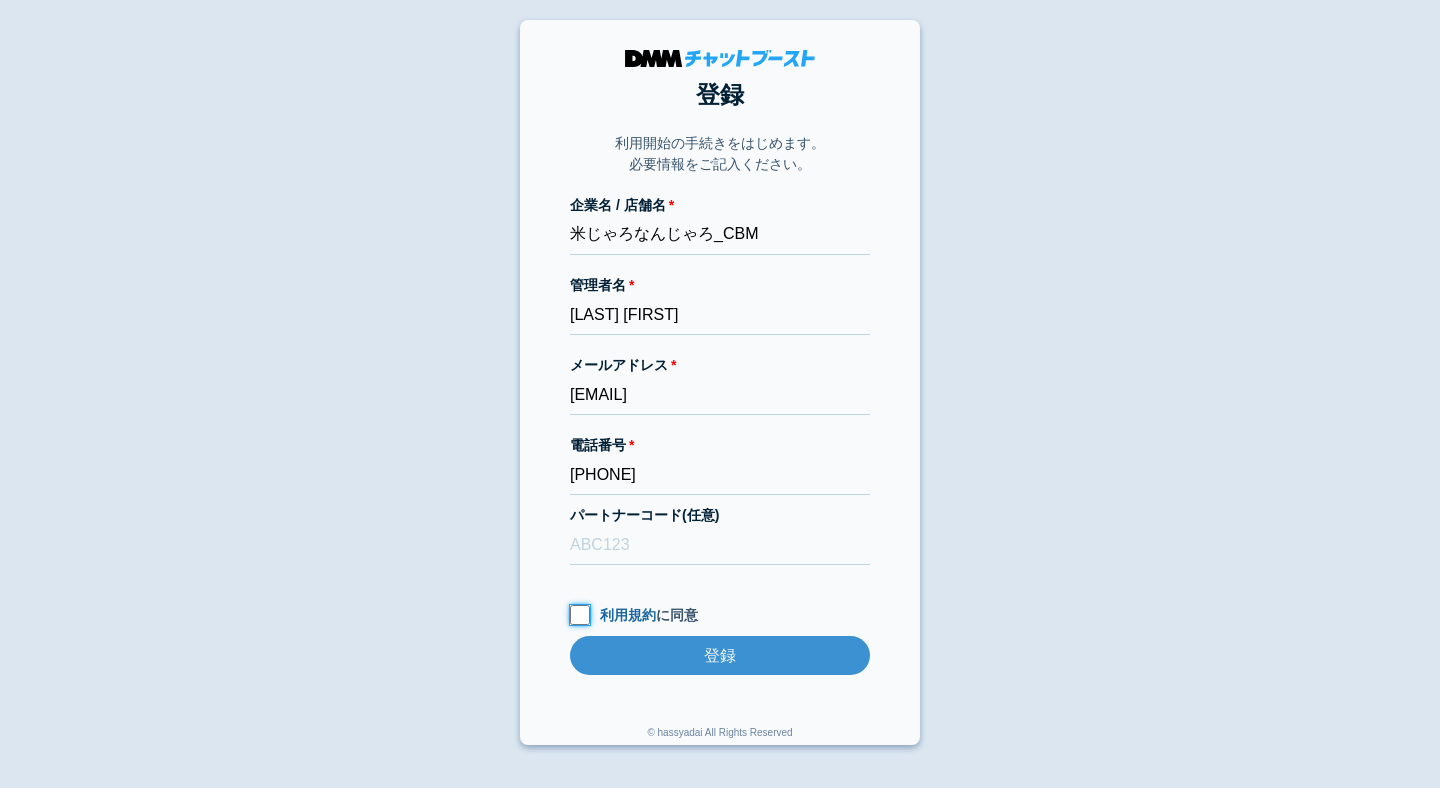 click on "利用規約 に同意" at bounding box center (580, 615) 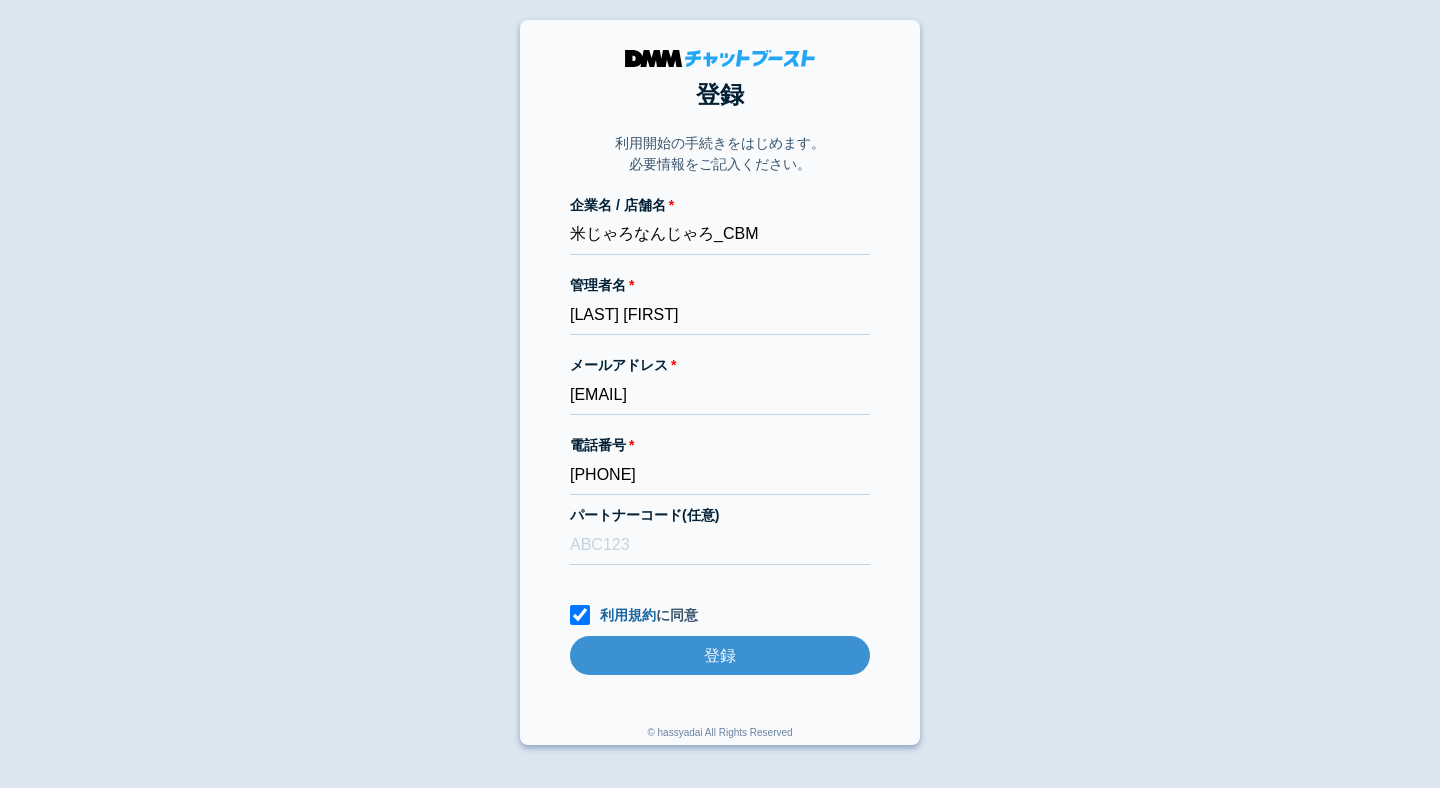click on "企業名 / 店舗名
米じゃろなんじゃろ_CBM
管理者名
[LAST] [FIRST]
メールアドレス
[EMAIL]
電話番号
[PHONE]
パートナーコード(任意)
利用規約 に同意
登録
登録" at bounding box center [720, 455] 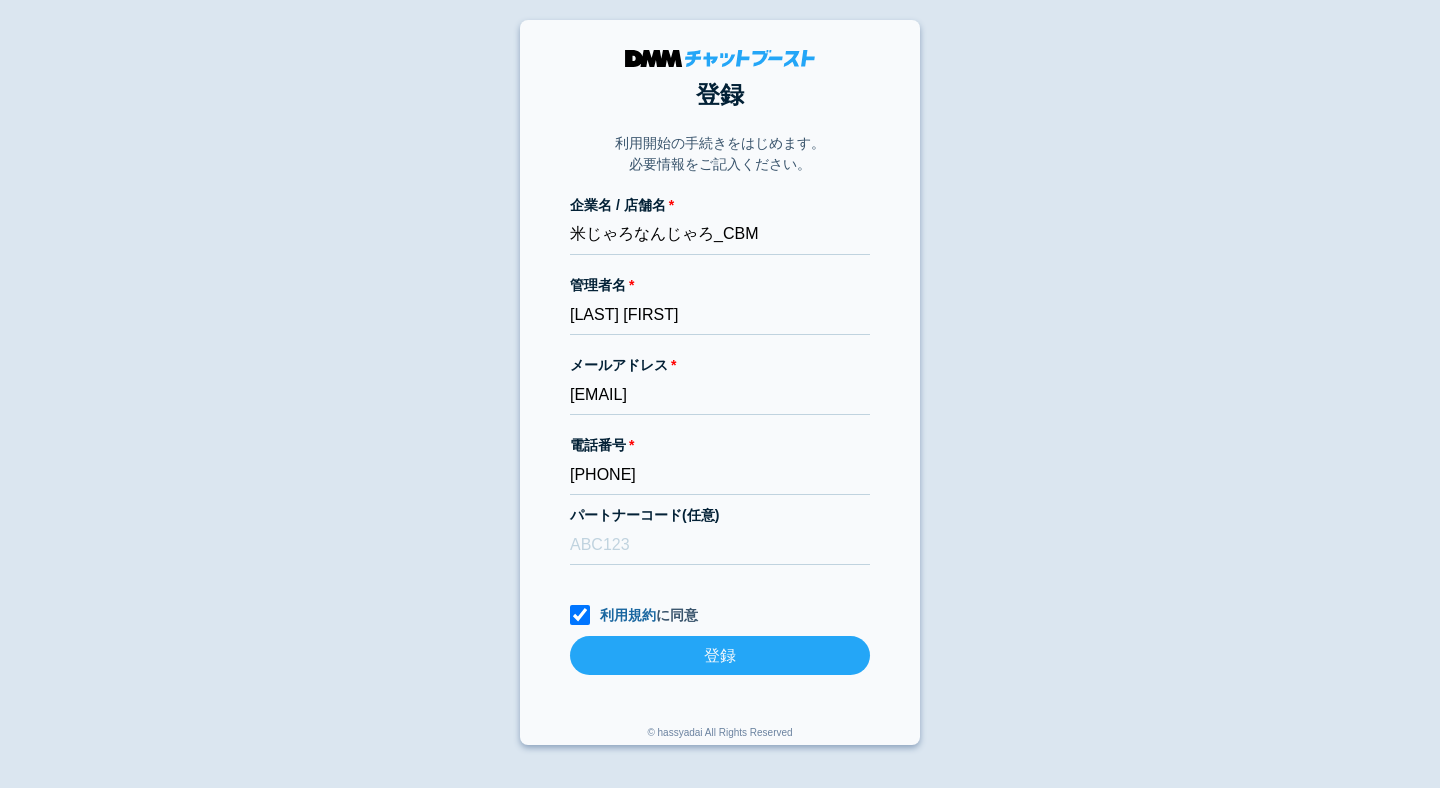 click on "登録" at bounding box center (720, 655) 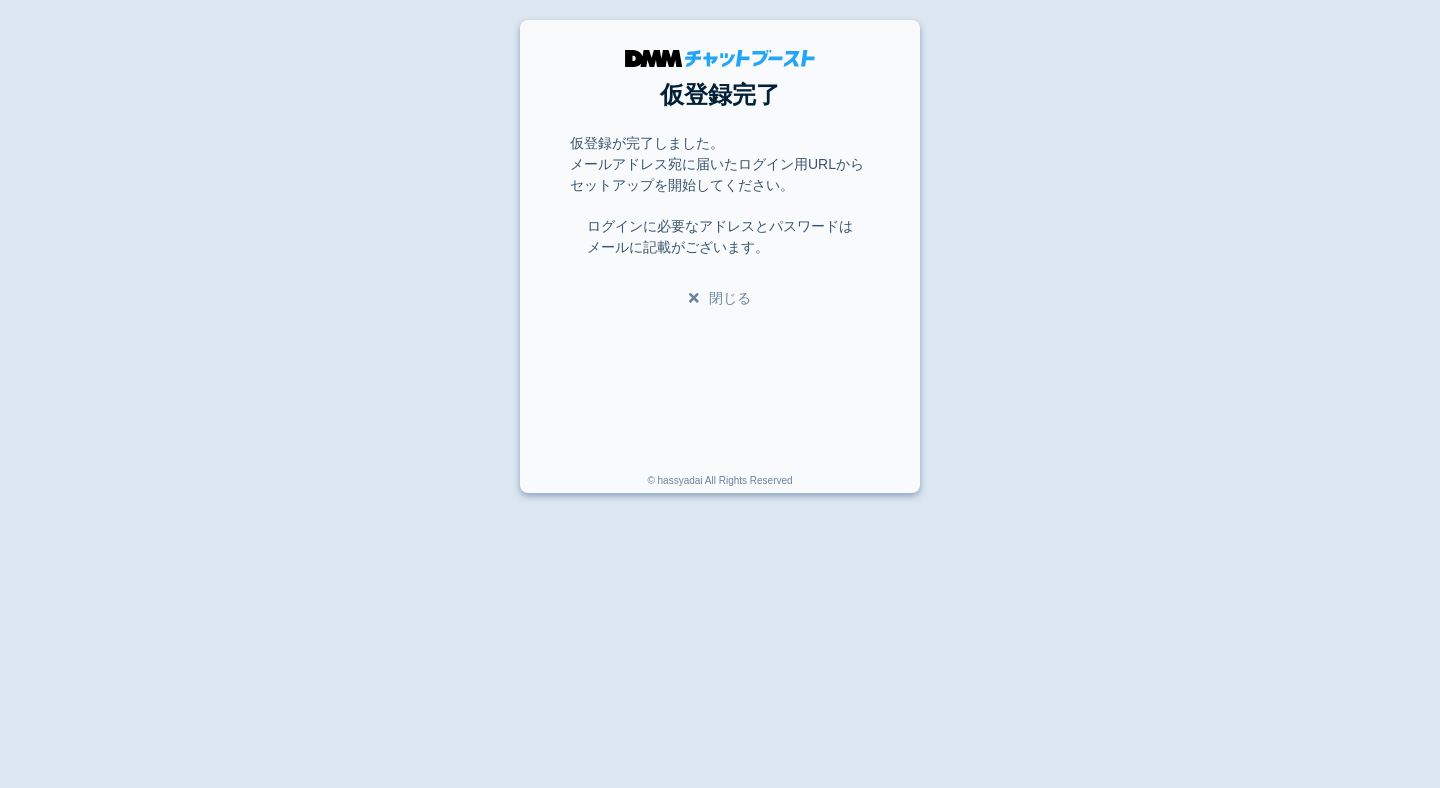 scroll, scrollTop: 0, scrollLeft: 0, axis: both 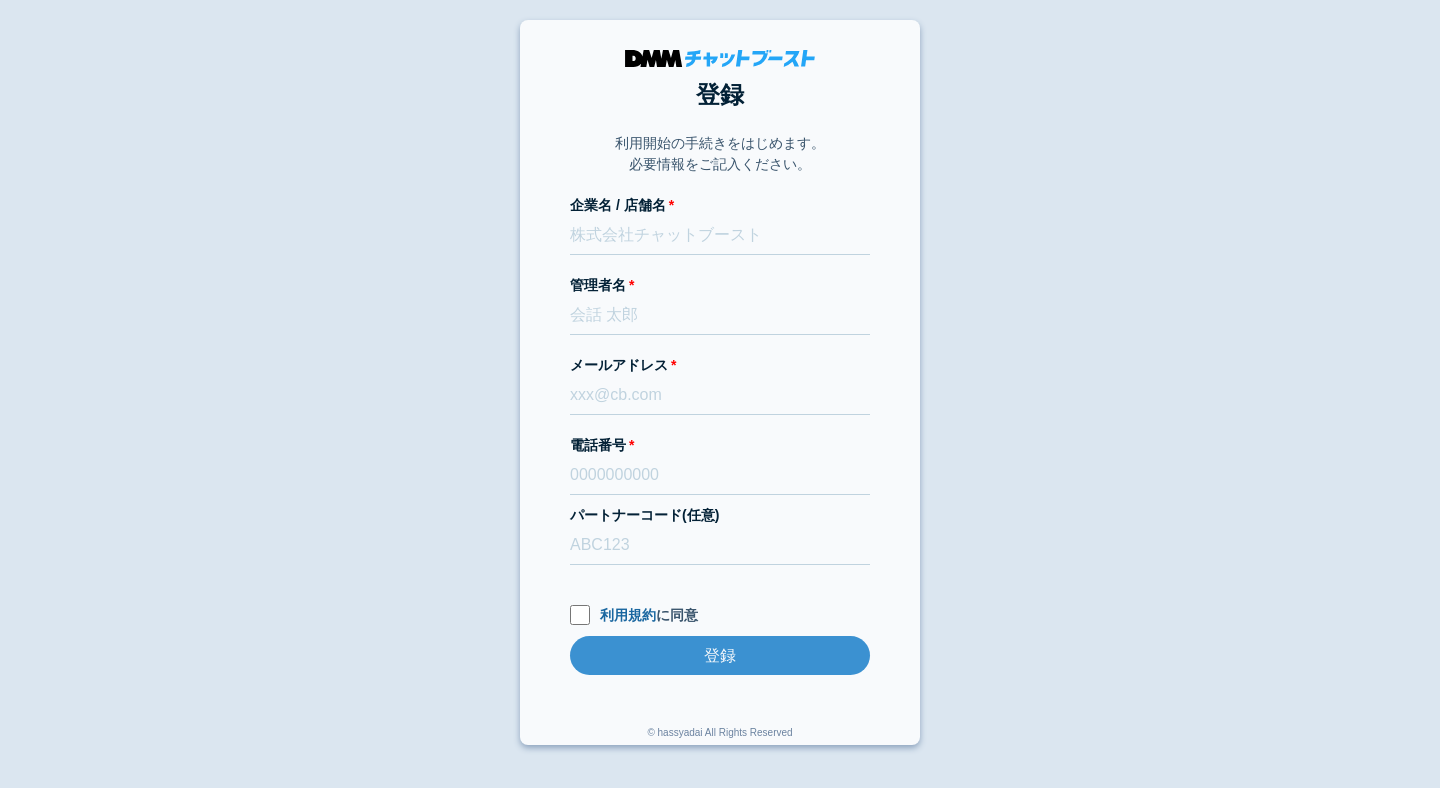 click on "企業名 / 店舗名" at bounding box center [720, 205] 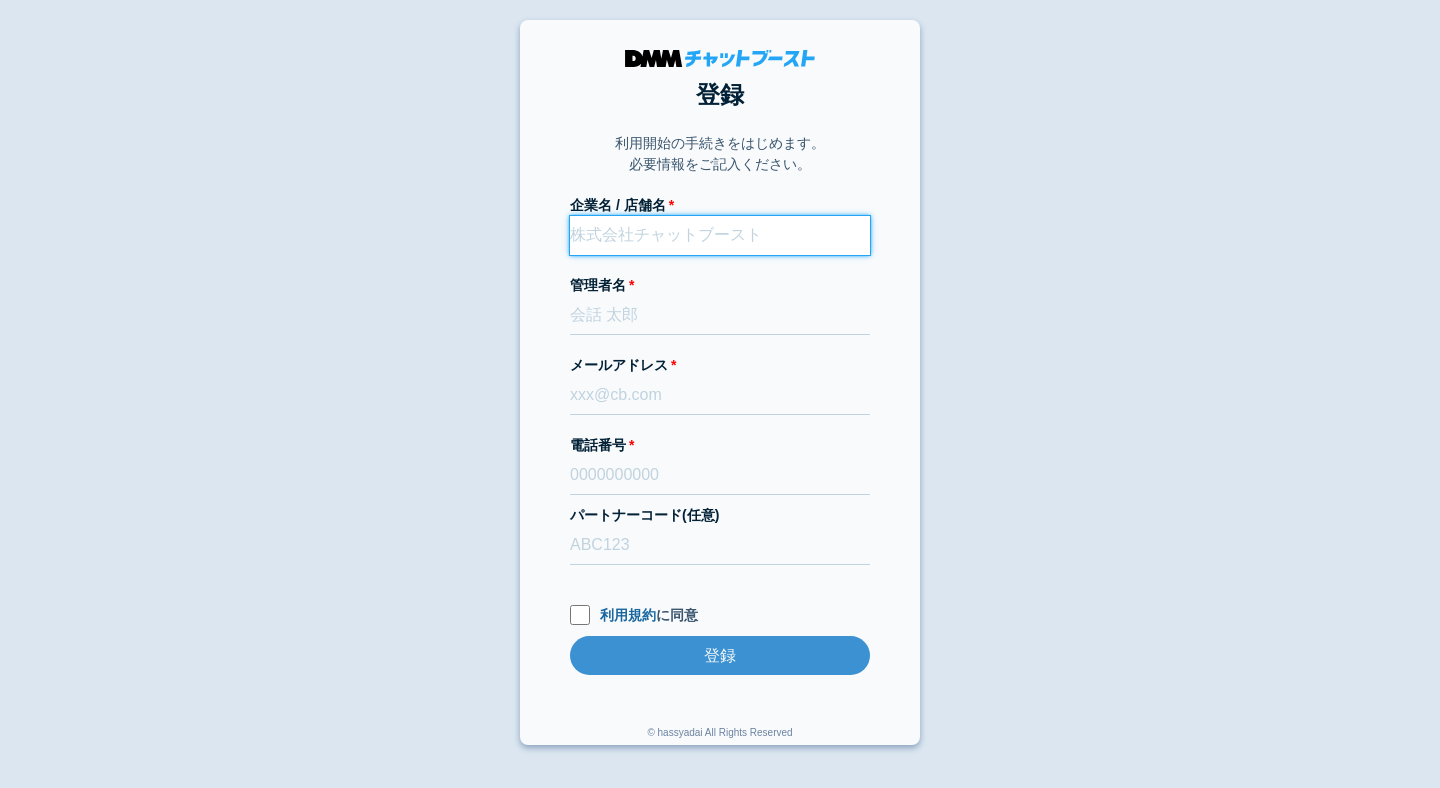 click on "企業名 / 店舗名" at bounding box center (720, 235) 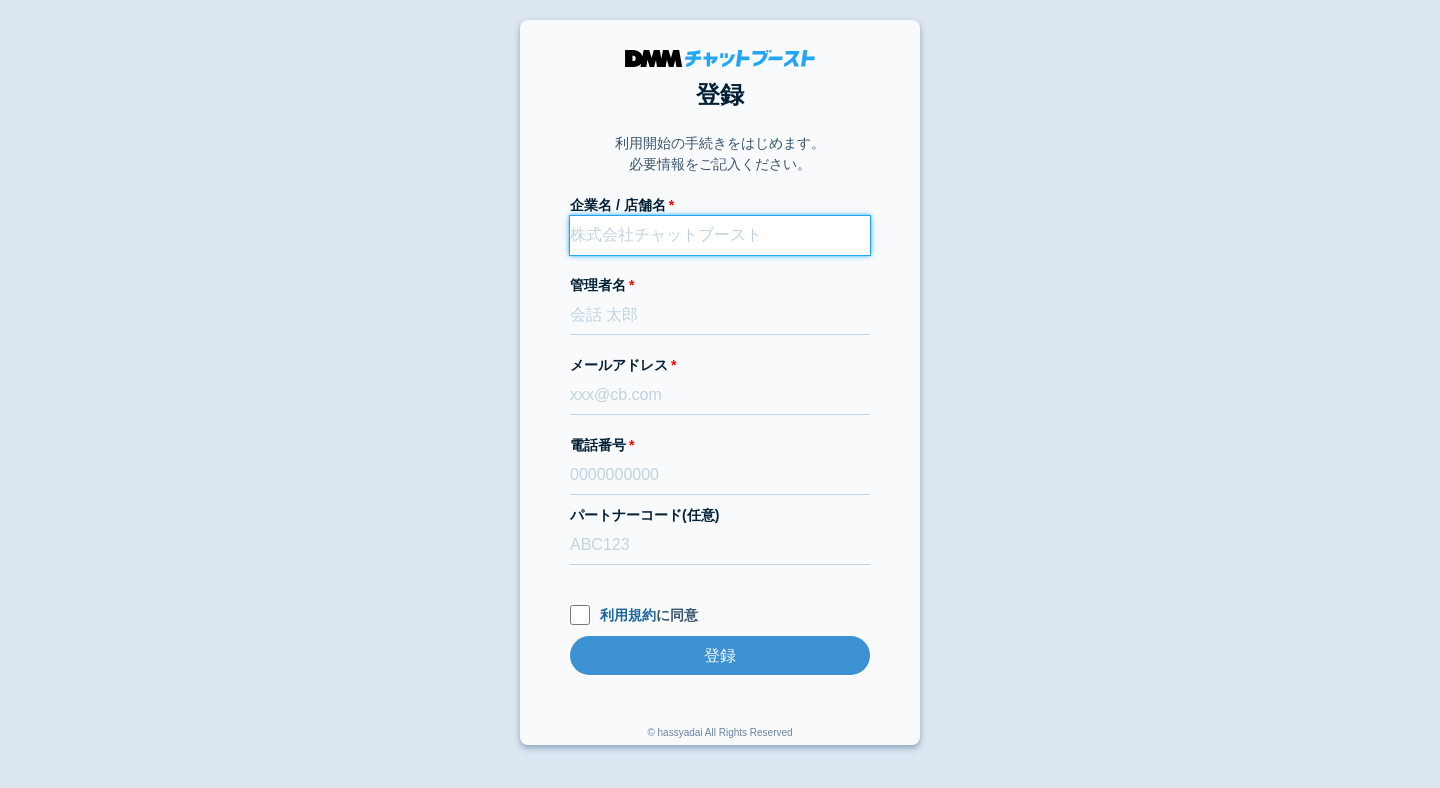 paste on "[CITY]_CBM" 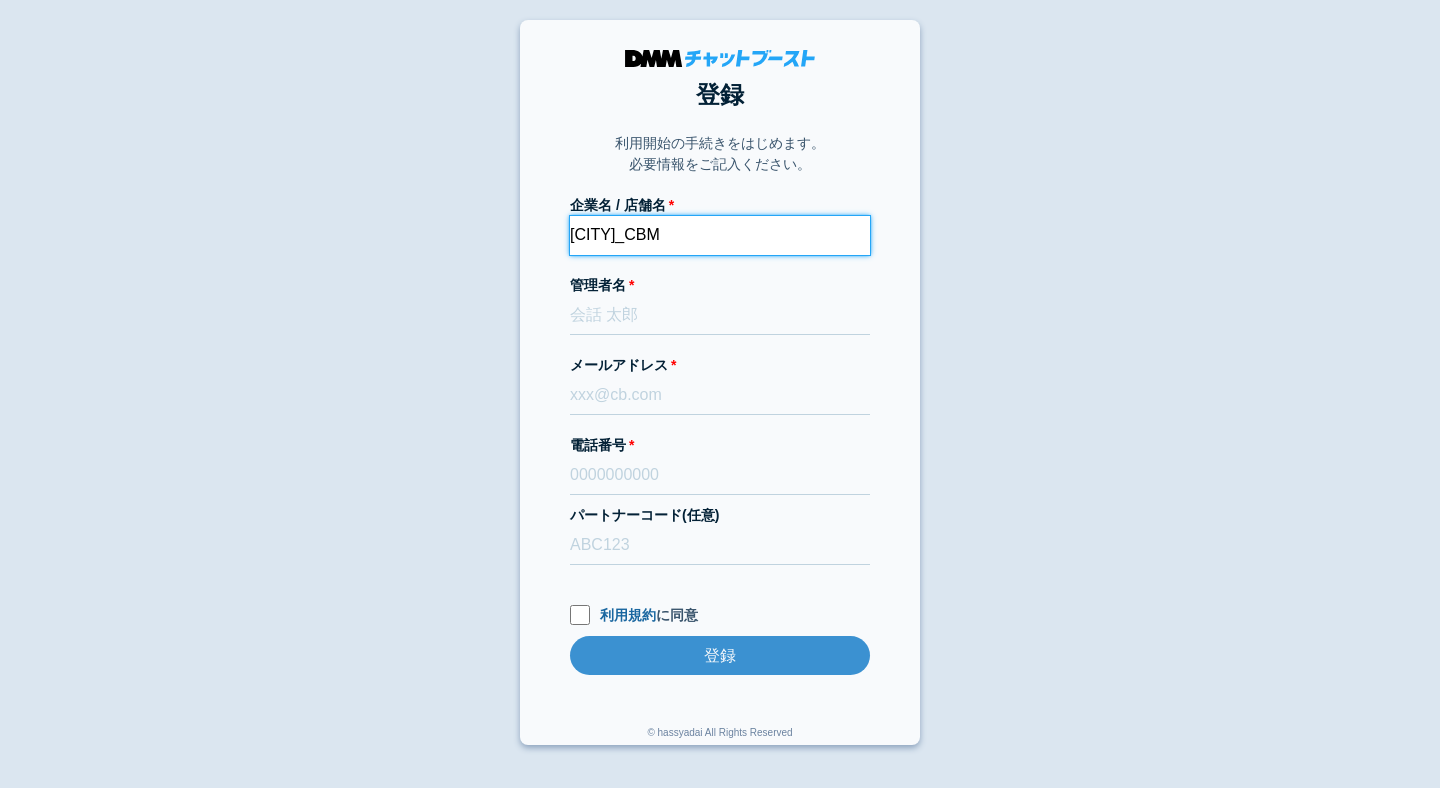 type on "[CITY]_CBM" 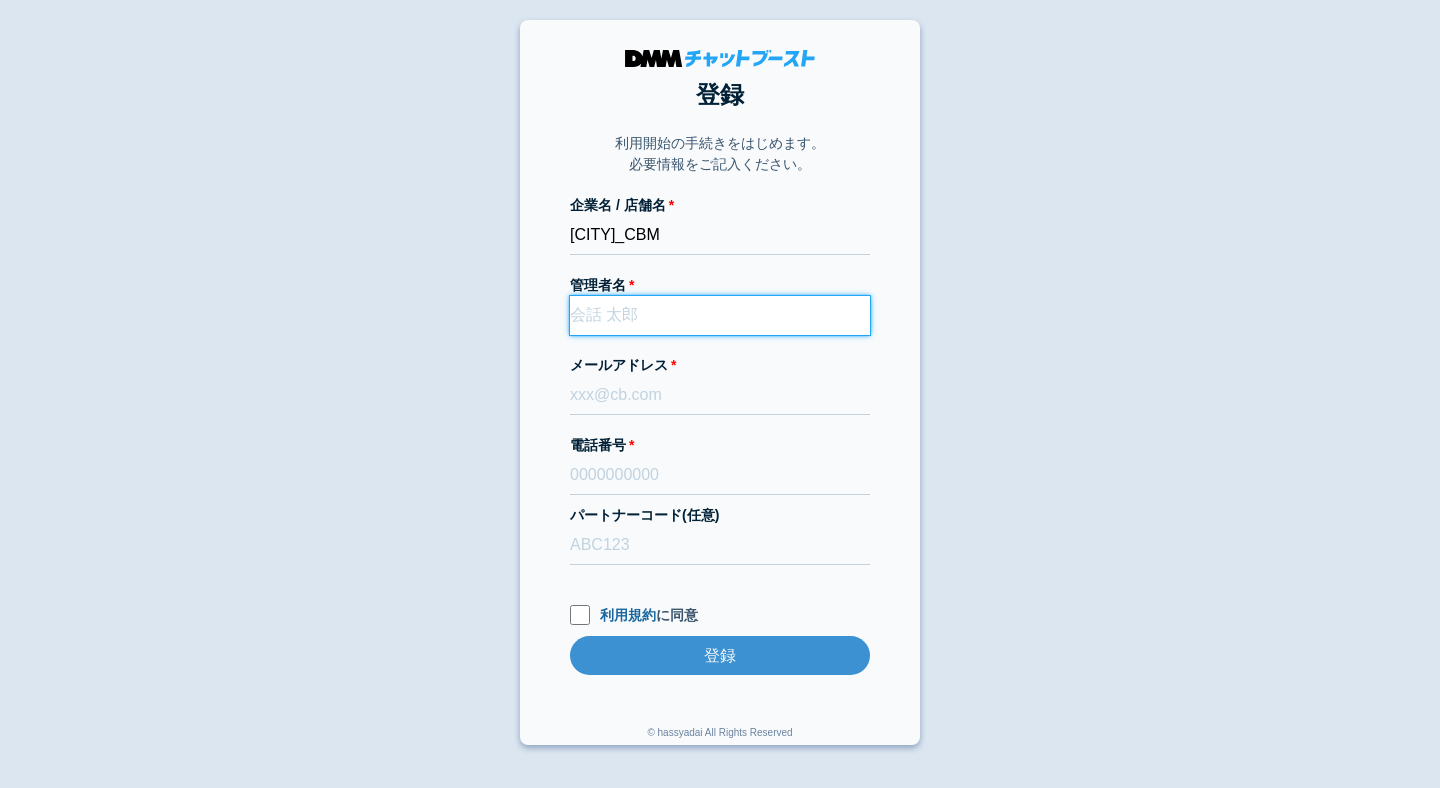 click on "管理者名" at bounding box center [720, 315] 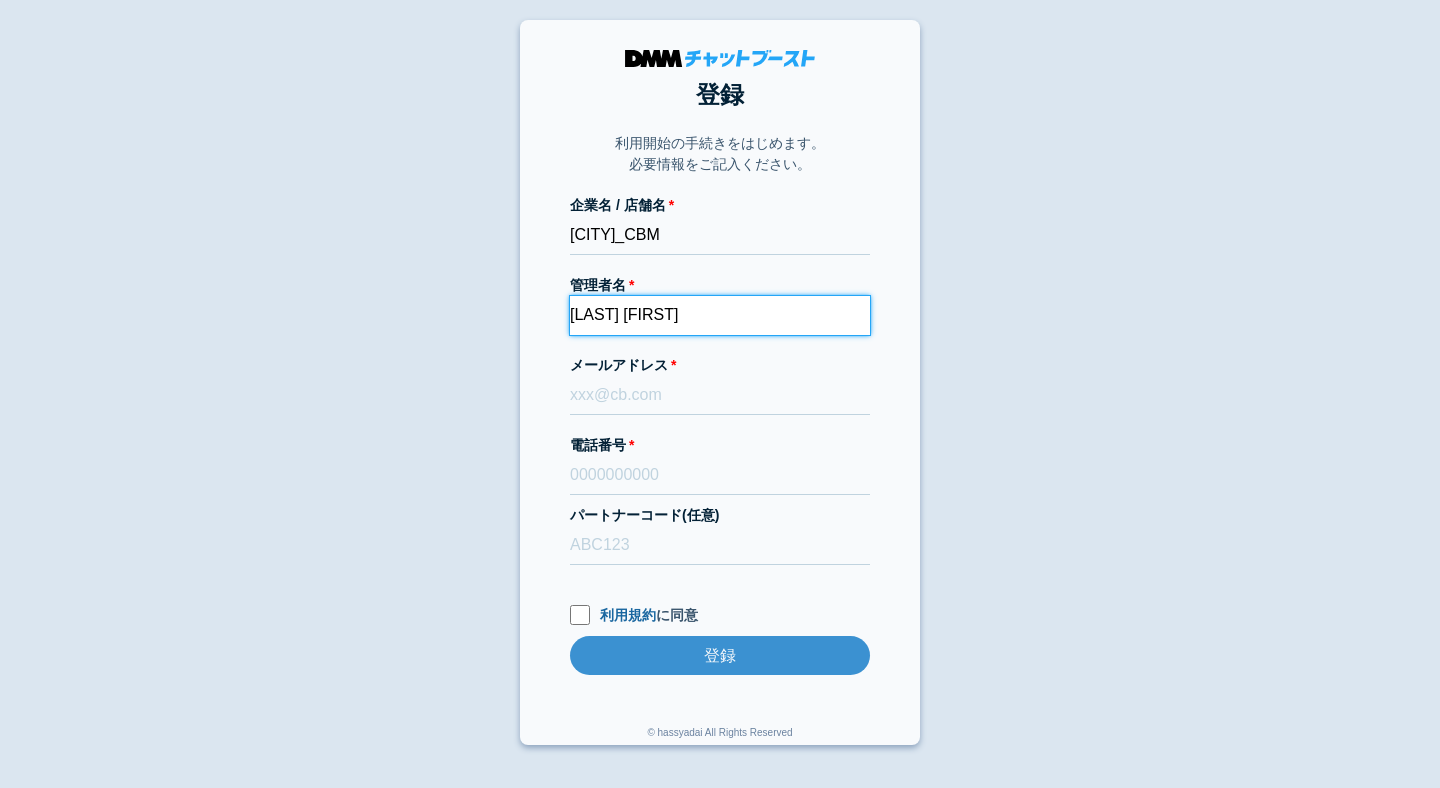 type on "[LAST] [FIRST]" 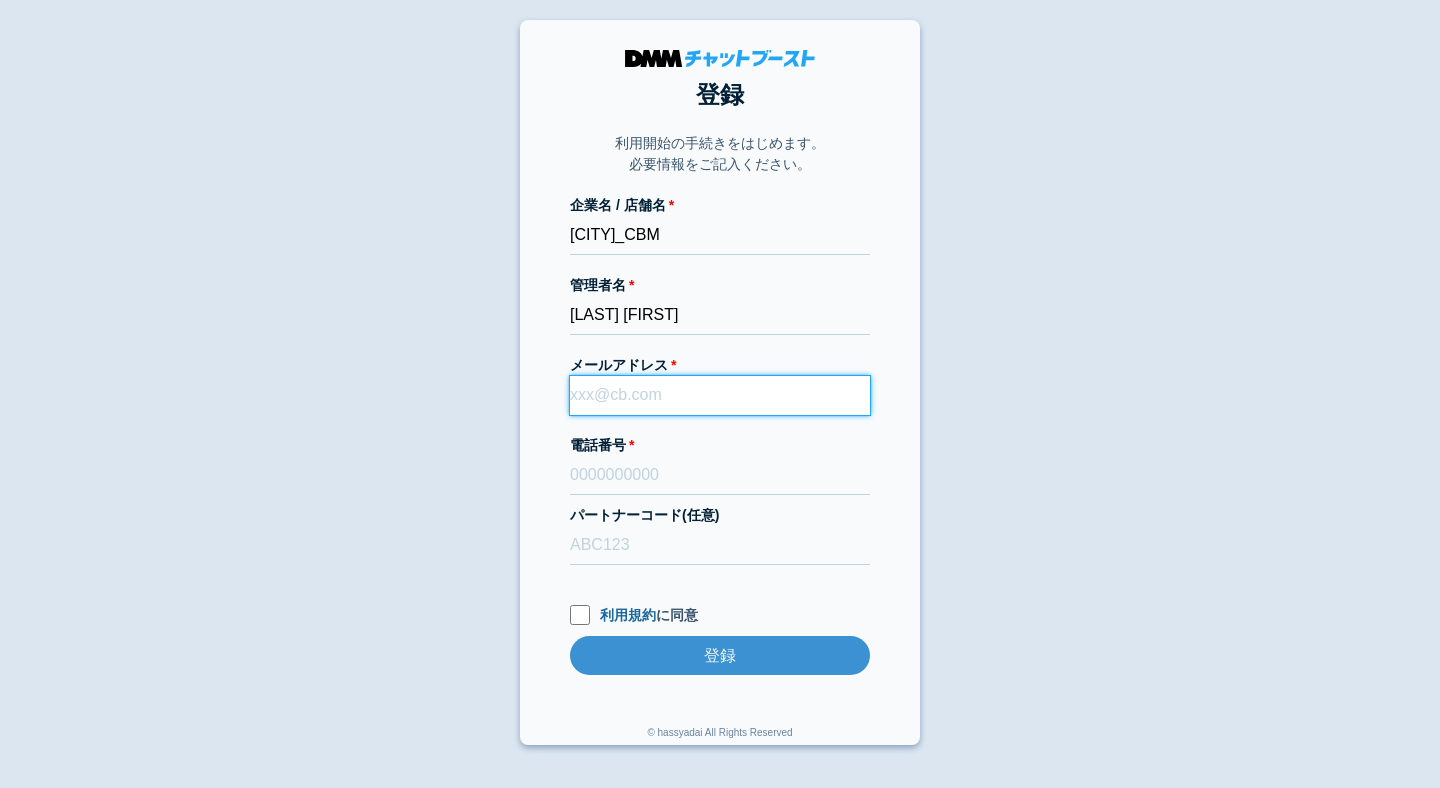 click on "メールアドレス" at bounding box center [720, 395] 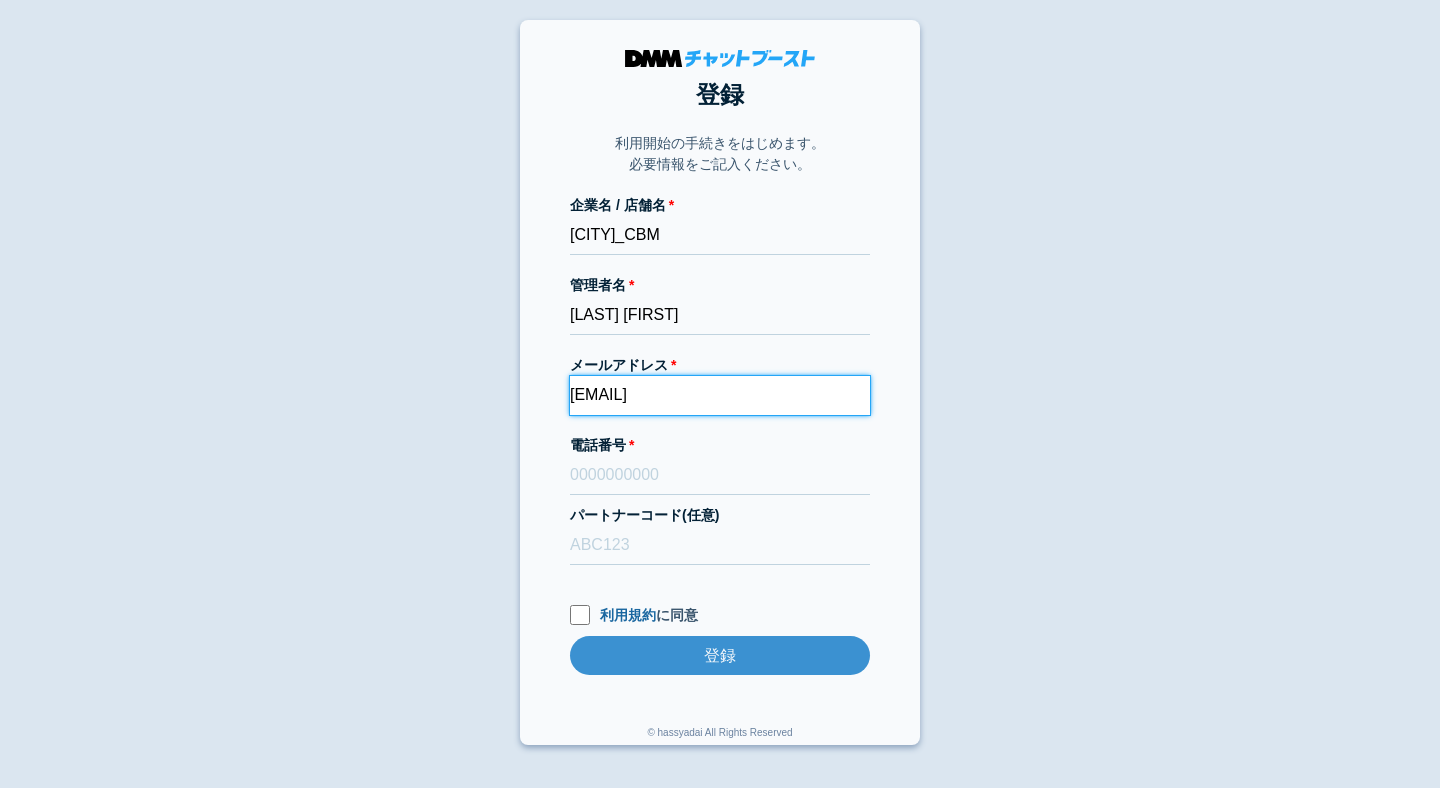 type on "[EMAIL]" 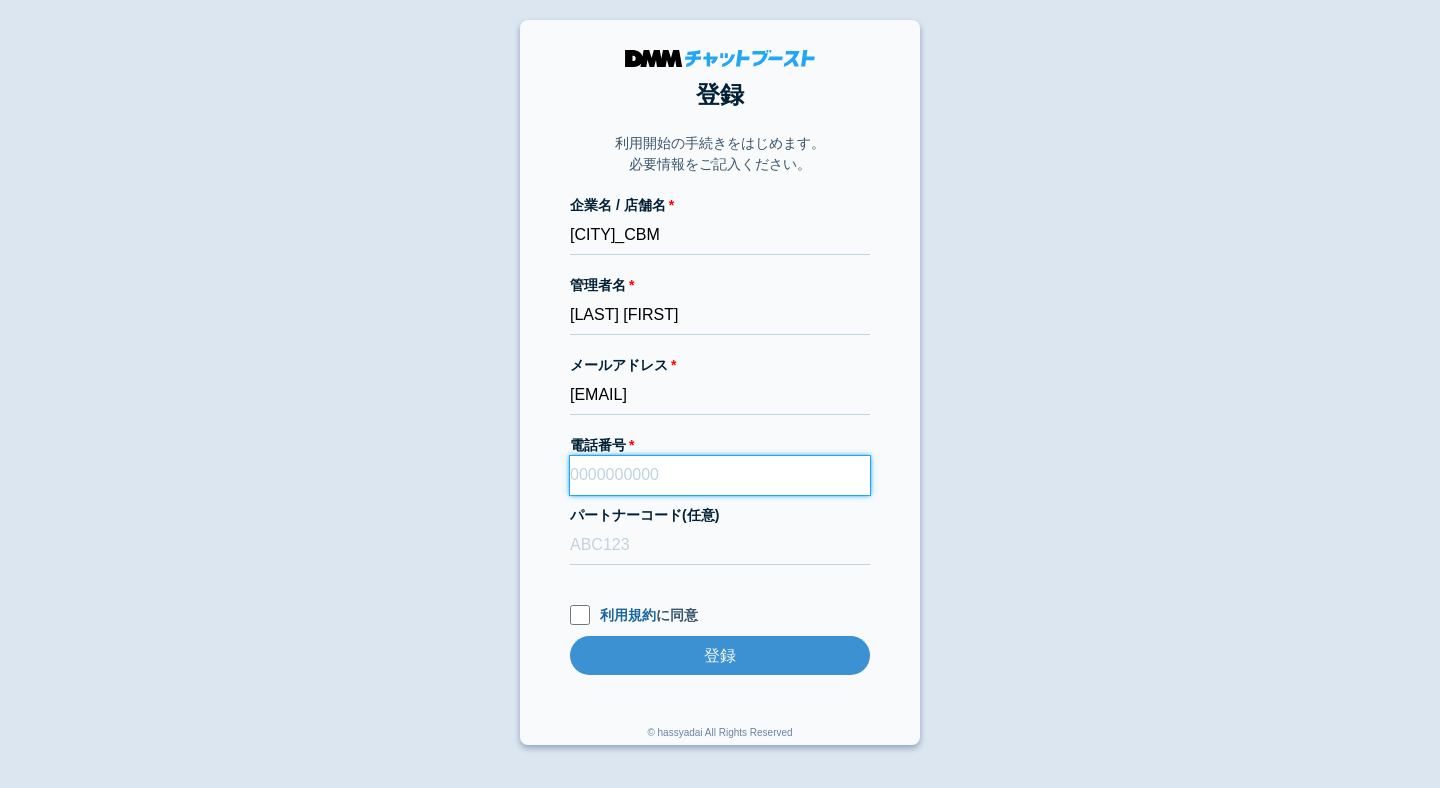 click on "電話番号" at bounding box center [720, 475] 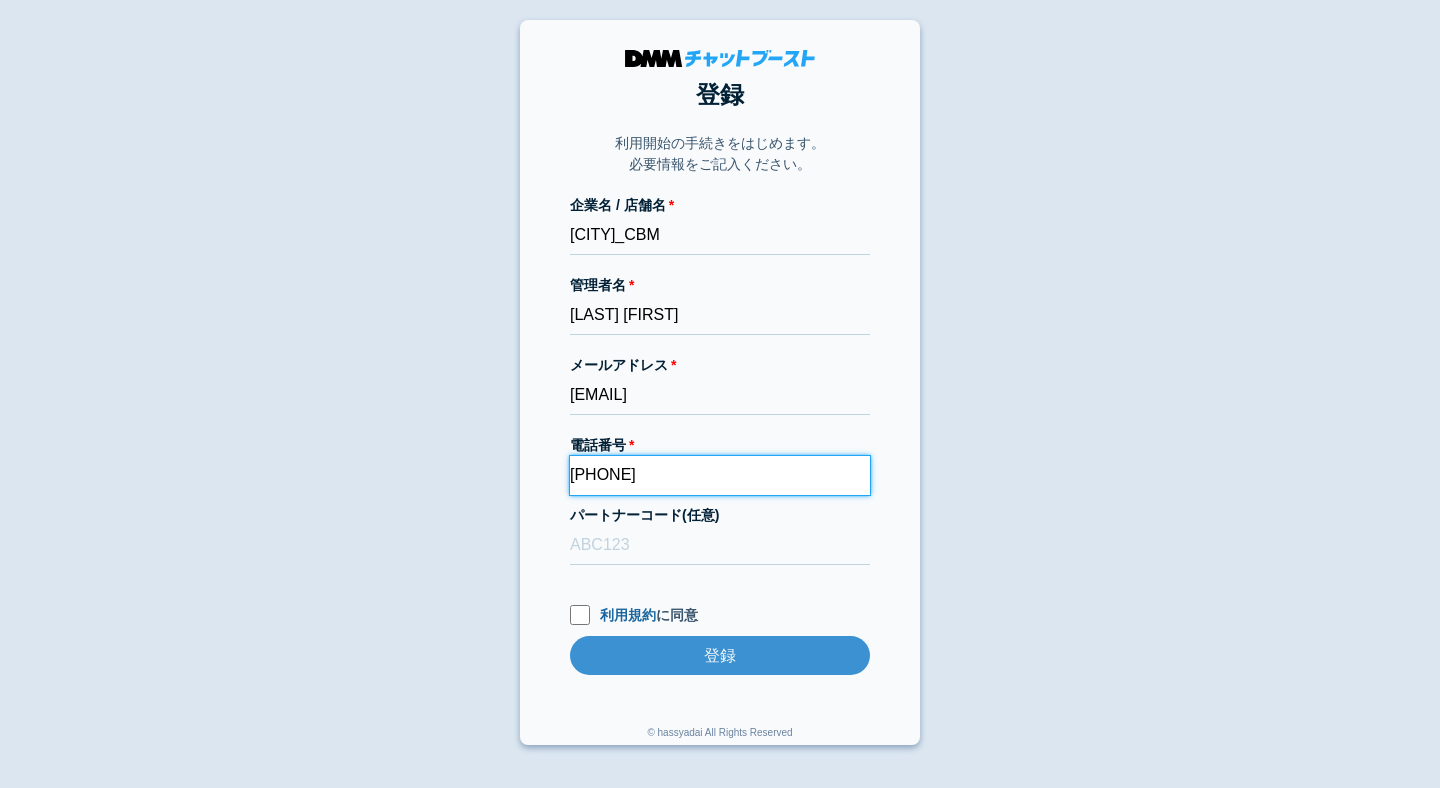 type on "09053021581" 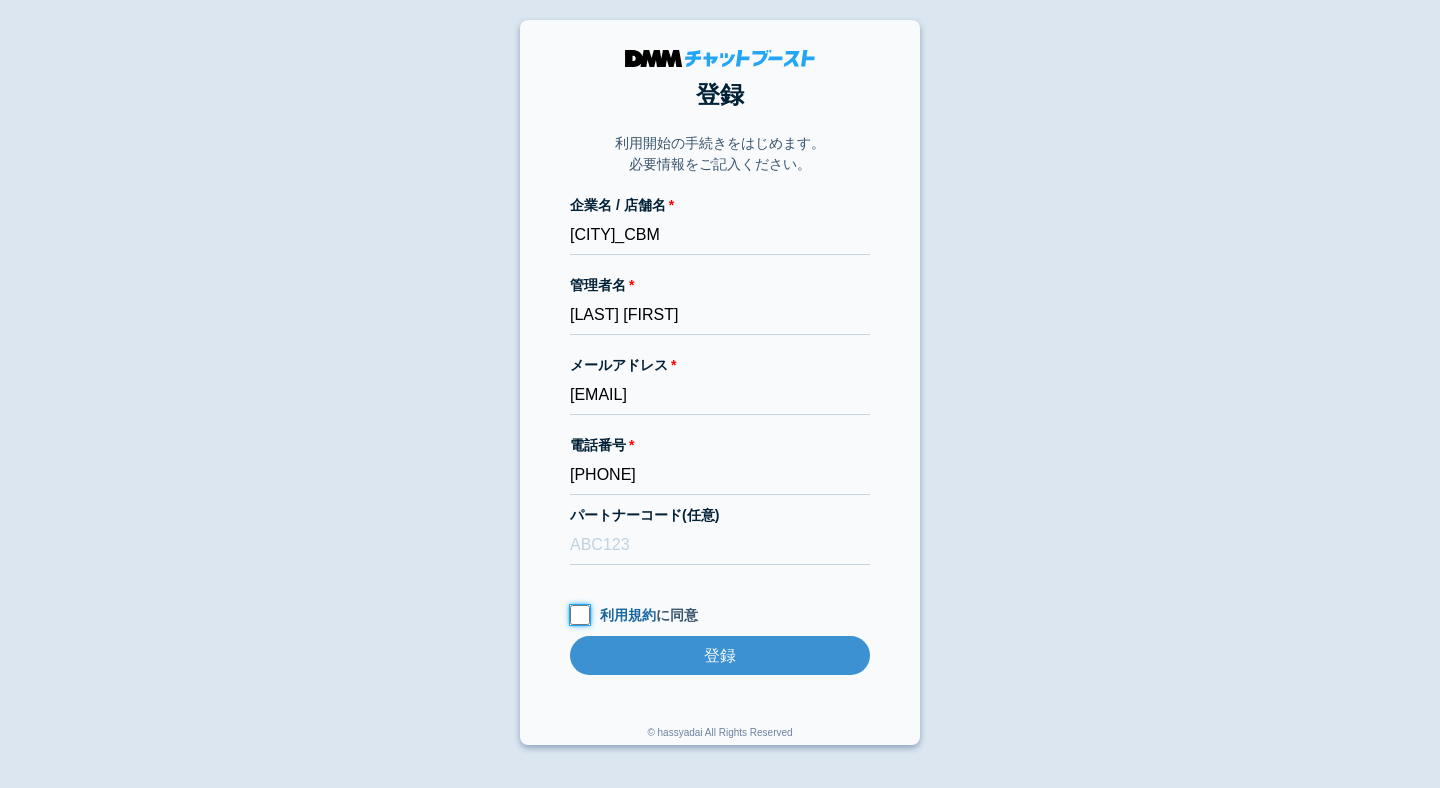 click on "利用規約 に同意" at bounding box center [580, 615] 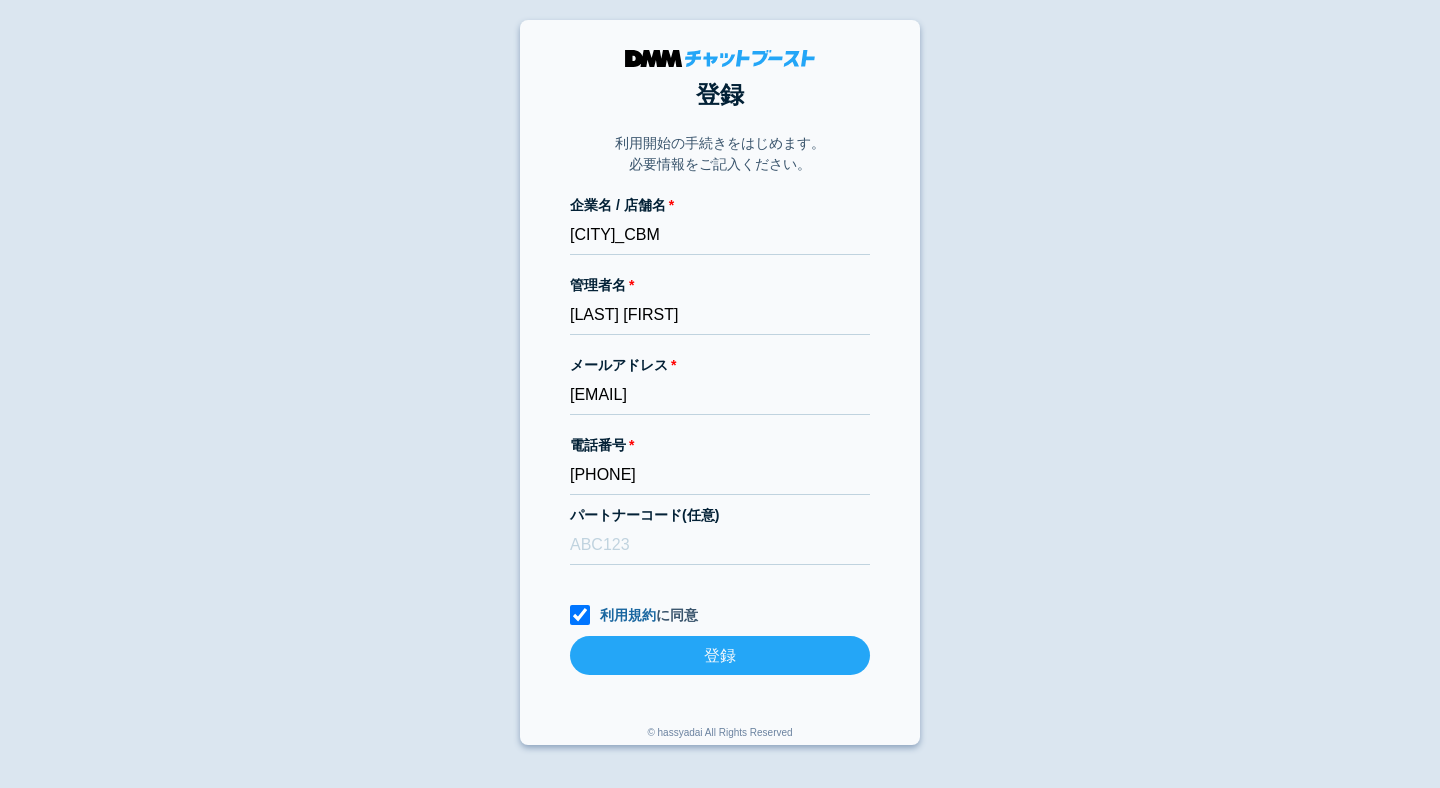 click on "登録" at bounding box center [720, 655] 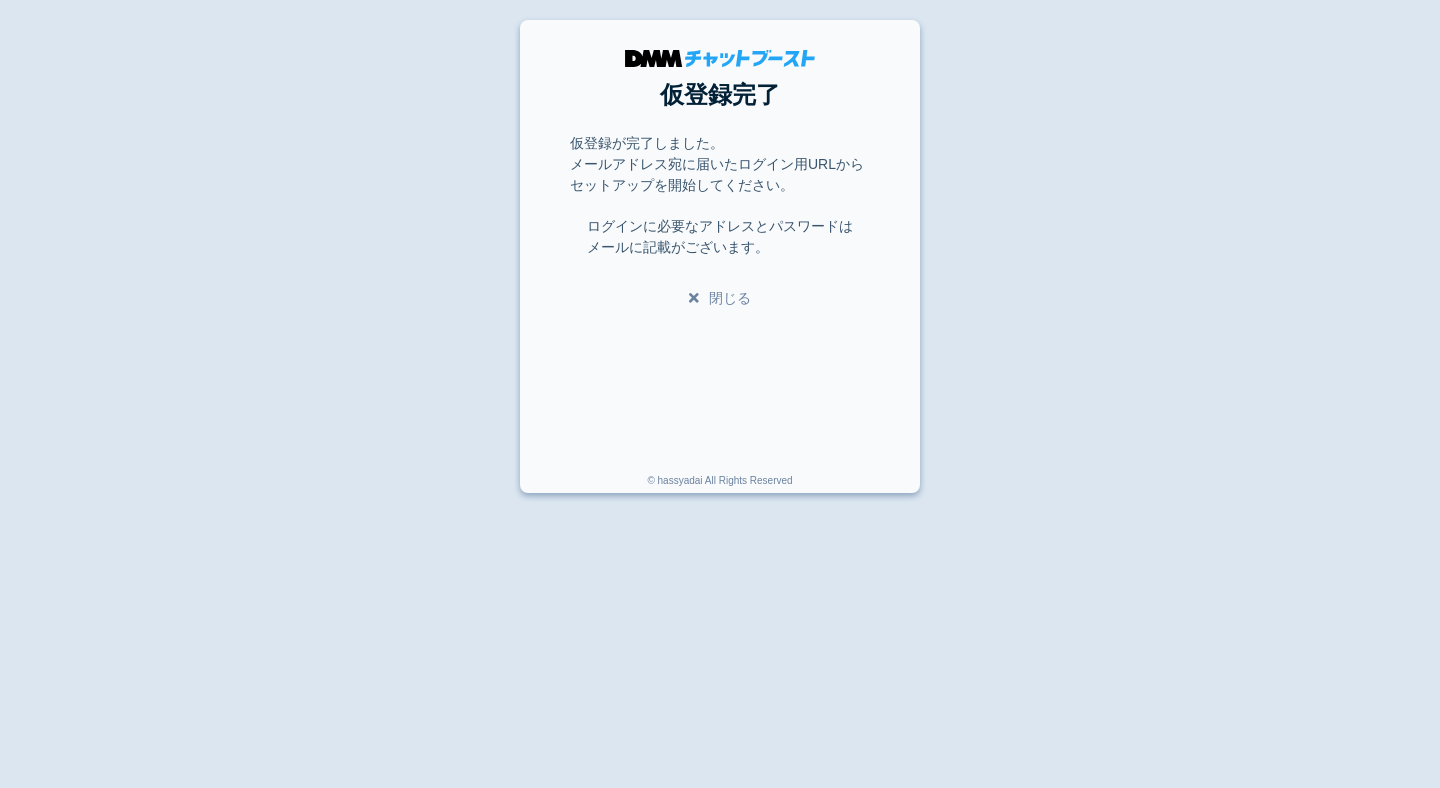 scroll, scrollTop: 0, scrollLeft: 0, axis: both 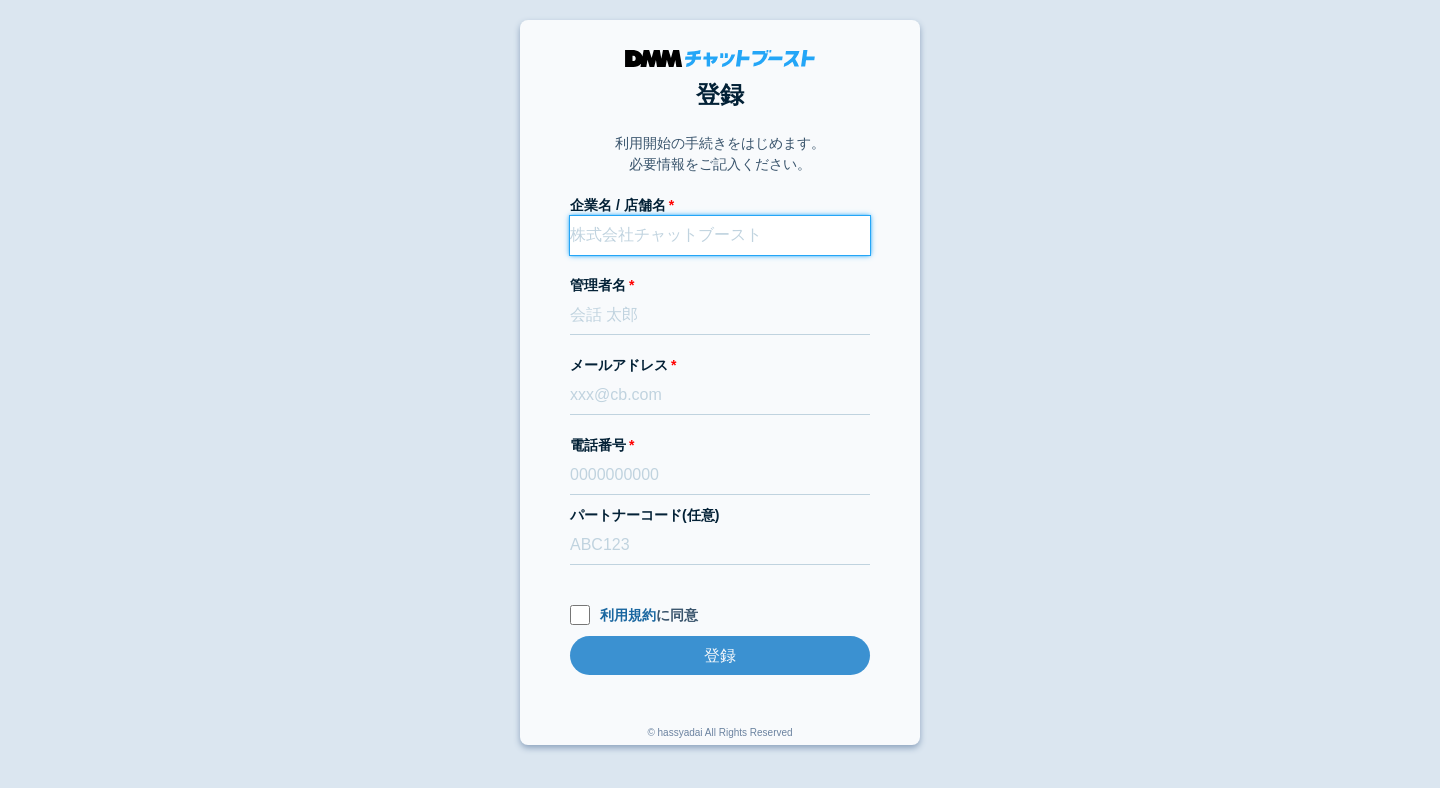 click on "企業名 / 店舗名" at bounding box center (720, 235) 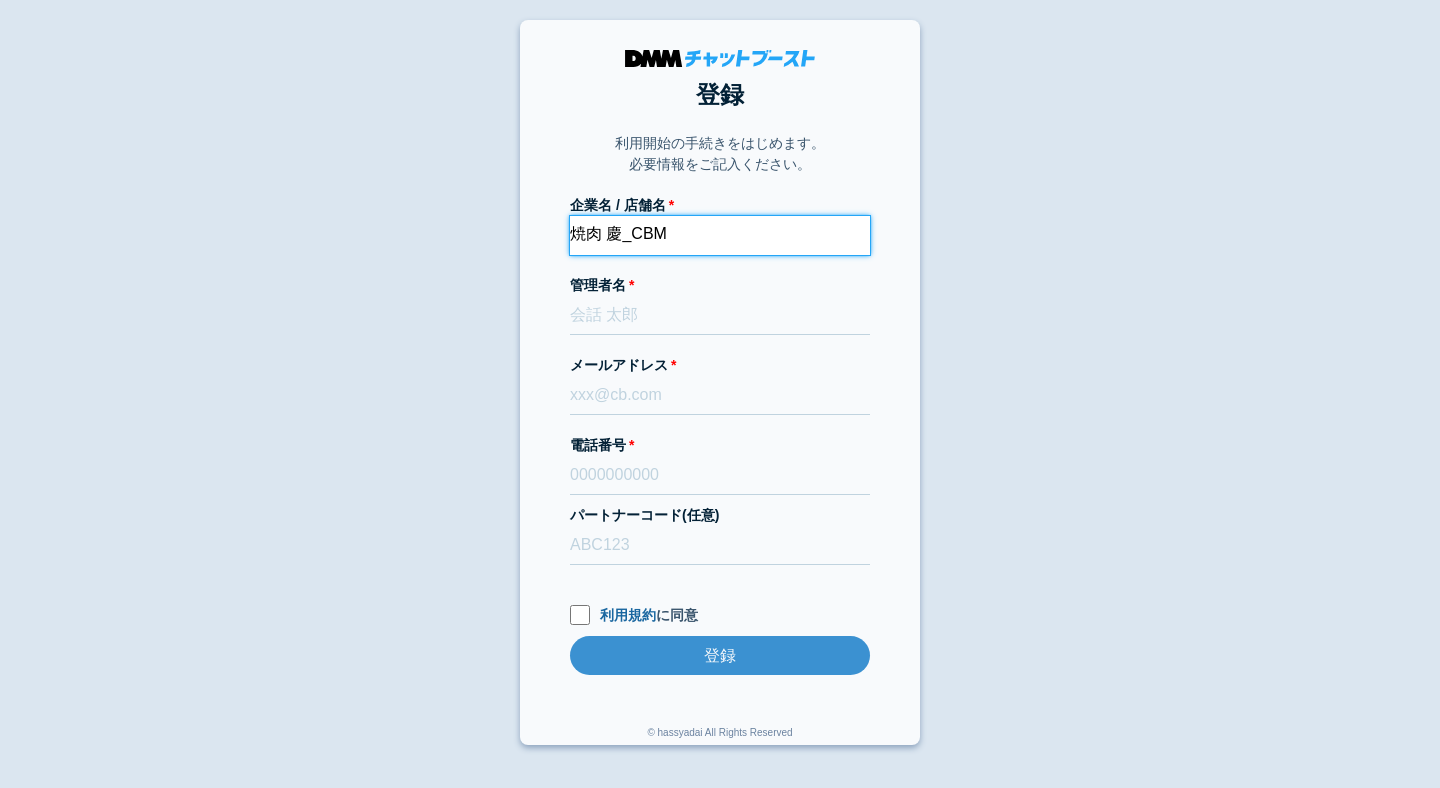 type on "焼肉 慶_CBM" 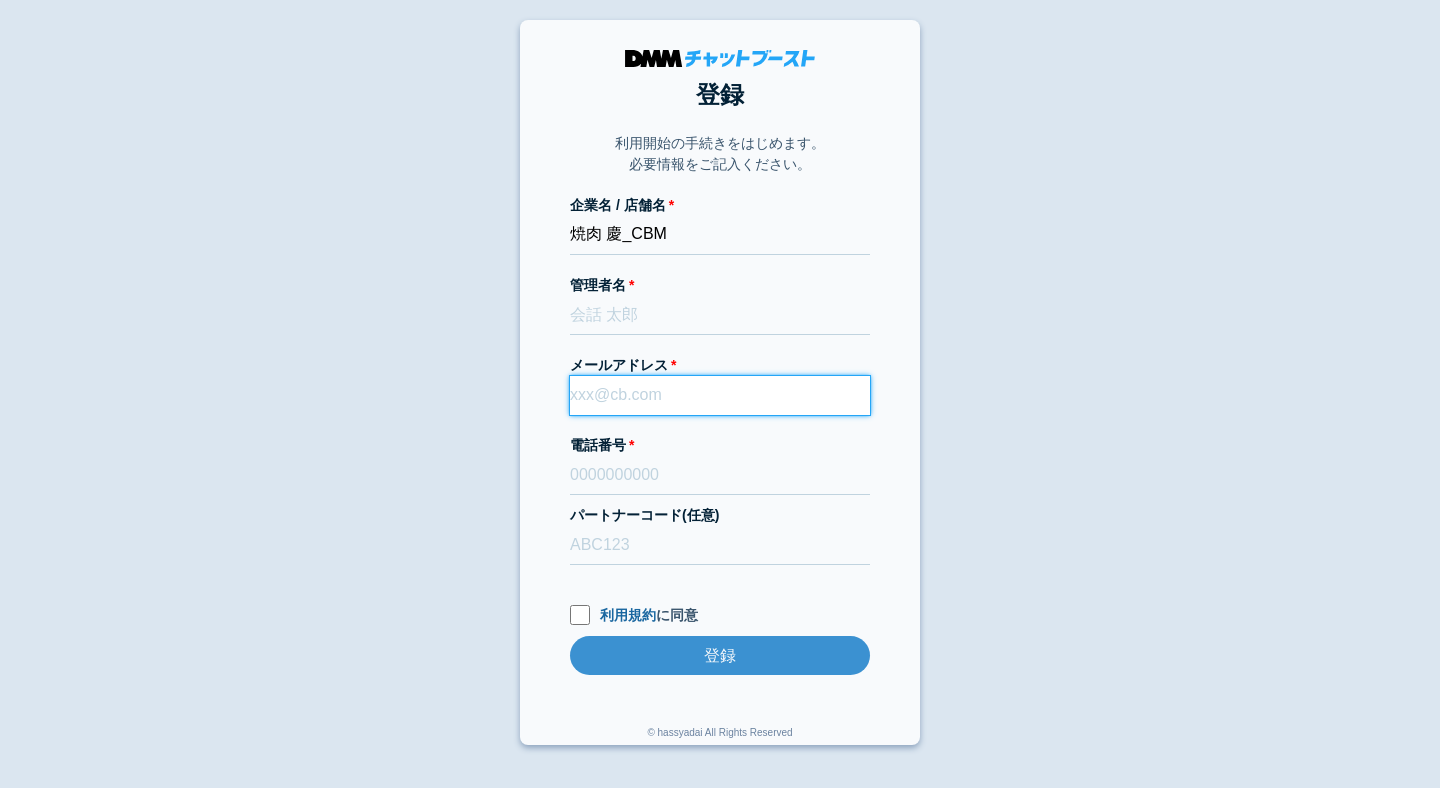 click on "メールアドレス" at bounding box center [720, 395] 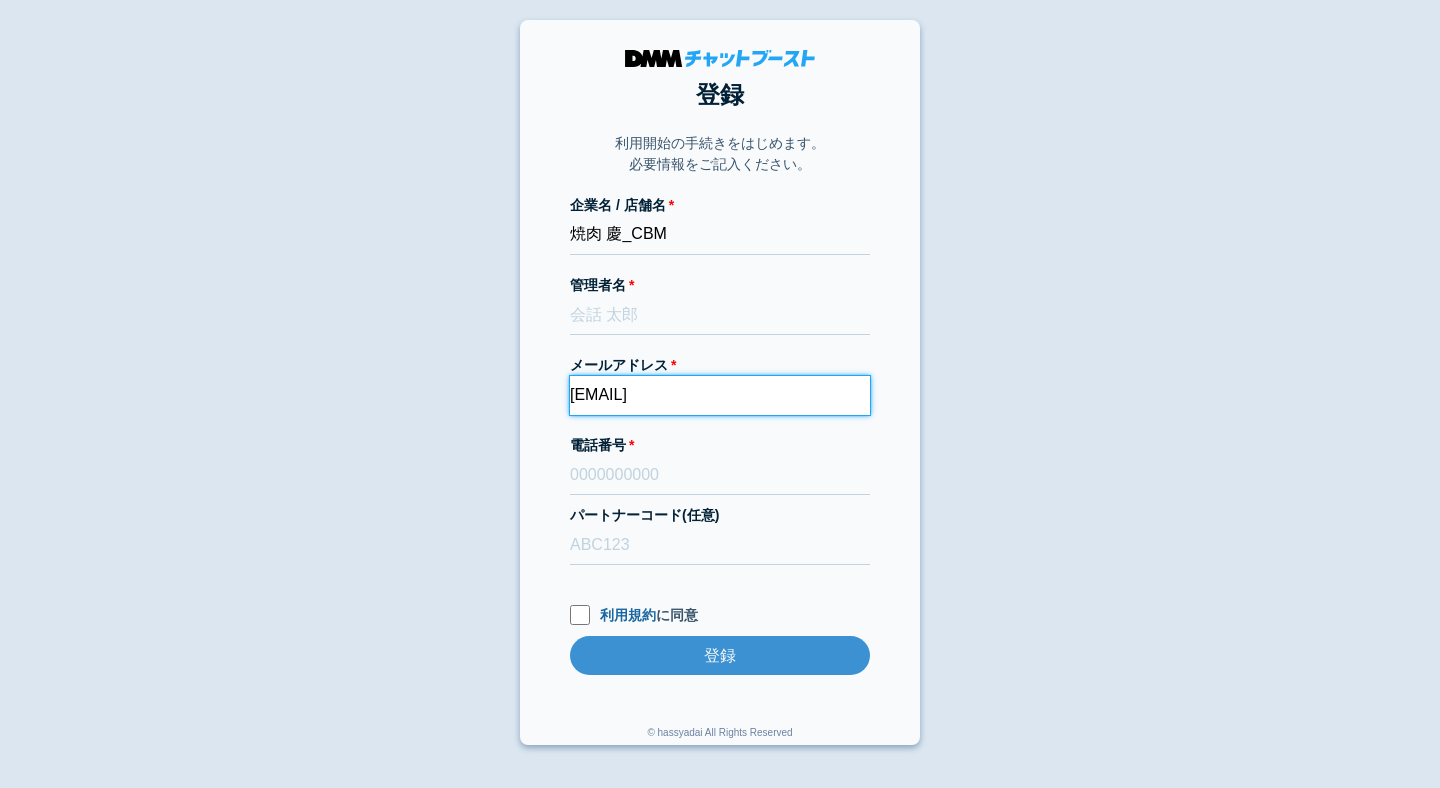 type on "[EMAIL]" 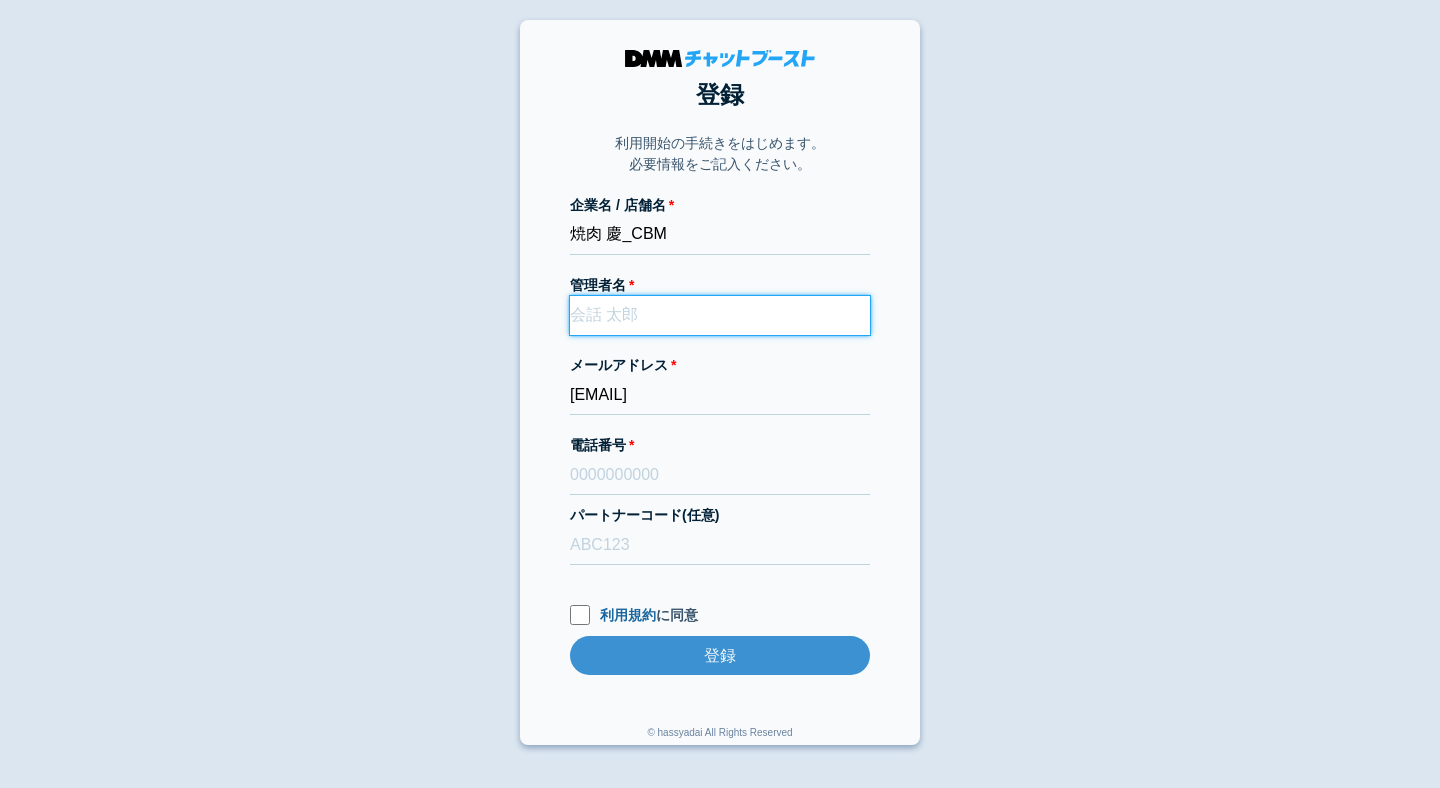 click on "管理者名" at bounding box center [720, 315] 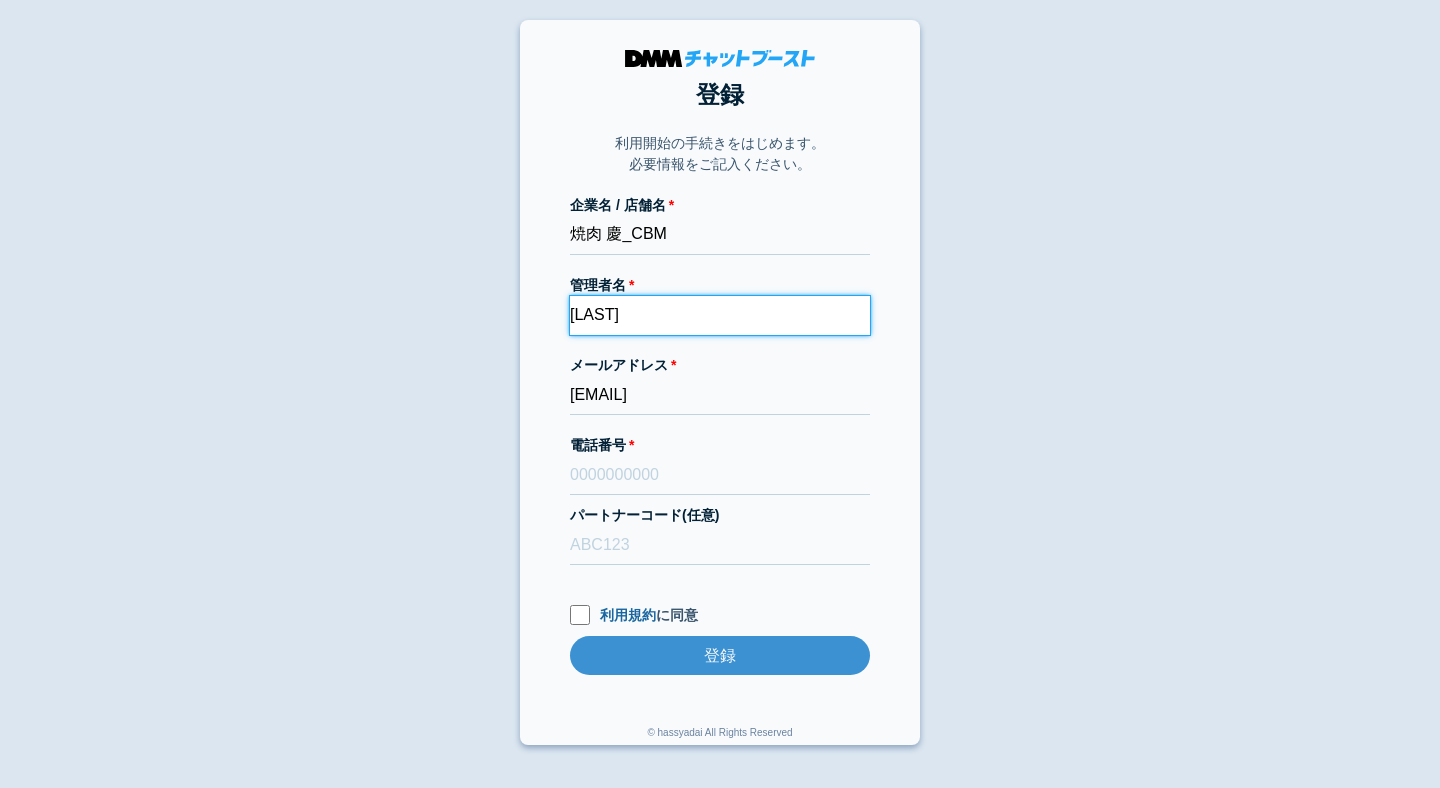 type on "木島" 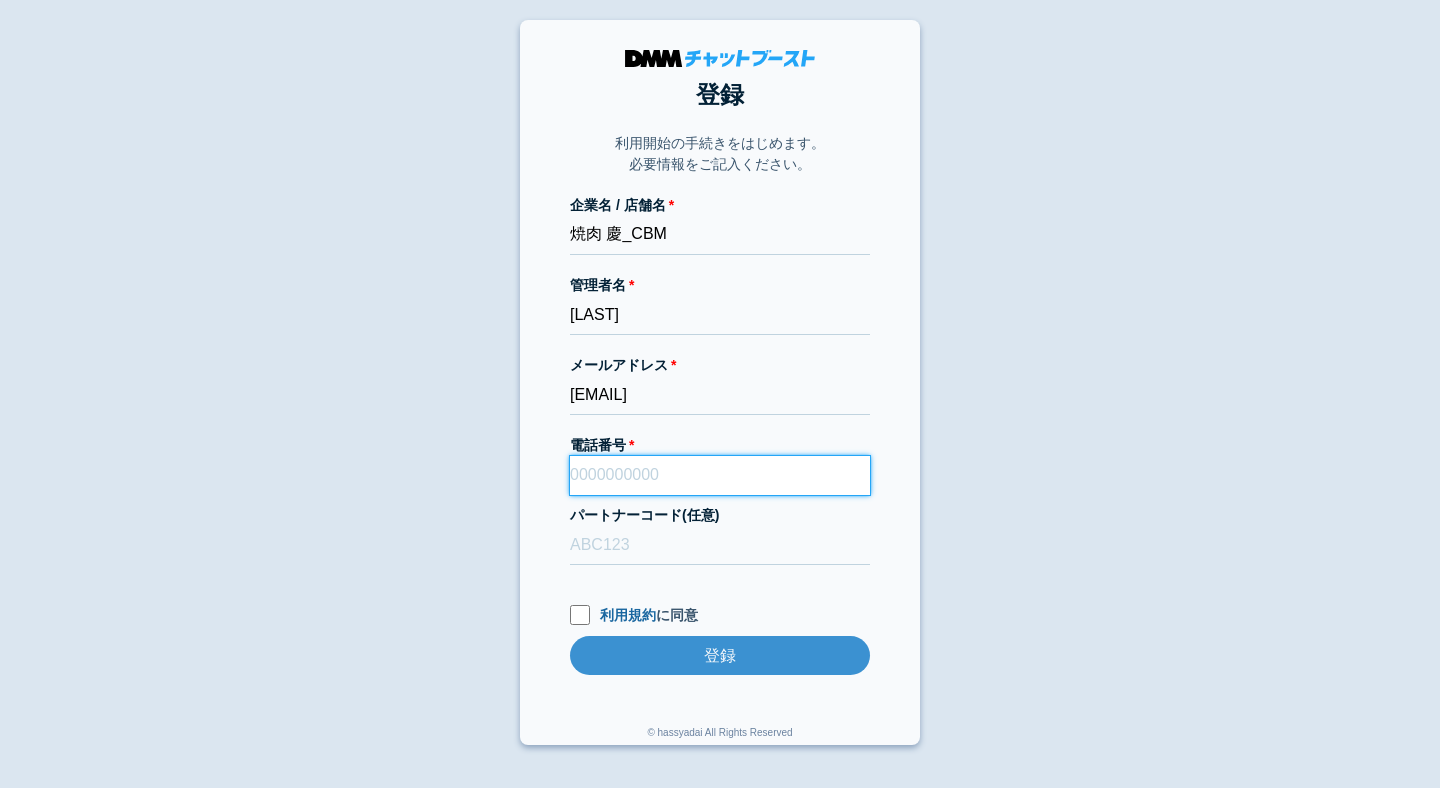 click on "電話番号" at bounding box center [720, 475] 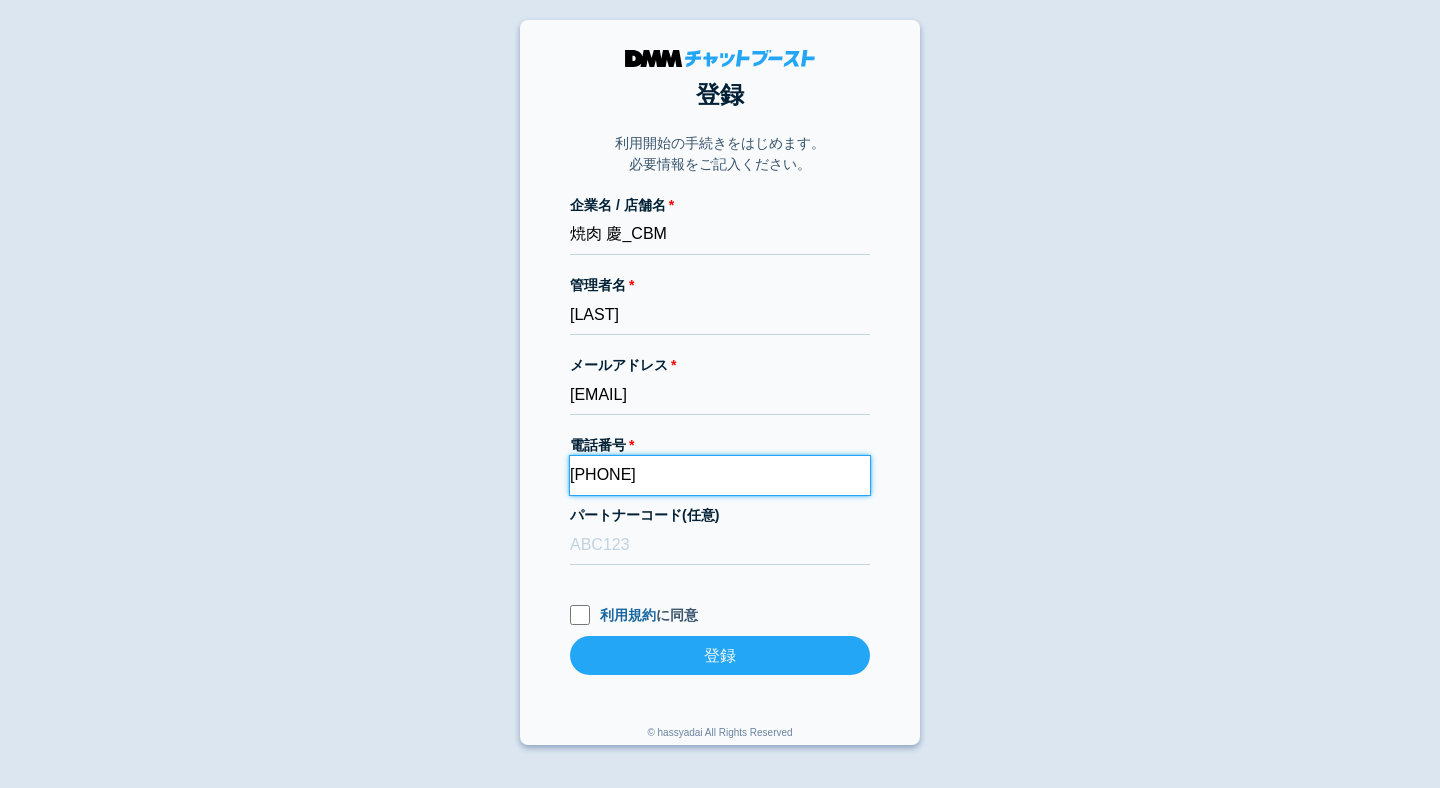type on "09035251780" 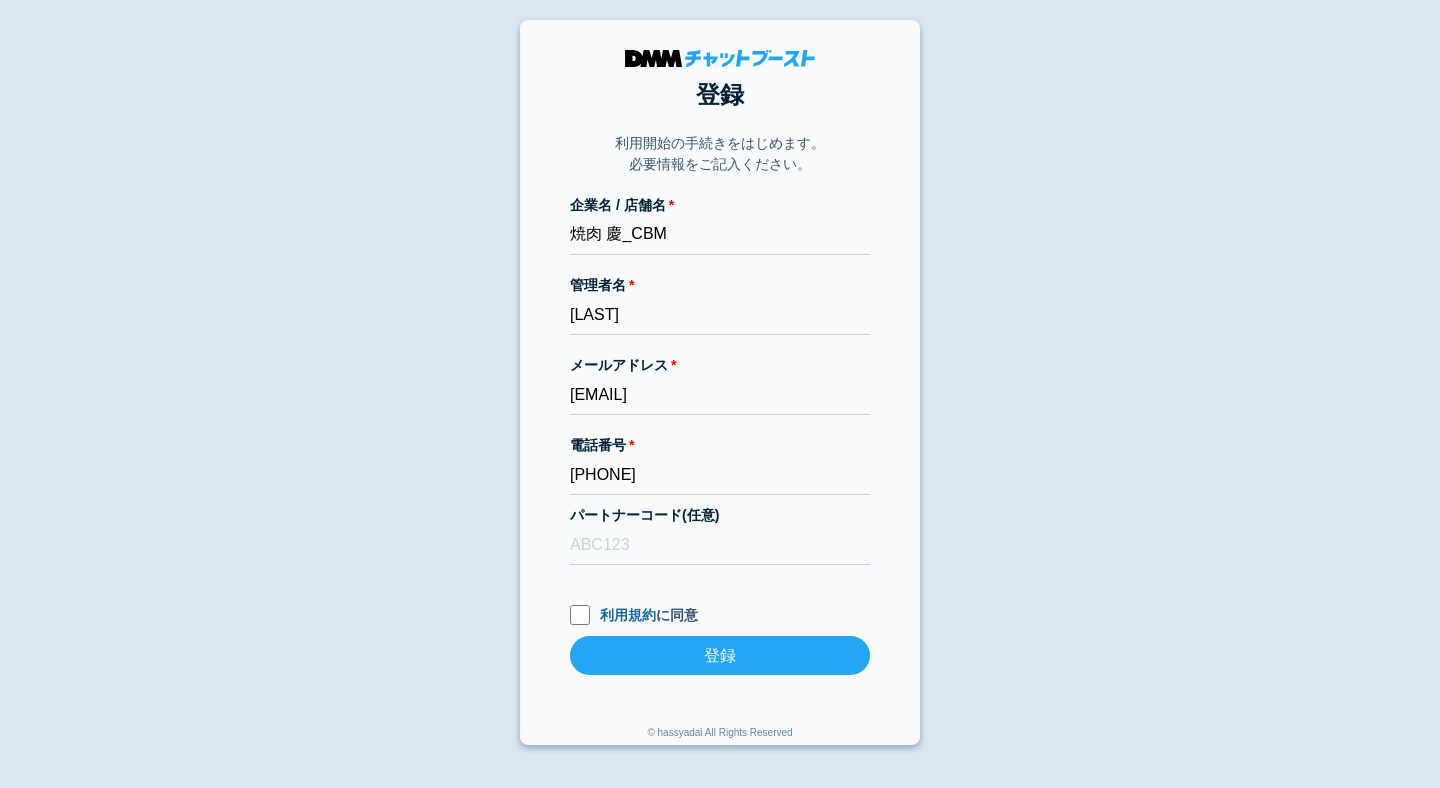 click on "登録" at bounding box center (720, 655) 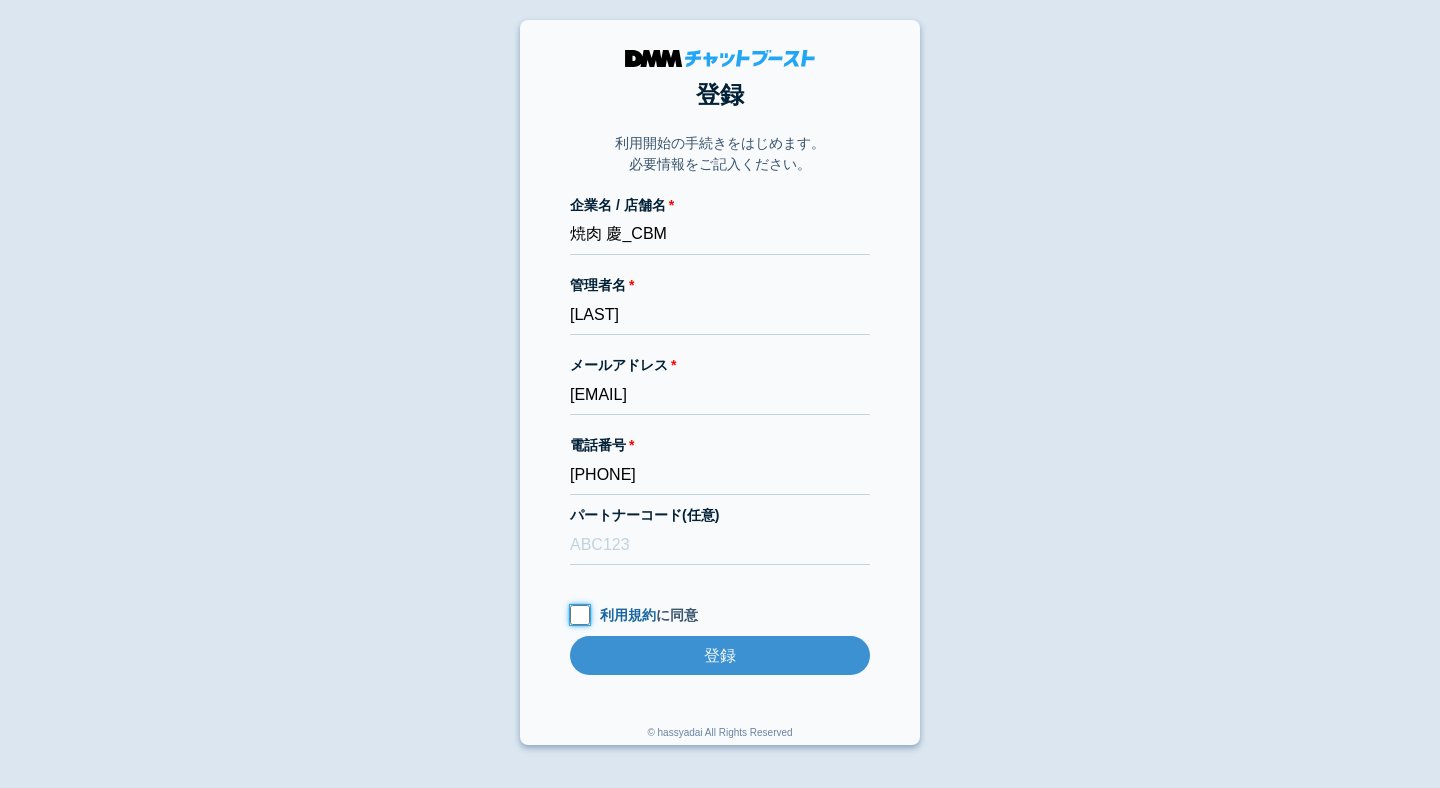 click on "利用規約 に同意" at bounding box center [580, 615] 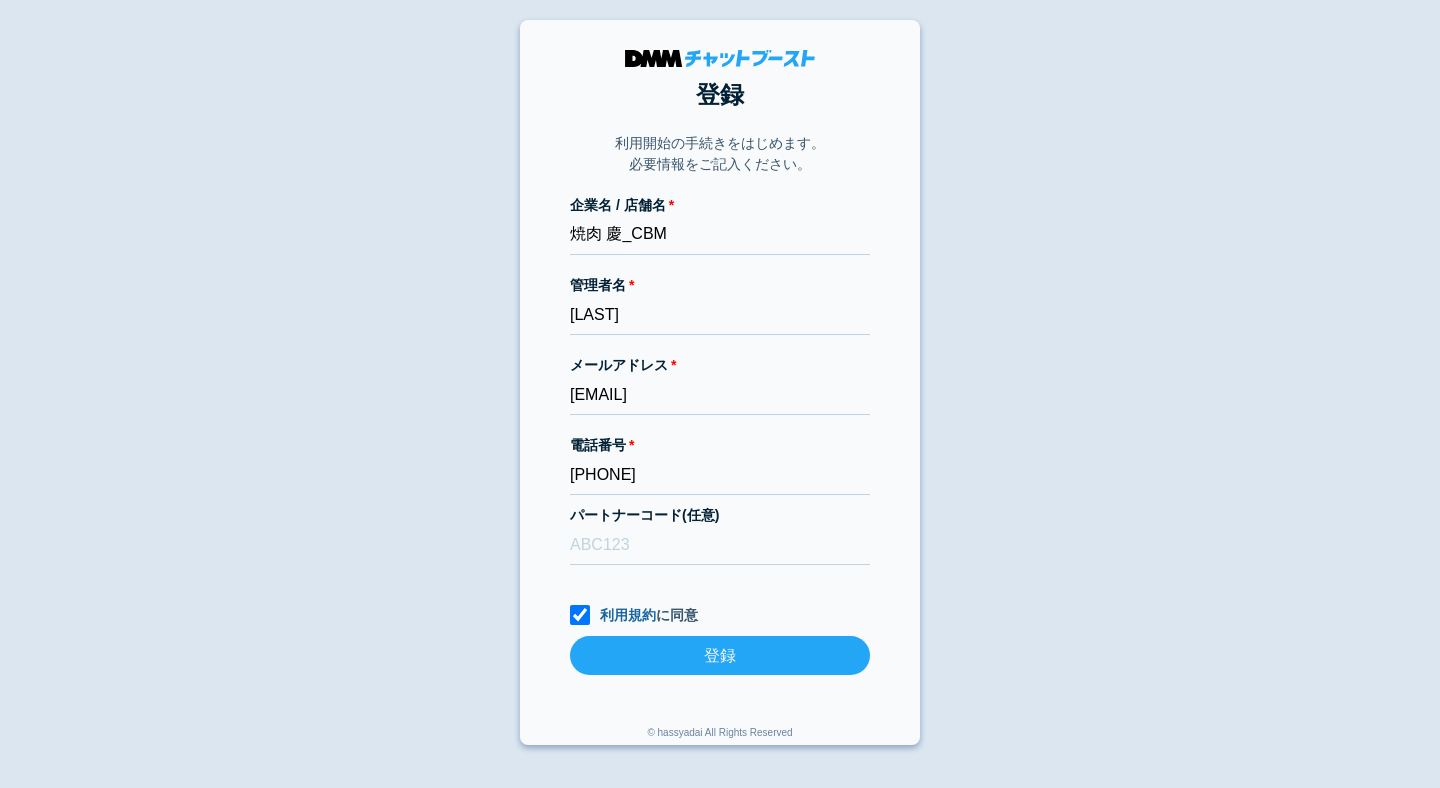 click on "登録" at bounding box center [720, 655] 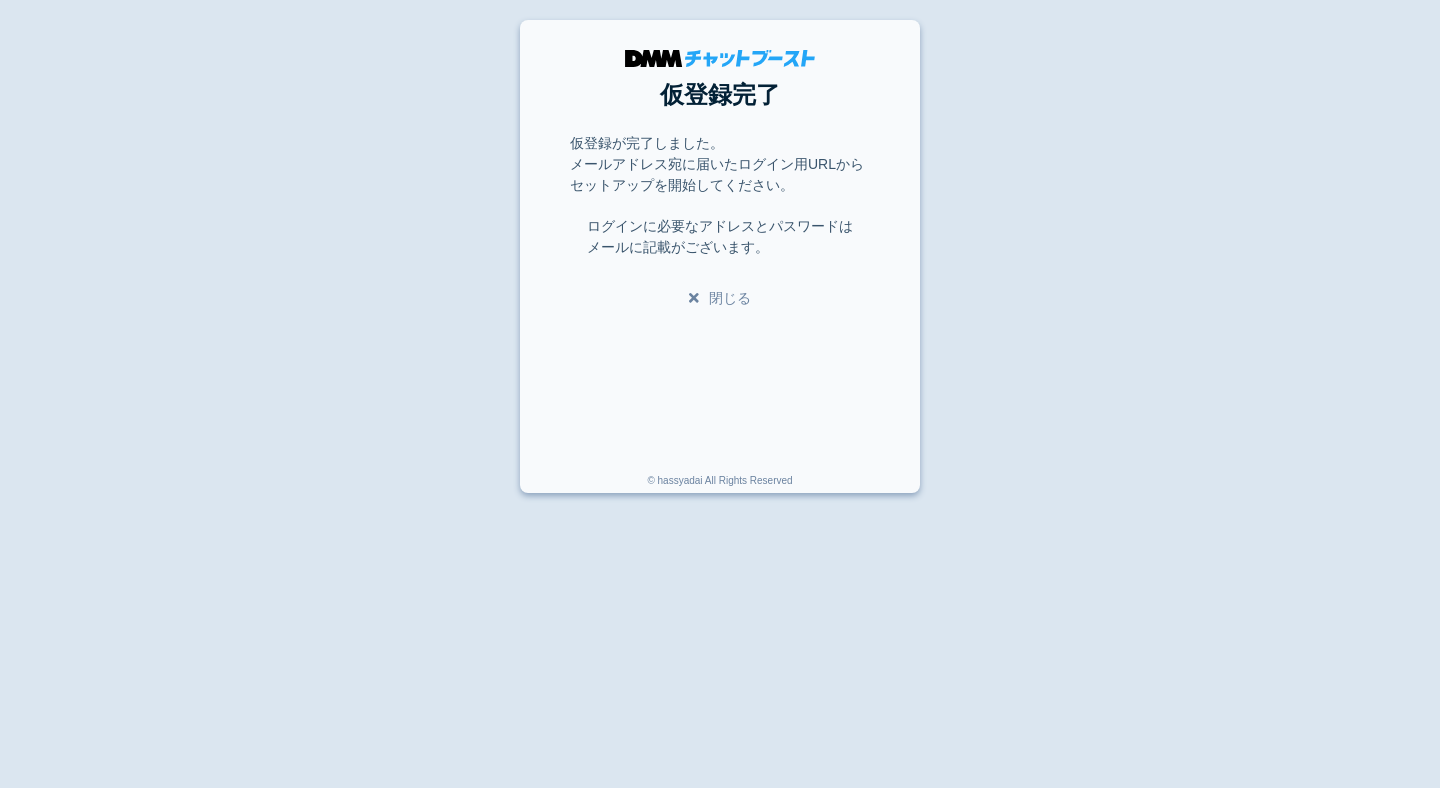 scroll, scrollTop: 0, scrollLeft: 0, axis: both 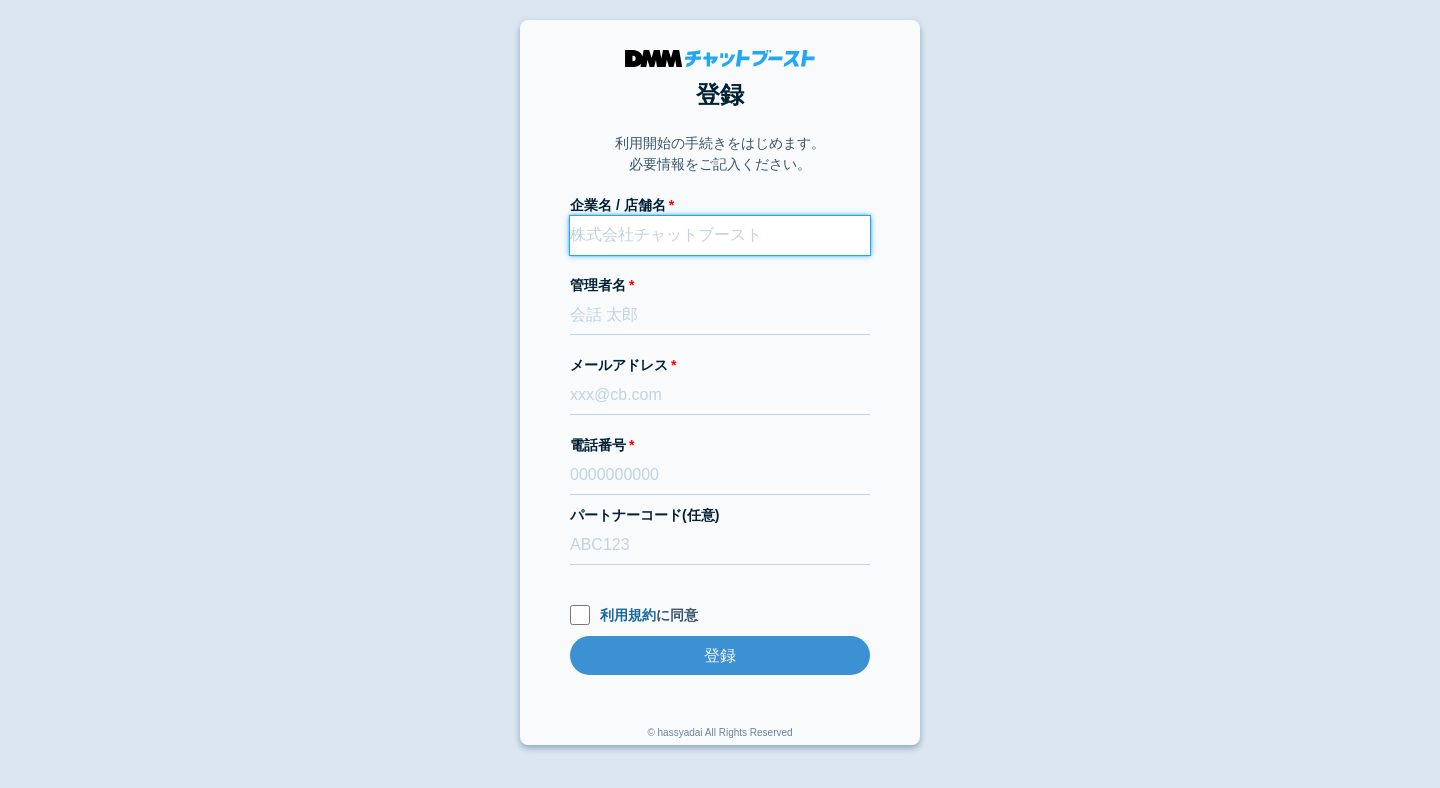click on "企業名 / 店舗名" at bounding box center [720, 235] 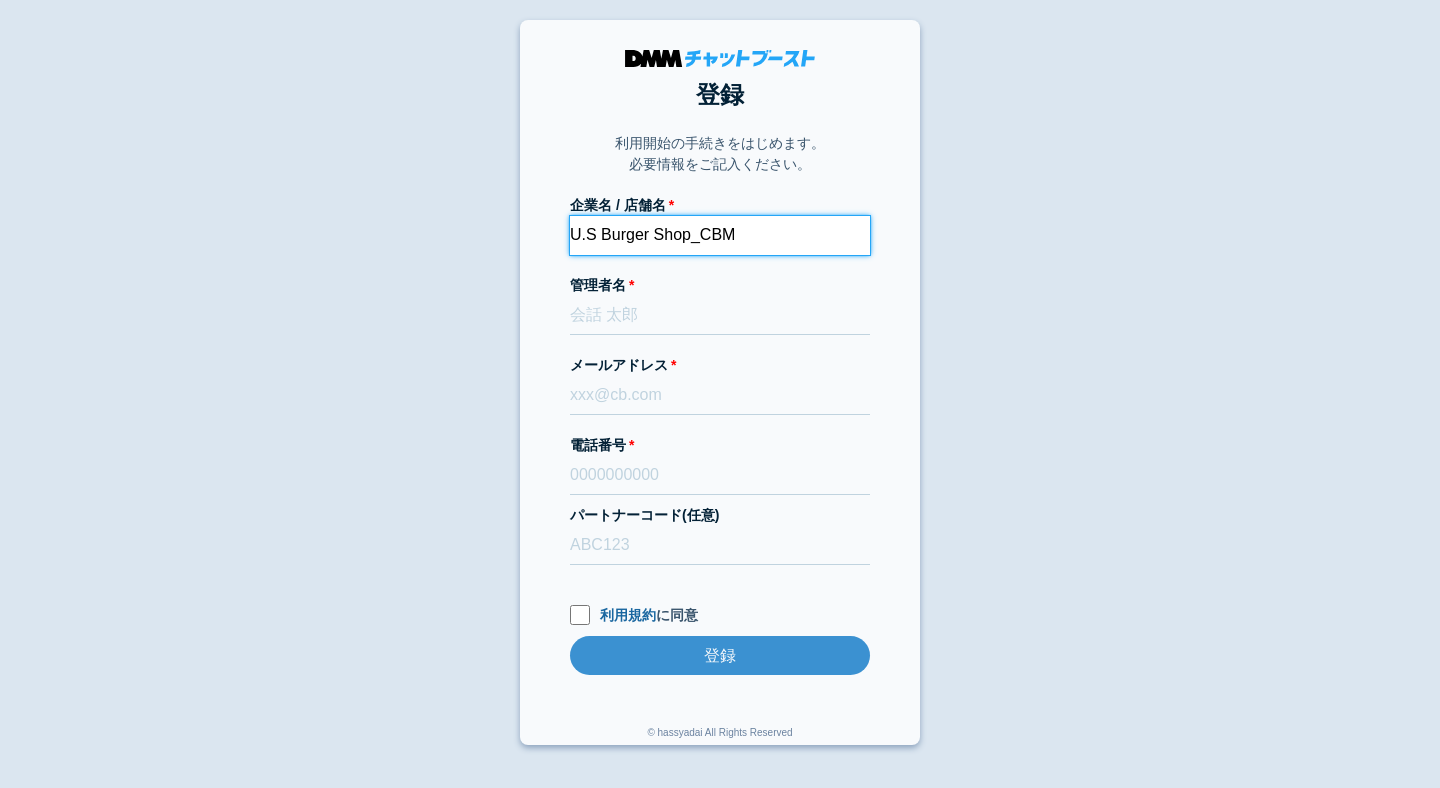 type on "U.S Burger Shop_CBM" 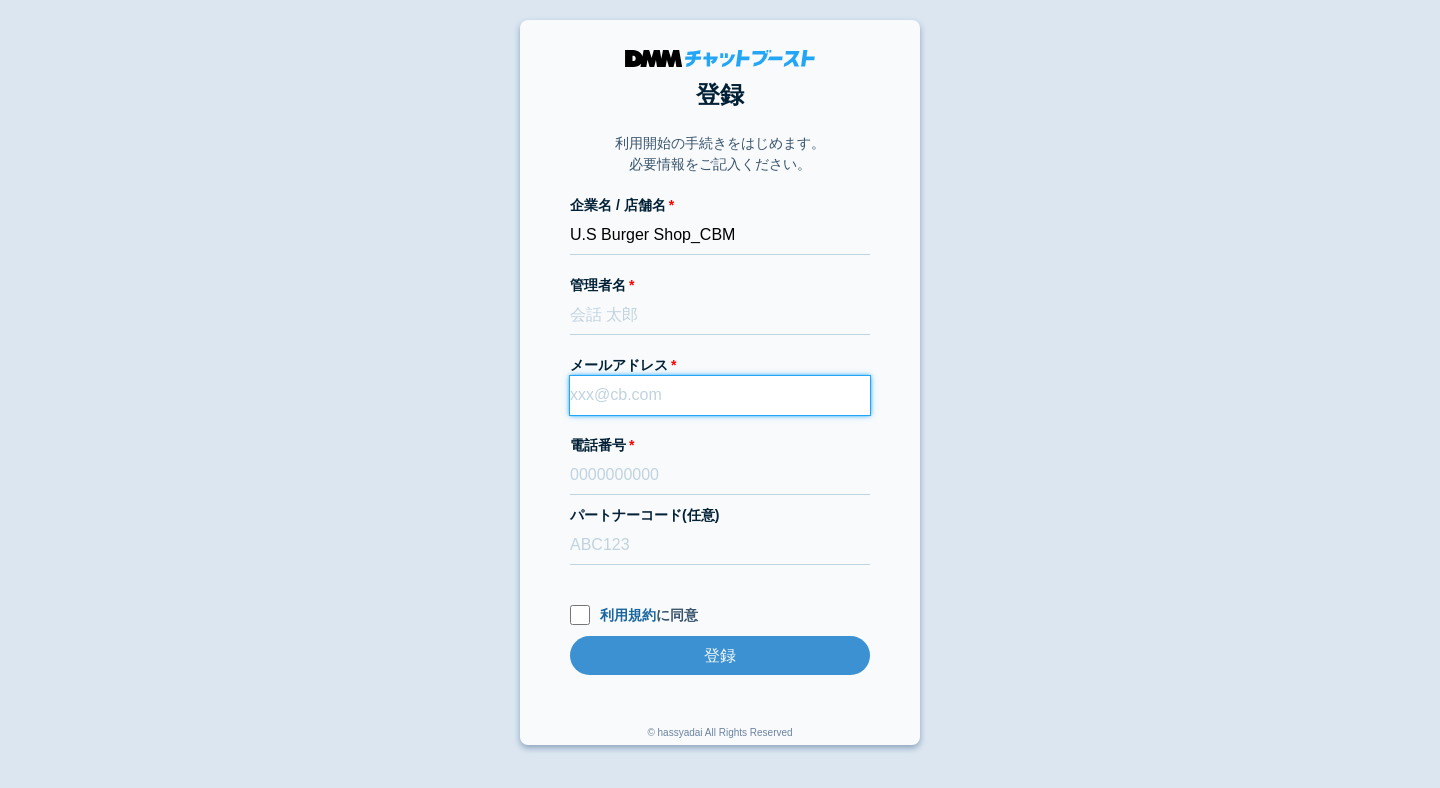 click on "メールアドレス" at bounding box center (720, 395) 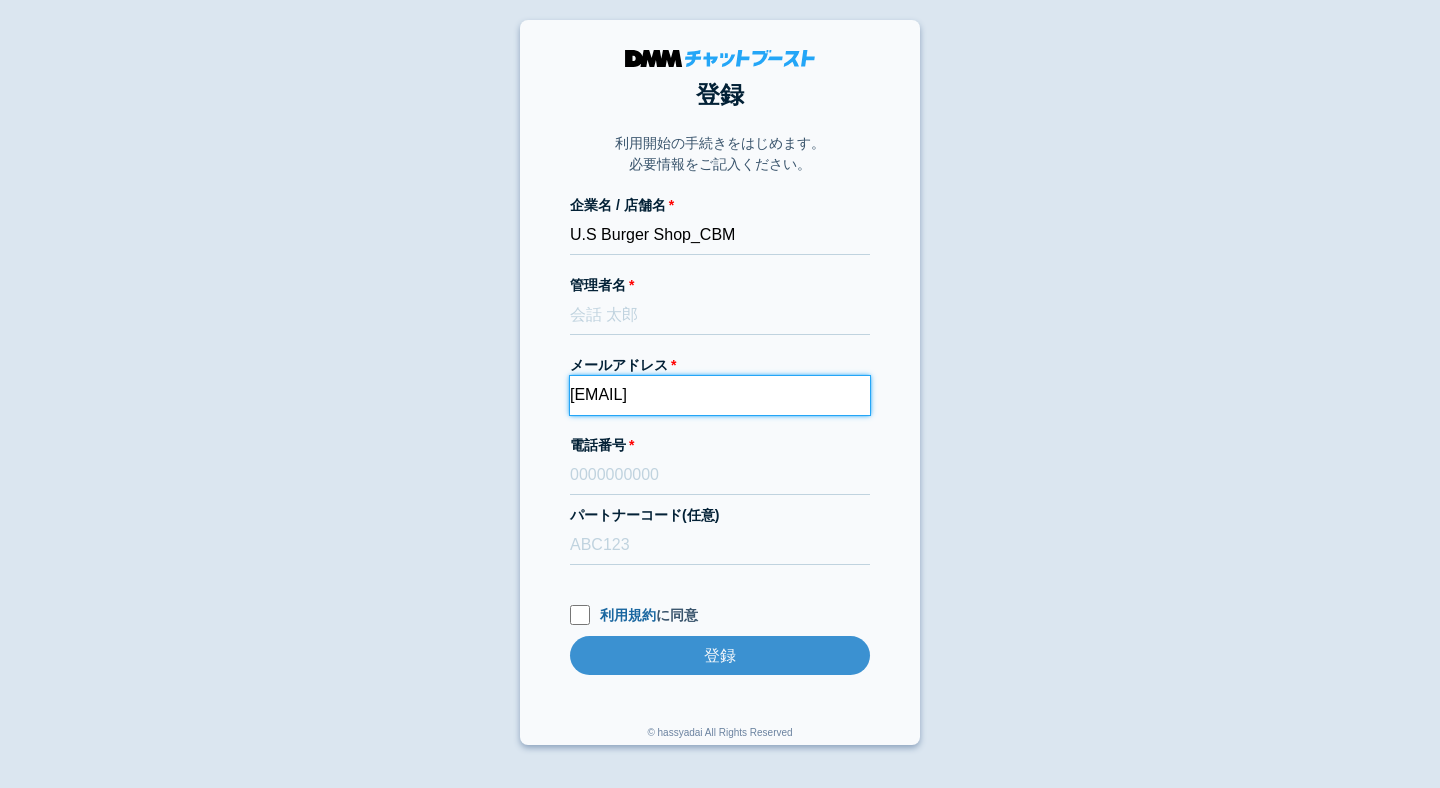type on "dmmboost-line+245@dmm.com" 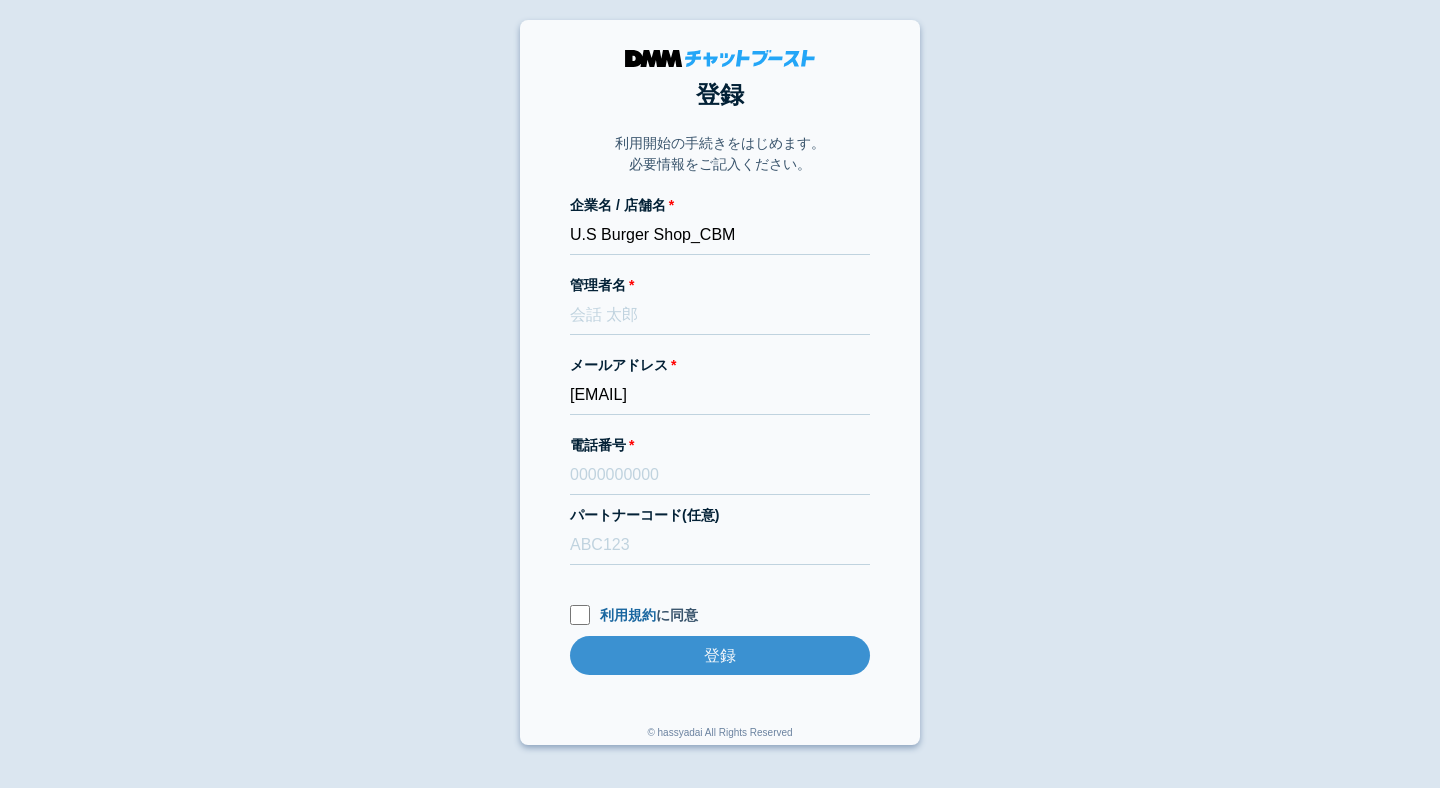 click on "管理者名" at bounding box center [720, 285] 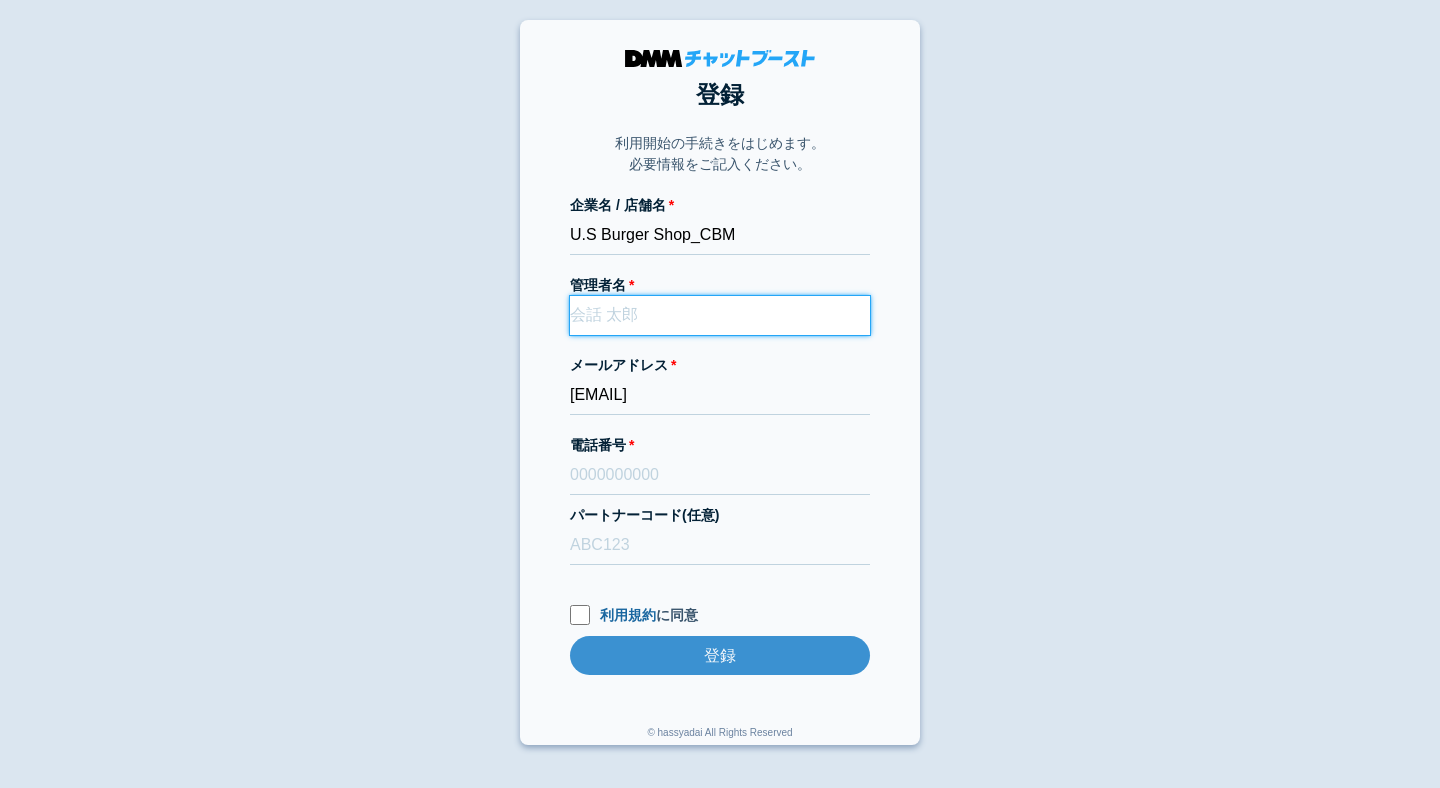 paste on "矢野貴弘" 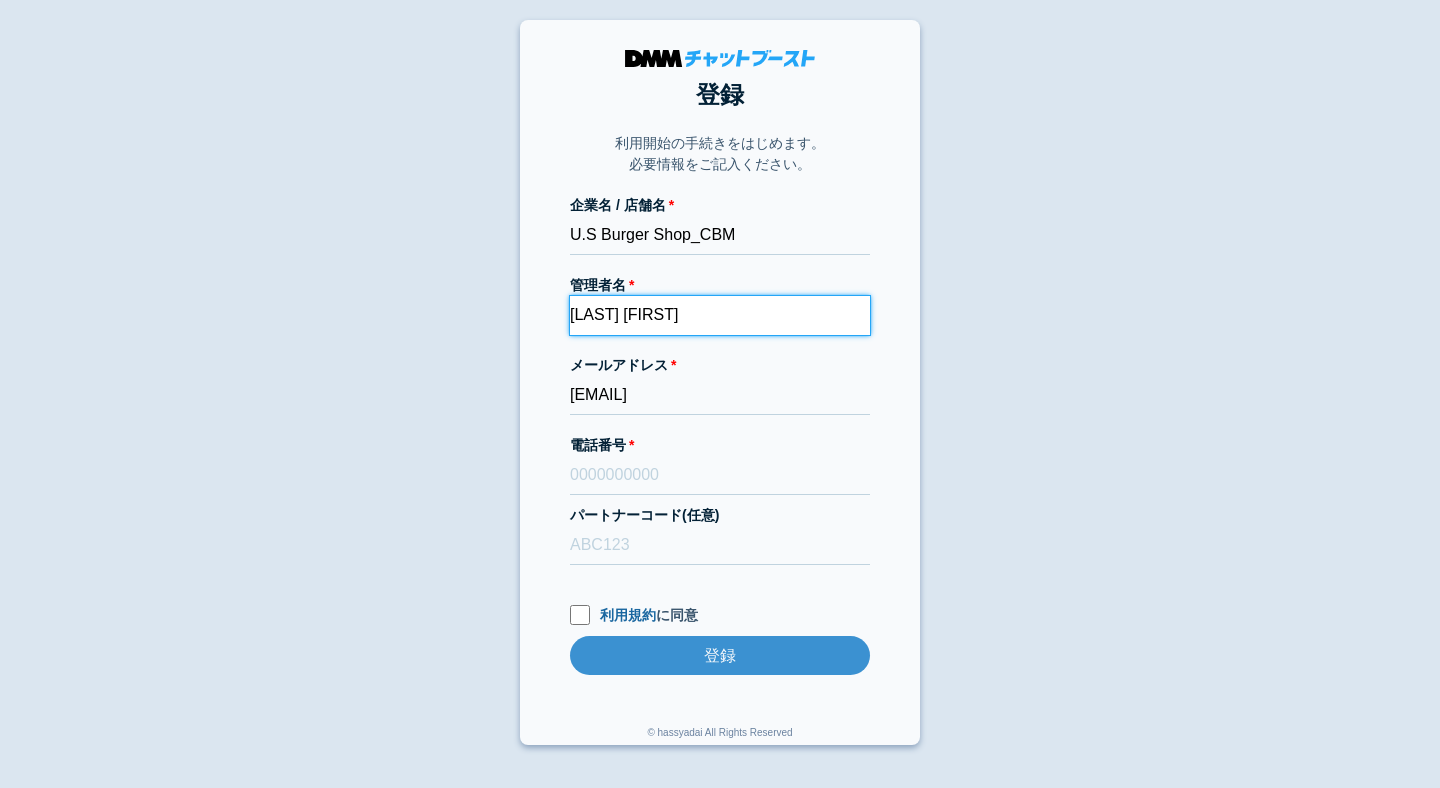 type on "矢野貴弘" 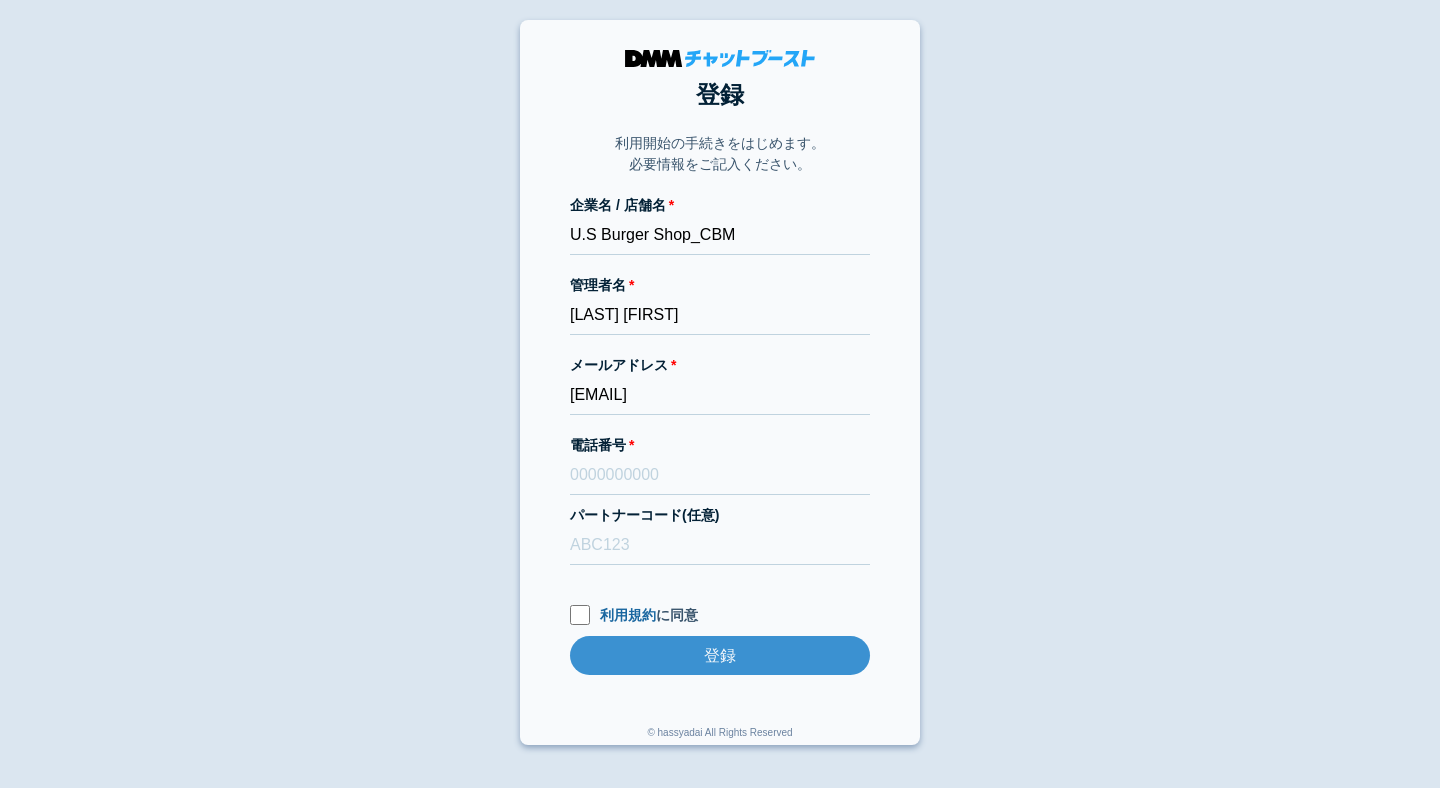 click on "電話番号" at bounding box center (720, 445) 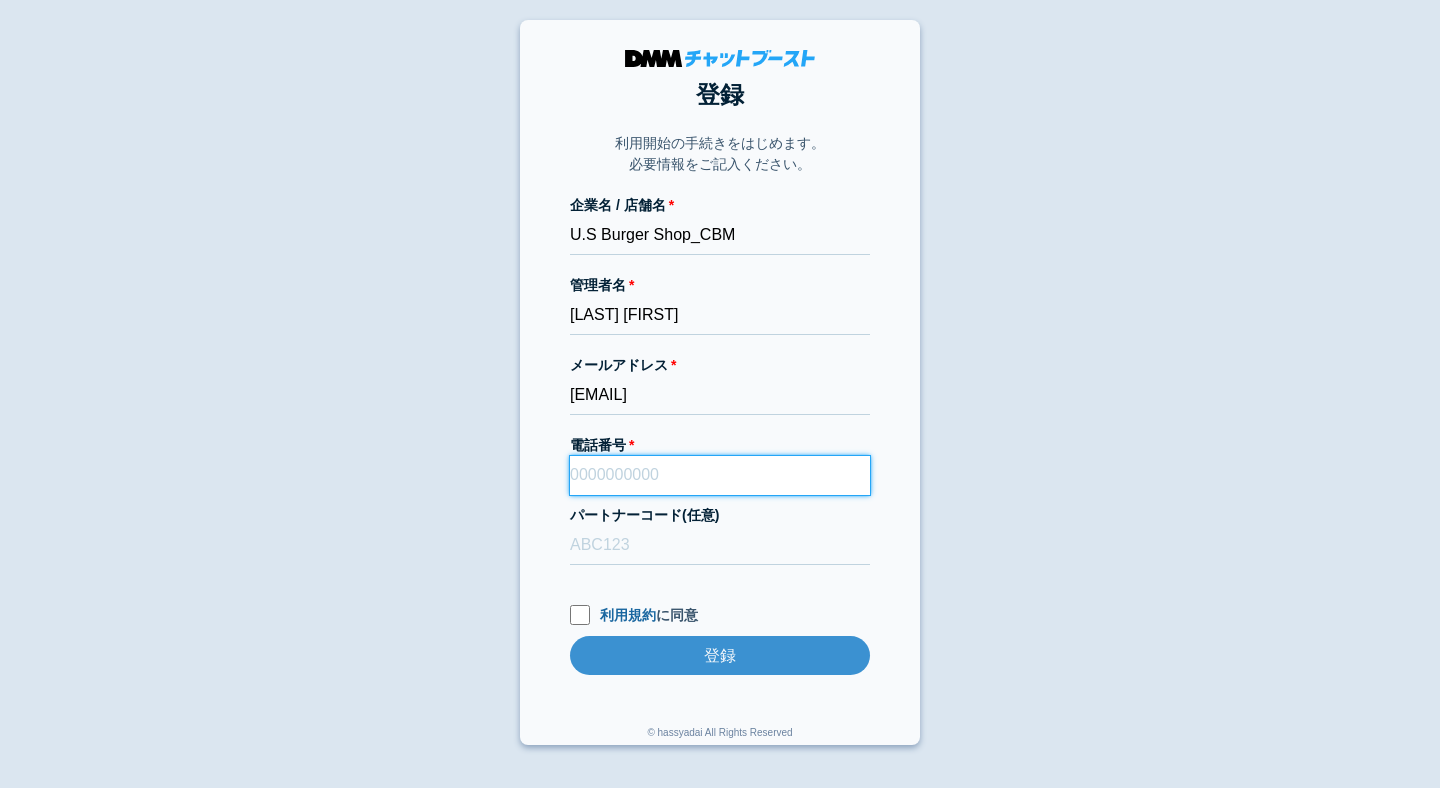 paste on "09095169996" 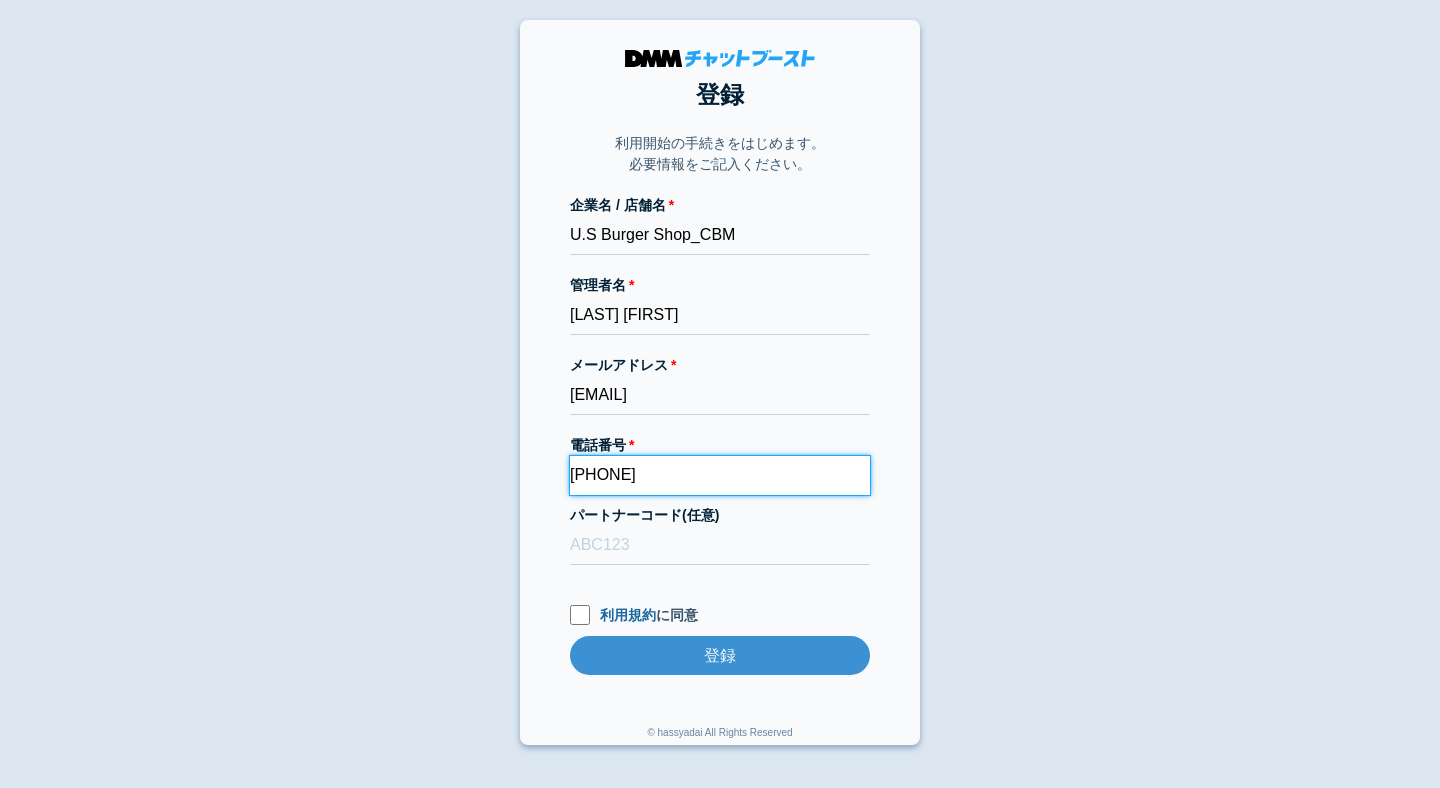 type on "09095169996" 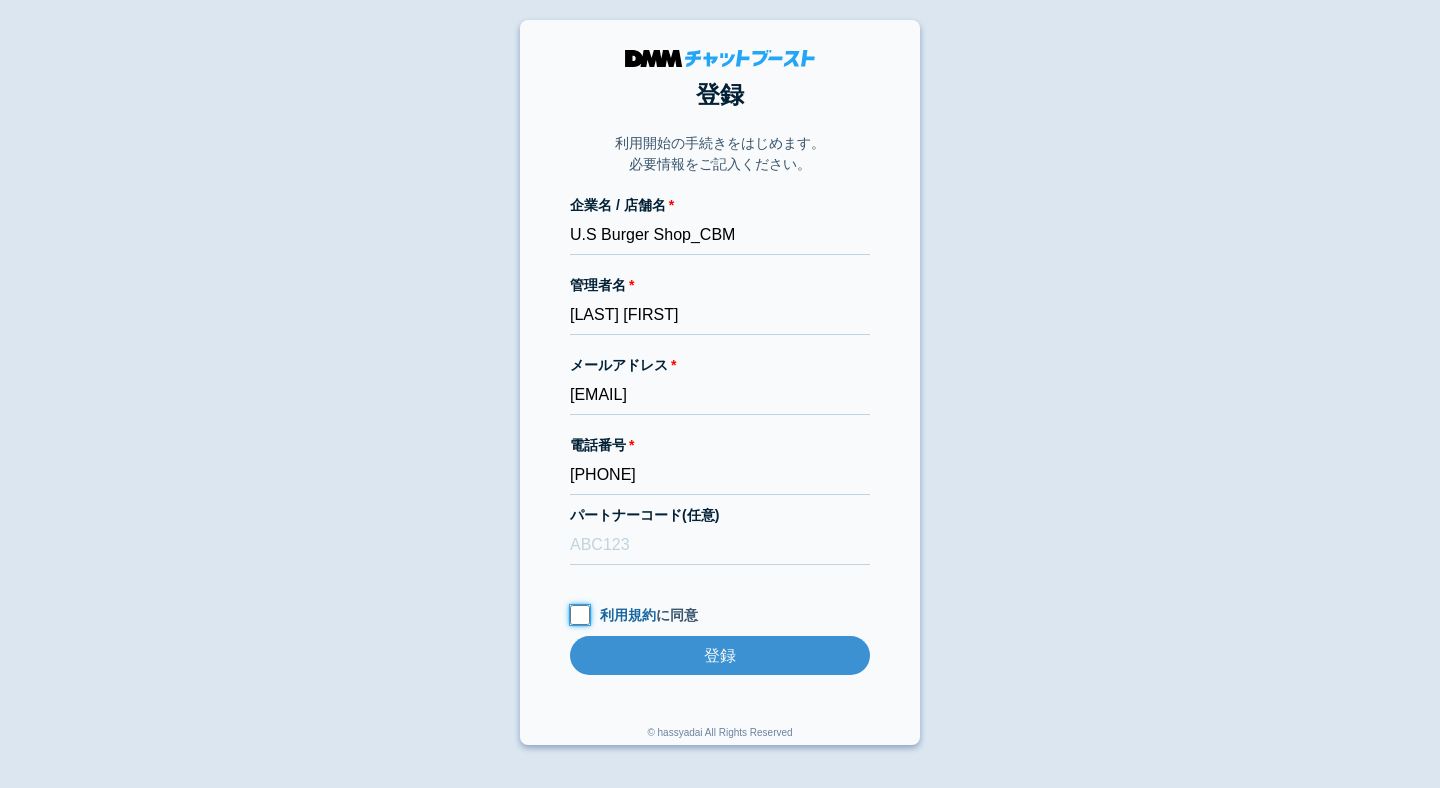 click on "利用規約 に同意" at bounding box center (580, 615) 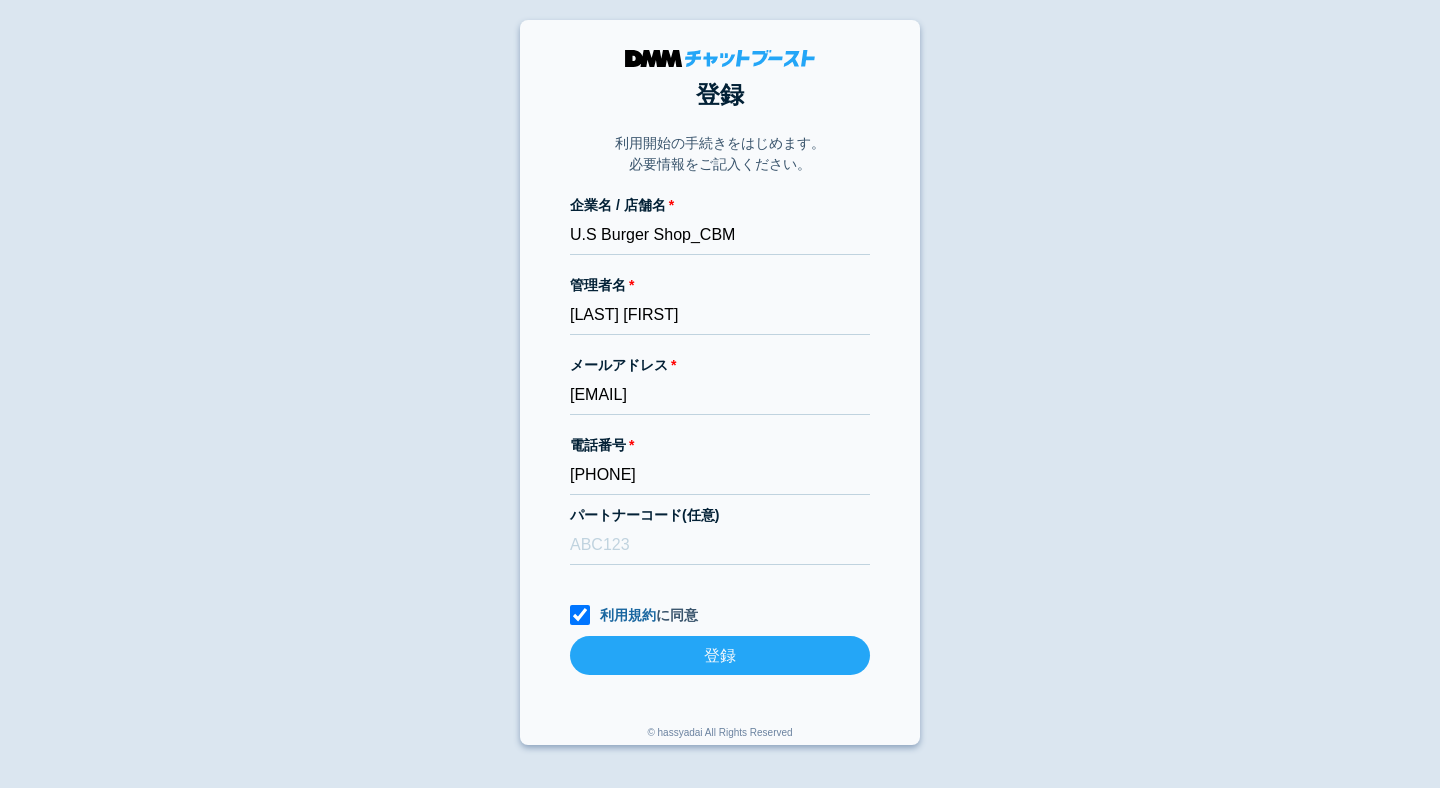 click on "登録" at bounding box center [720, 655] 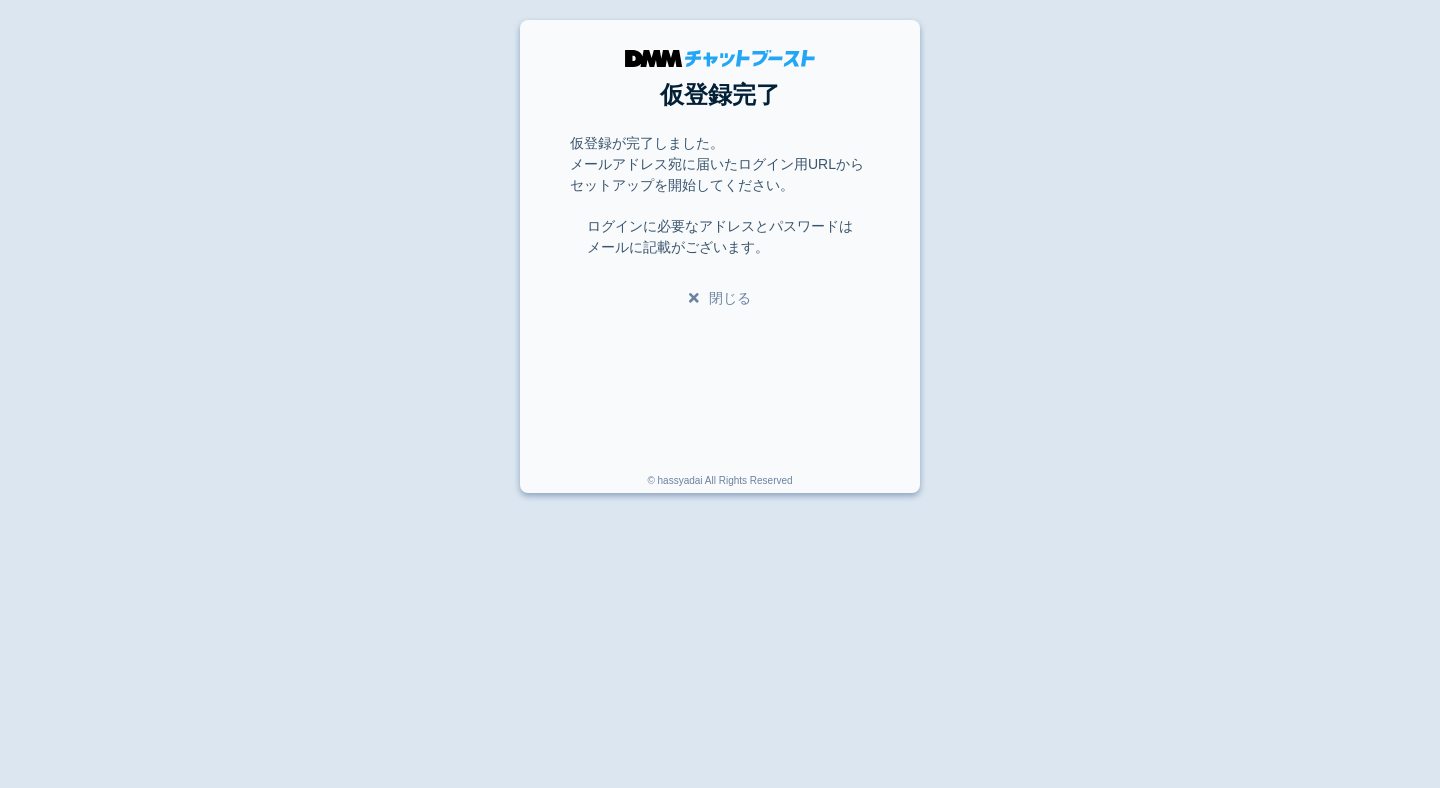 scroll, scrollTop: 0, scrollLeft: 0, axis: both 